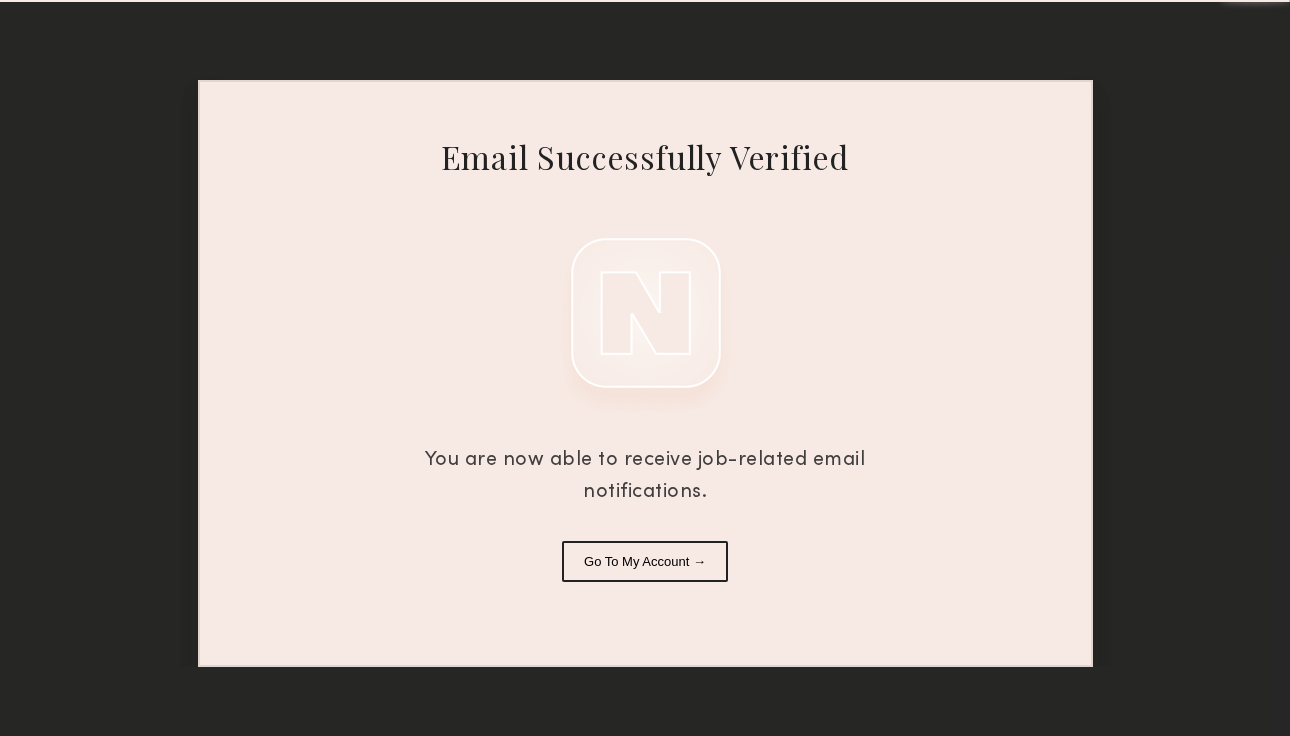 scroll, scrollTop: 0, scrollLeft: 0, axis: both 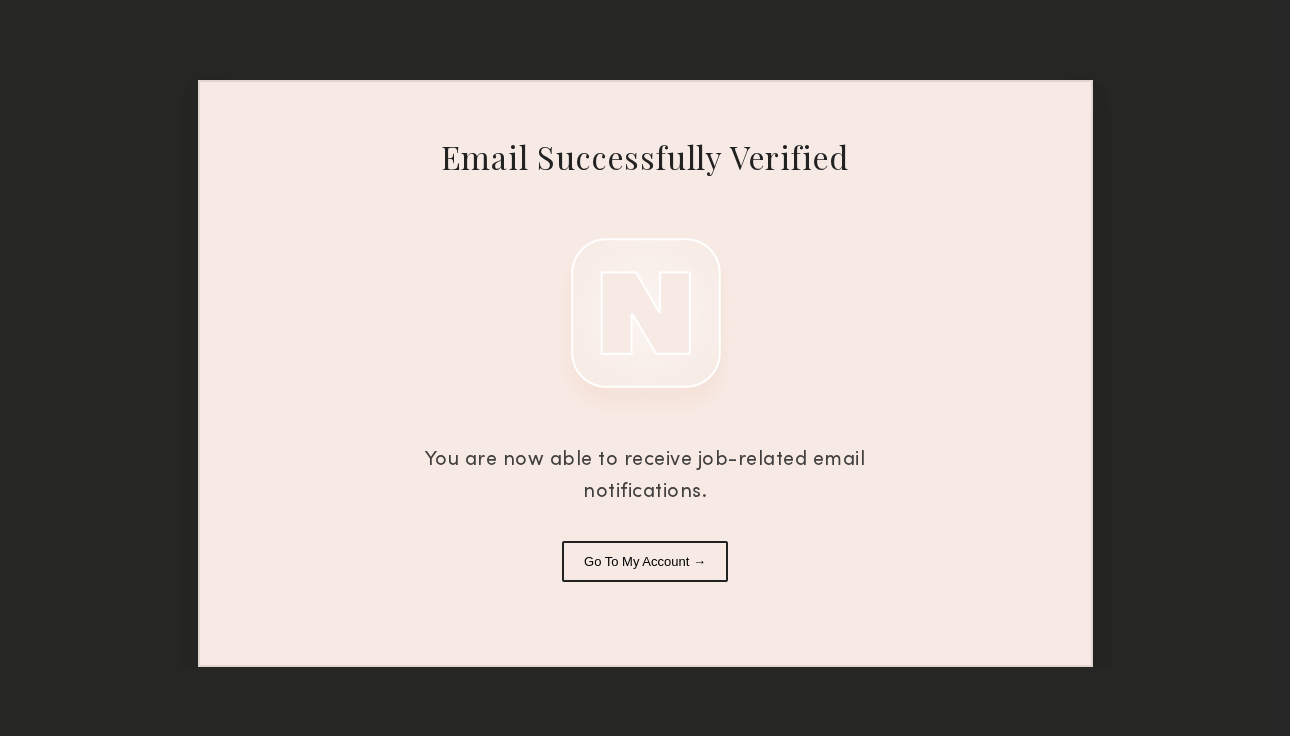 click on "Go To My Account →" at bounding box center (645, 561) 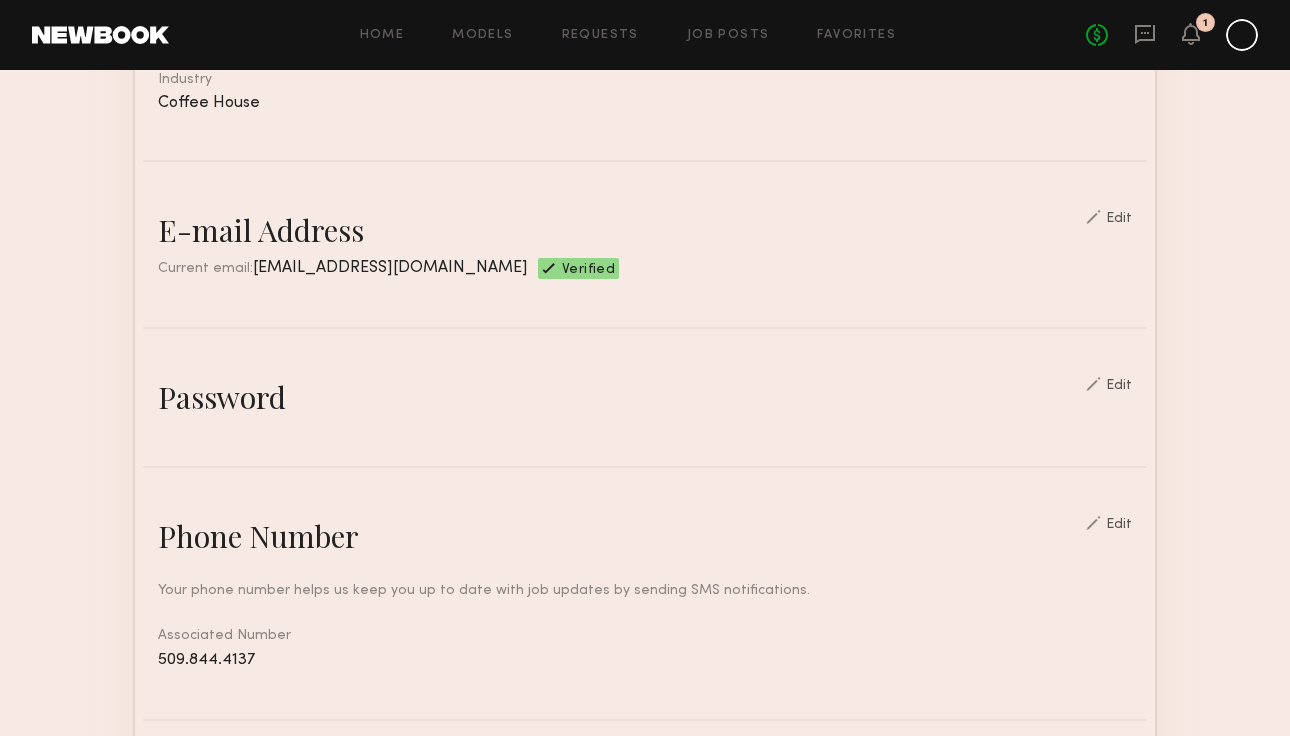 scroll, scrollTop: 0, scrollLeft: 0, axis: both 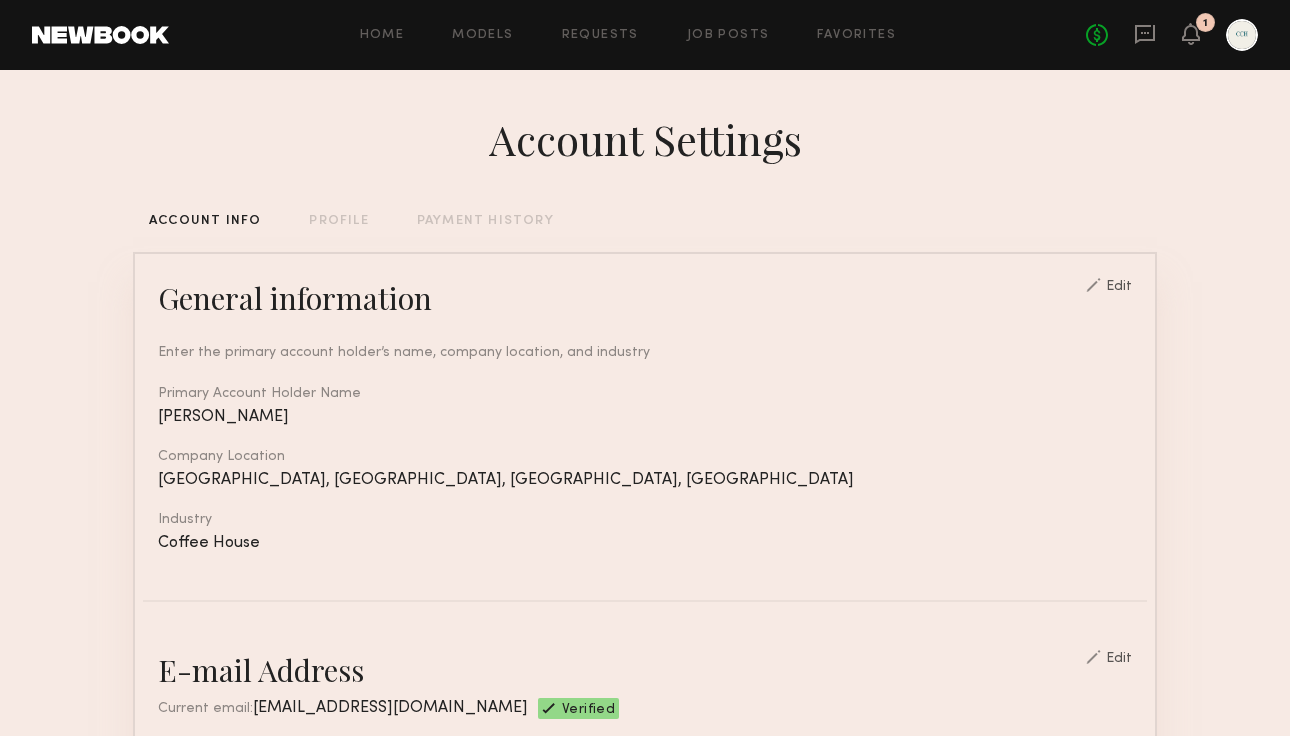 click on "Home Models Requests Job Posts Favorites Sign Out No fees up to $5,000 1" 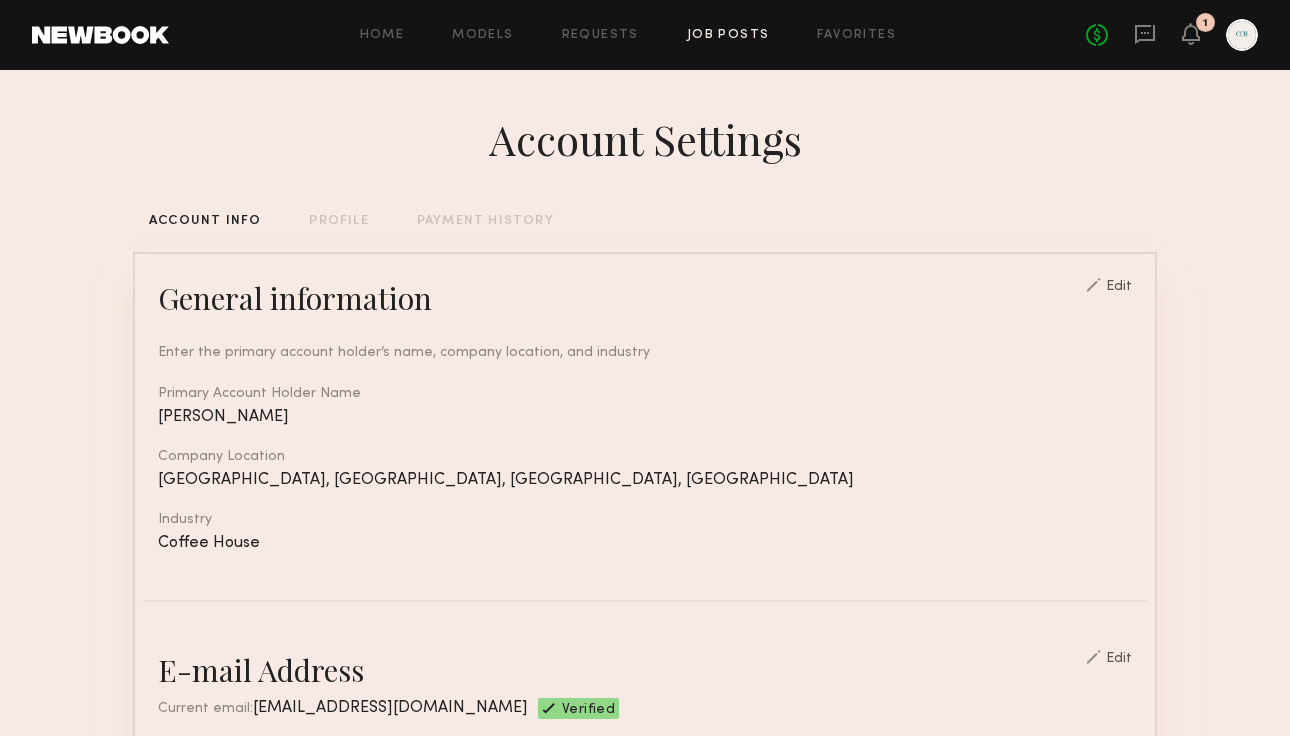 click on "Job Posts" 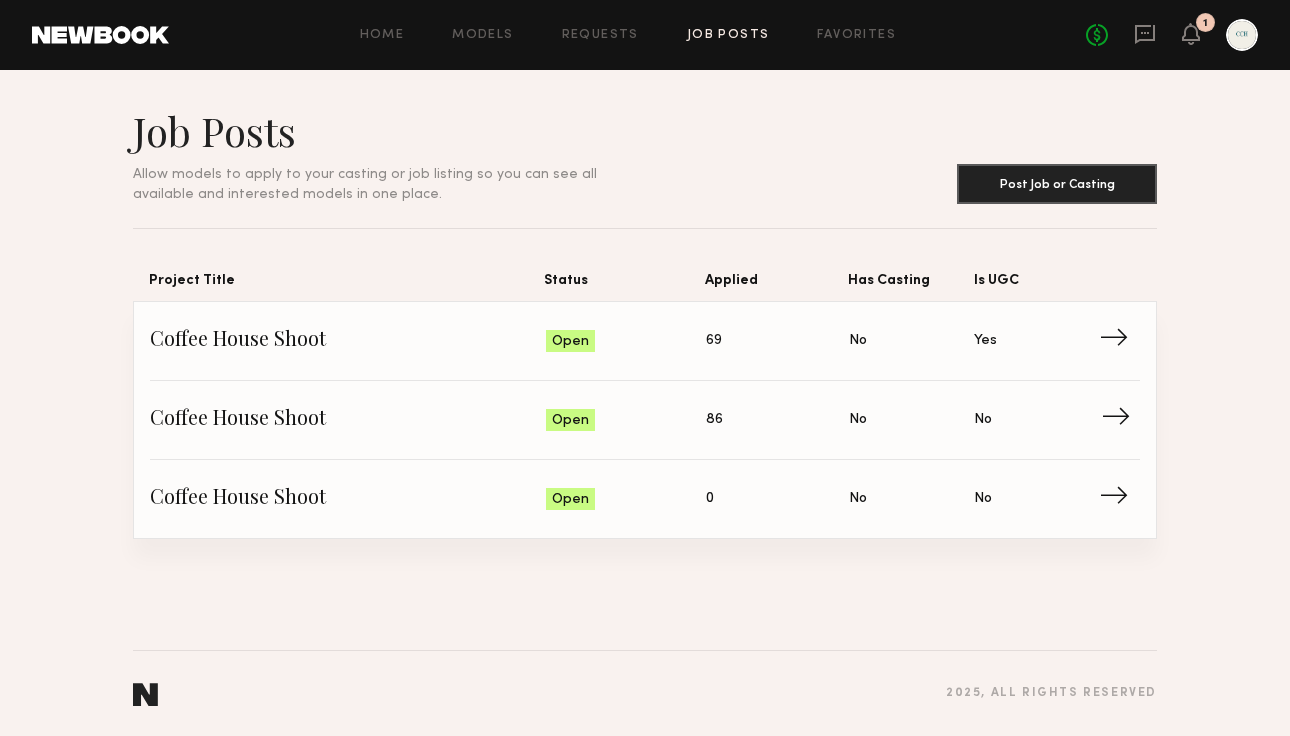 click on "Coffee House Shoot Status: Open Applied: 86 Has Casting: No Is UGC: No →" 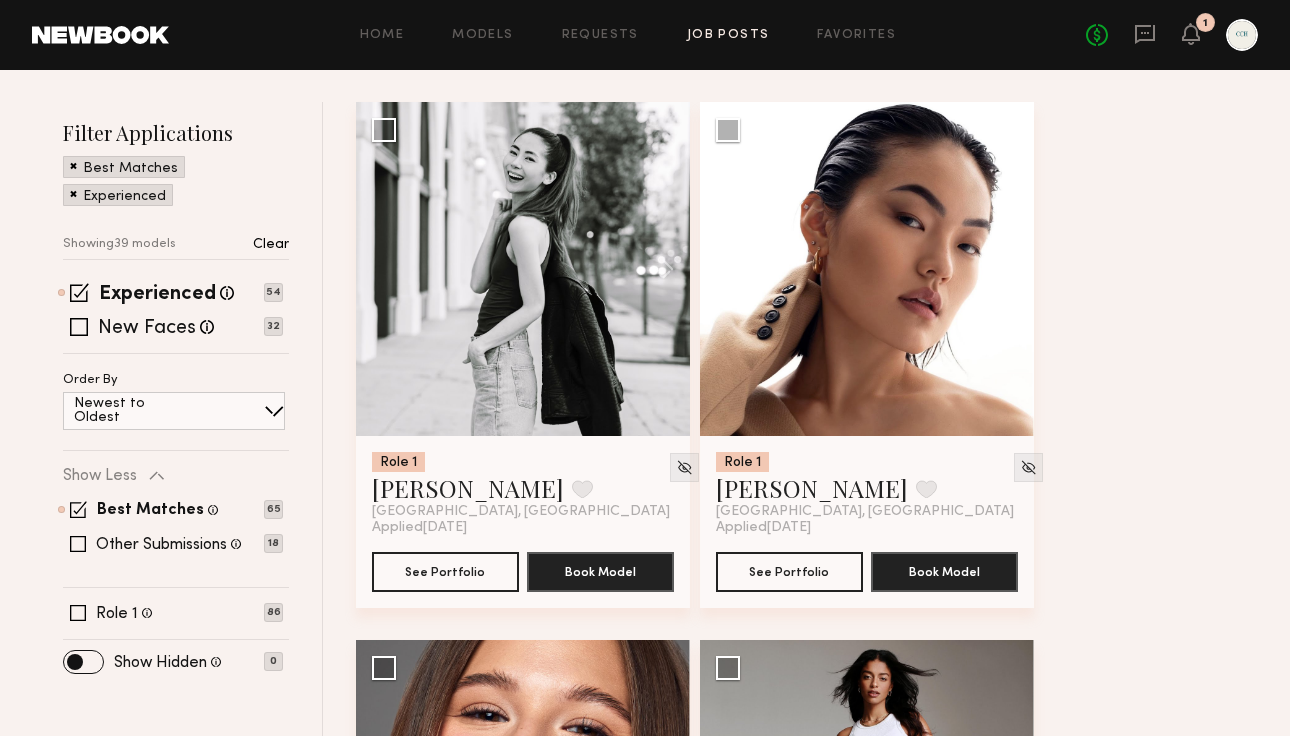 scroll, scrollTop: 227, scrollLeft: 0, axis: vertical 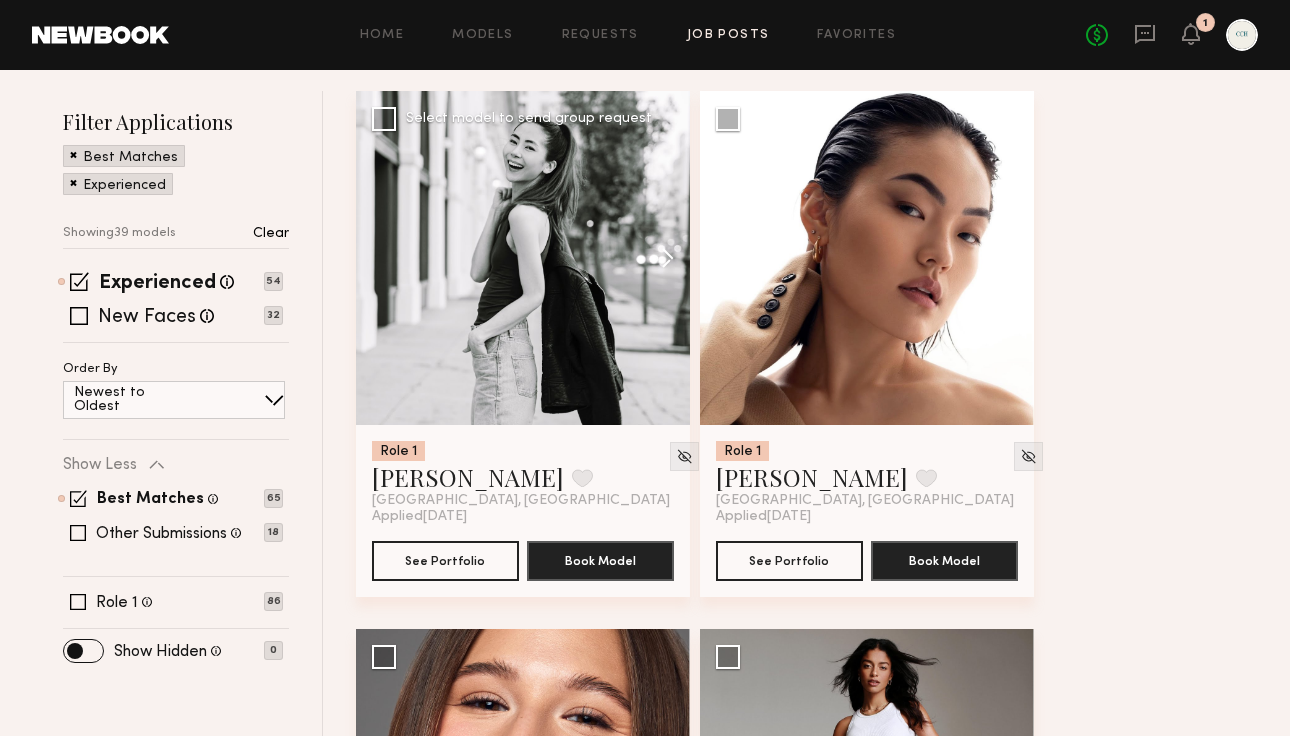 click 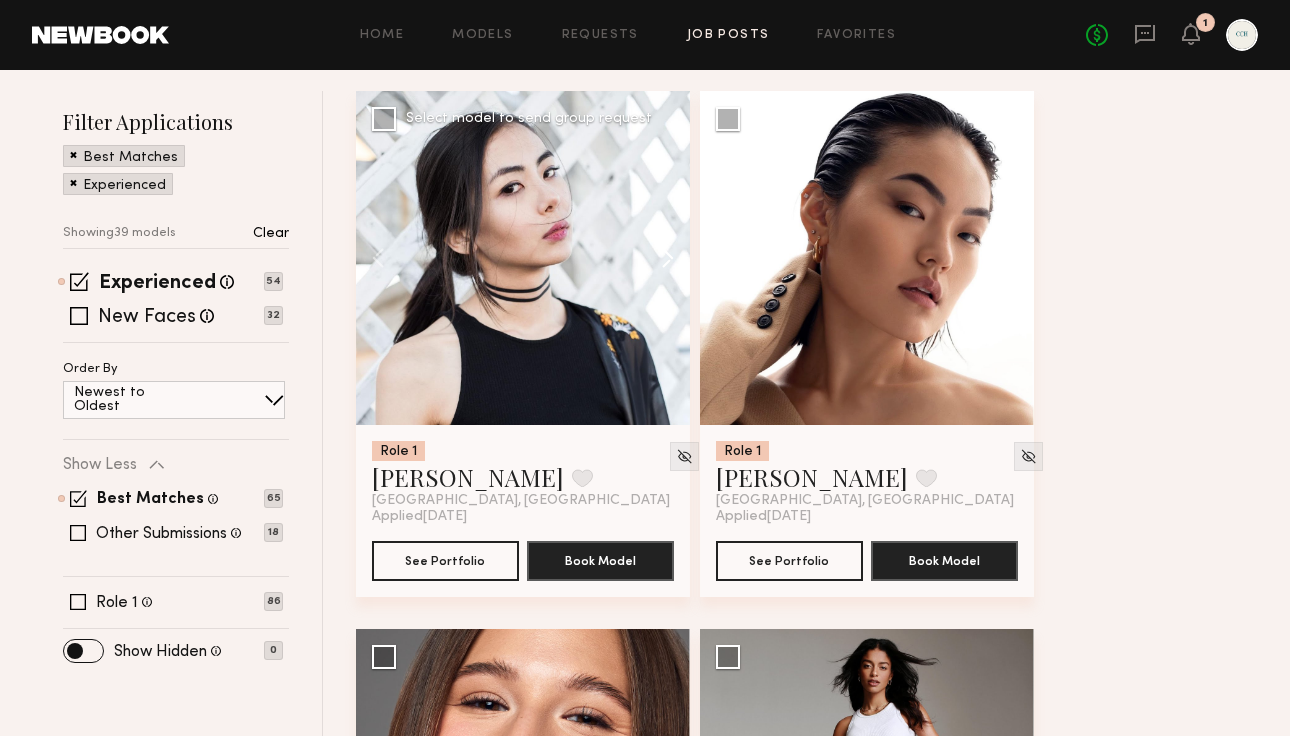 click 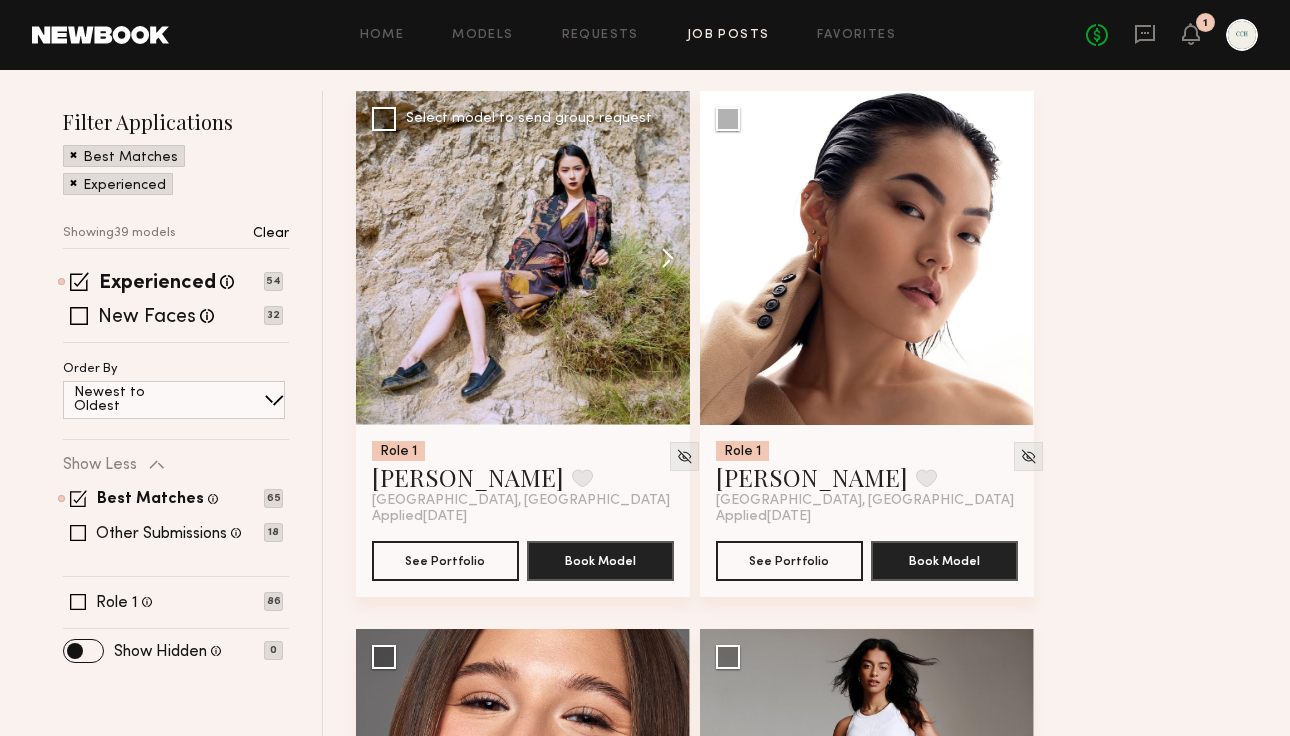 click 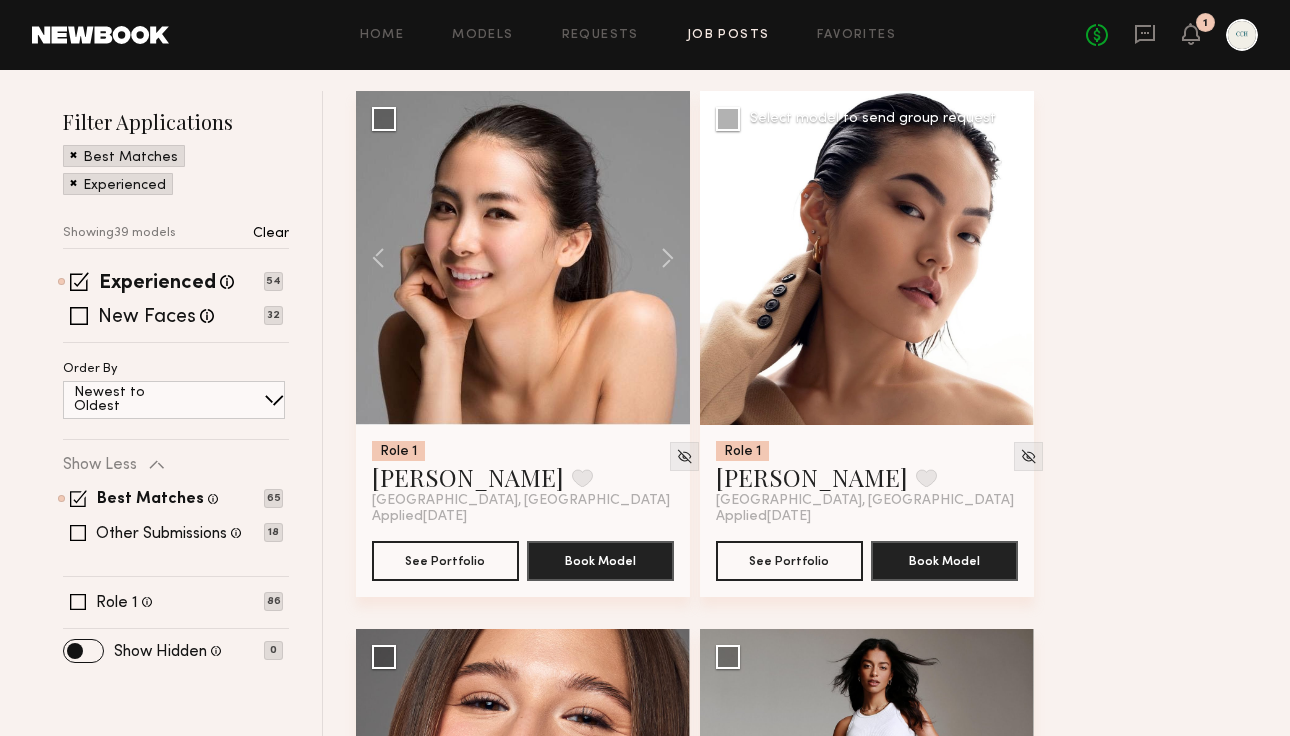 click 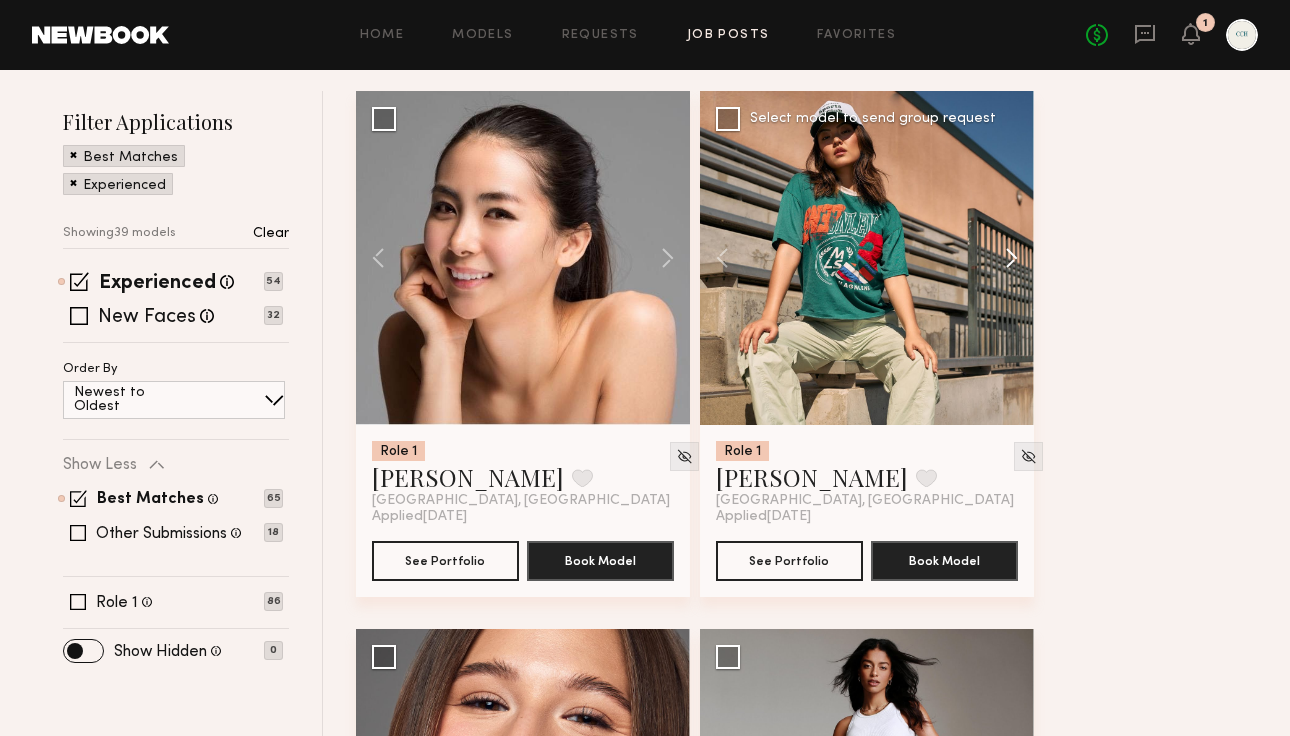 click 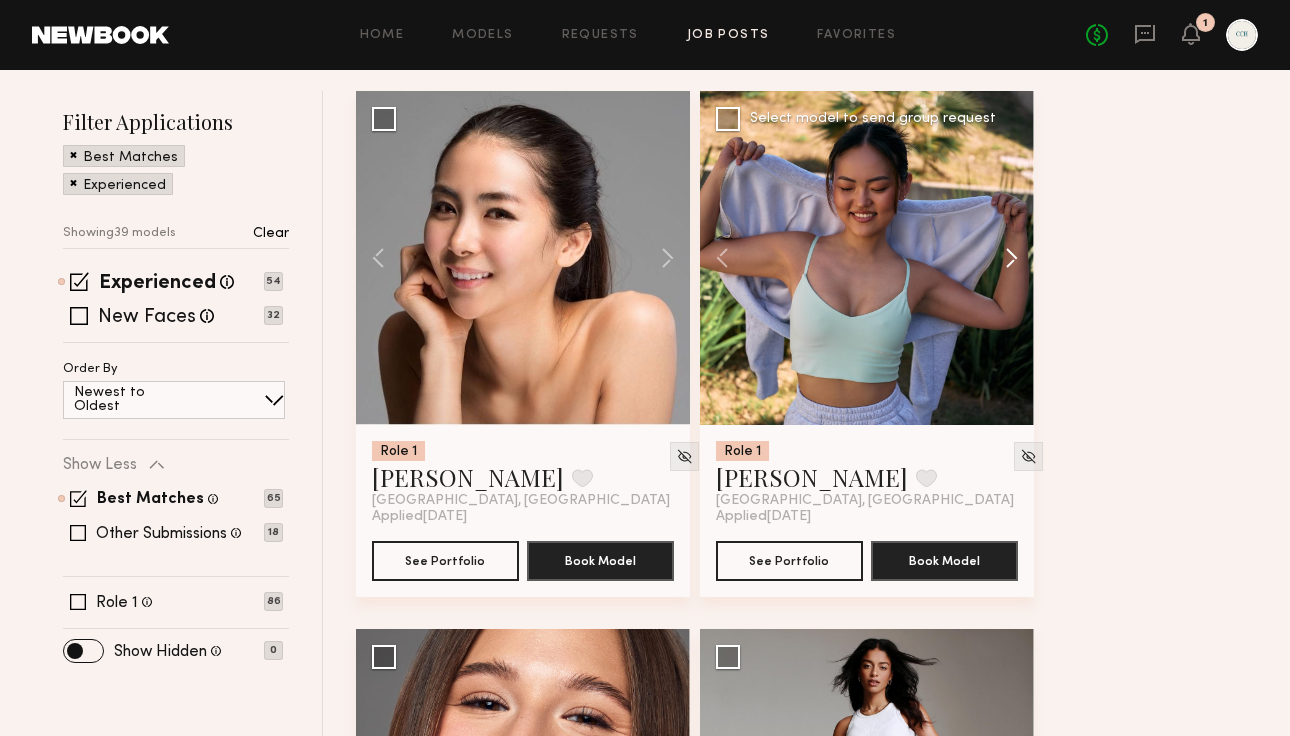 click 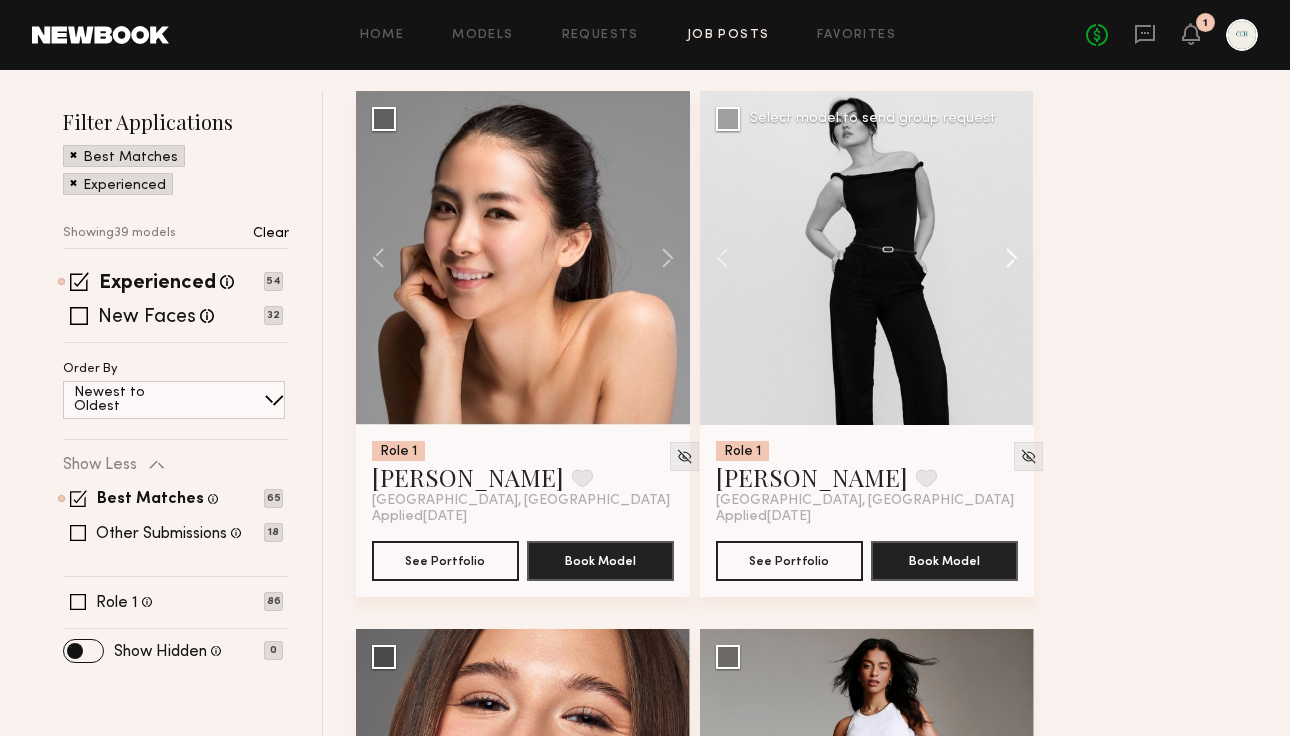 click 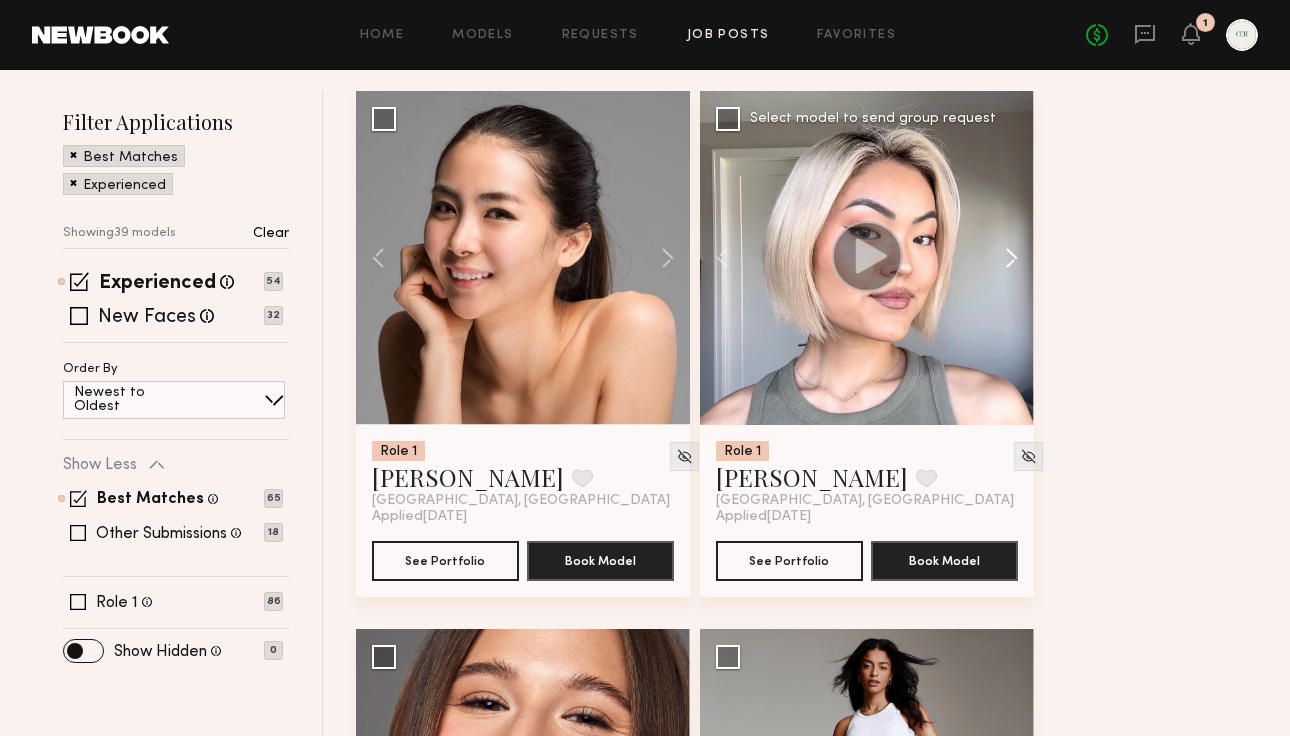 click 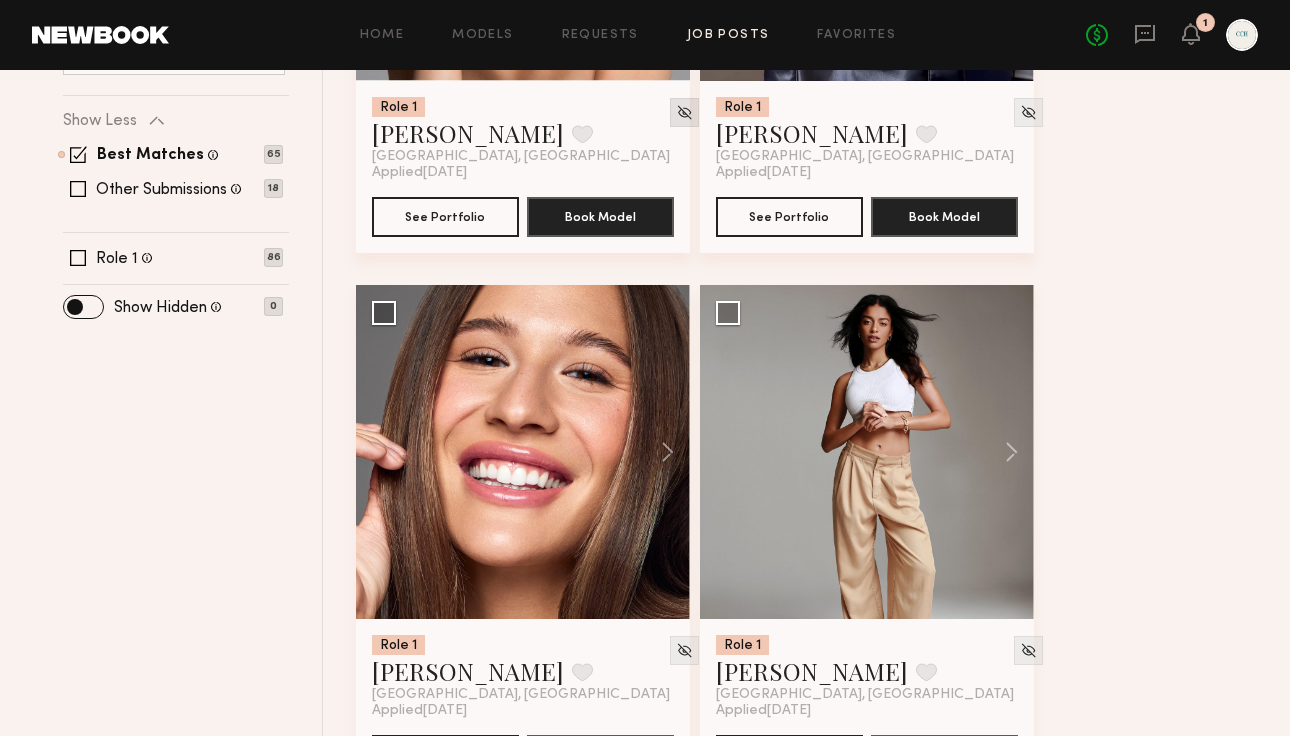 scroll, scrollTop: 572, scrollLeft: 0, axis: vertical 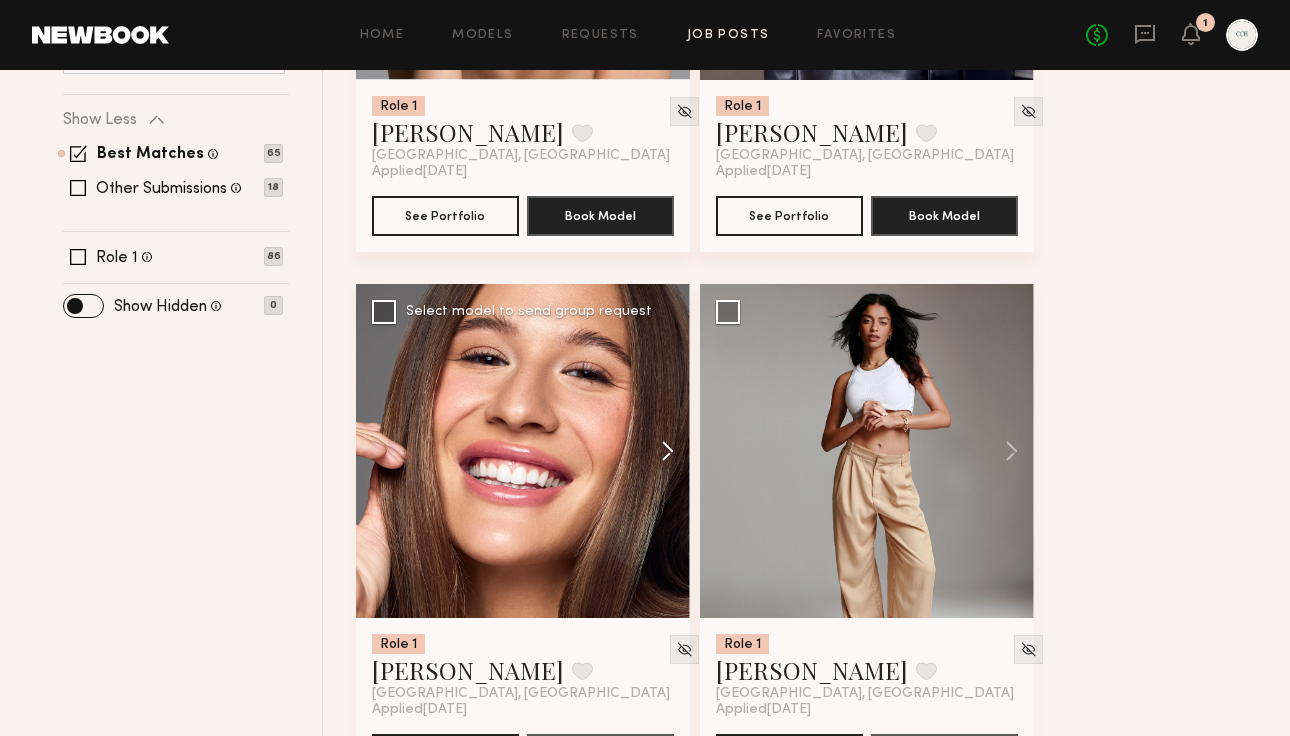 click 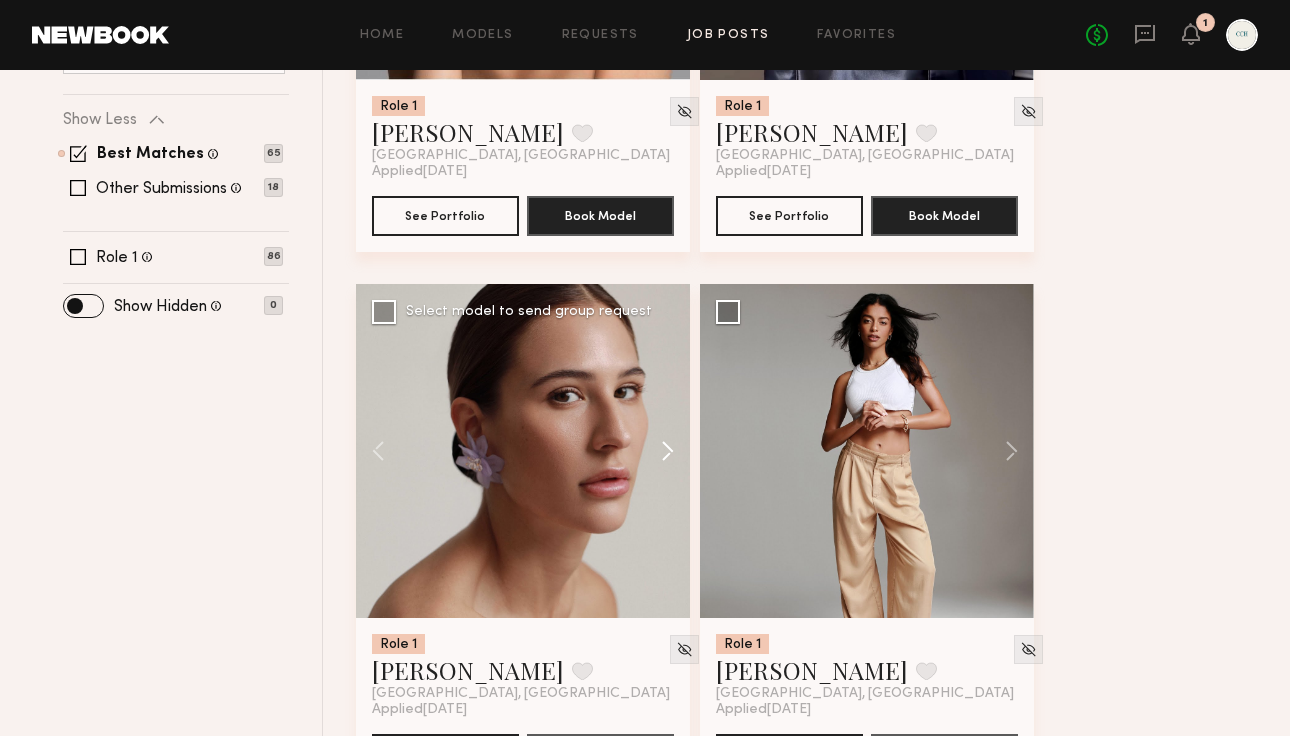 click 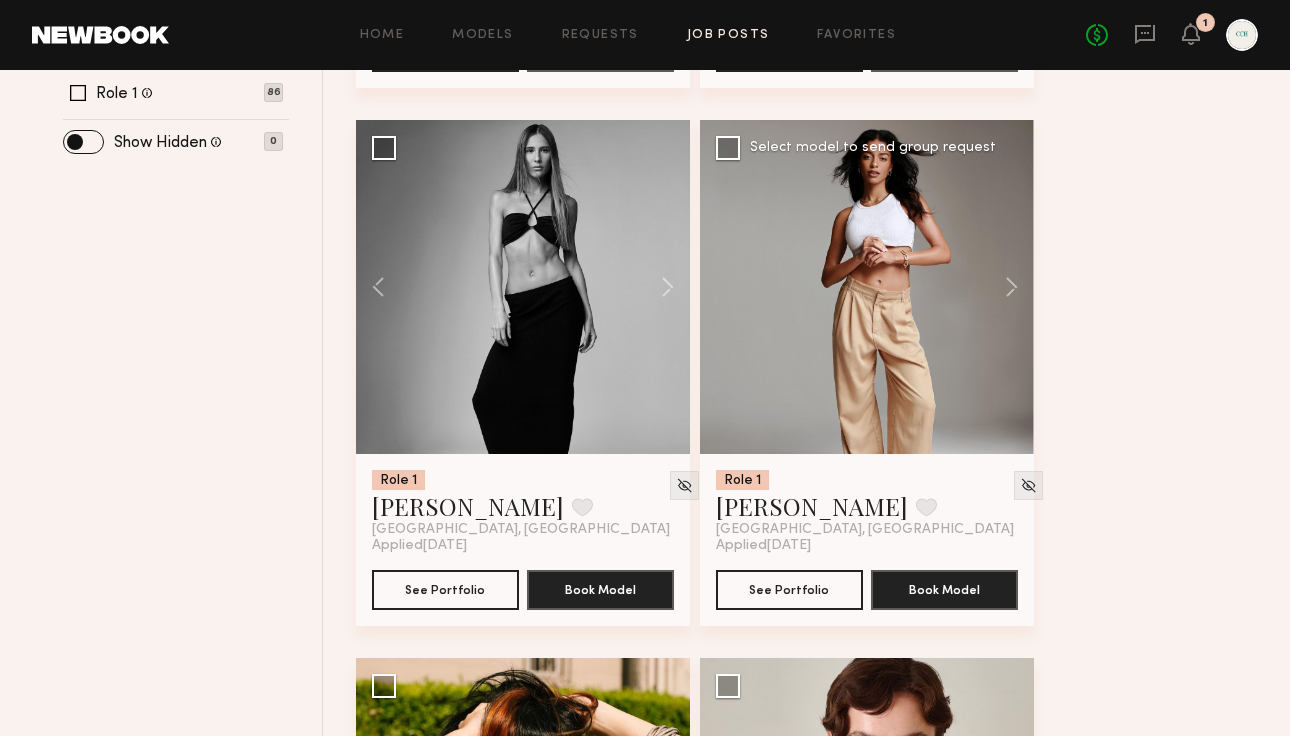 scroll, scrollTop: 738, scrollLeft: 0, axis: vertical 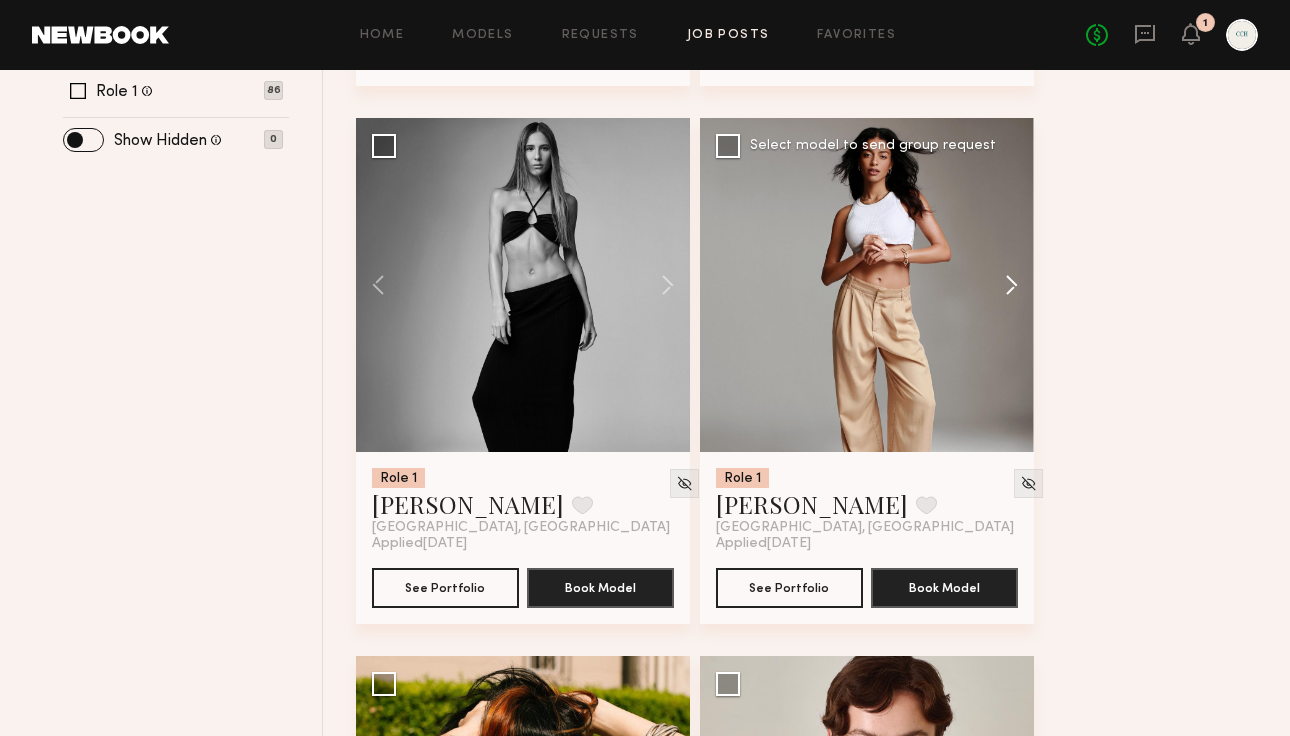 click 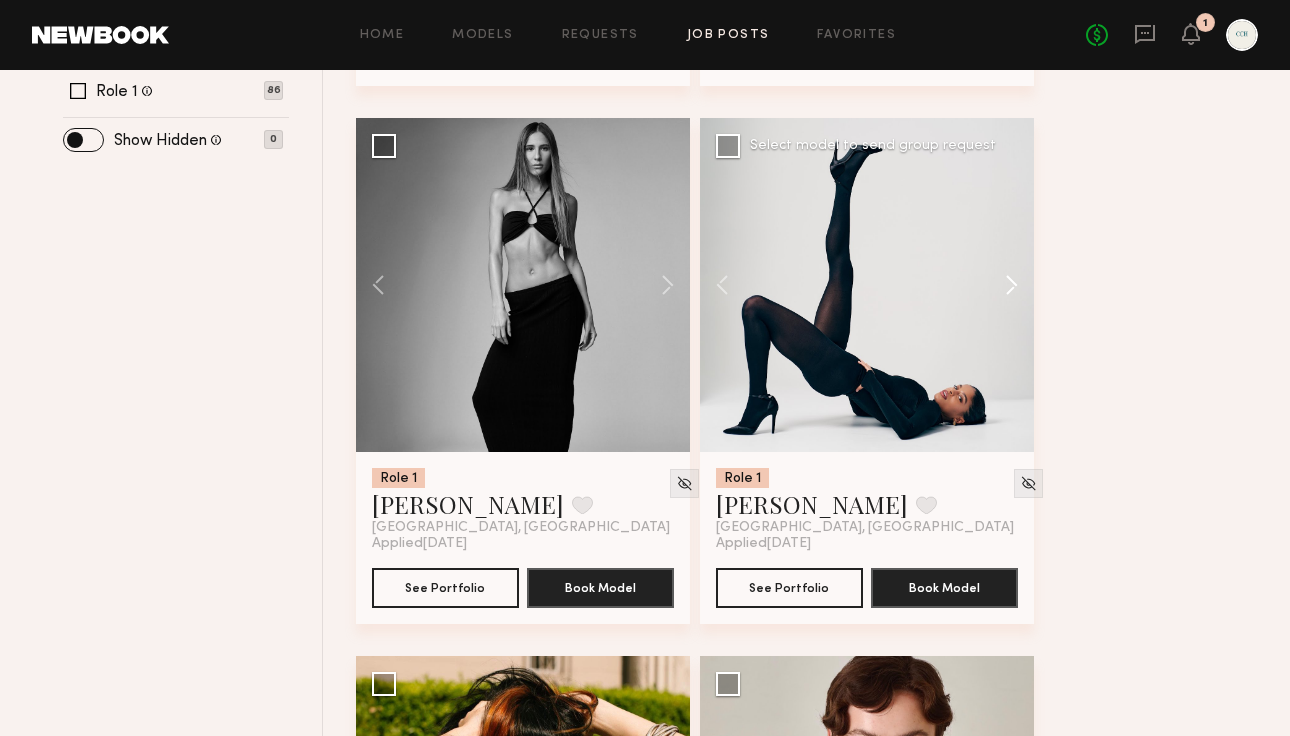 click 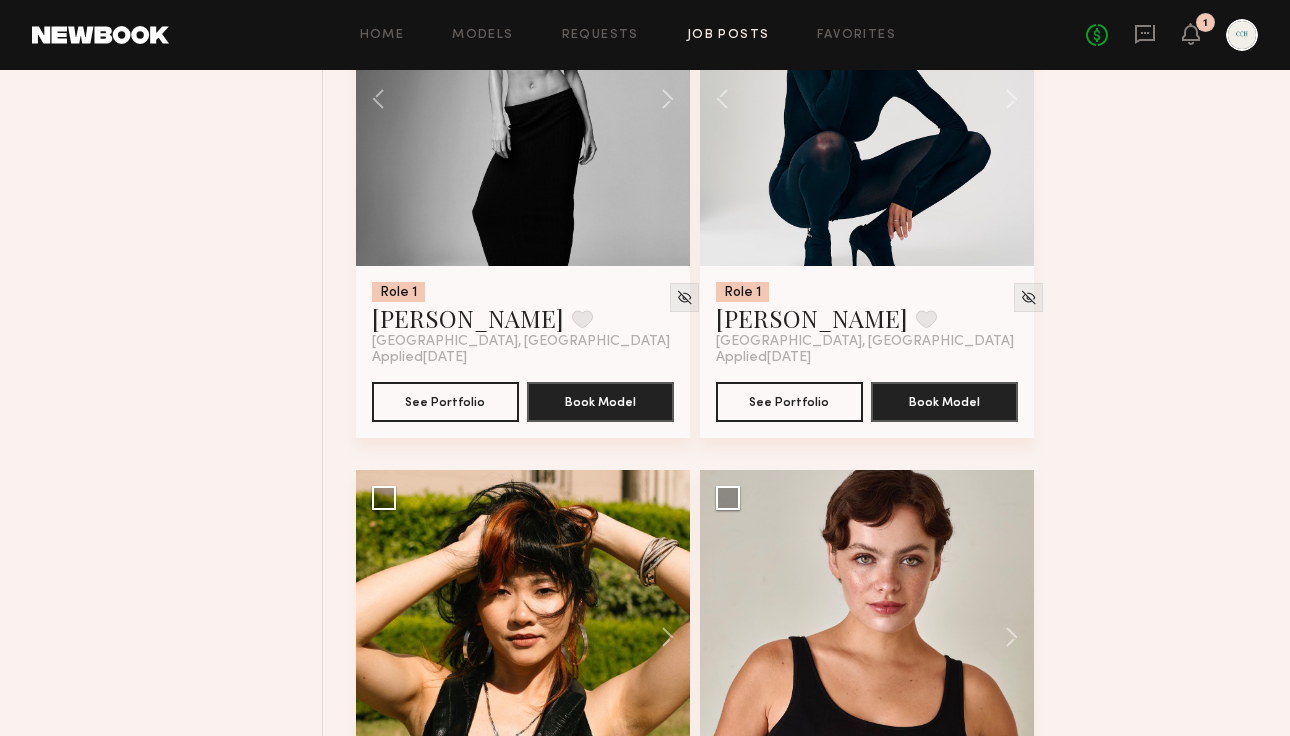 scroll, scrollTop: 1266, scrollLeft: 0, axis: vertical 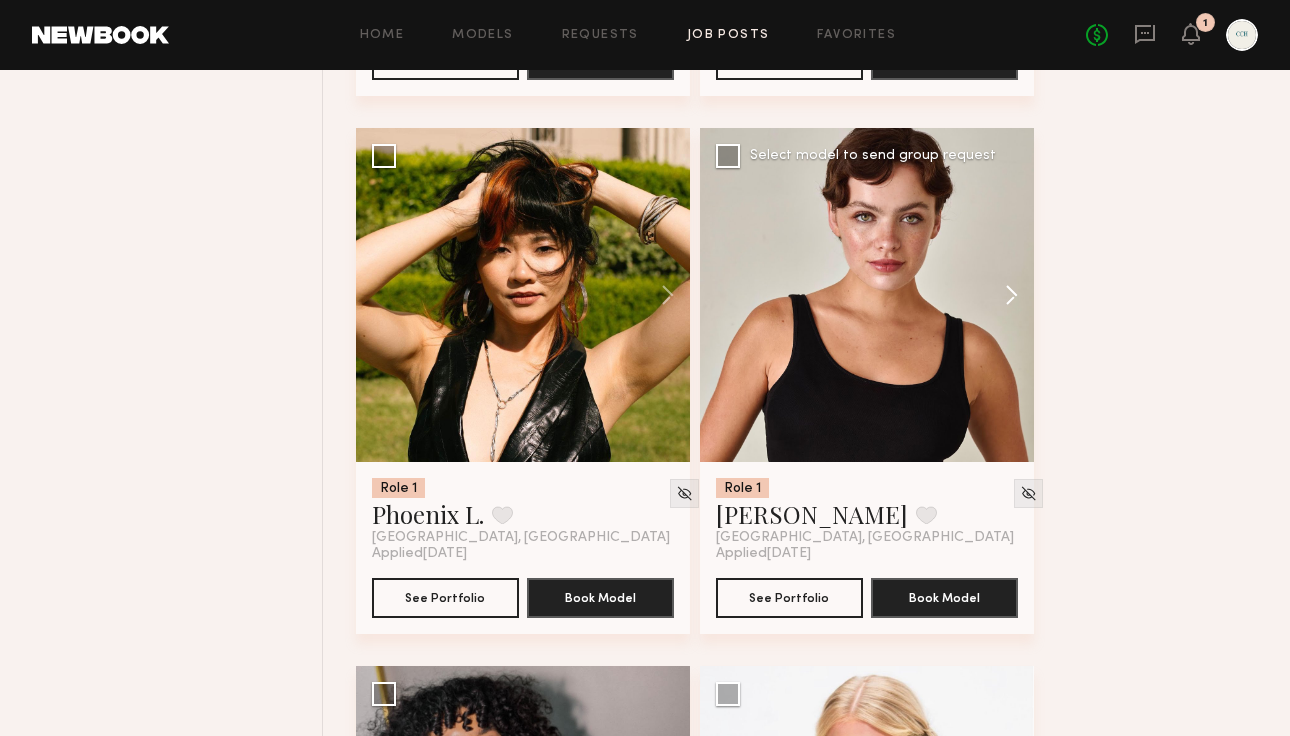 click 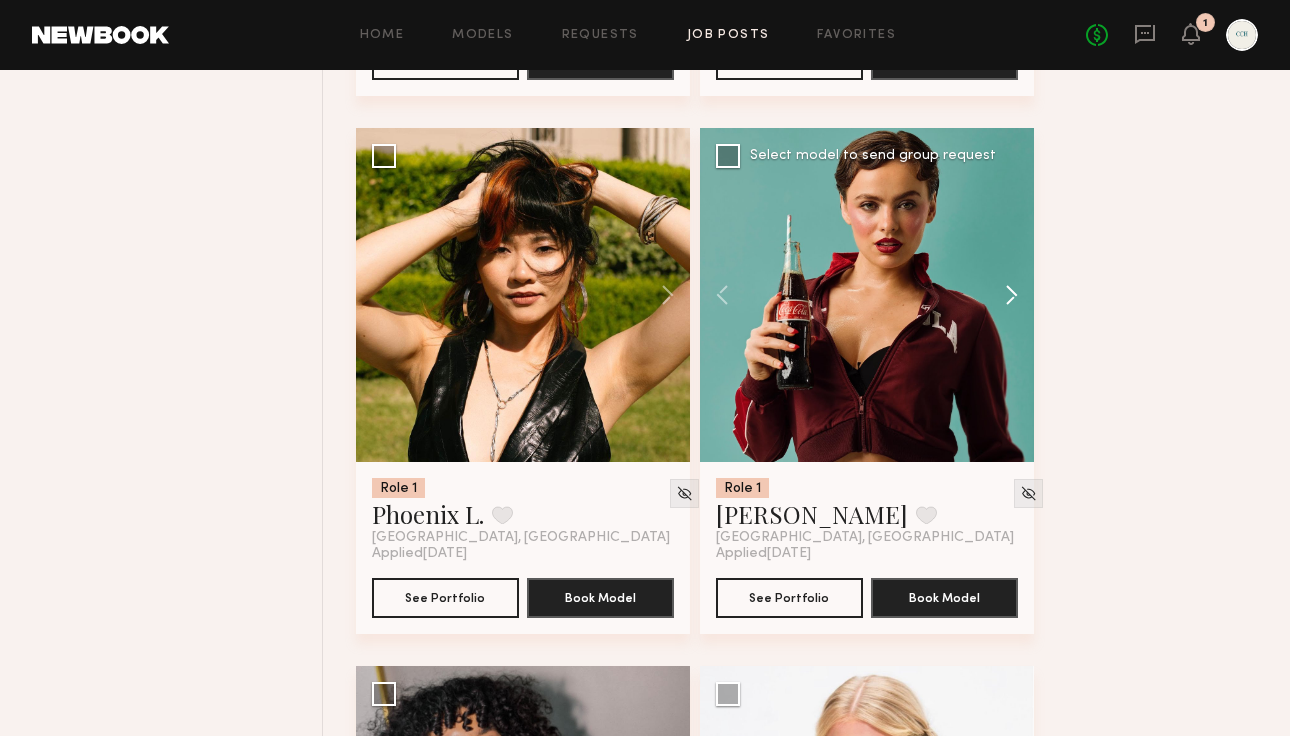 click 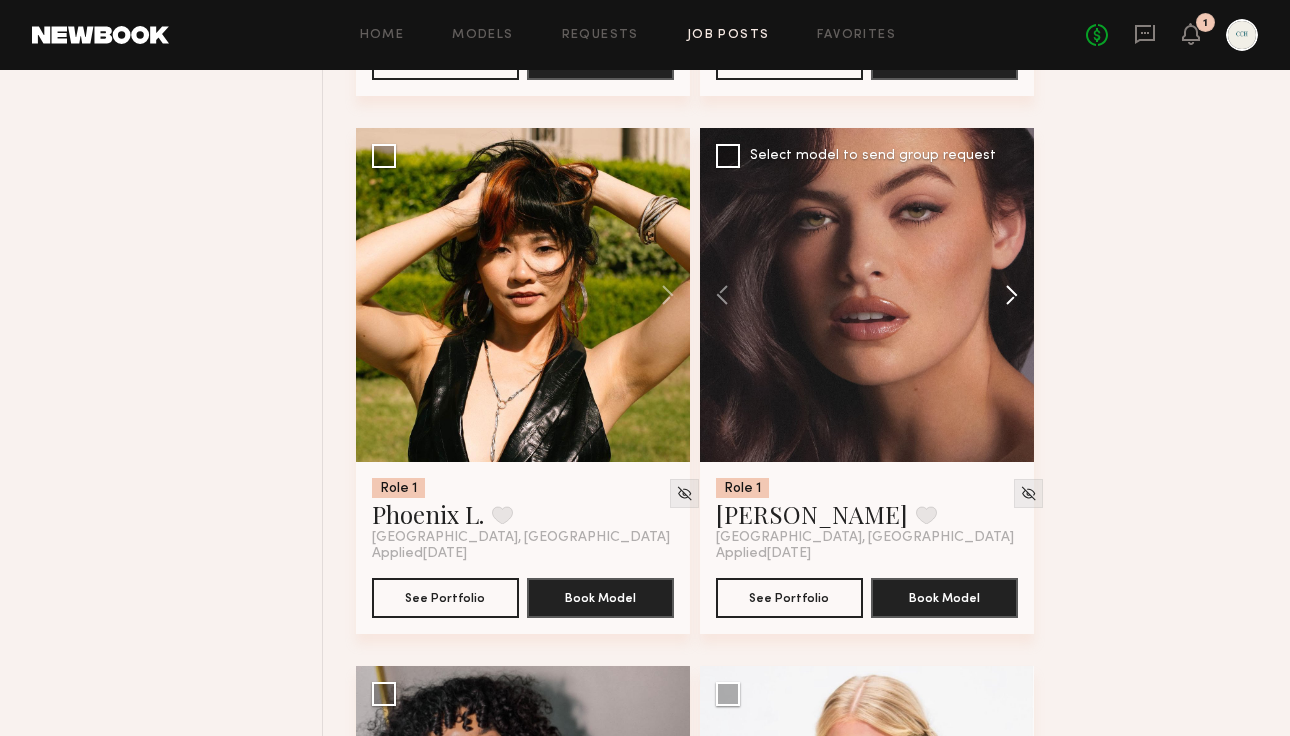 click 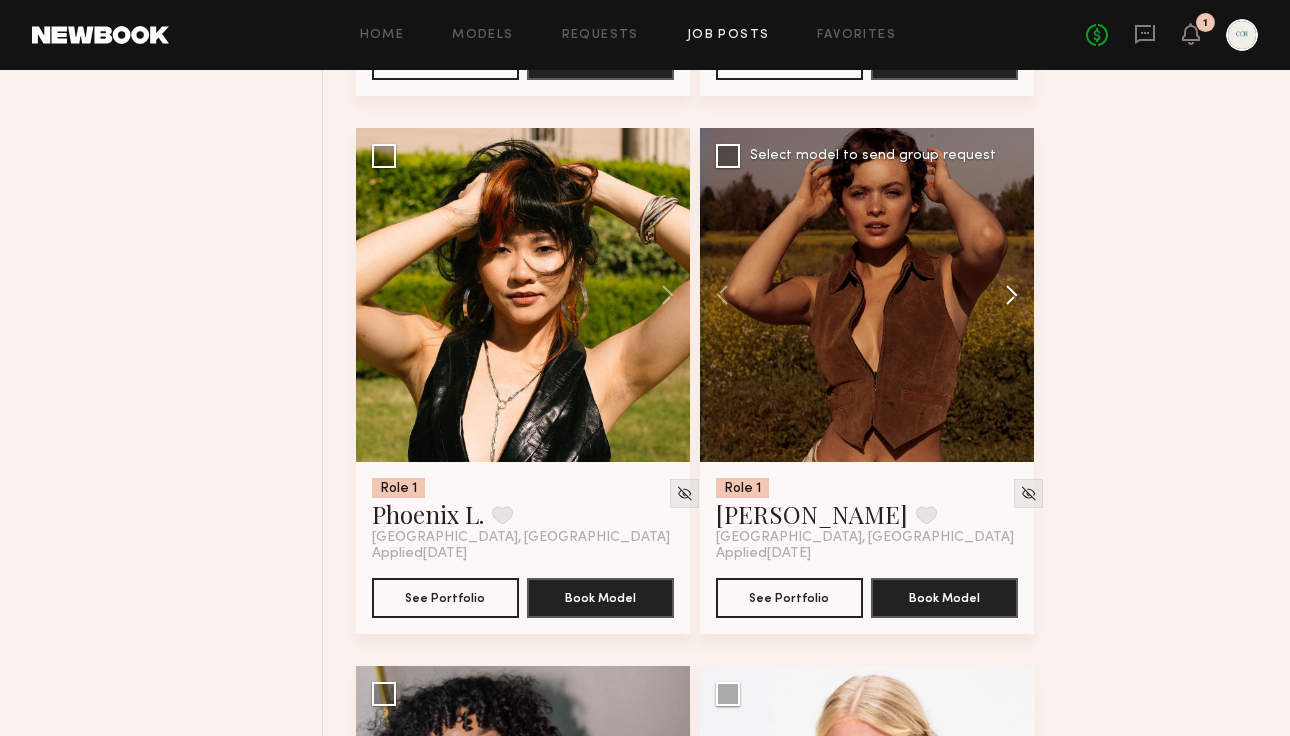 click 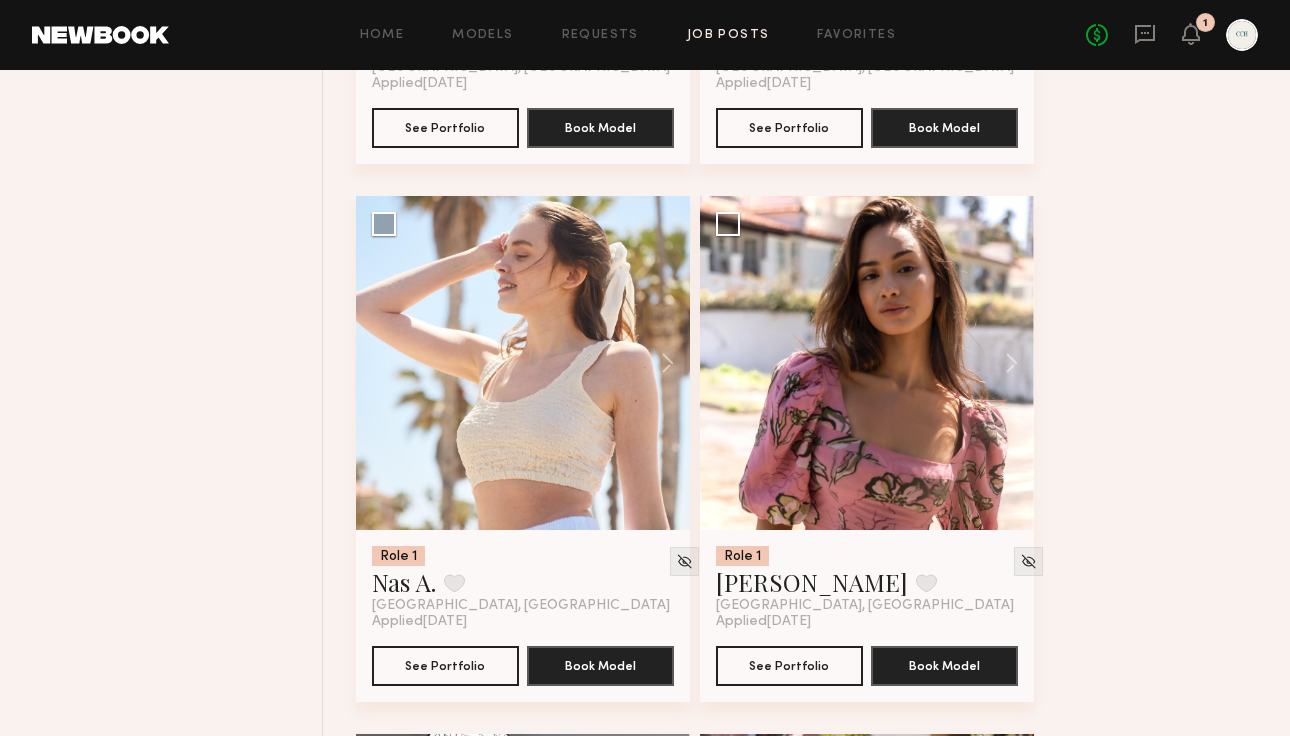 scroll, scrollTop: 3352, scrollLeft: 0, axis: vertical 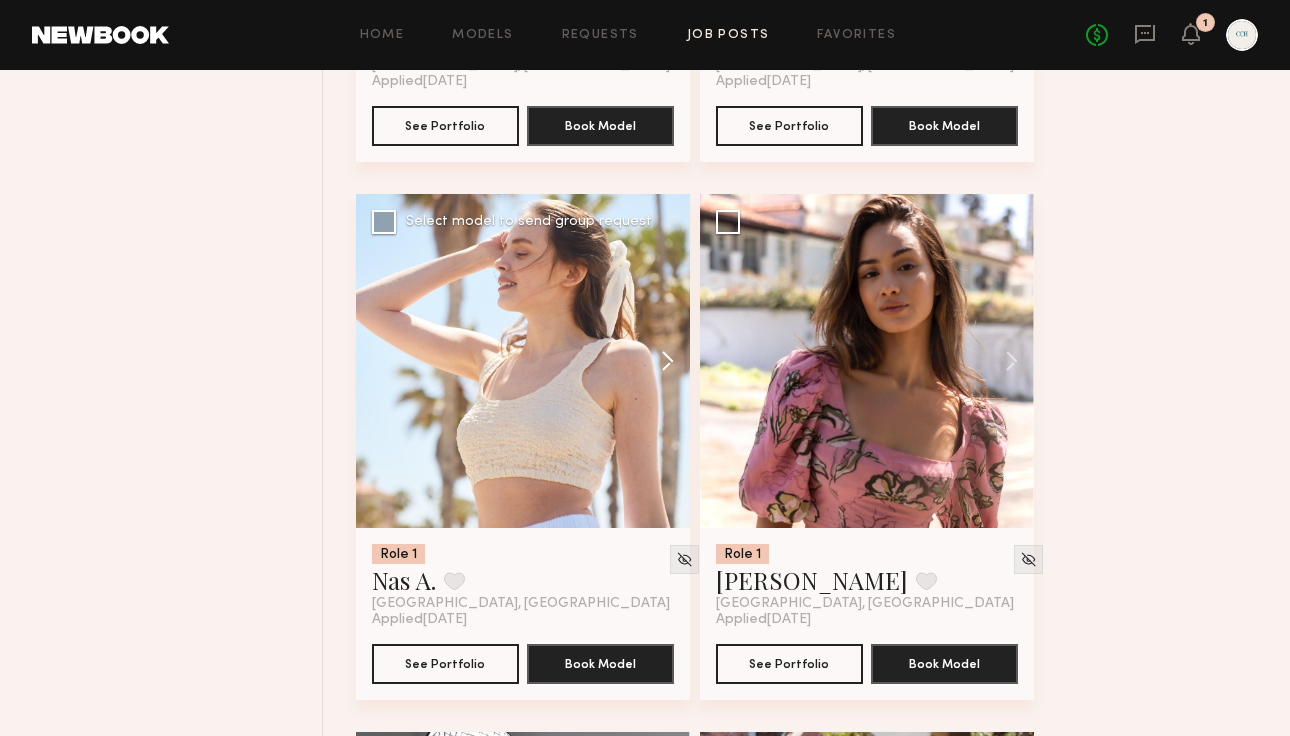 click 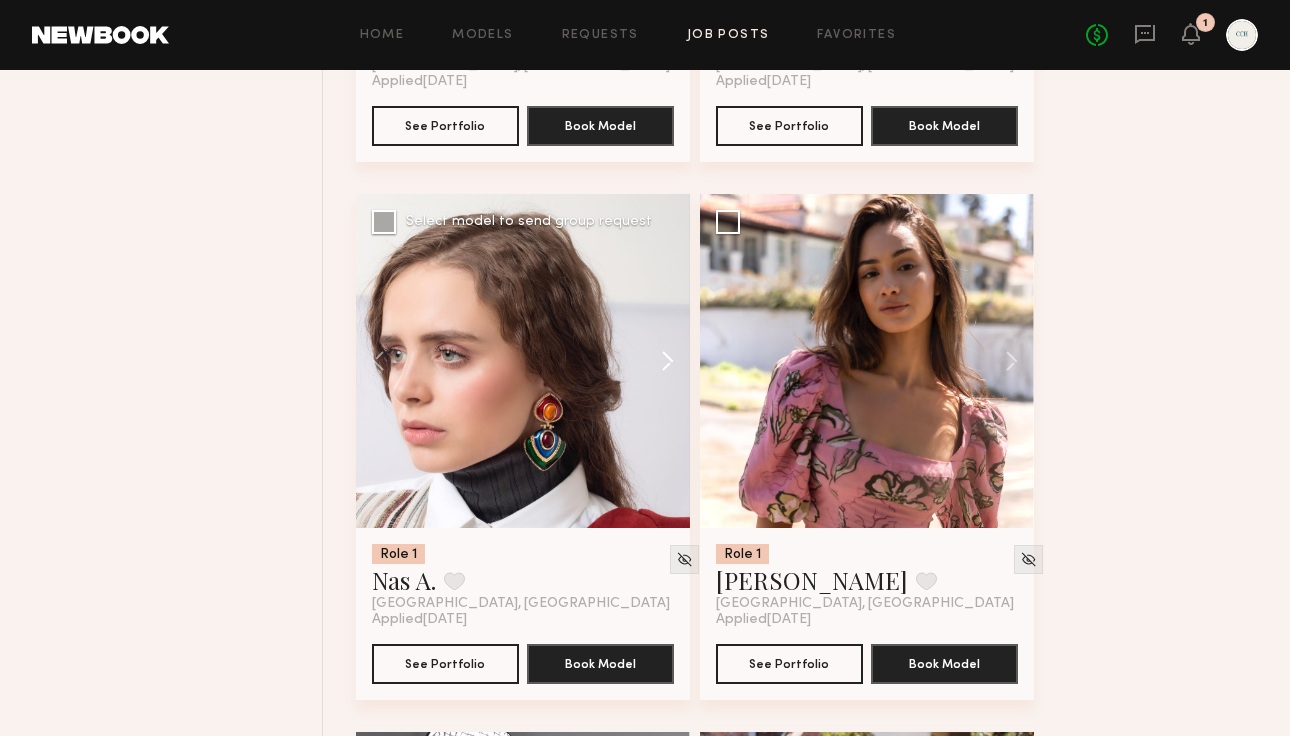 click 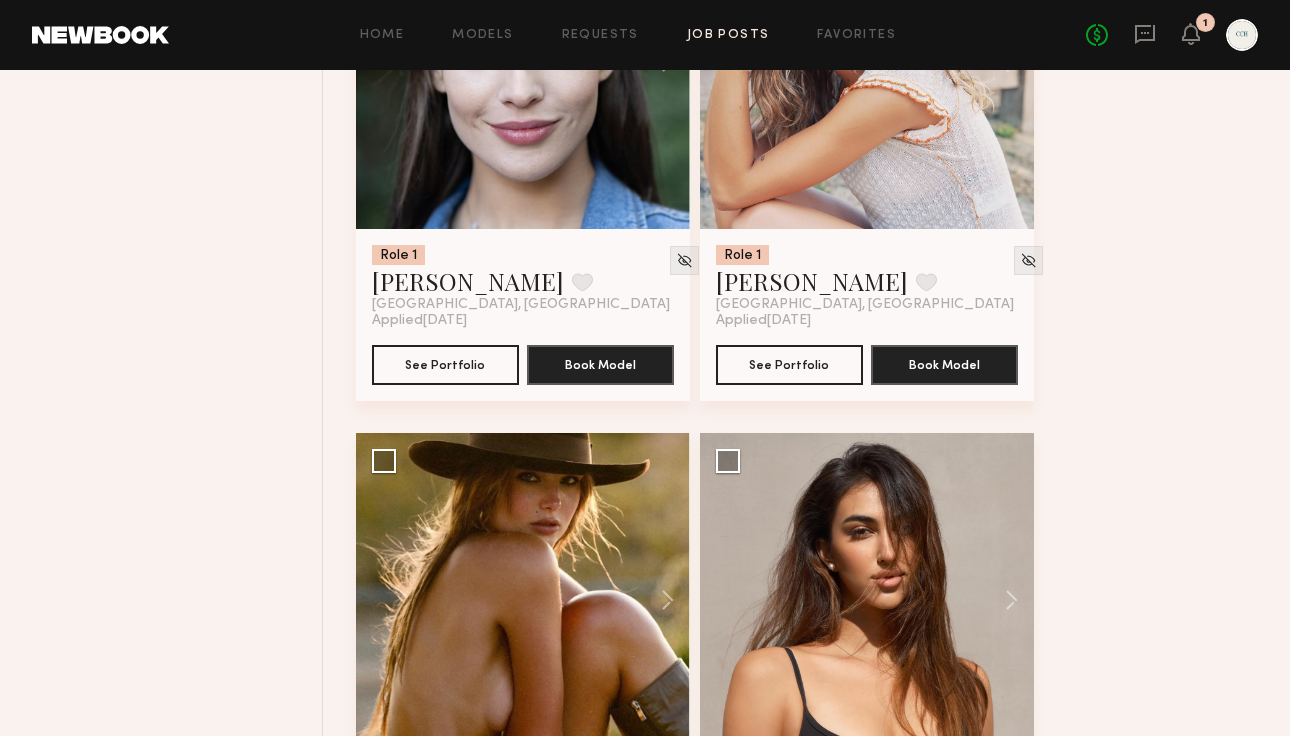 scroll, scrollTop: 5035, scrollLeft: 0, axis: vertical 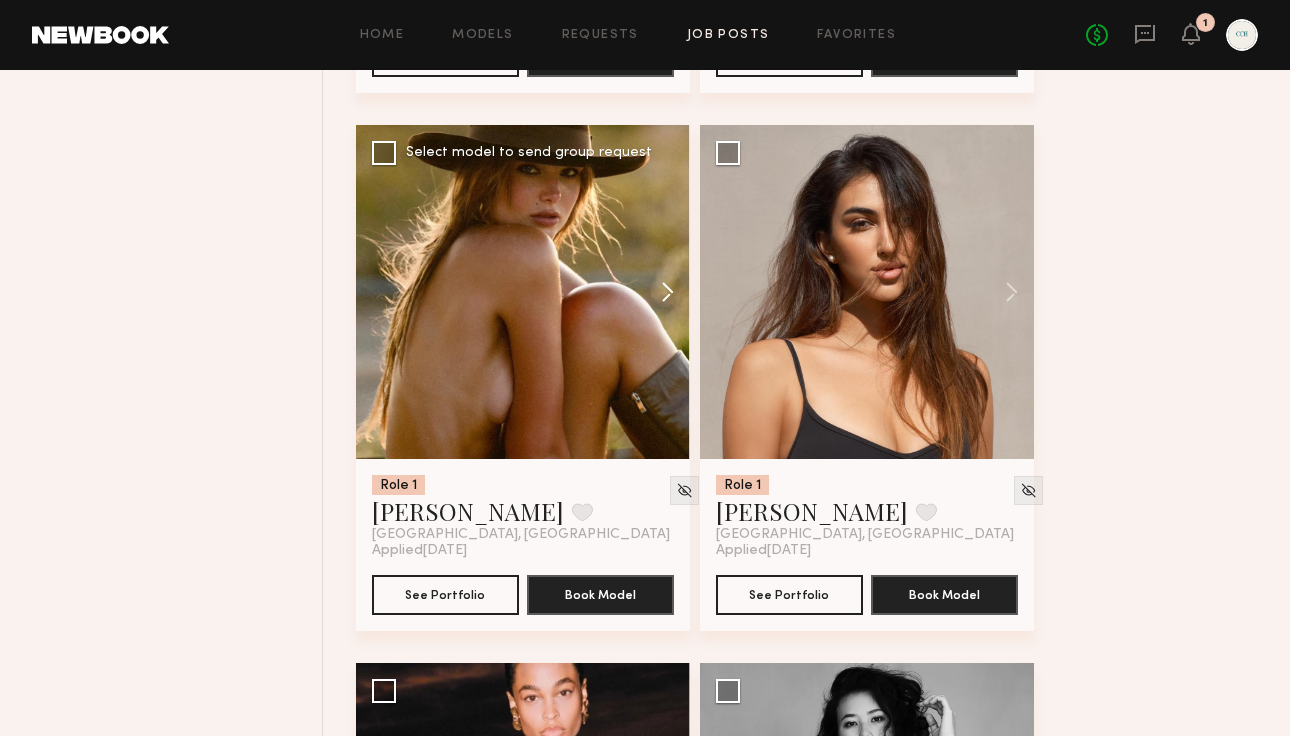 click 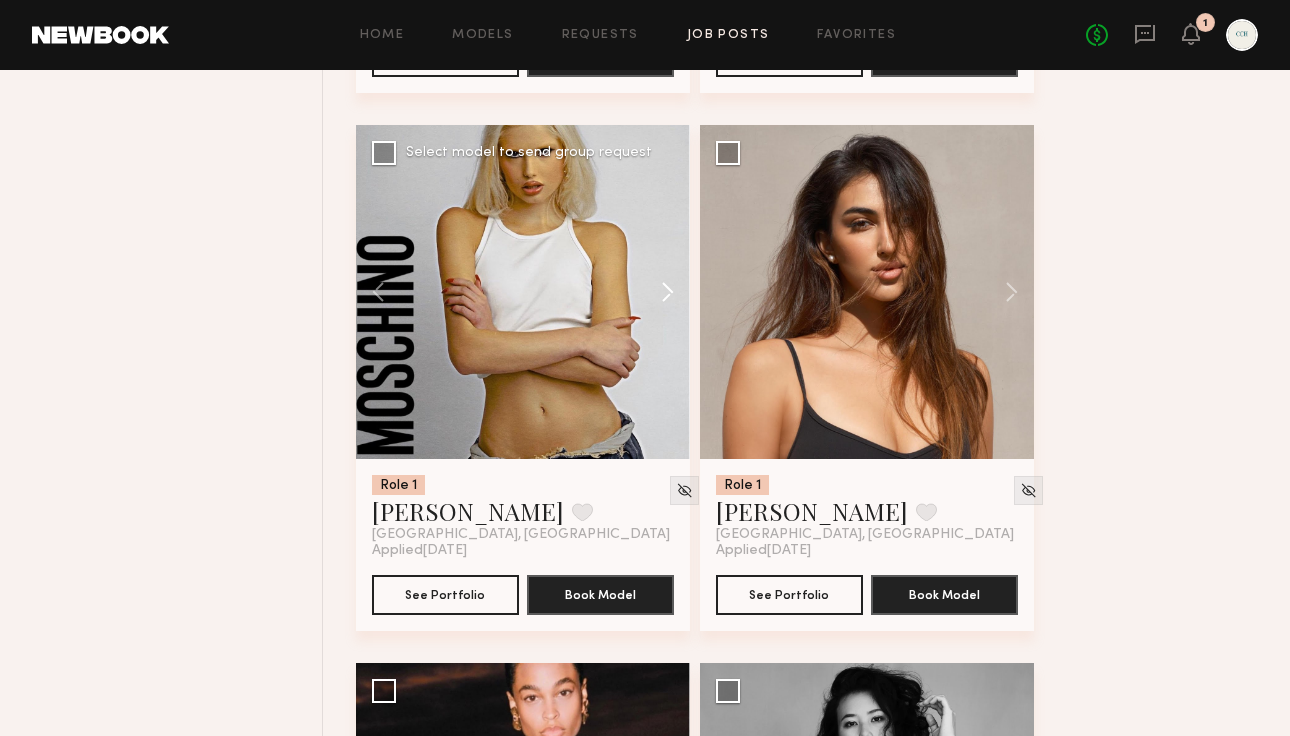 click 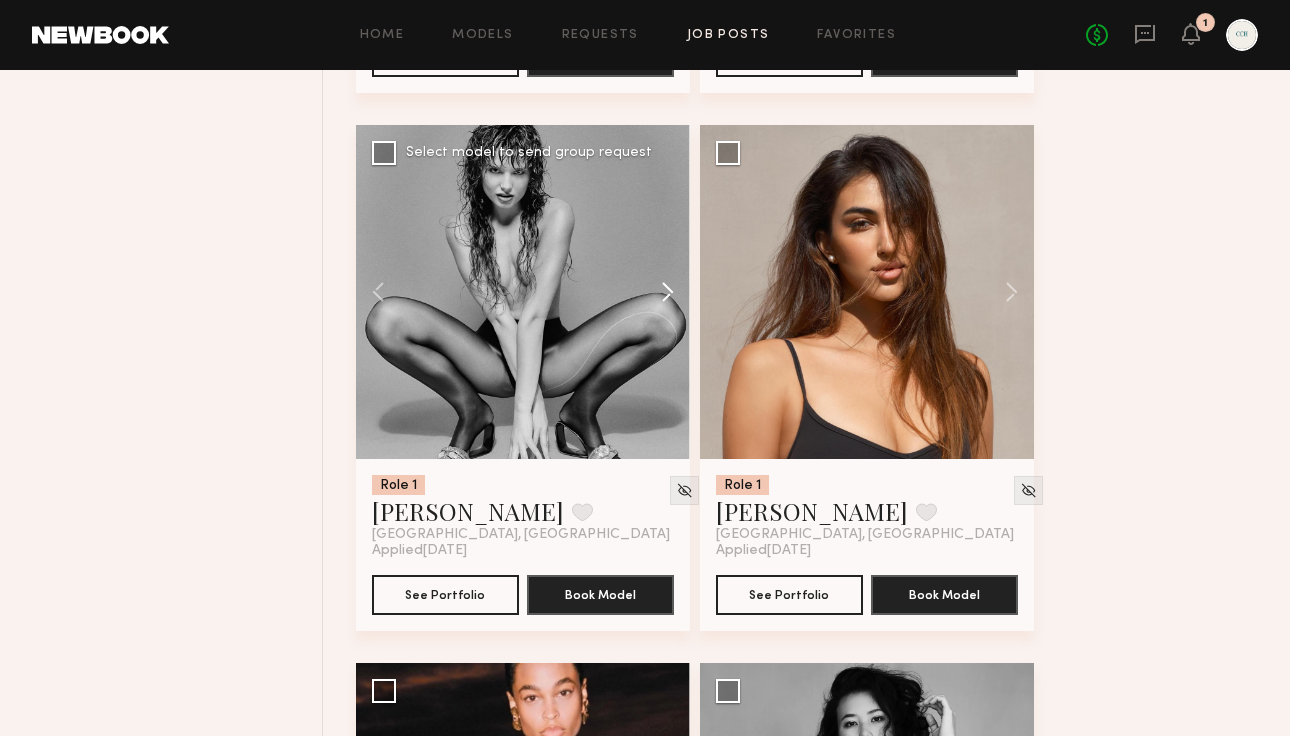click 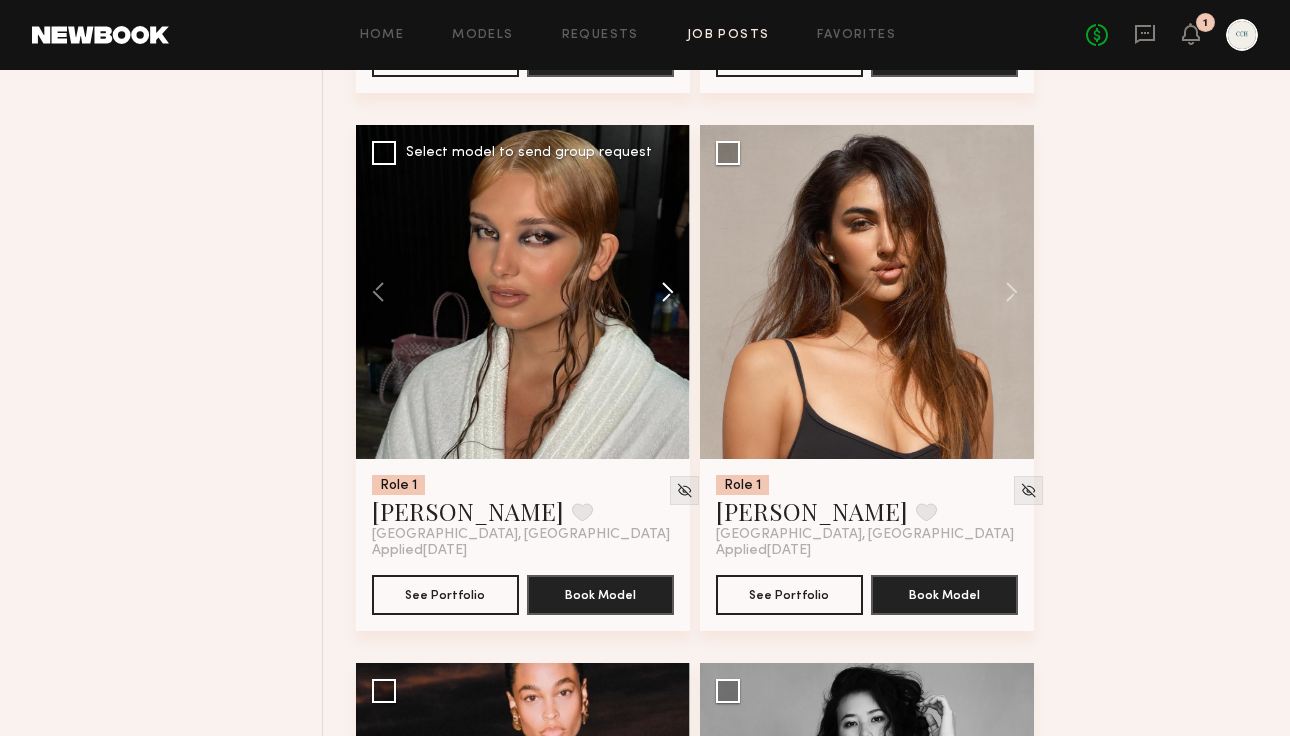 click 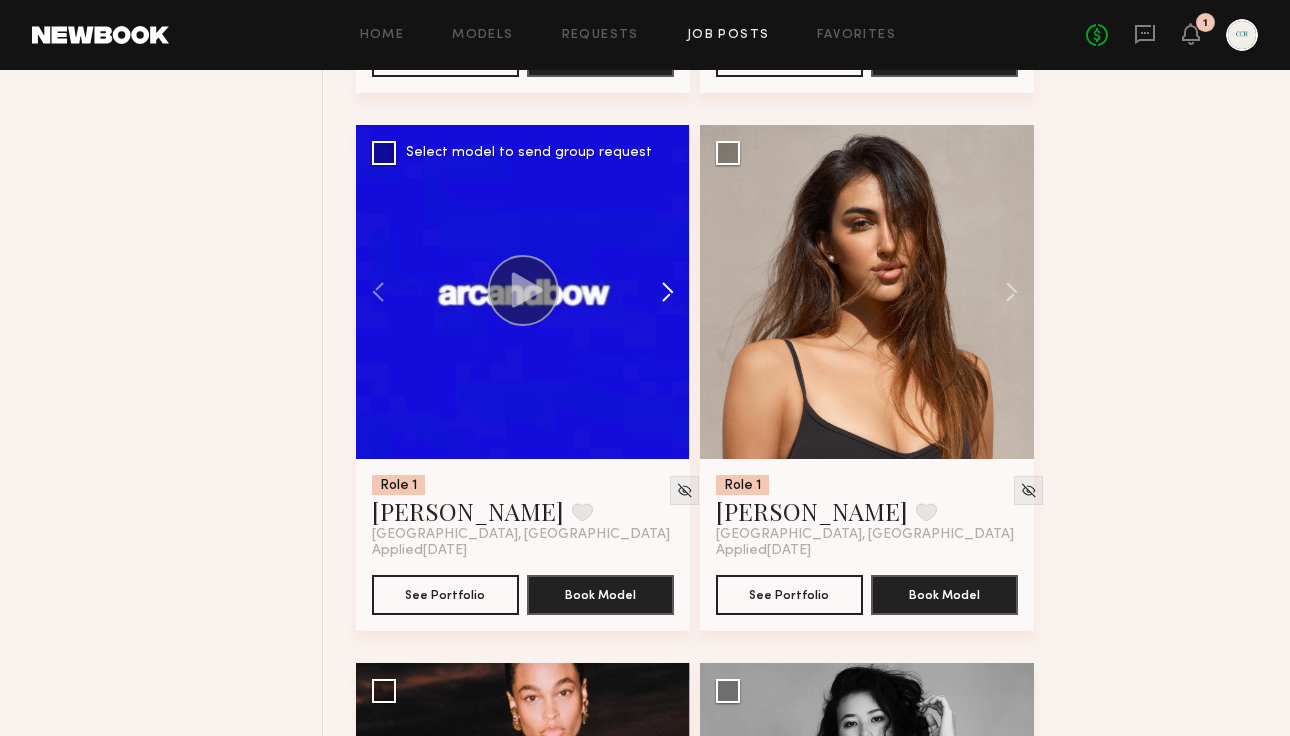click 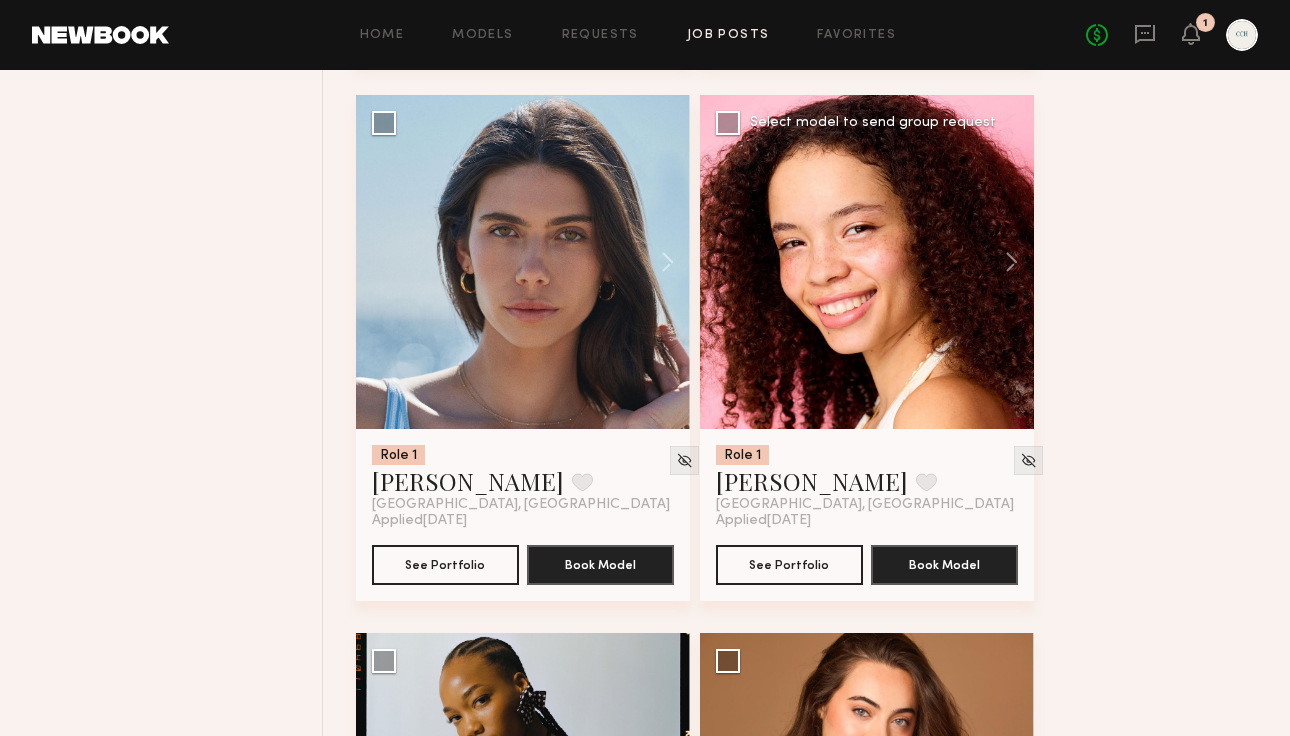scroll, scrollTop: 6142, scrollLeft: 0, axis: vertical 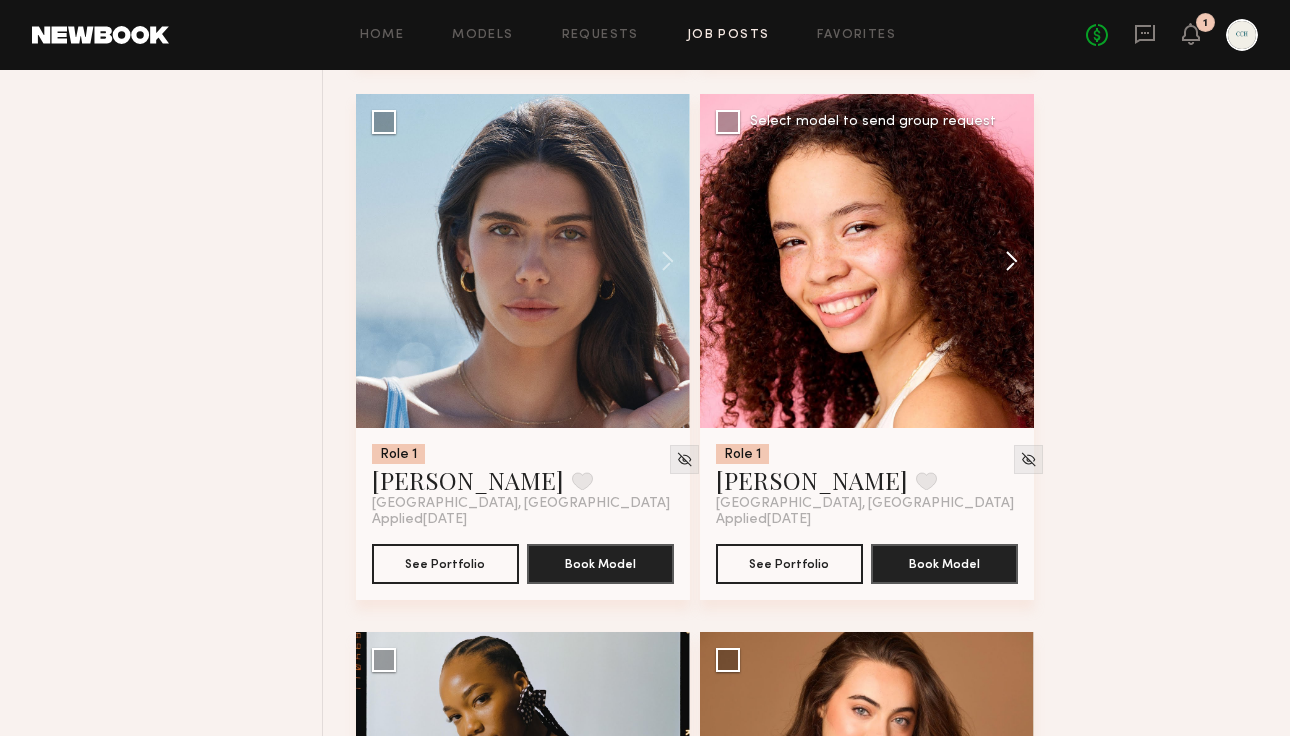 click 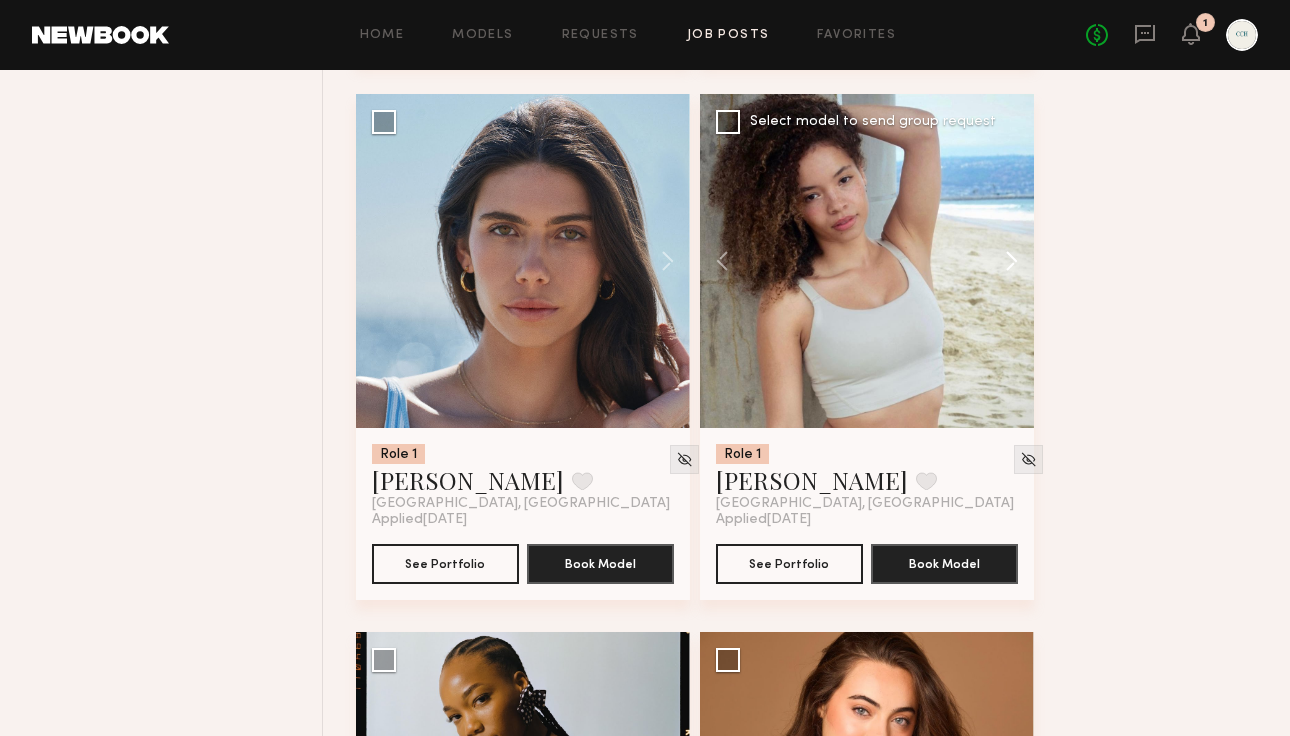 click 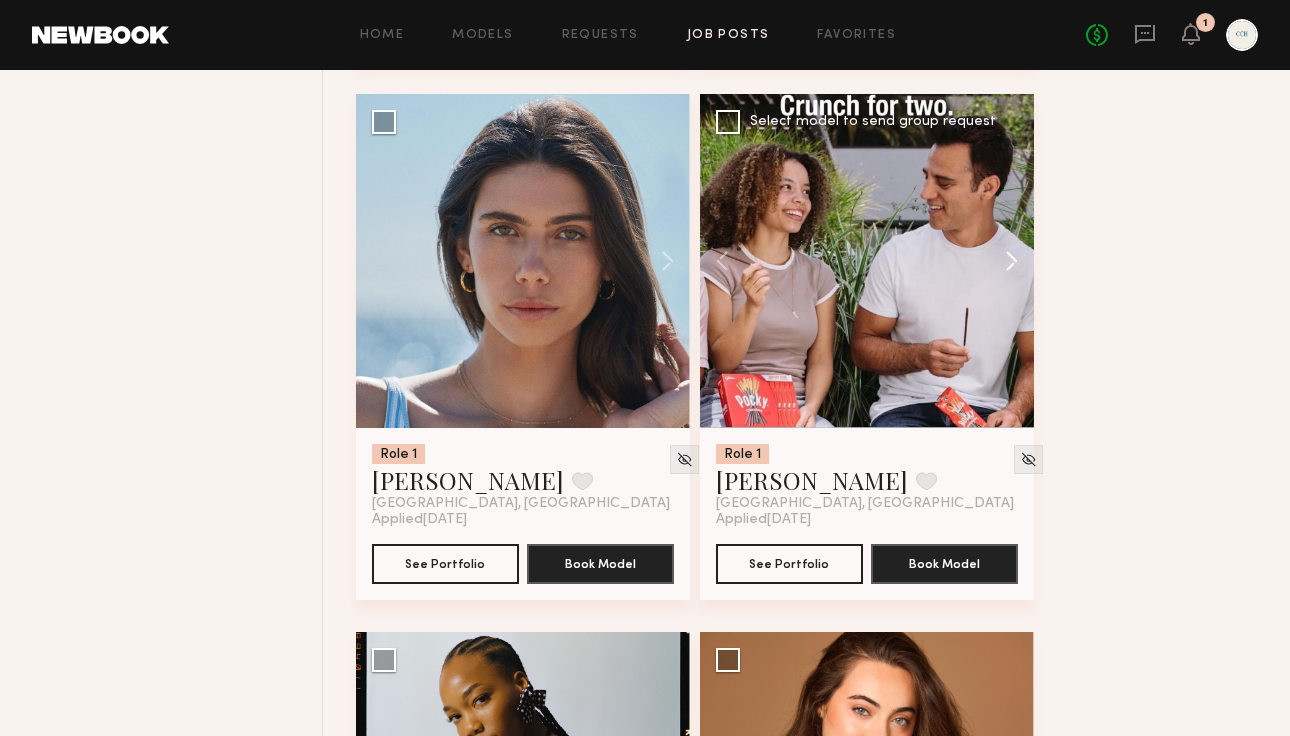 click 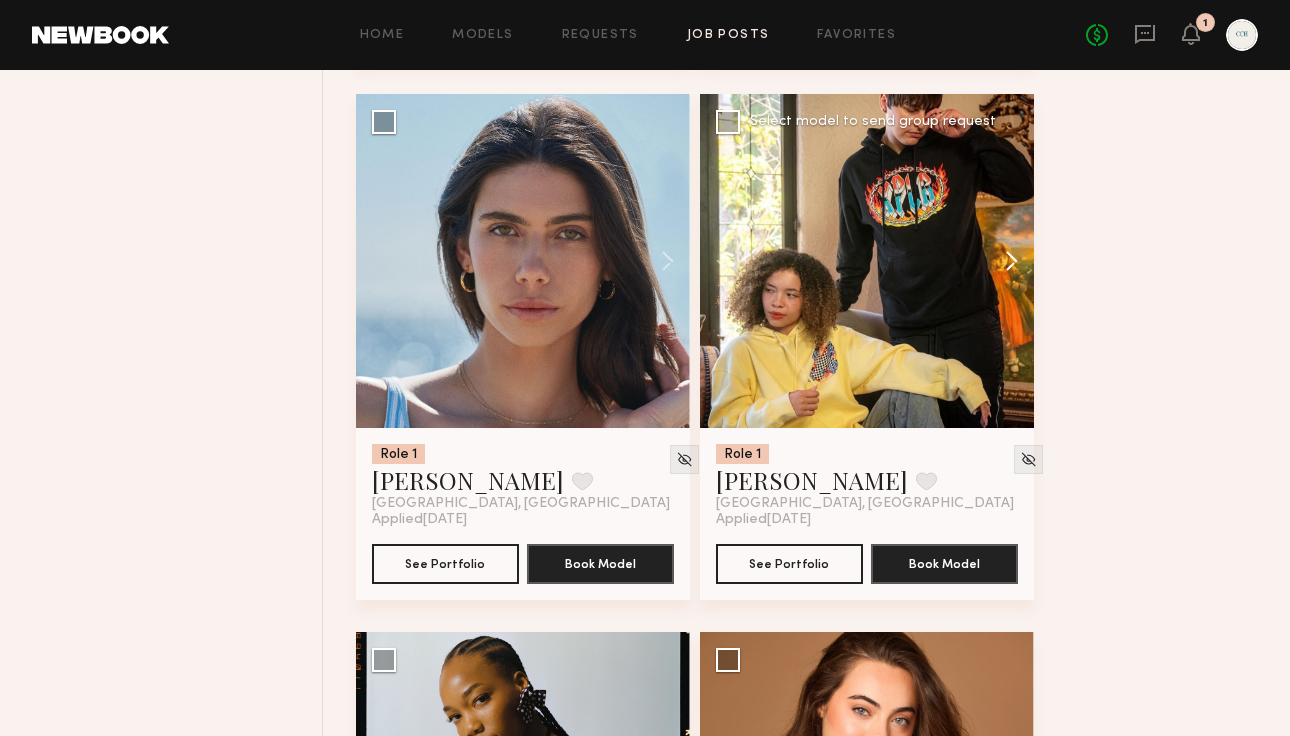 click 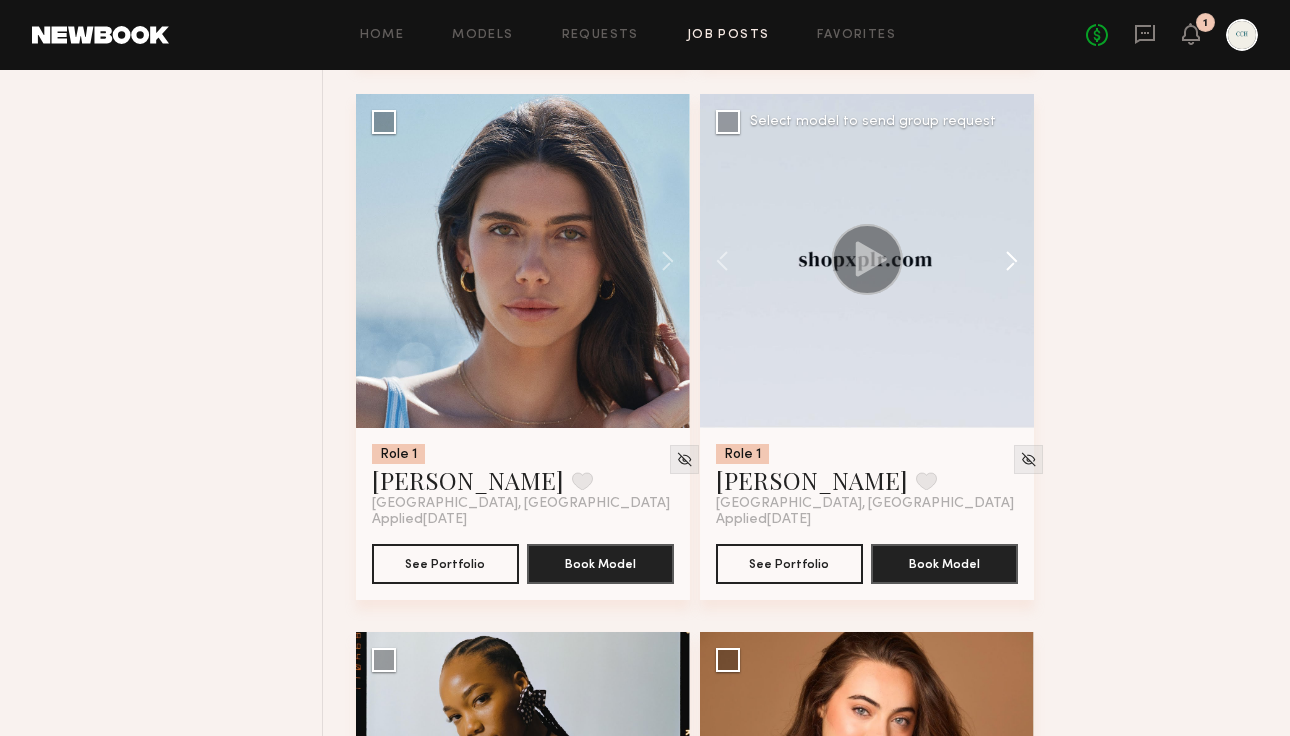 click 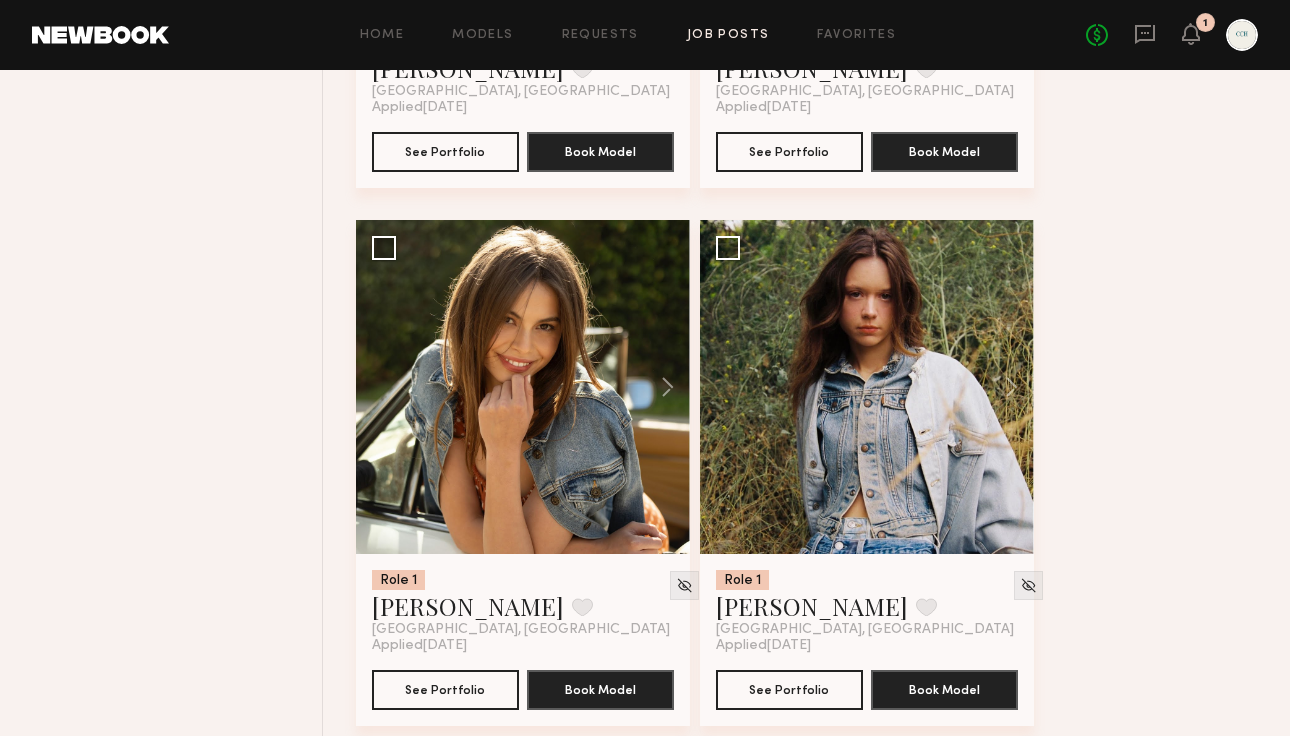 scroll, scrollTop: 7085, scrollLeft: 0, axis: vertical 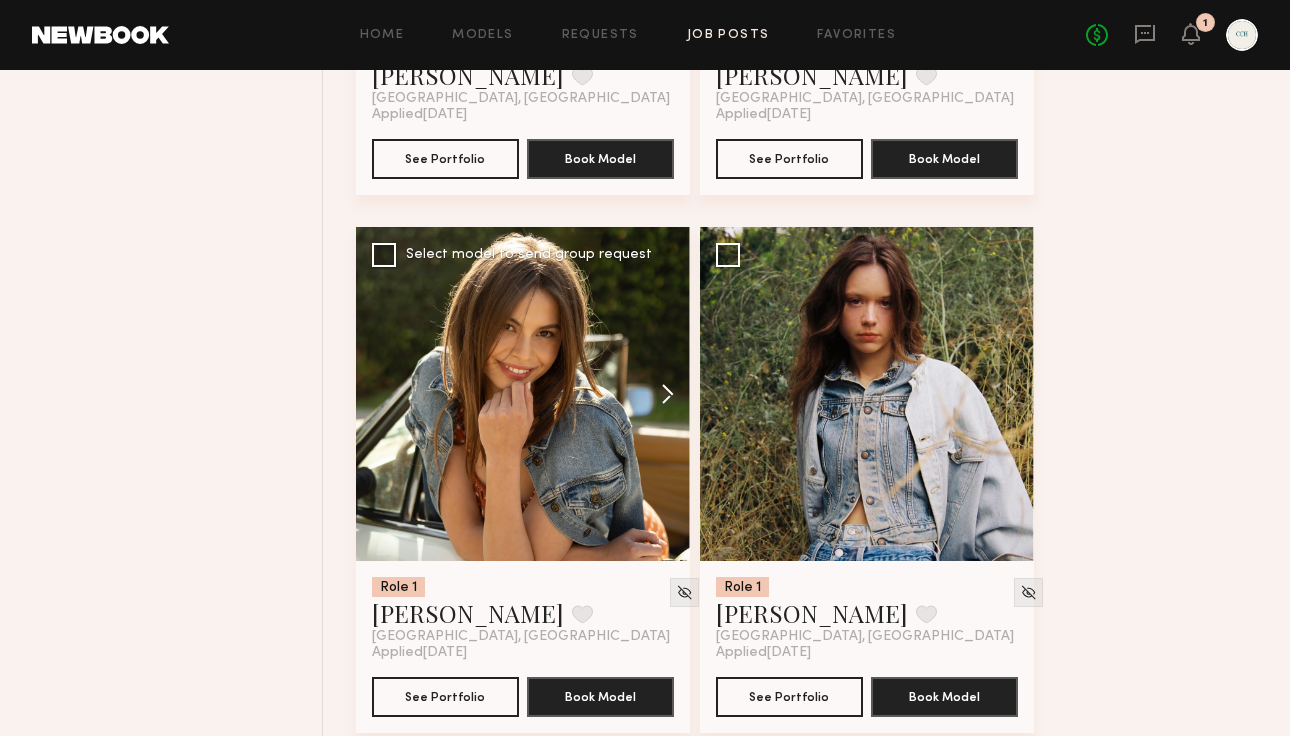 click 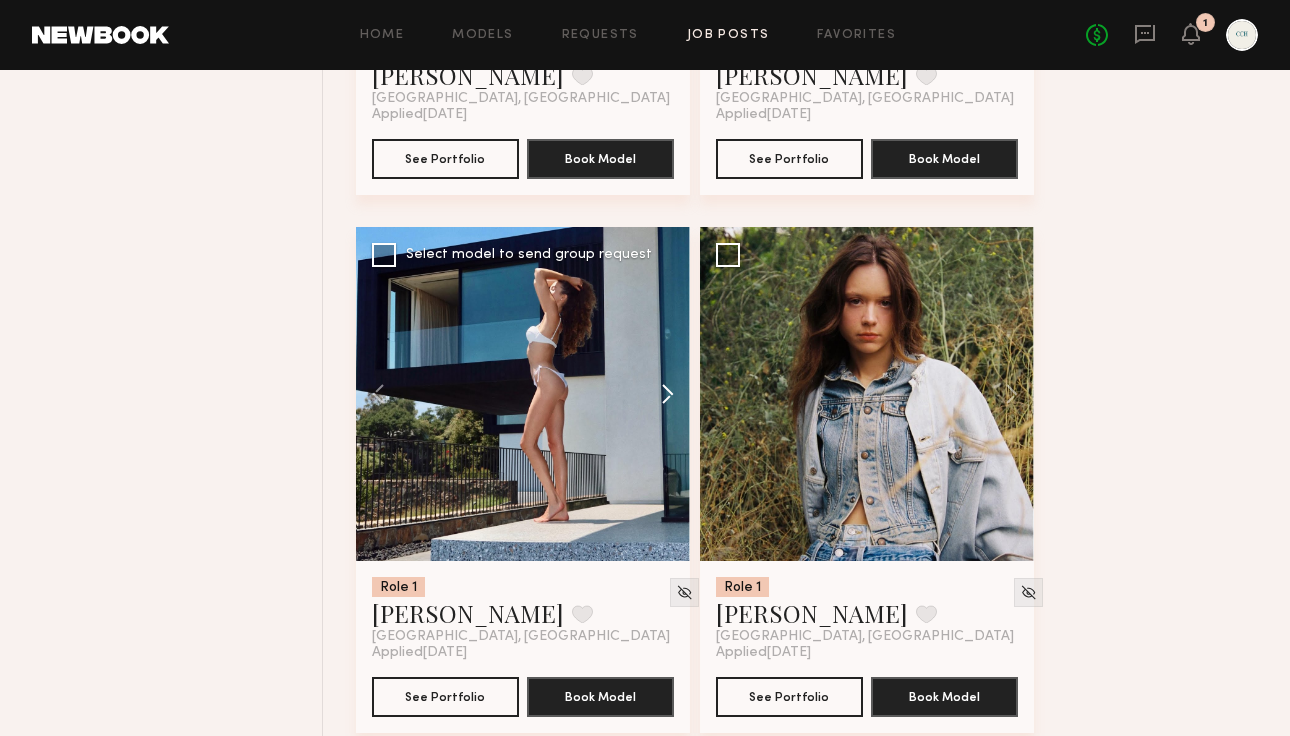 click 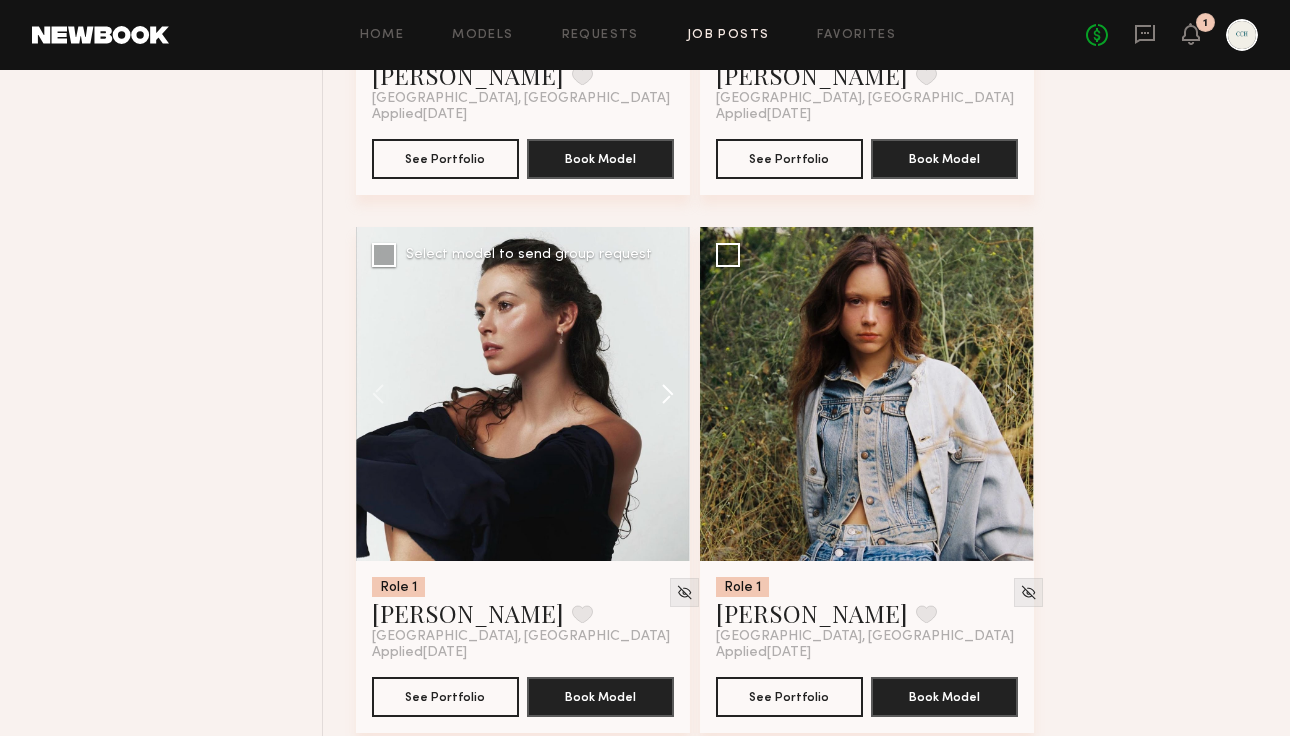 click 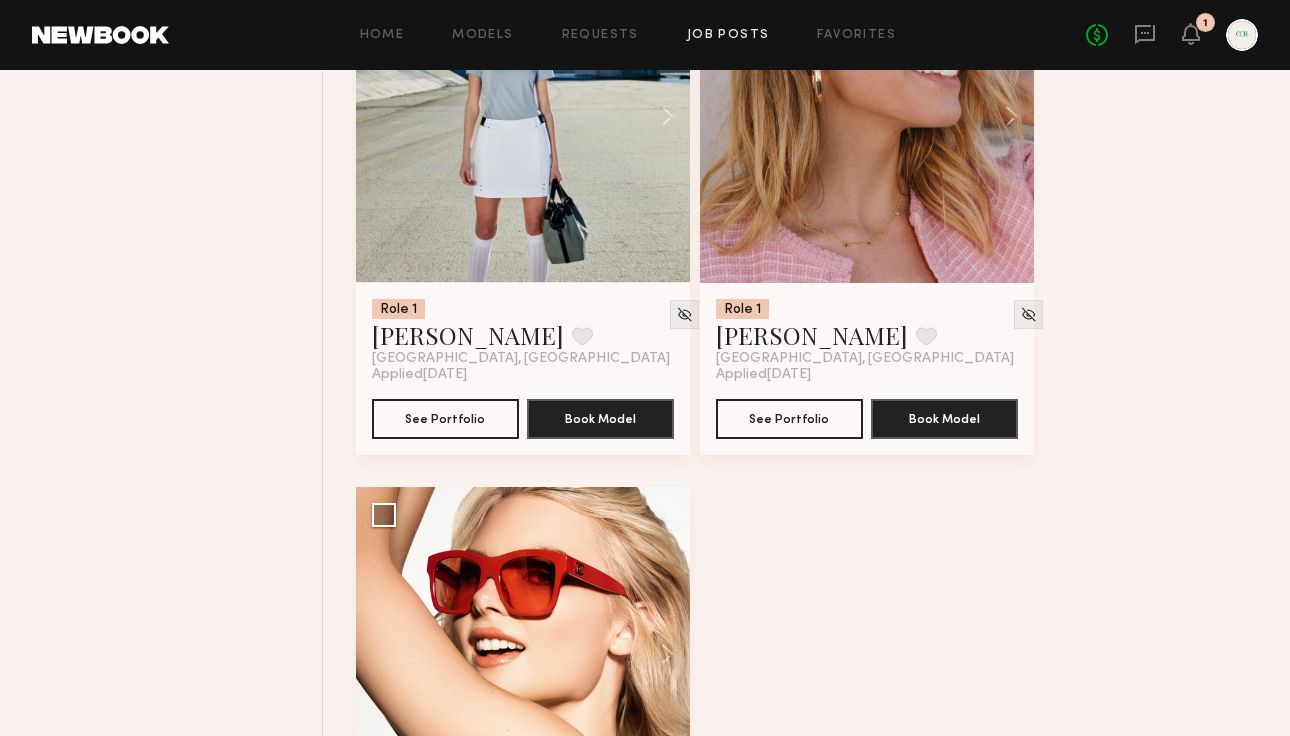 scroll, scrollTop: 10352, scrollLeft: 0, axis: vertical 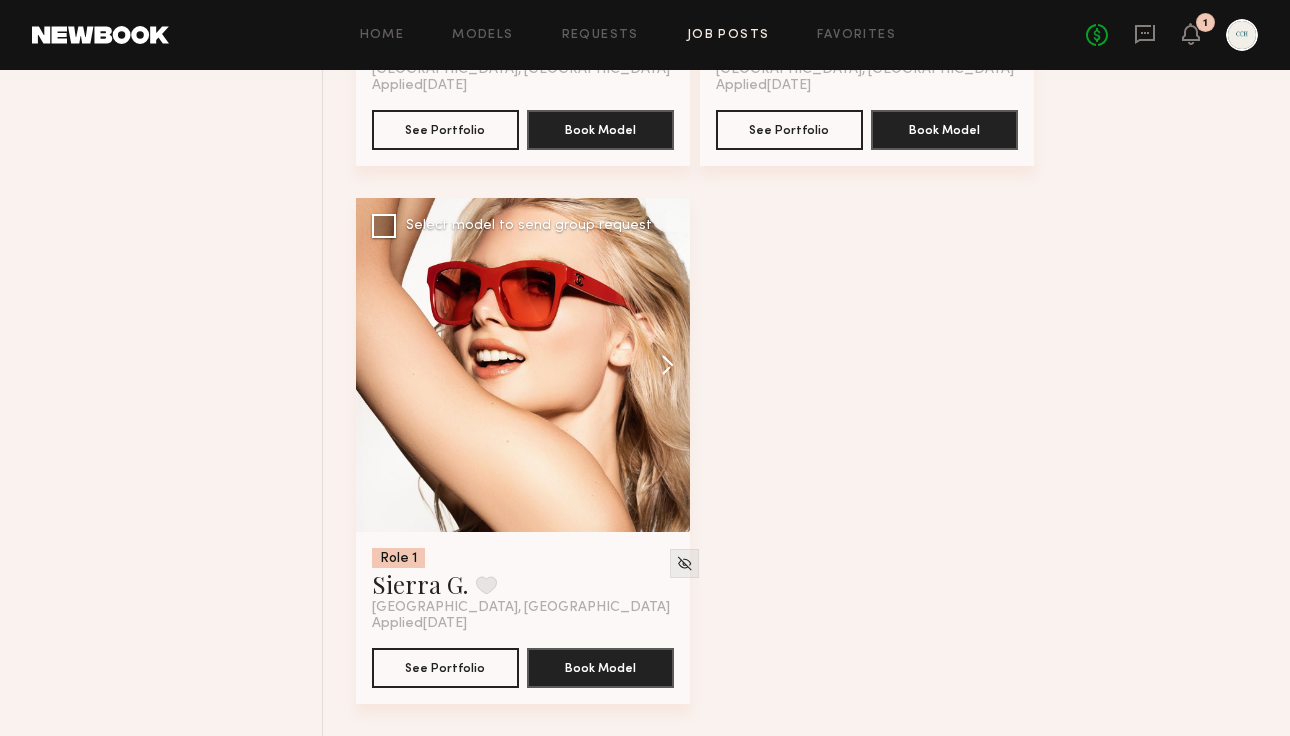 click 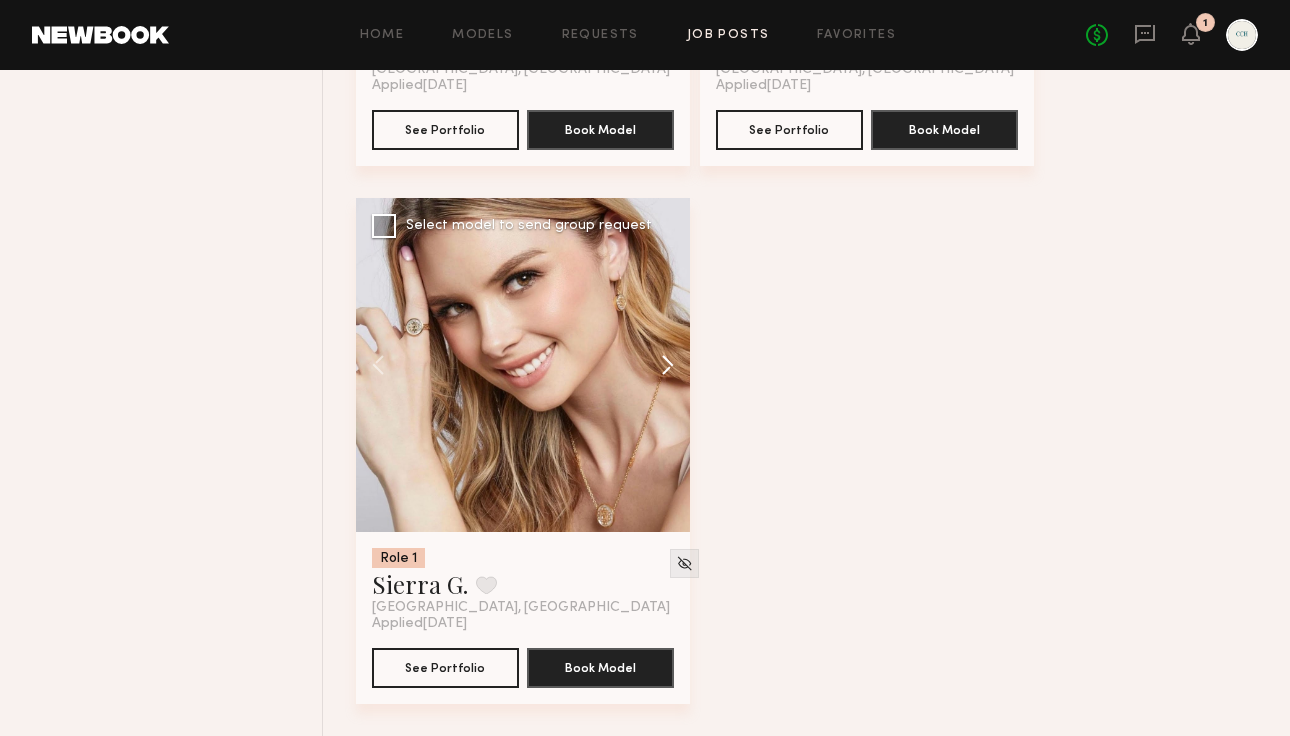 click 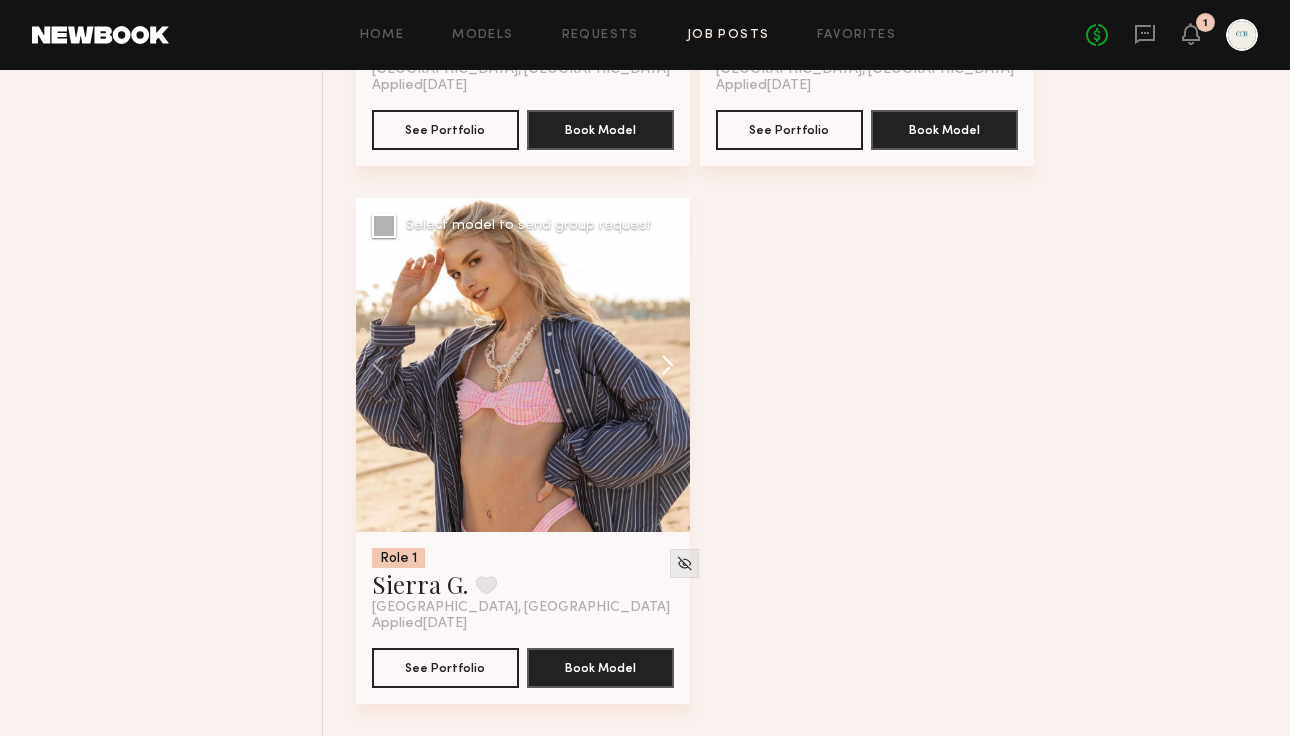 click 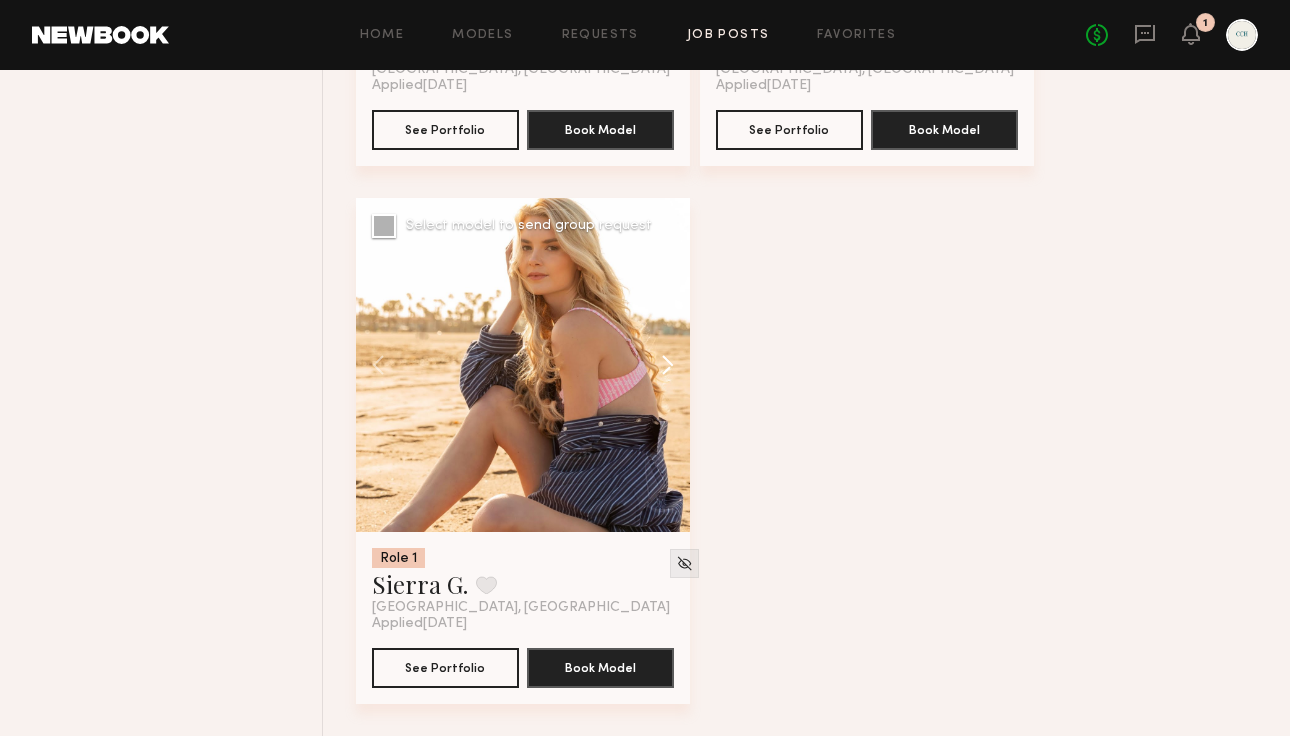 click 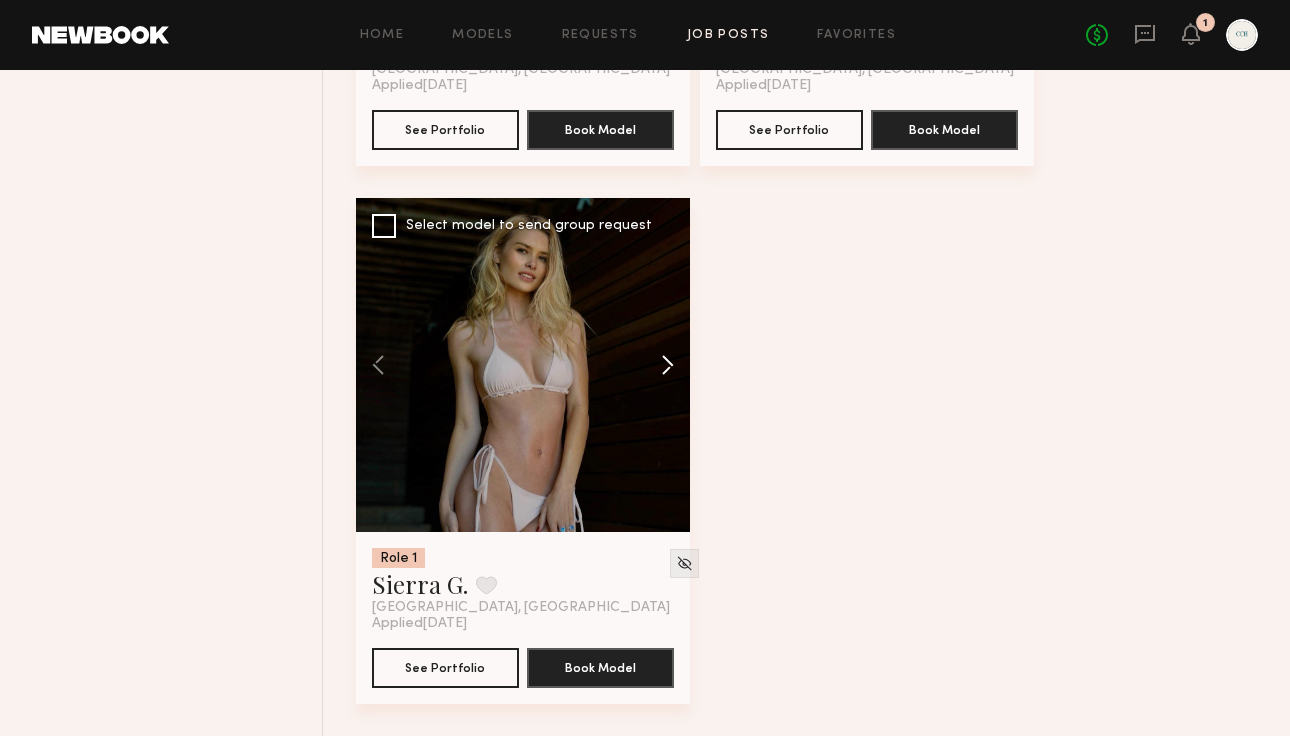 click 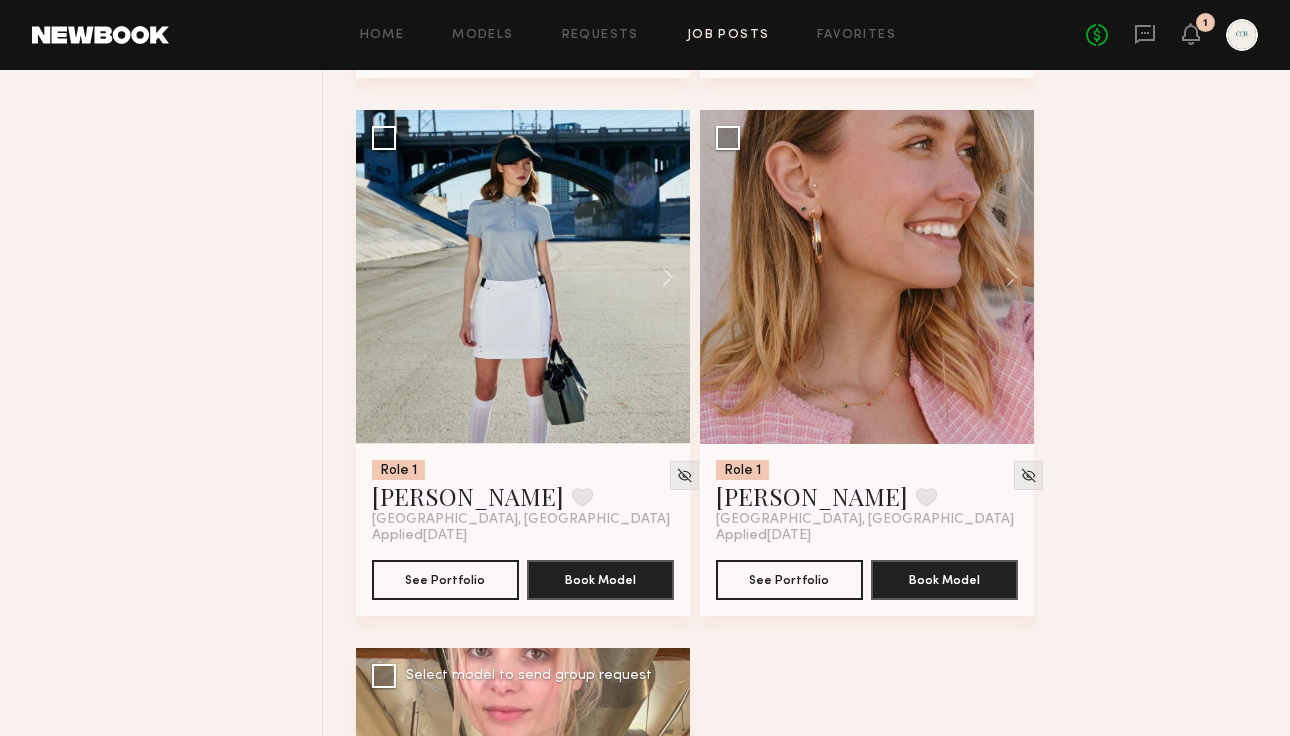 scroll, scrollTop: 9837, scrollLeft: 0, axis: vertical 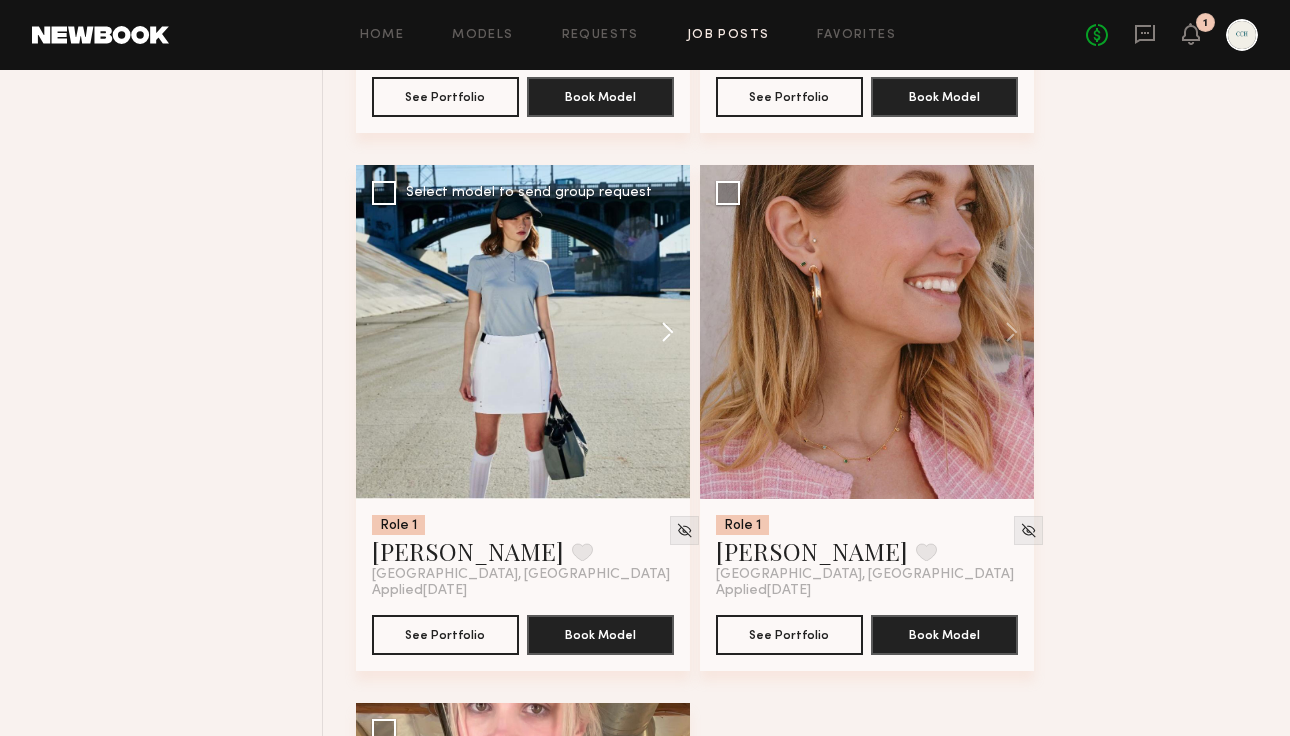 click 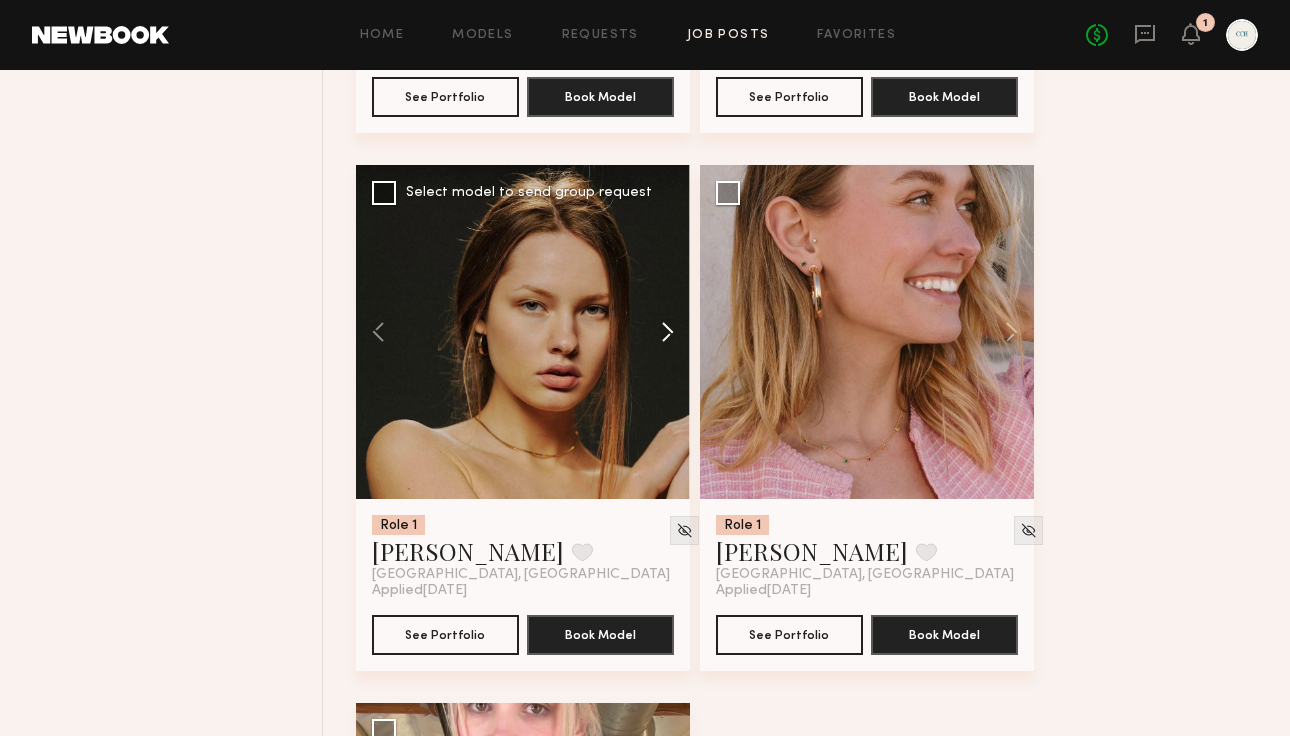 click 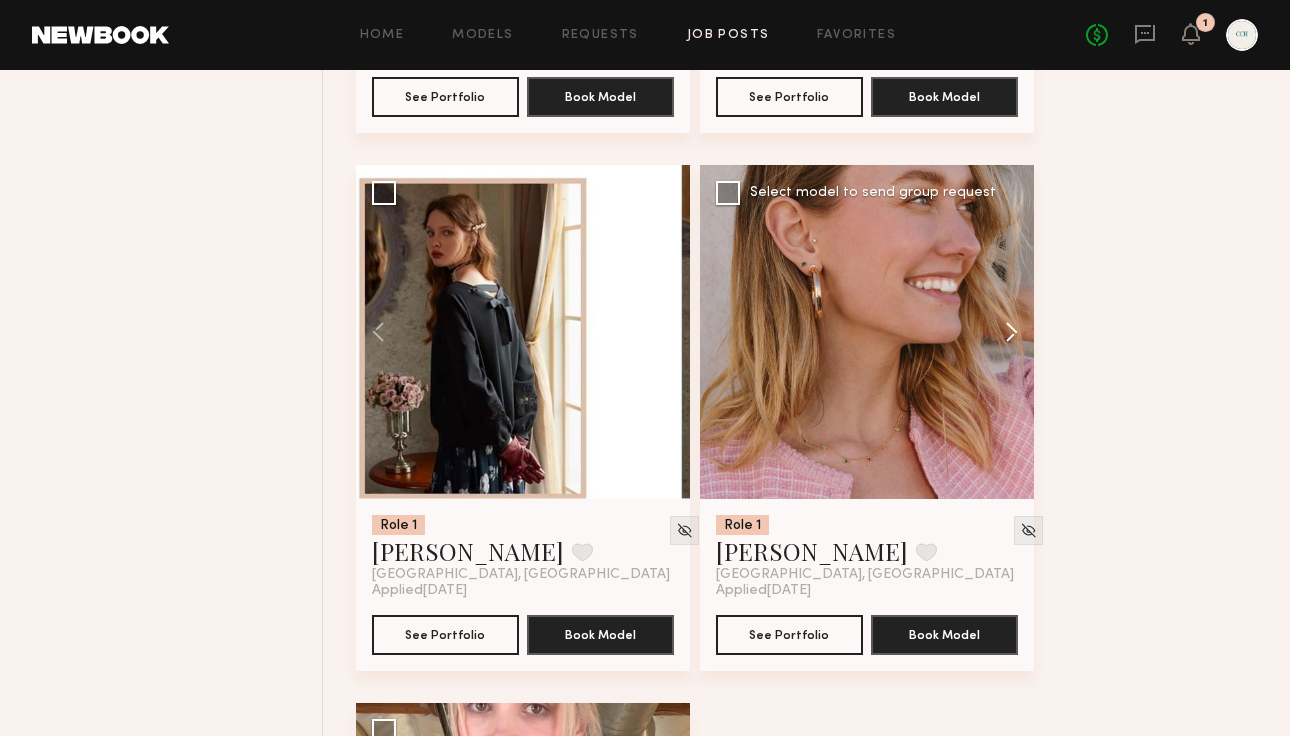 click 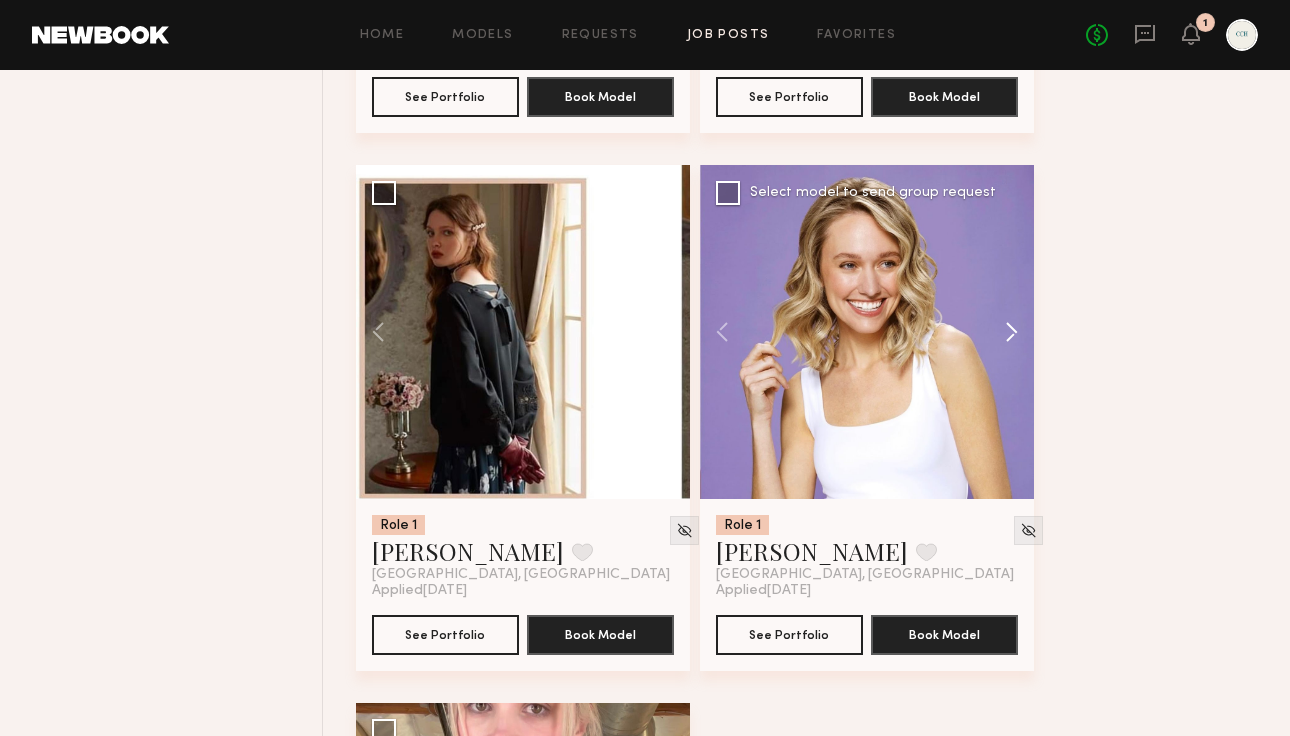 click 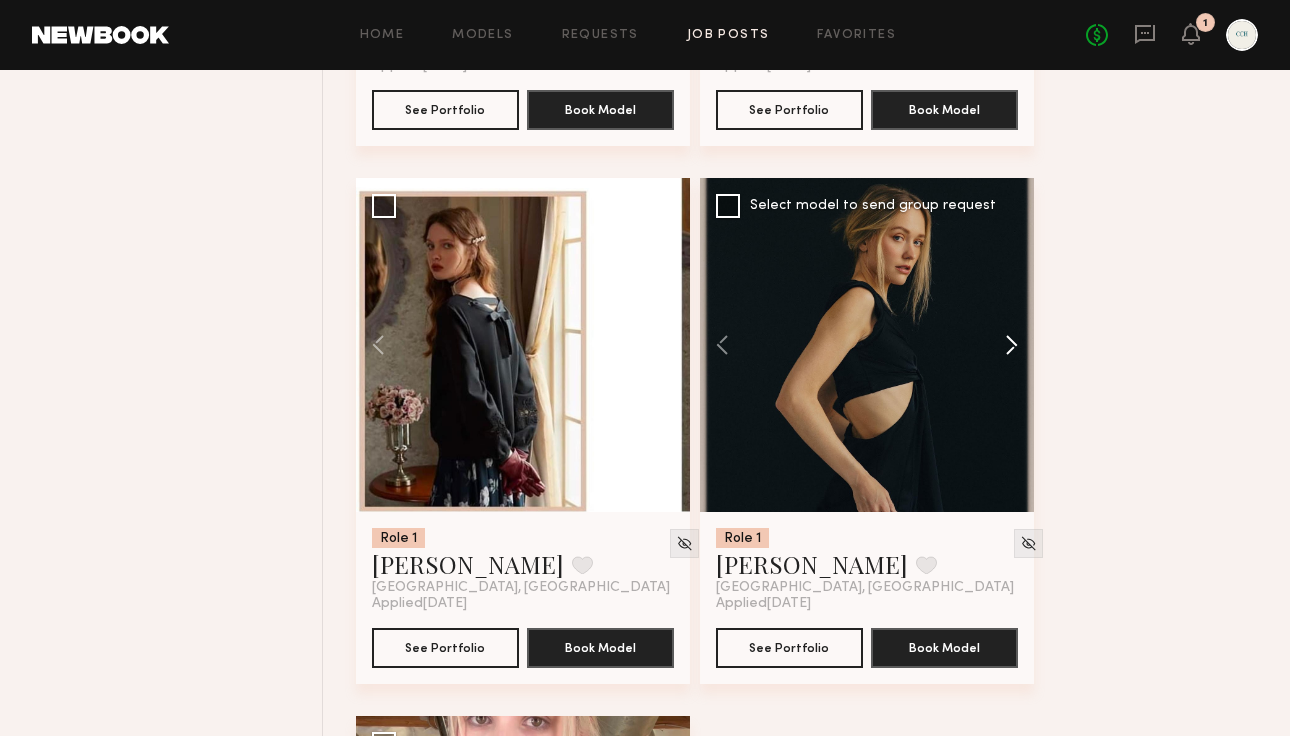 scroll, scrollTop: 9822, scrollLeft: 0, axis: vertical 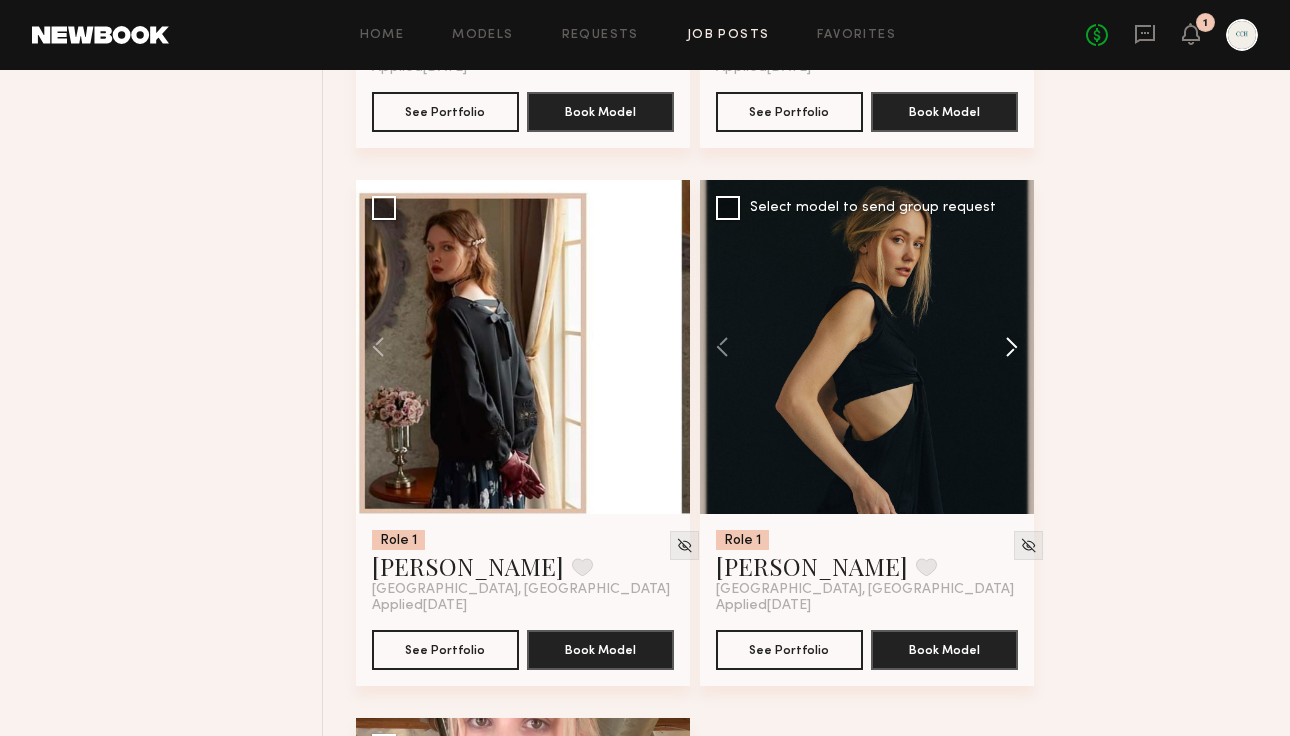 click 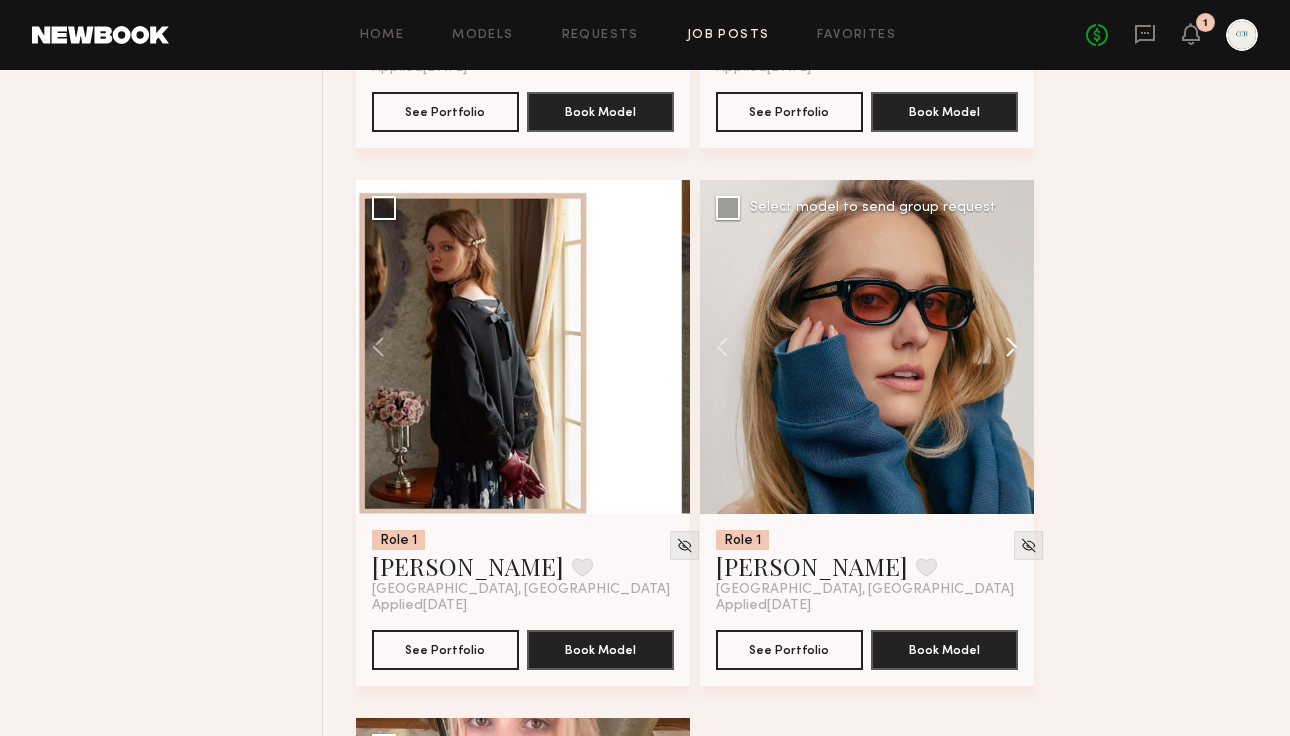 click 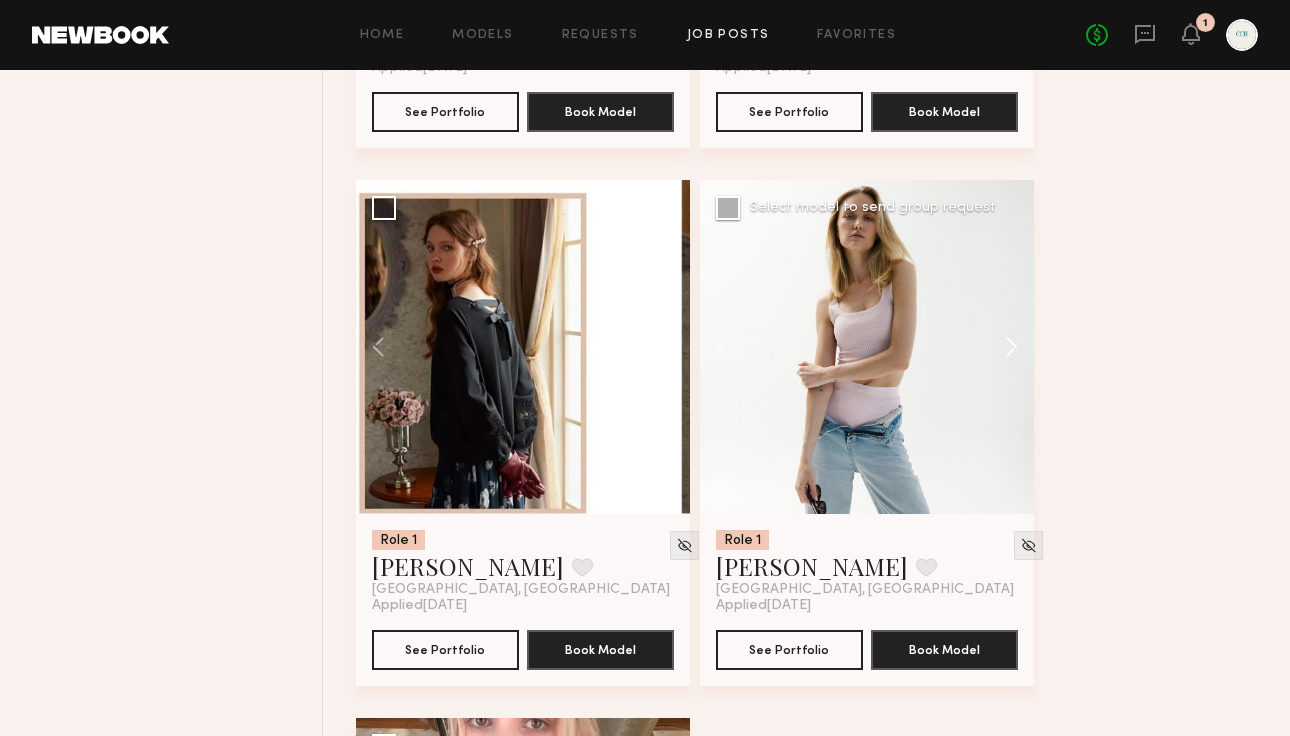 click 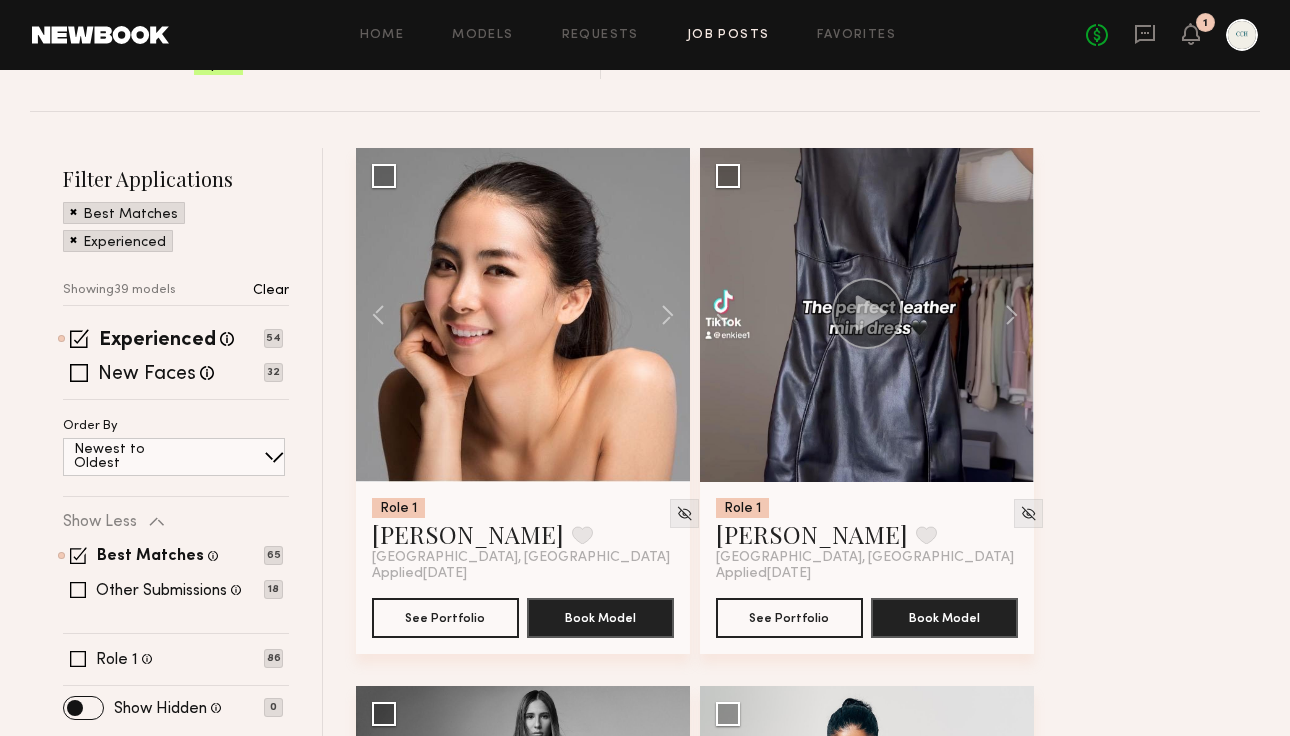 scroll, scrollTop: 171, scrollLeft: 0, axis: vertical 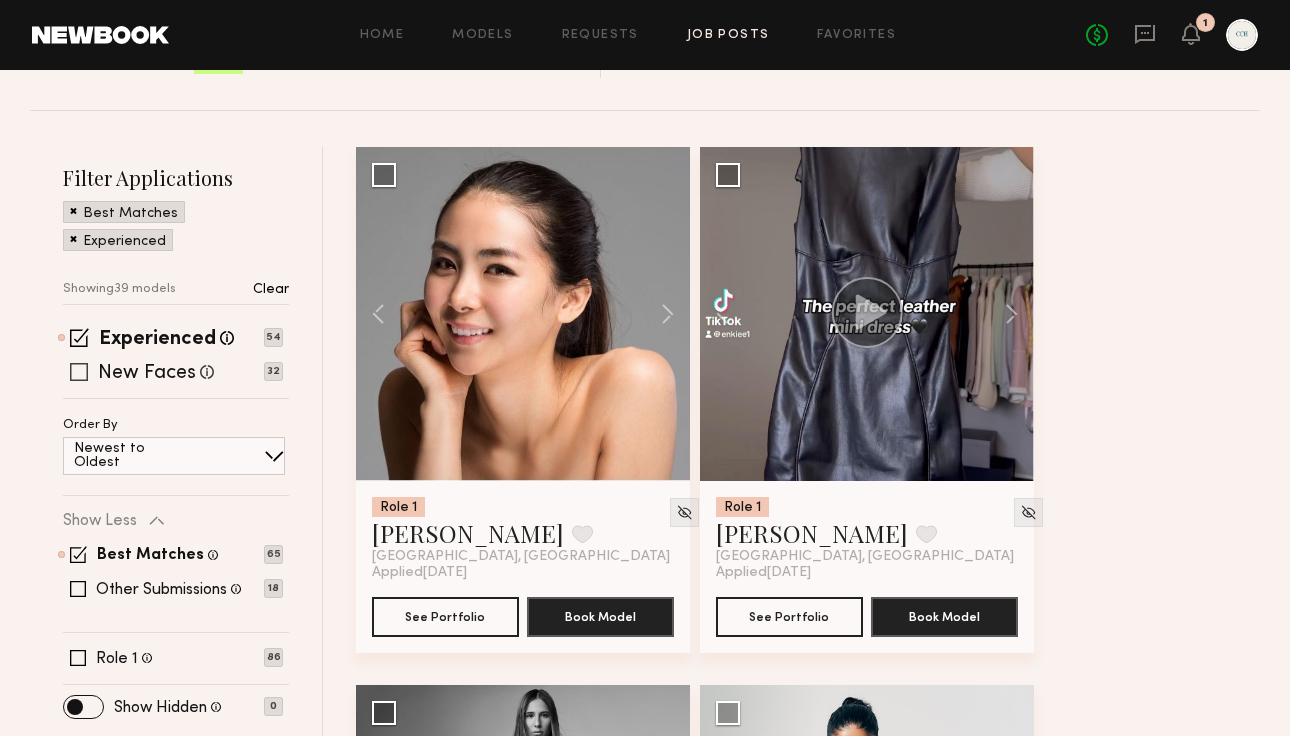 click 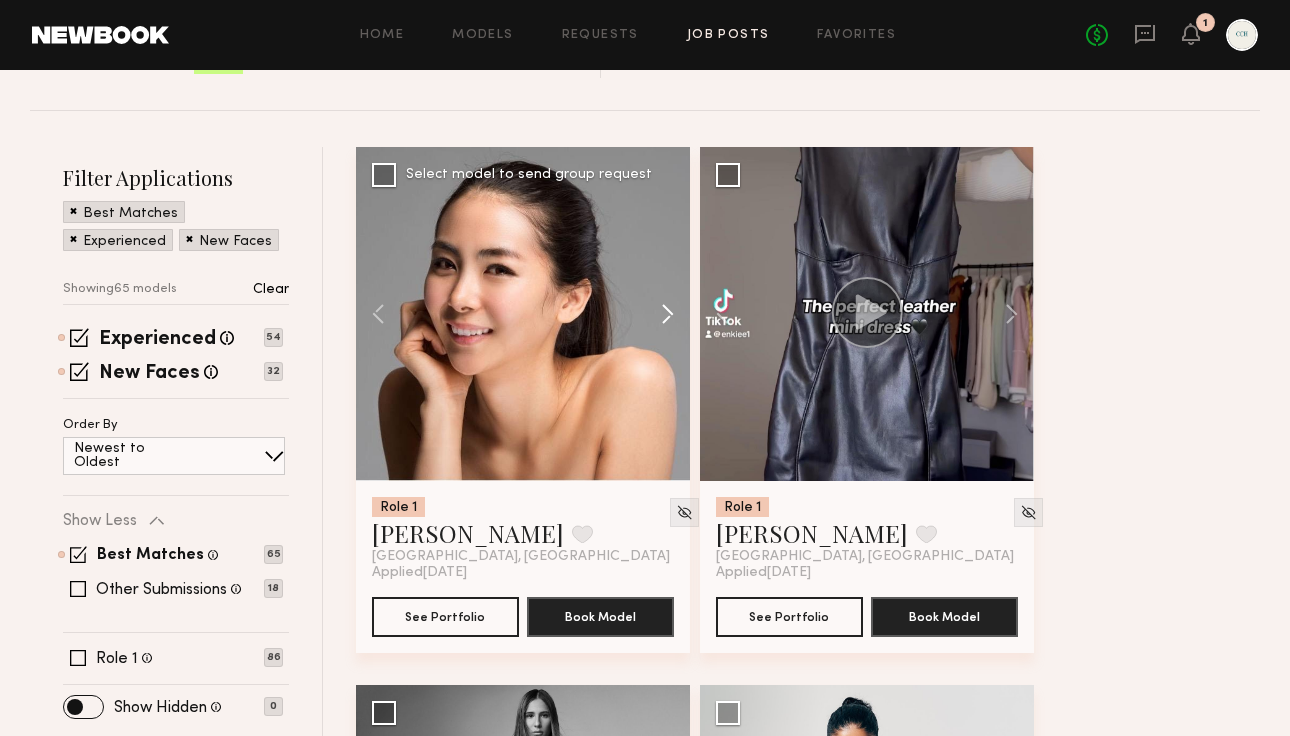 click 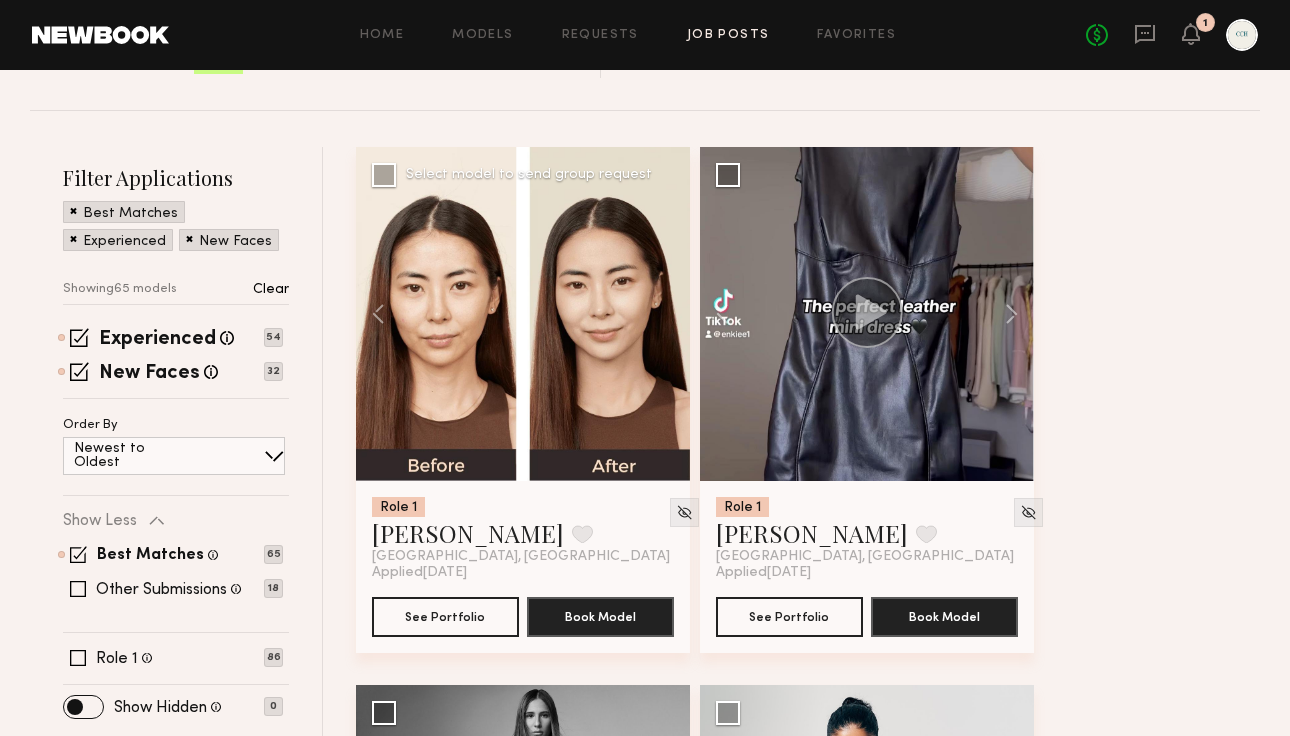 click 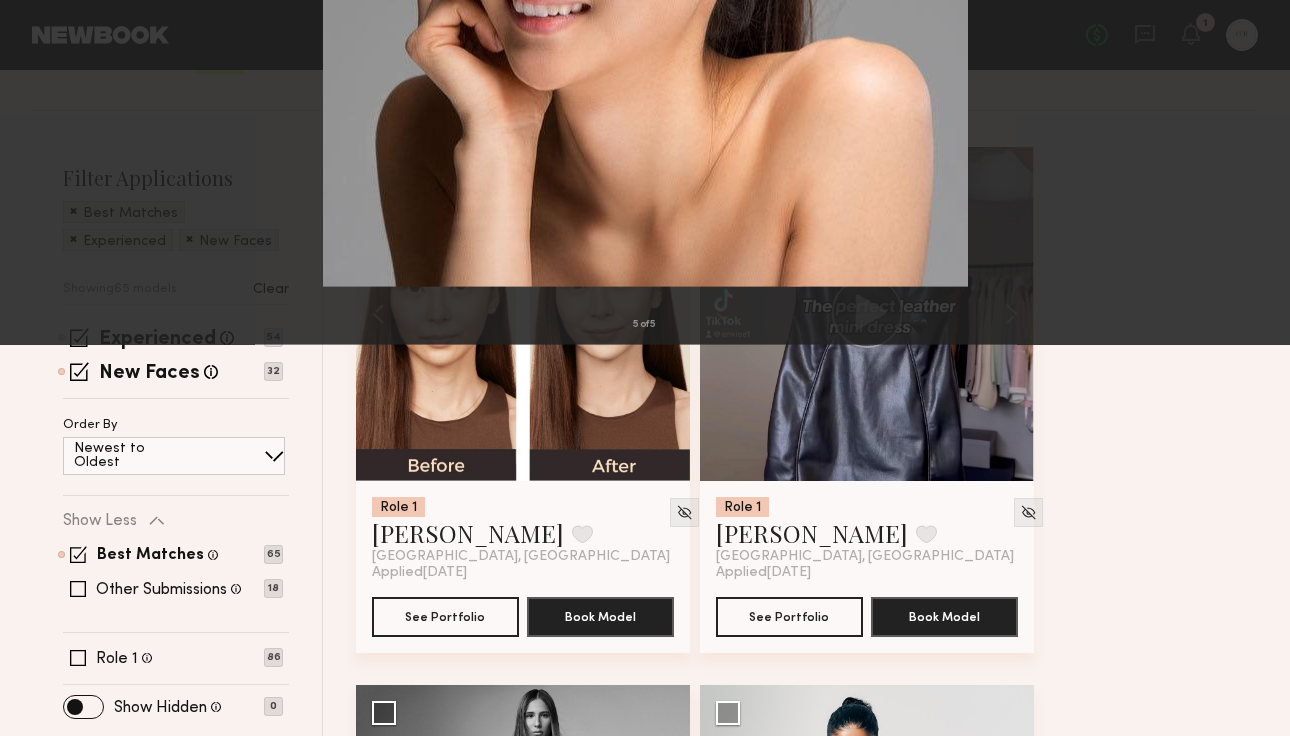 click at bounding box center (46, 48) 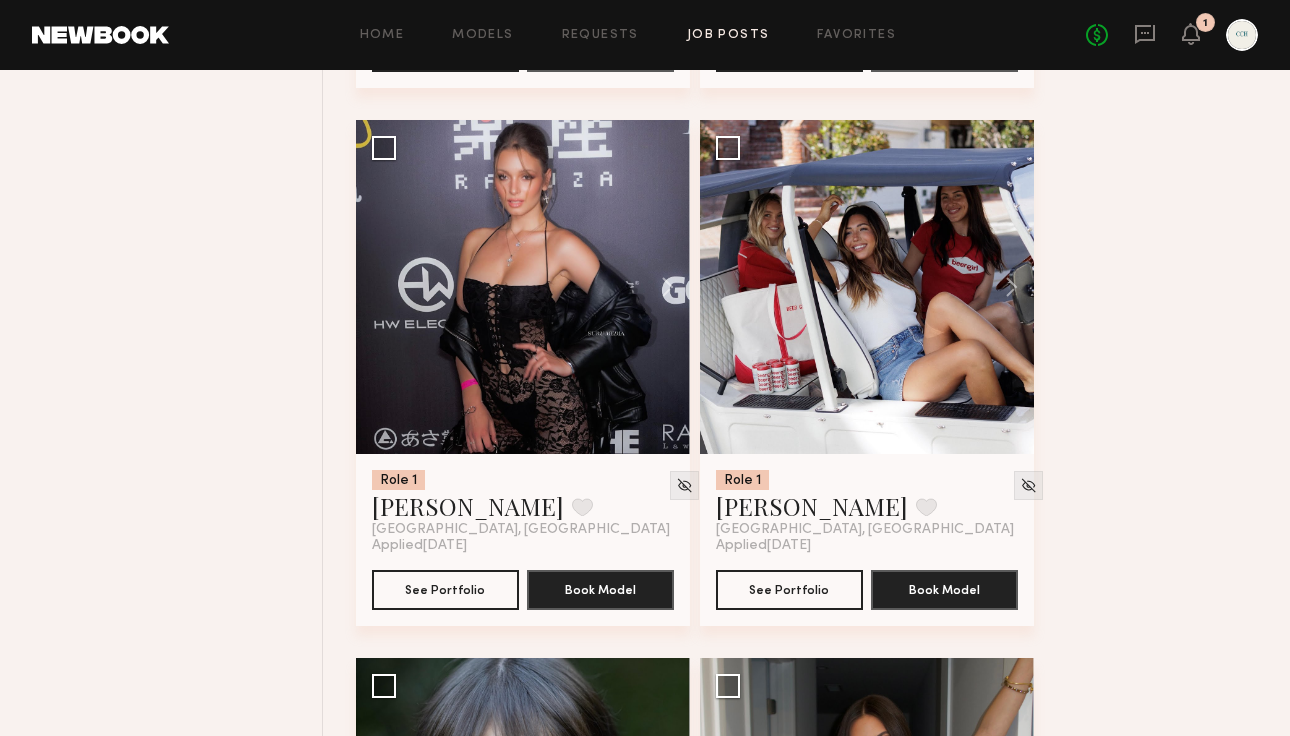 scroll, scrollTop: 5579, scrollLeft: 0, axis: vertical 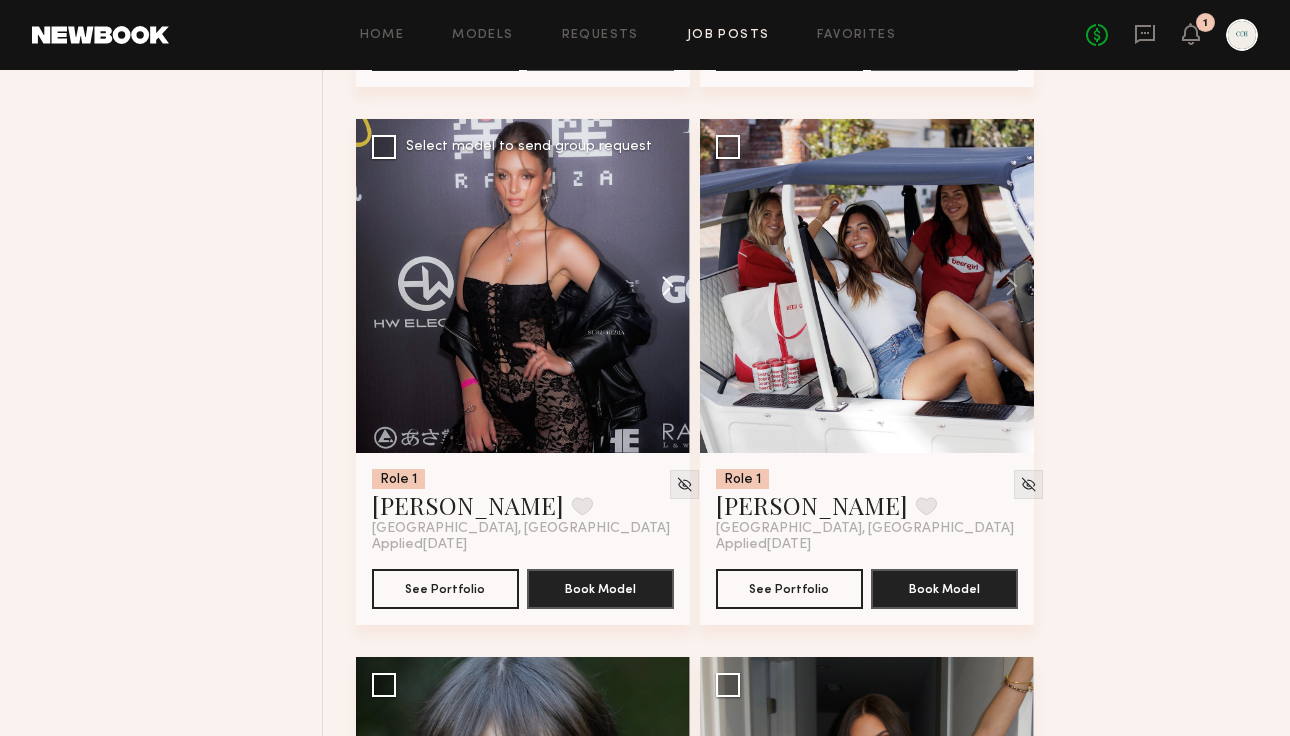 click 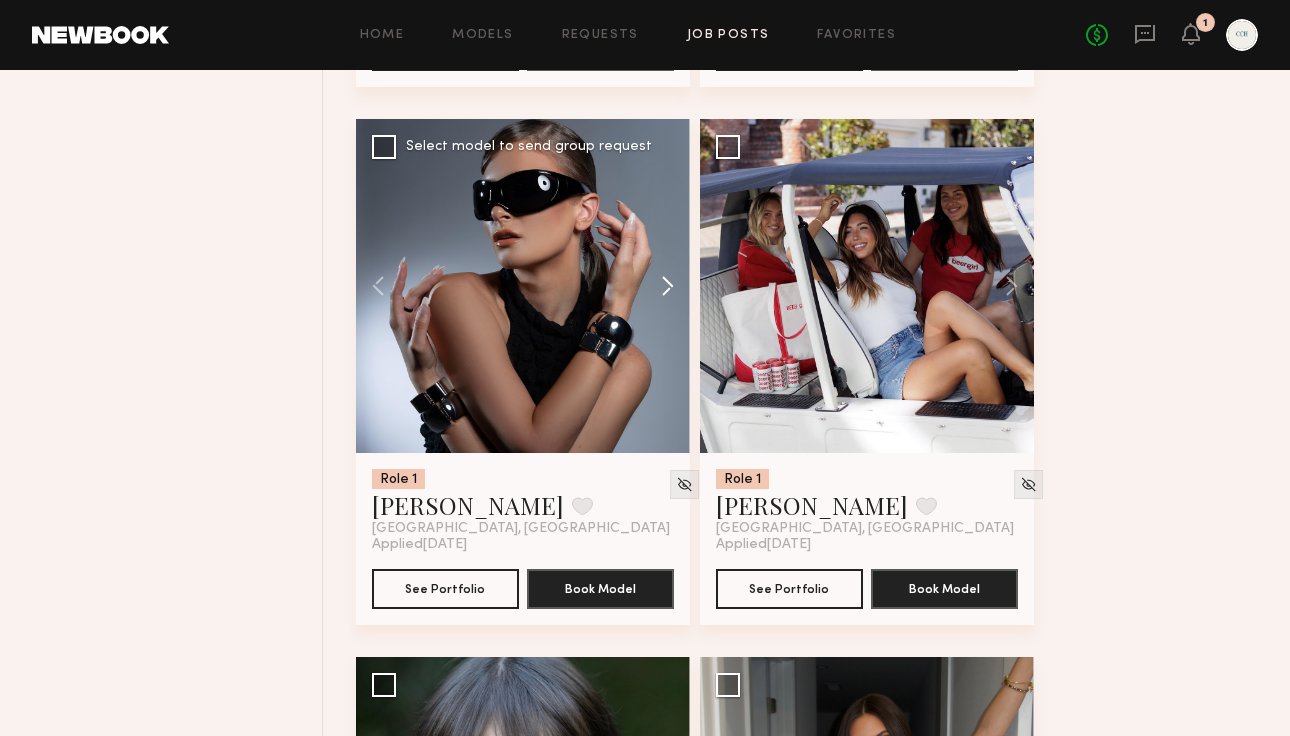 click 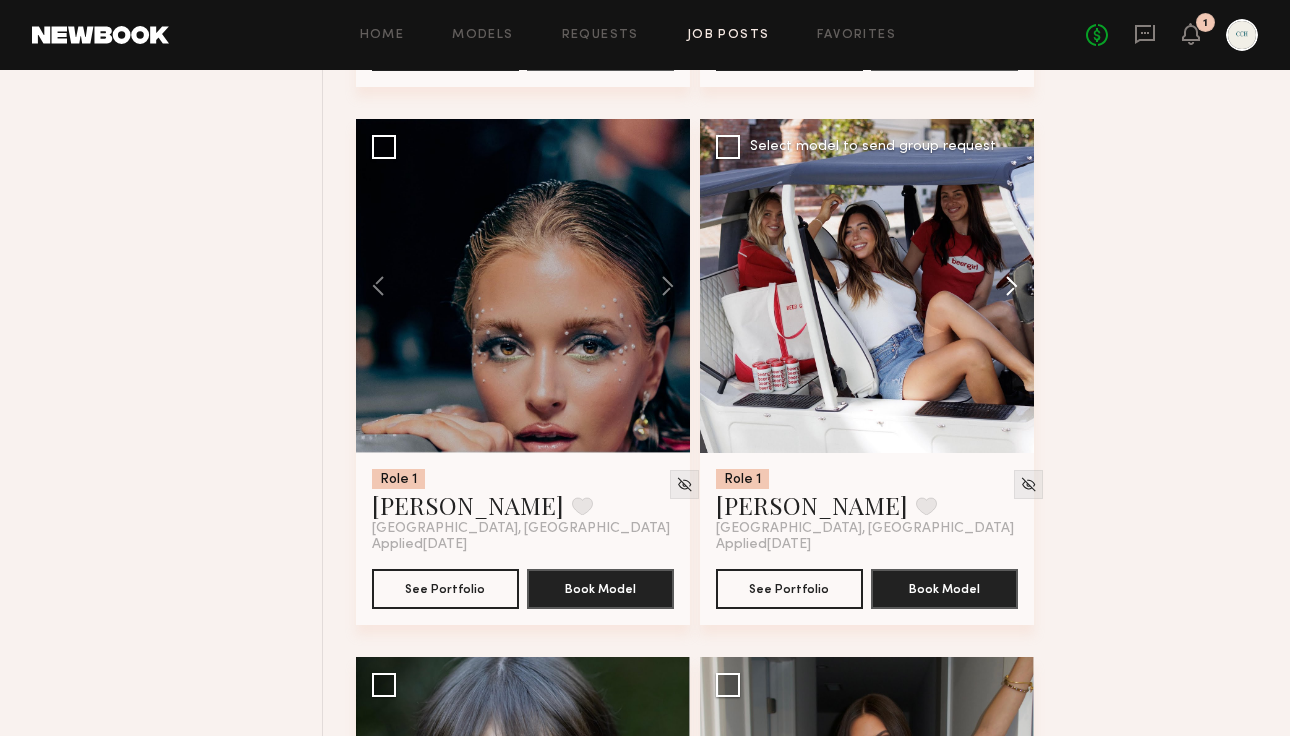 click 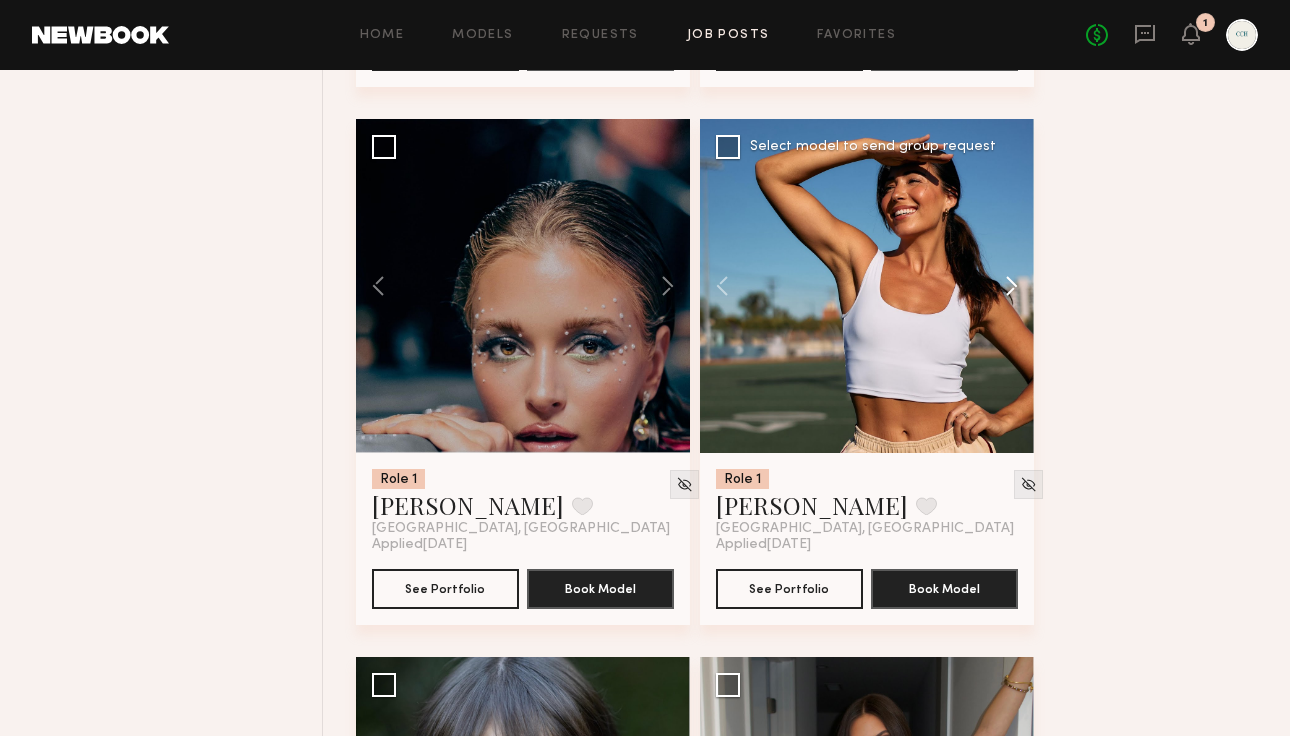 click 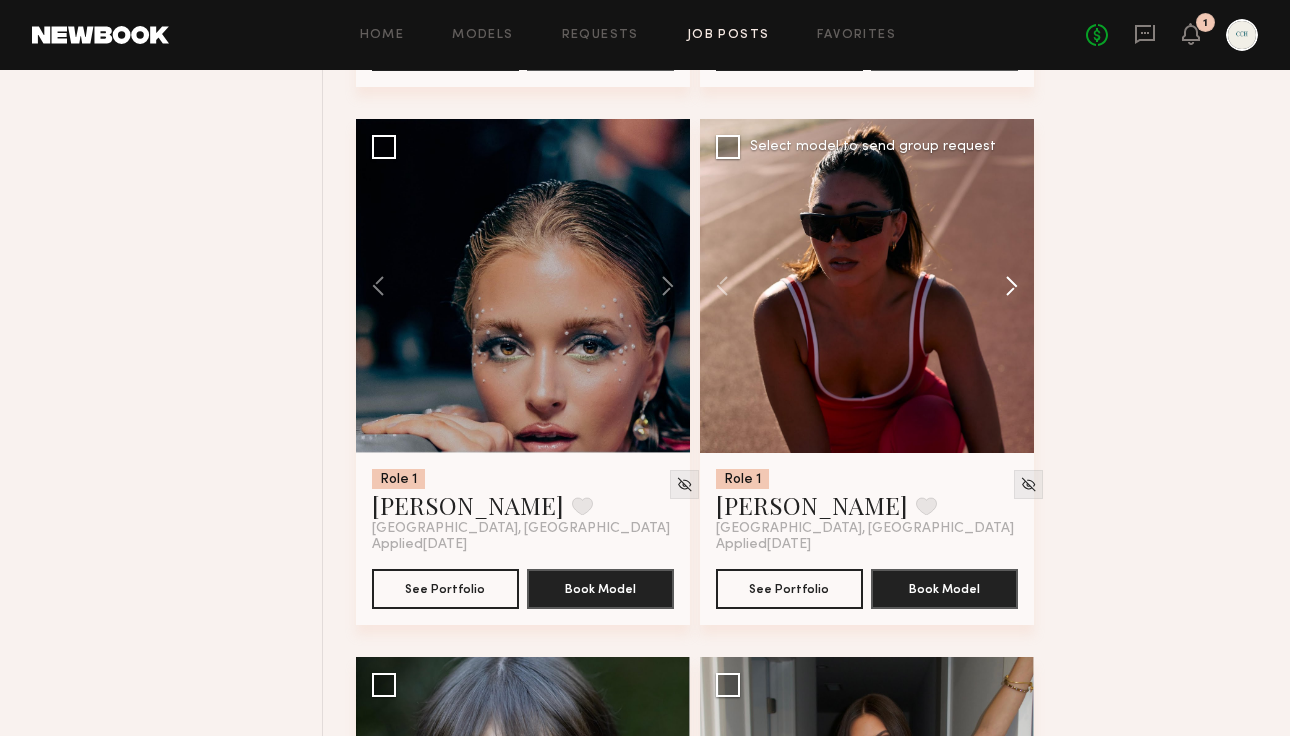 click 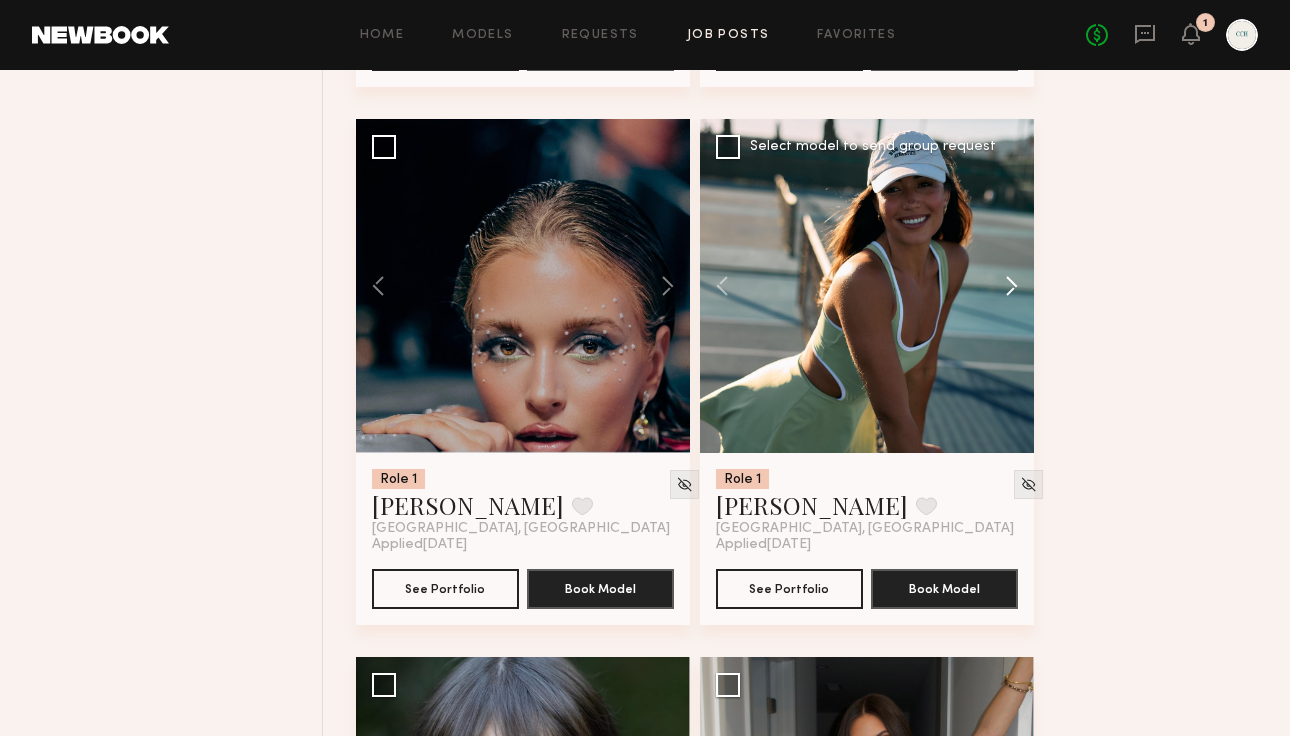 click 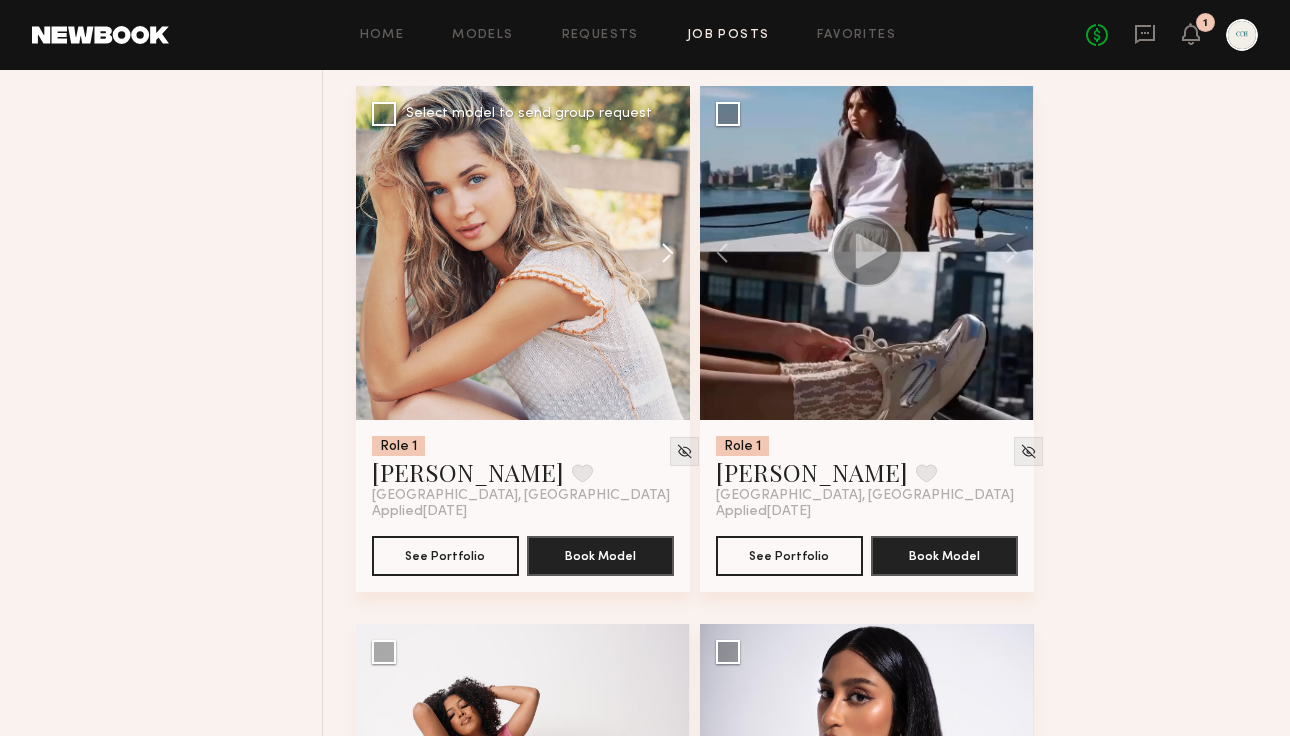 scroll, scrollTop: 6689, scrollLeft: 0, axis: vertical 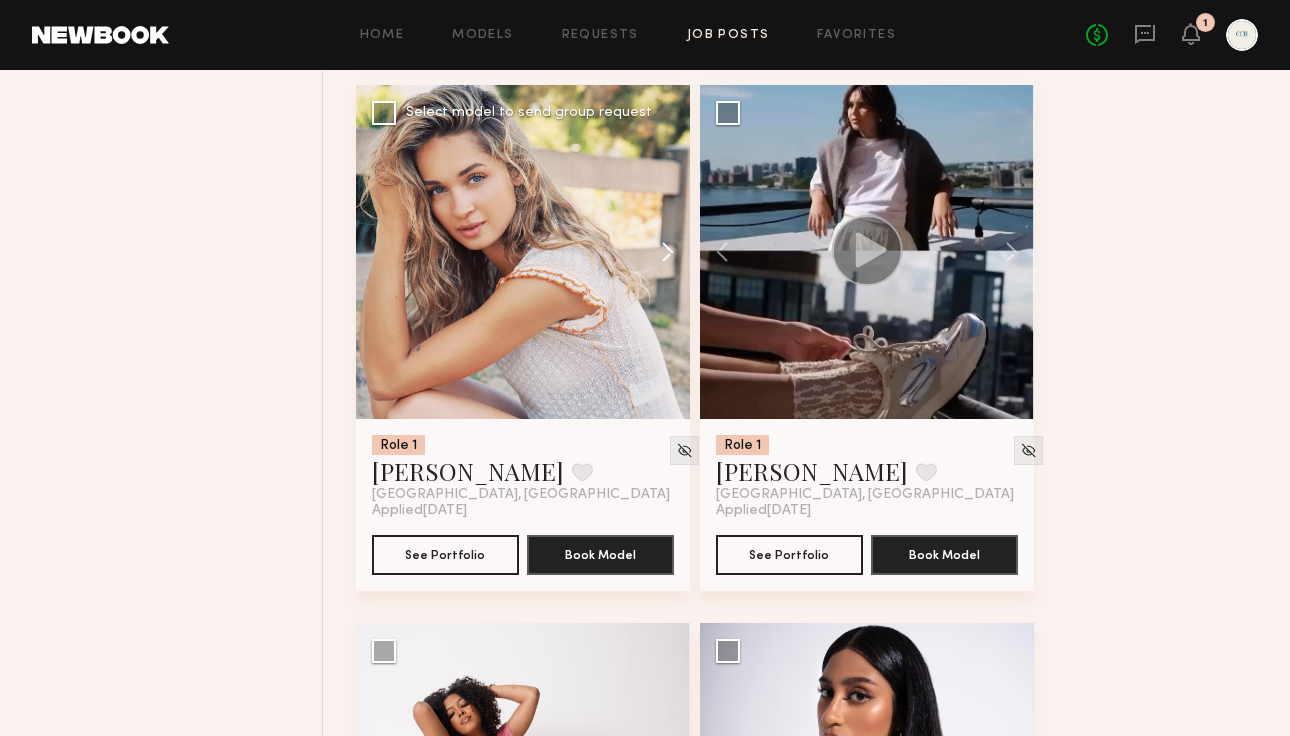 click 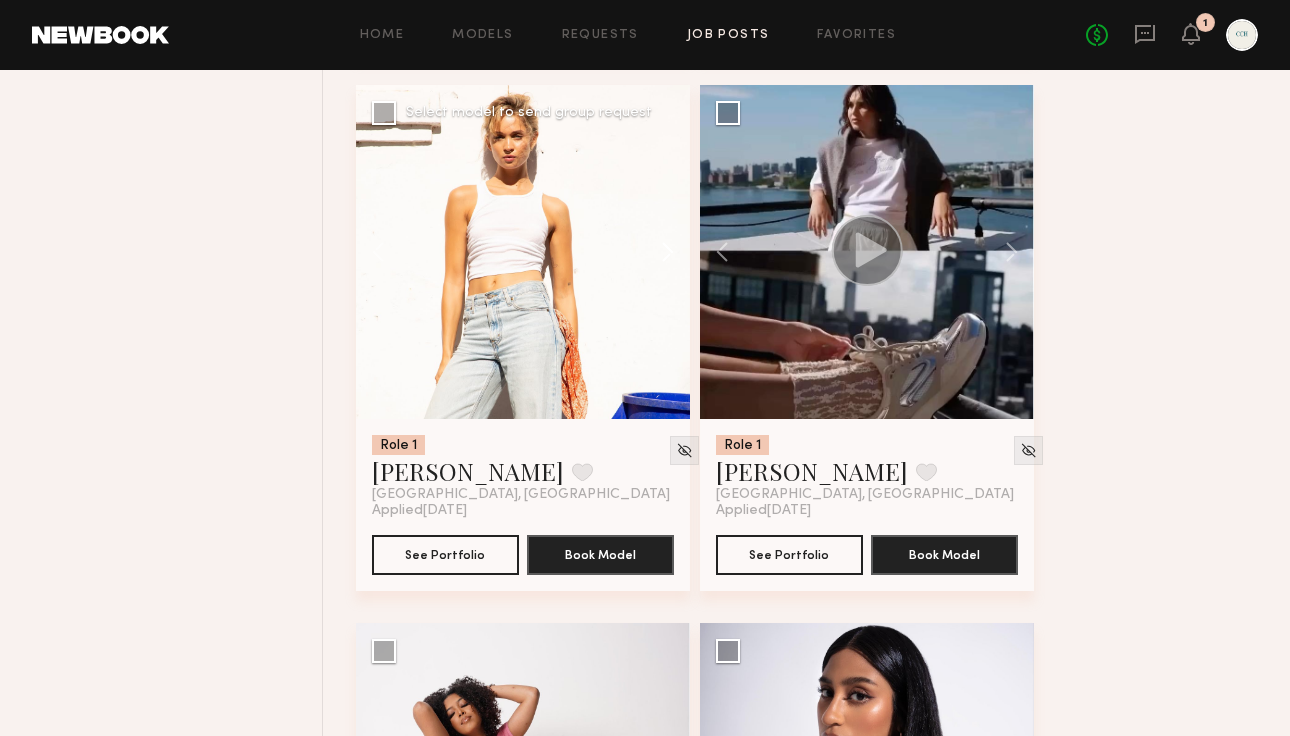 click 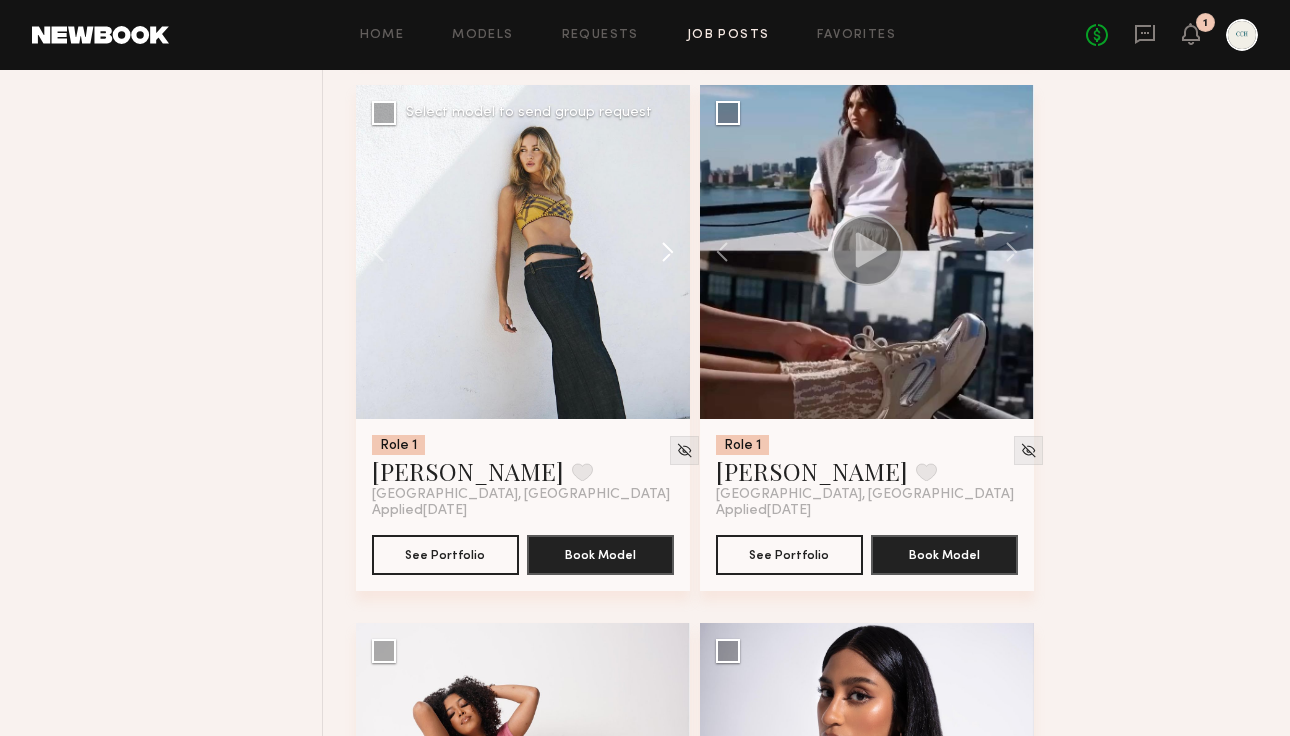 click 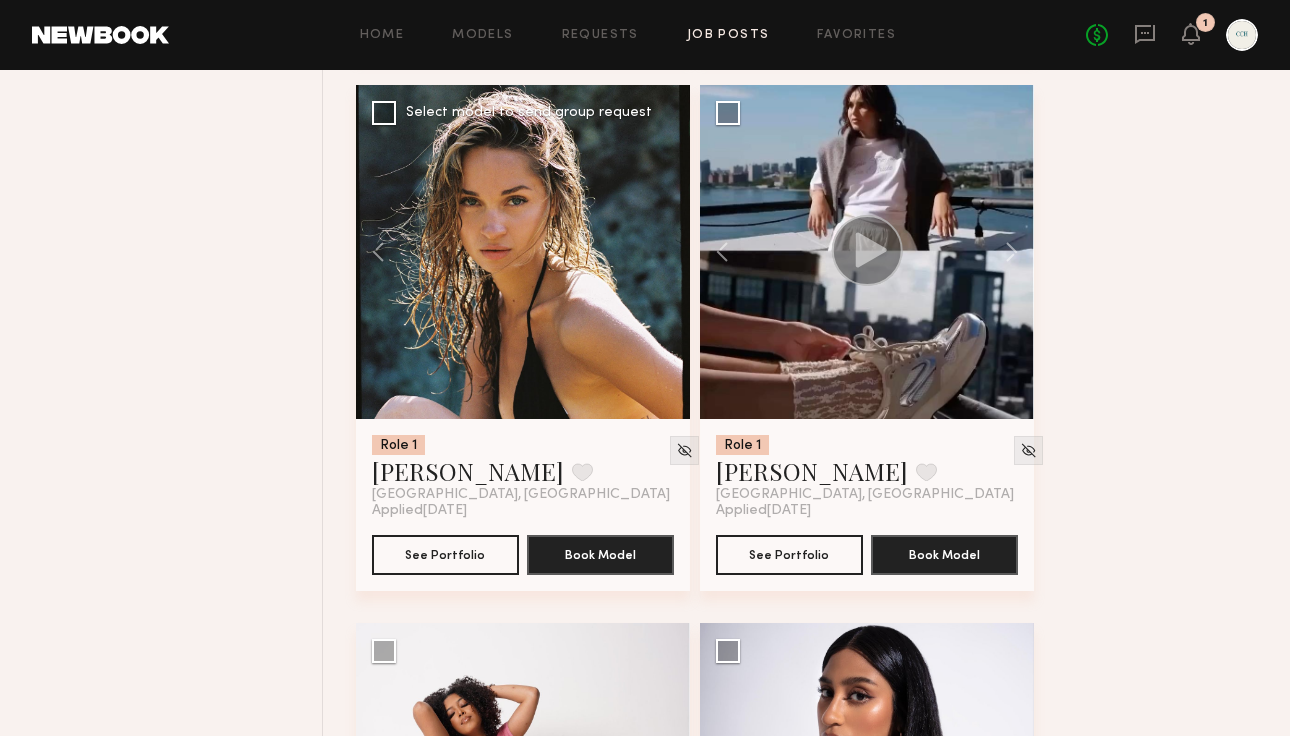 click 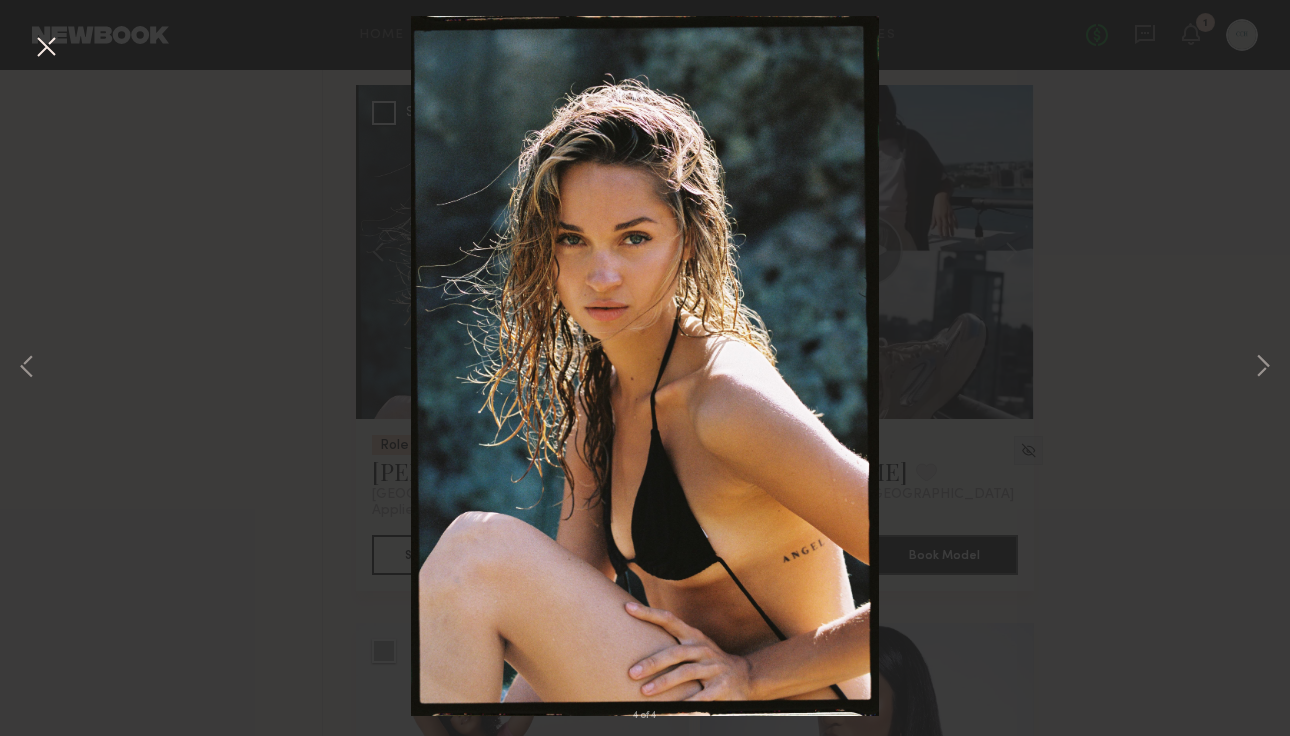 click on "4  of  4" at bounding box center (645, 368) 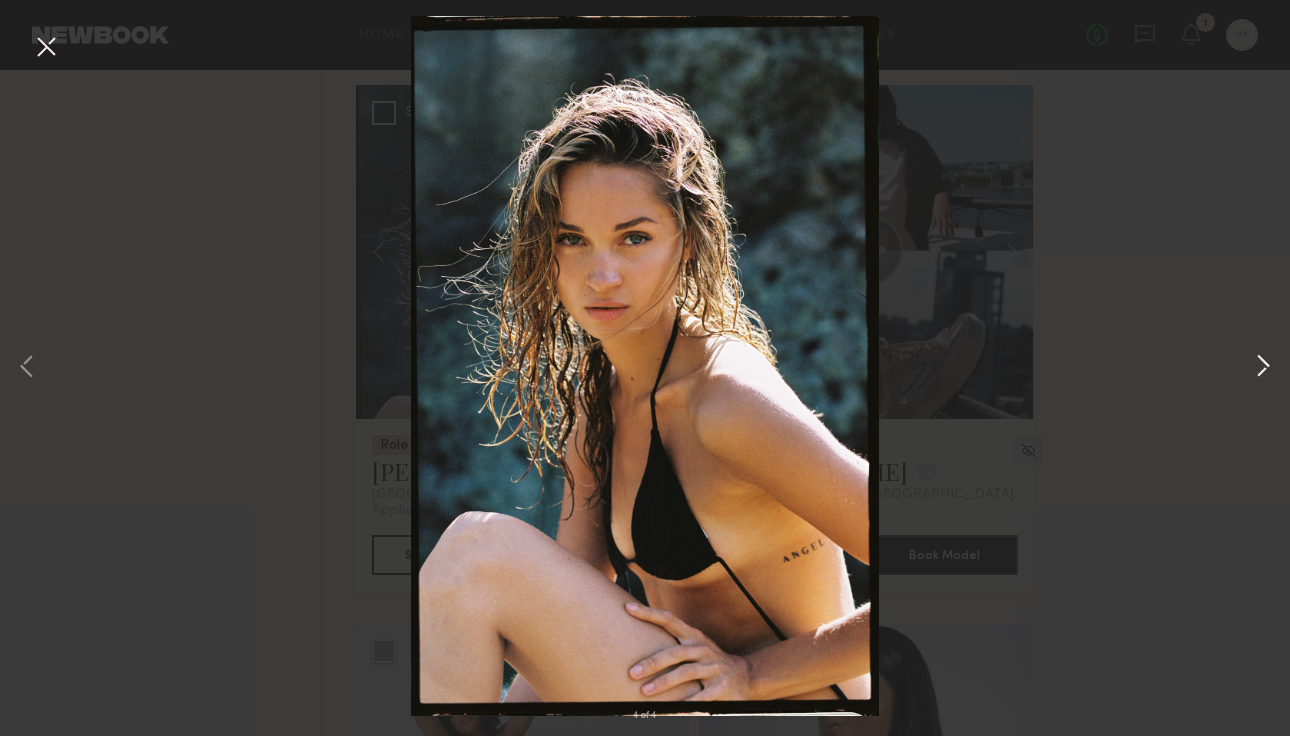 click at bounding box center (1263, 368) 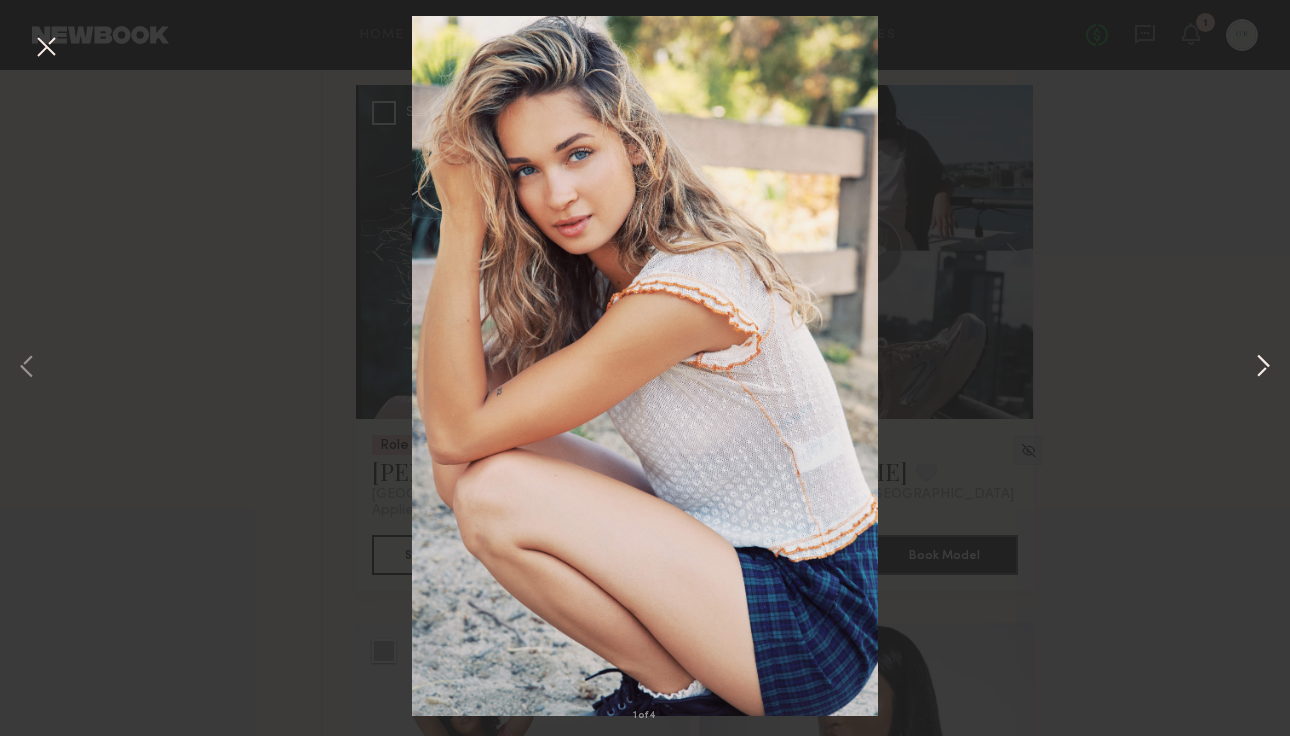 click at bounding box center (1263, 368) 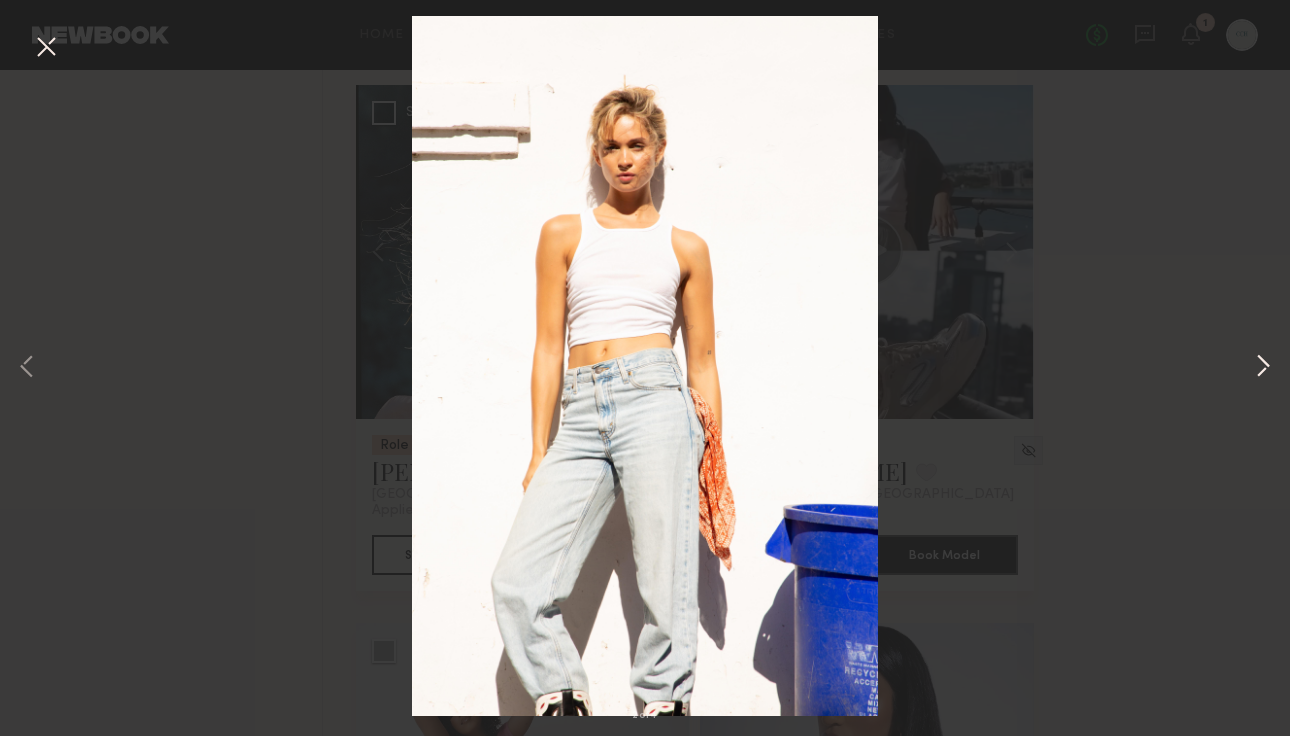 click at bounding box center [1263, 368] 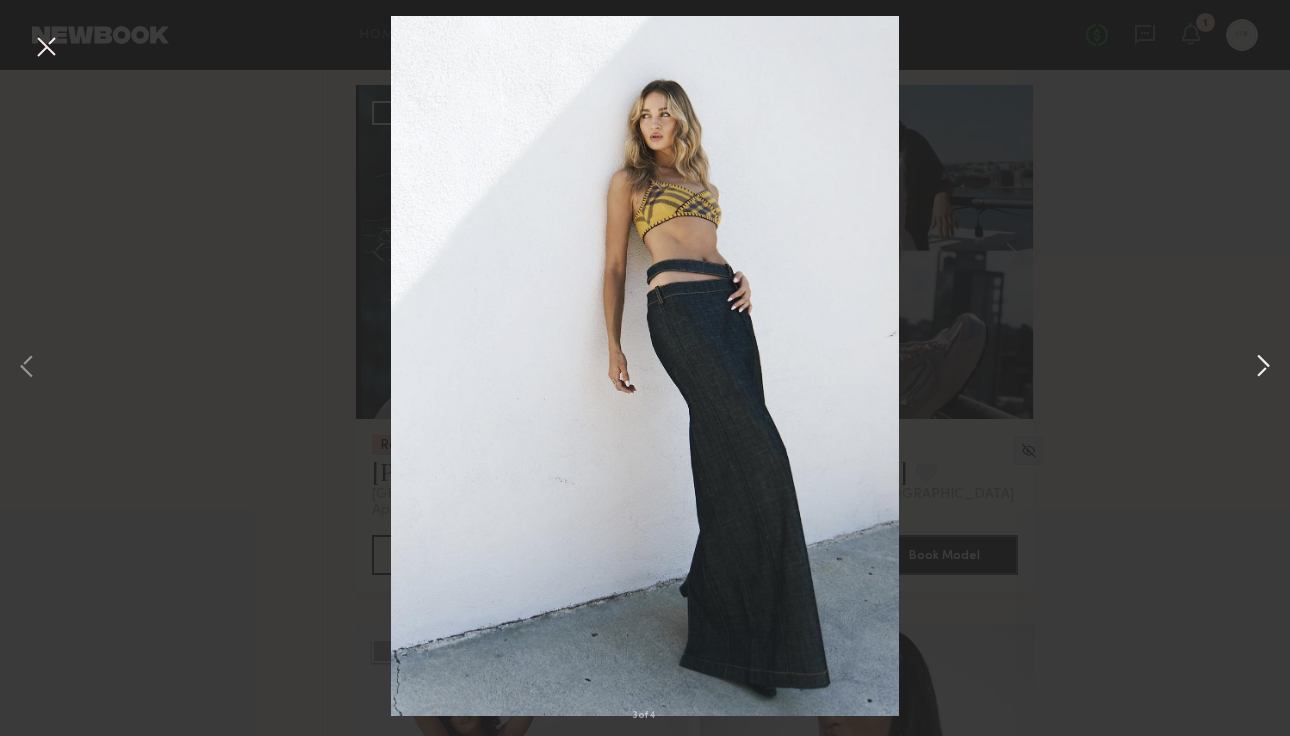 click at bounding box center (1263, 368) 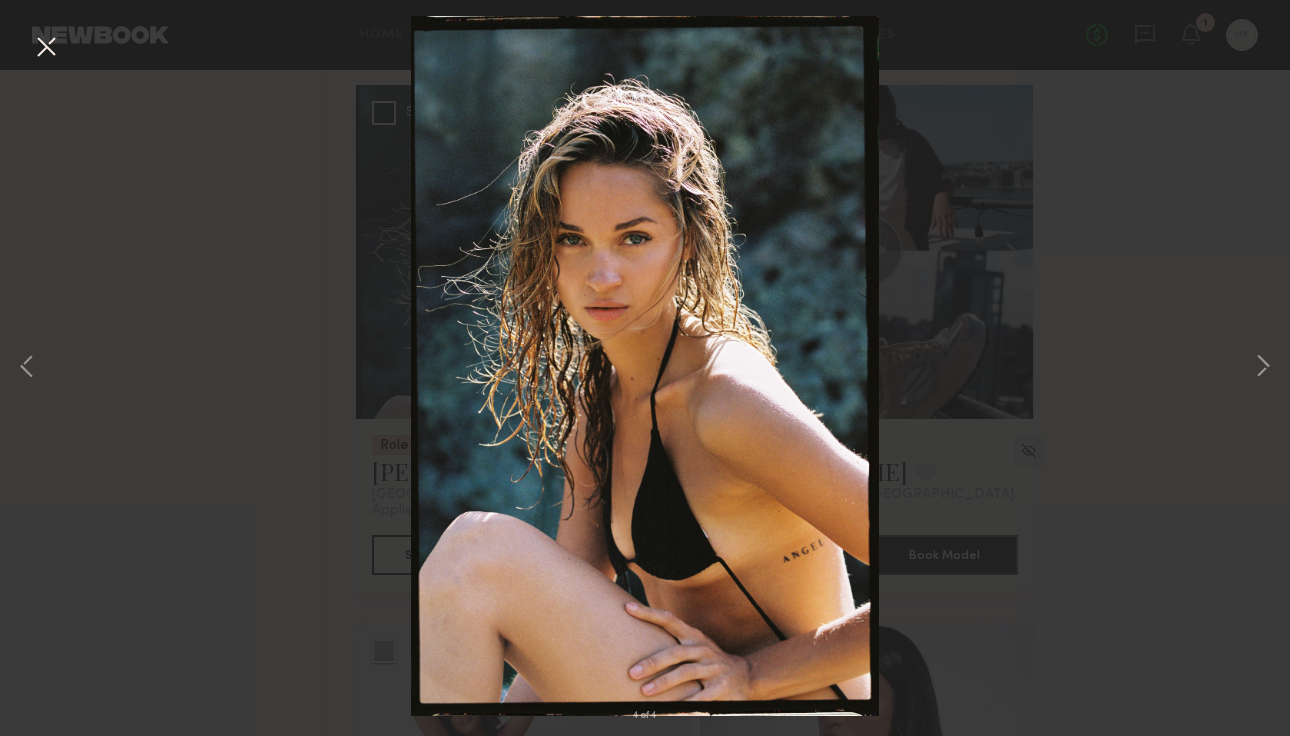 click at bounding box center [46, 48] 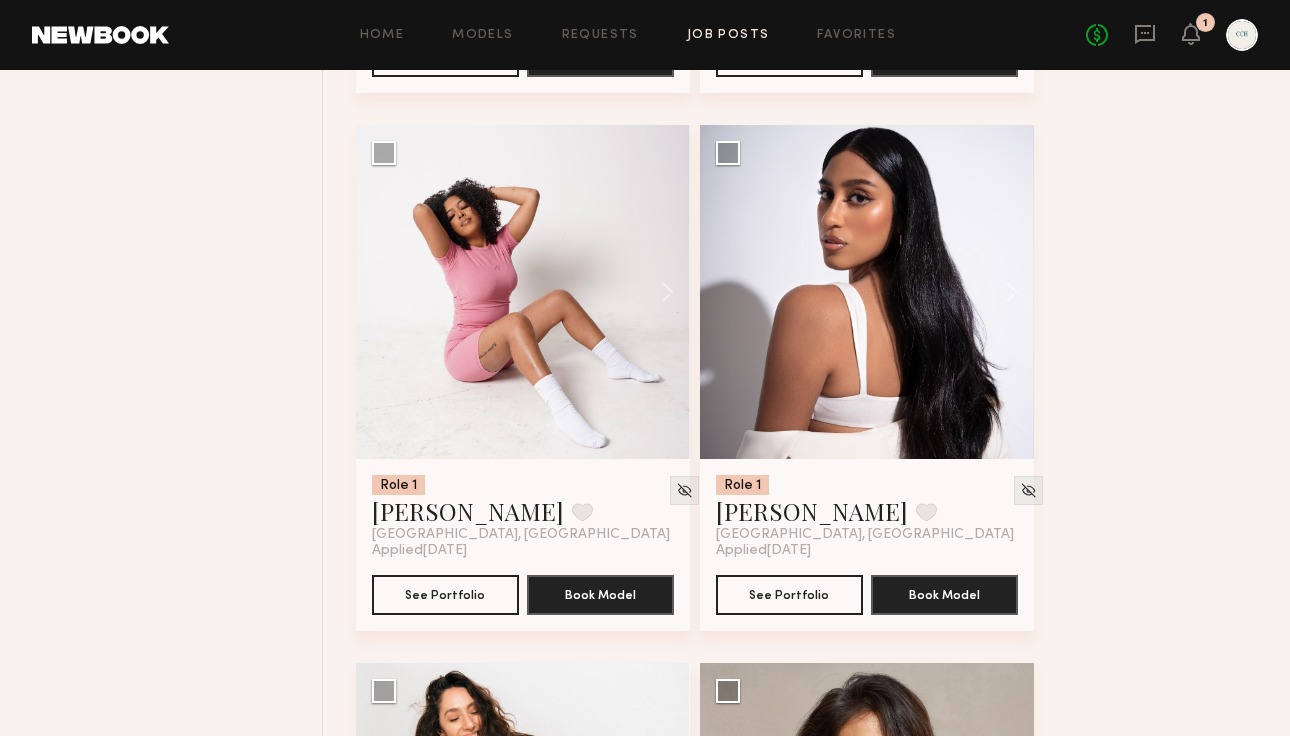 scroll, scrollTop: 7186, scrollLeft: 0, axis: vertical 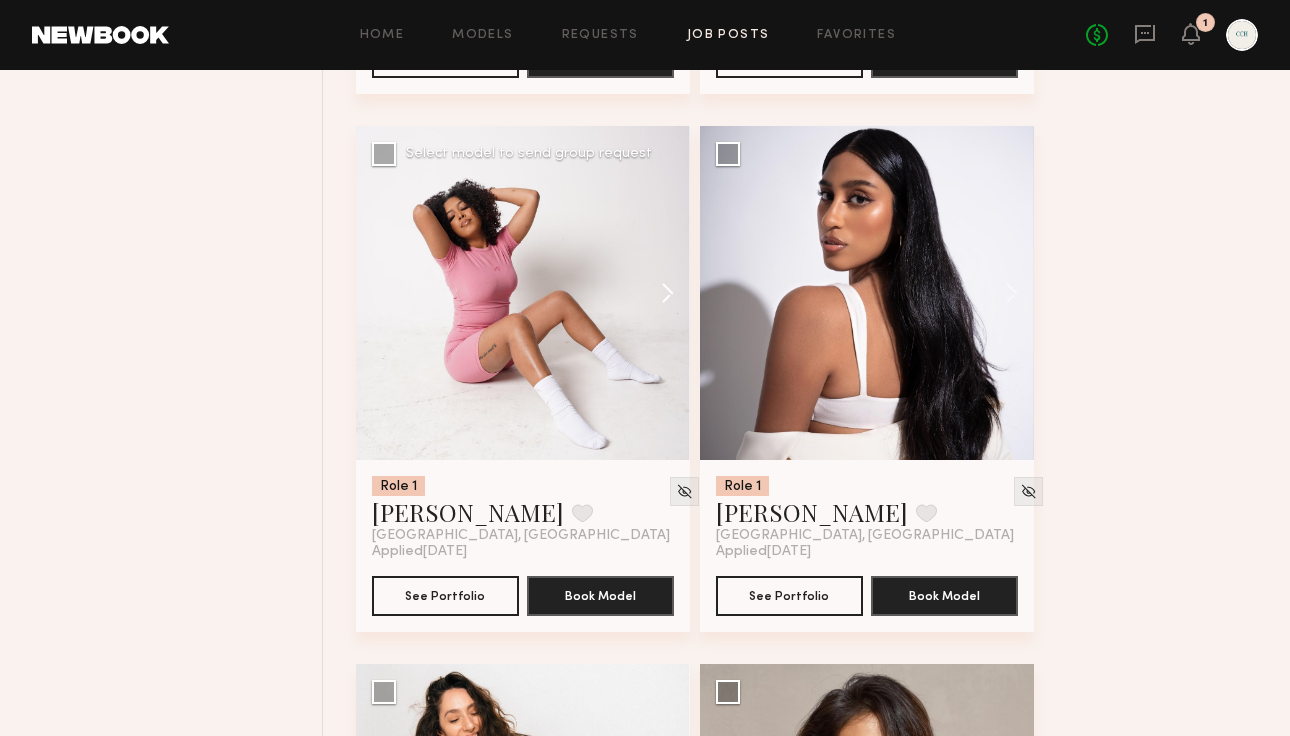 click 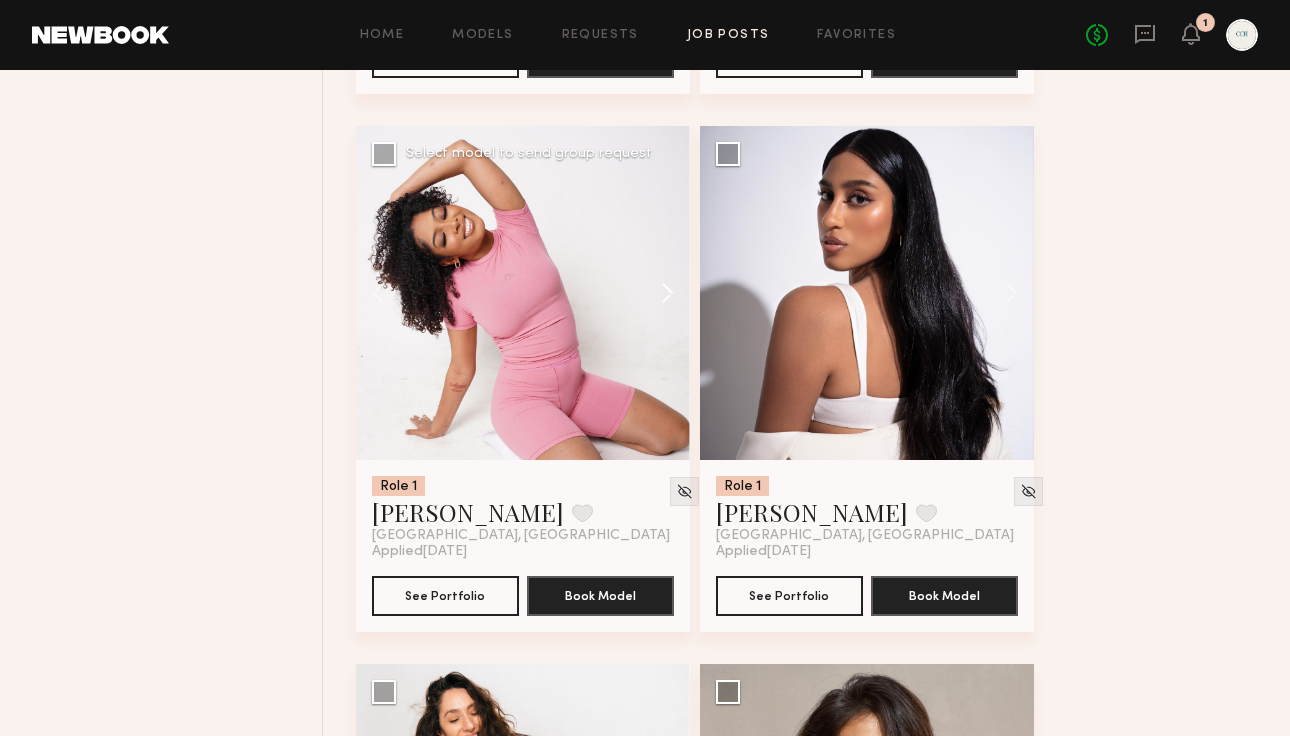 click 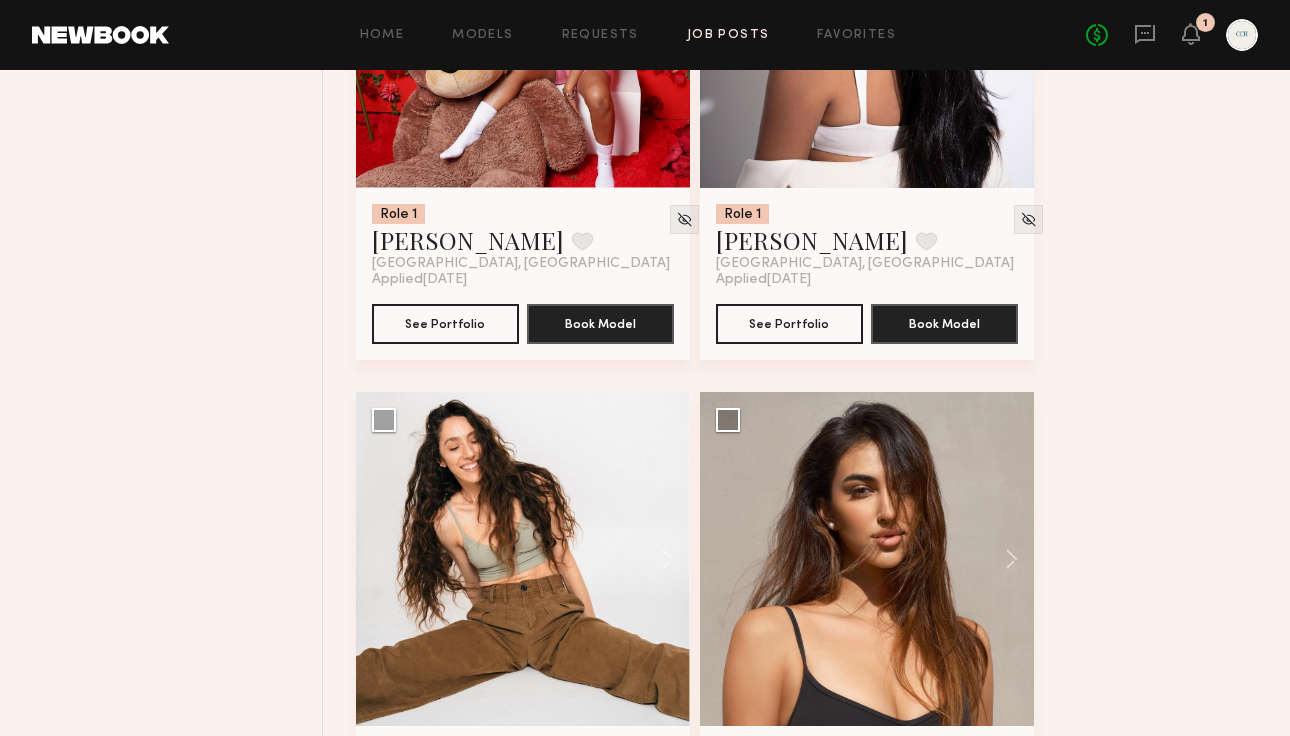 scroll, scrollTop: 7460, scrollLeft: 0, axis: vertical 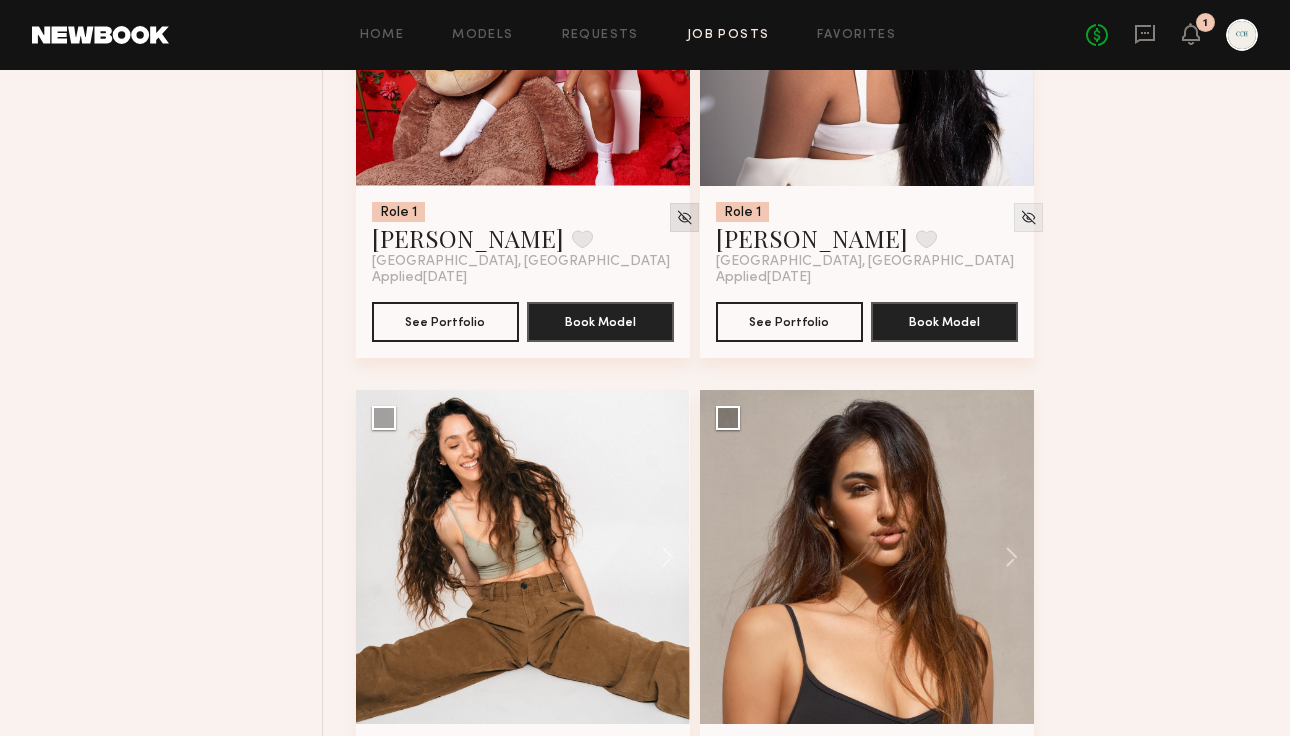 click 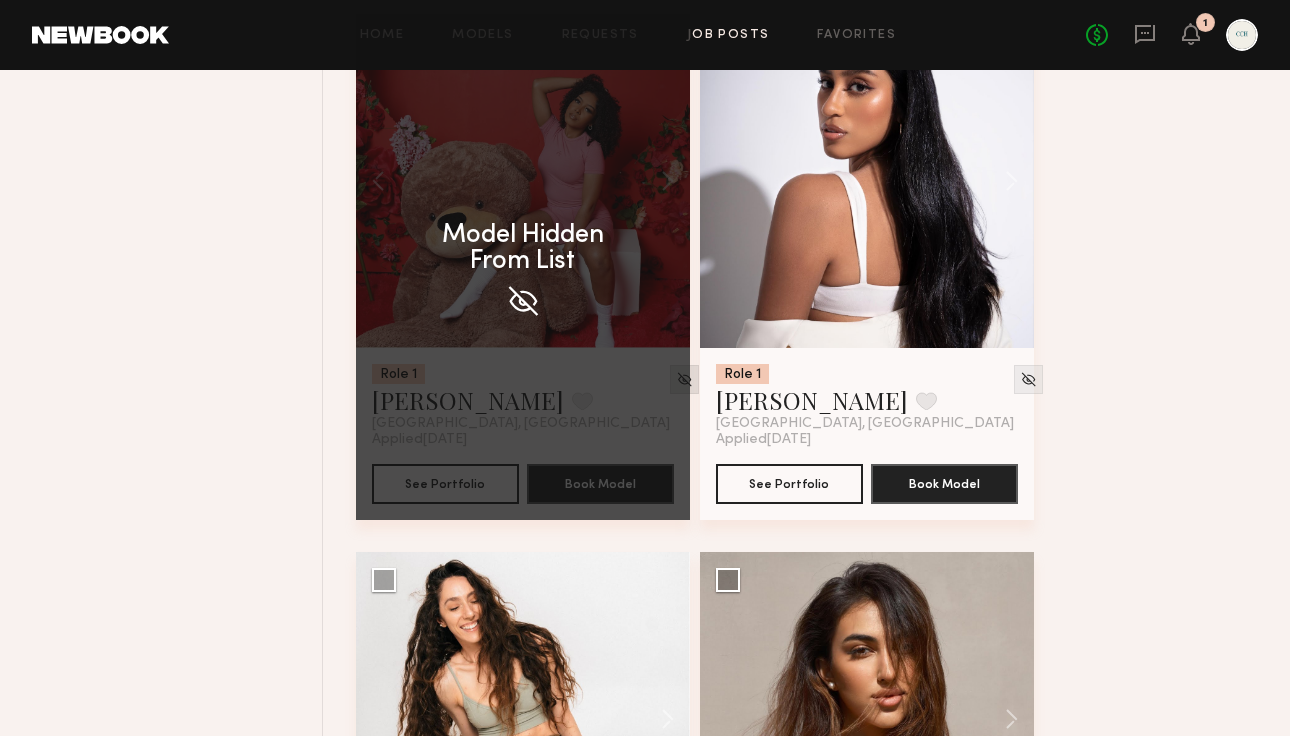 scroll, scrollTop: 7283, scrollLeft: 0, axis: vertical 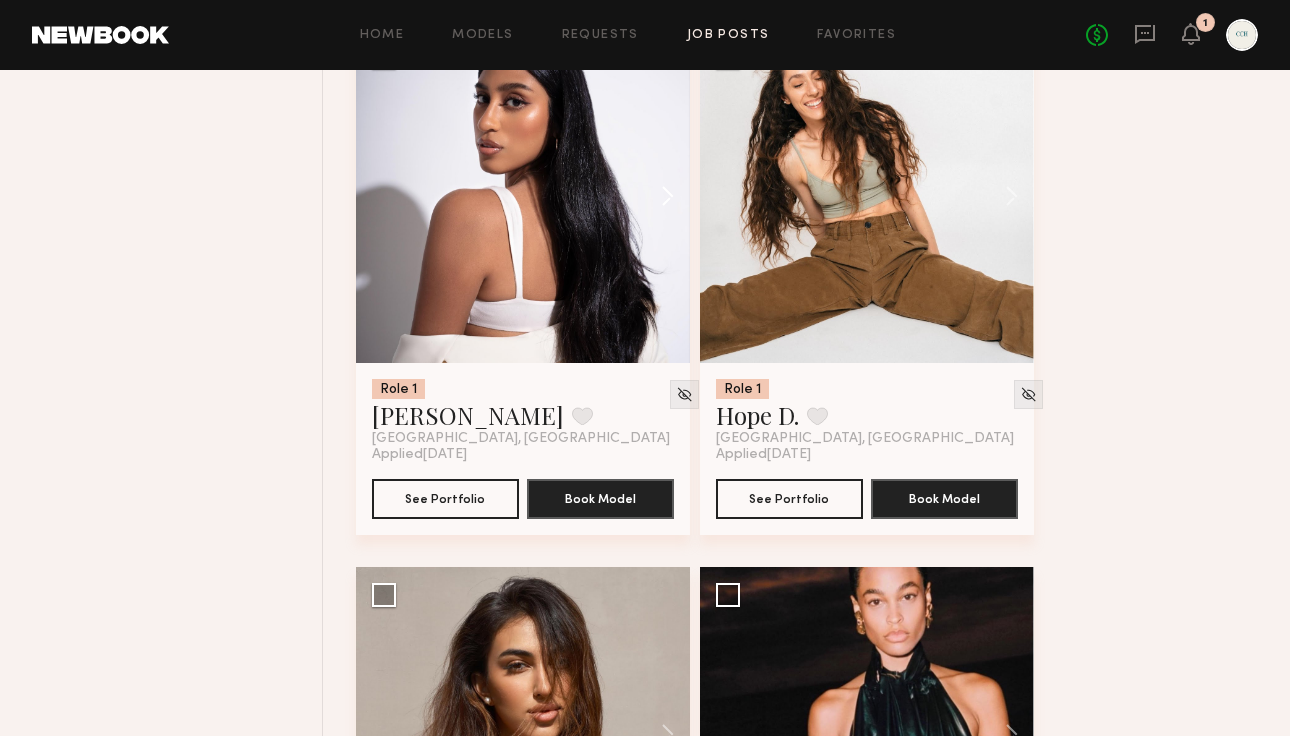 click 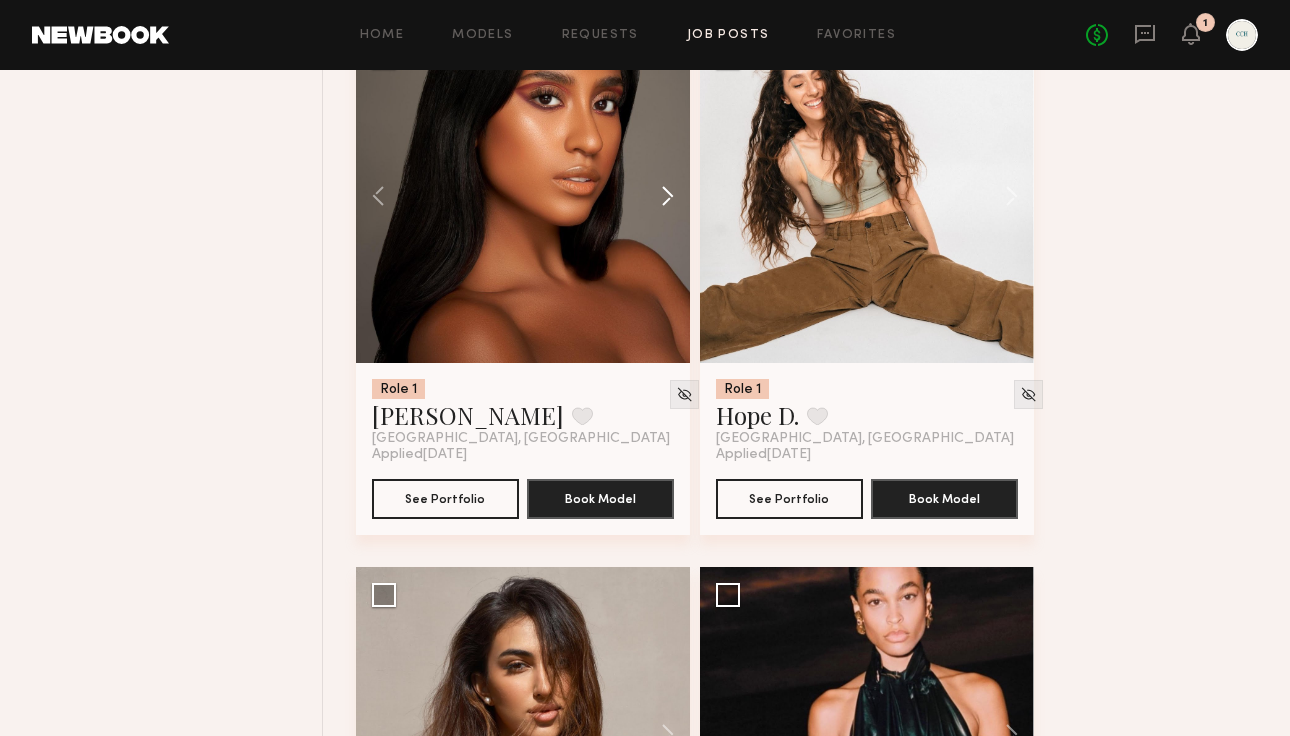 click 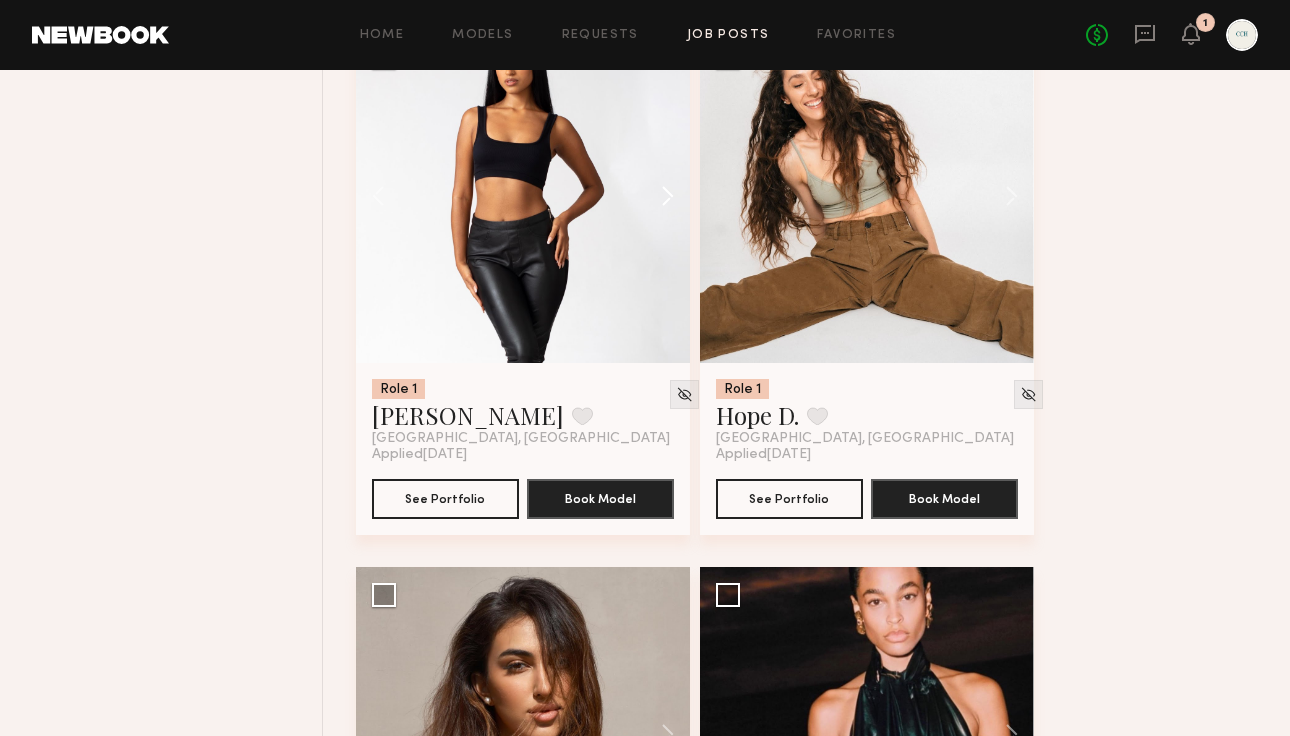 click 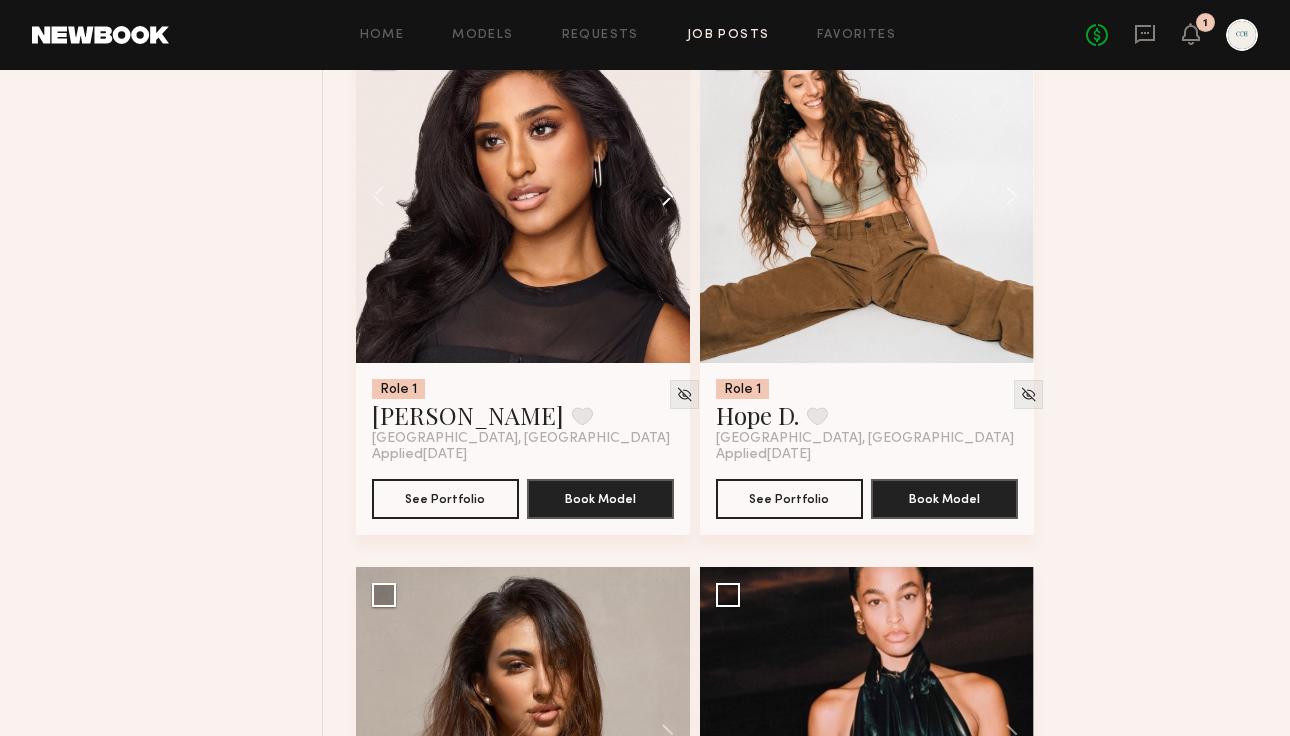 click 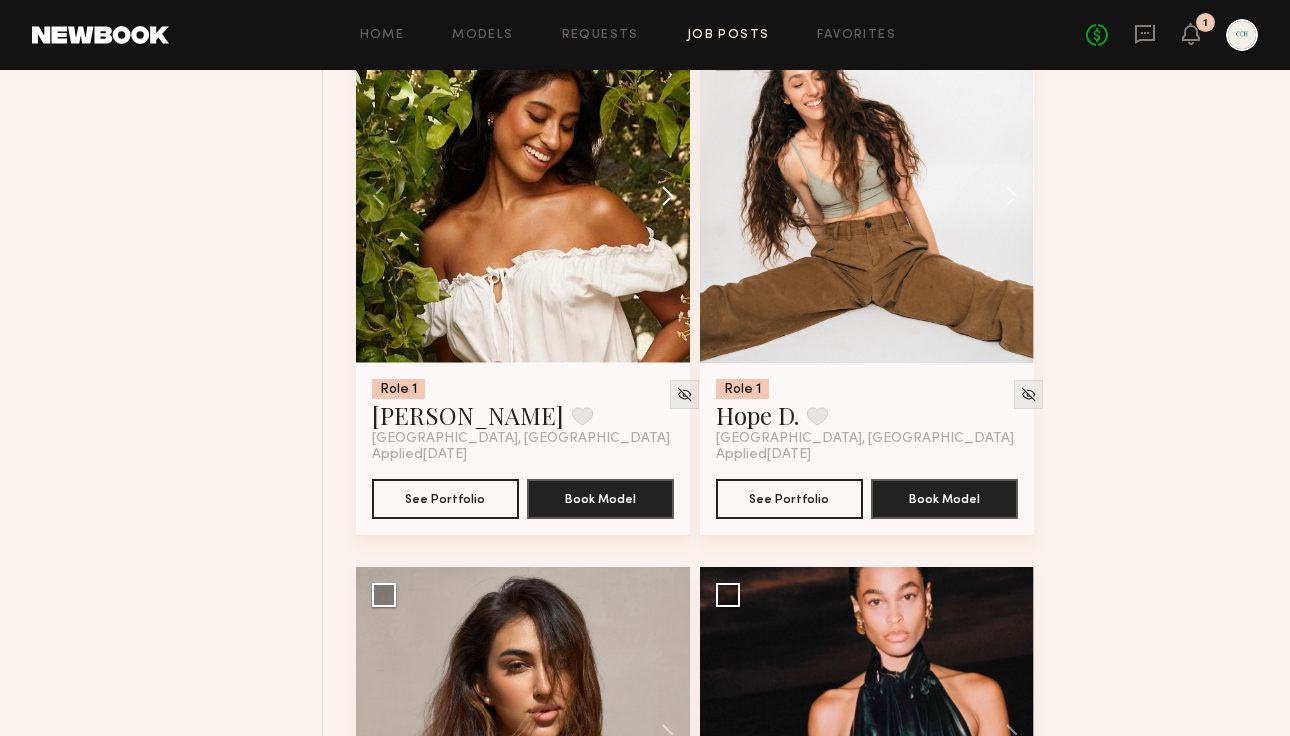 click 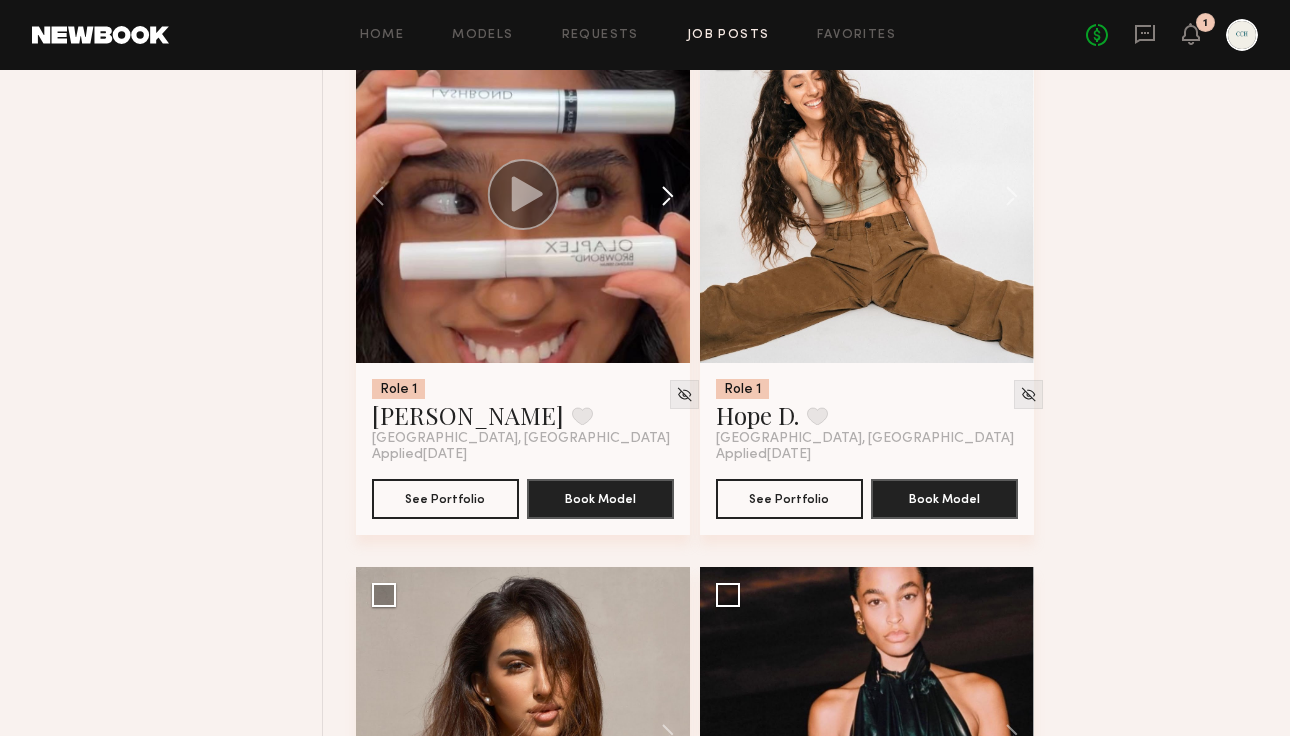 click 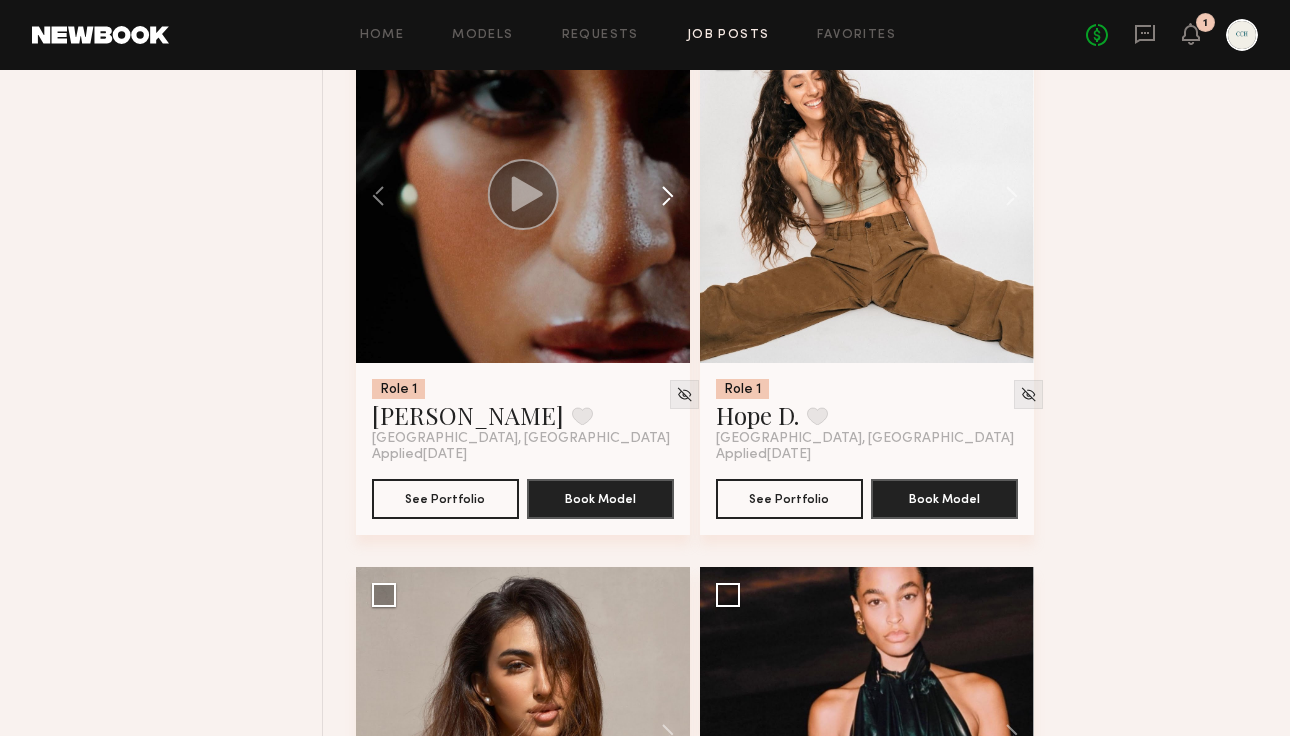click 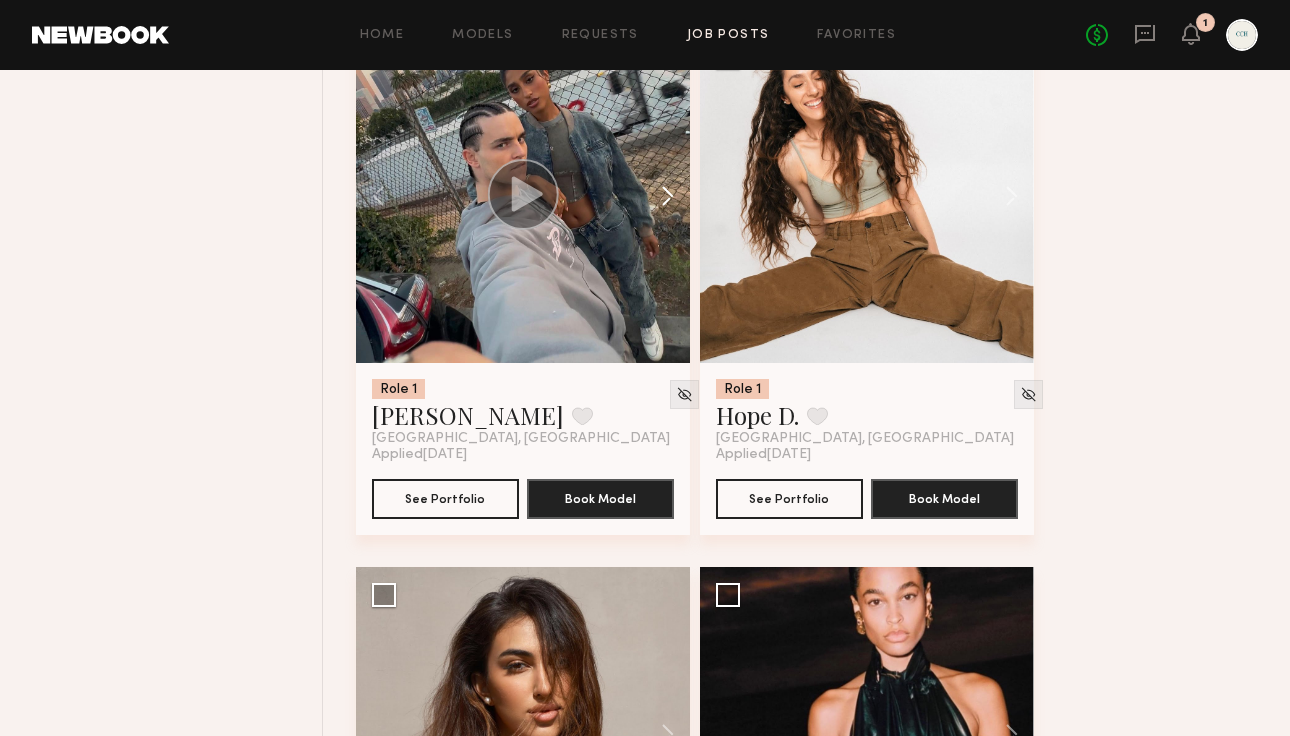click 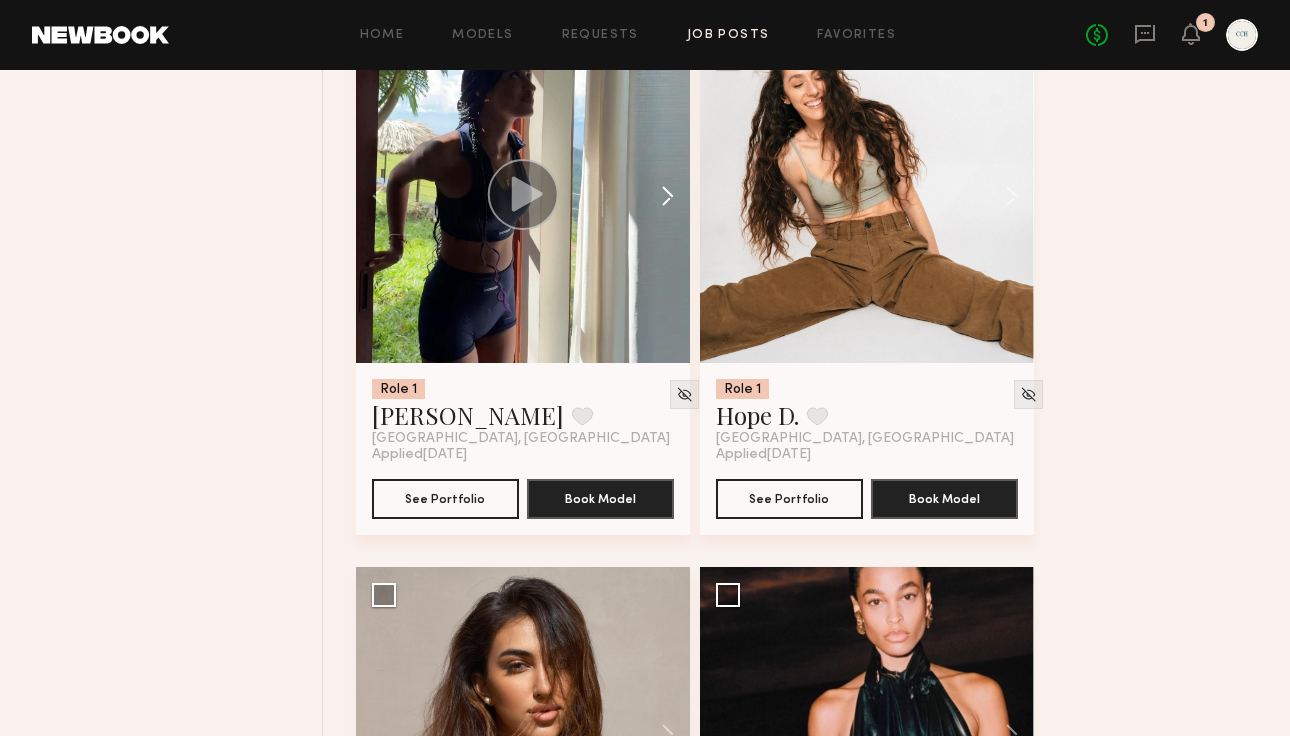 click 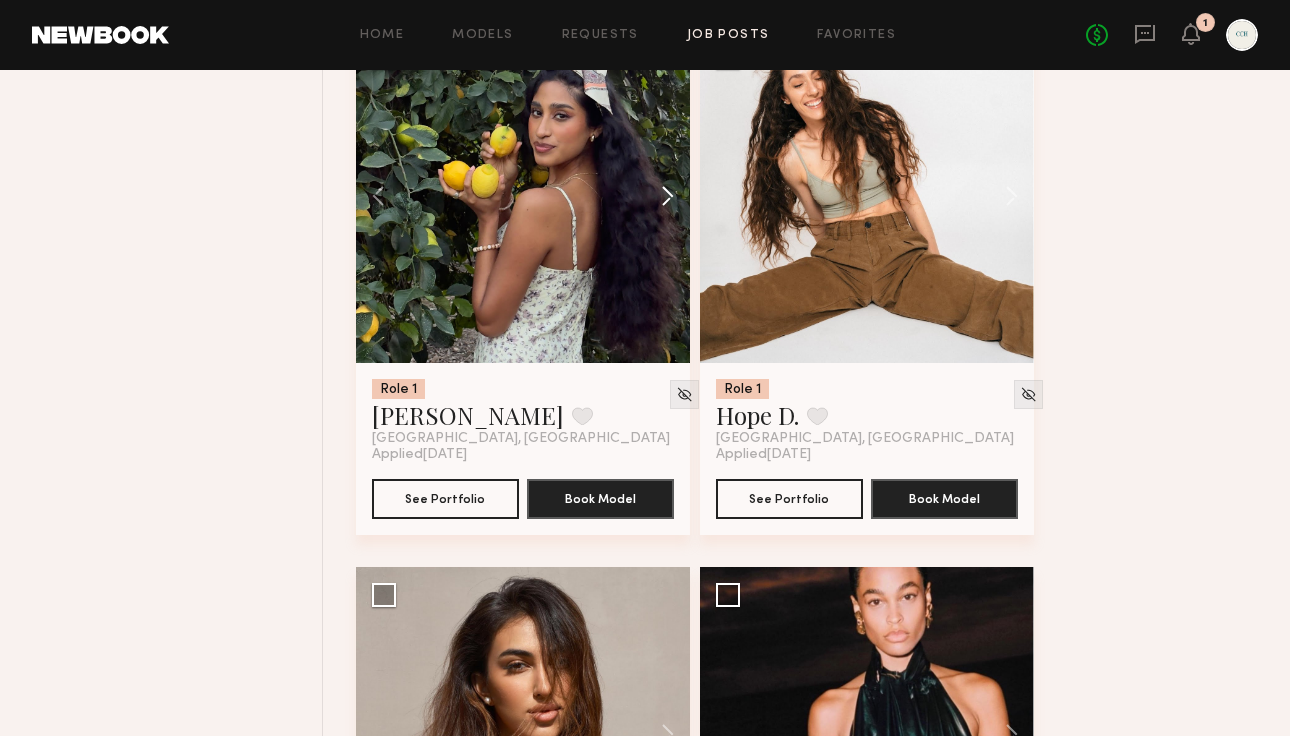 click 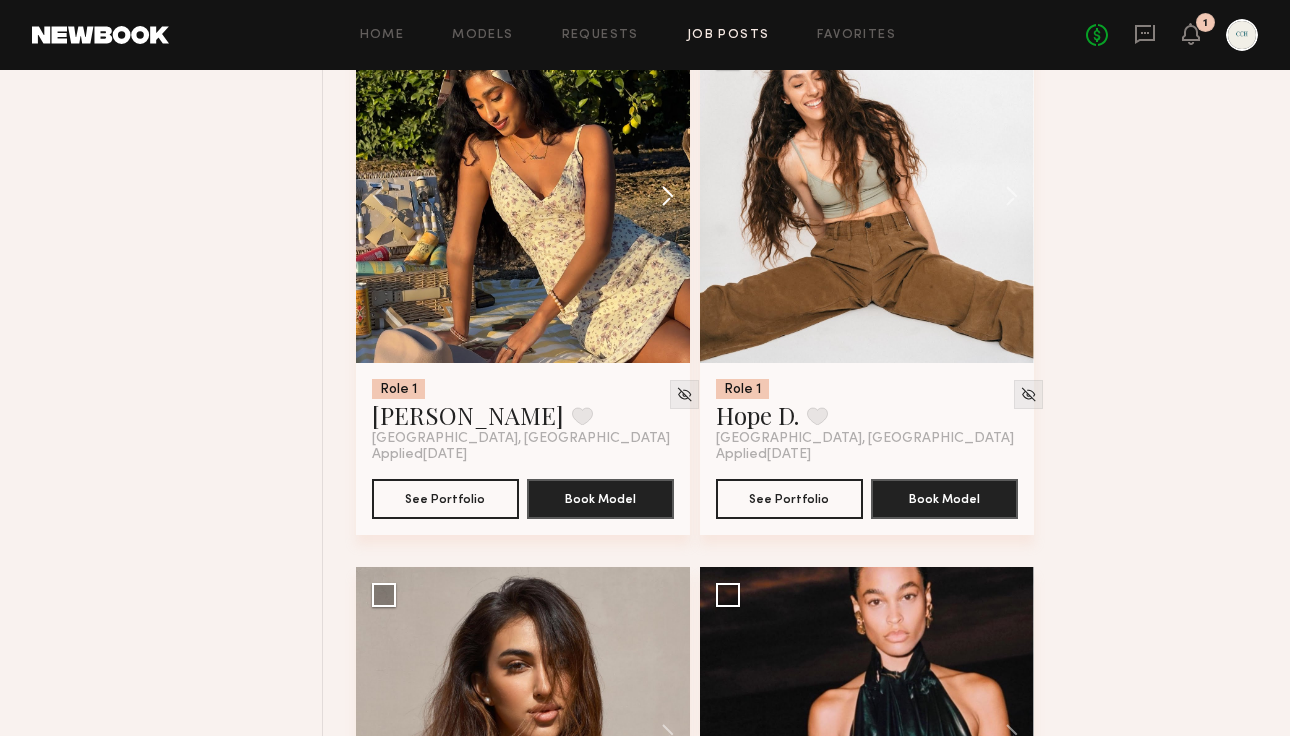click 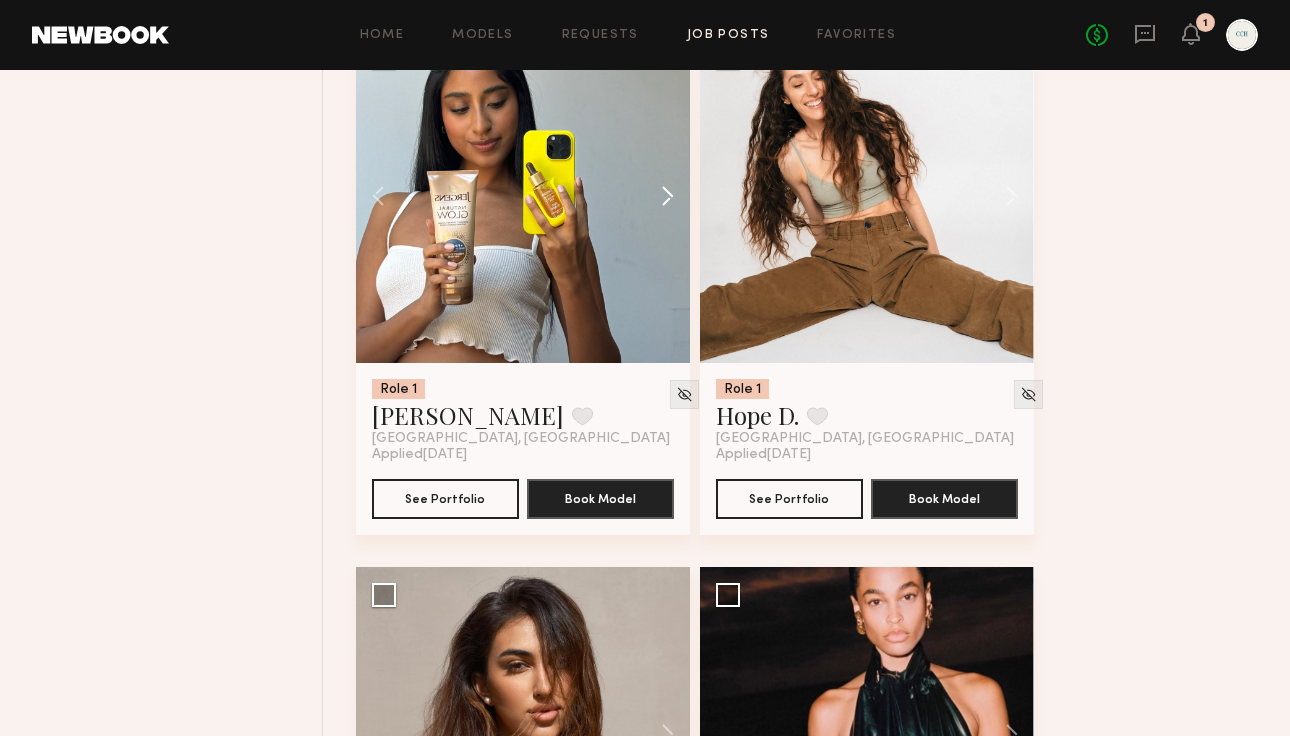 click 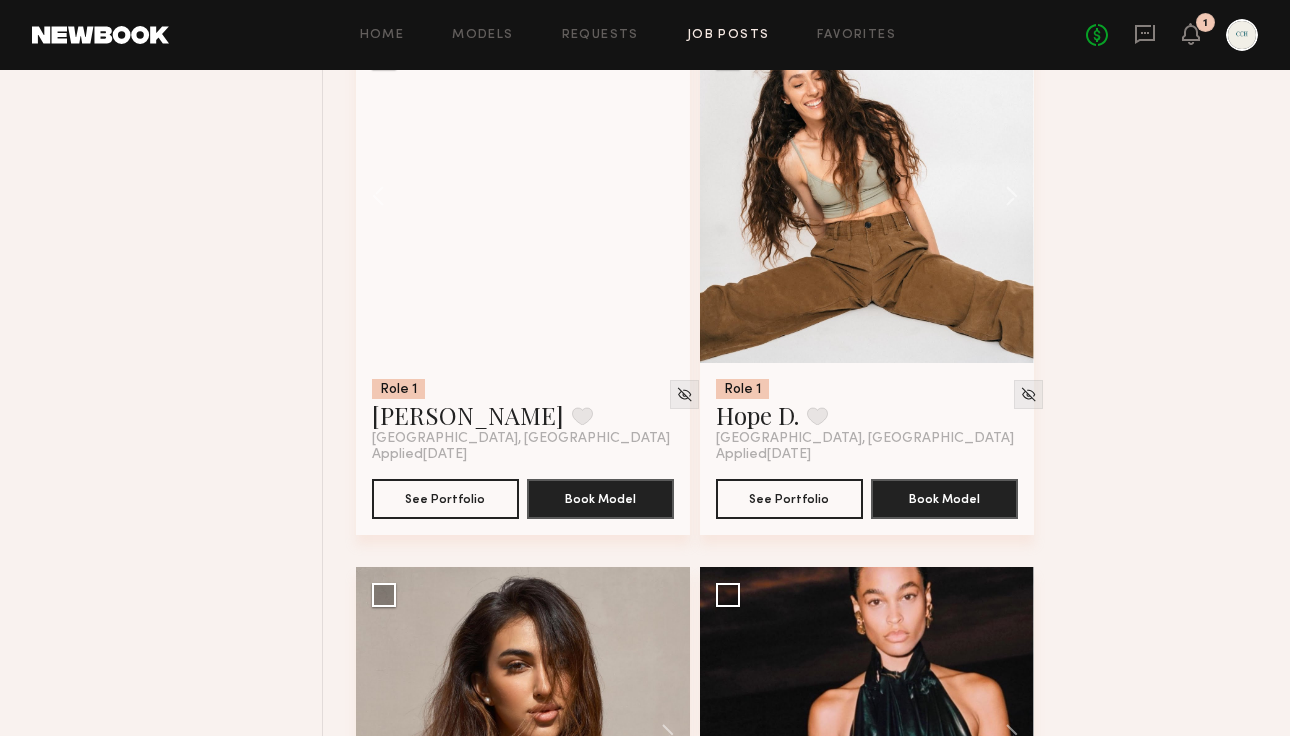 click 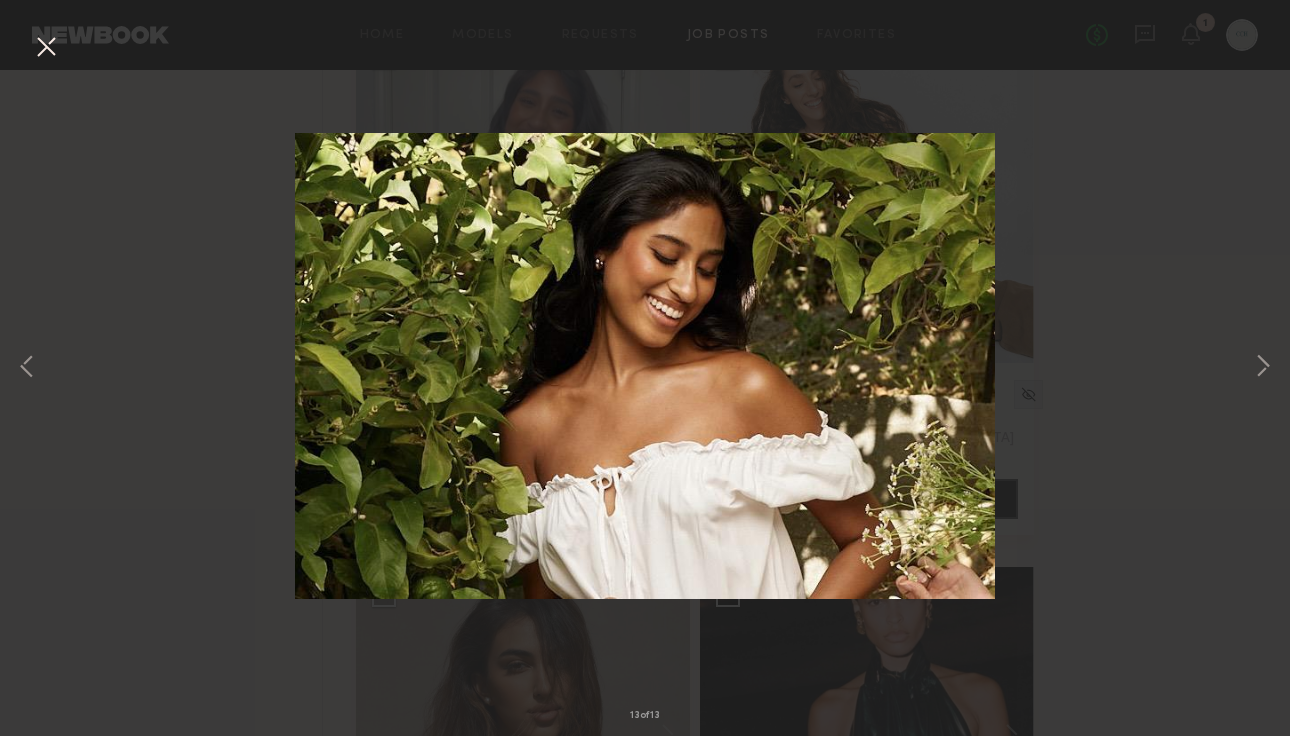 click at bounding box center (46, 48) 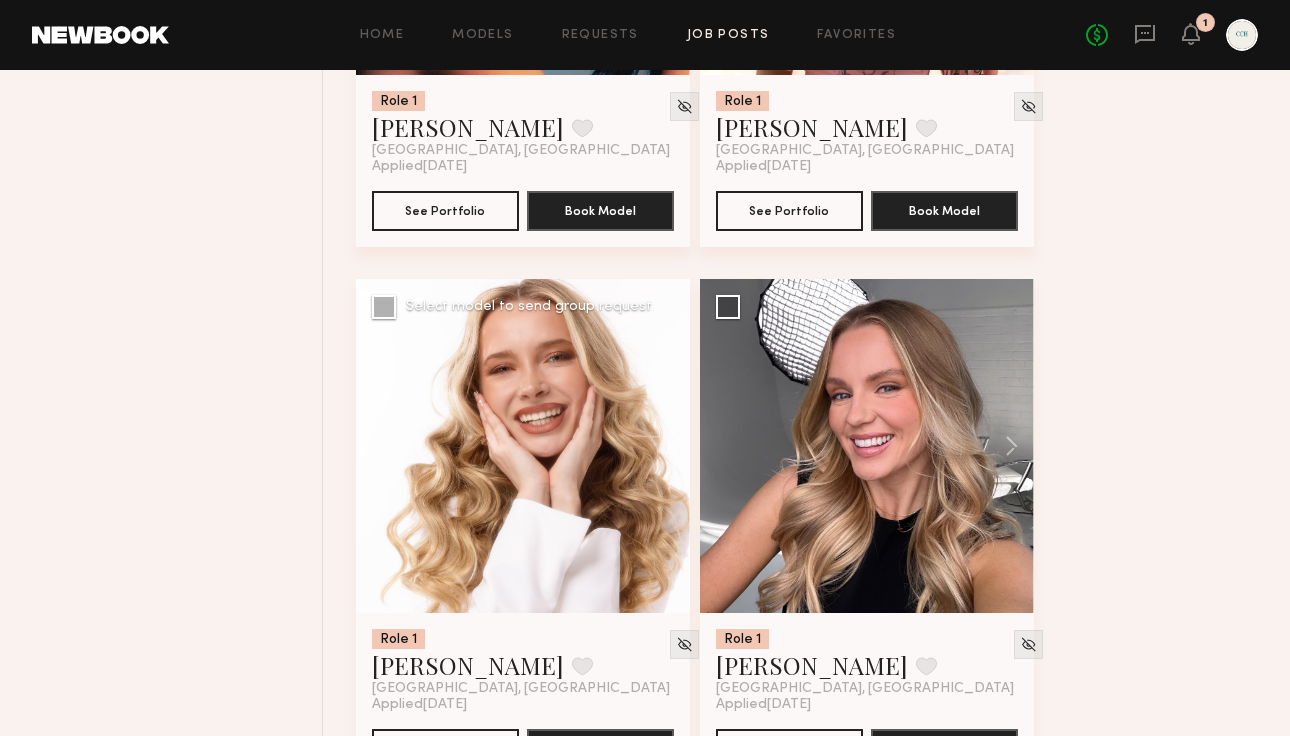 scroll, scrollTop: 4529, scrollLeft: 0, axis: vertical 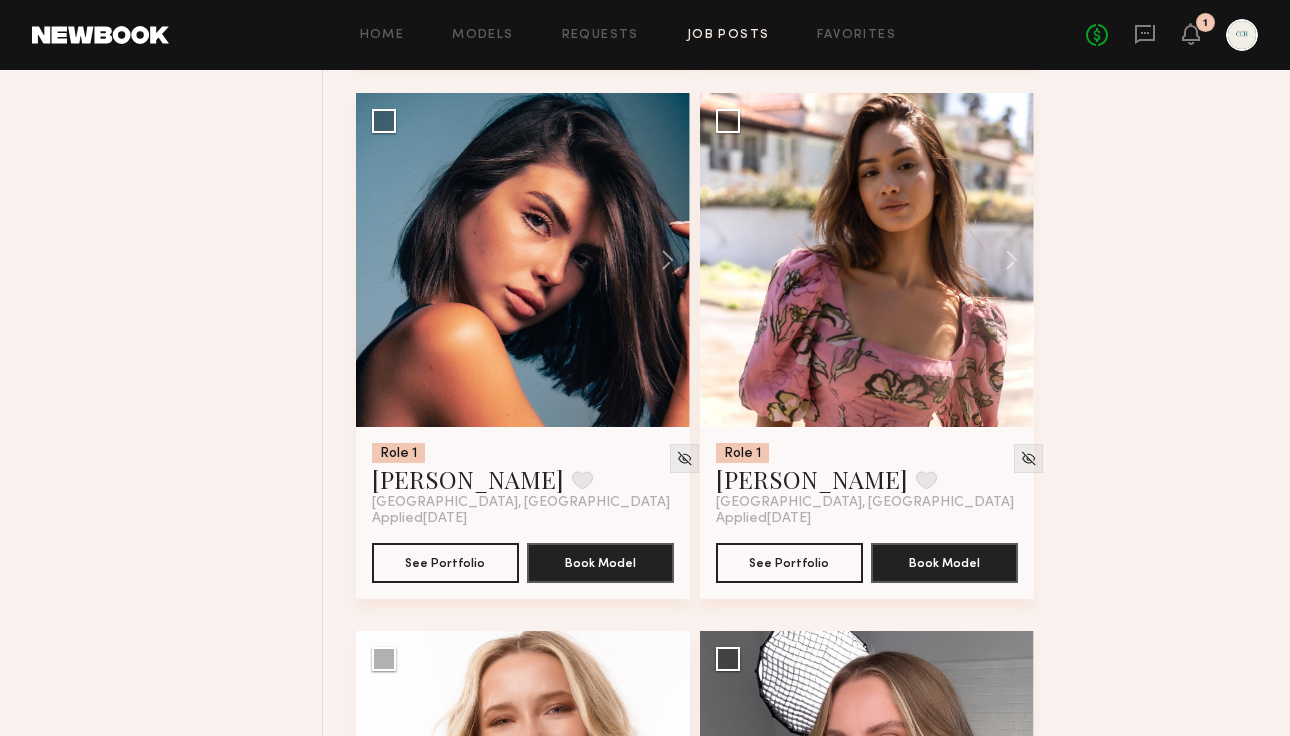 click on "Job Posts" 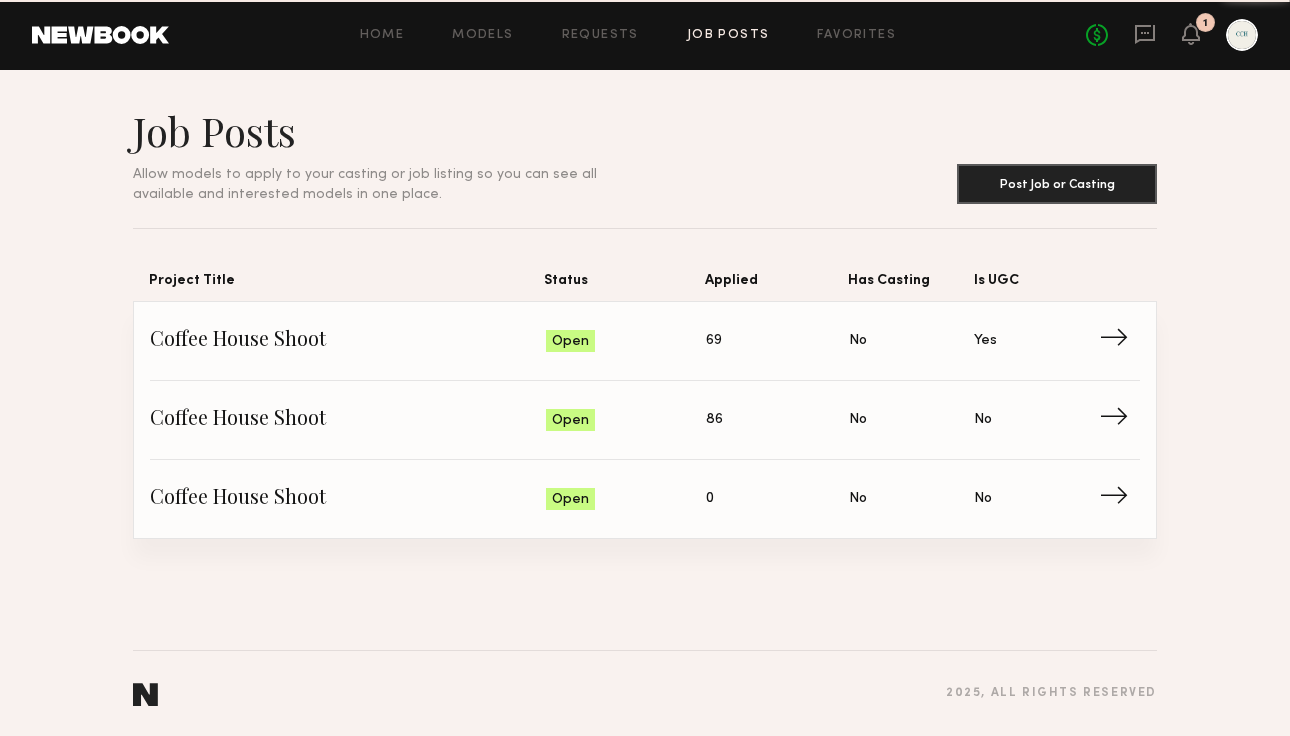 scroll, scrollTop: 0, scrollLeft: 0, axis: both 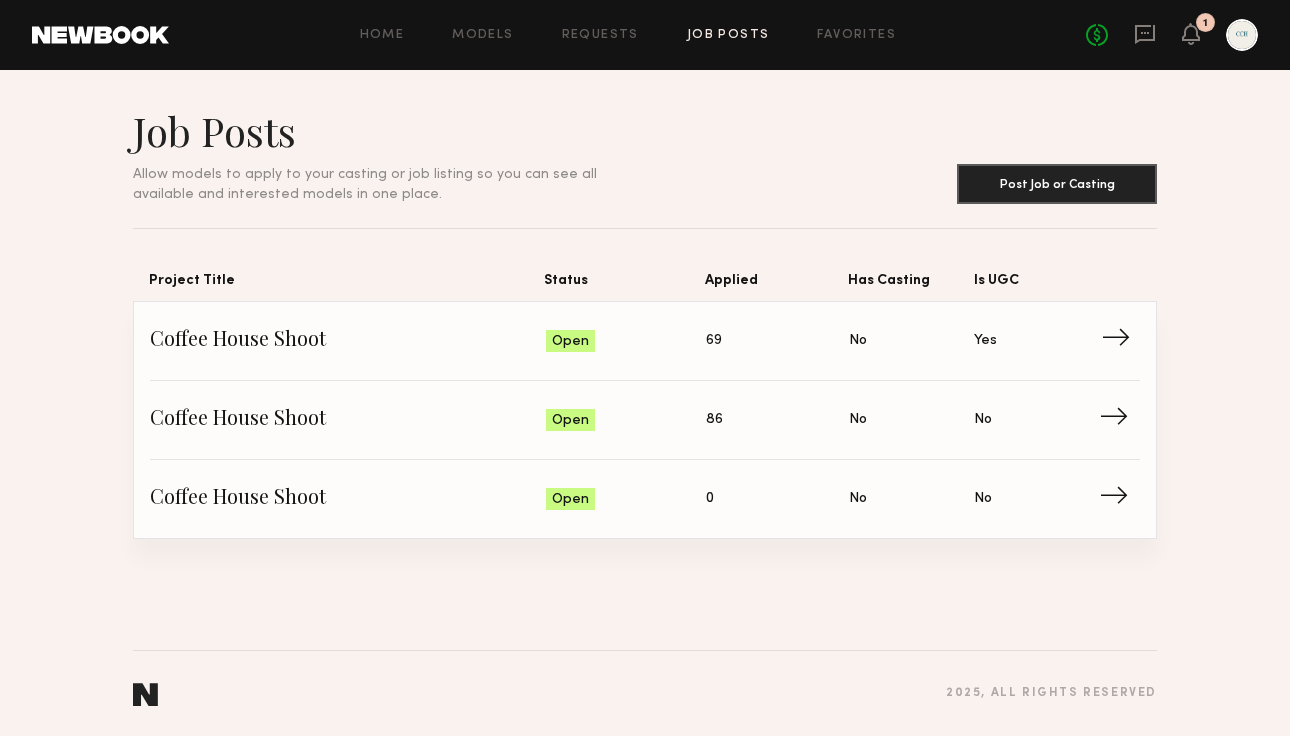 click on "Coffee House Shoot" 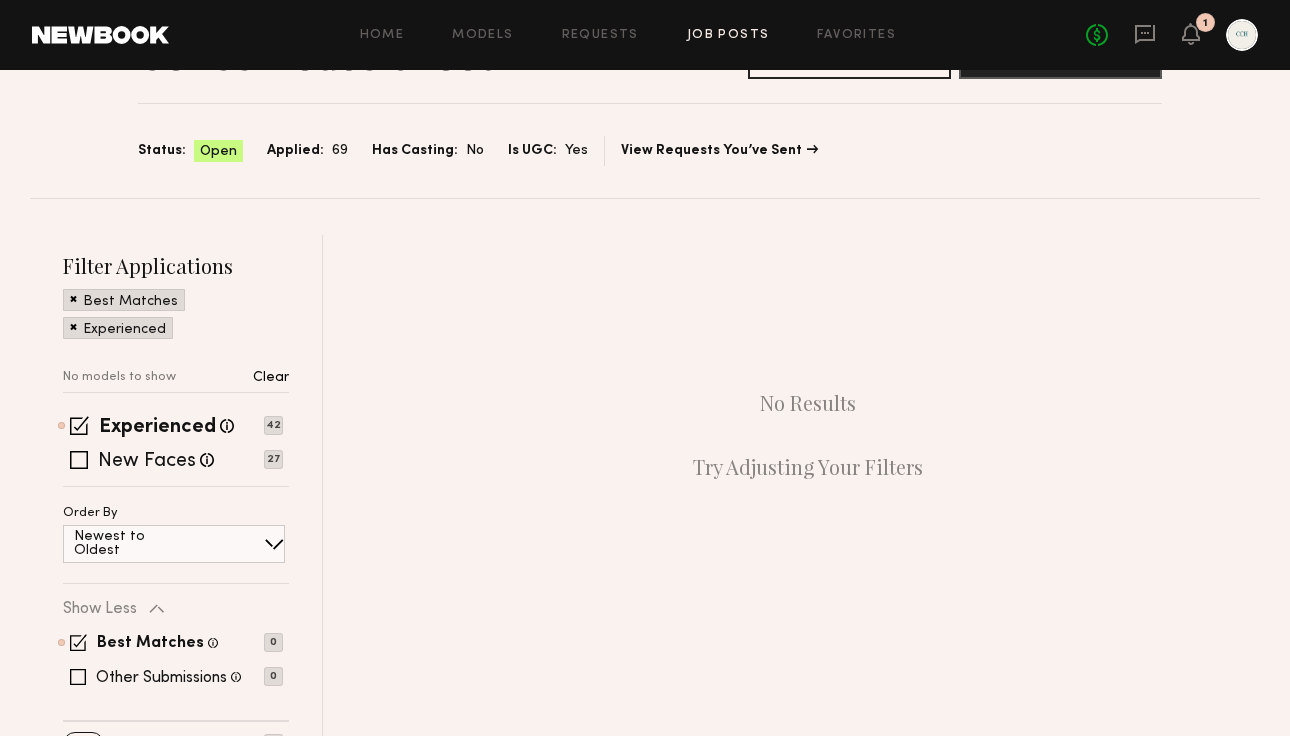 scroll, scrollTop: 116, scrollLeft: 0, axis: vertical 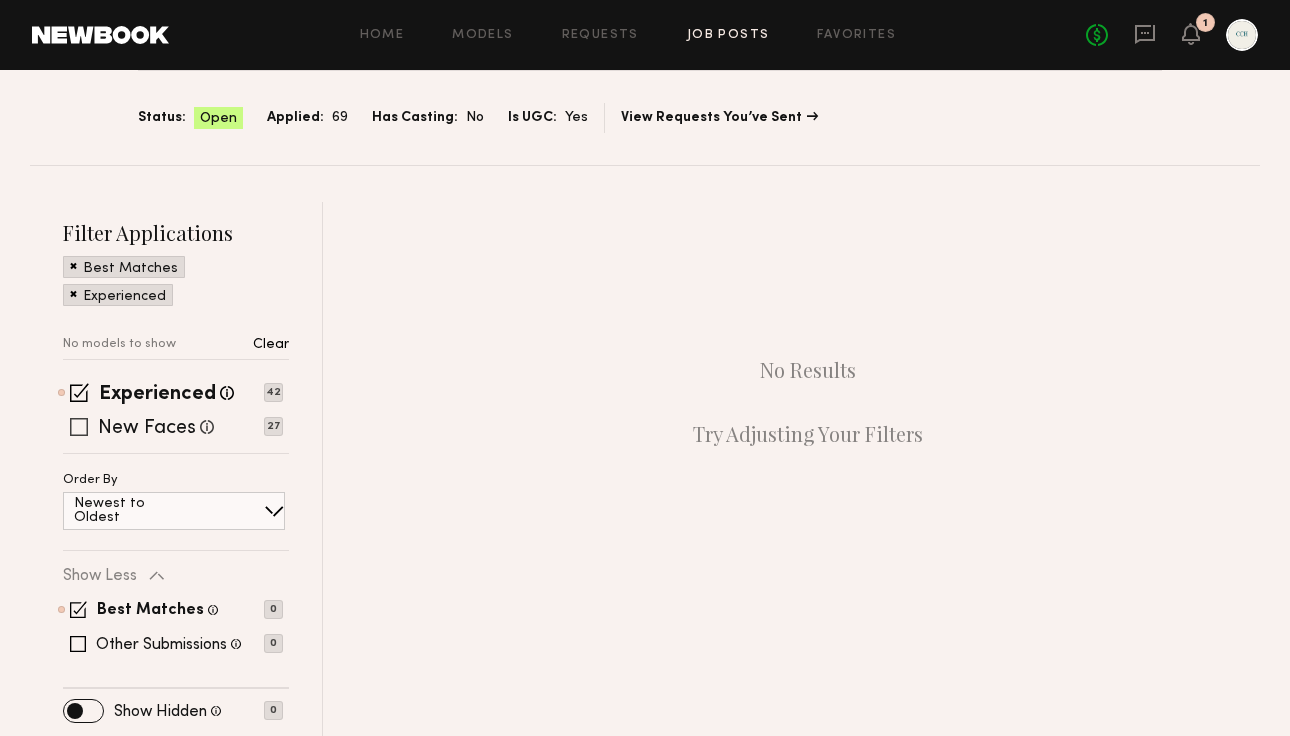 click 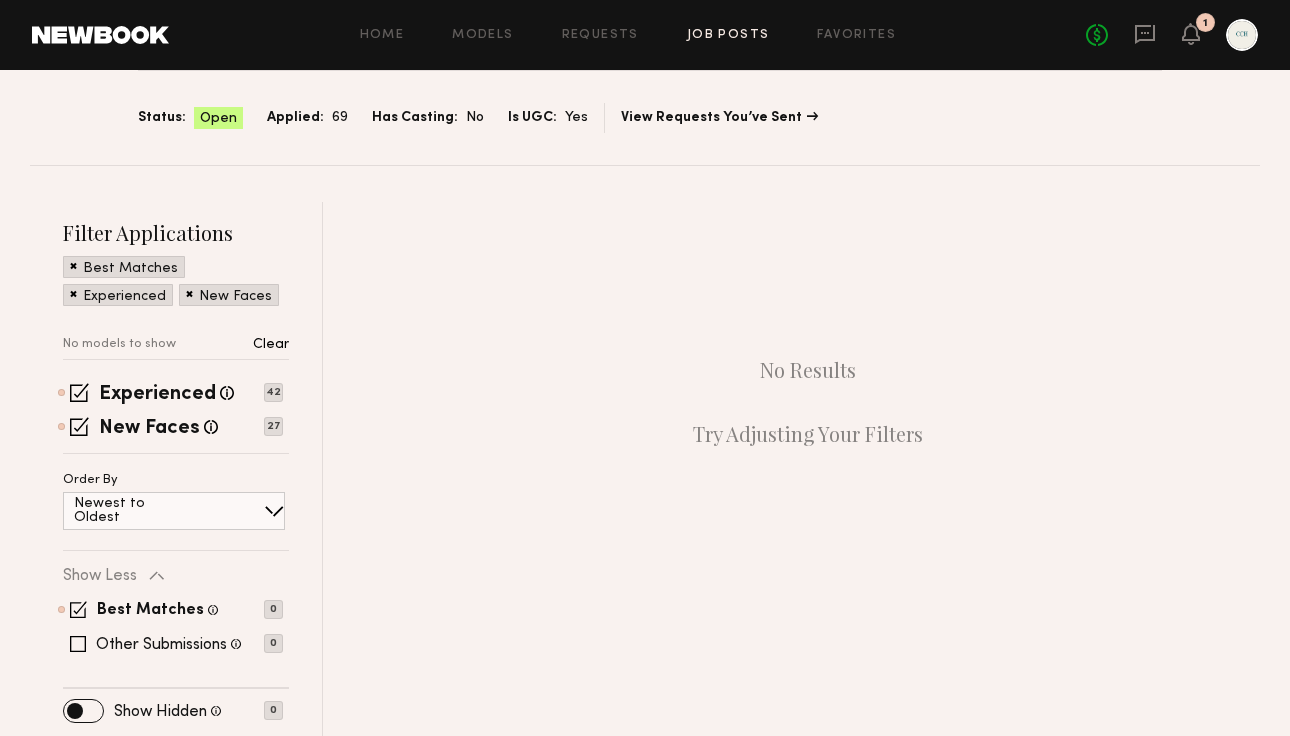 click on "Best Matches" 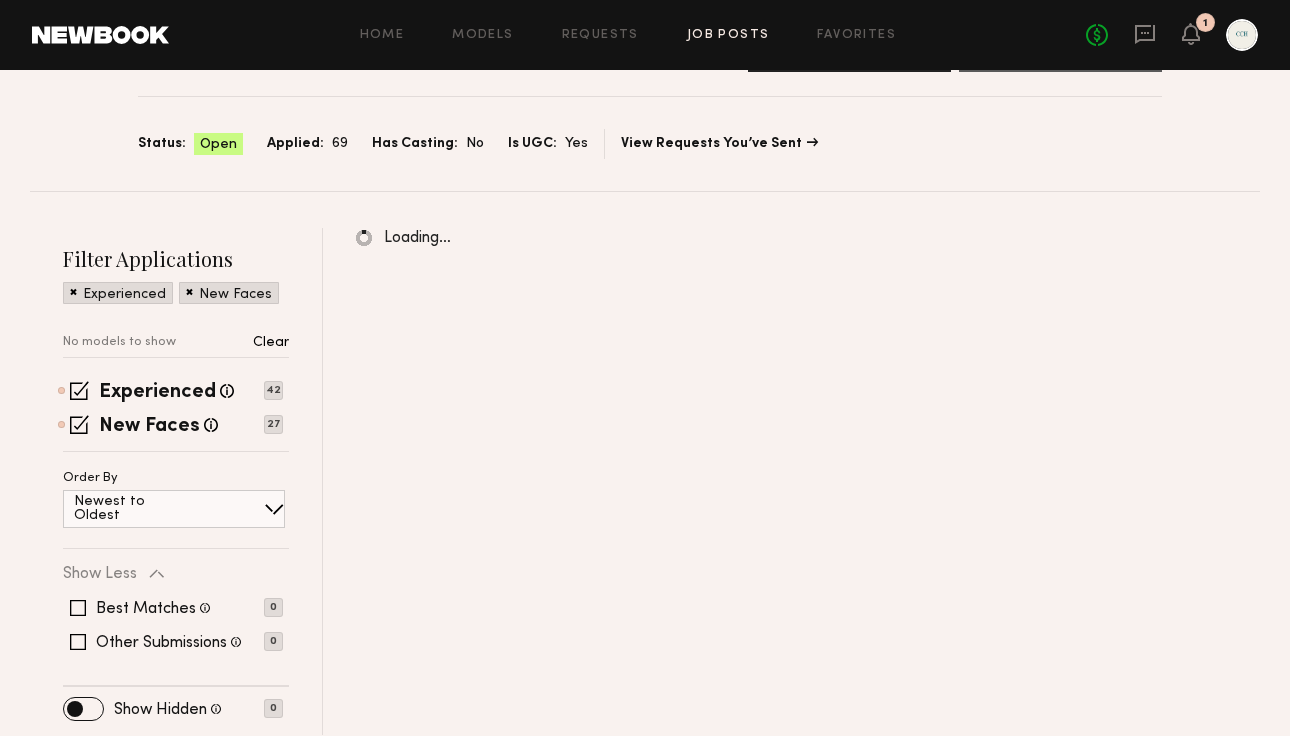click 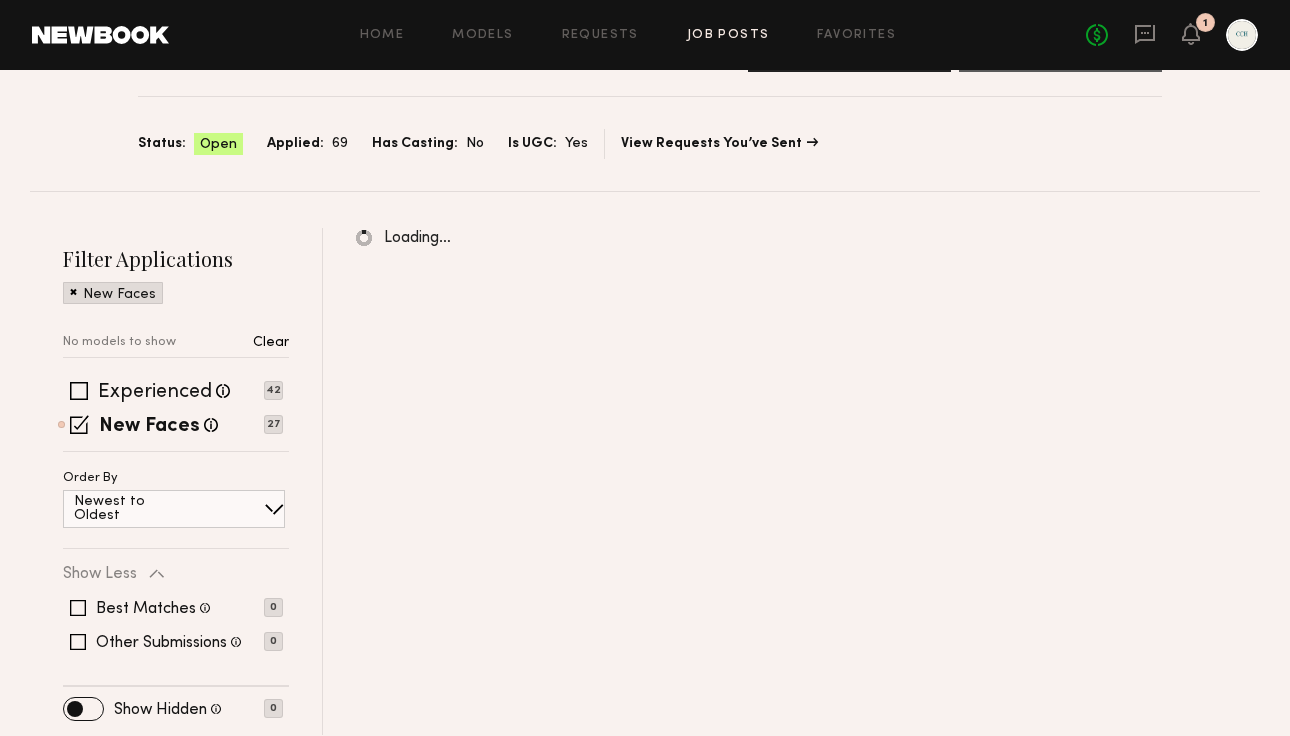 click 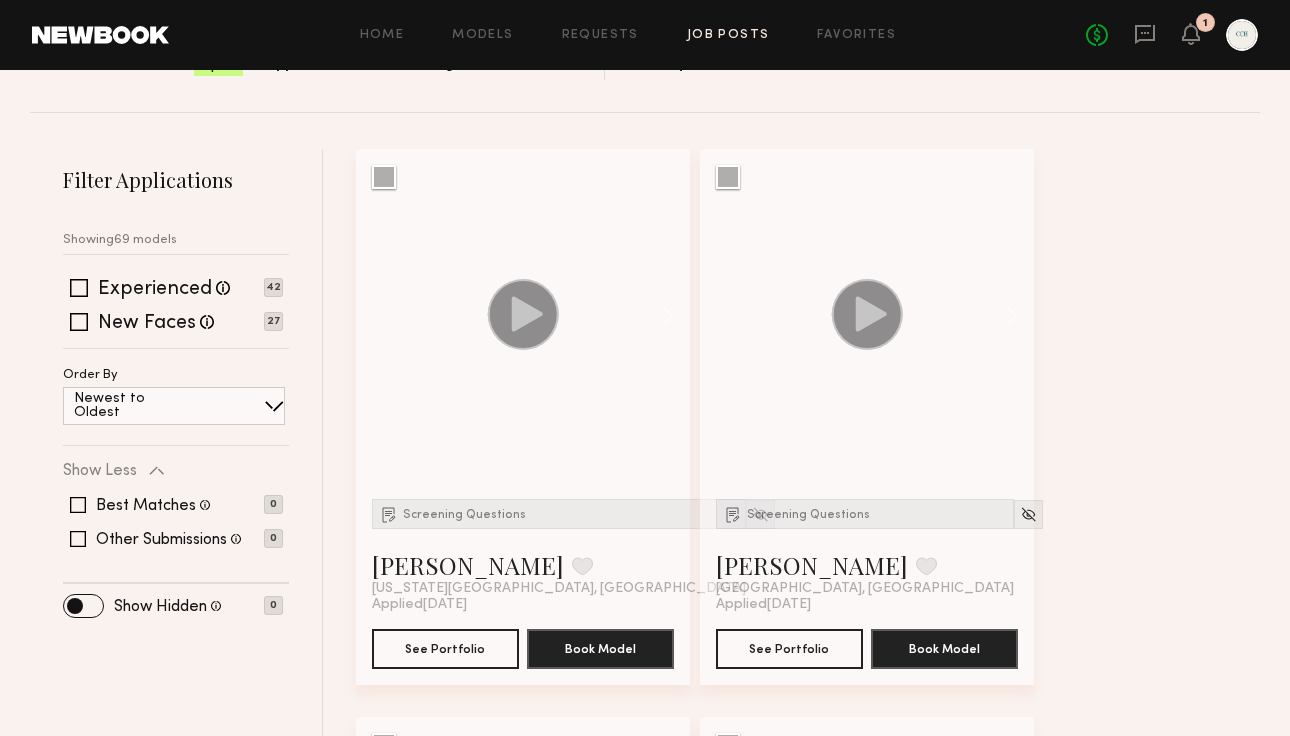 scroll, scrollTop: 198, scrollLeft: 0, axis: vertical 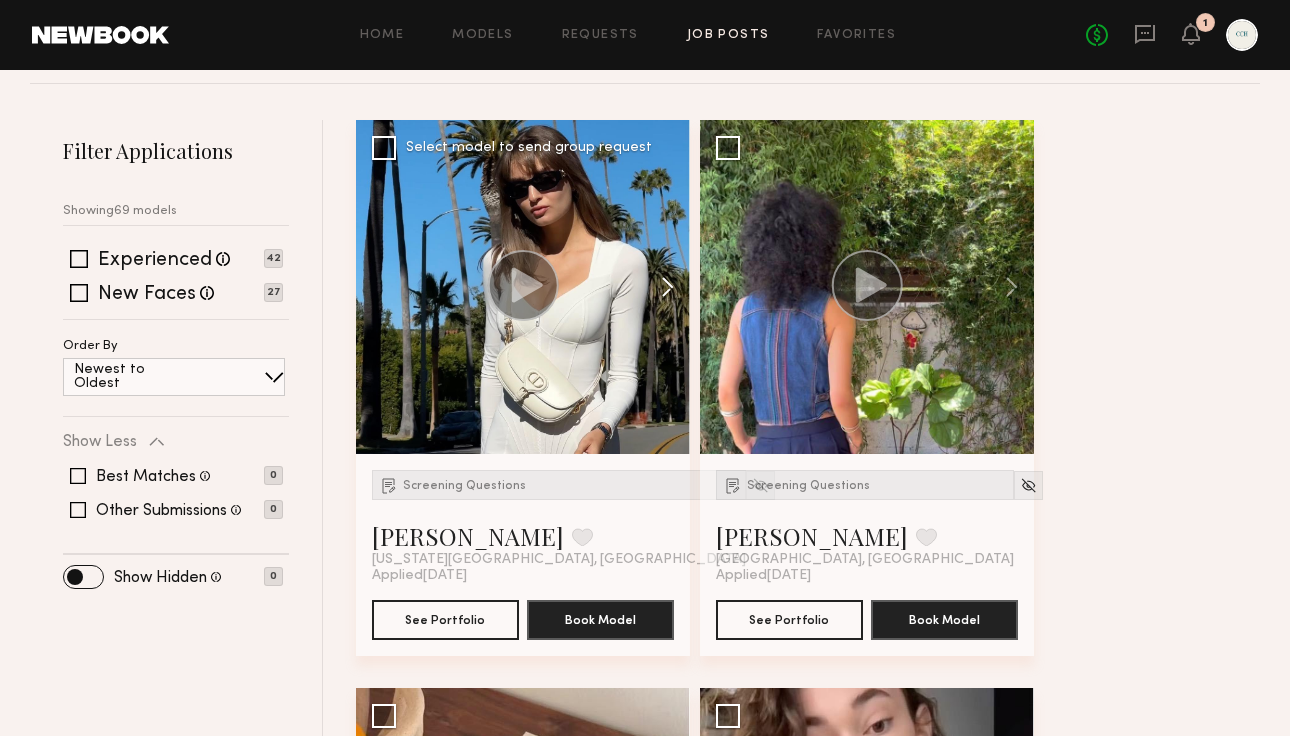 click 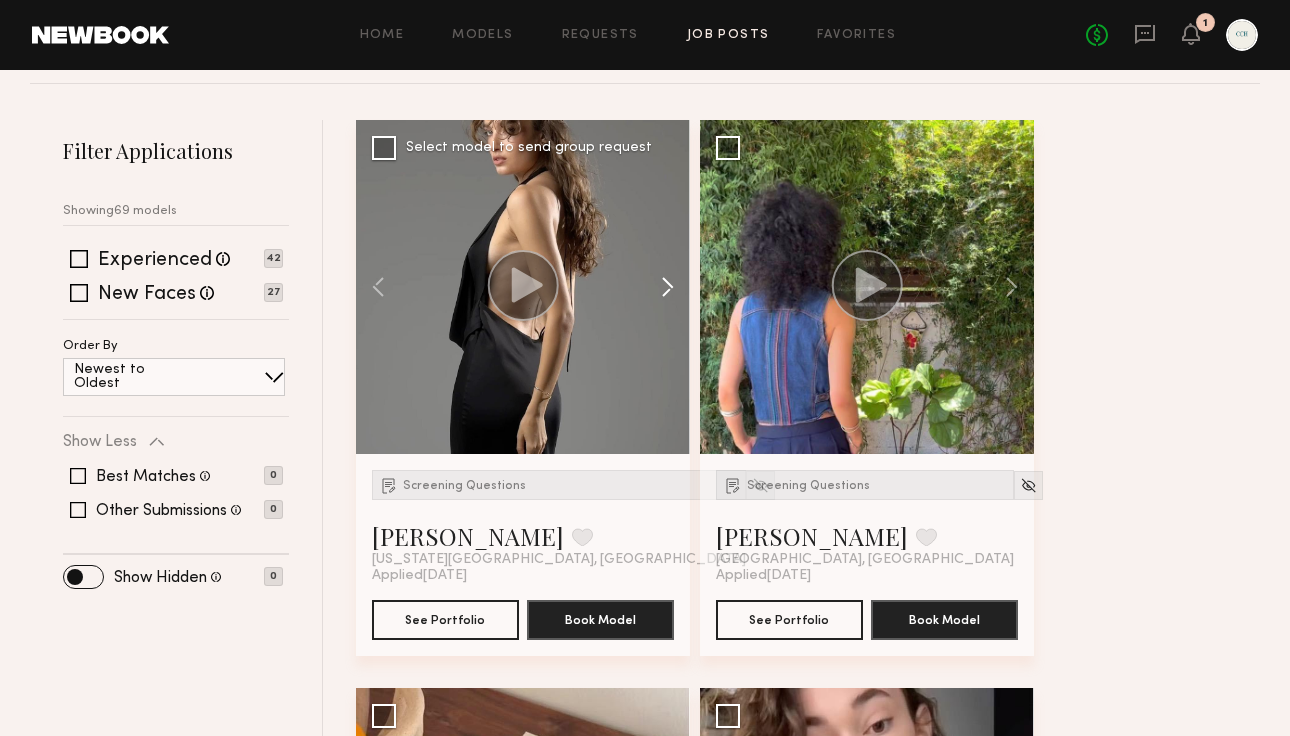click 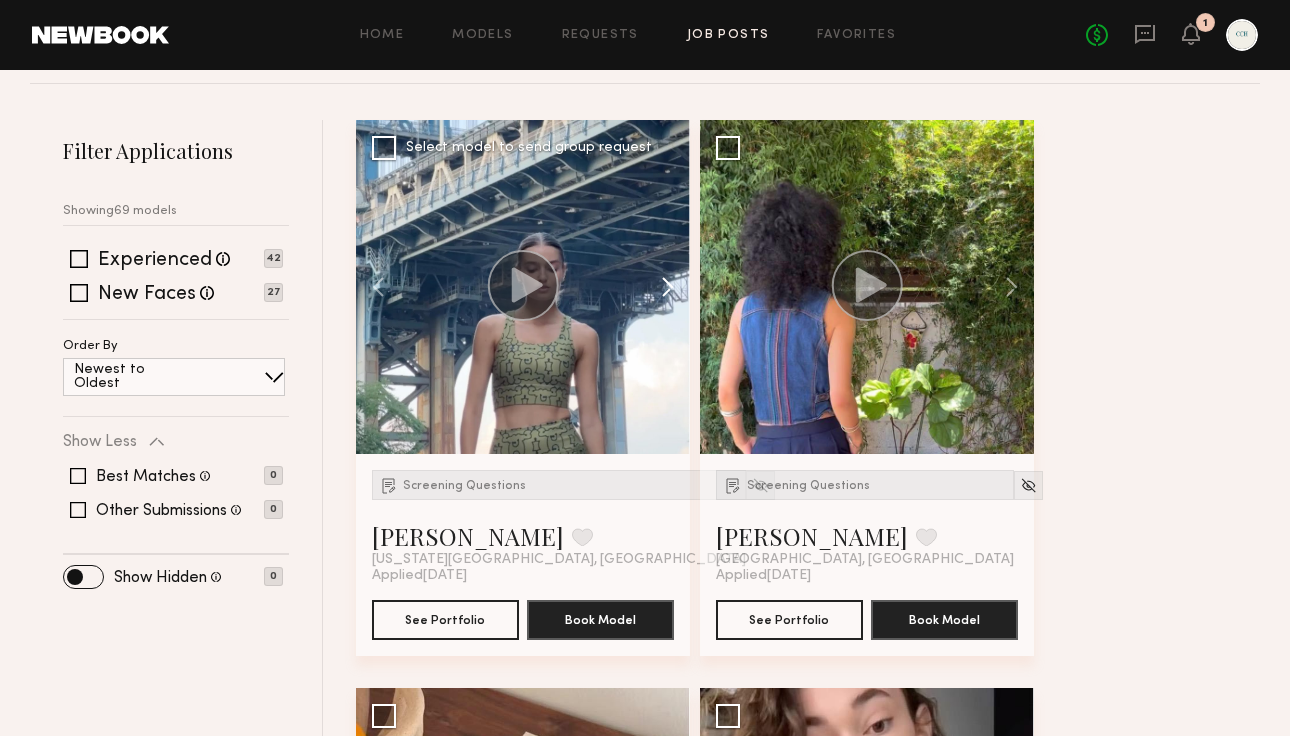 click 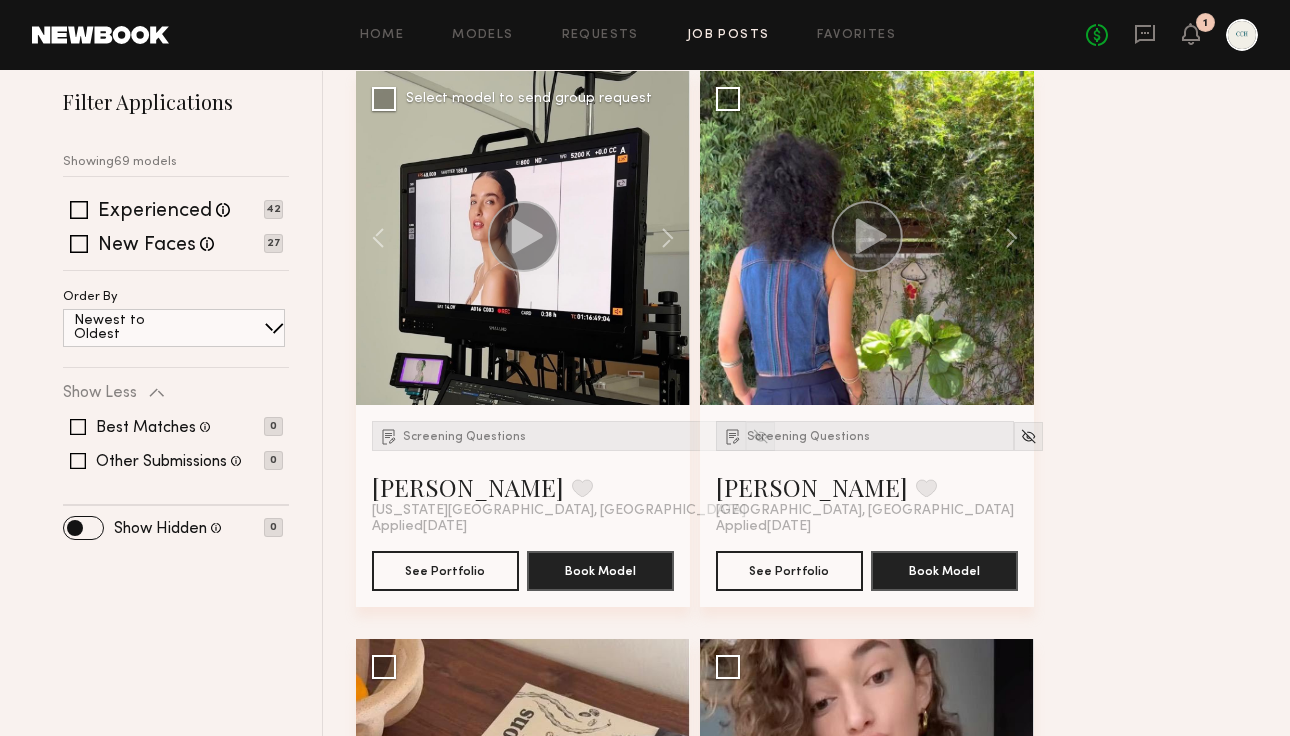 scroll, scrollTop: 268, scrollLeft: 0, axis: vertical 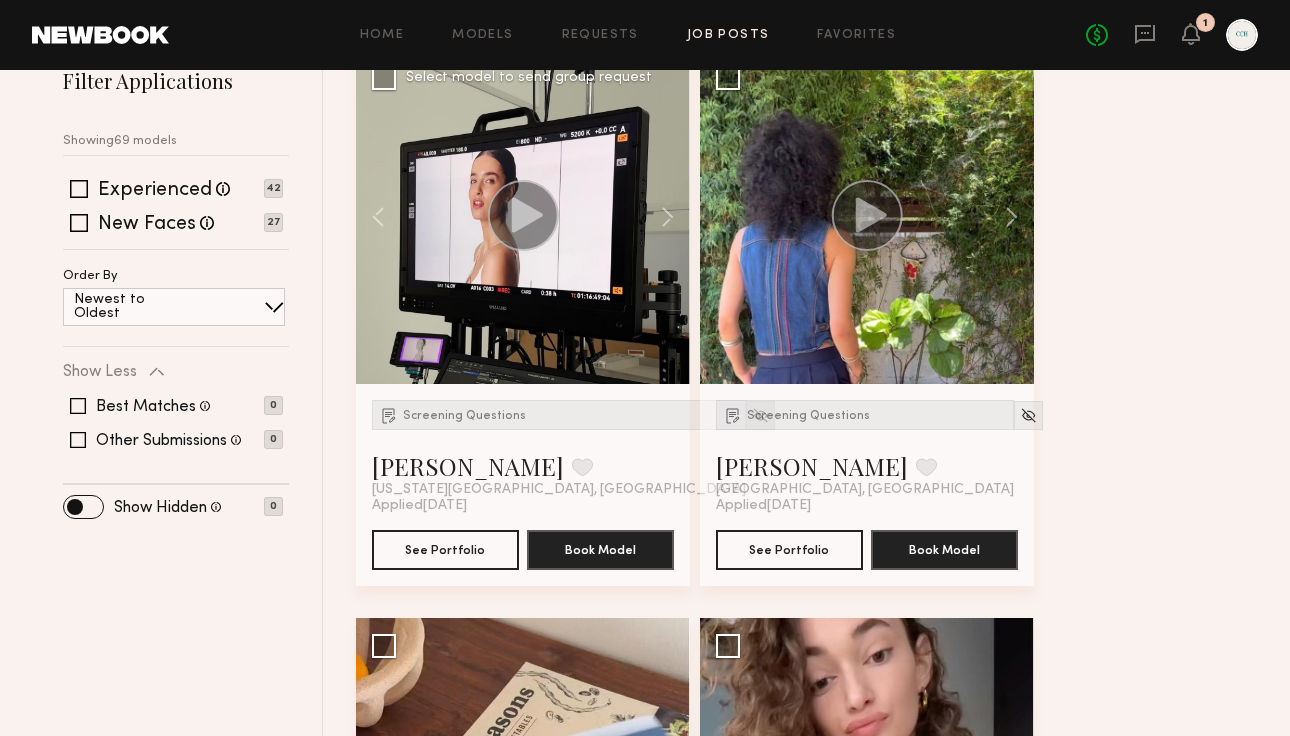 click 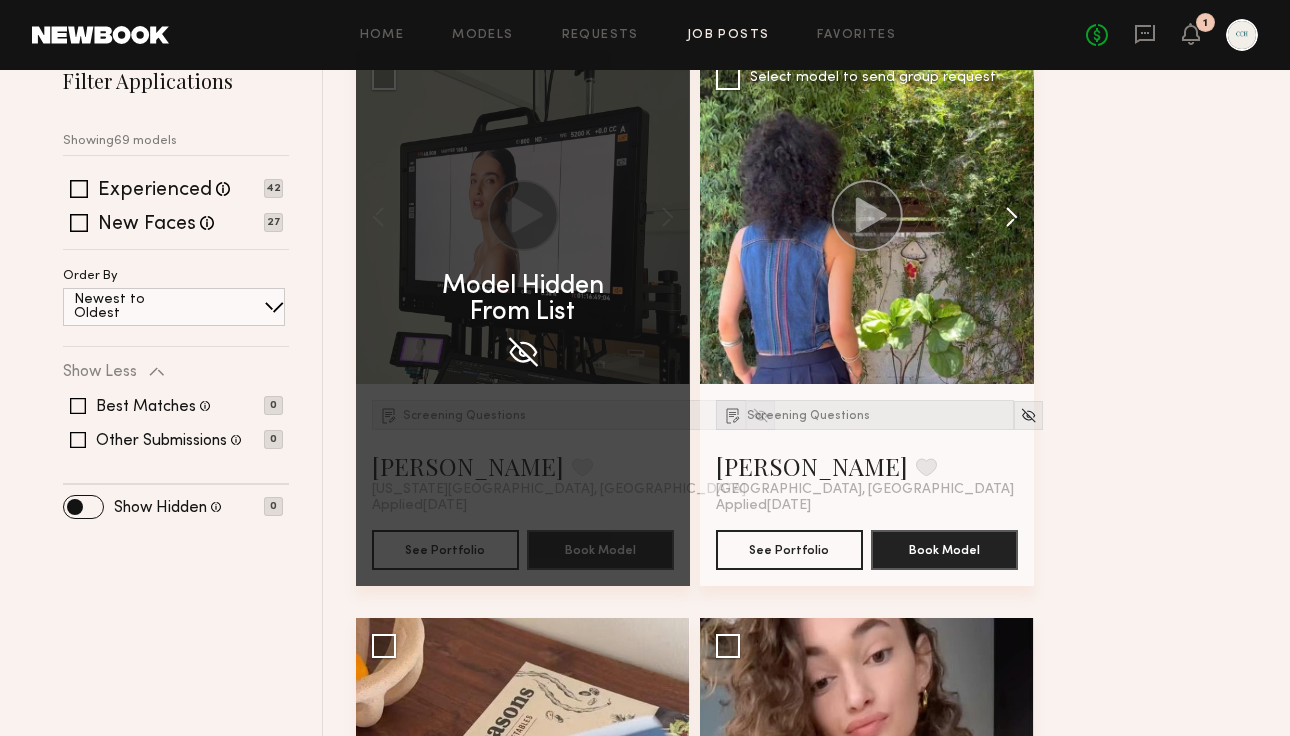 click 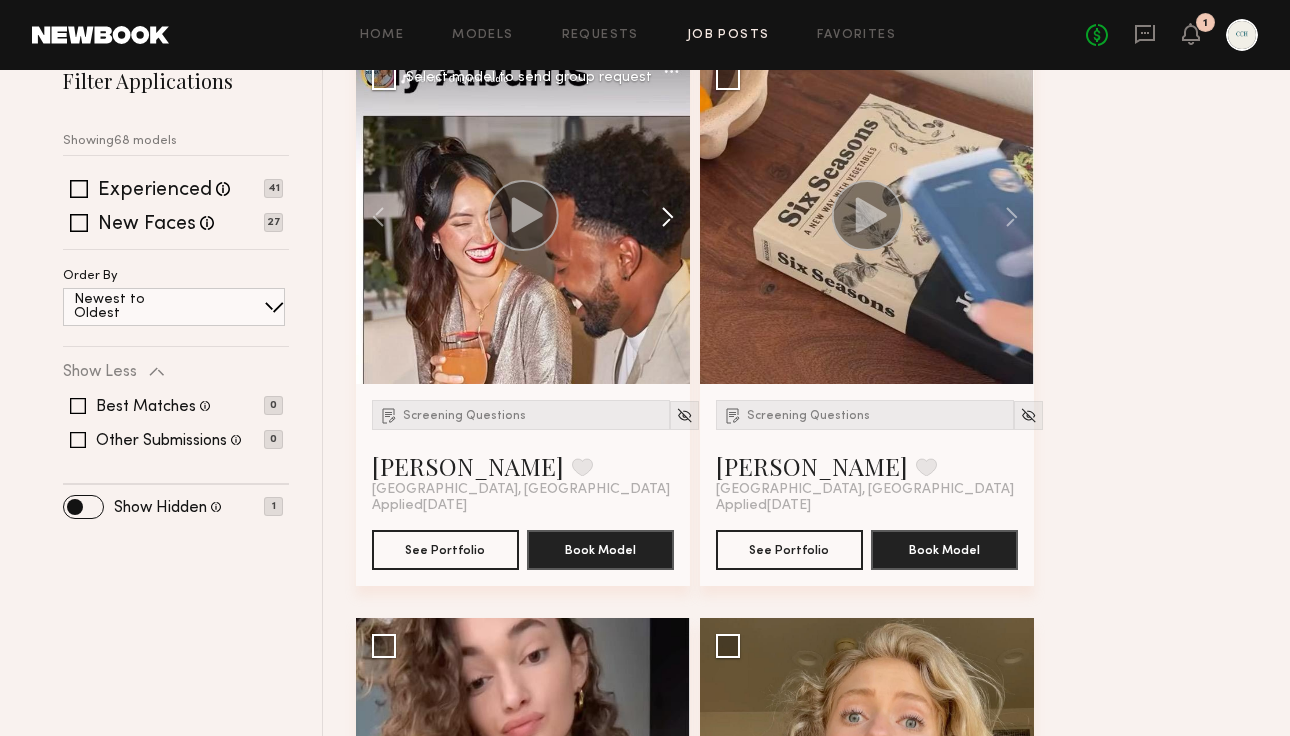 click 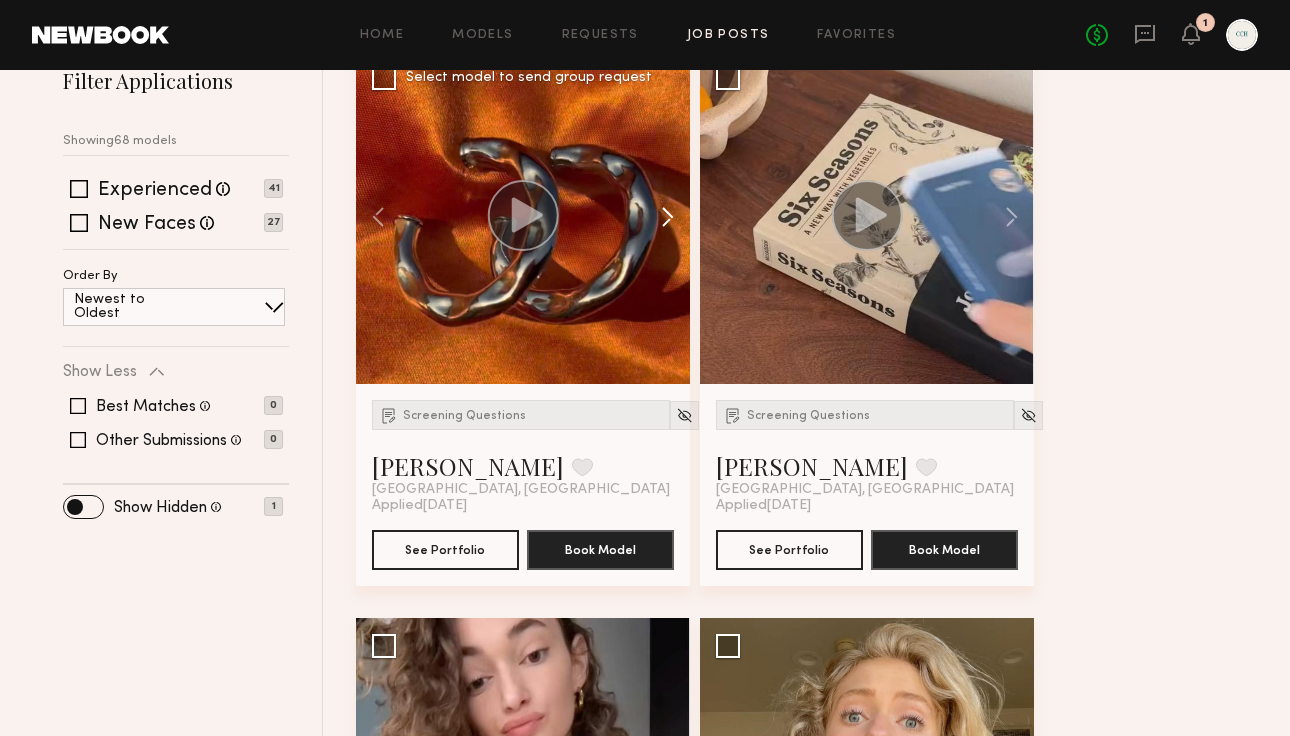 click 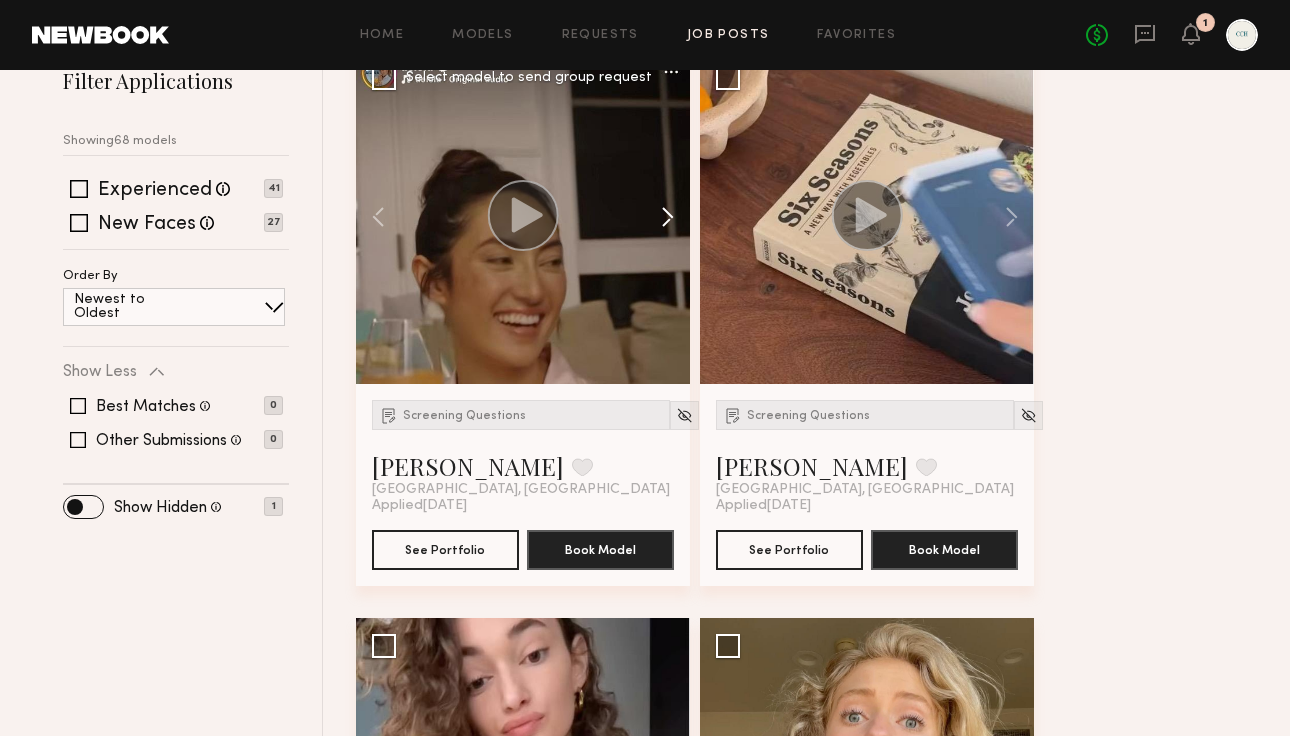 click 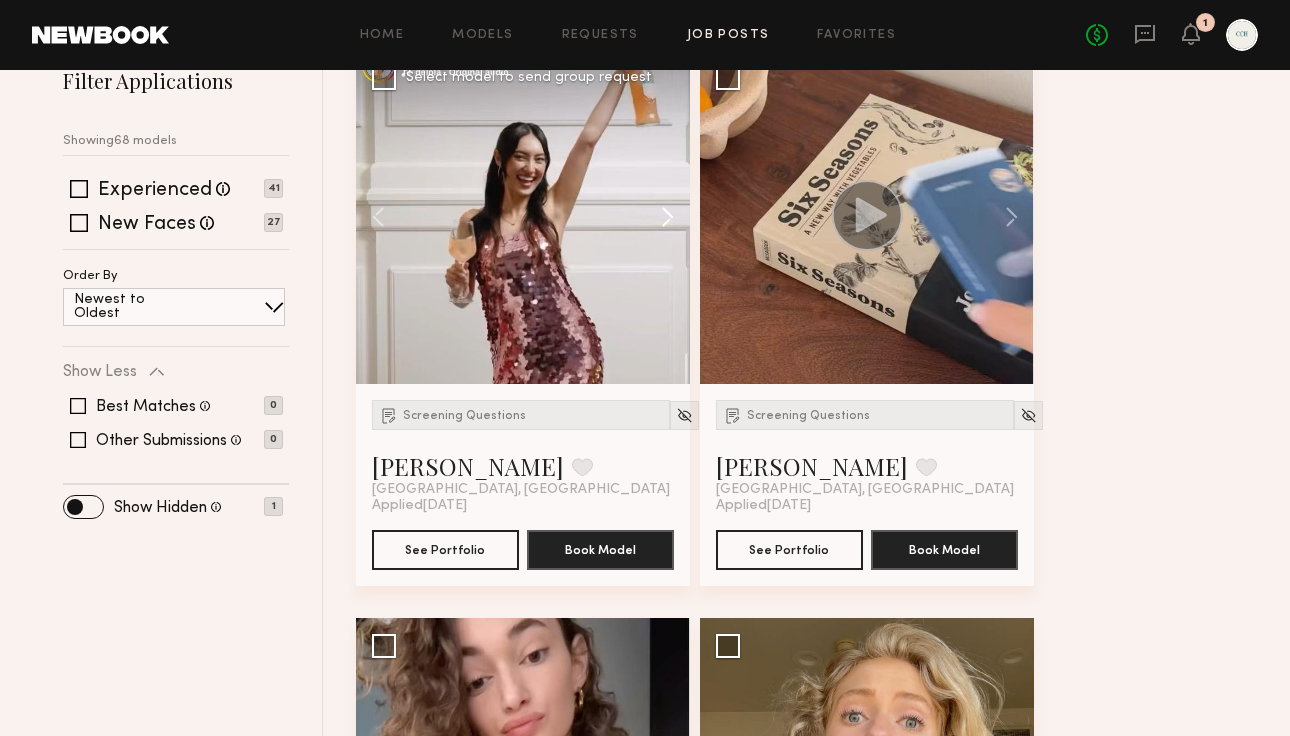 click 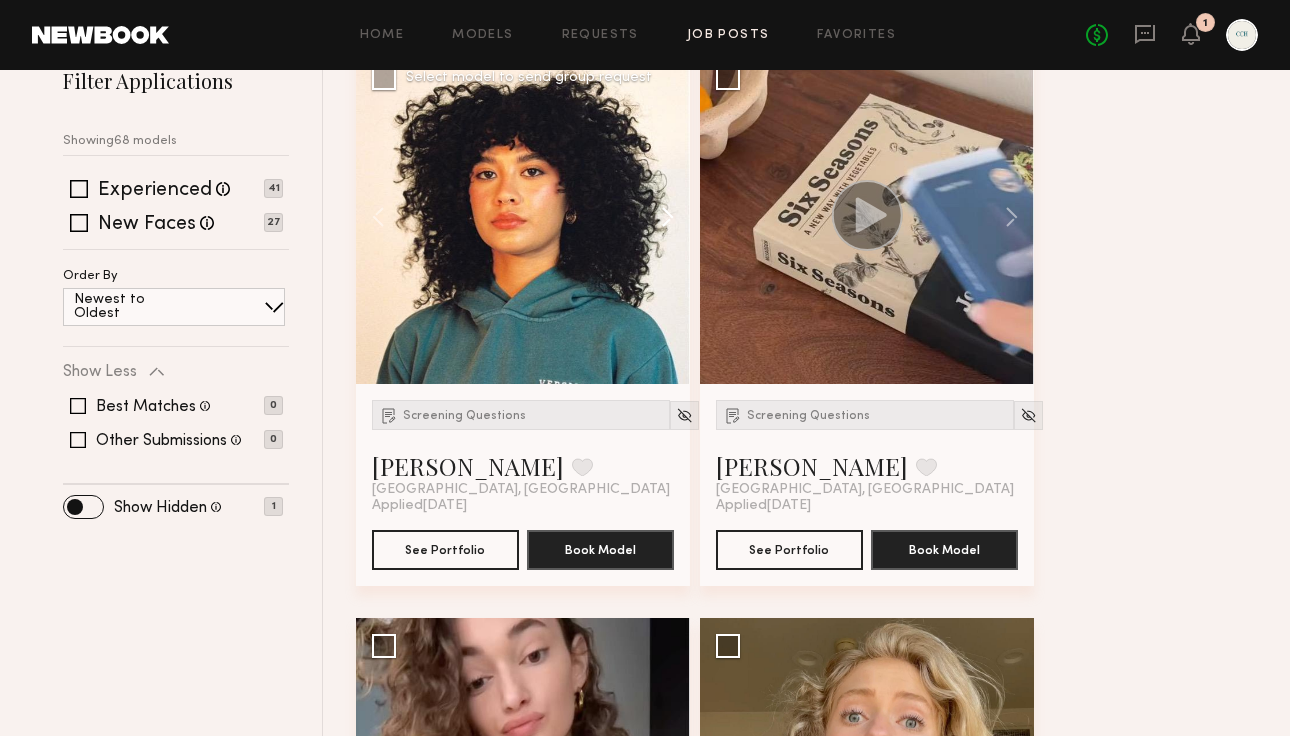 click 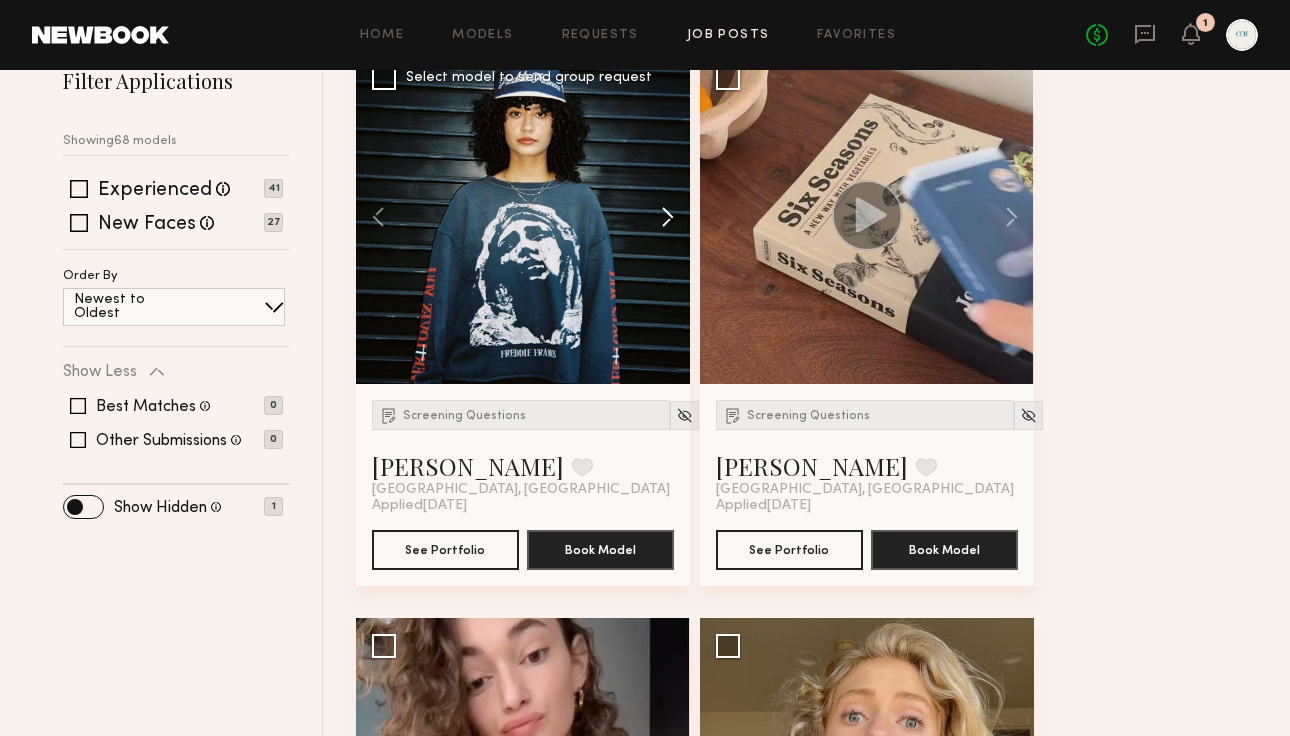click 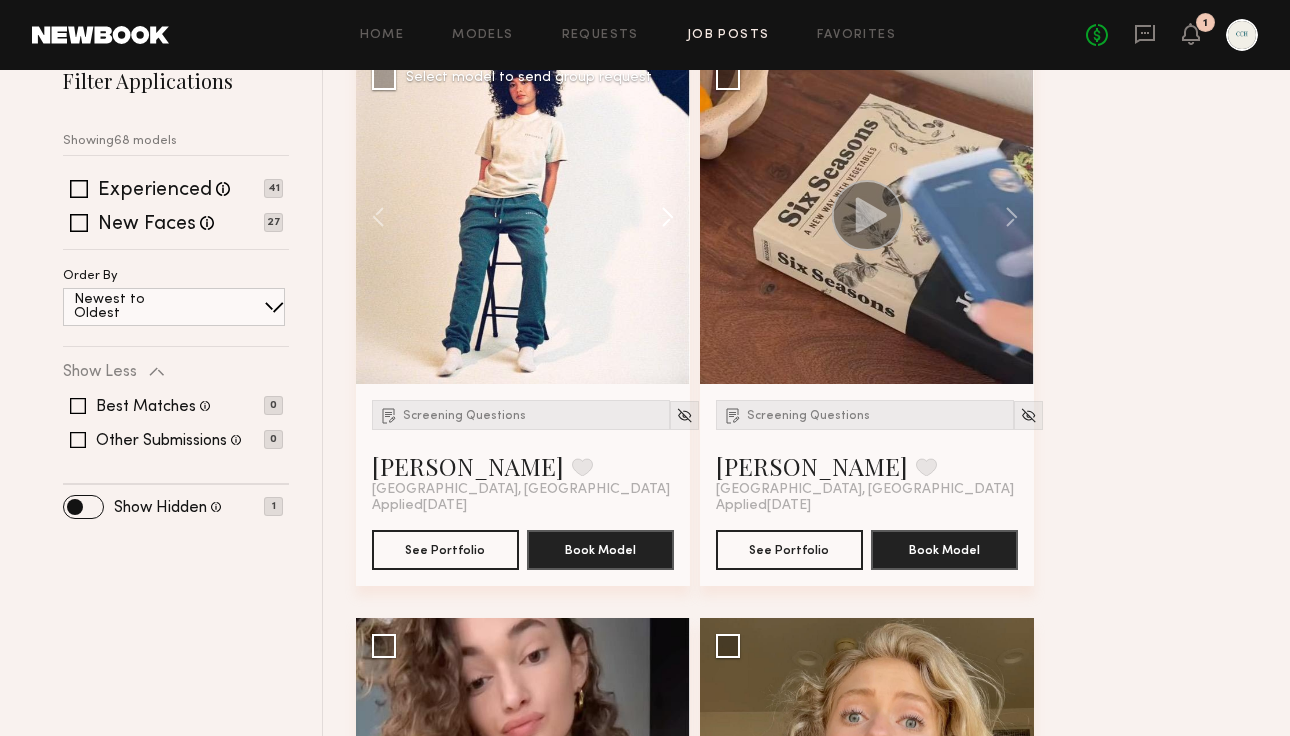 click 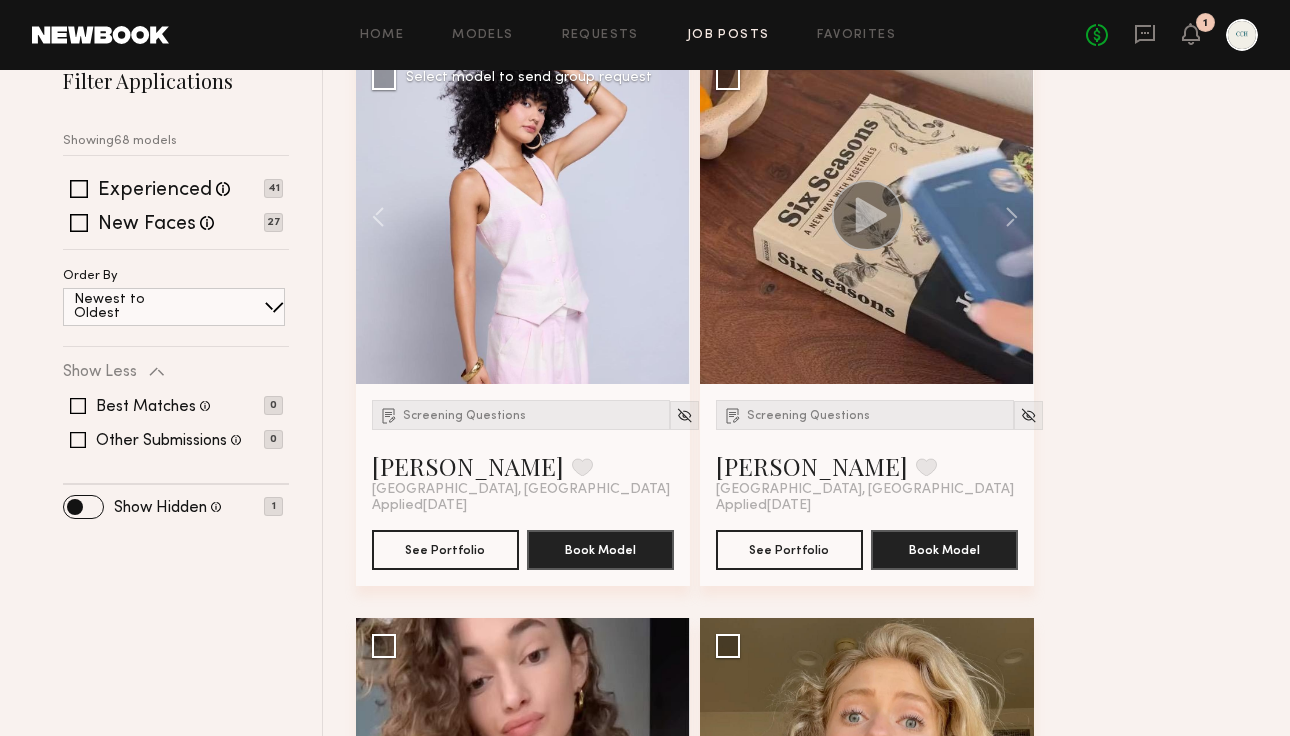 click 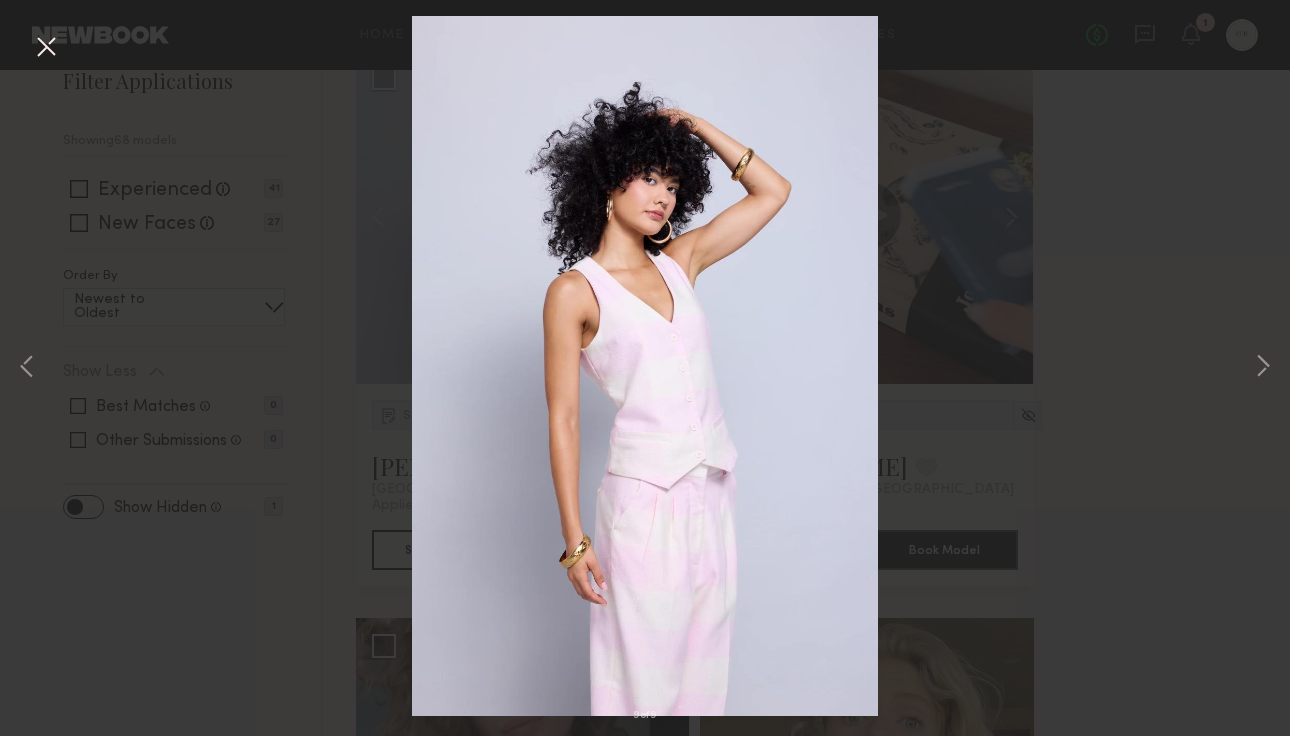 click at bounding box center [46, 48] 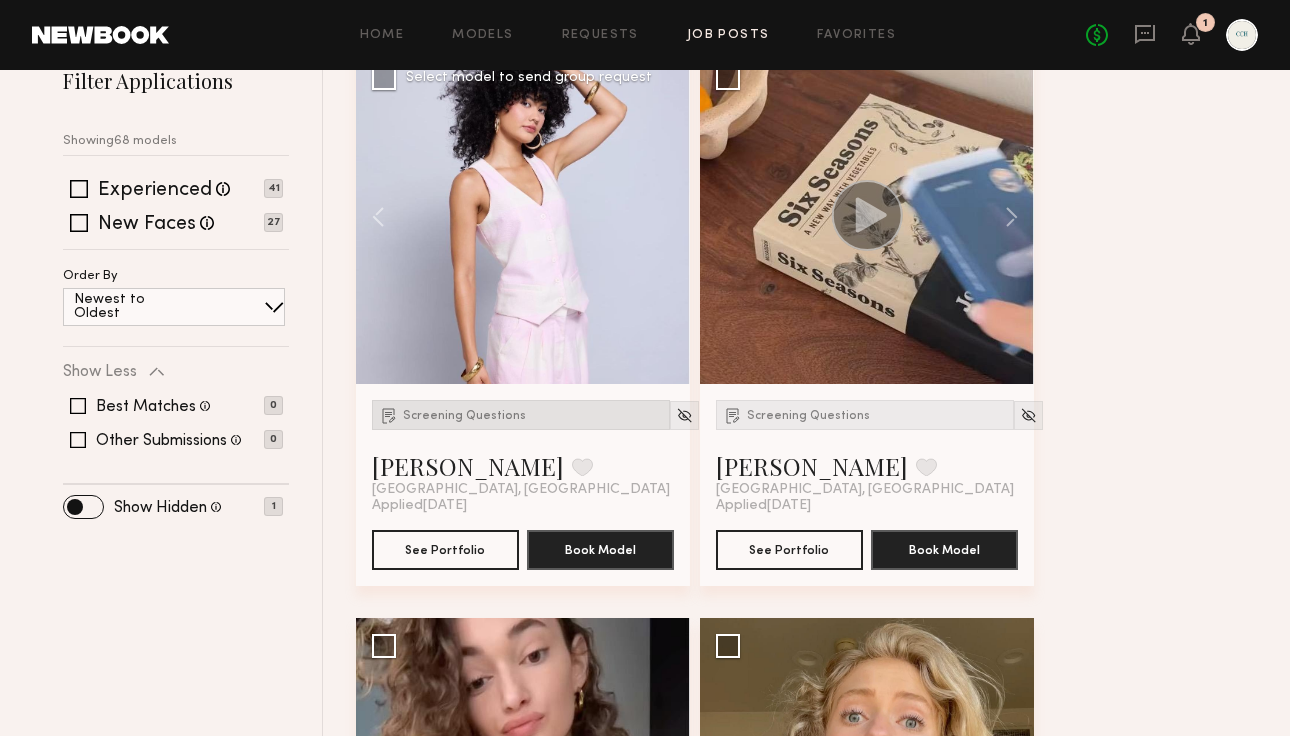click on "Screening Questions" 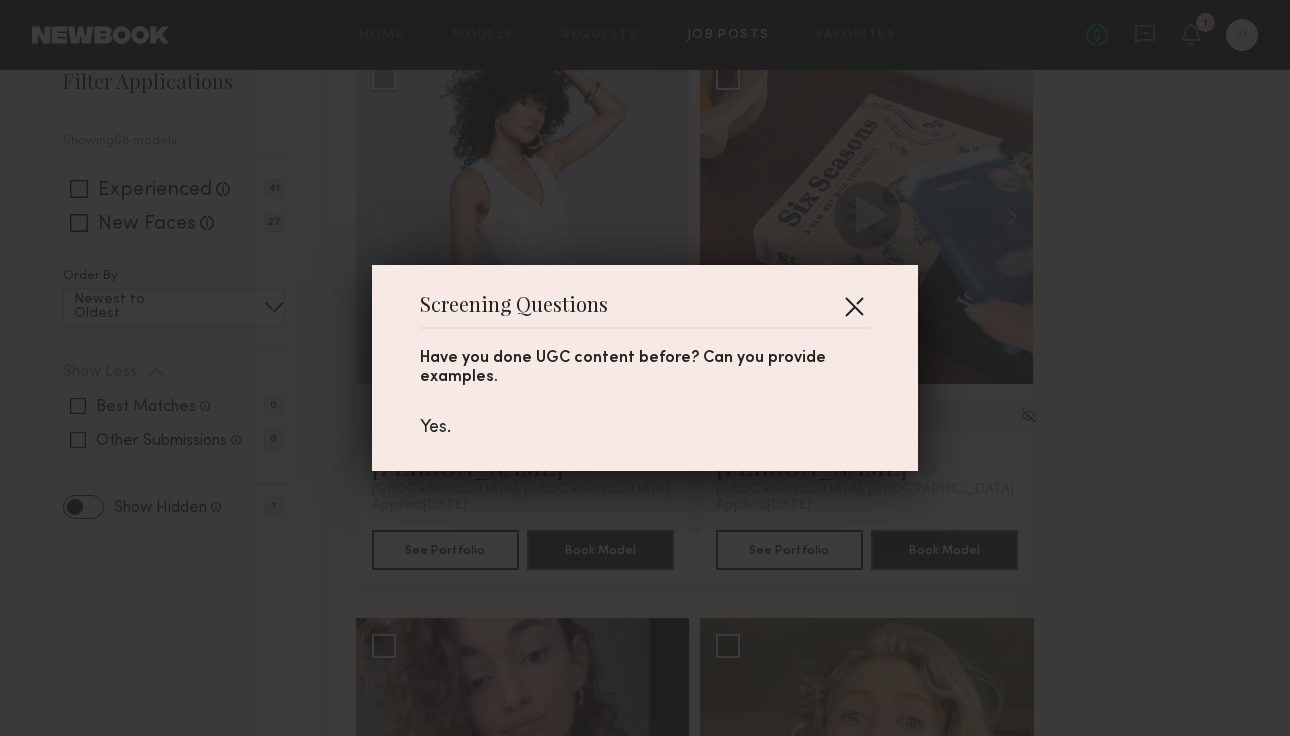 click at bounding box center [854, 306] 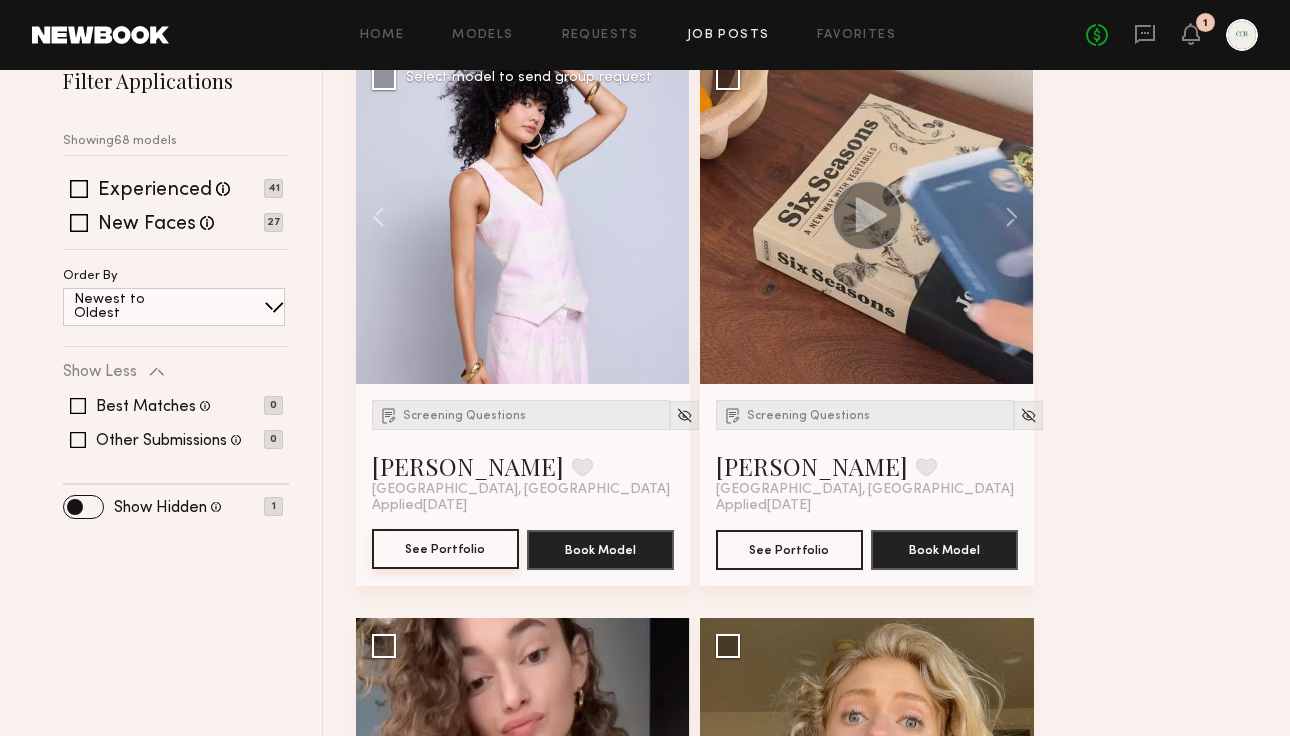 click on "See Portfolio" 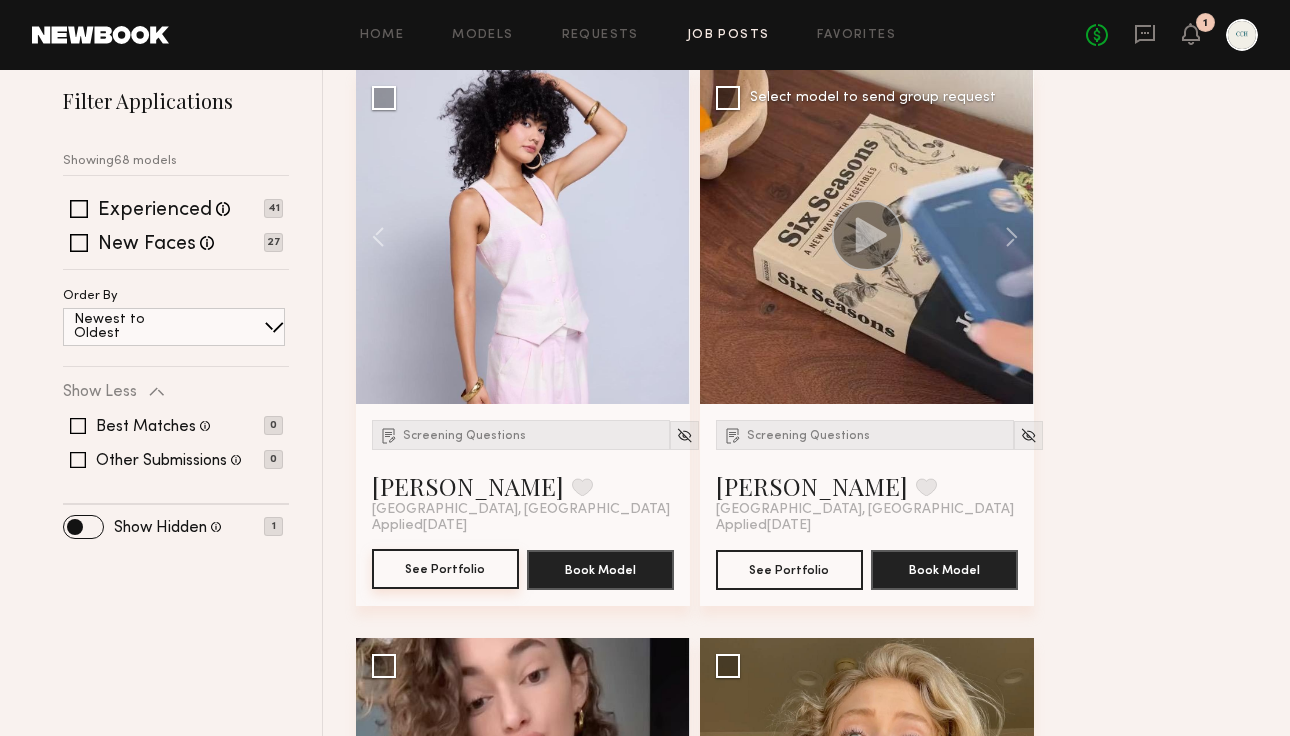 scroll, scrollTop: 220, scrollLeft: 0, axis: vertical 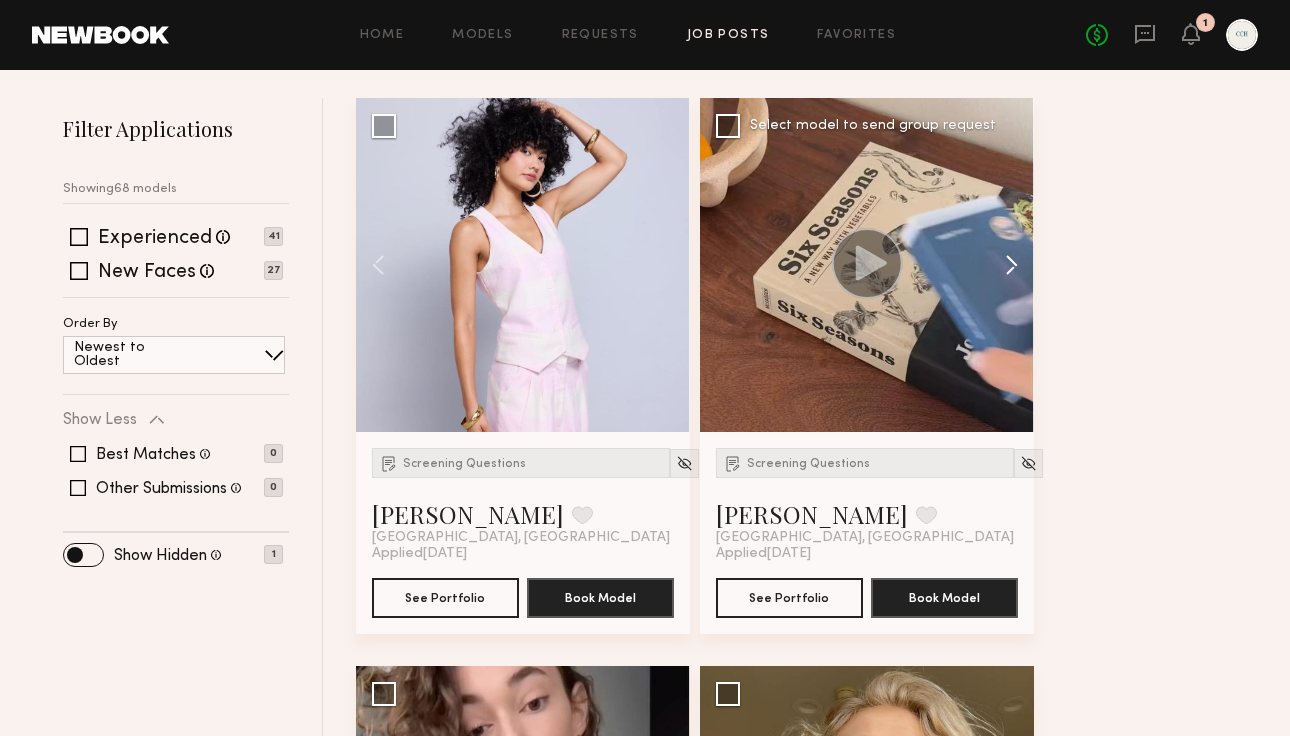 click 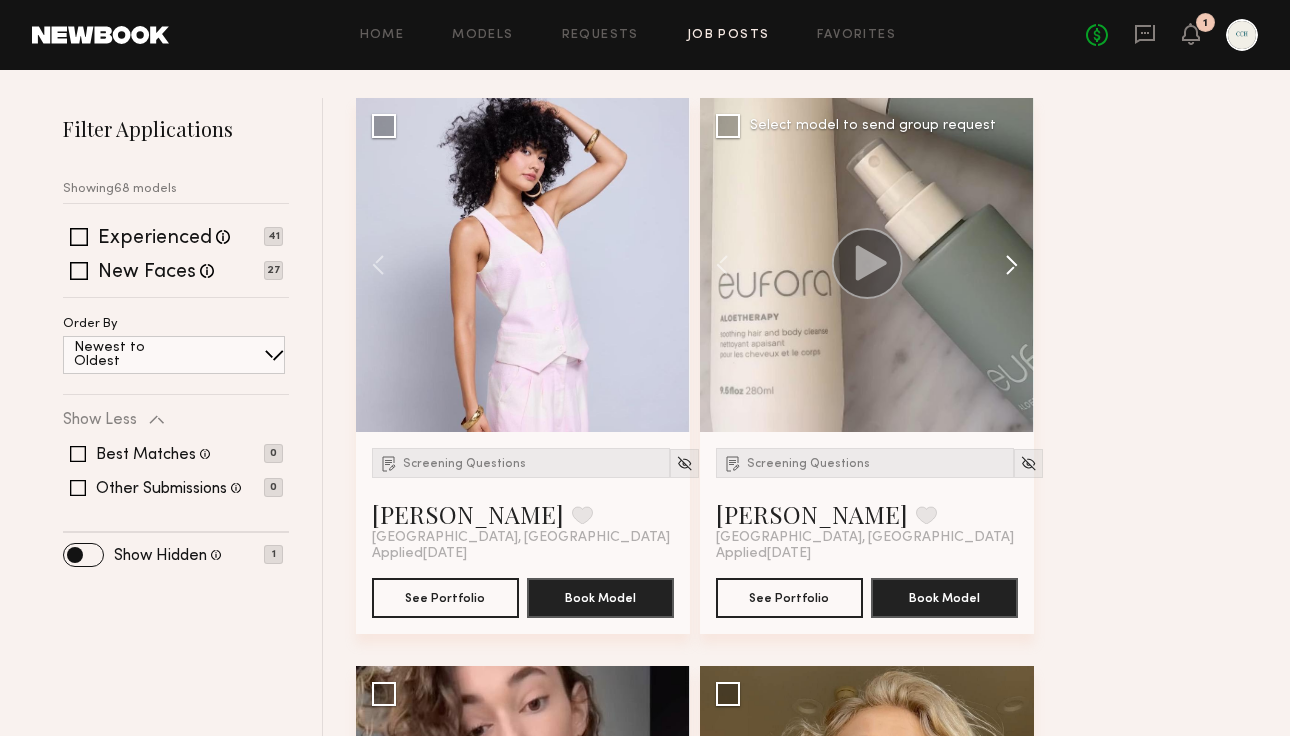 click 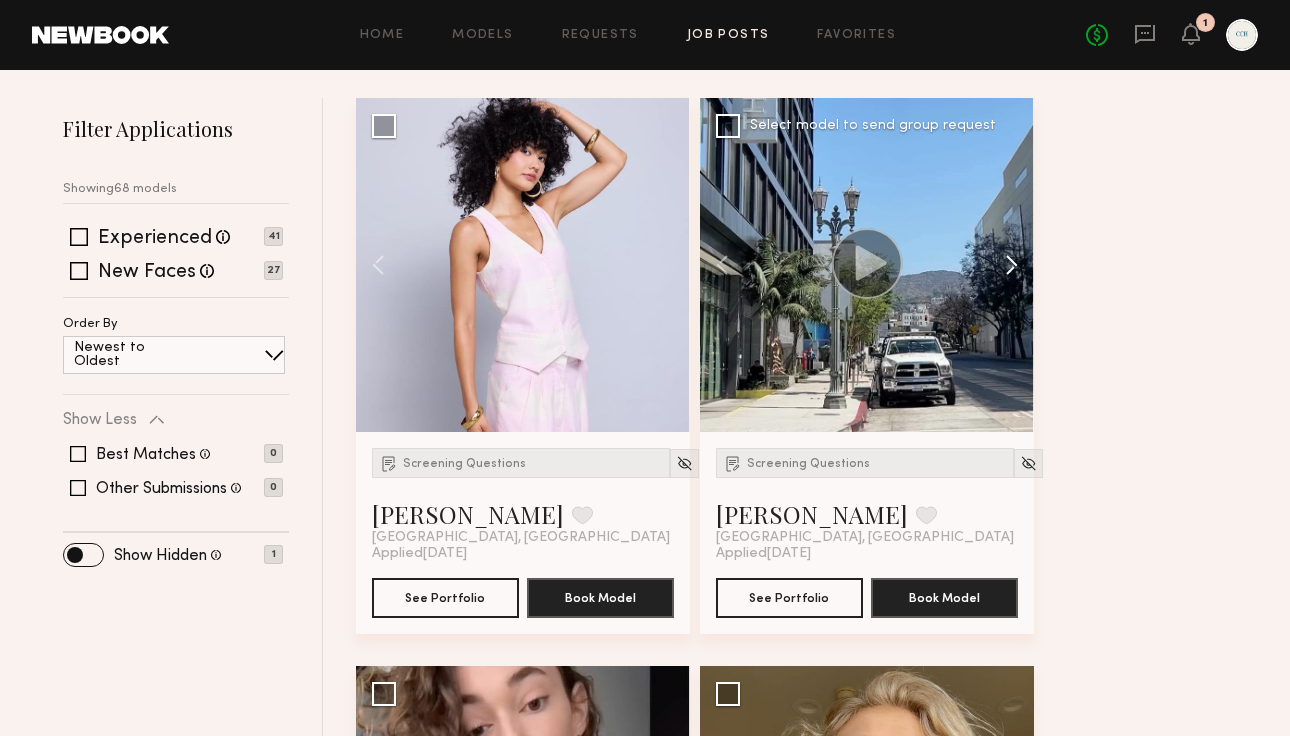 click 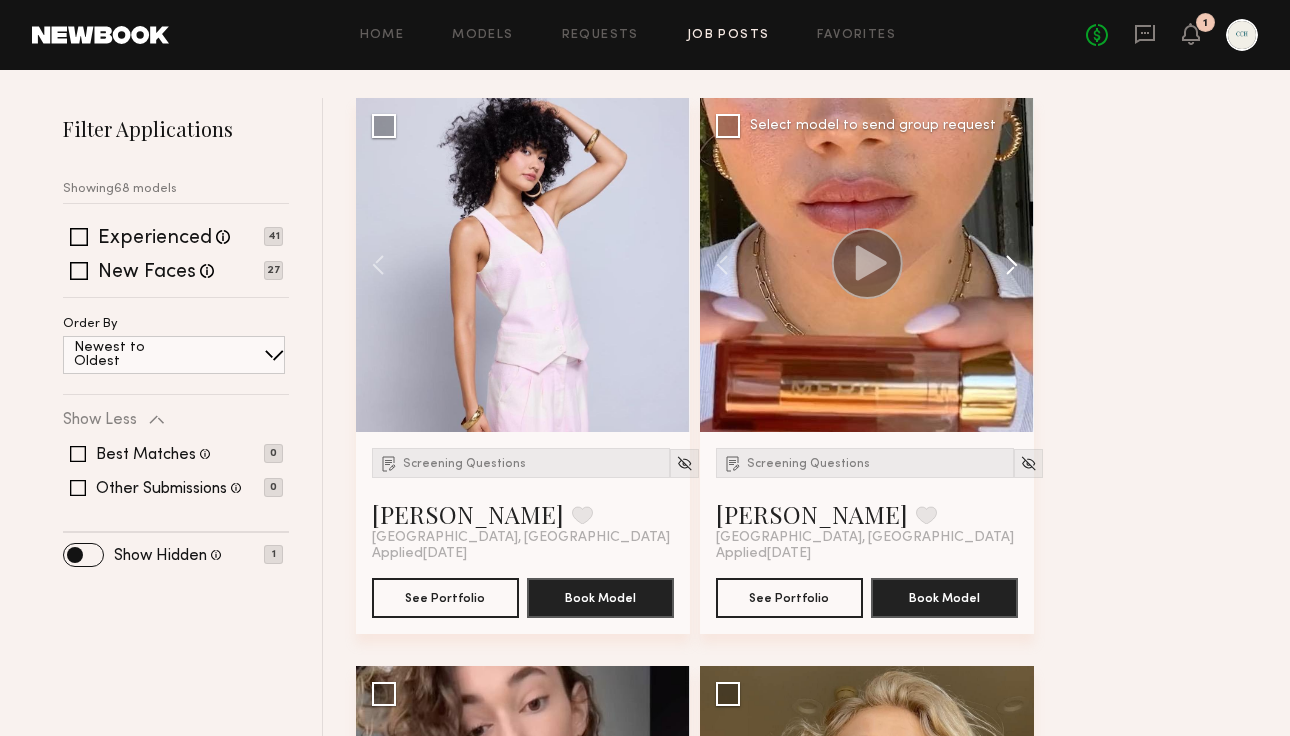 click 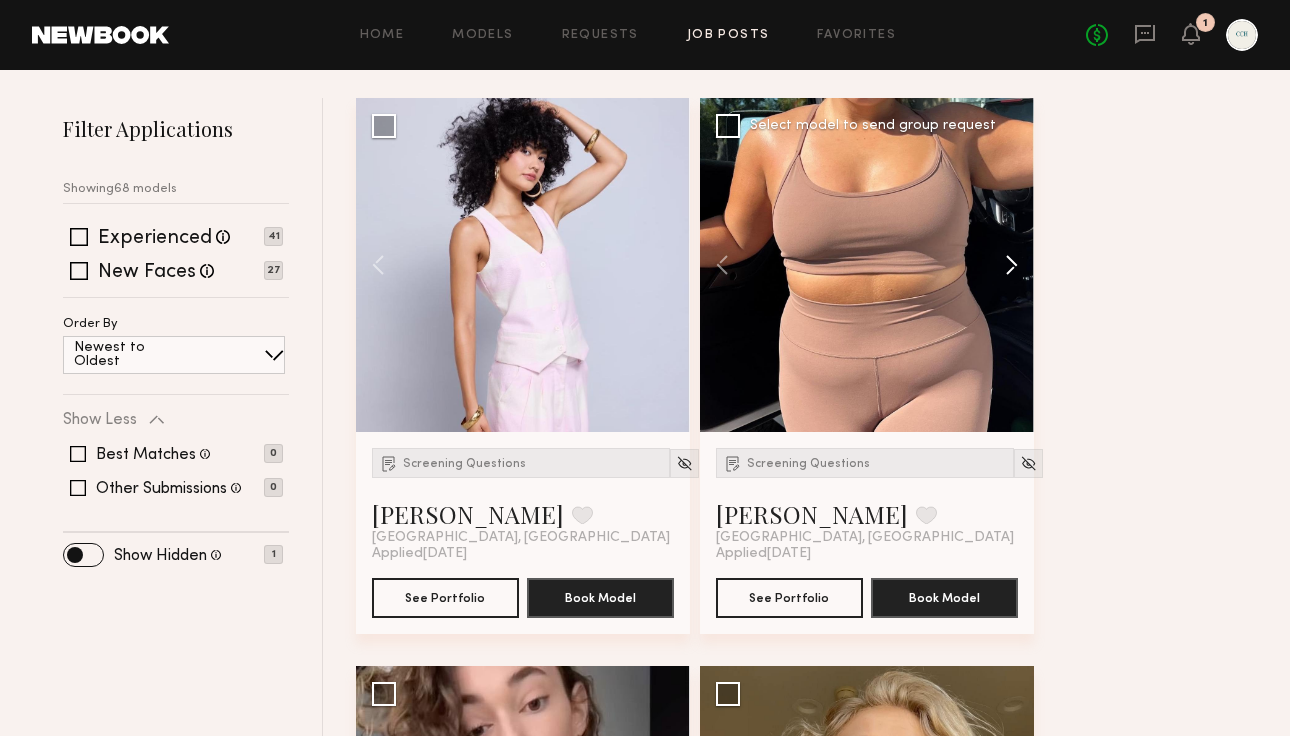 click 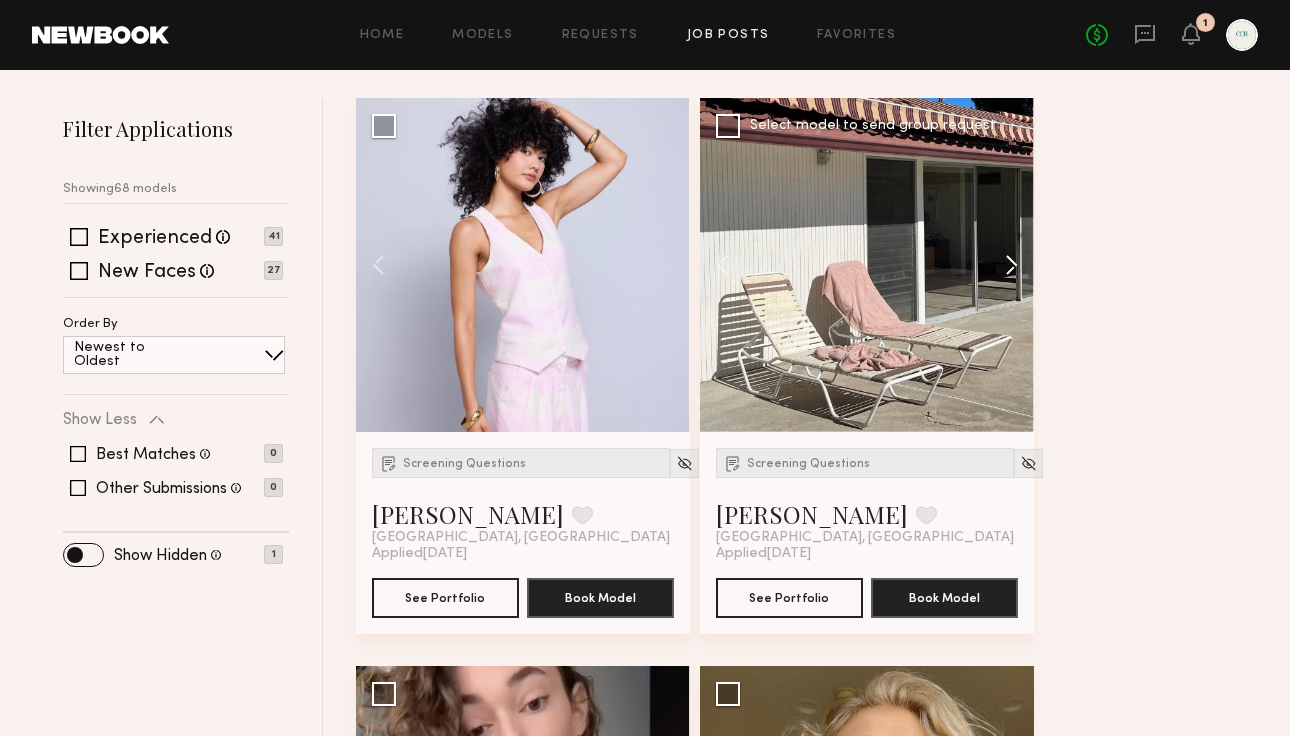 click 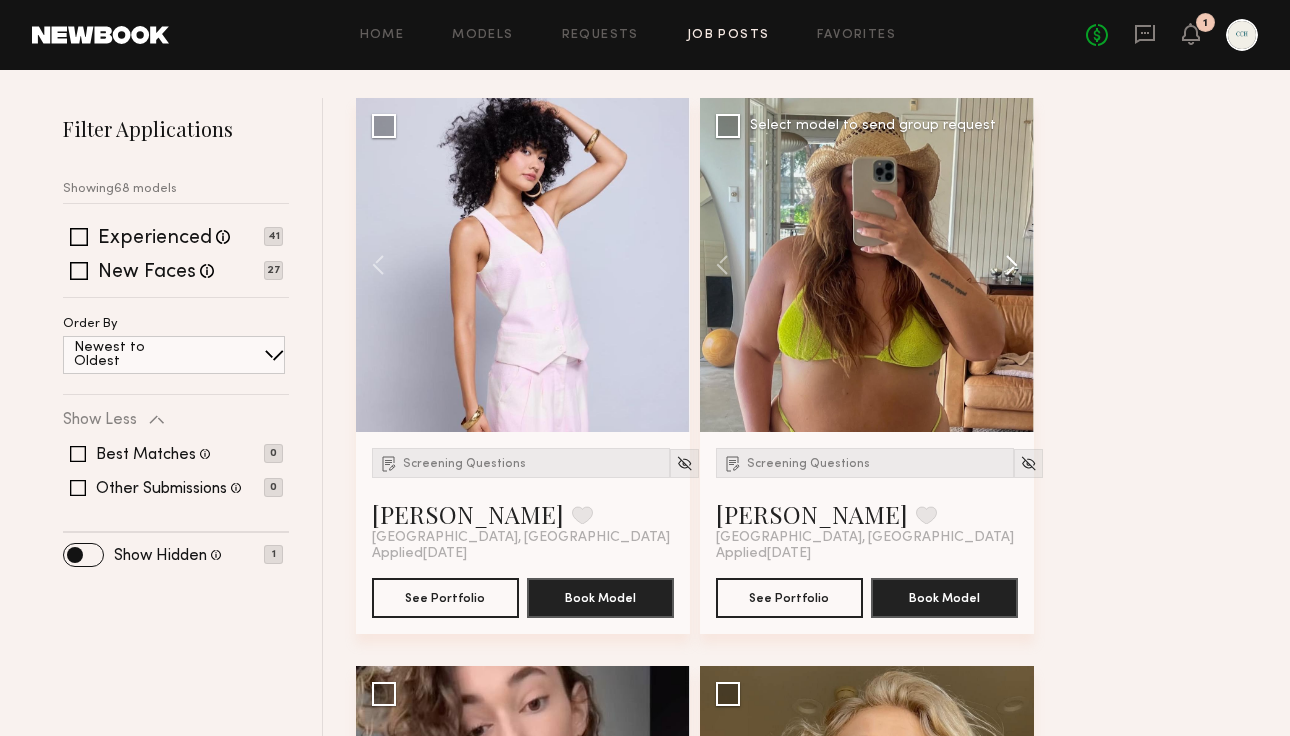 click 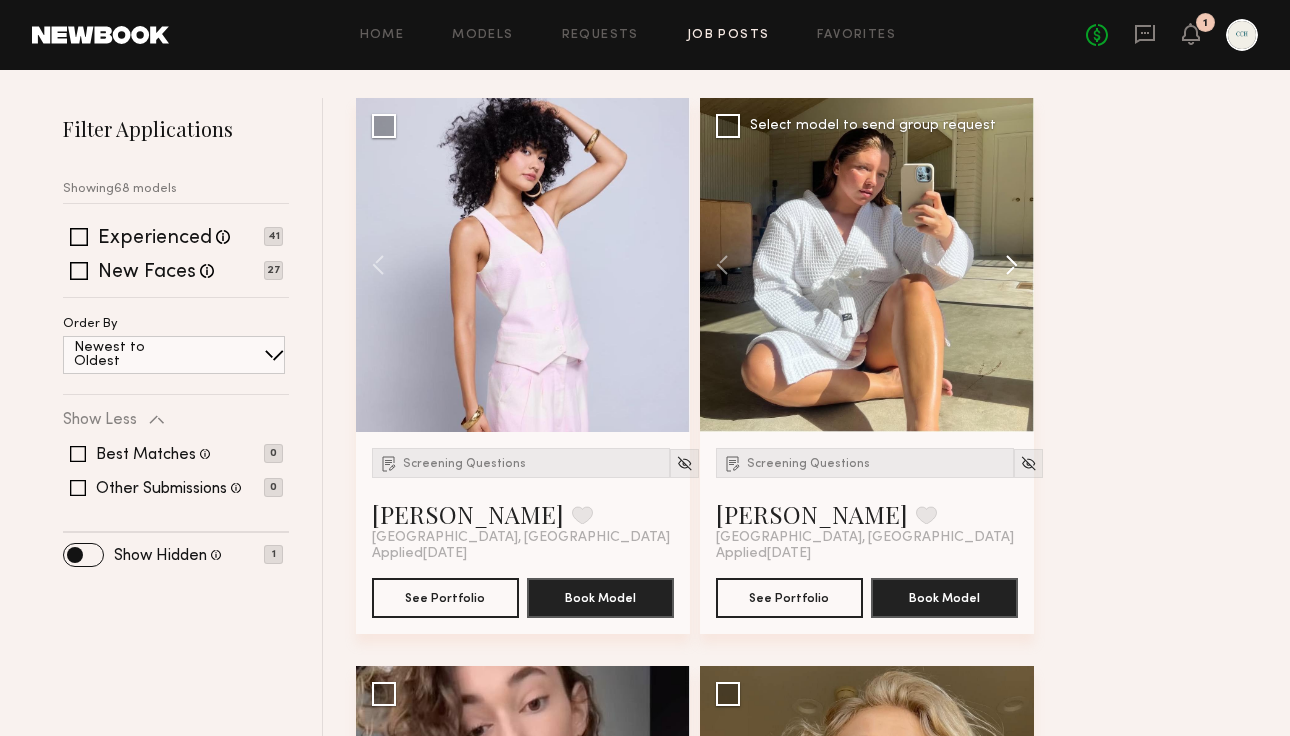 click 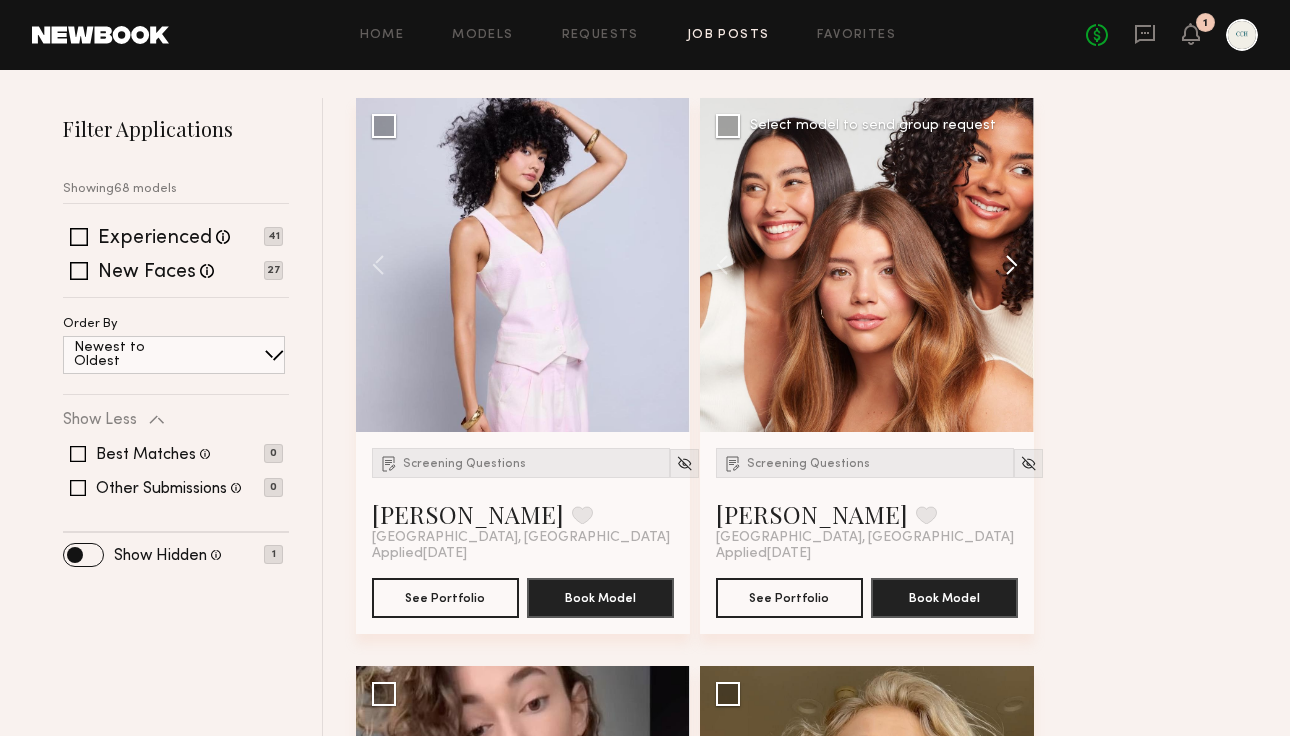 click 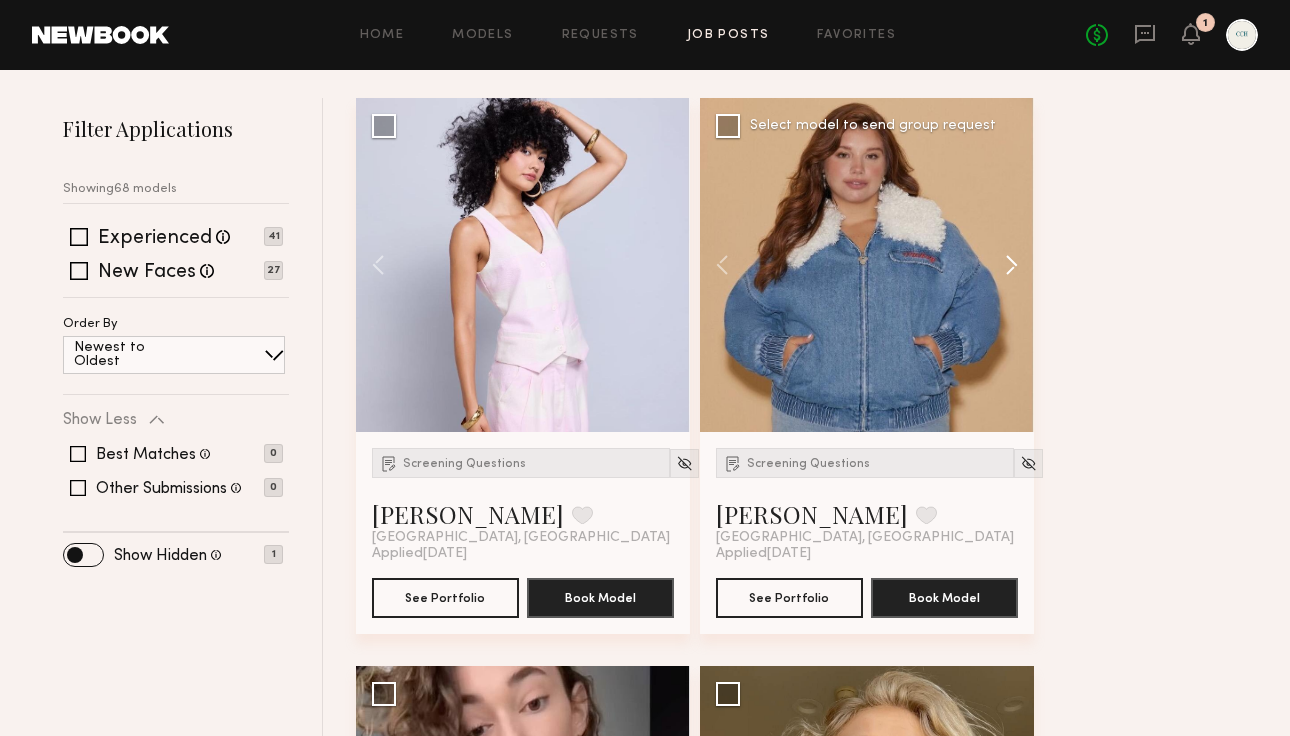 click 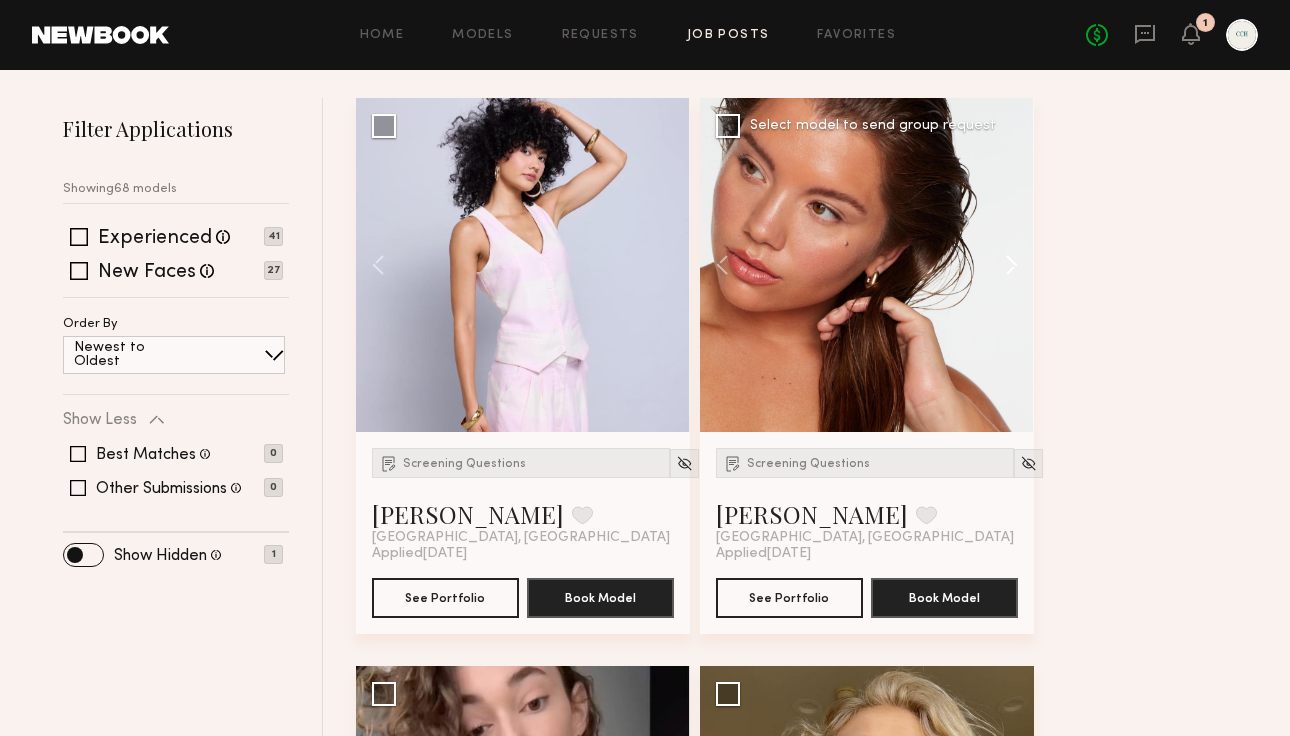 click 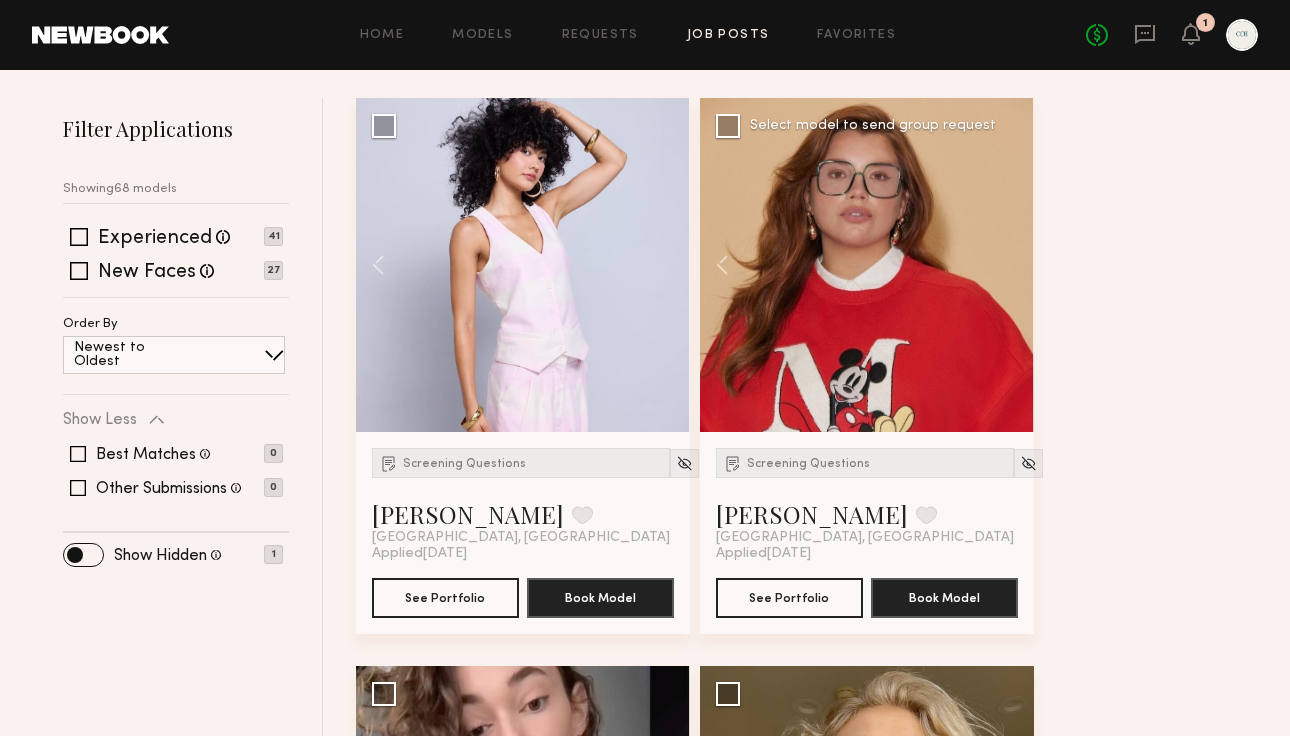 click 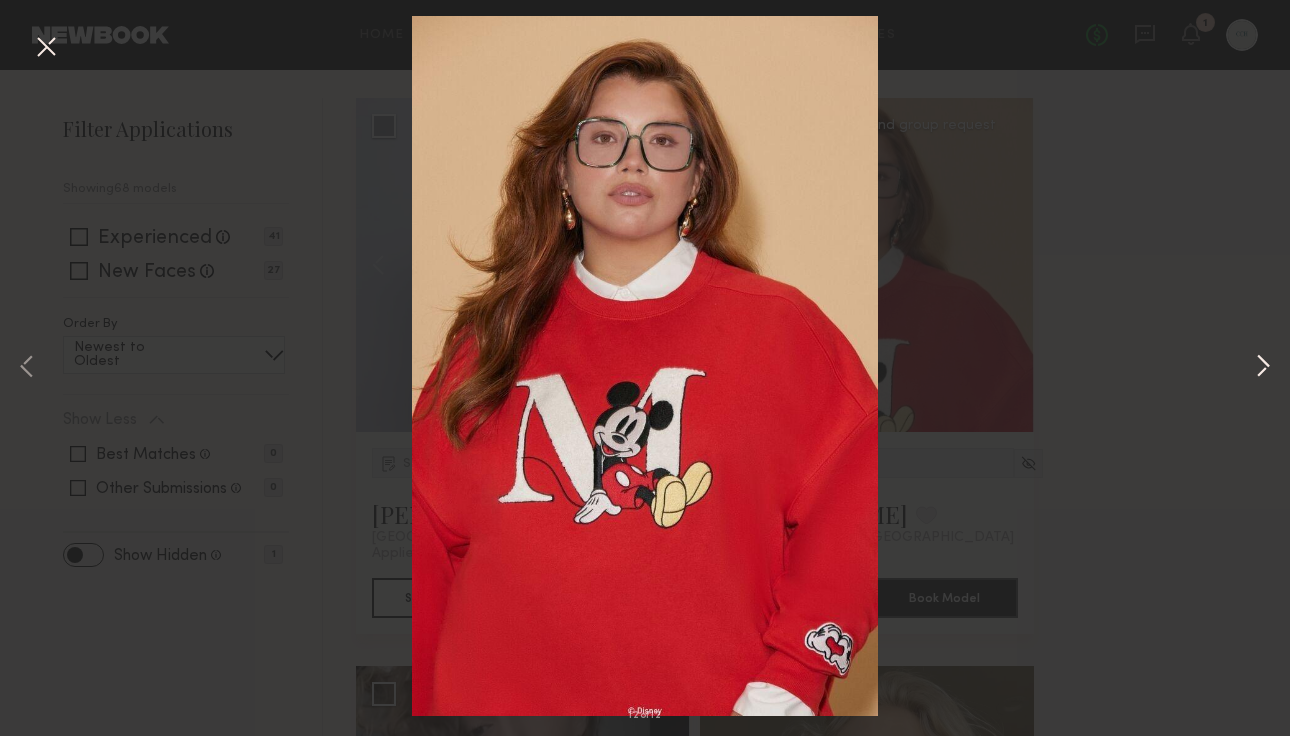 click at bounding box center (1263, 368) 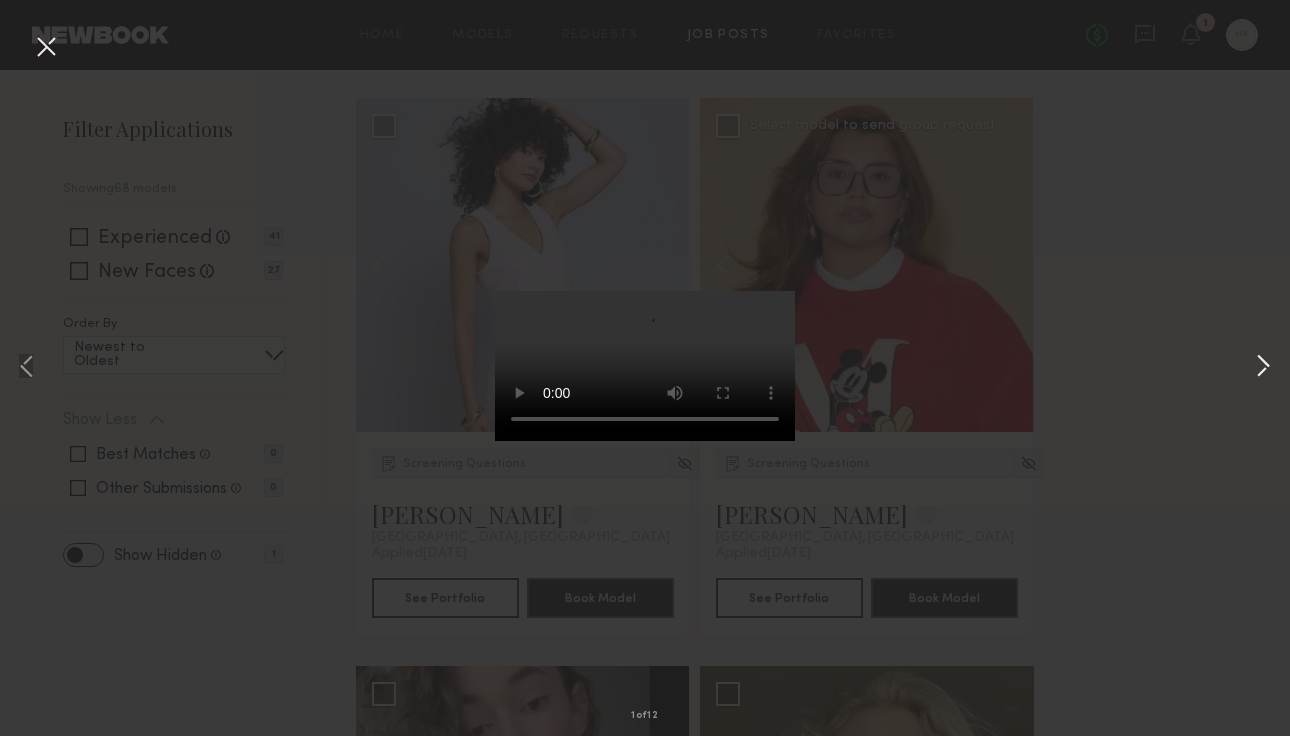 click at bounding box center (1263, 368) 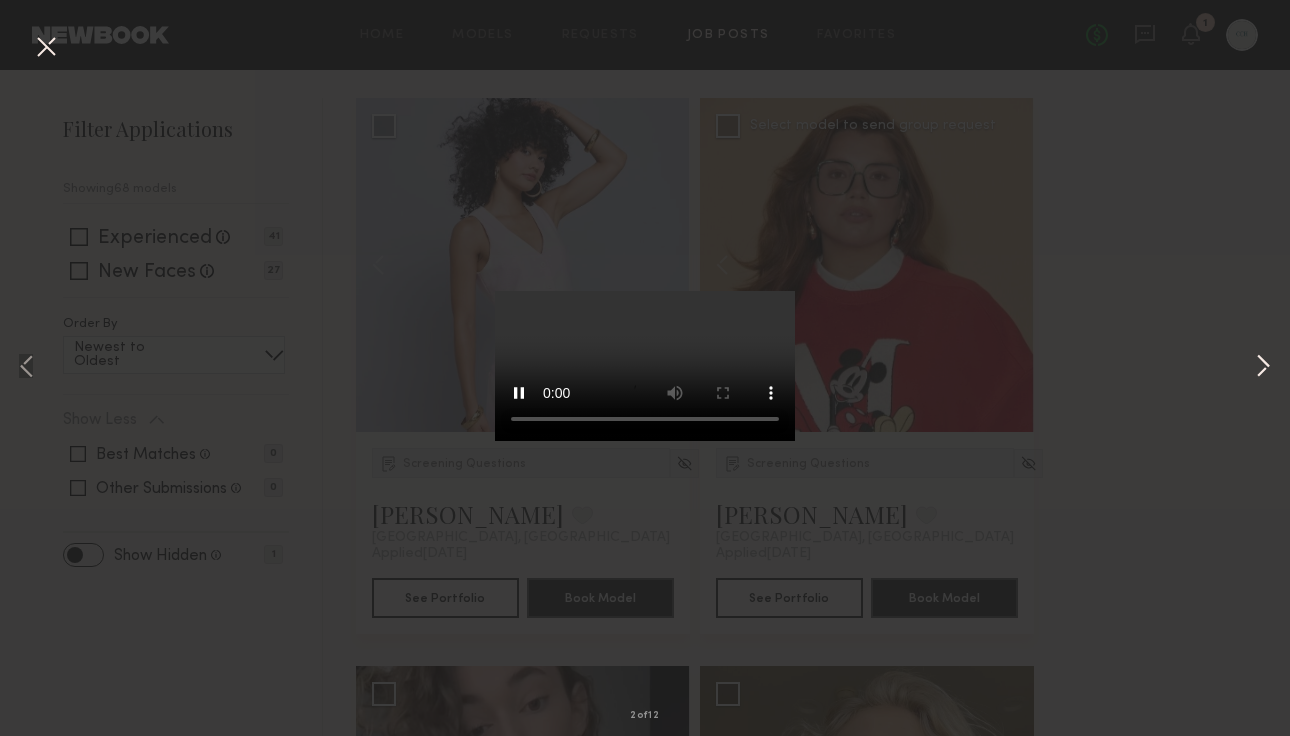 click at bounding box center (1263, 368) 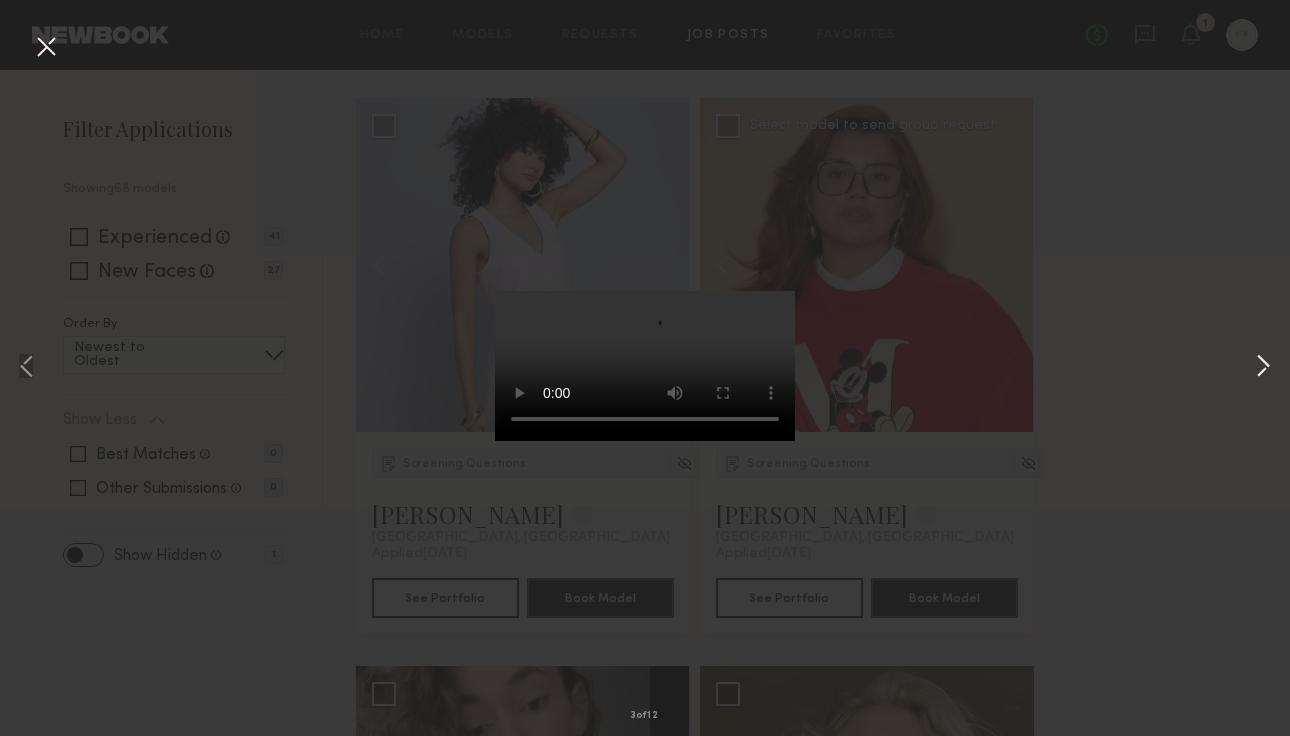 click at bounding box center [1263, 368] 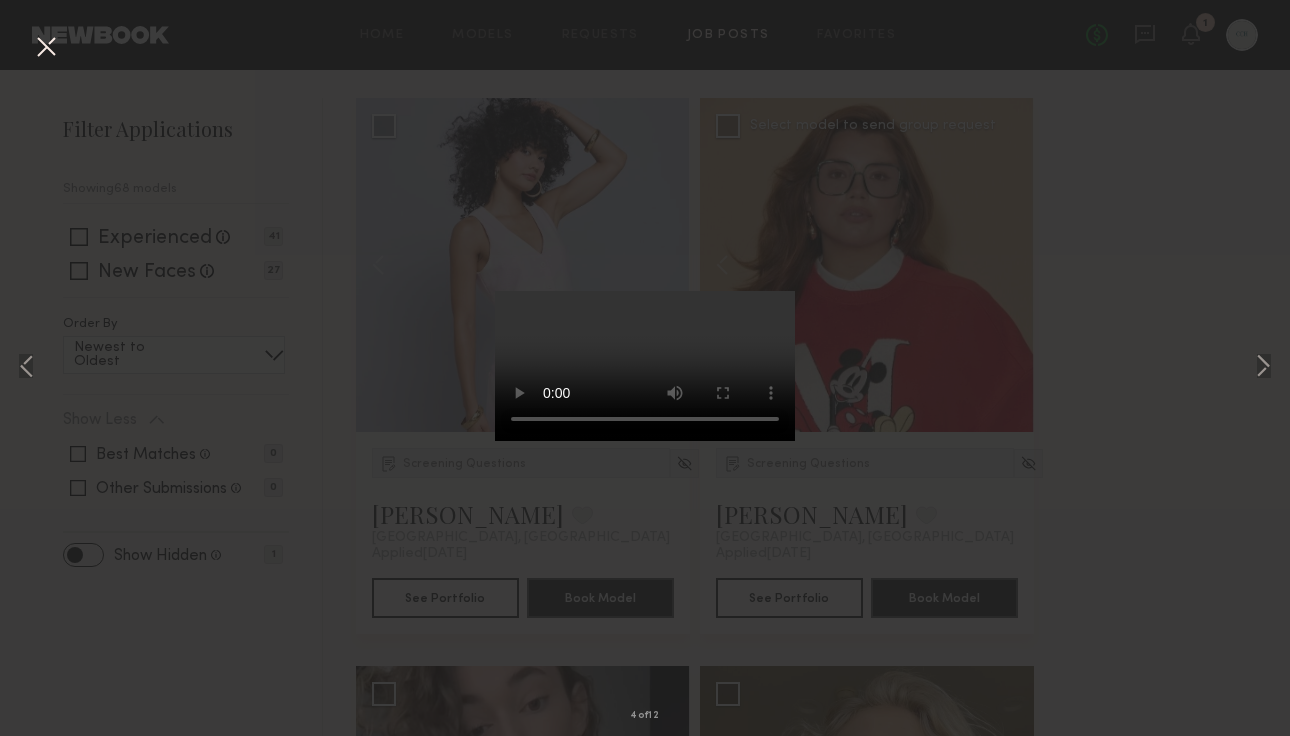 click at bounding box center [46, 48] 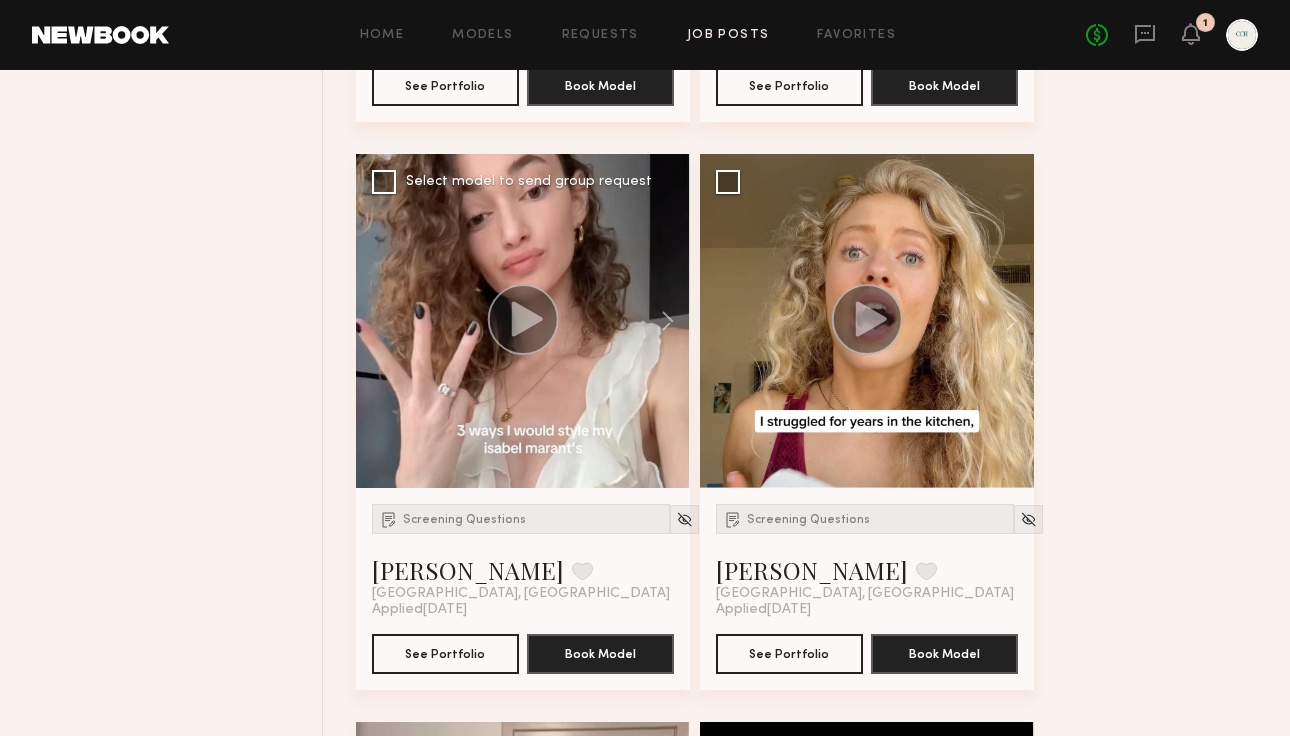 scroll, scrollTop: 733, scrollLeft: 0, axis: vertical 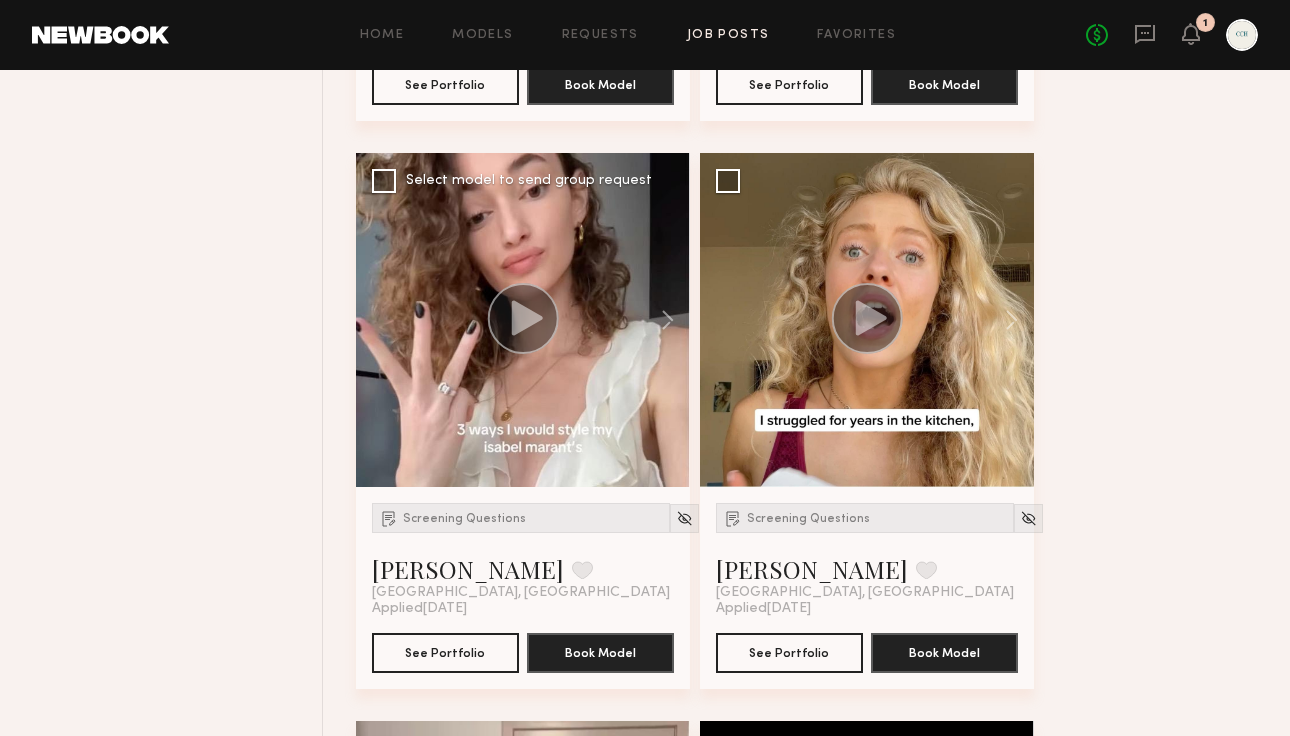 click 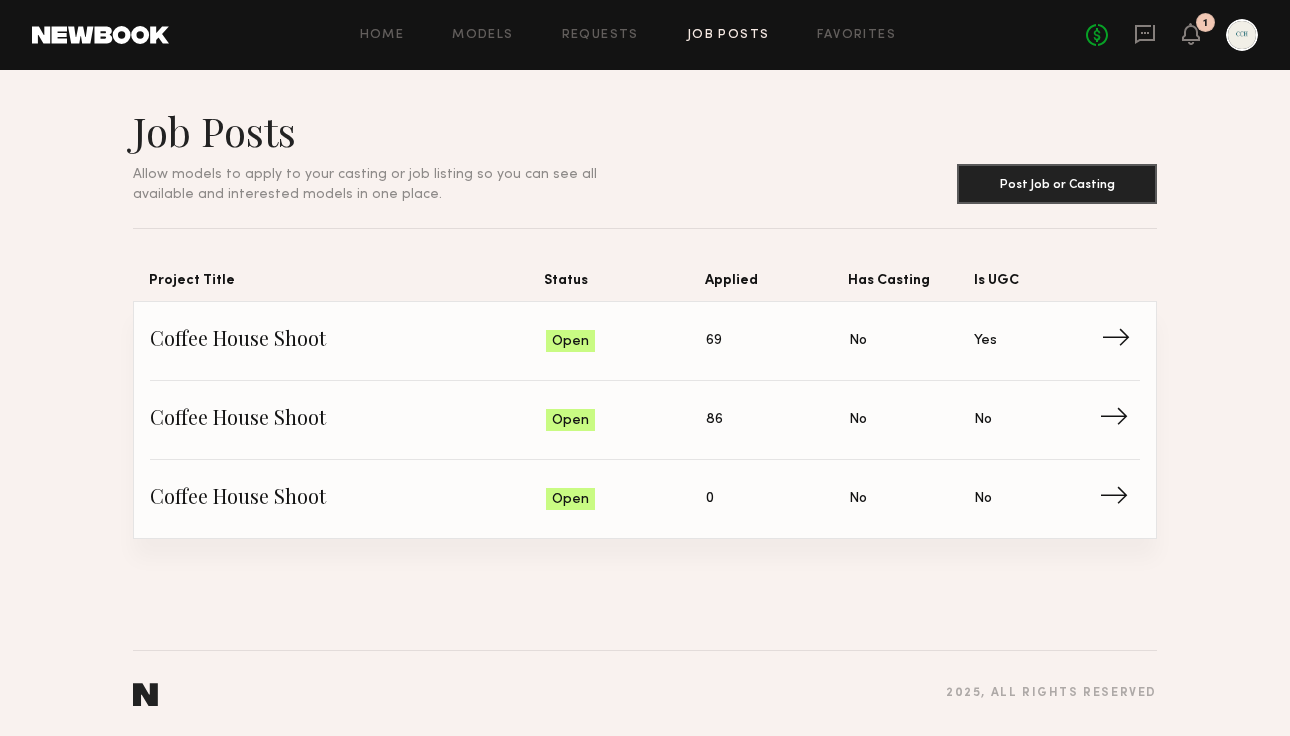 click on "Coffee House Shoot" 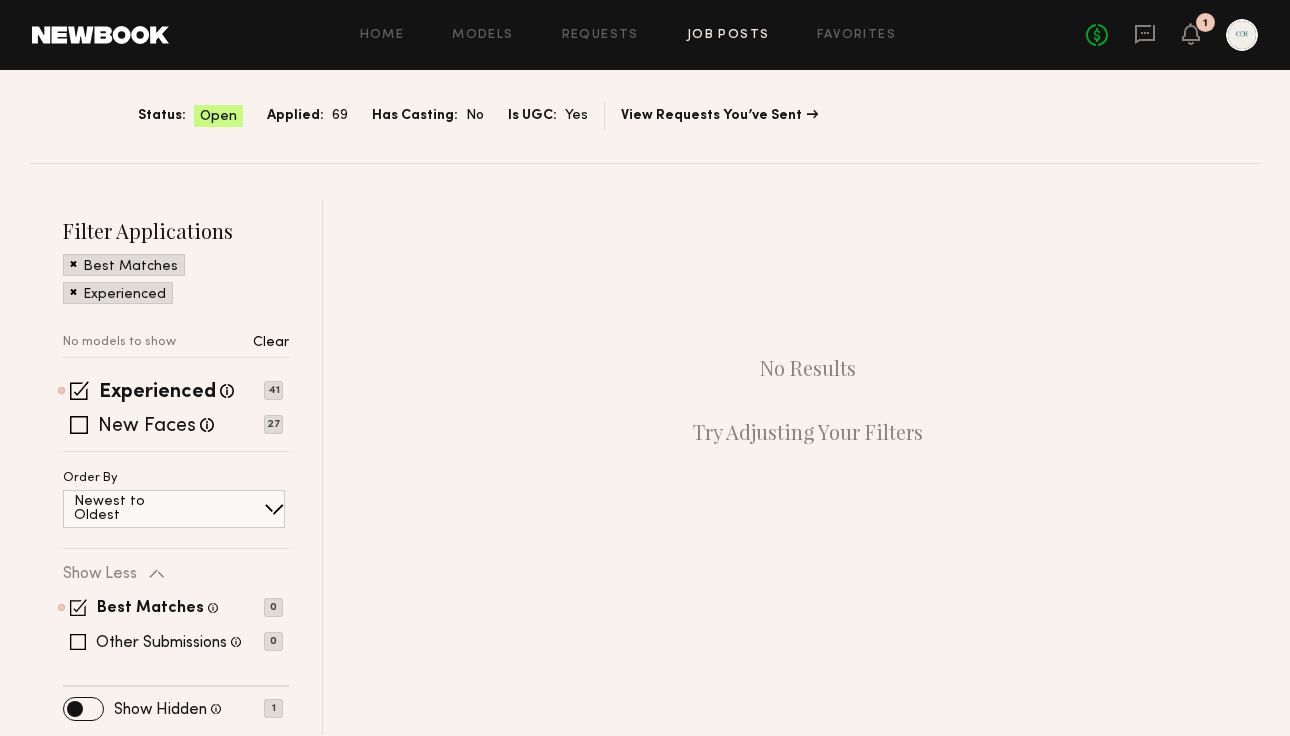 scroll, scrollTop: 0, scrollLeft: 0, axis: both 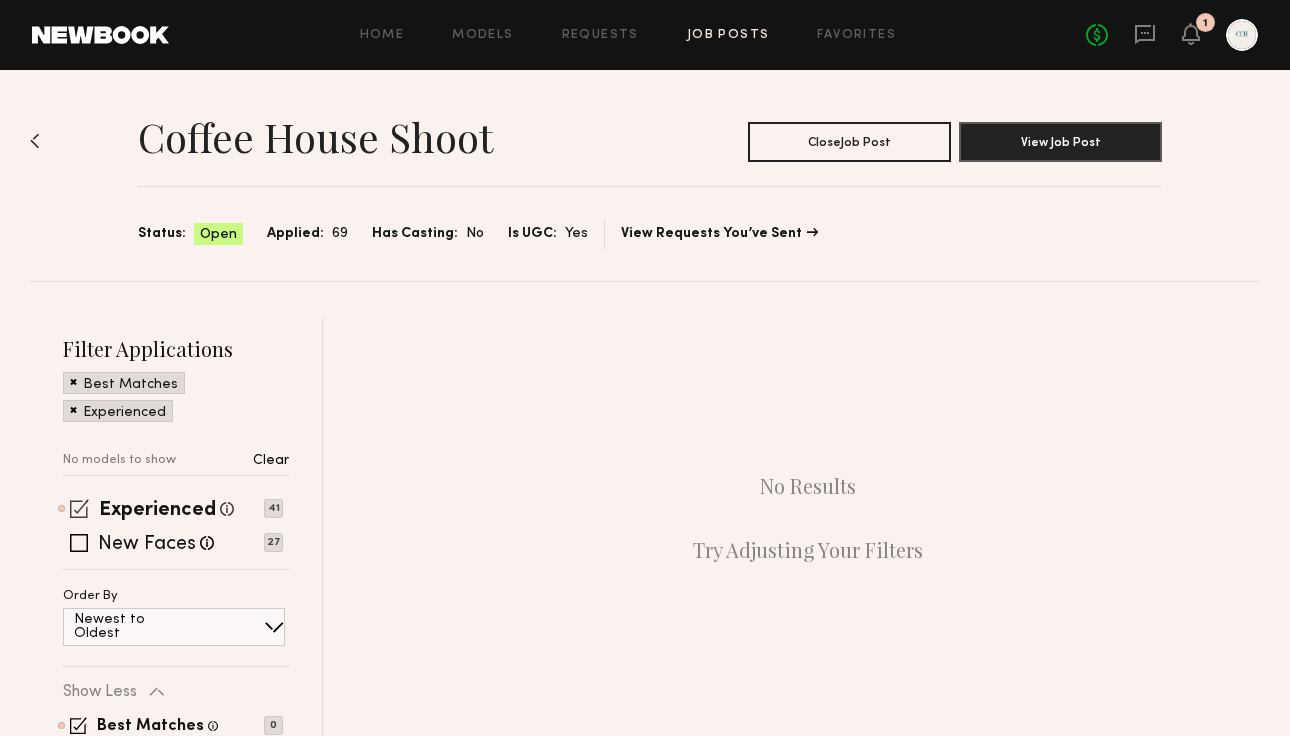 click 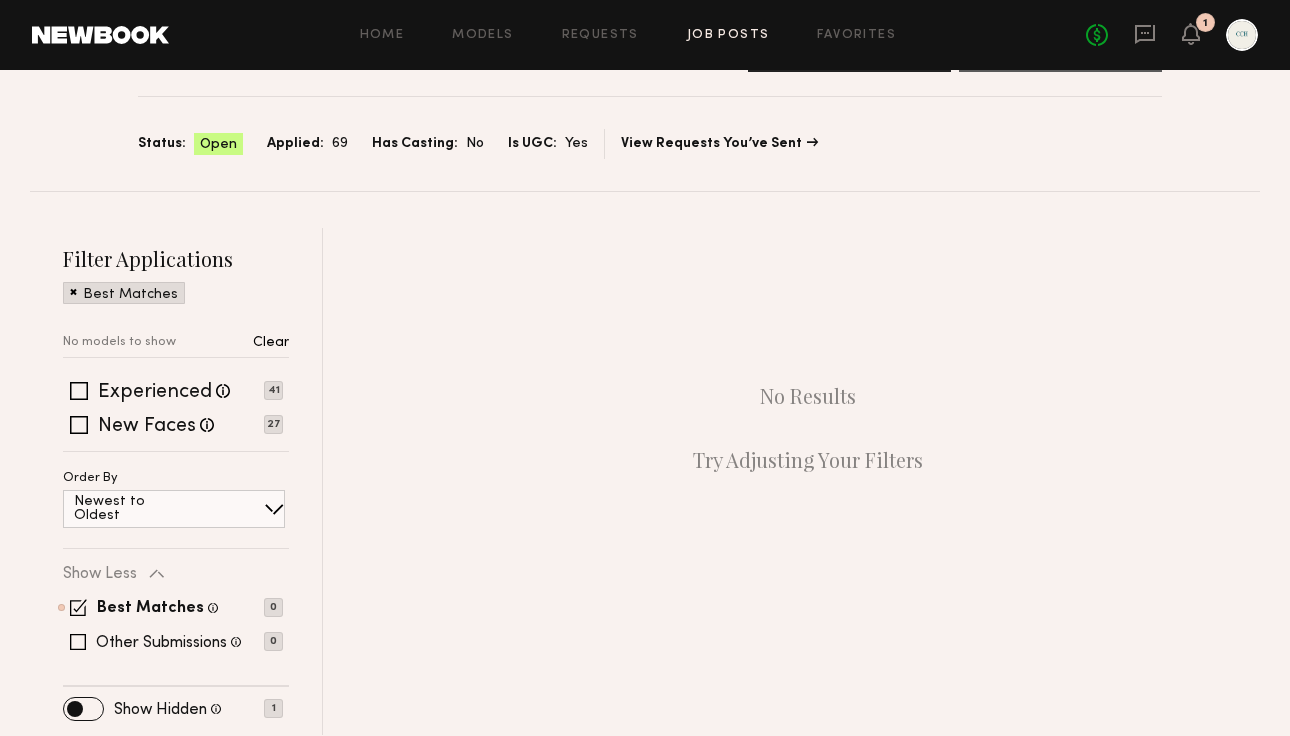 scroll, scrollTop: 0, scrollLeft: 0, axis: both 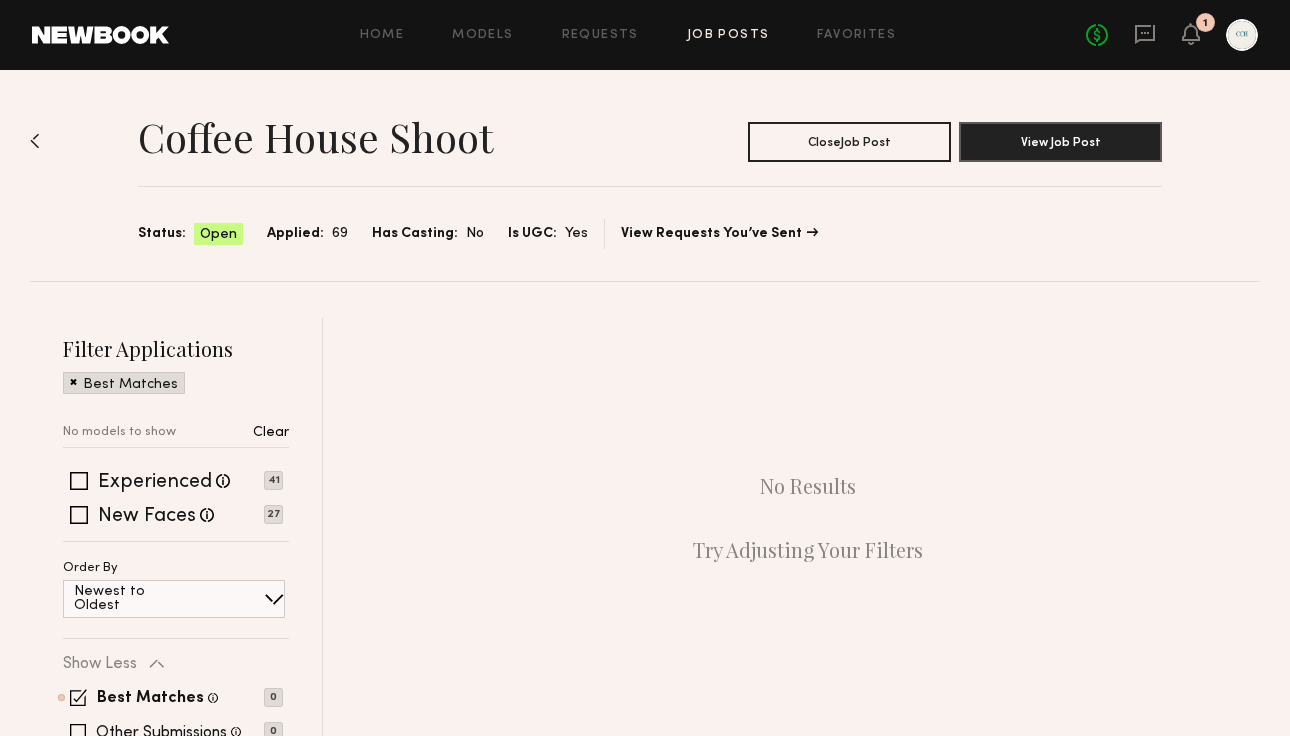 click 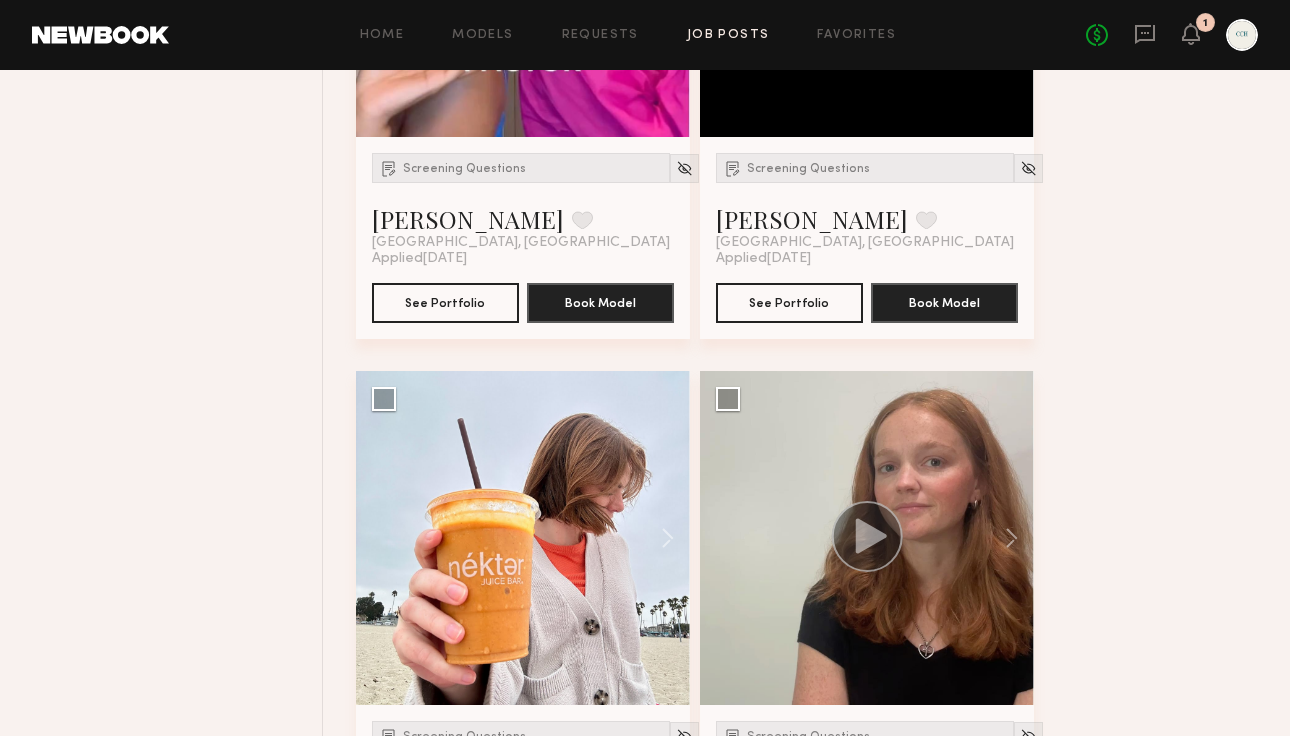 scroll, scrollTop: 1787, scrollLeft: 0, axis: vertical 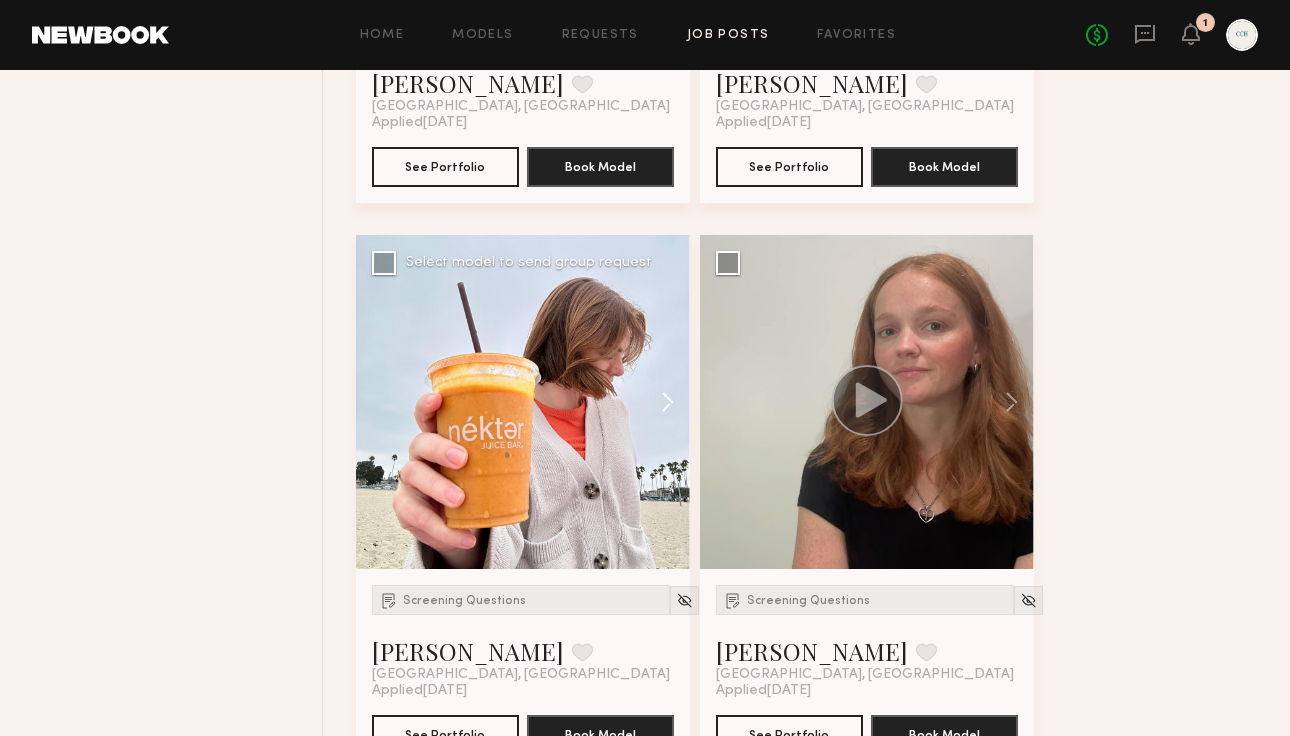 click 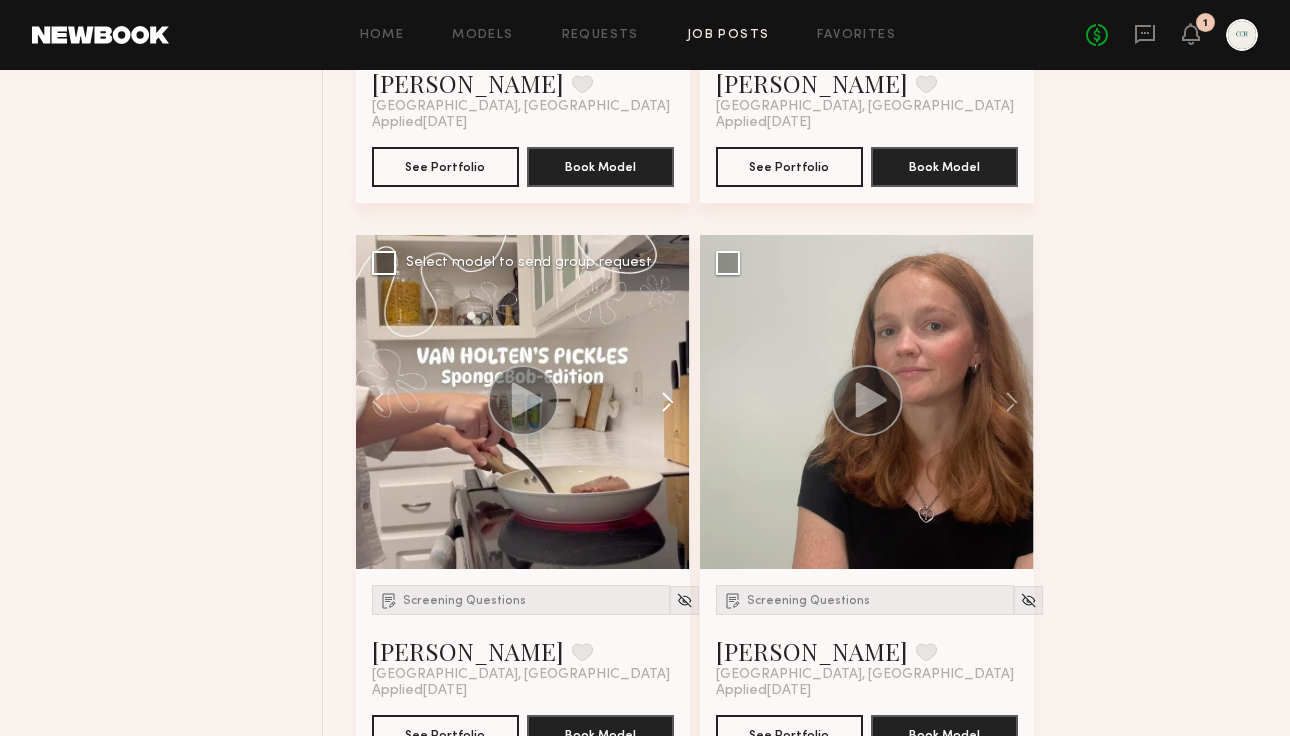 click 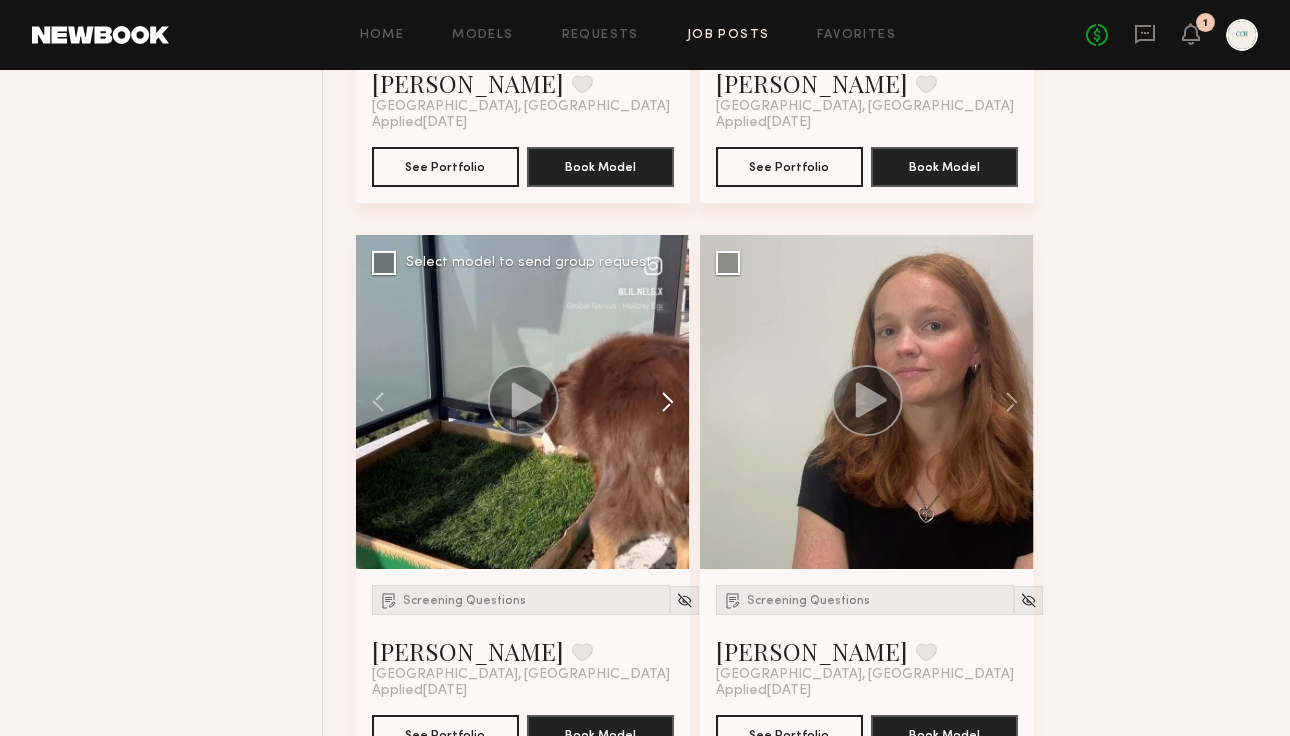 click 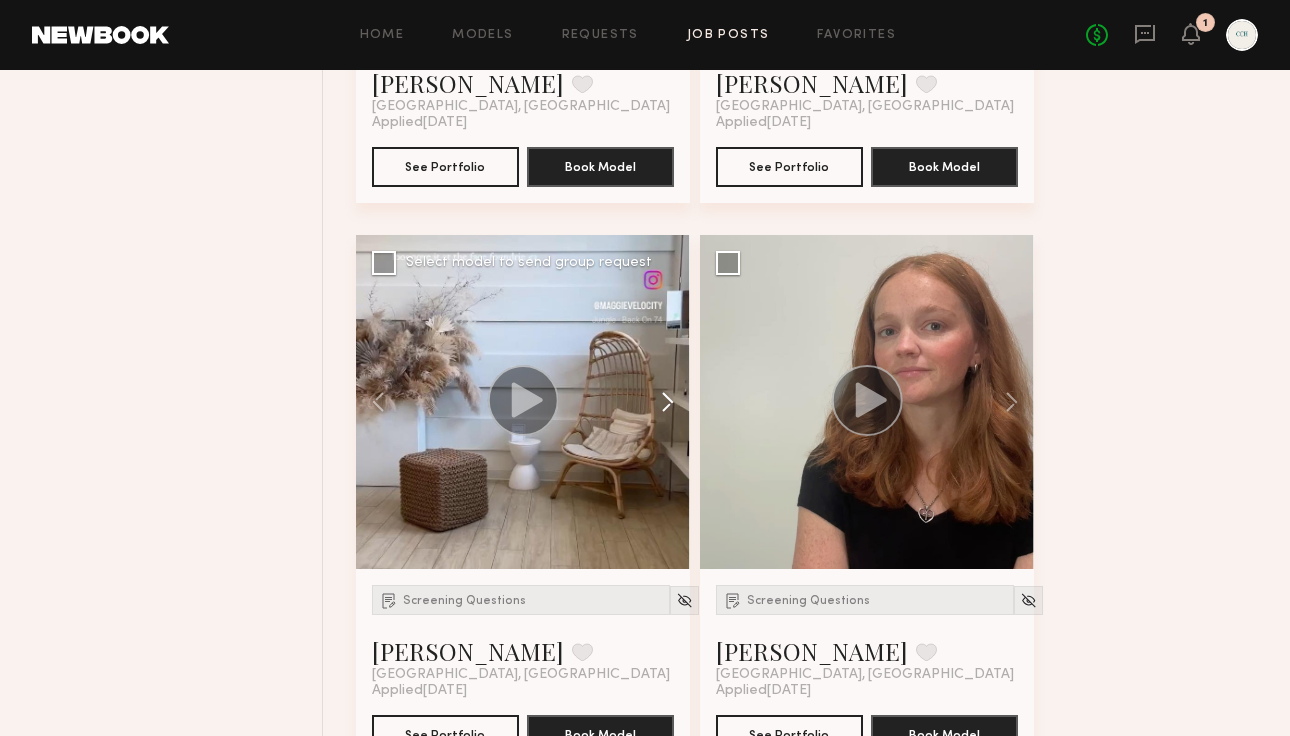 click 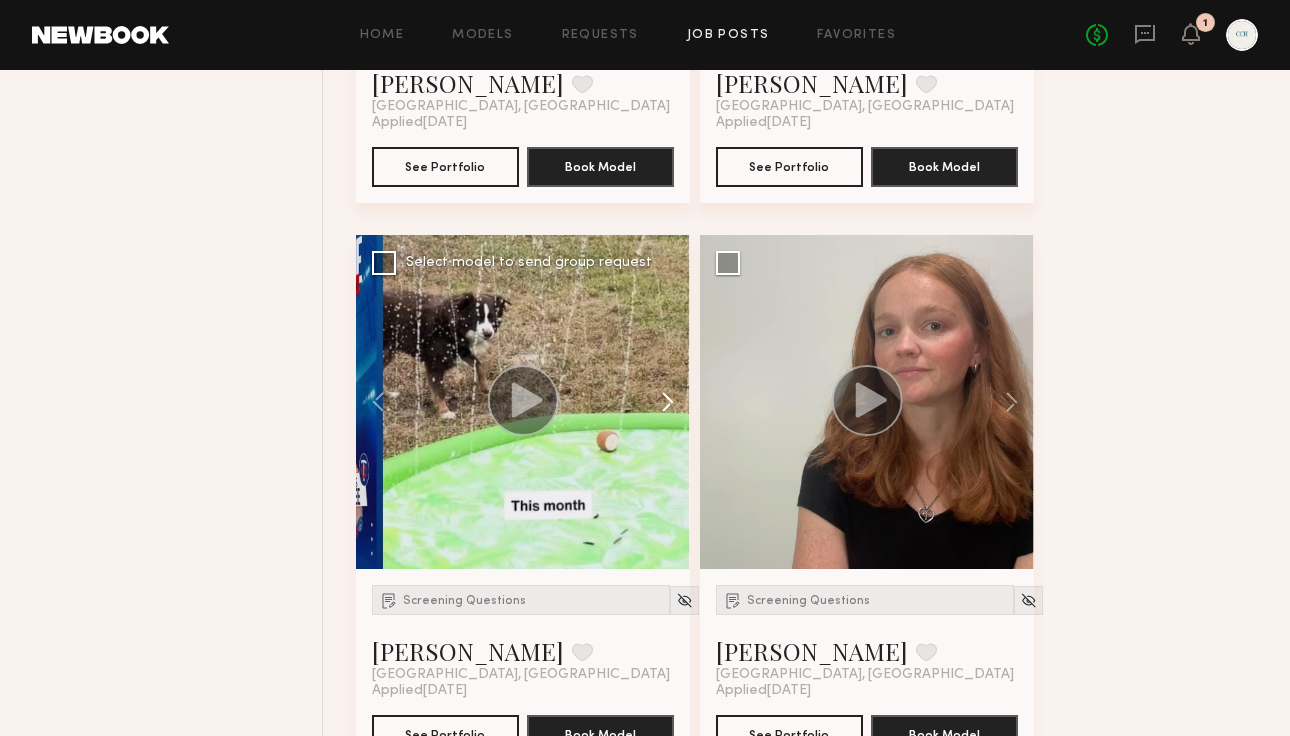 click 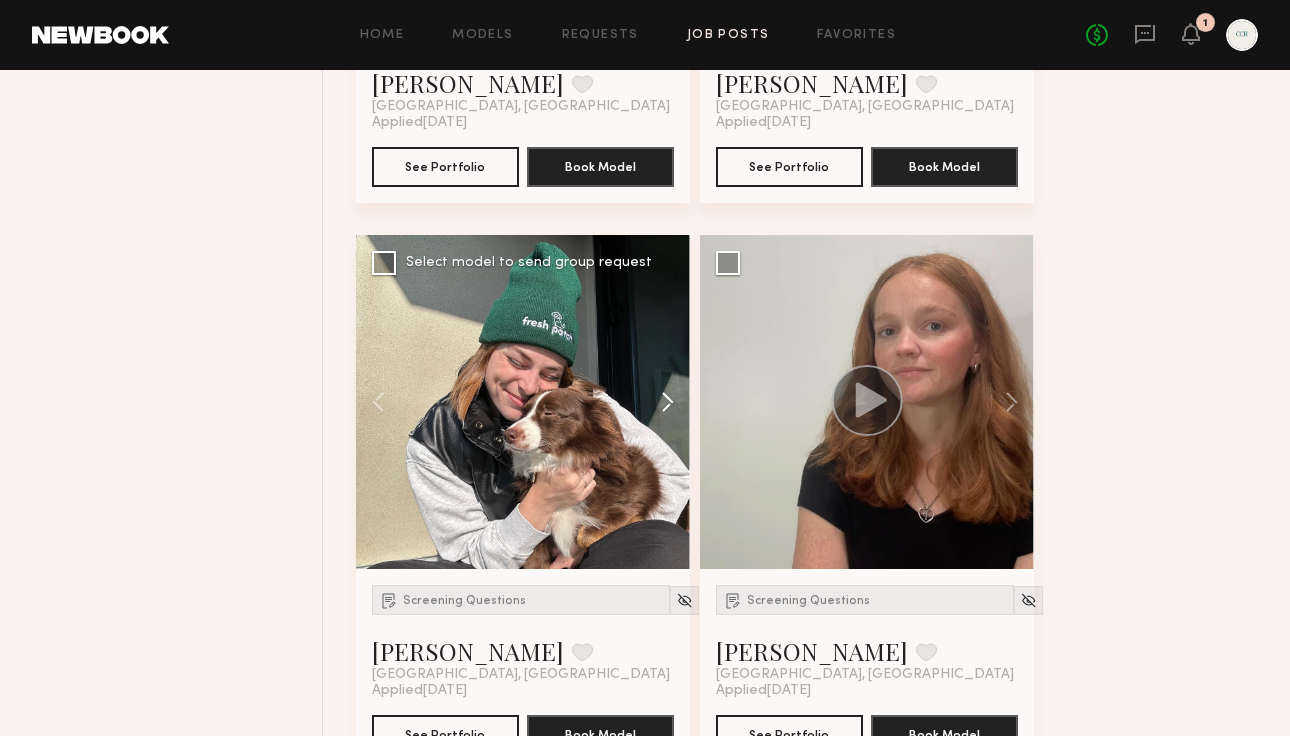 click 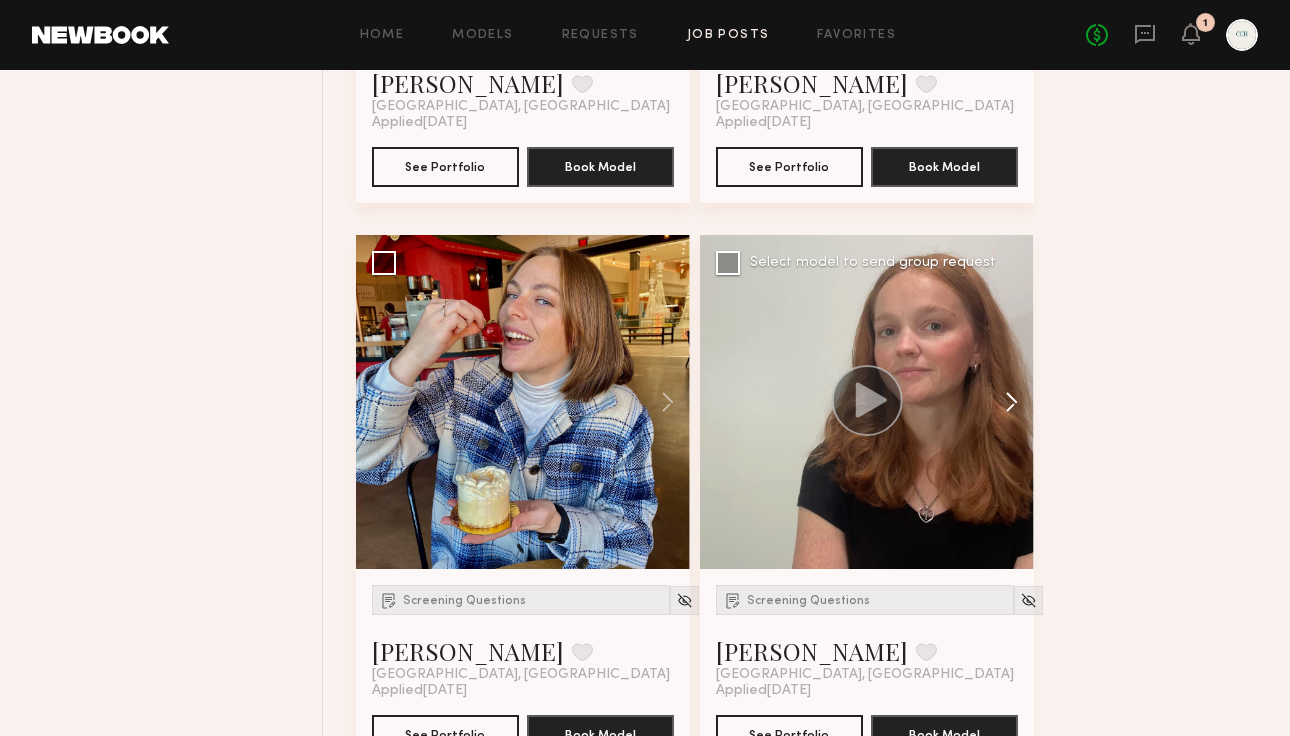 click 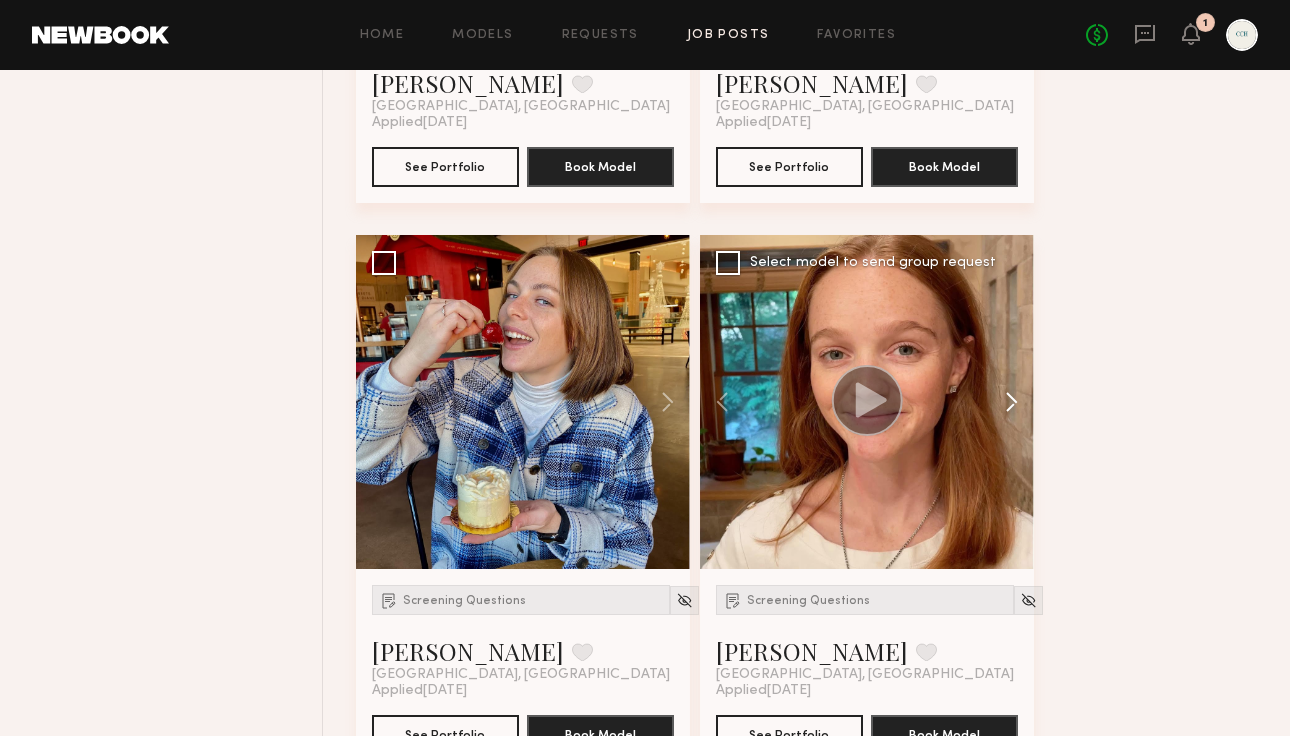 click 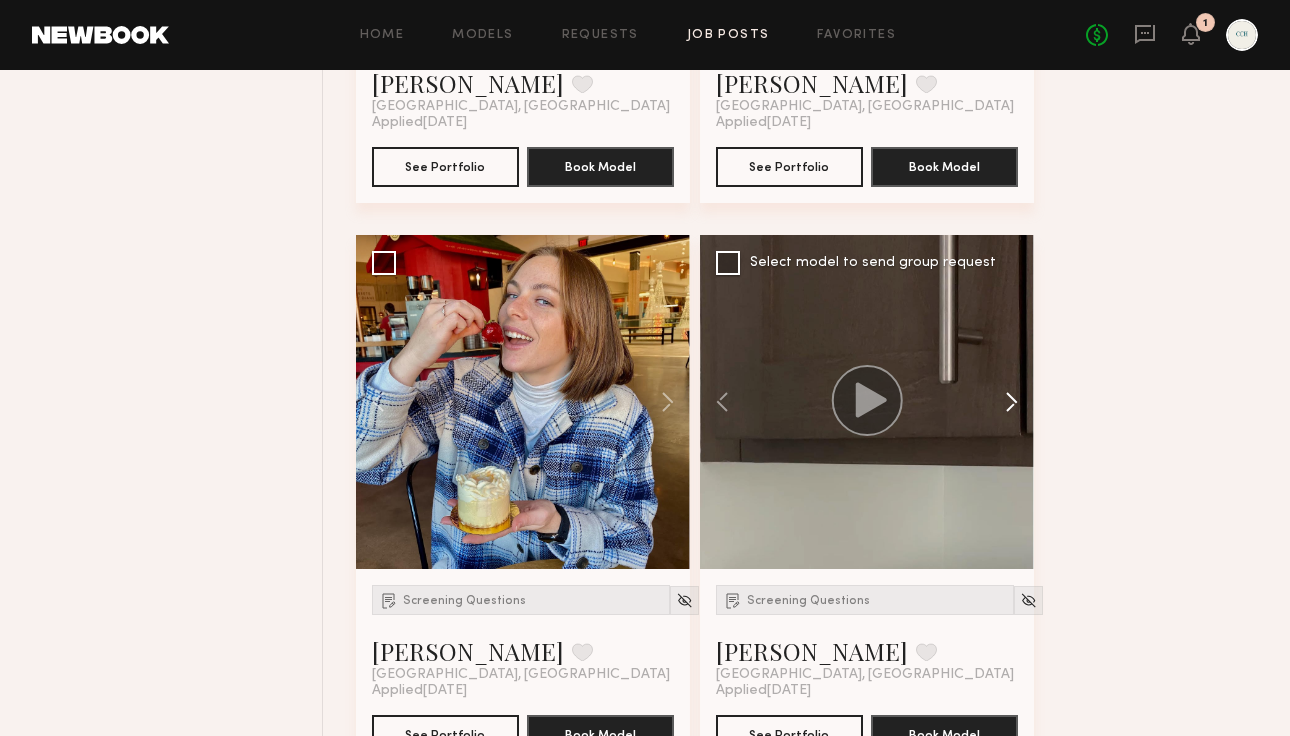 click 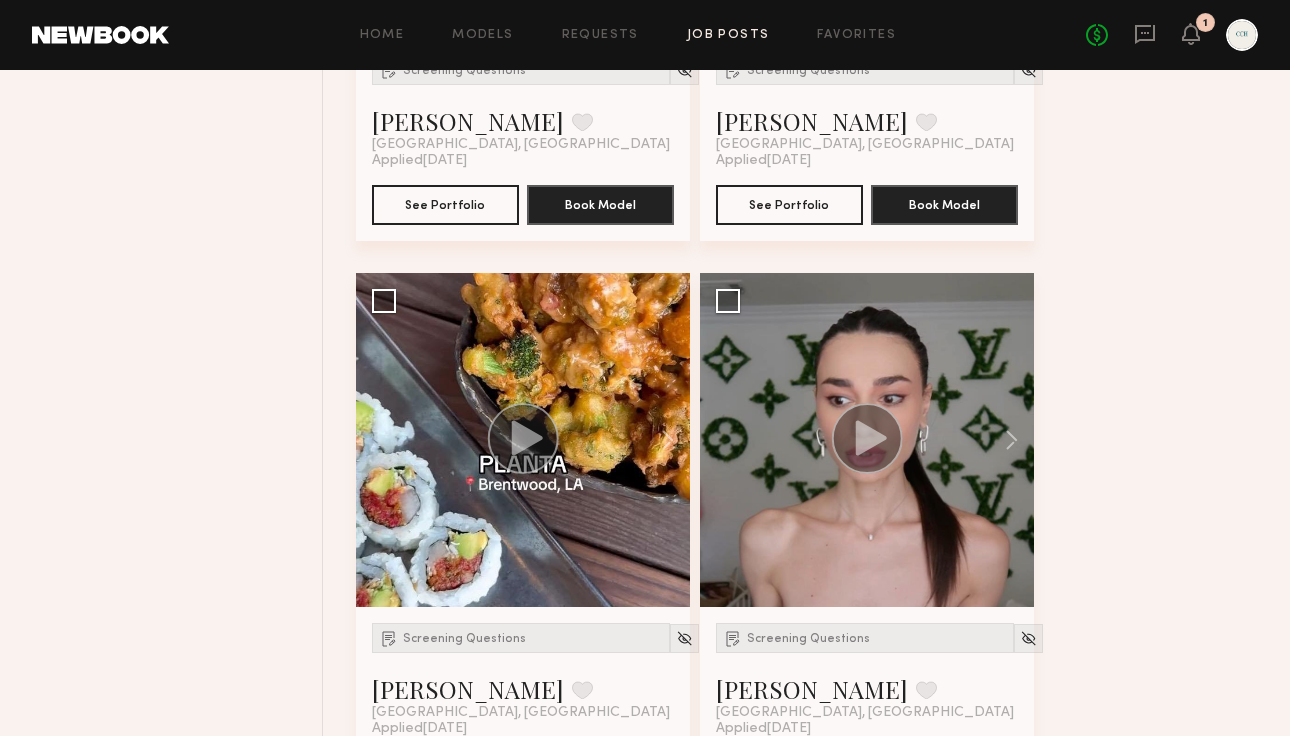 scroll, scrollTop: 2326, scrollLeft: 0, axis: vertical 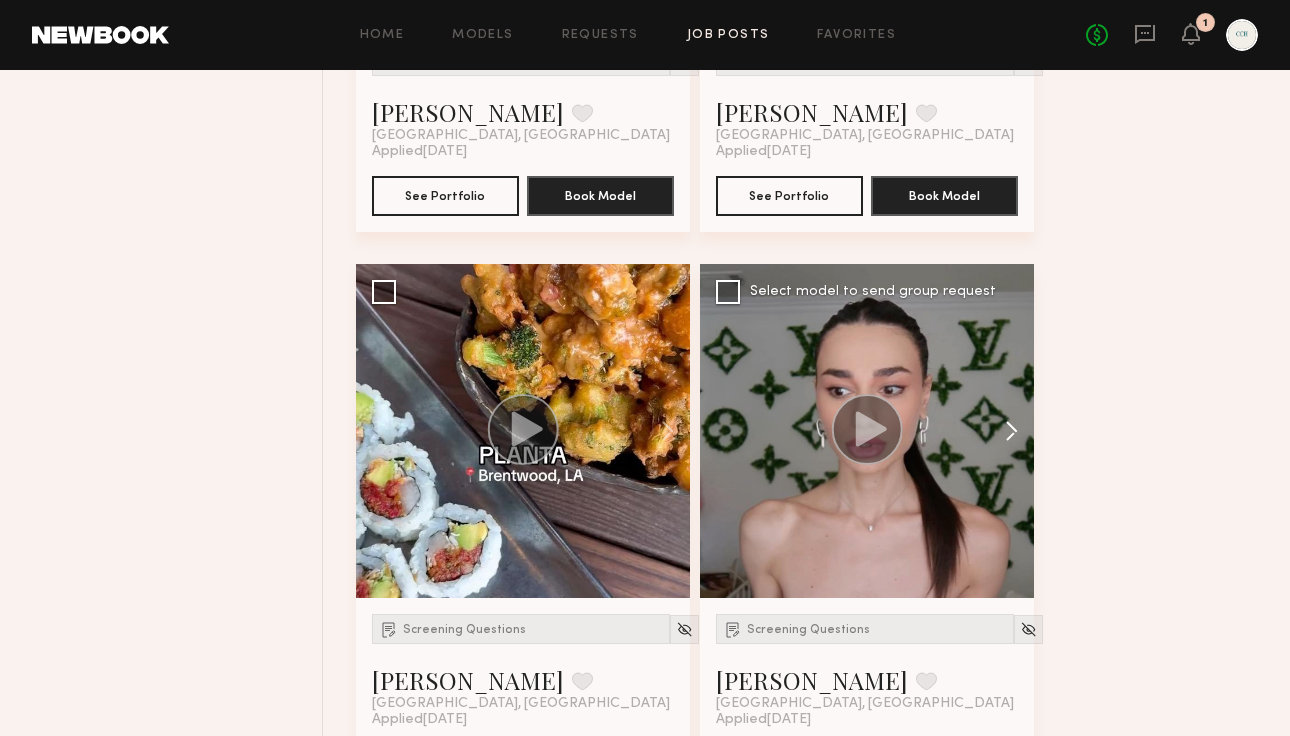 click 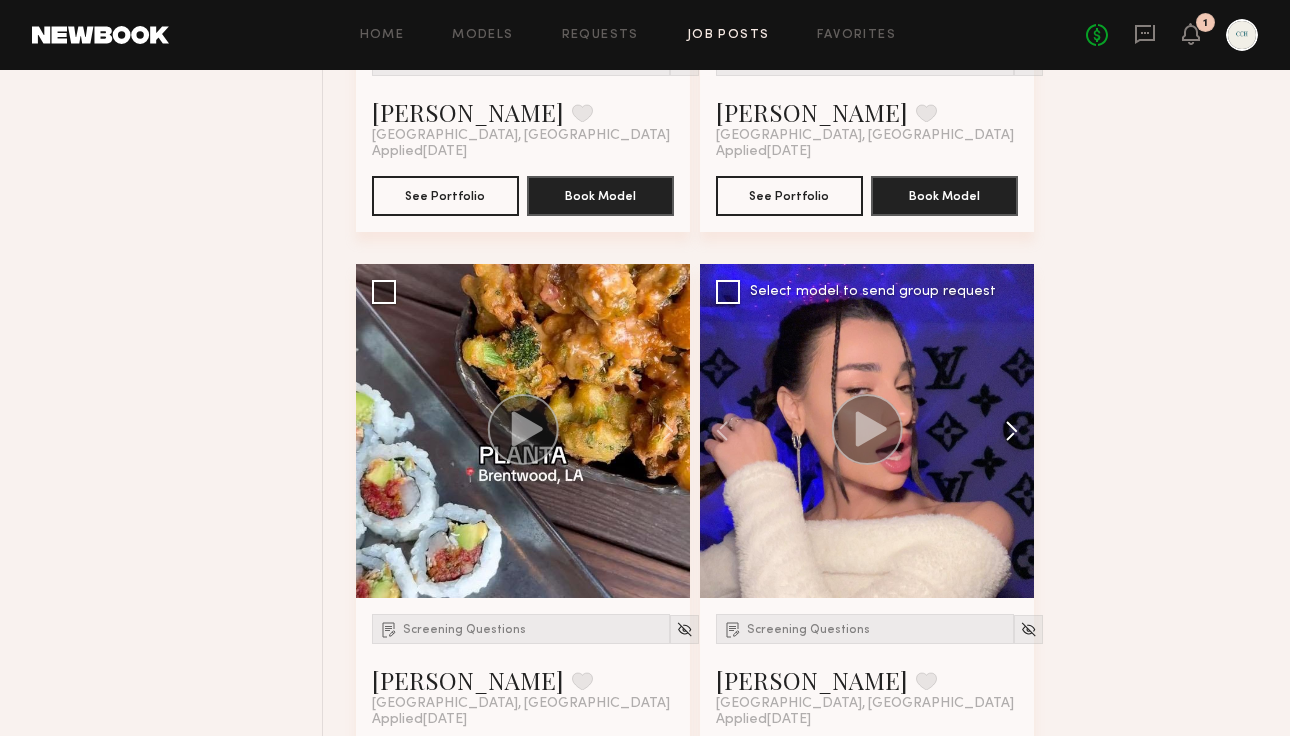click 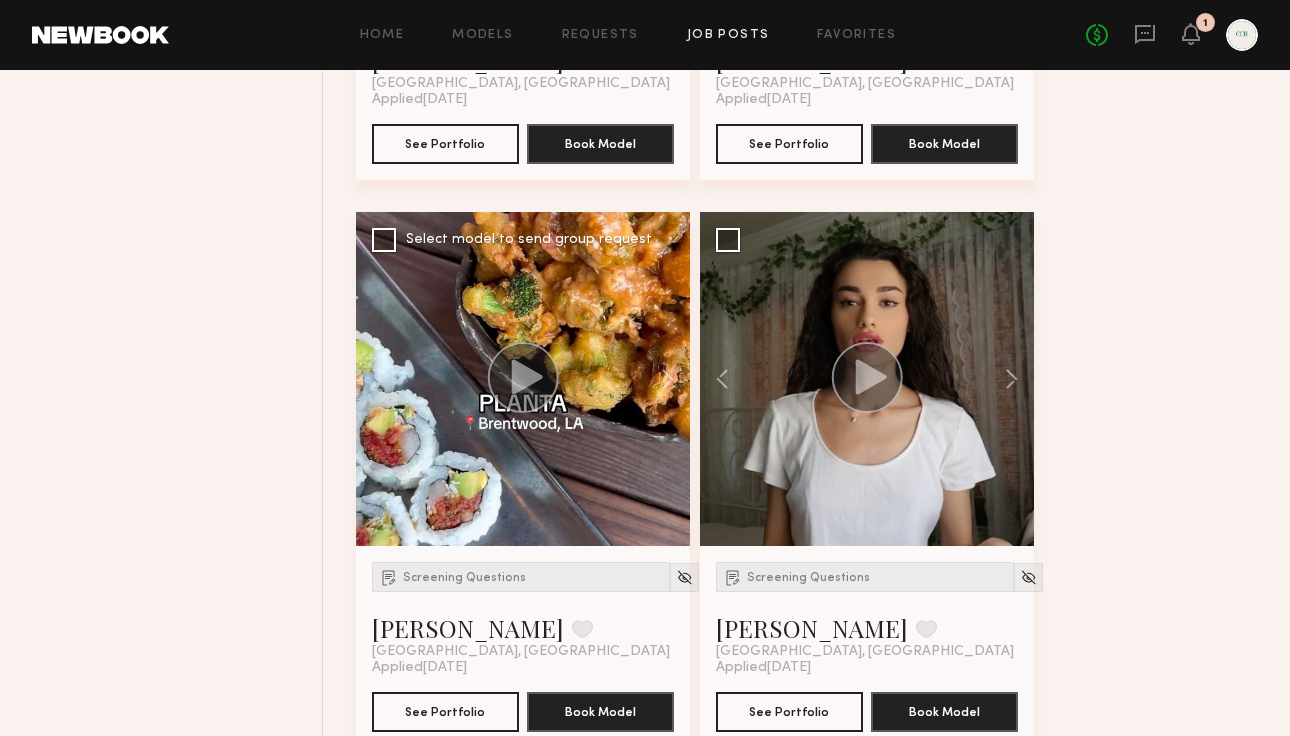 scroll, scrollTop: 2379, scrollLeft: 0, axis: vertical 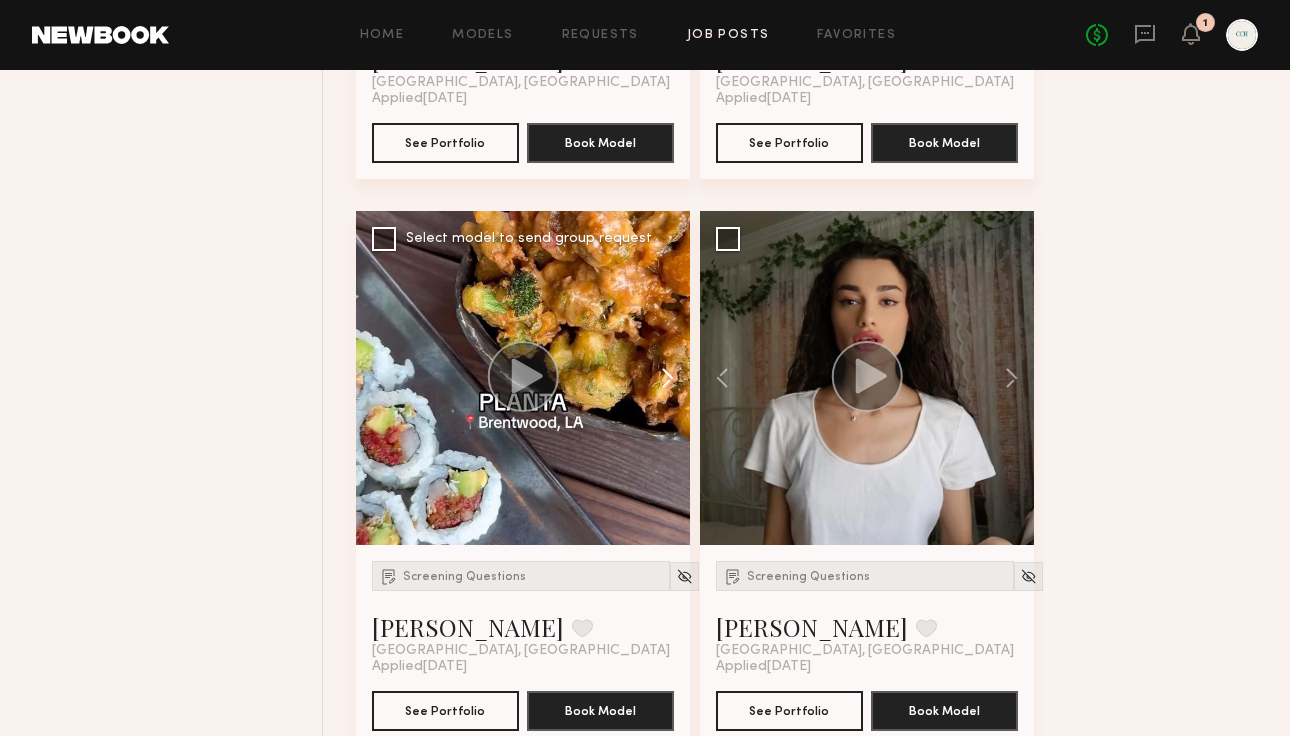 click 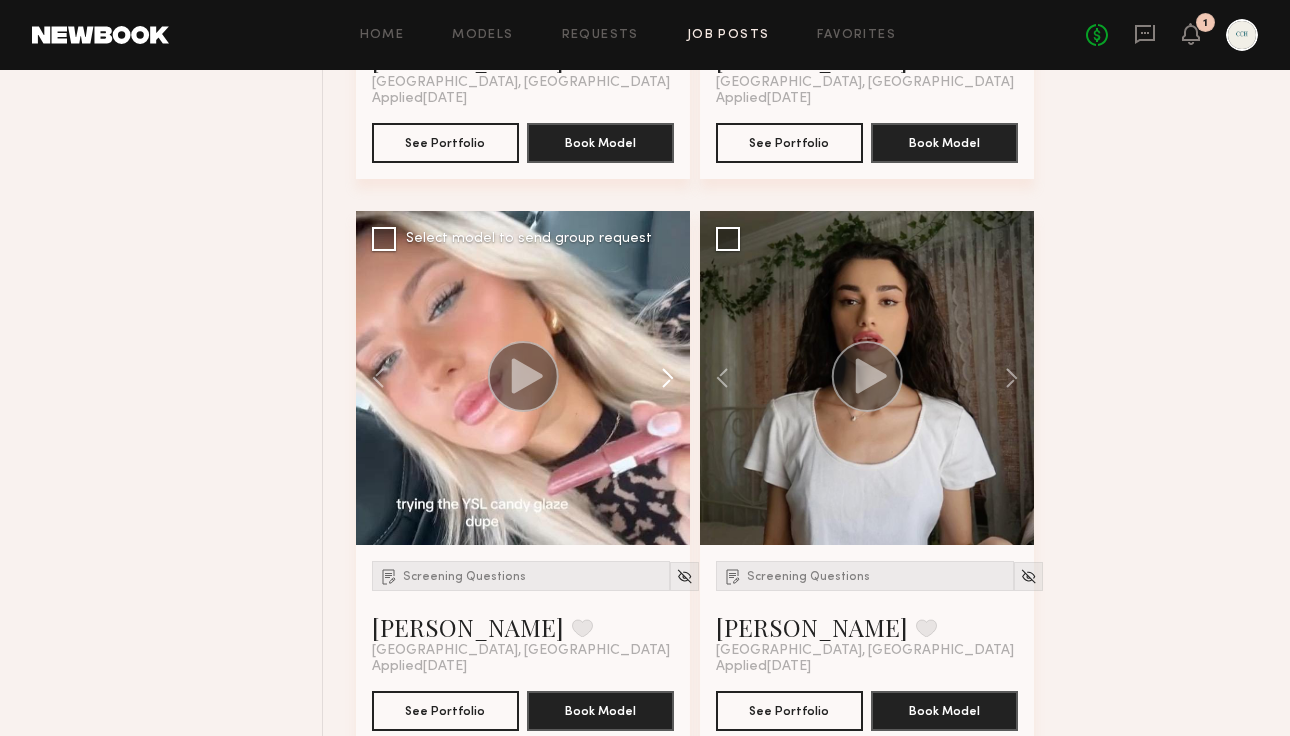 click 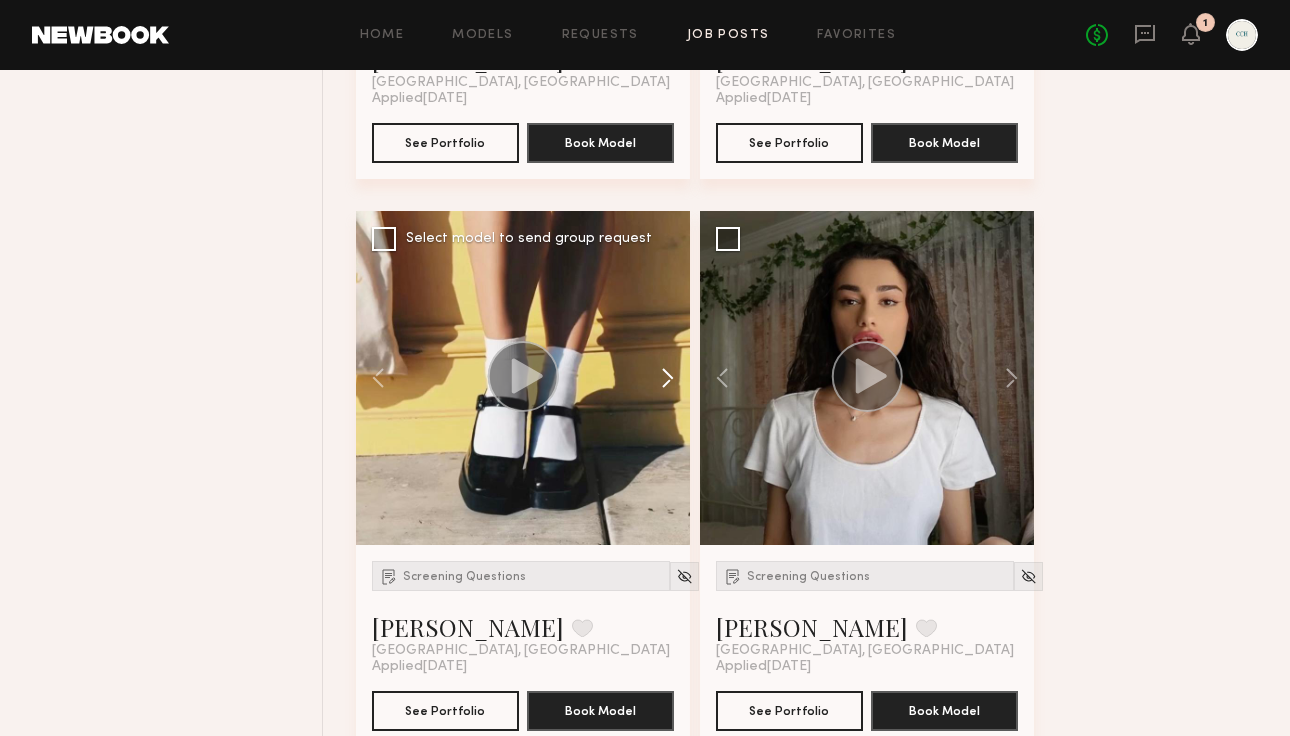 click 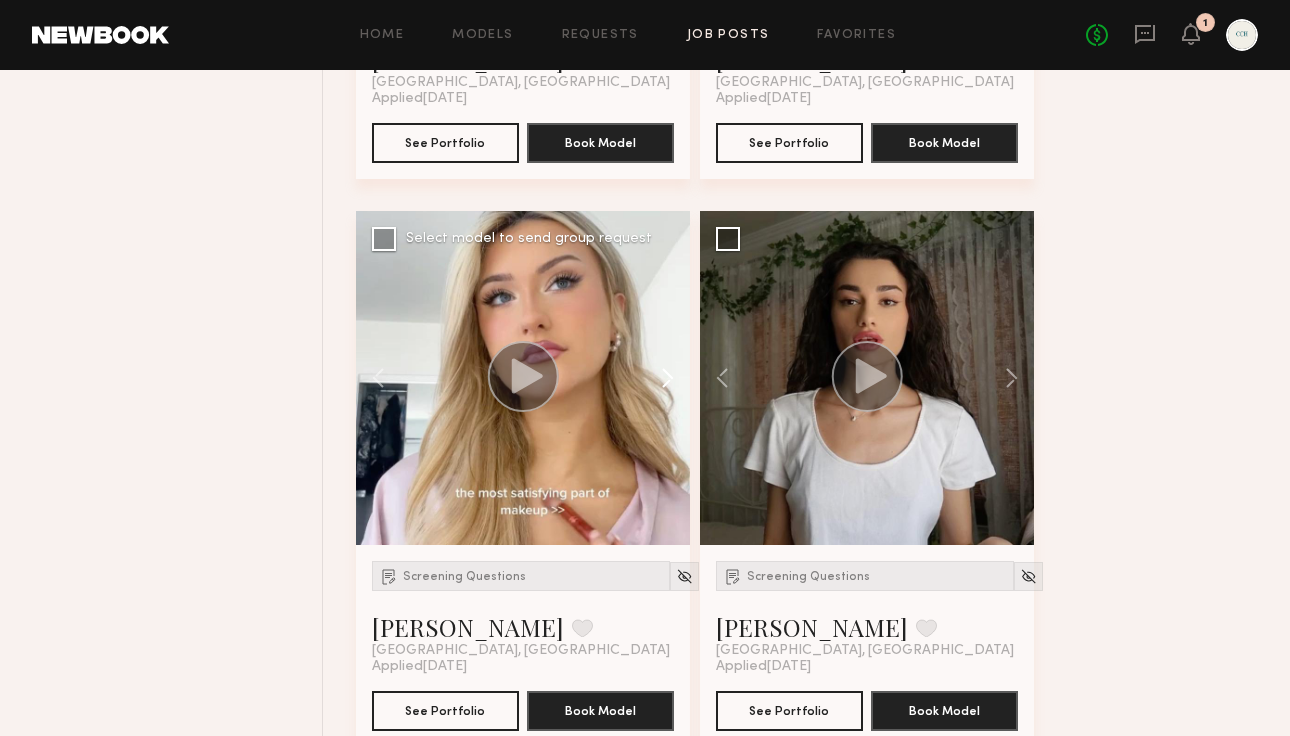 click 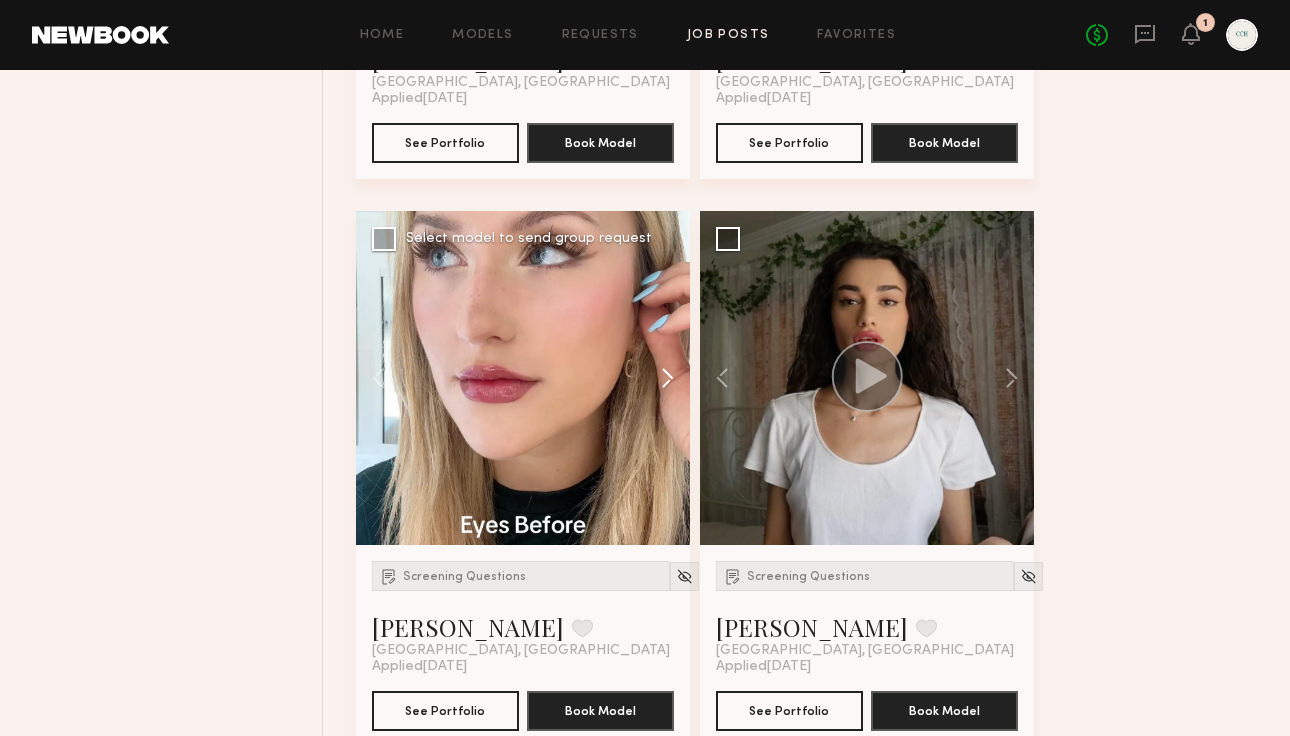 click 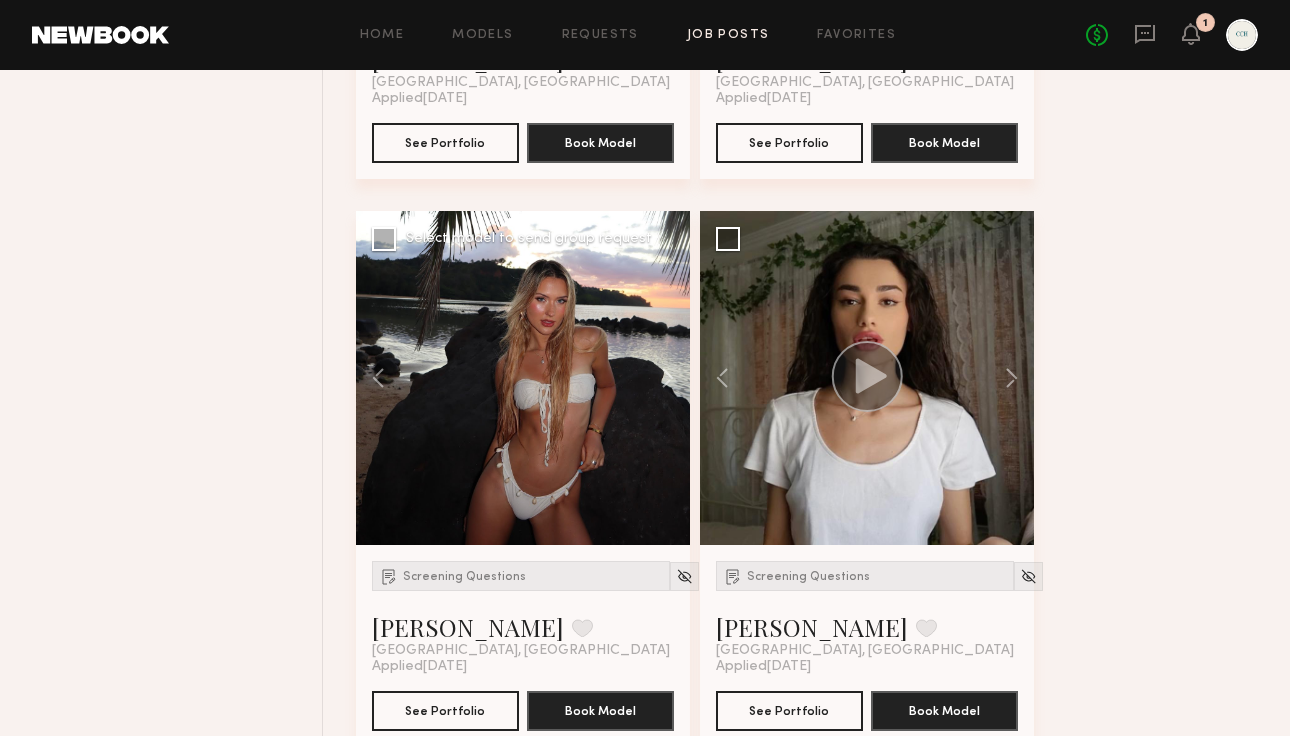 click 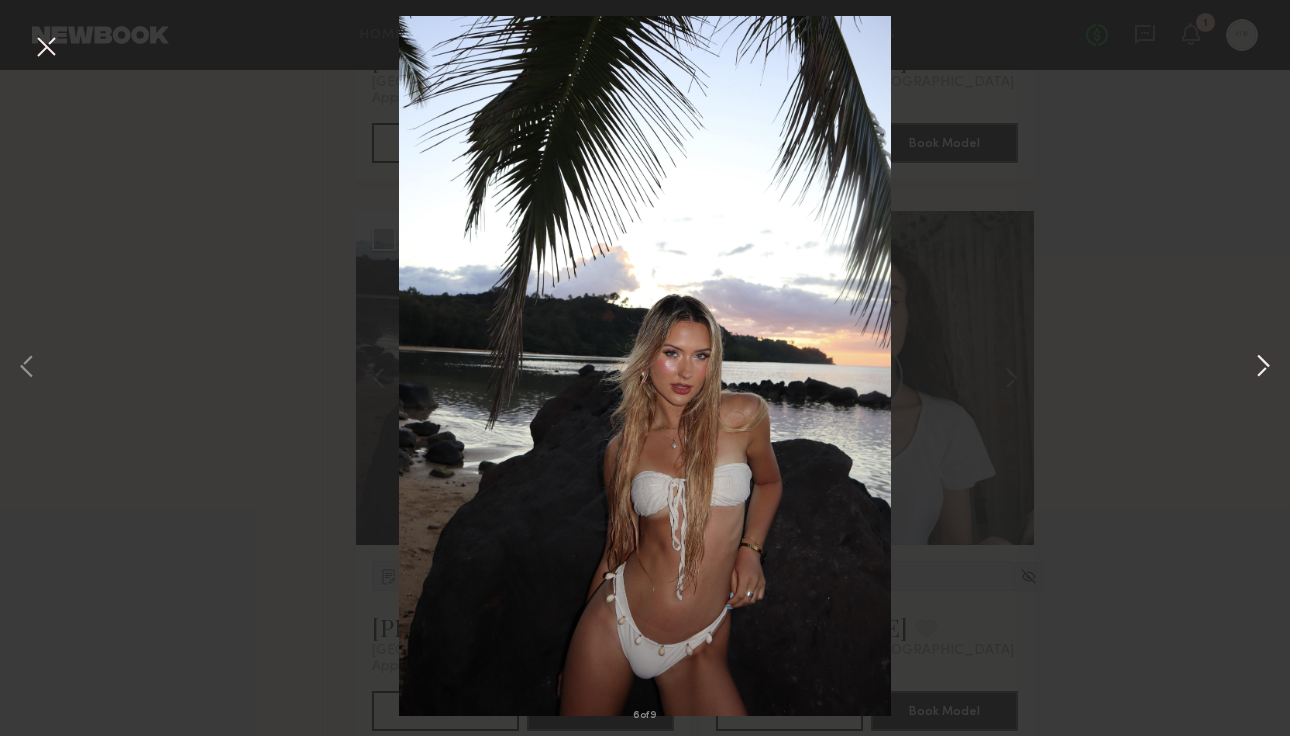 click at bounding box center (1263, 368) 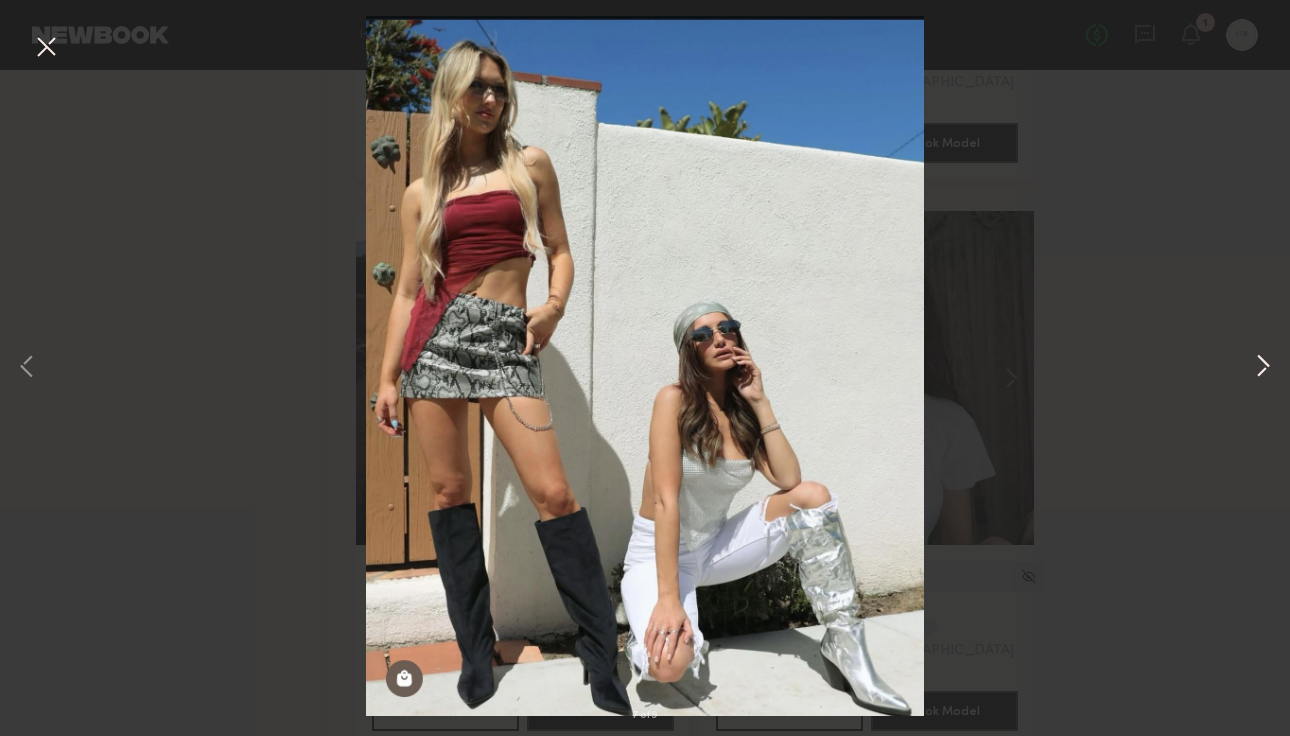 click at bounding box center (1263, 368) 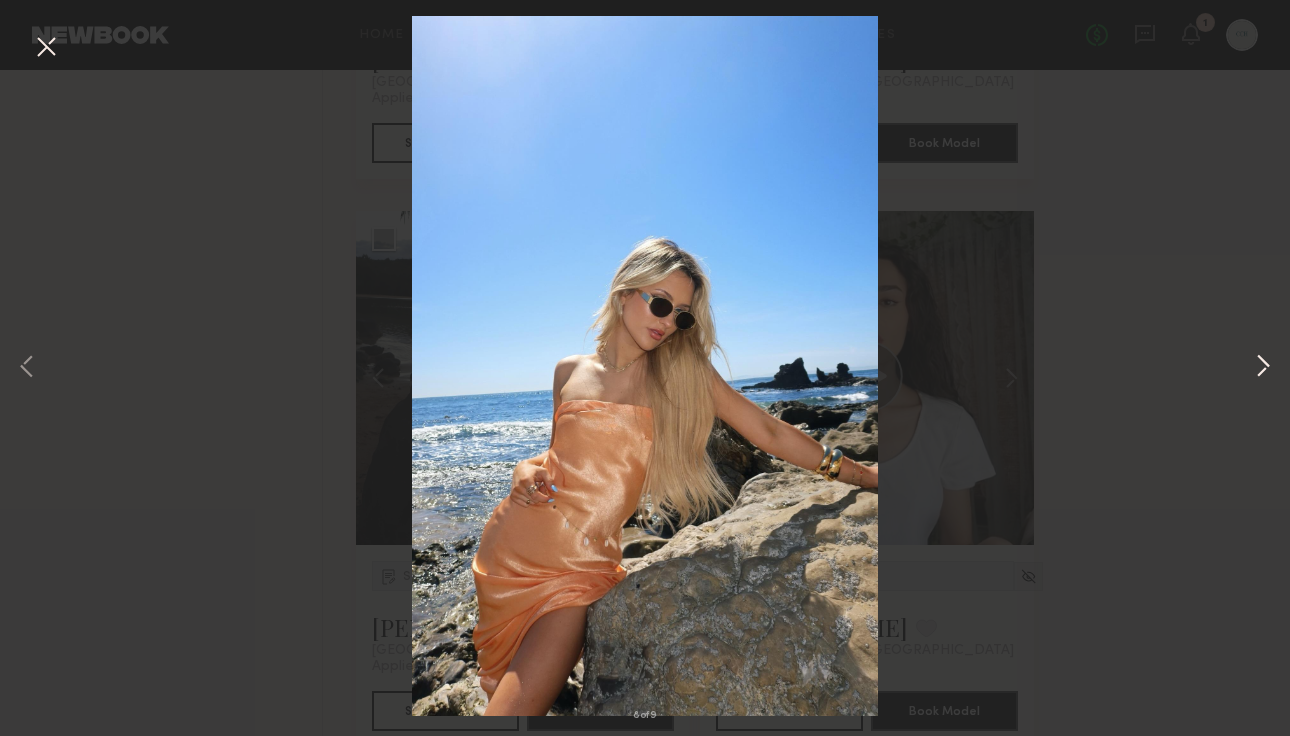 click at bounding box center (1263, 368) 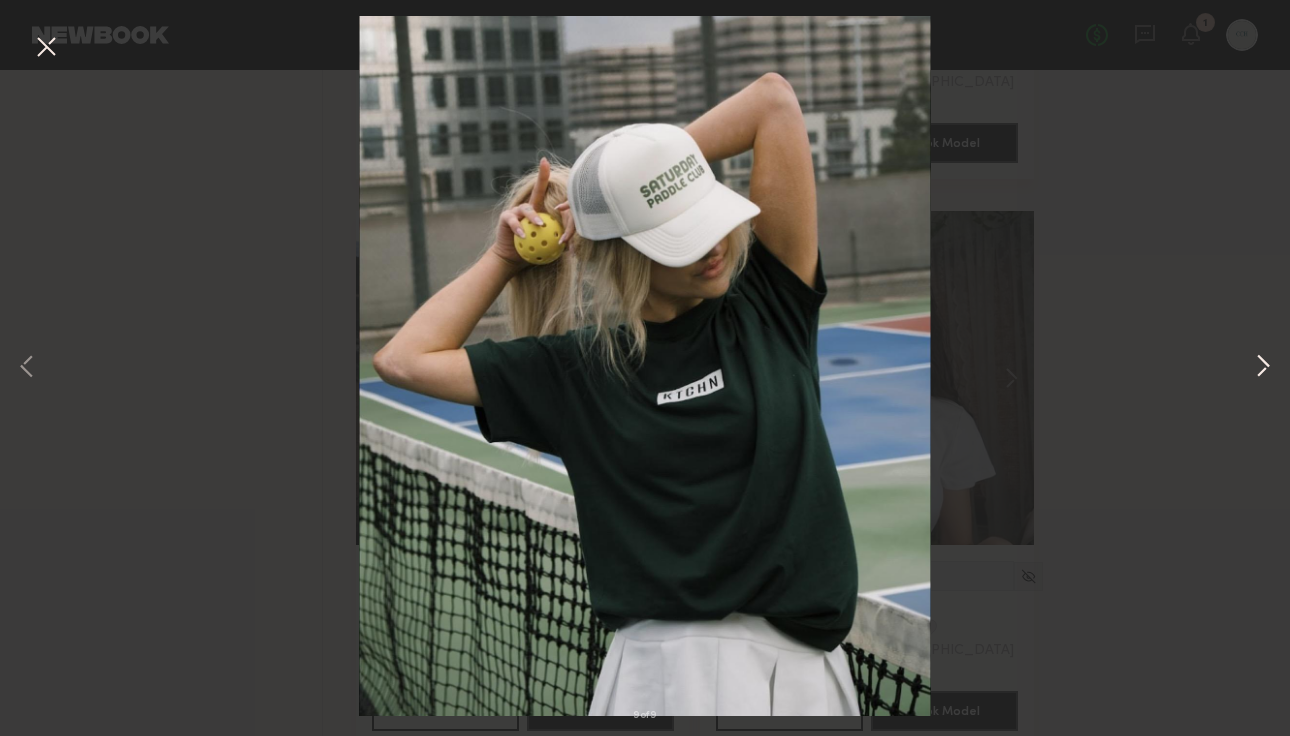 click at bounding box center [1263, 368] 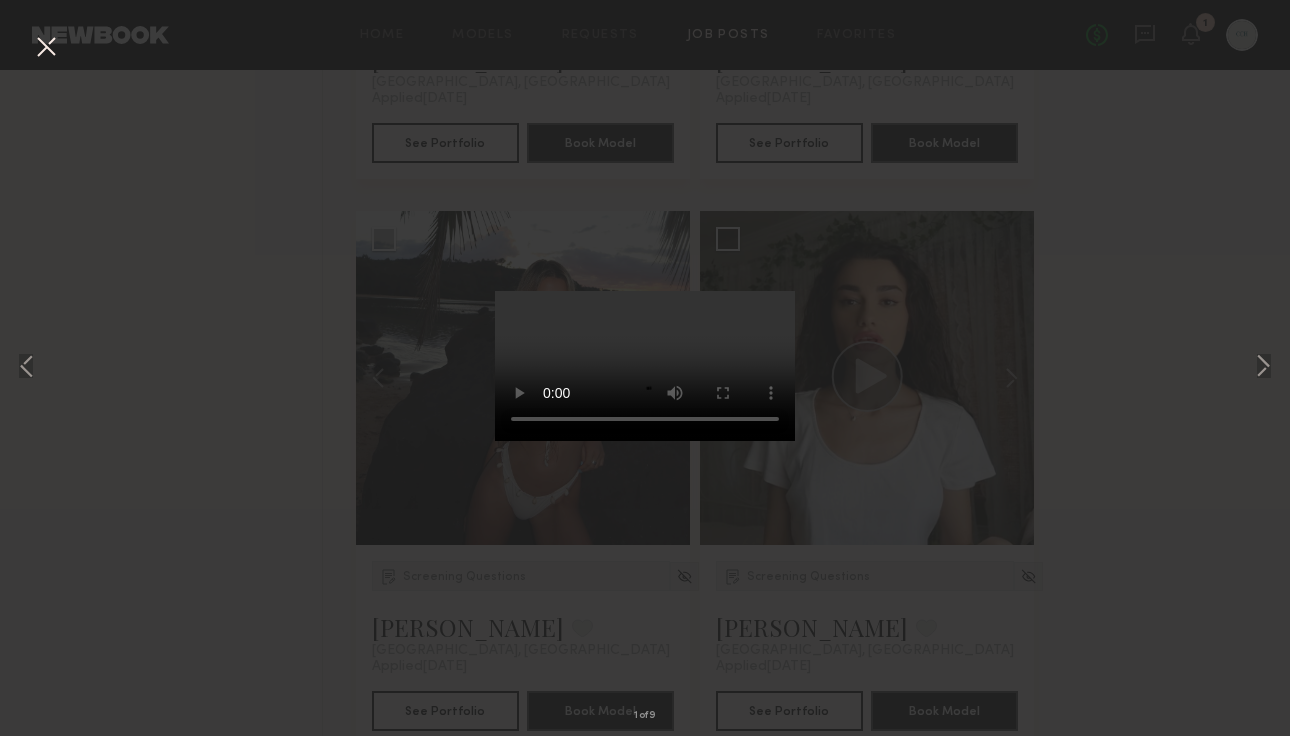 click at bounding box center (46, 48) 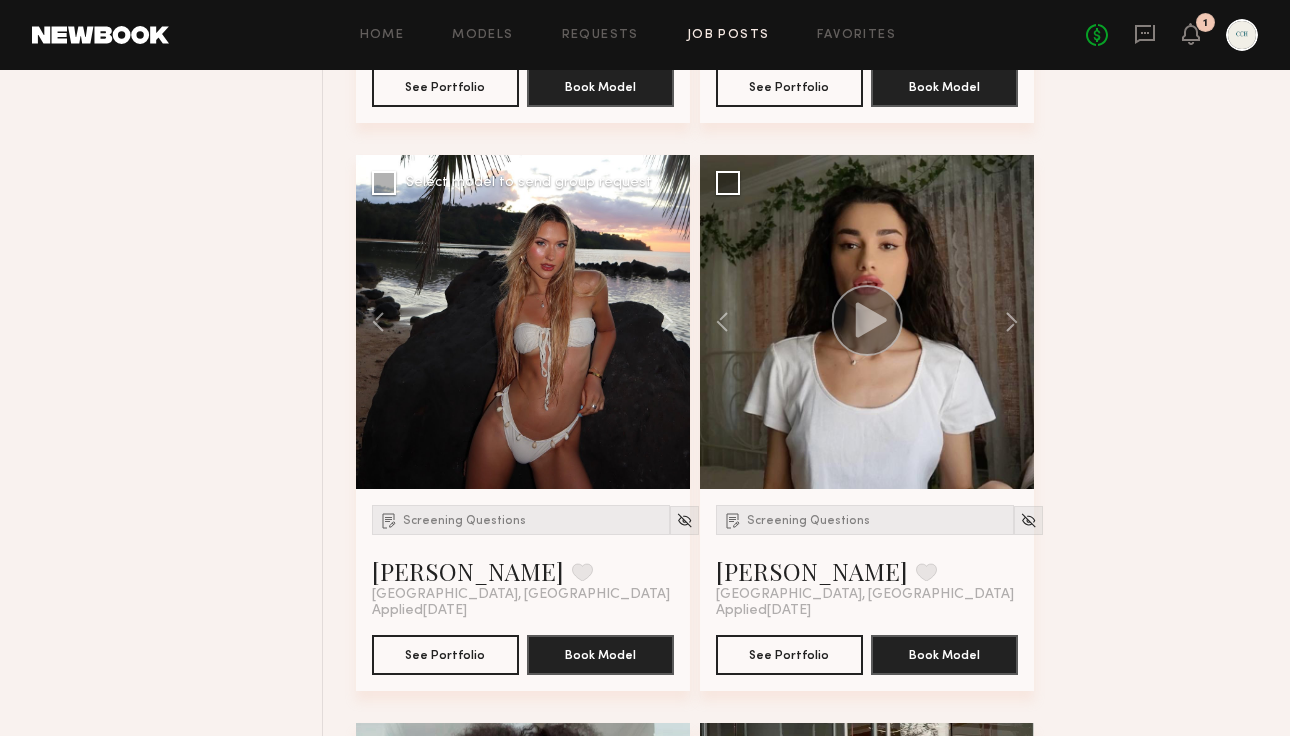 scroll, scrollTop: 2413, scrollLeft: 0, axis: vertical 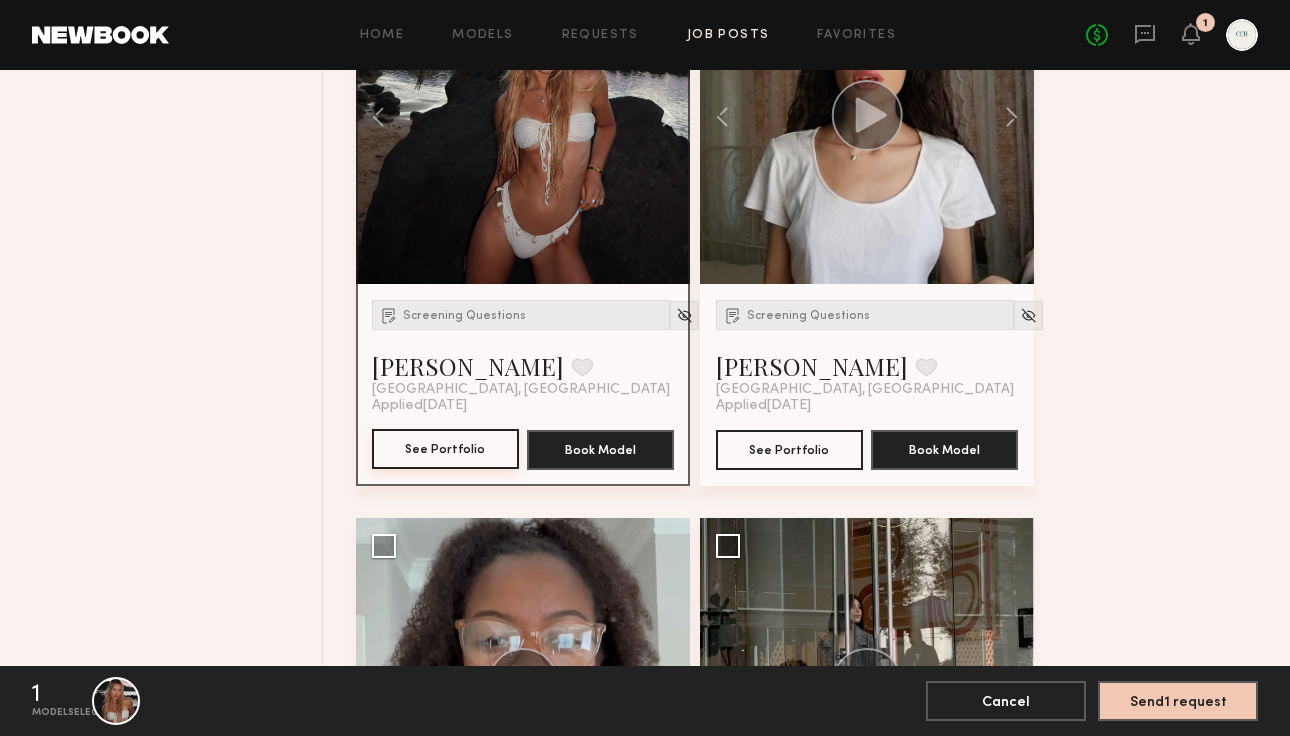 click on "See Portfolio" 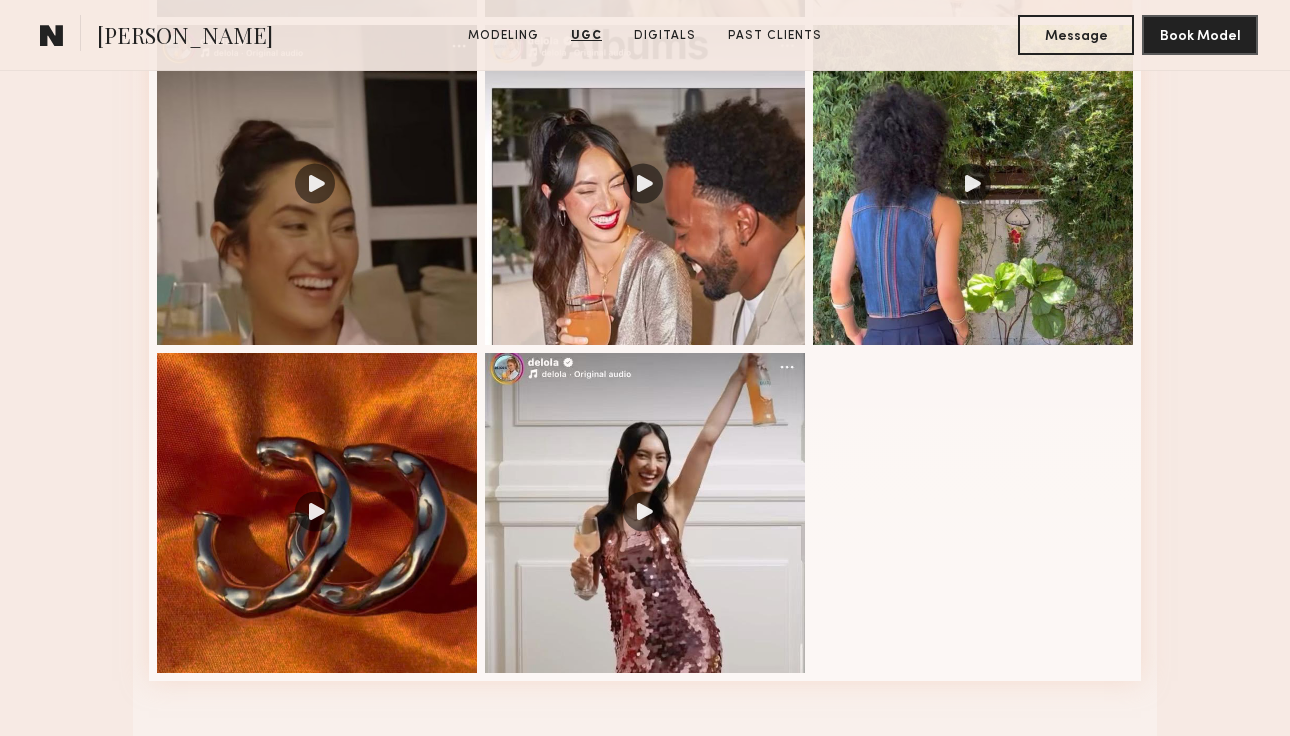 scroll, scrollTop: 2477, scrollLeft: 0, axis: vertical 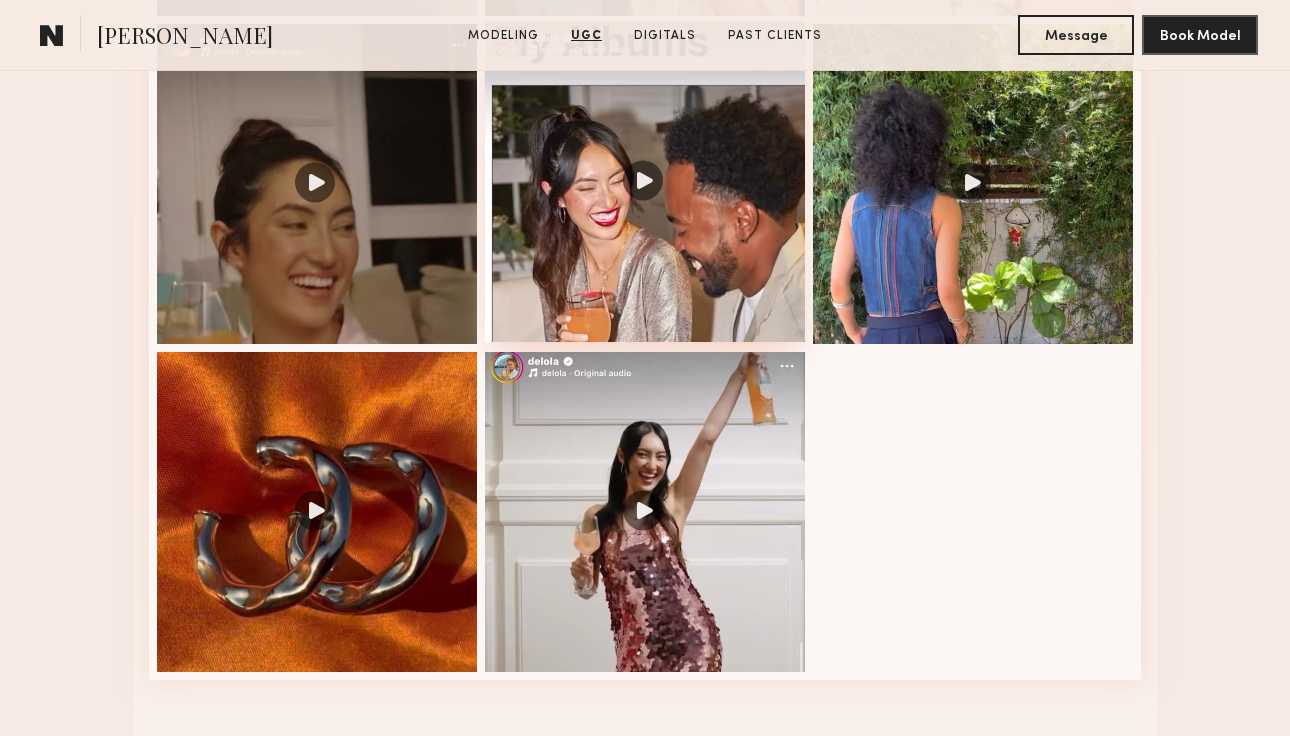 click at bounding box center [645, 182] 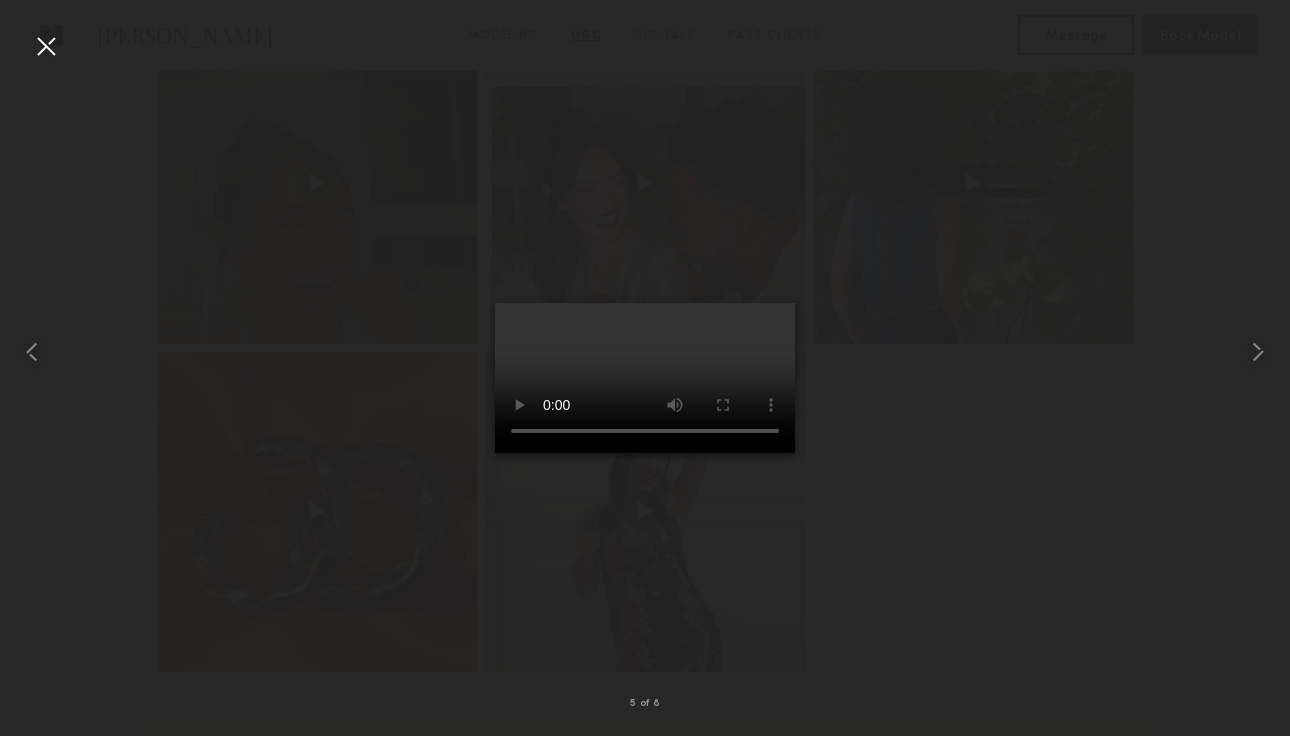 click at bounding box center [46, 46] 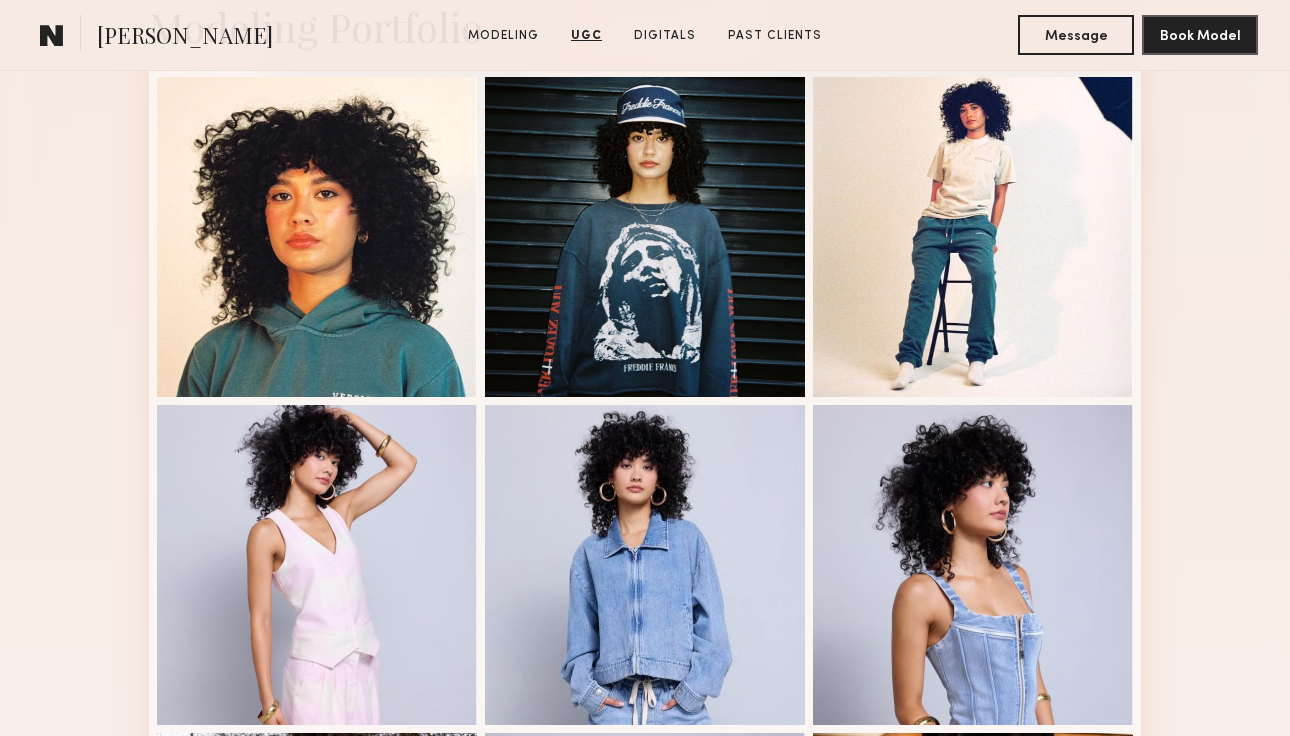 scroll, scrollTop: 0, scrollLeft: 0, axis: both 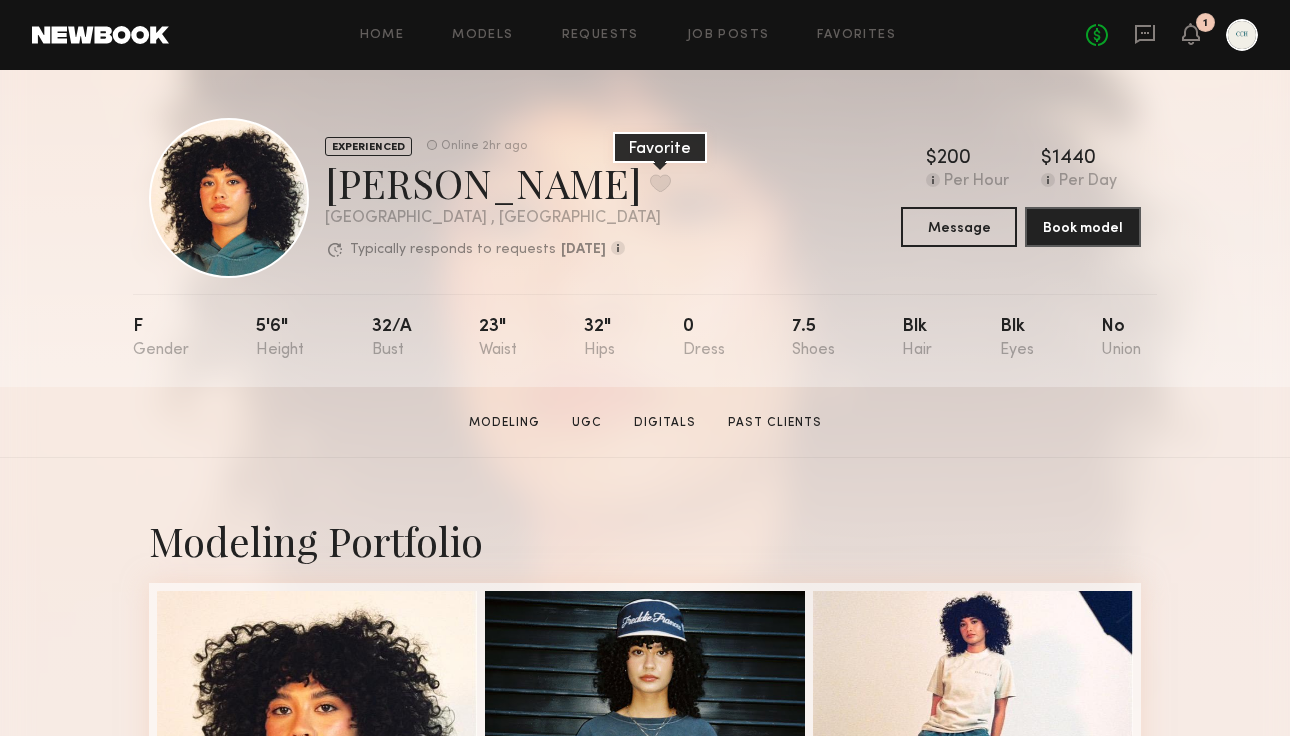 click 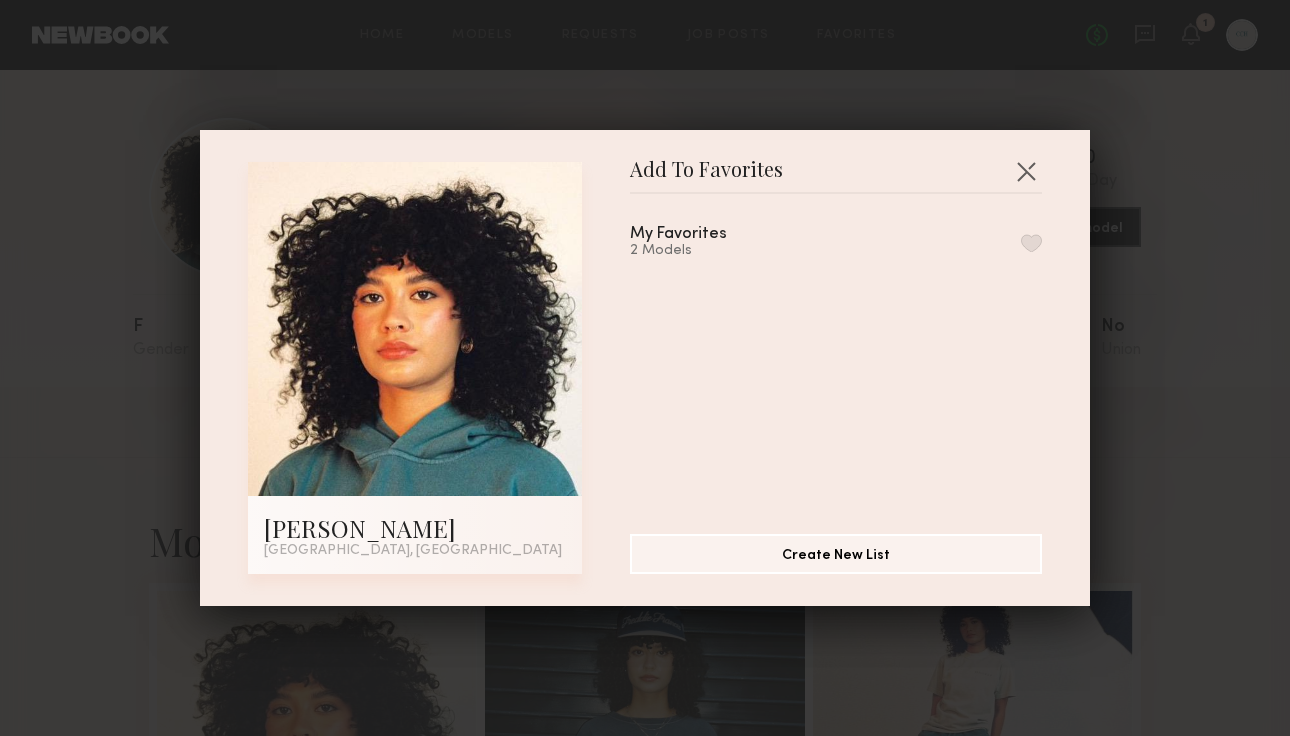 click on "My Favorites 2   Models" at bounding box center (836, 242) 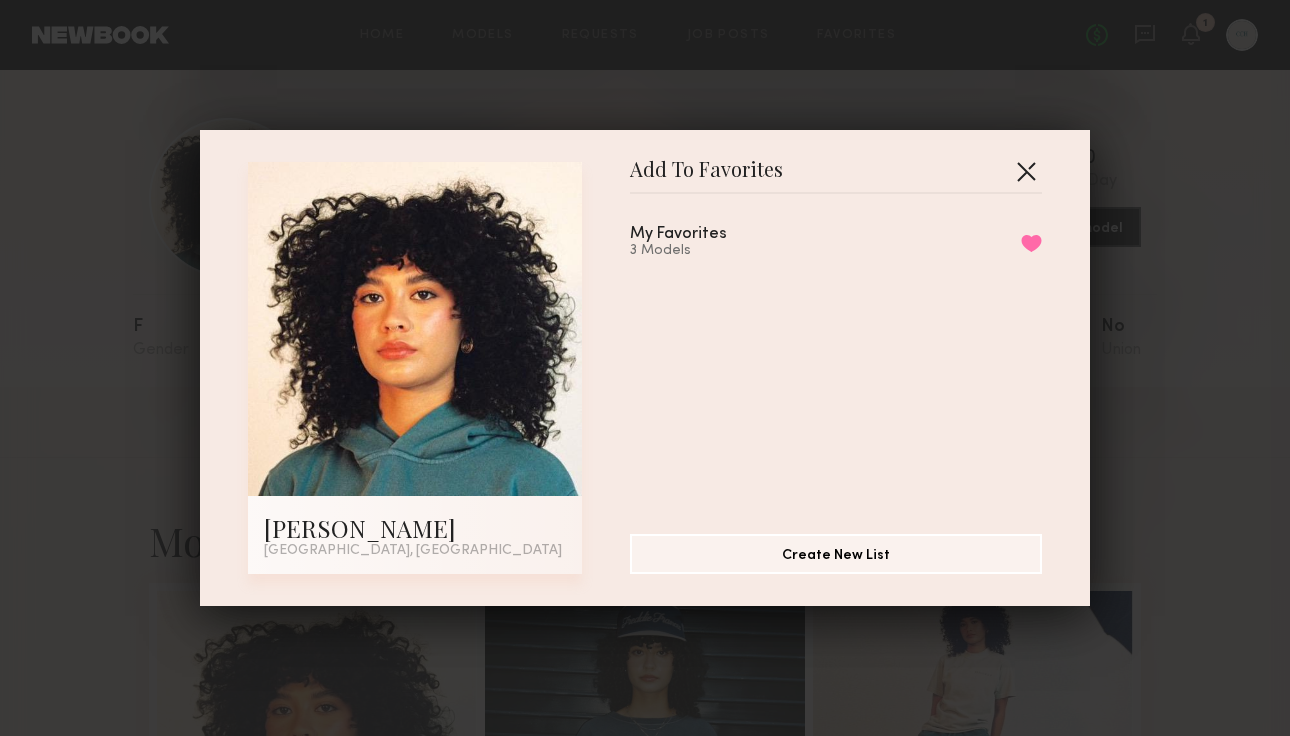 click at bounding box center [1026, 171] 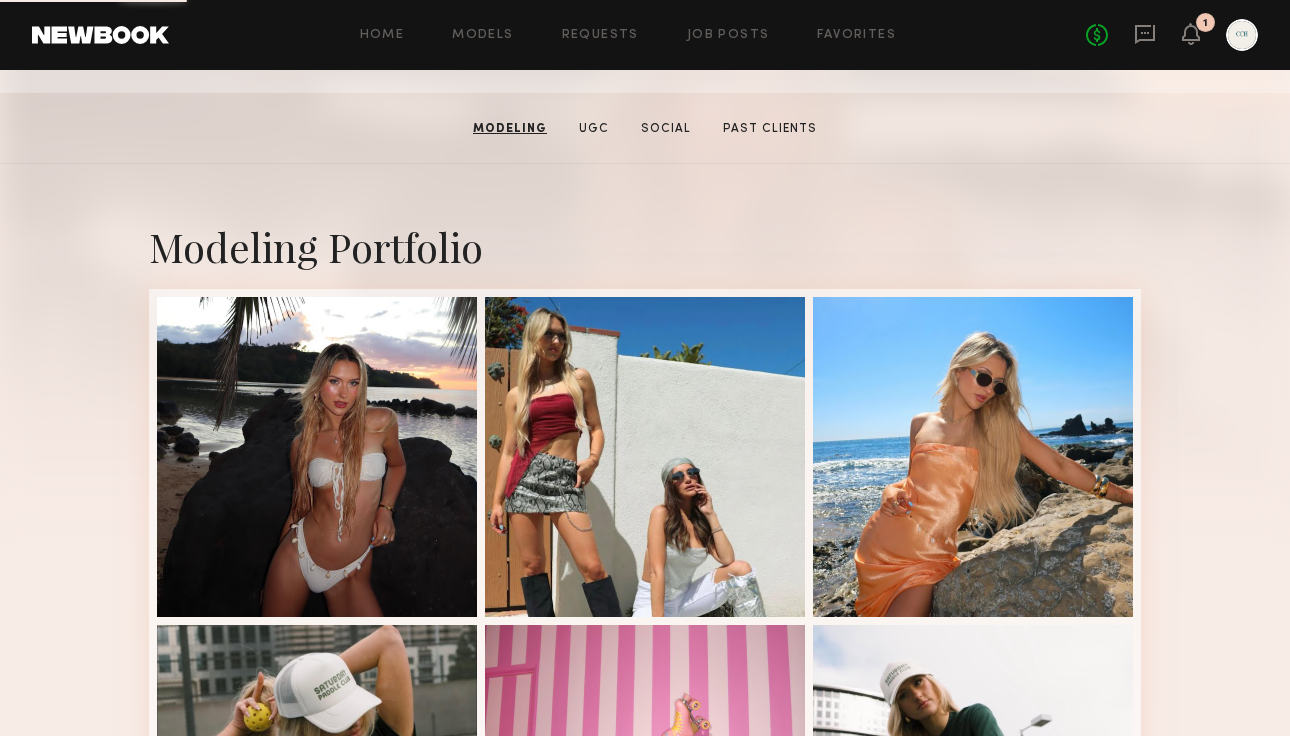 scroll, scrollTop: 0, scrollLeft: 0, axis: both 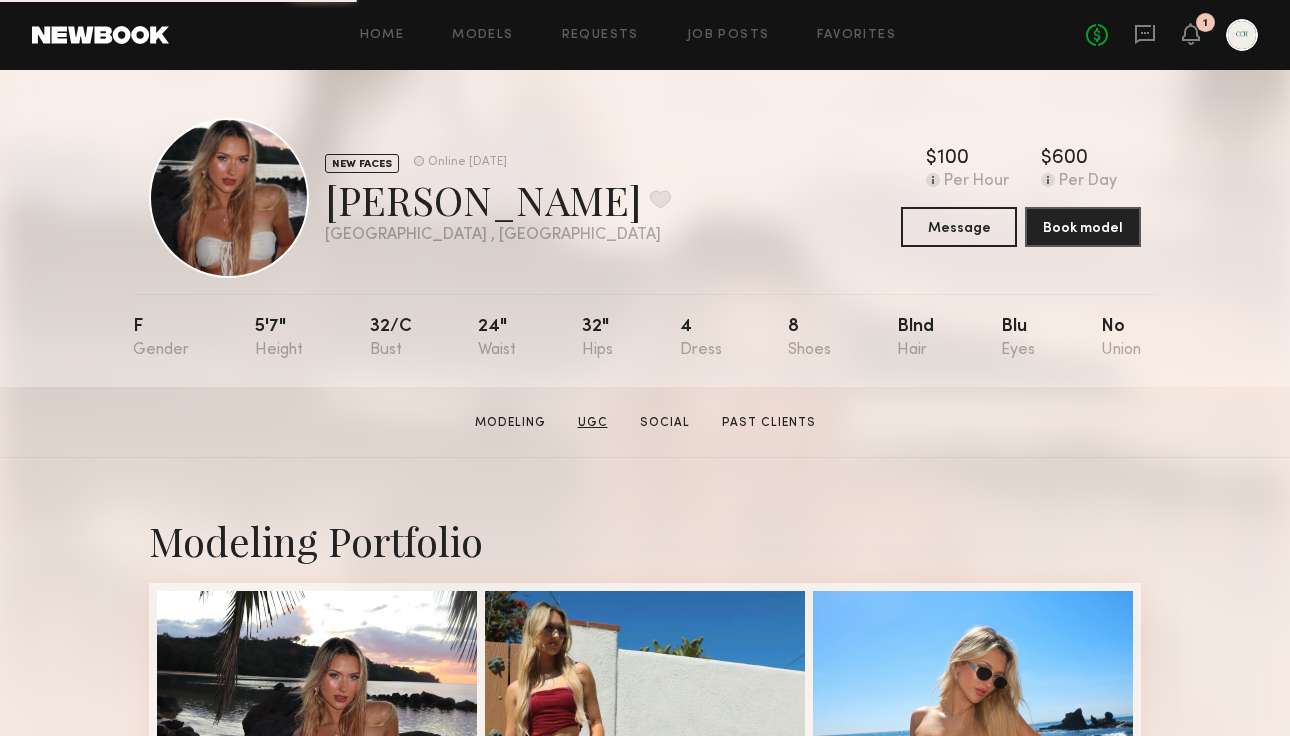 click on "UGC" 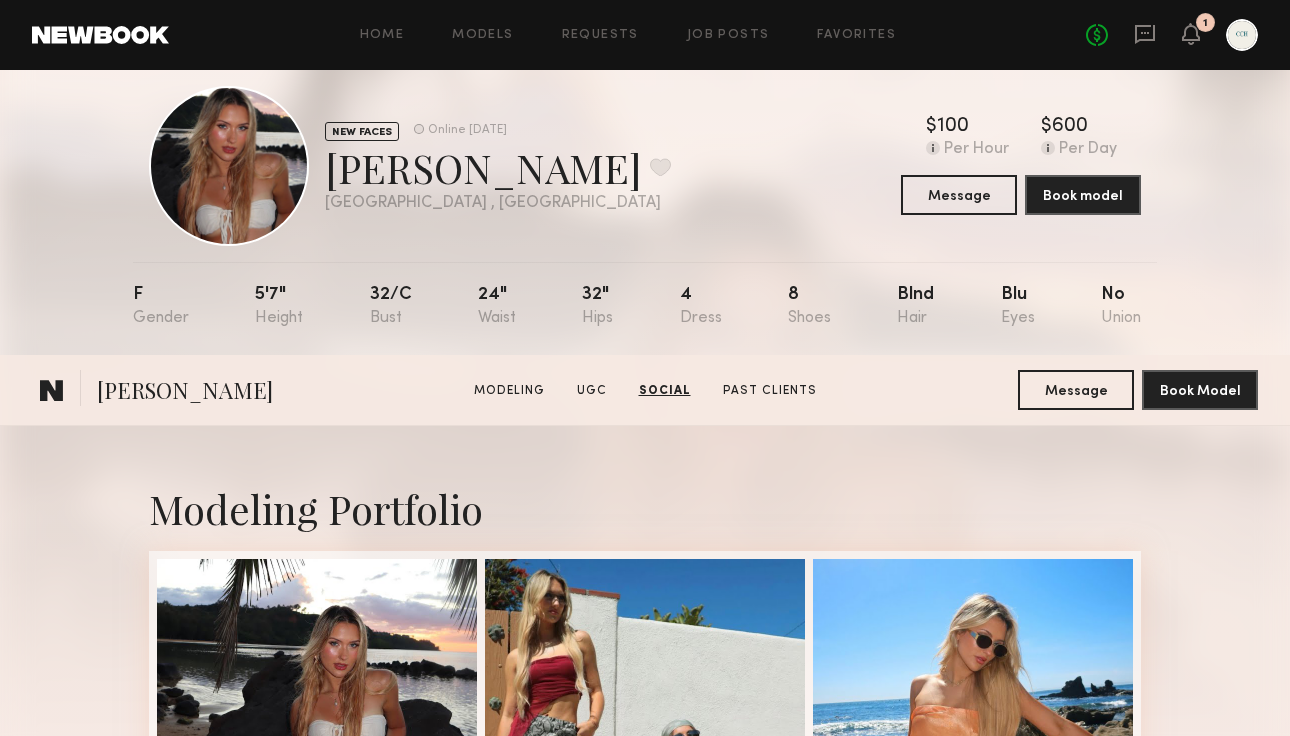 scroll, scrollTop: 0, scrollLeft: 0, axis: both 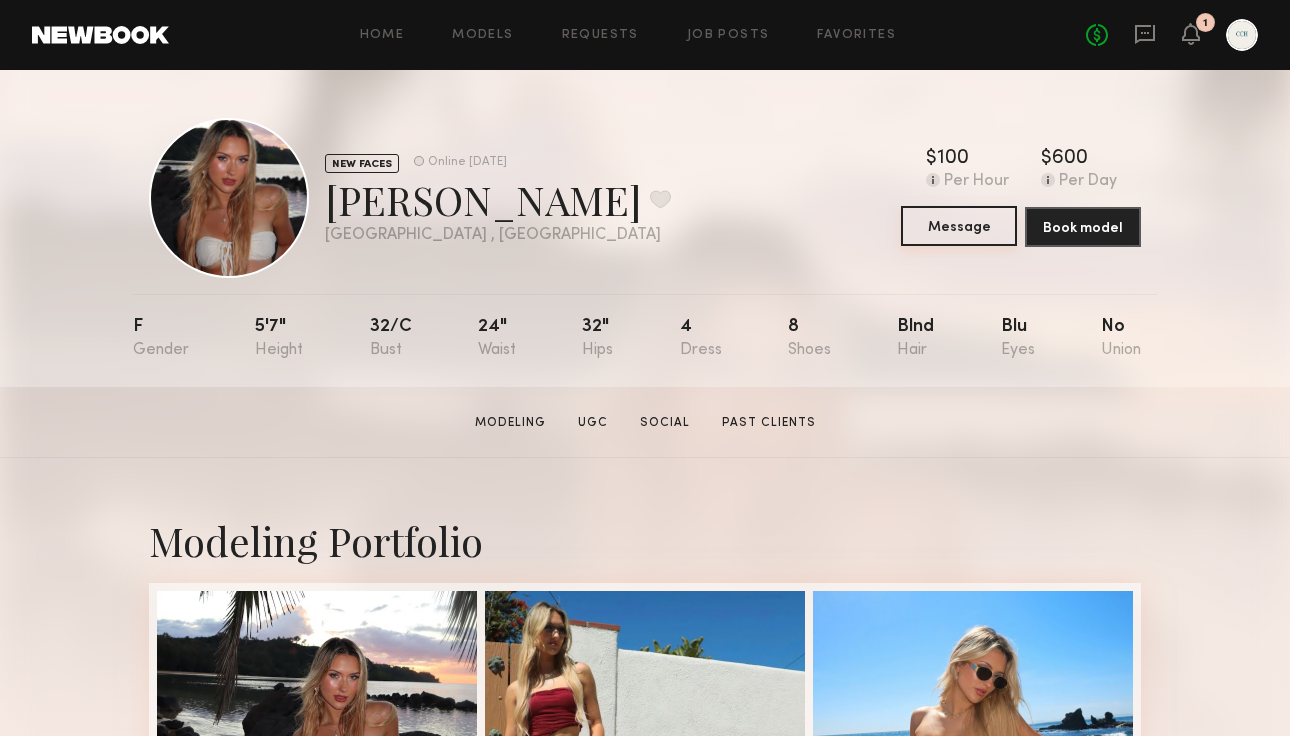 click on "Message" 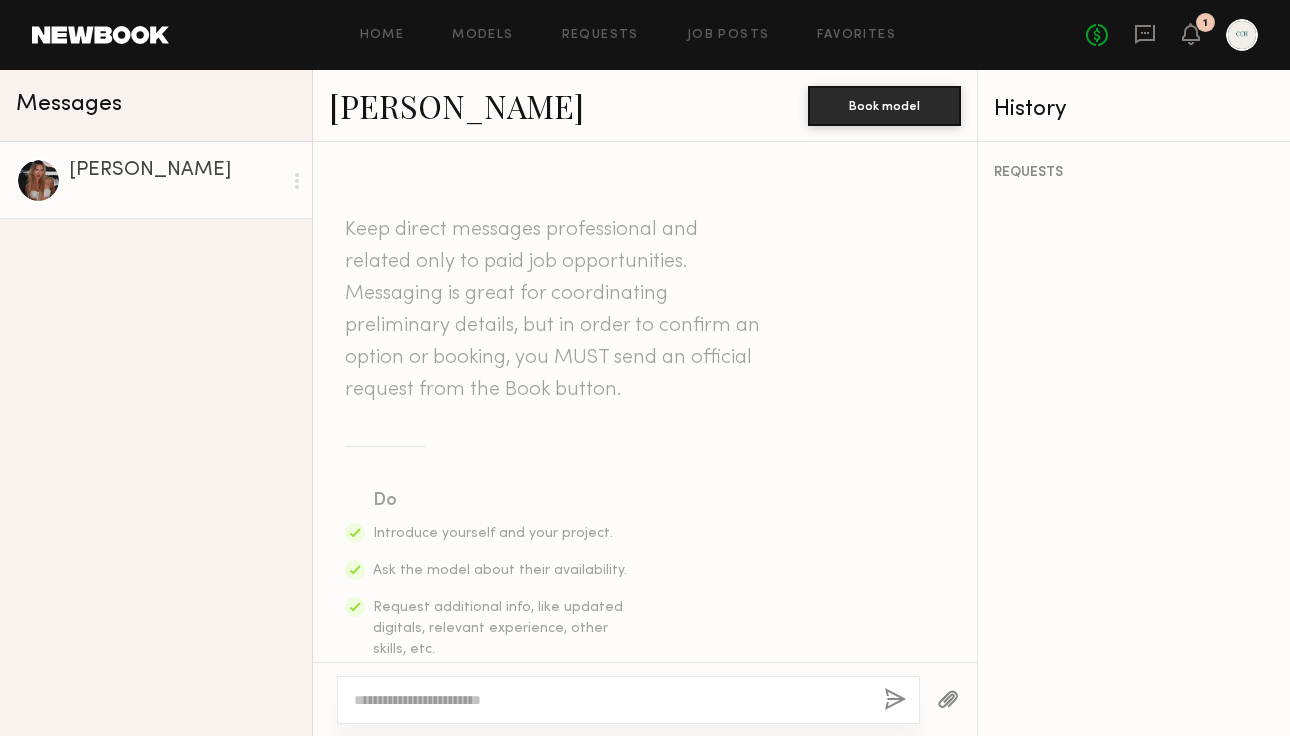 click 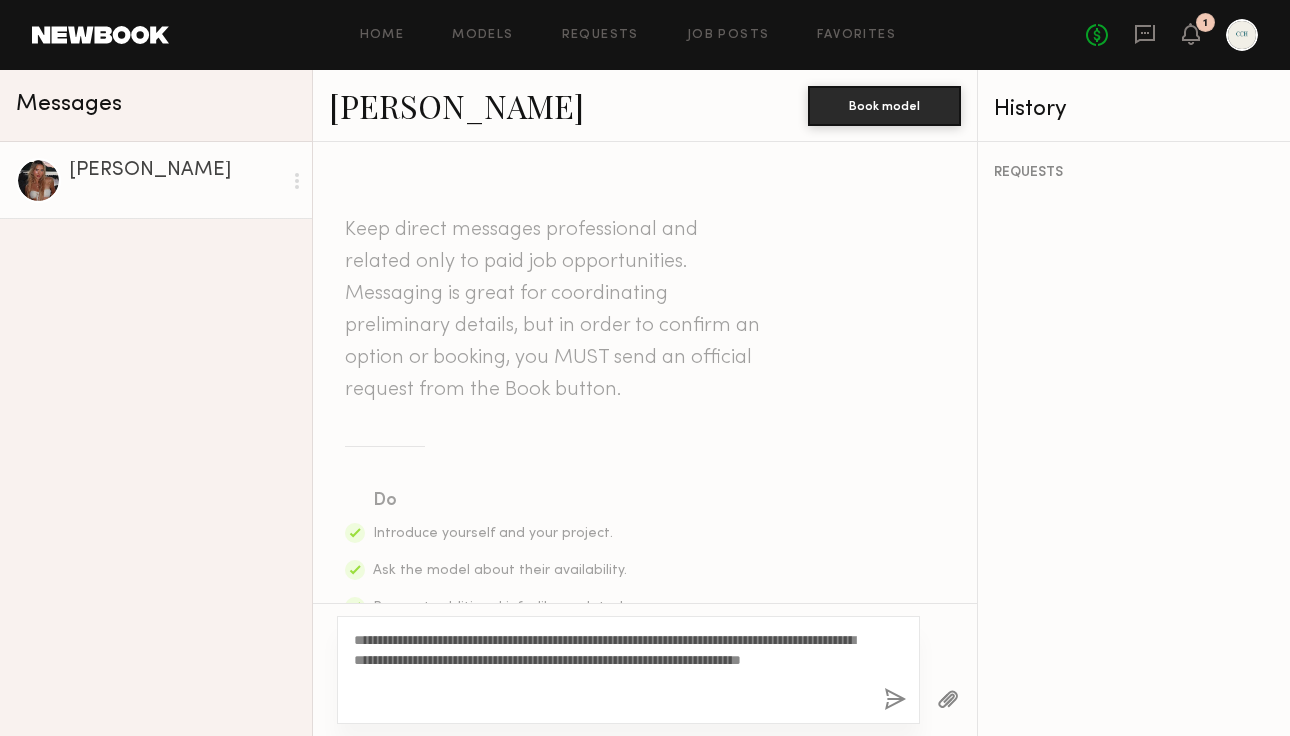 type on "**********" 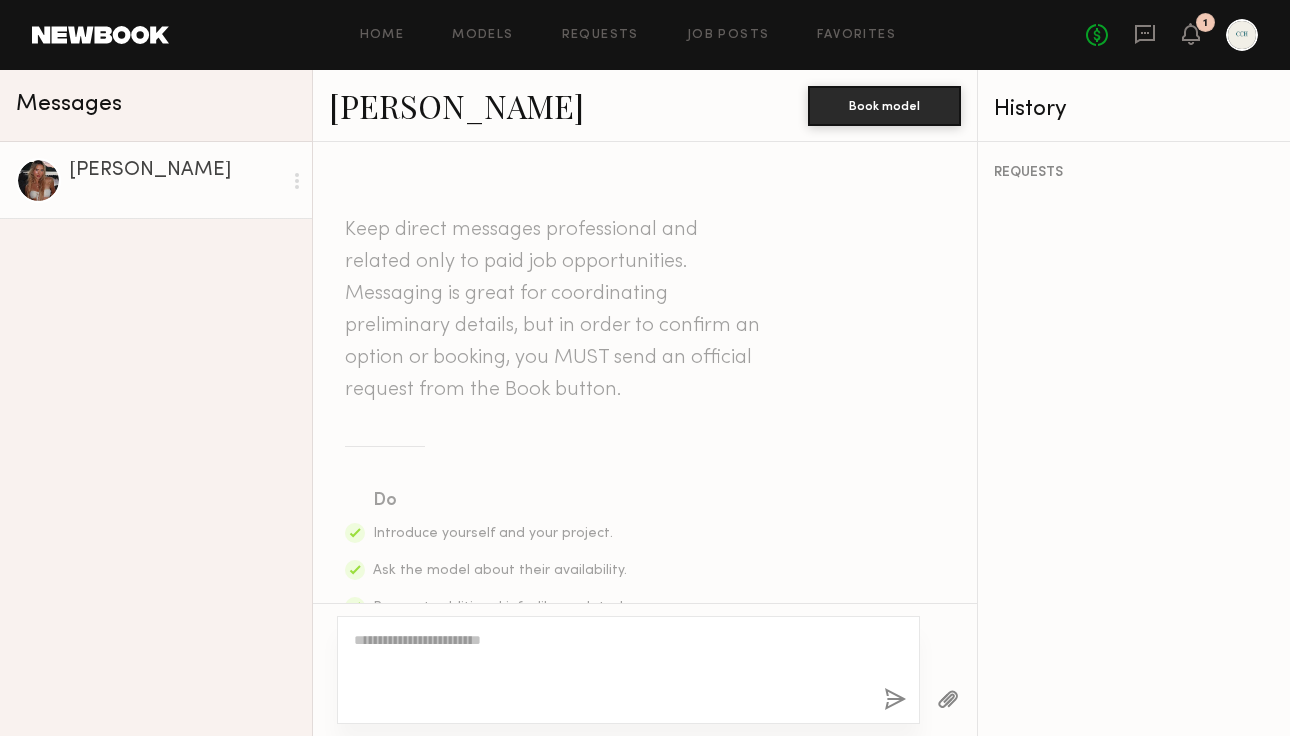scroll, scrollTop: 574, scrollLeft: 0, axis: vertical 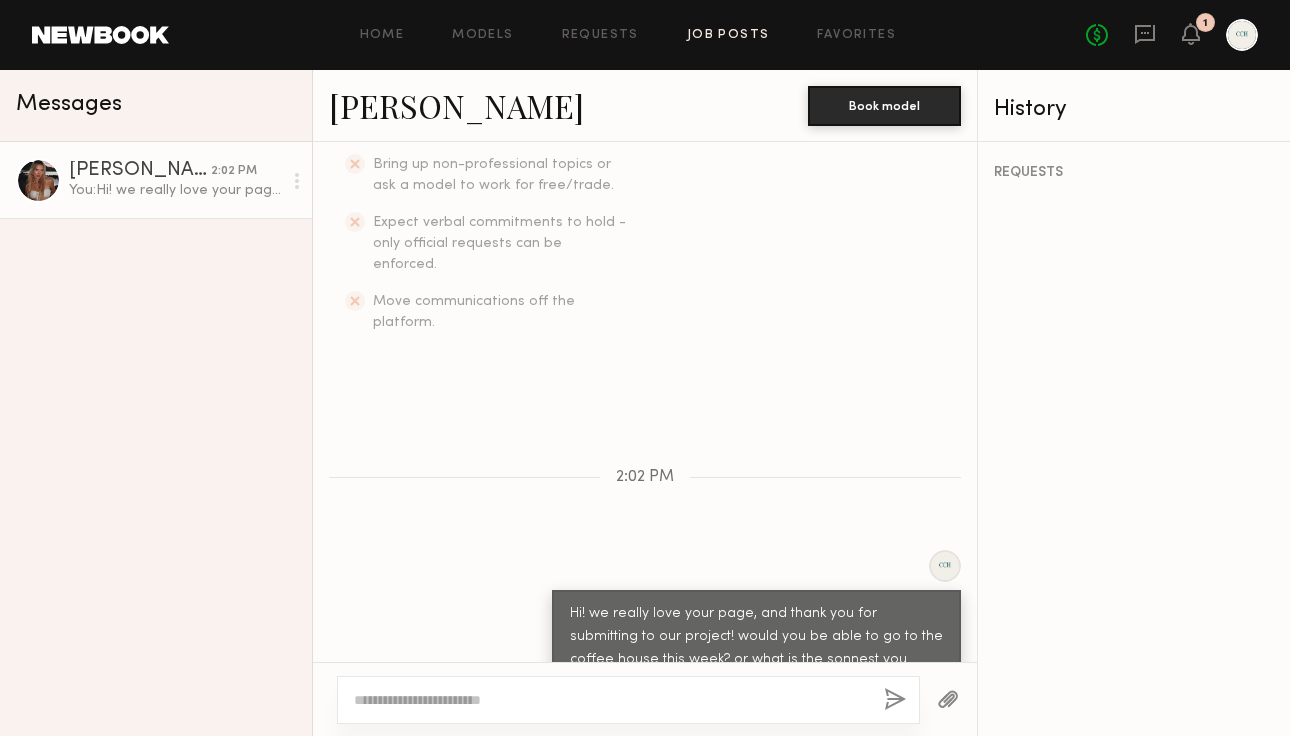 click on "Job Posts" 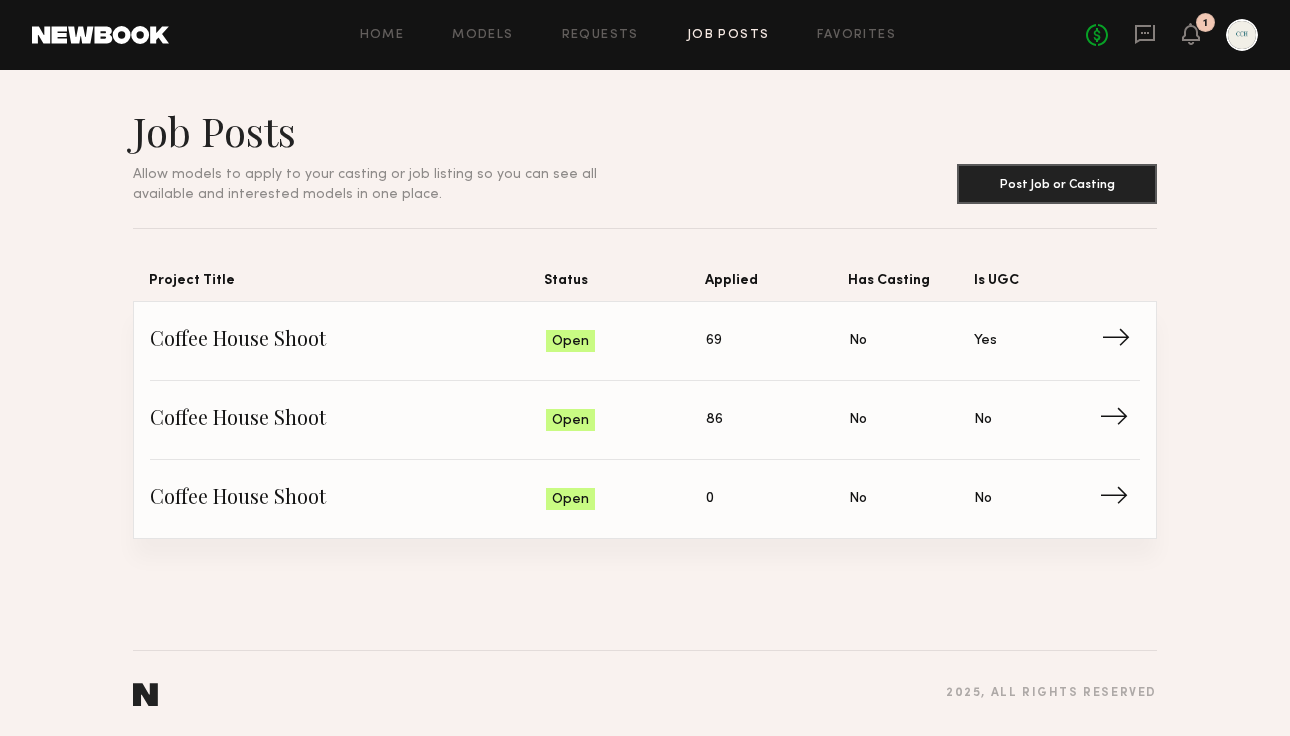 click on "Coffee House Shoot" 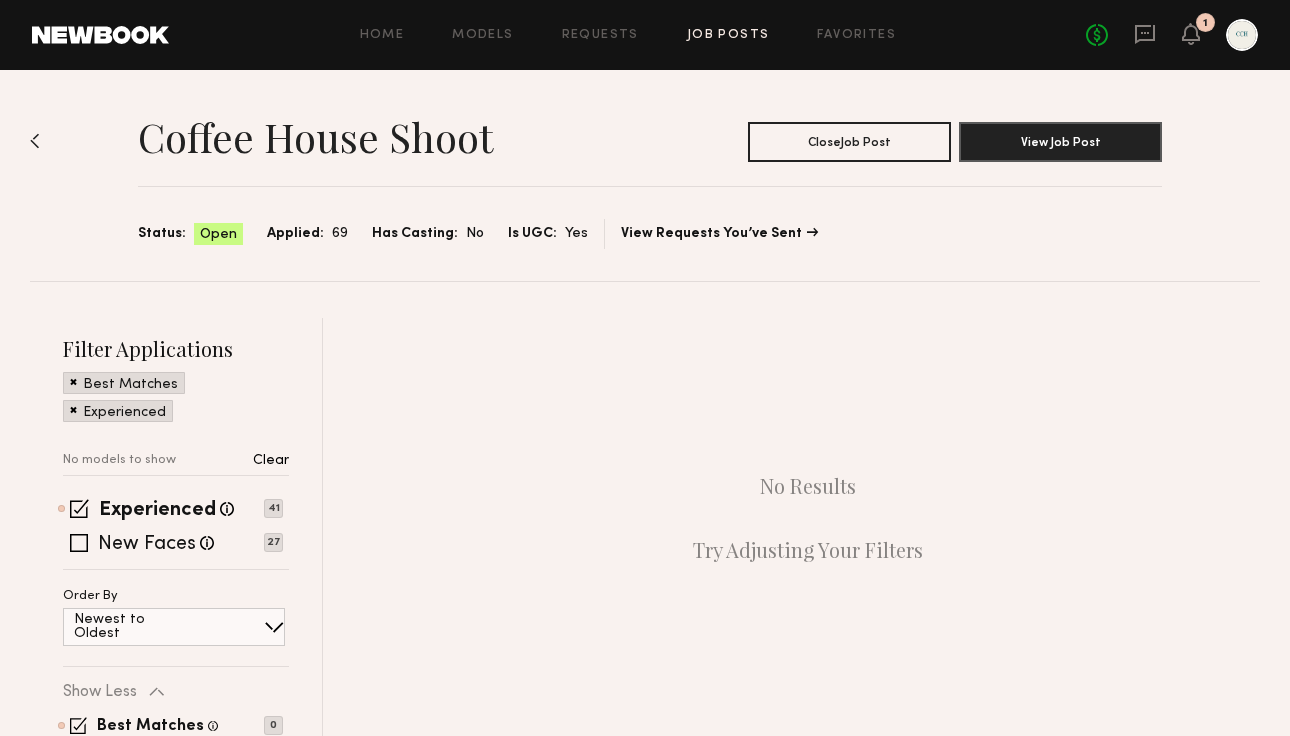 click on "Best Matches" 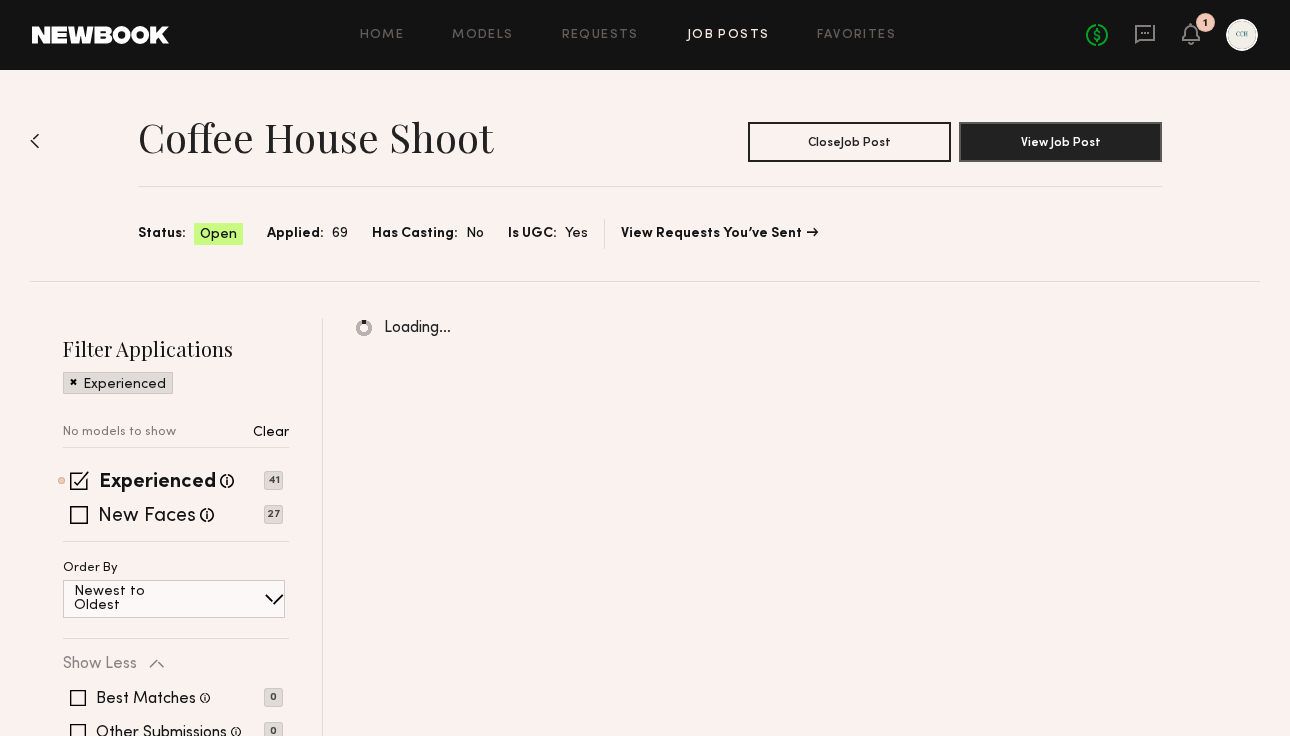 click 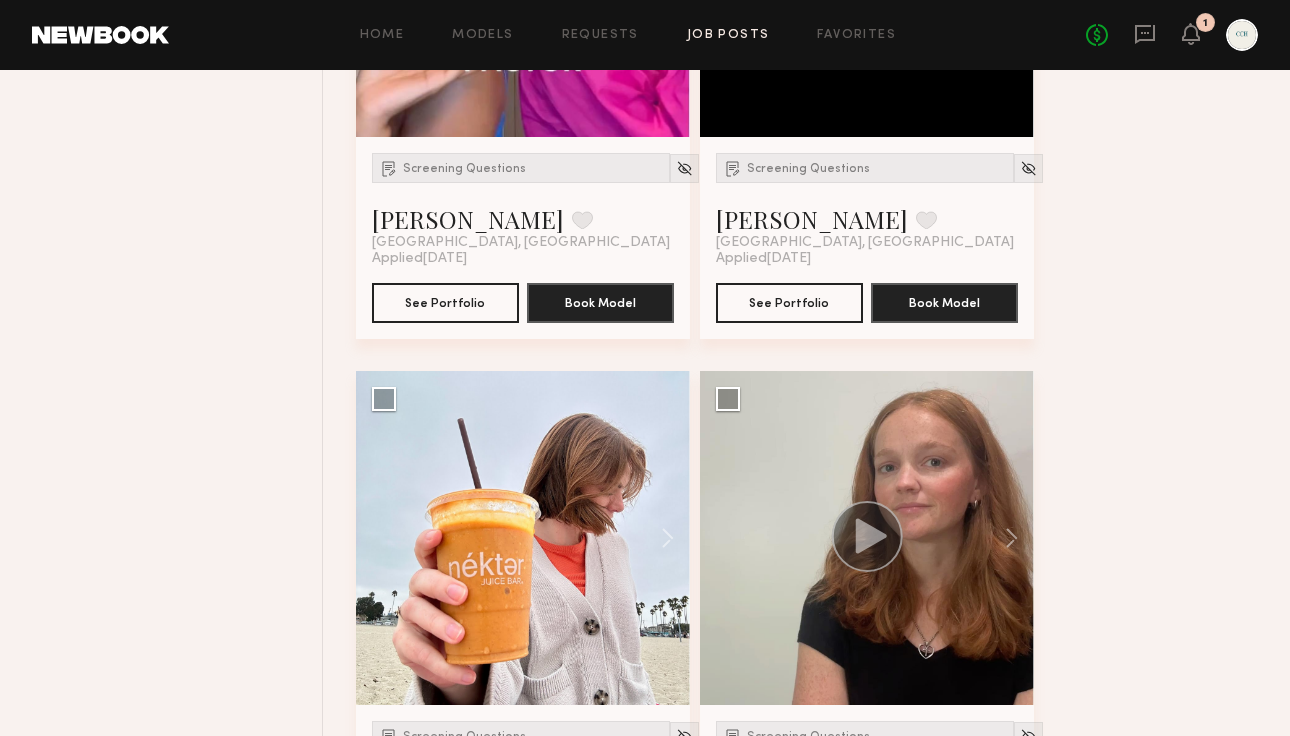scroll, scrollTop: 1650, scrollLeft: 0, axis: vertical 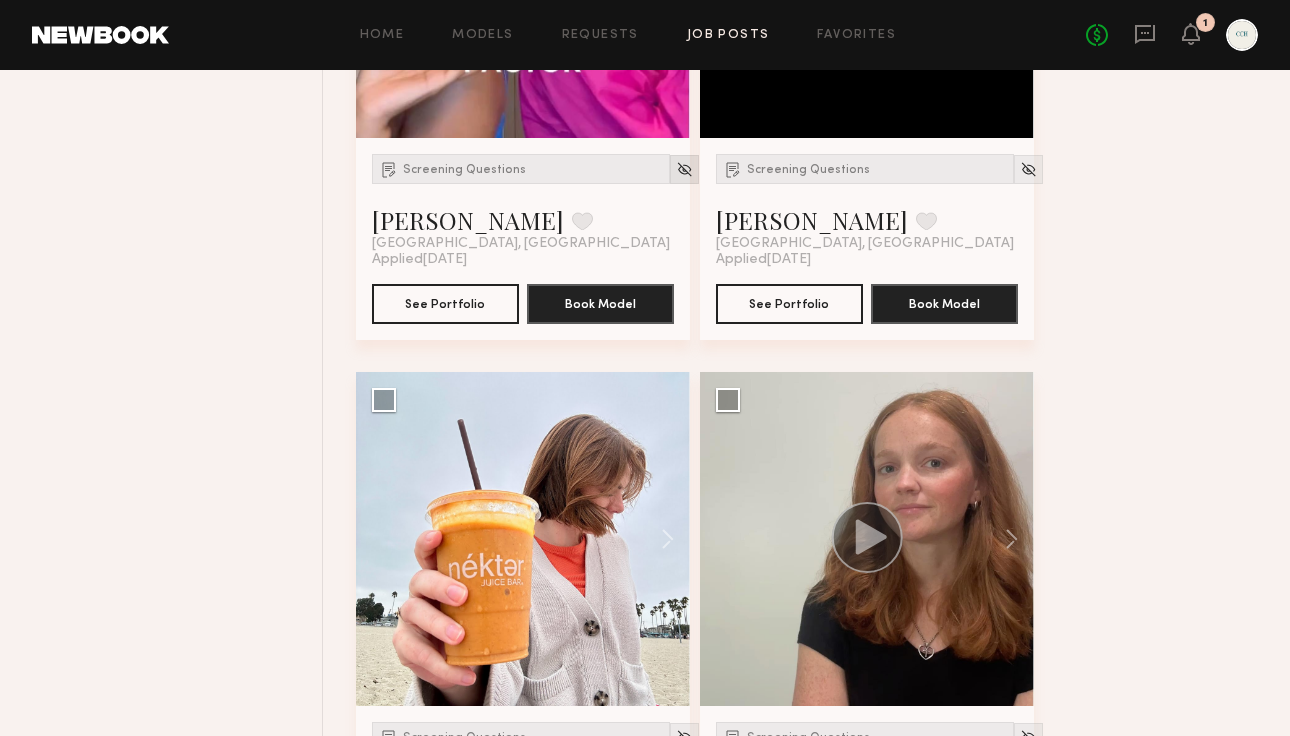 click 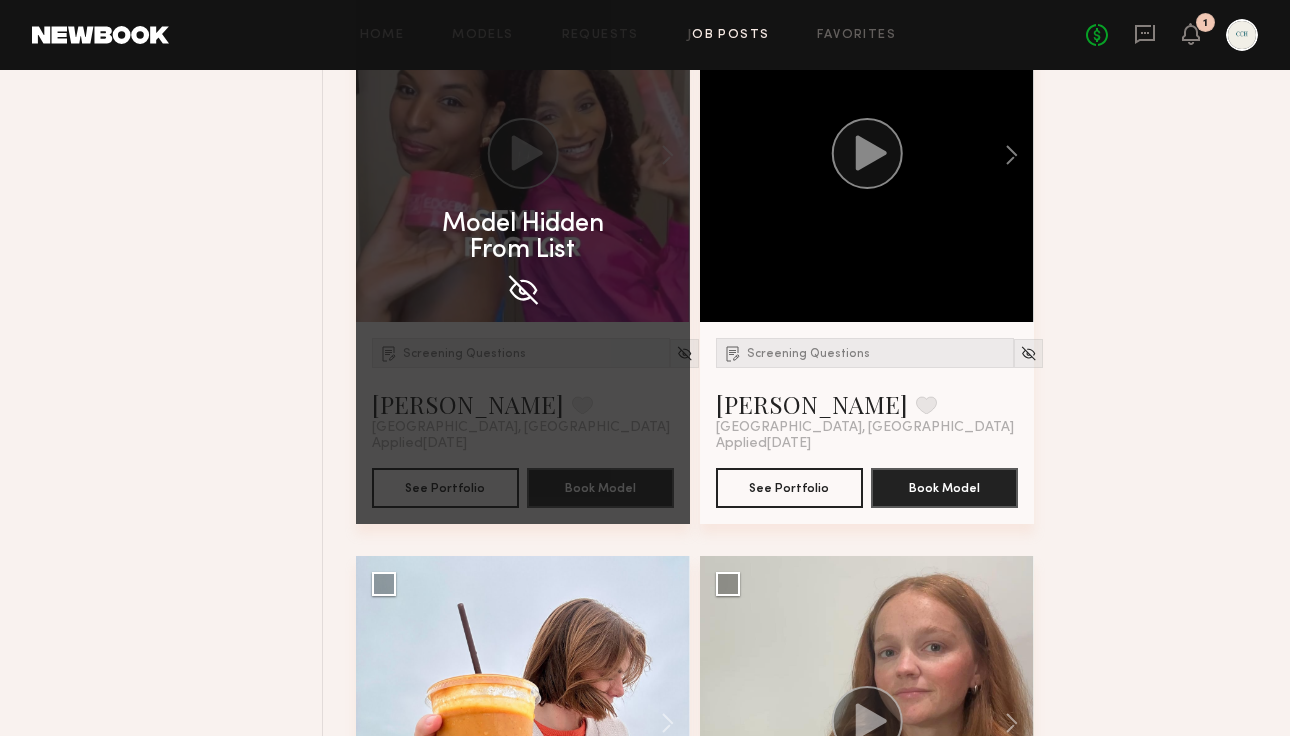 scroll, scrollTop: 1437, scrollLeft: 0, axis: vertical 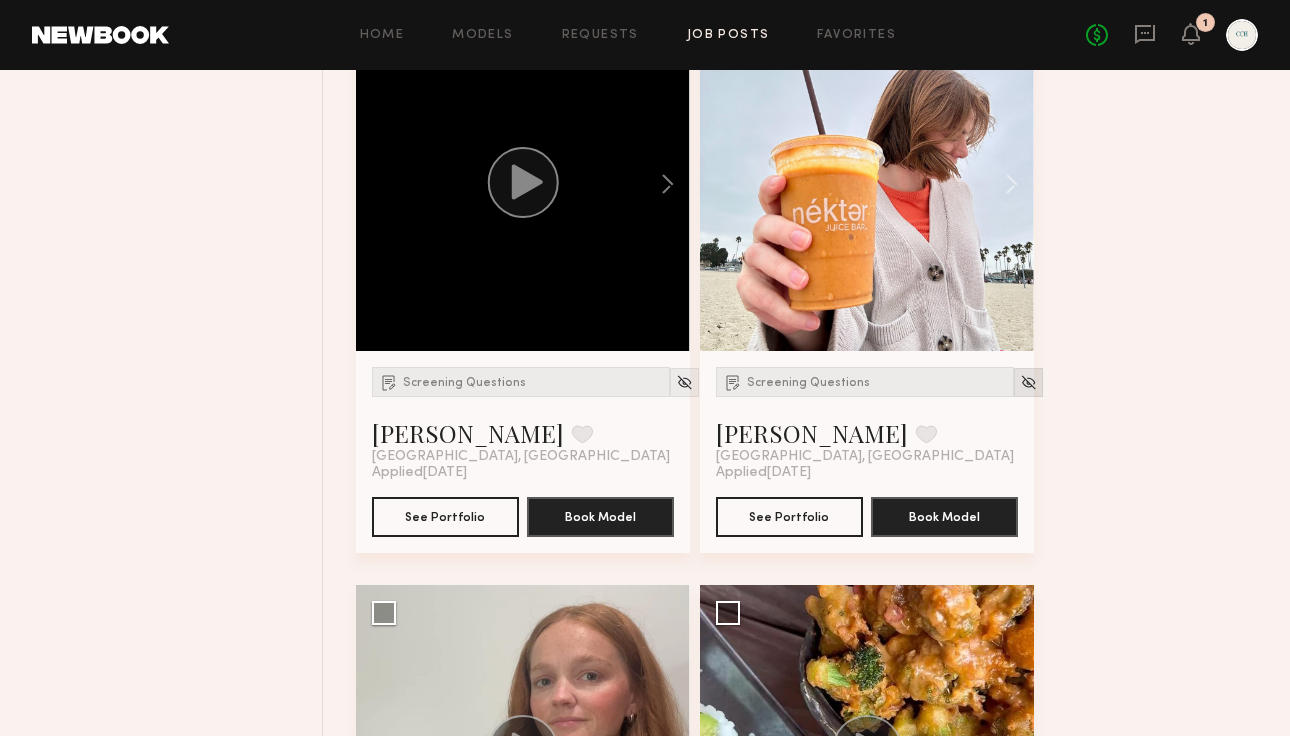 click 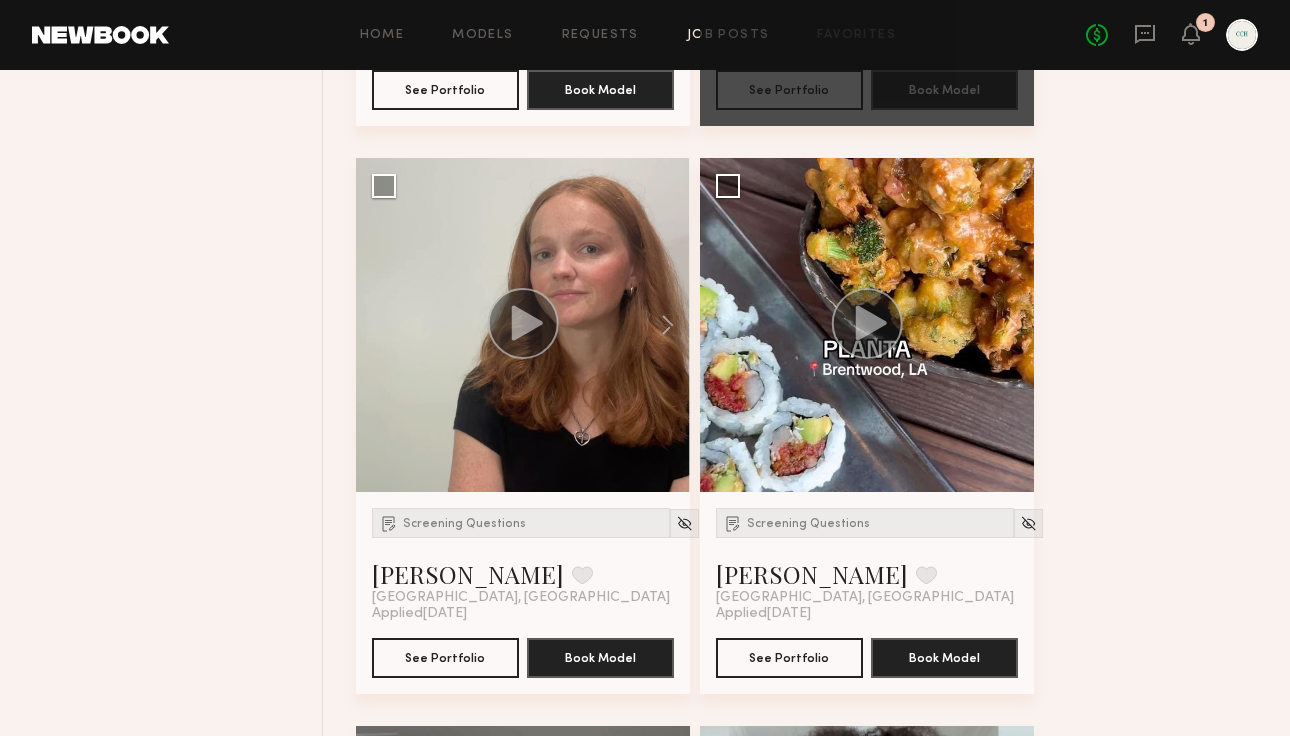 scroll, scrollTop: 1916, scrollLeft: 0, axis: vertical 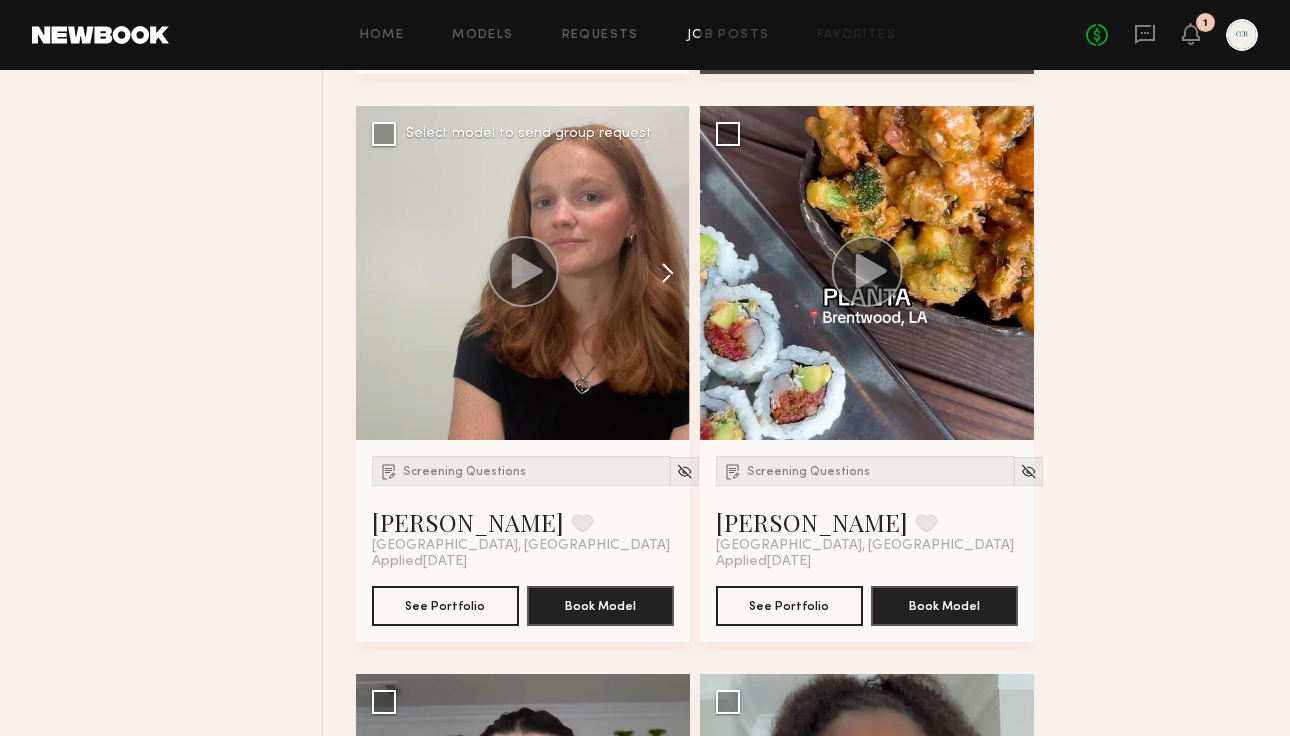 click 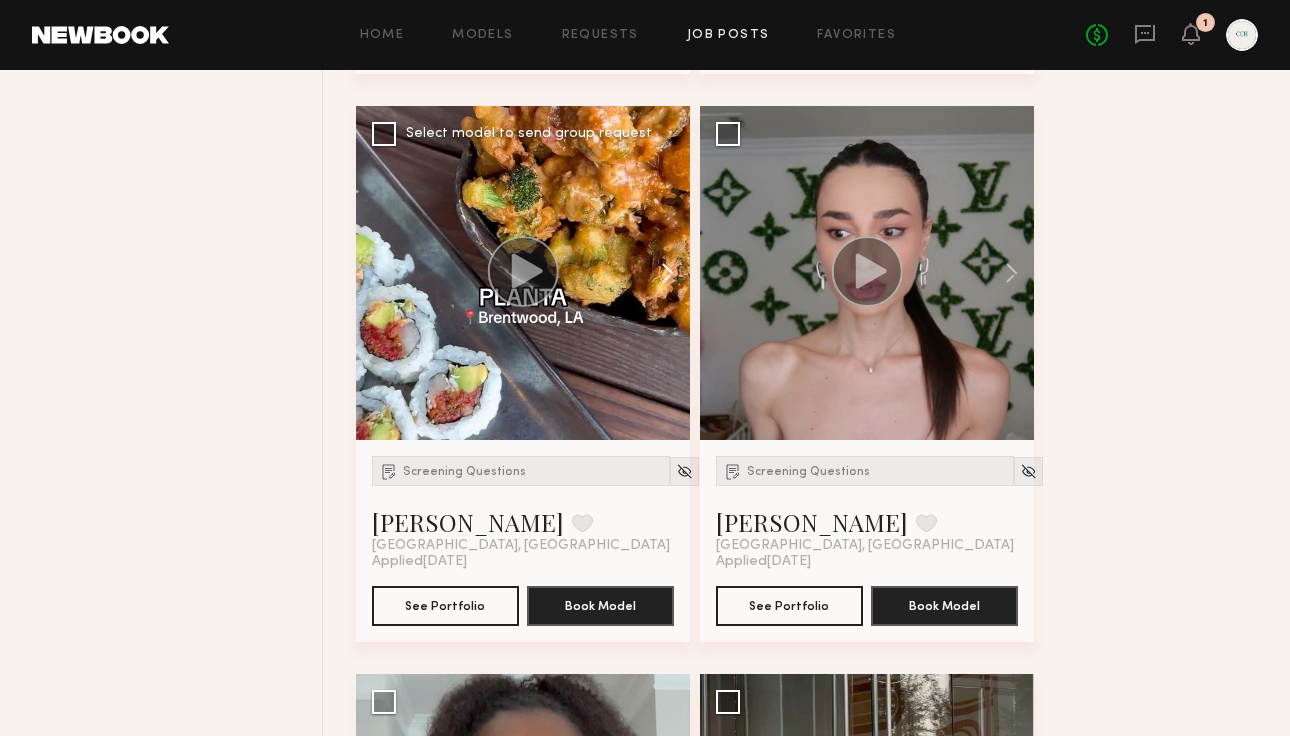 click 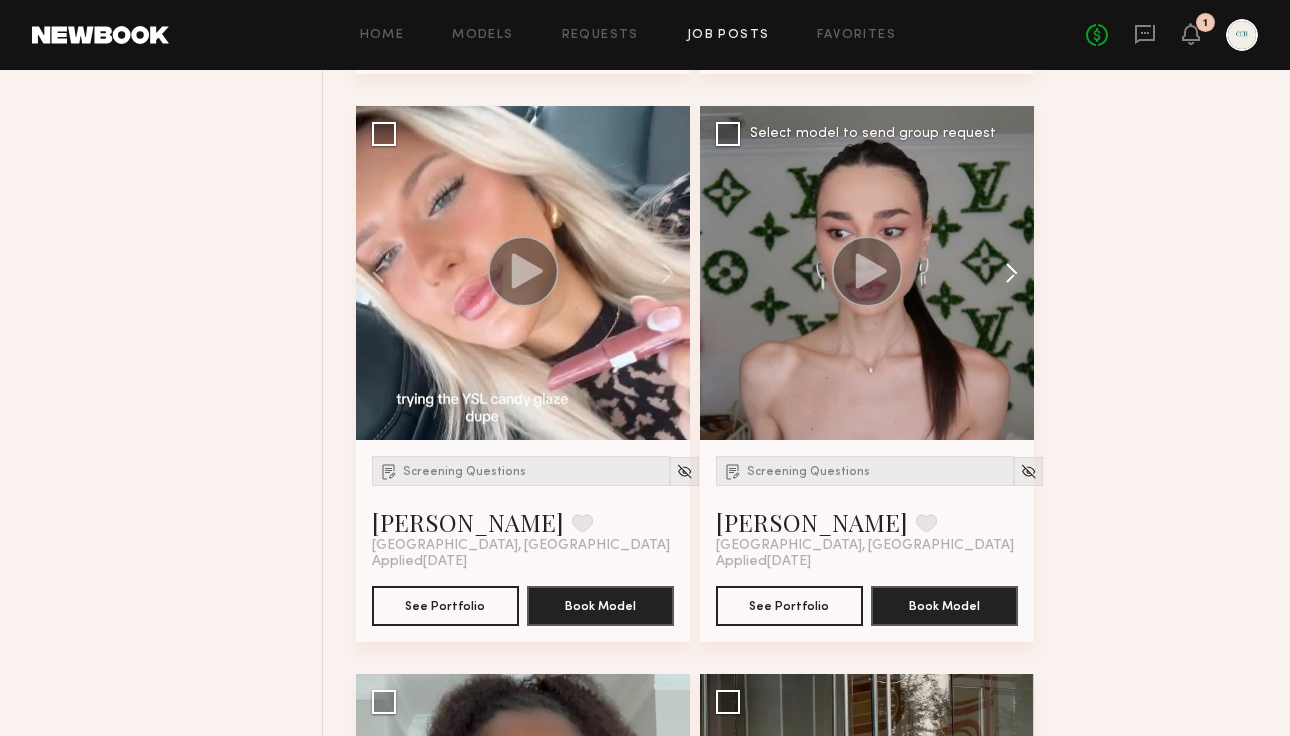 click 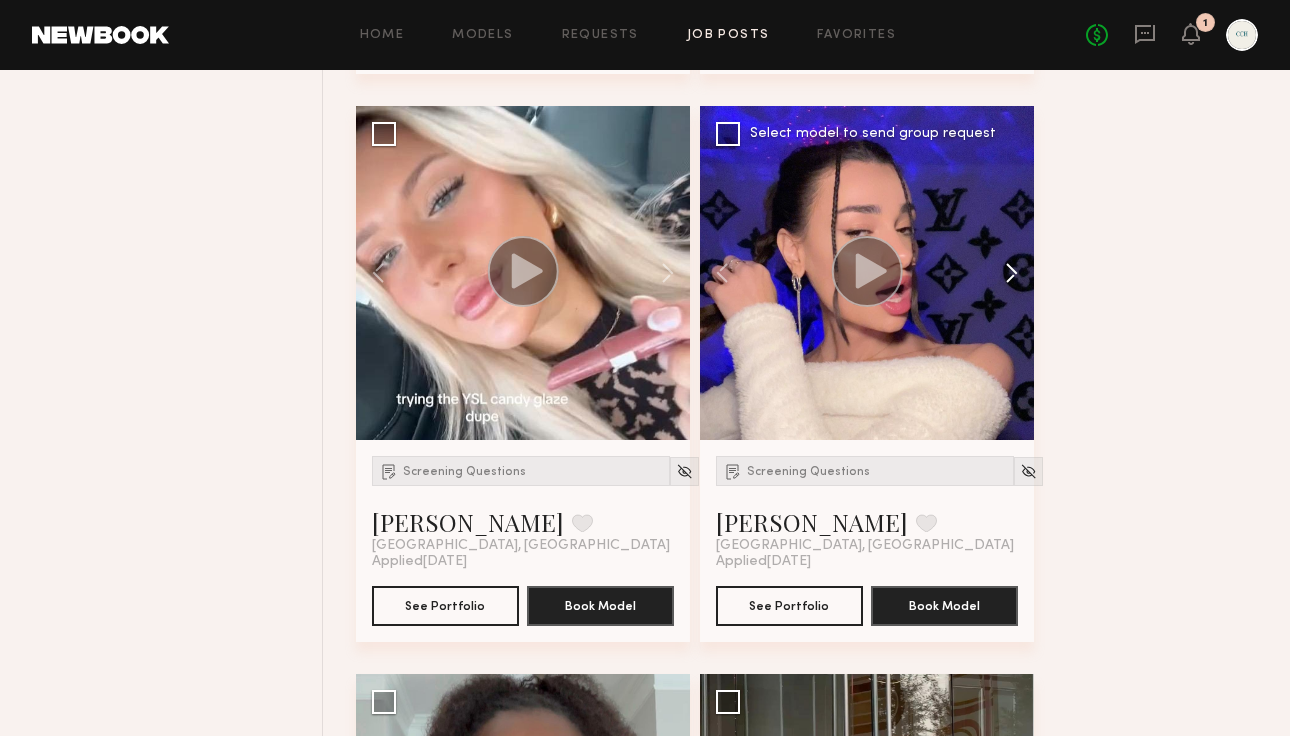 click 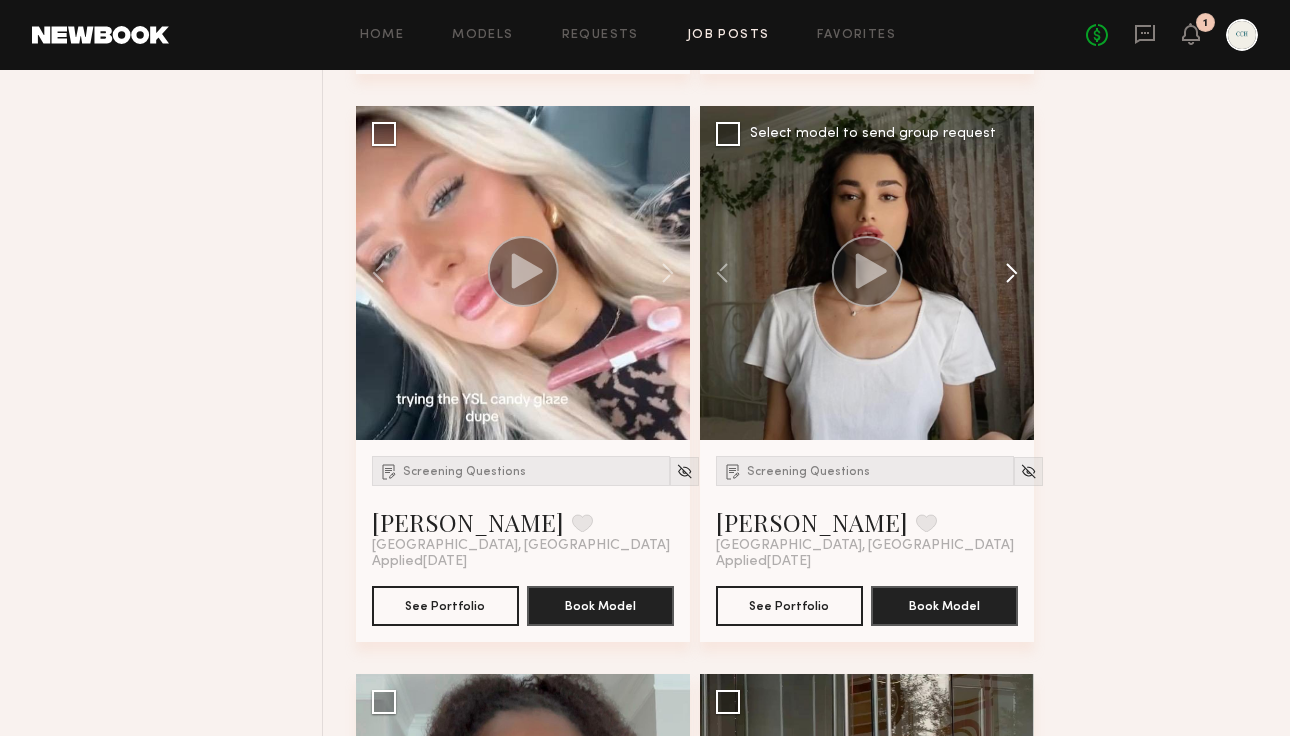 click 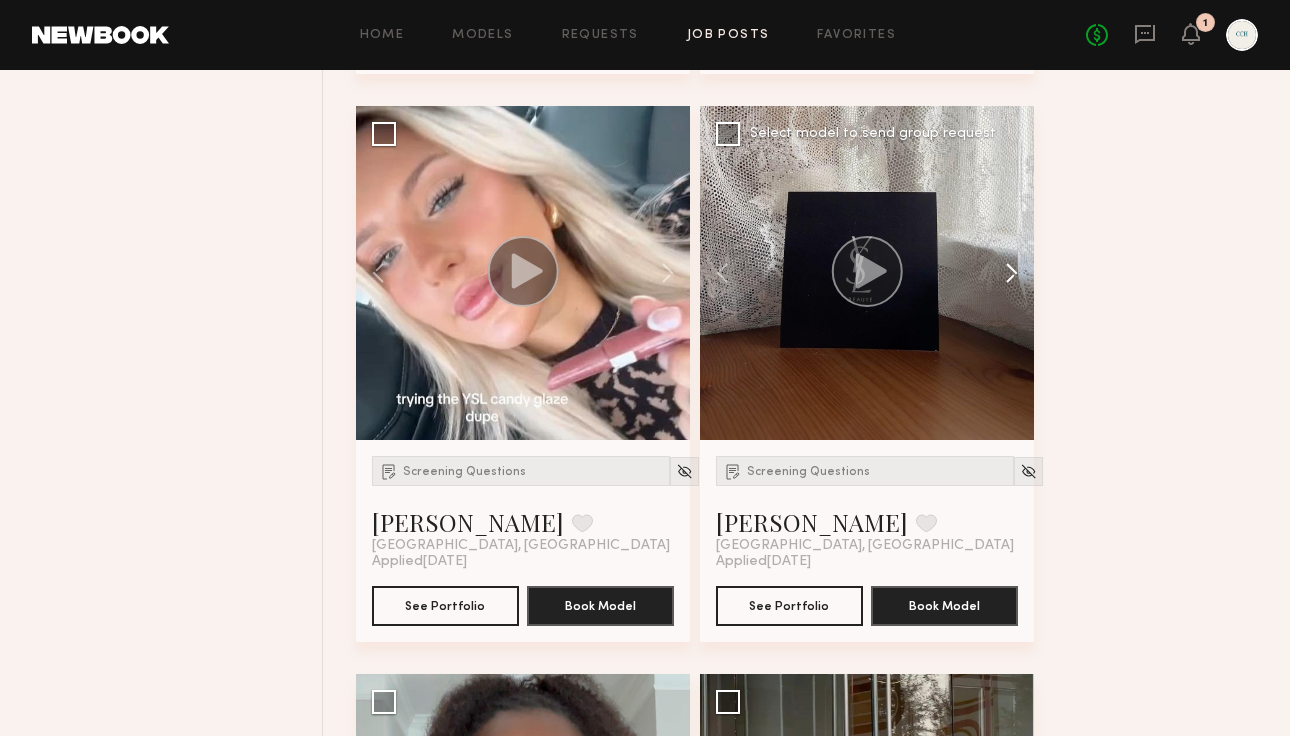click 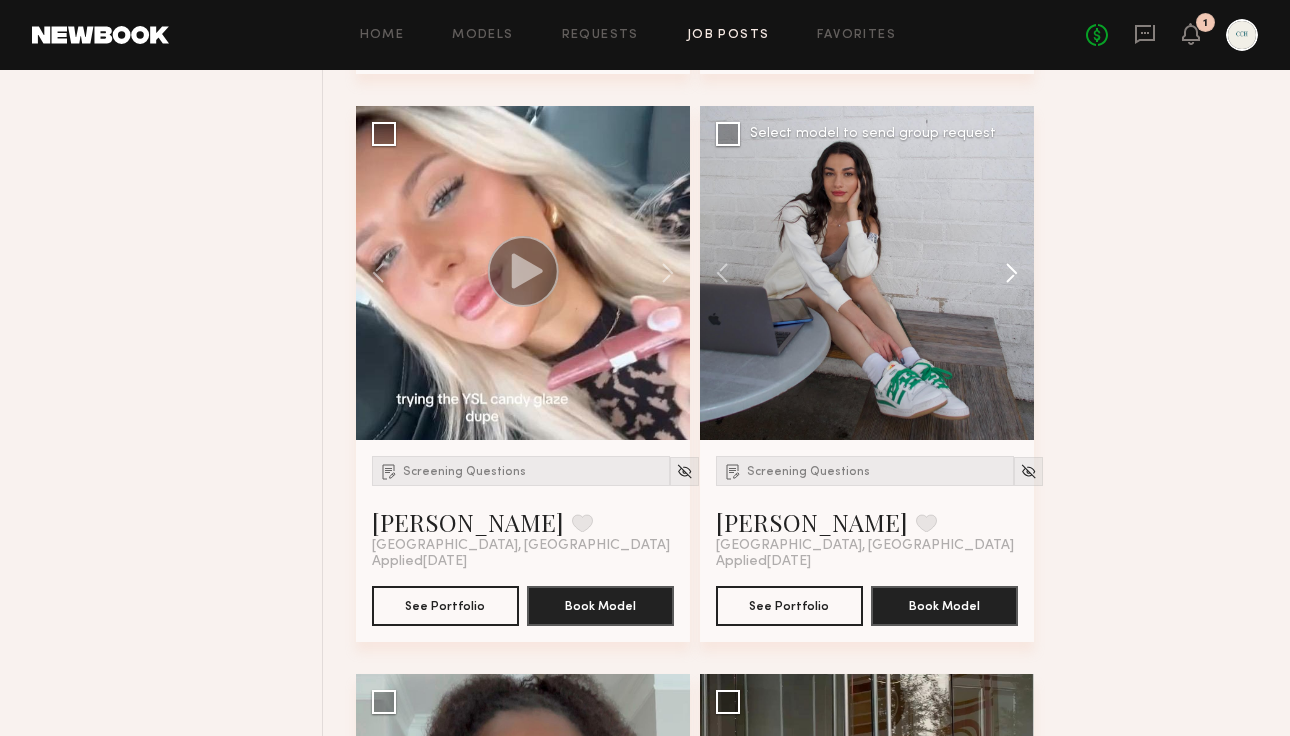 click 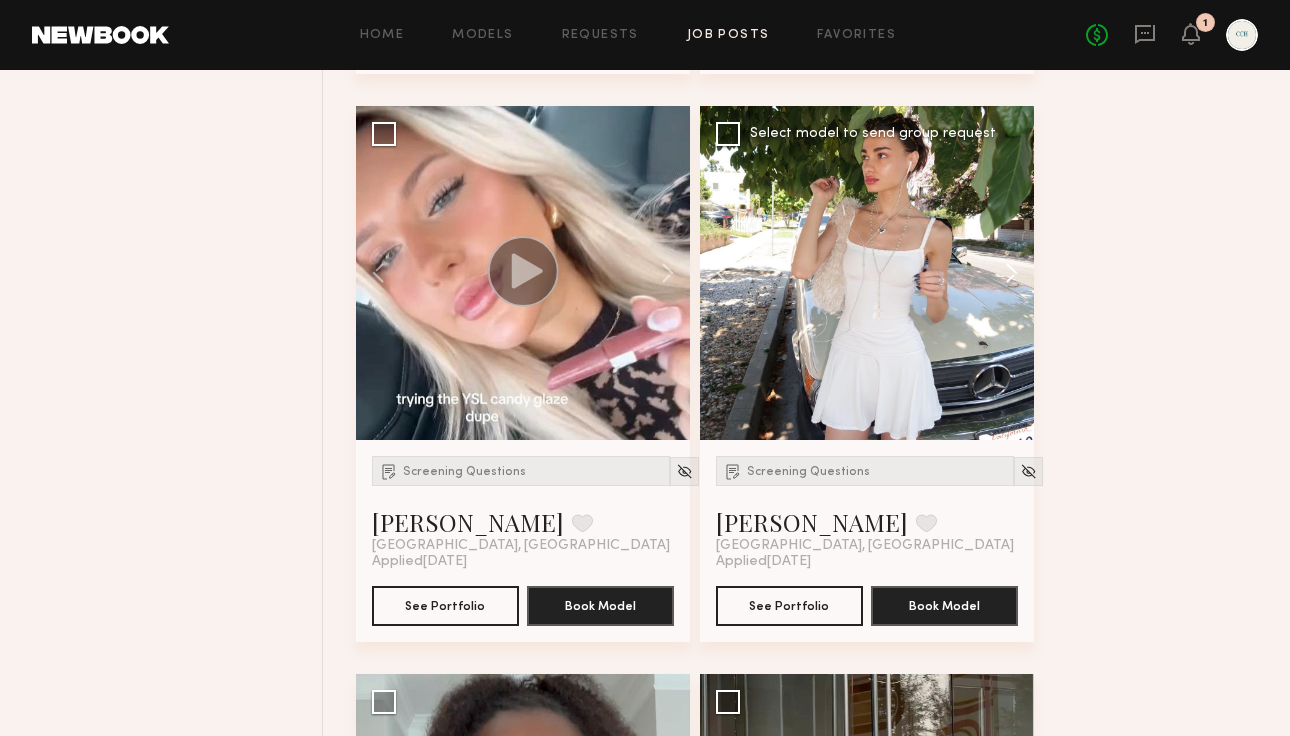 click 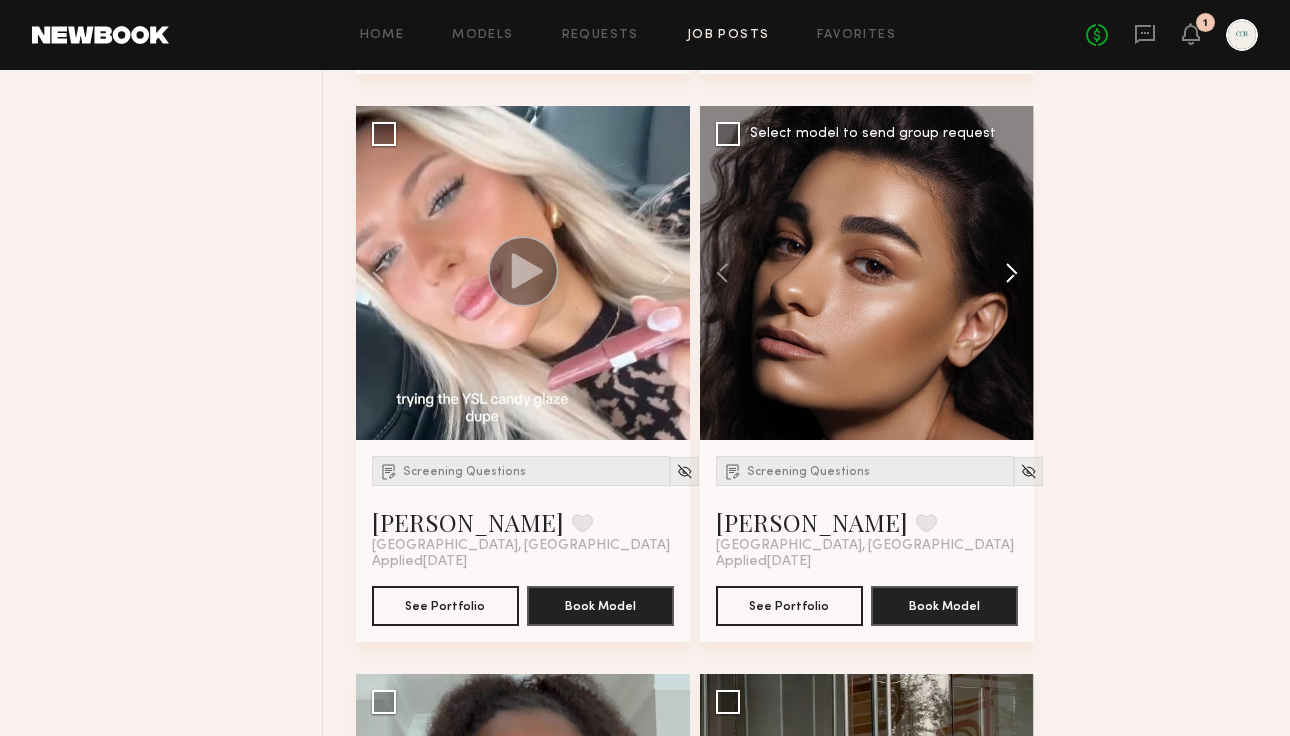 click 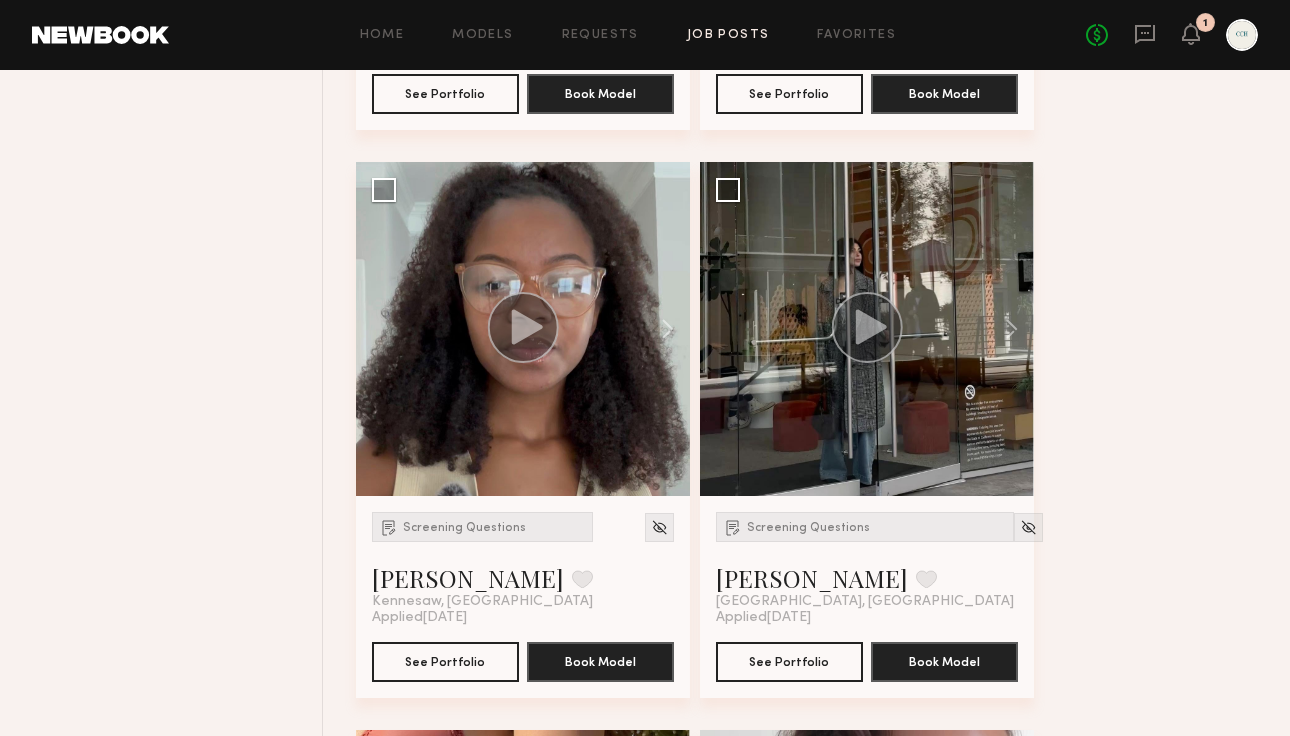 scroll, scrollTop: 2435, scrollLeft: 0, axis: vertical 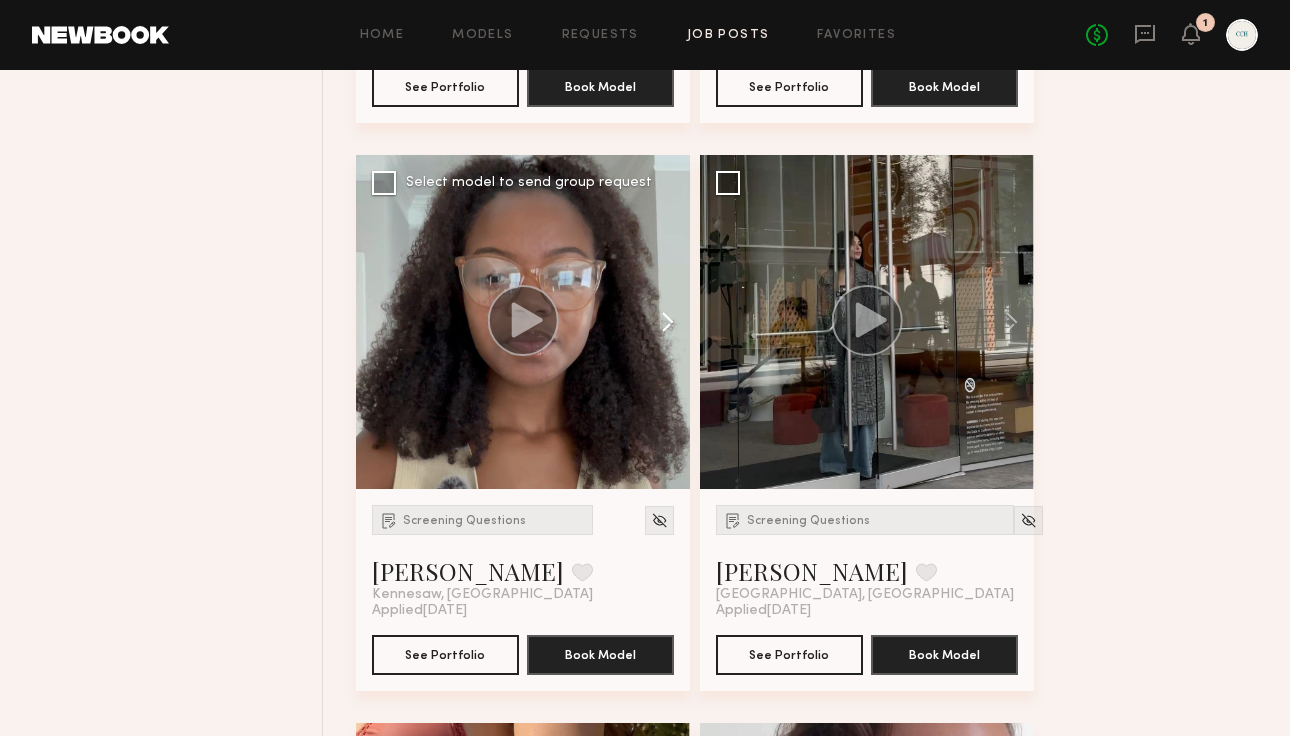 click 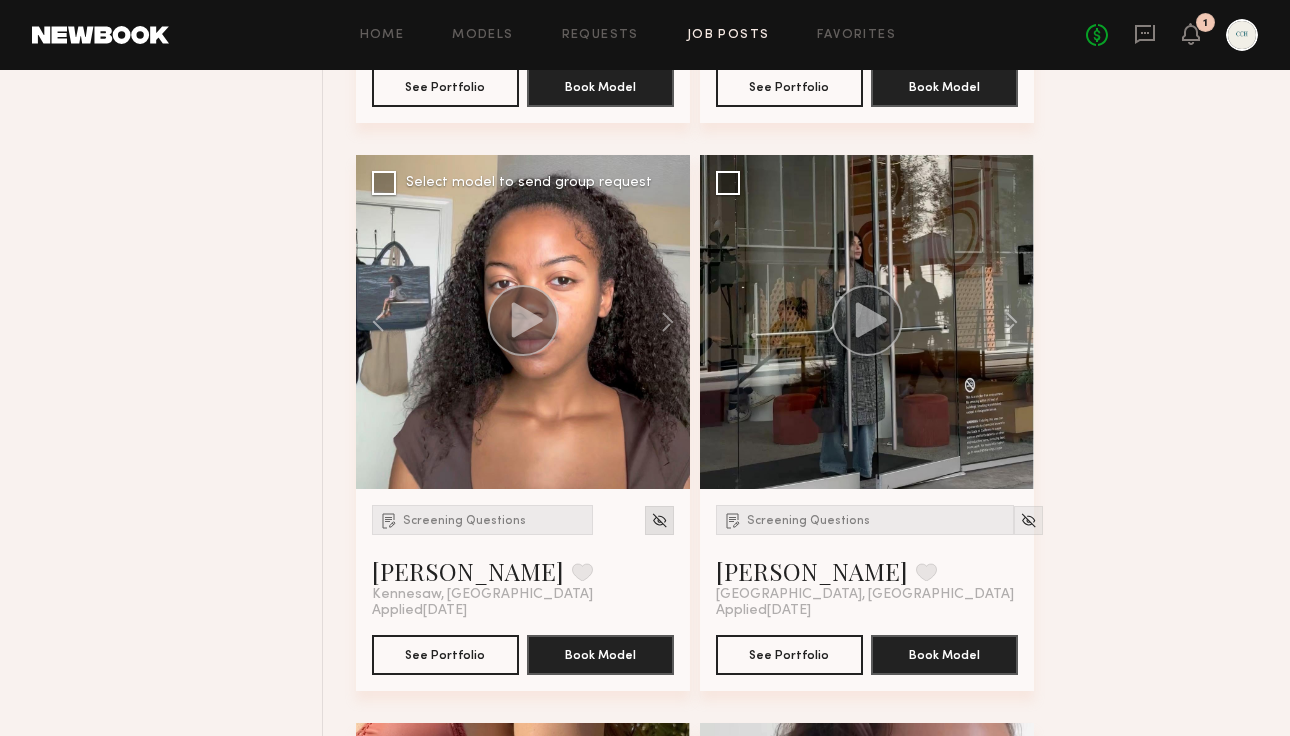 click 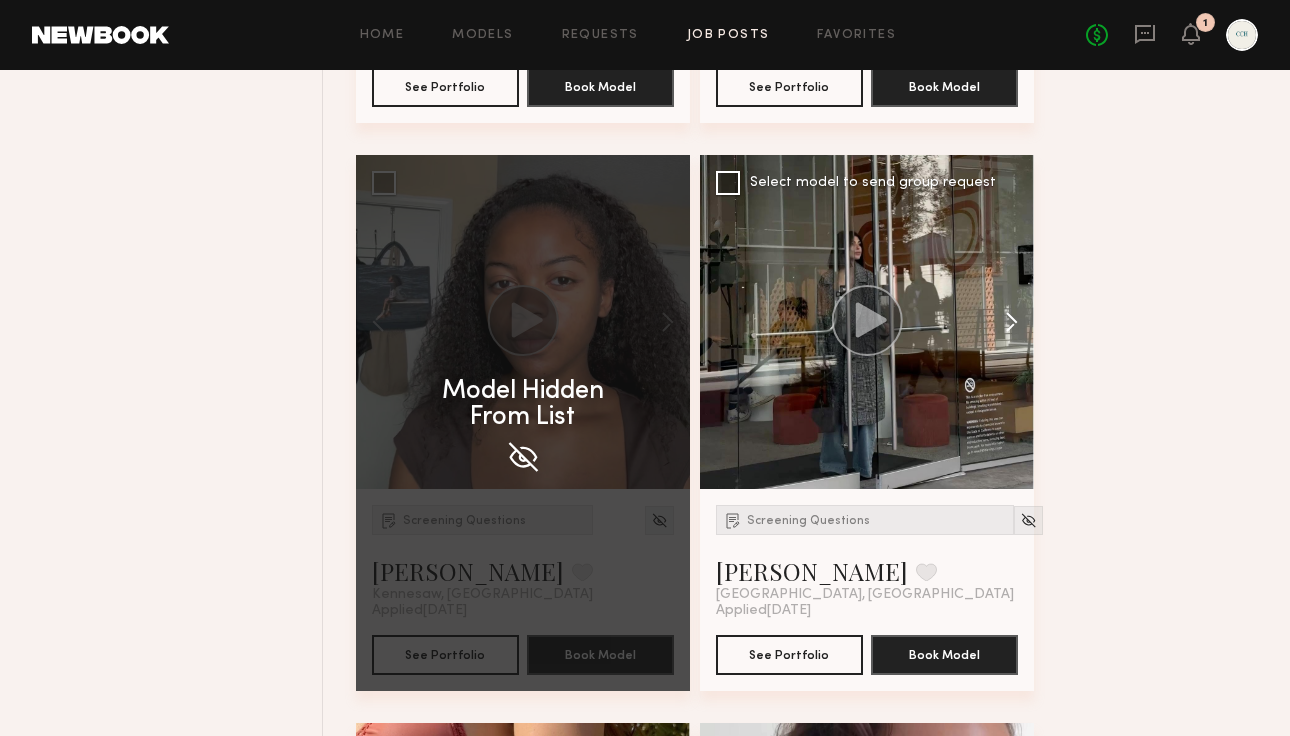 click 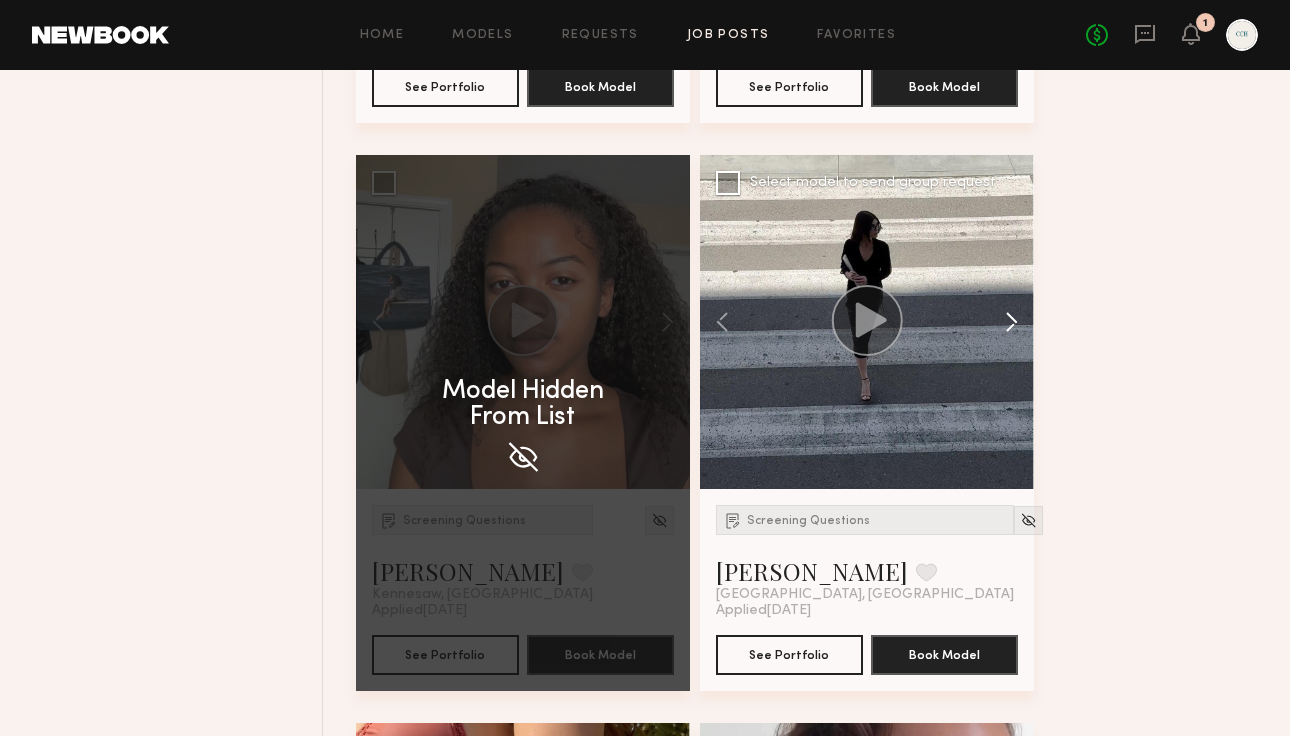 click 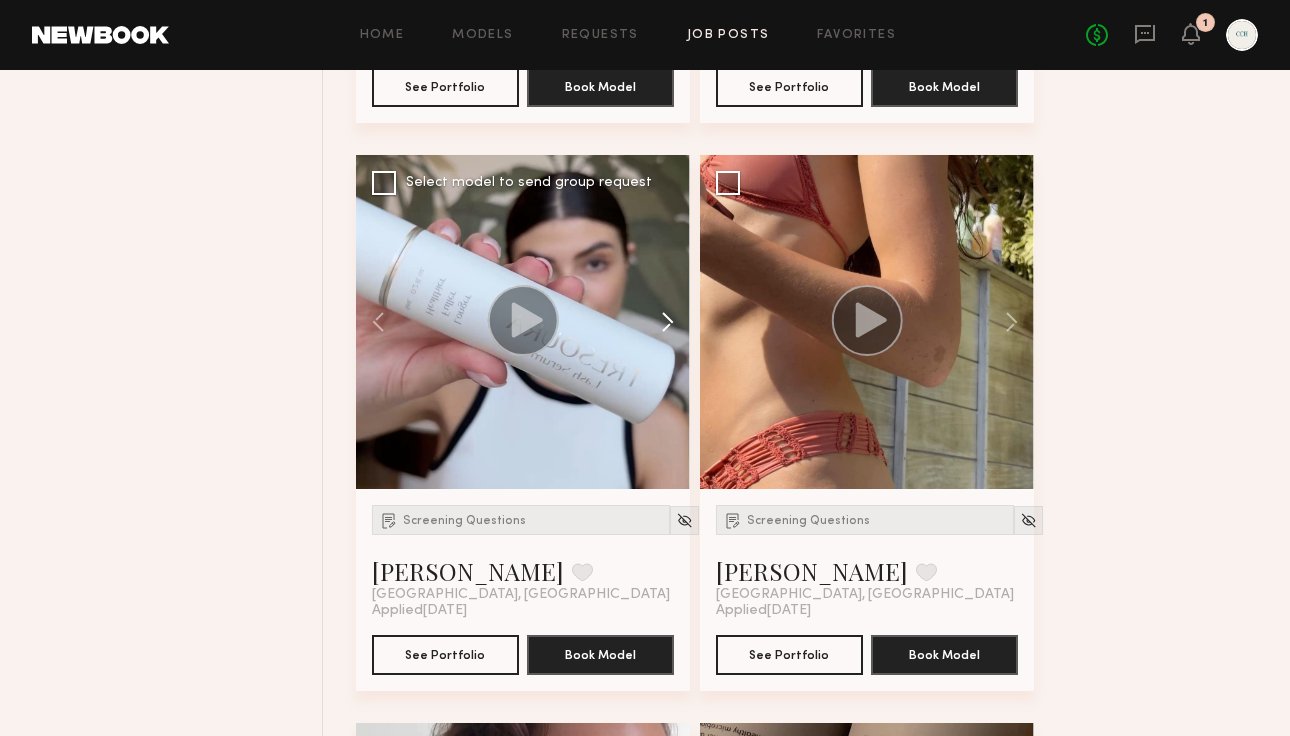 click 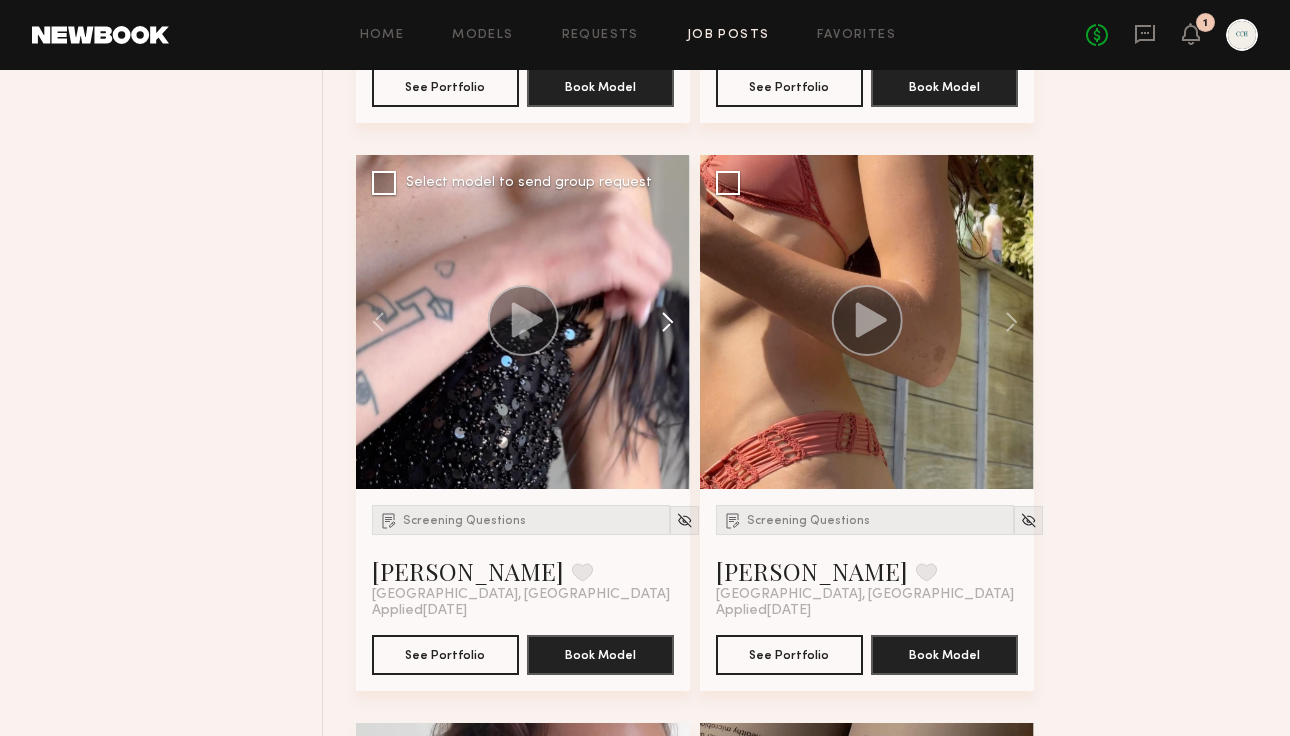 click 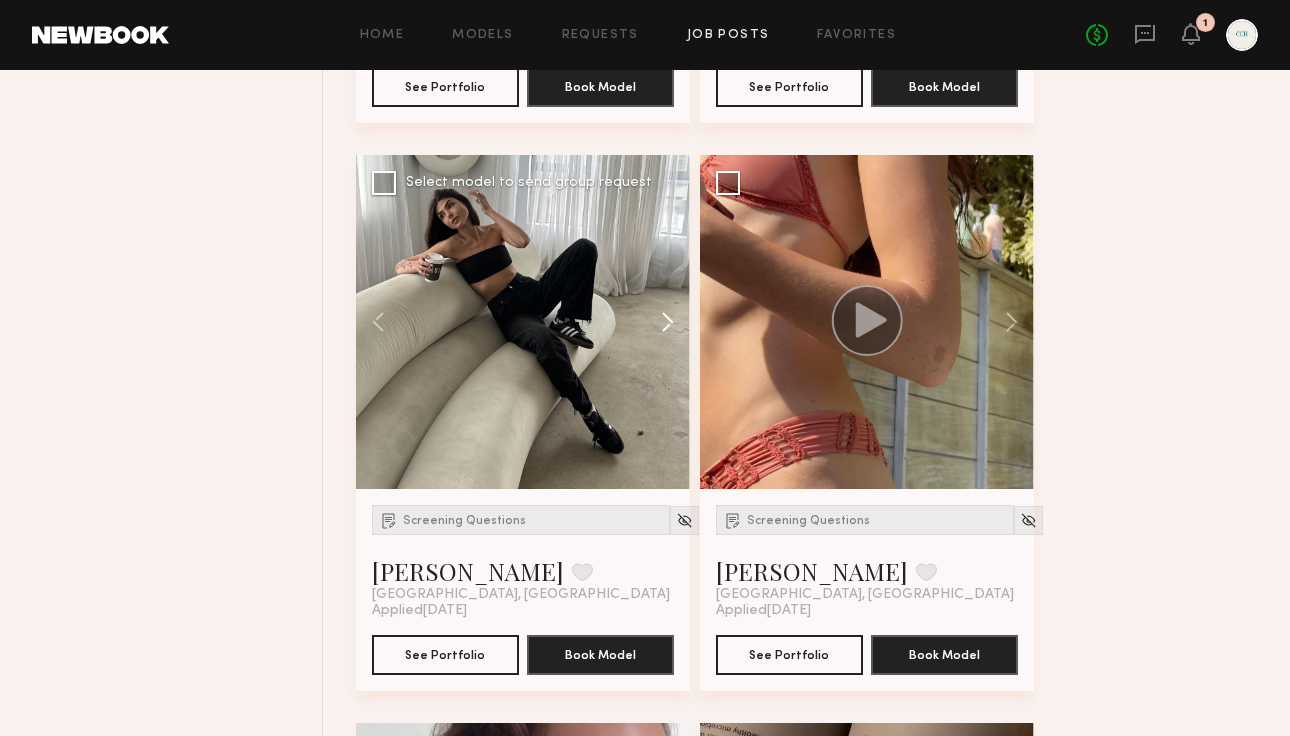 click 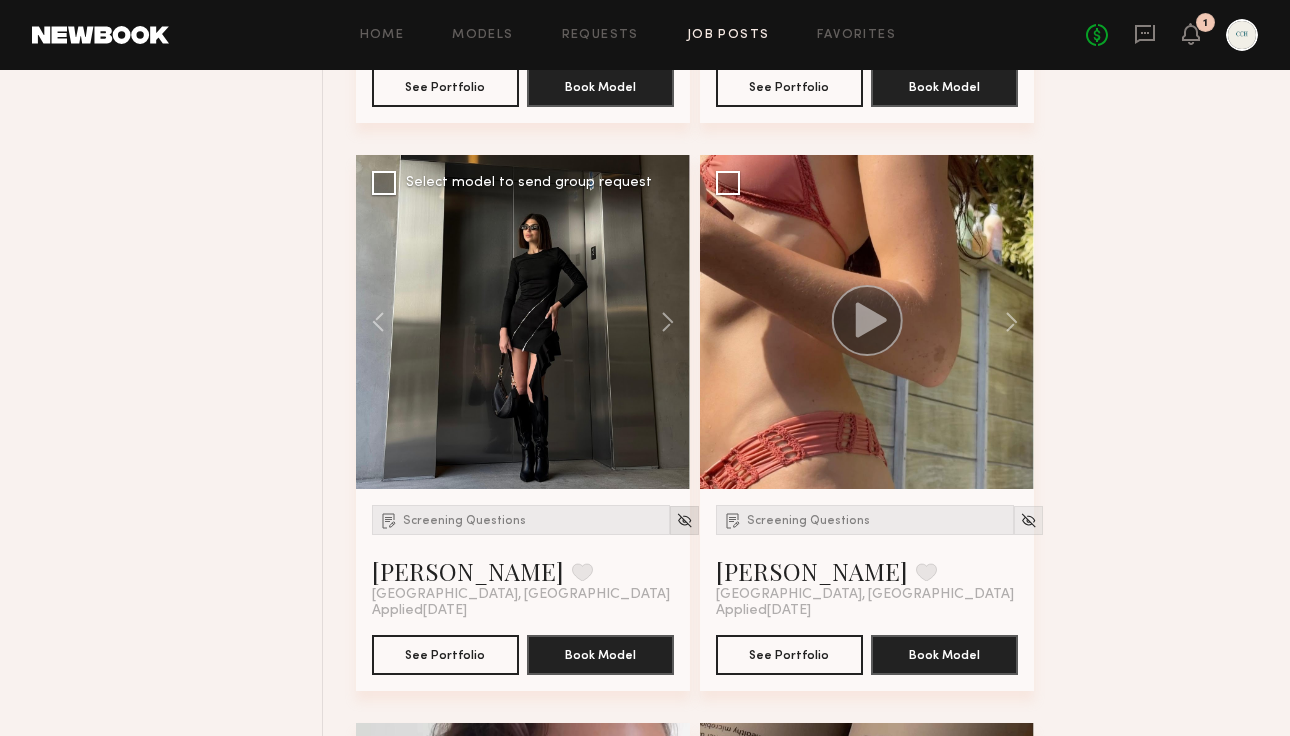 click 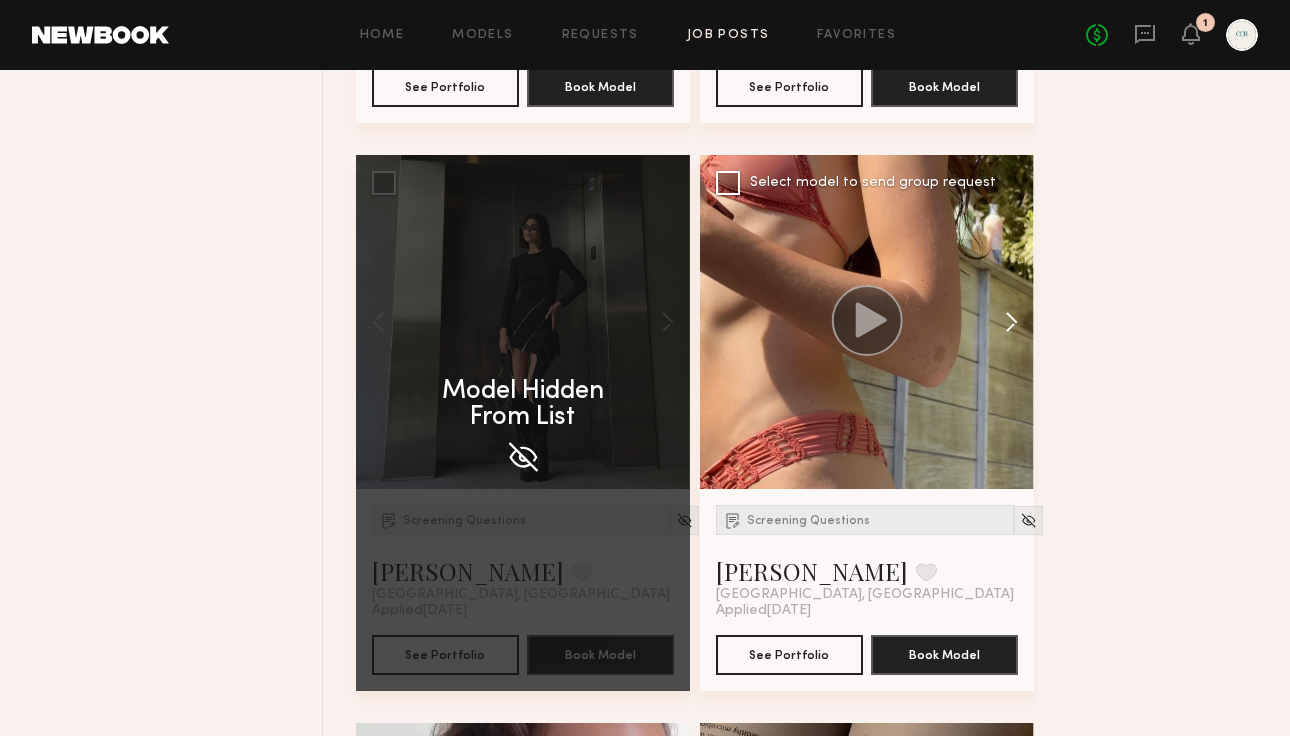 click 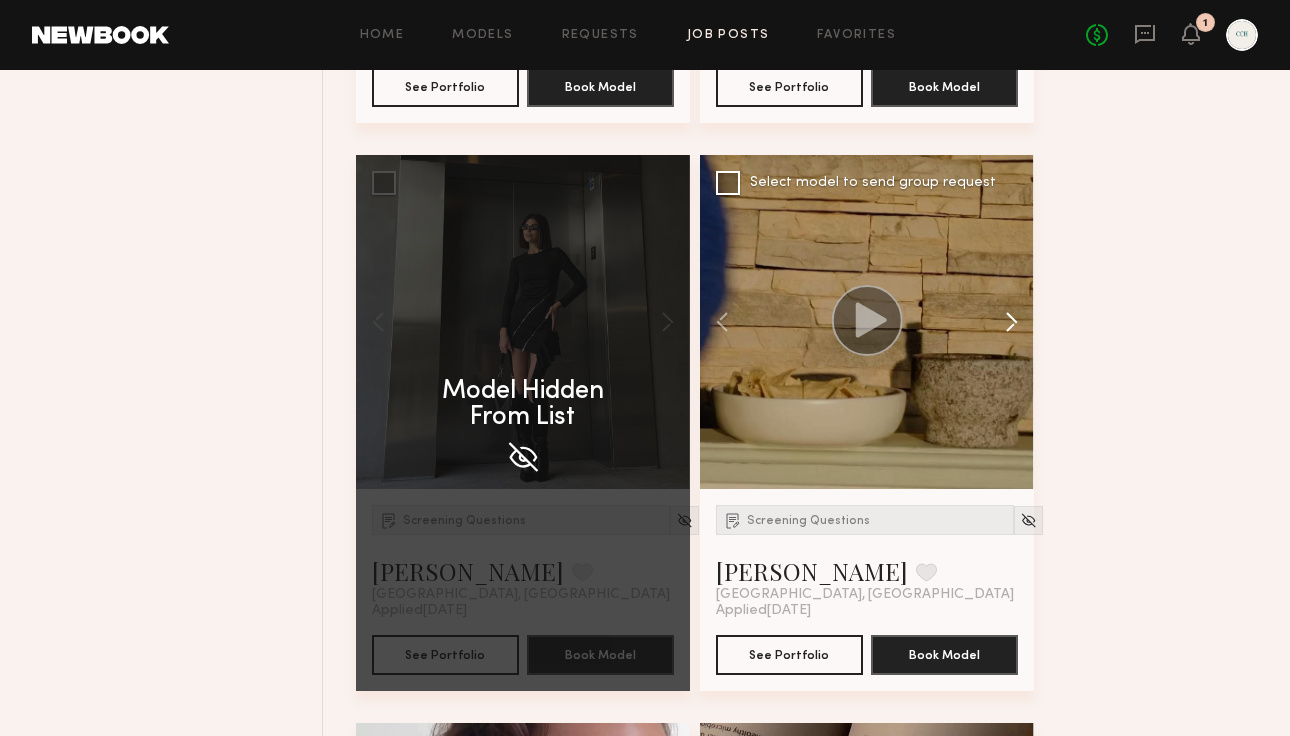 click 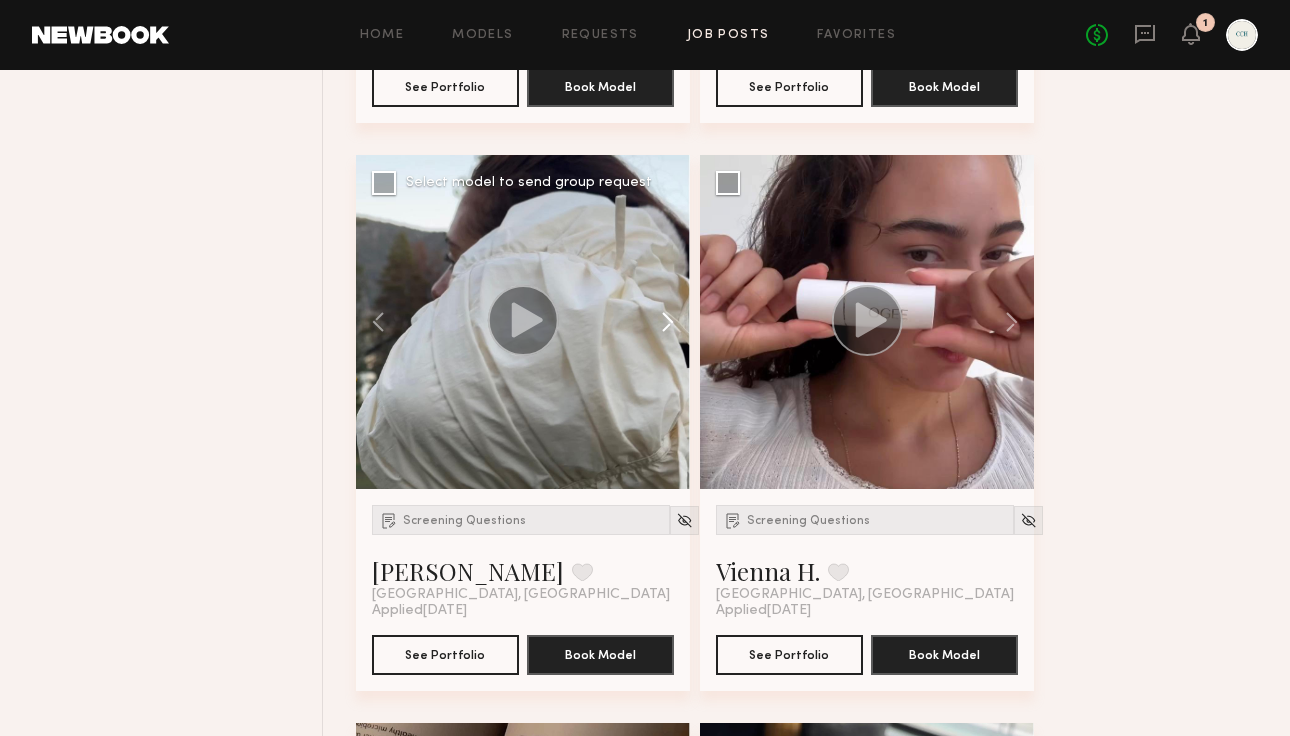 click 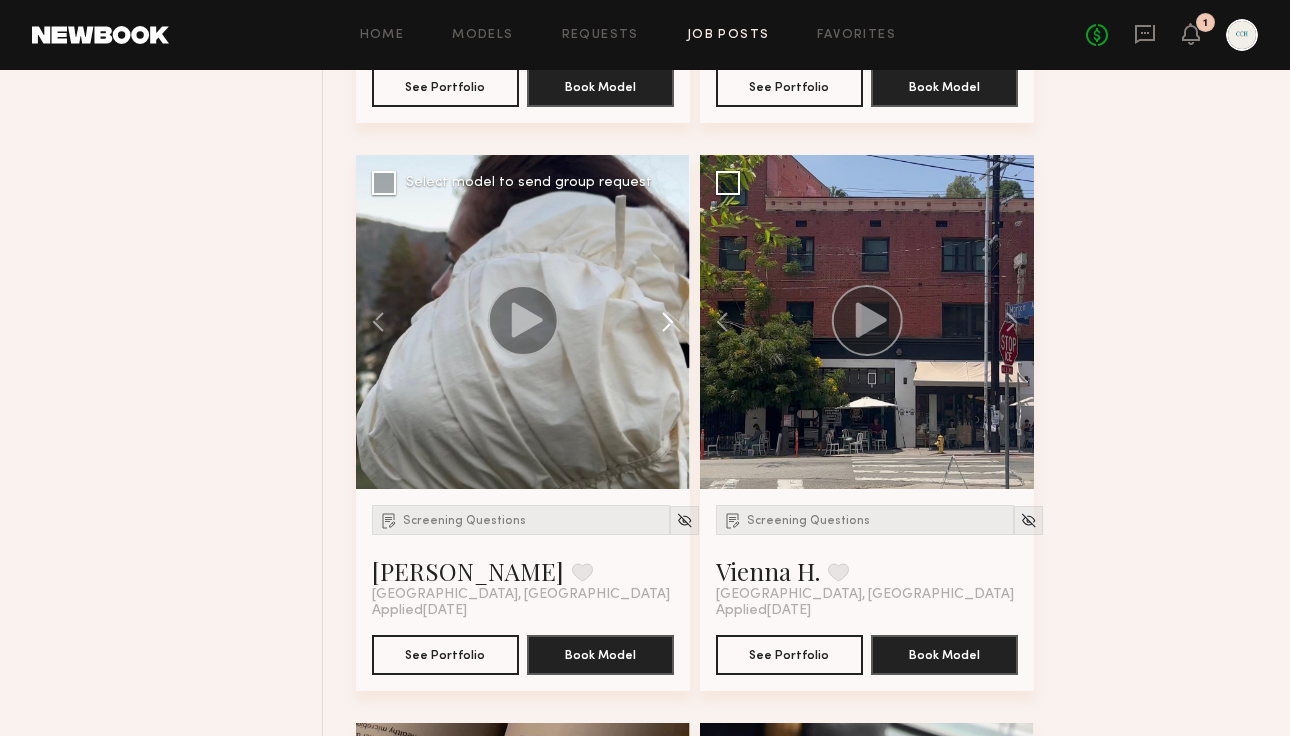 click 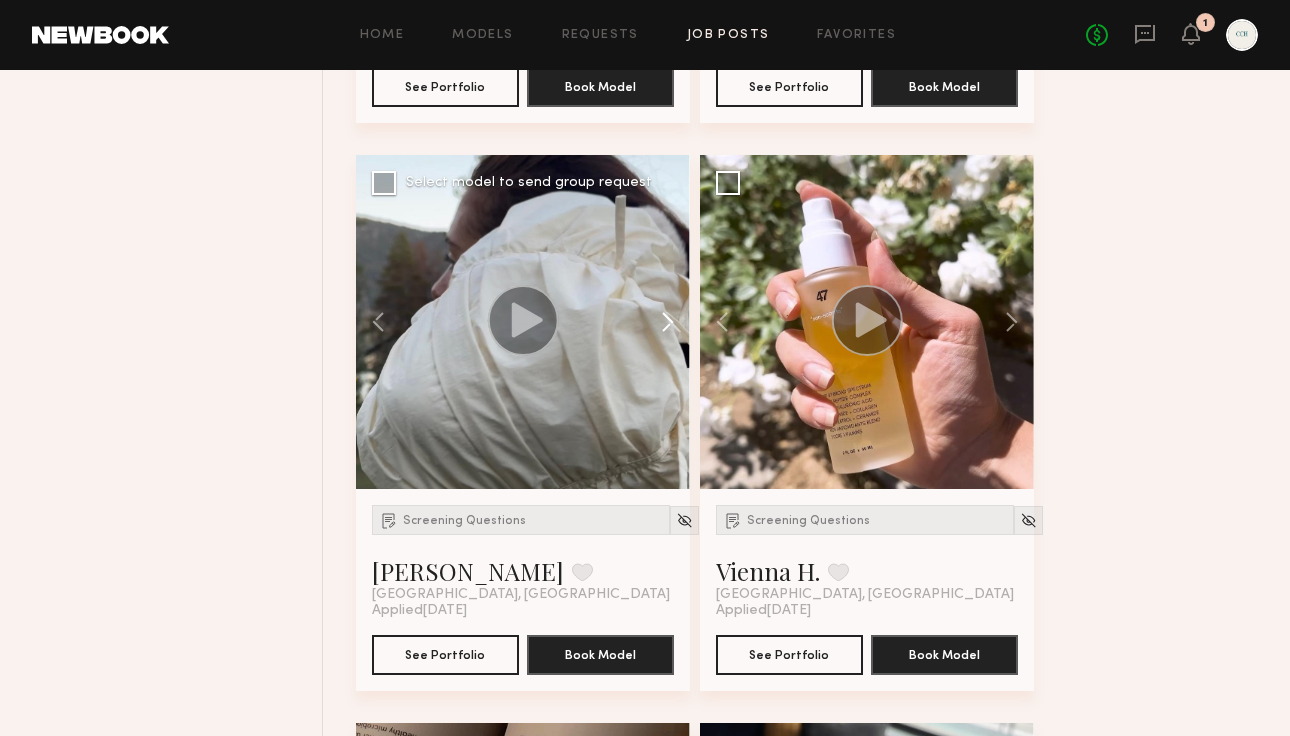 click 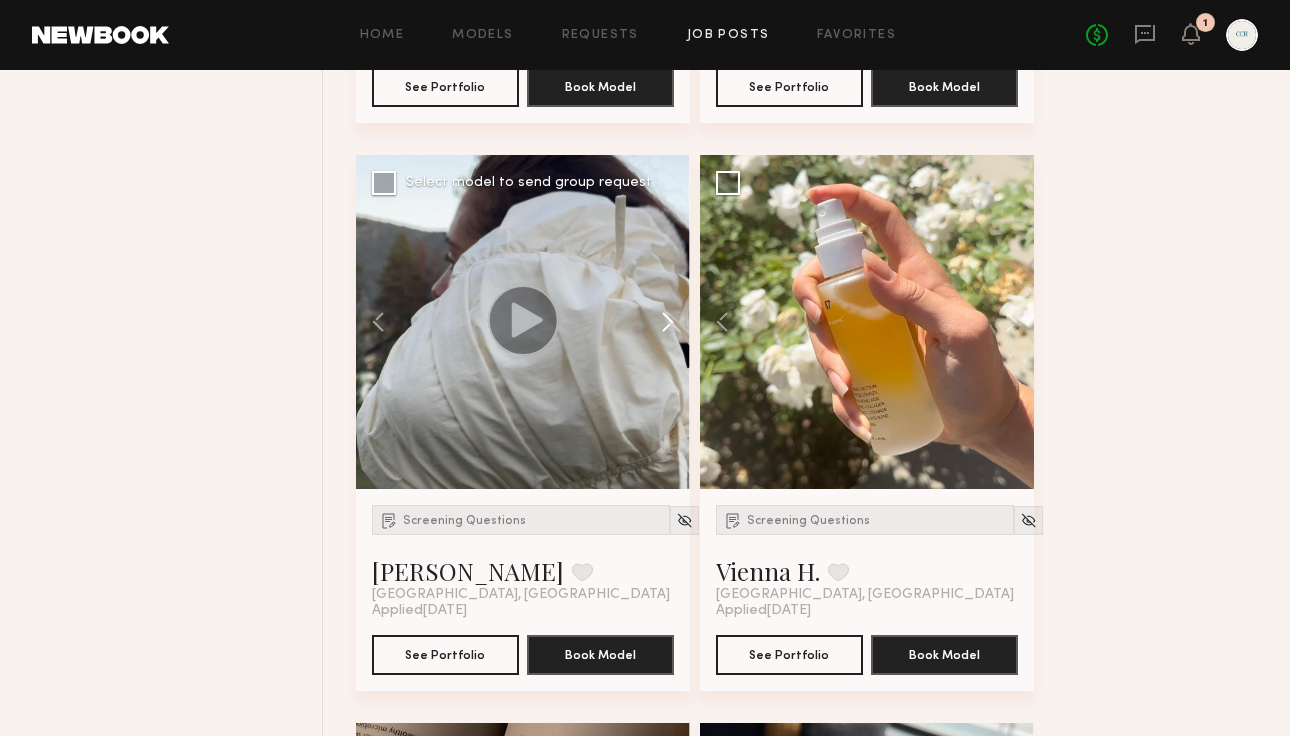 click 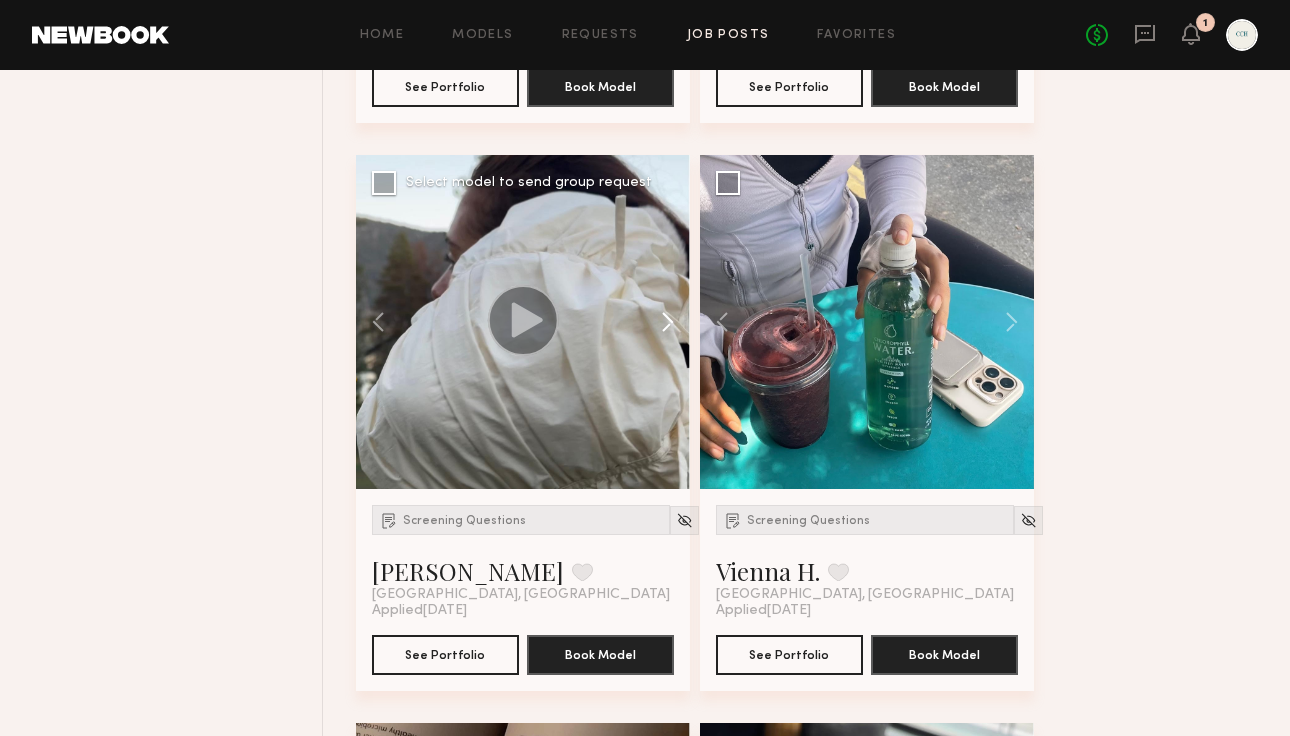 click 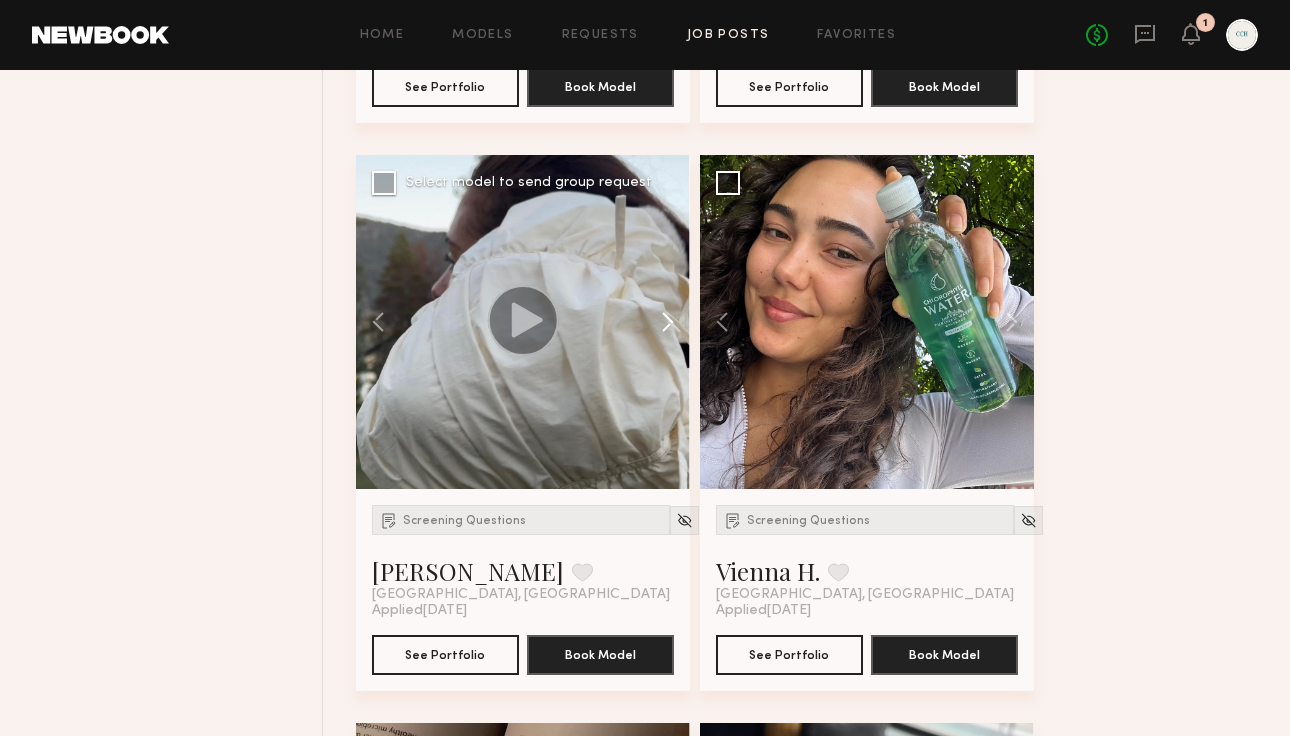 click 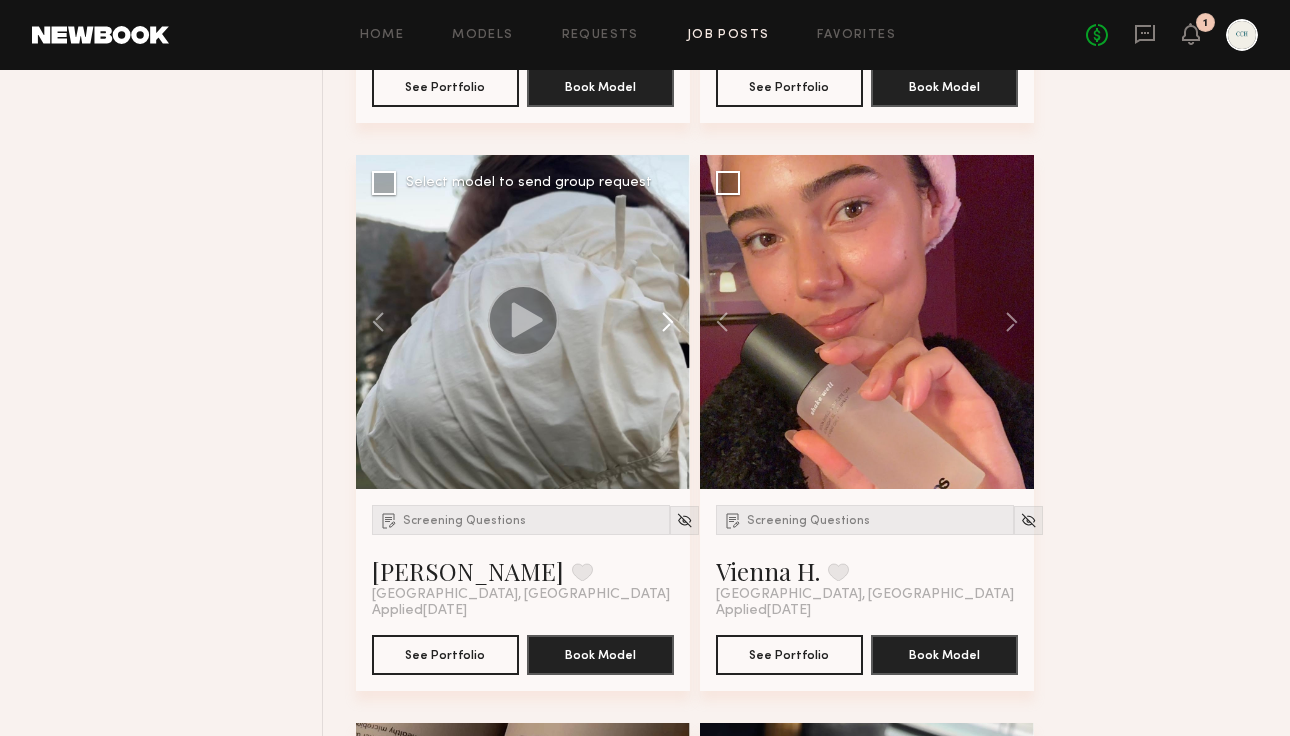 click 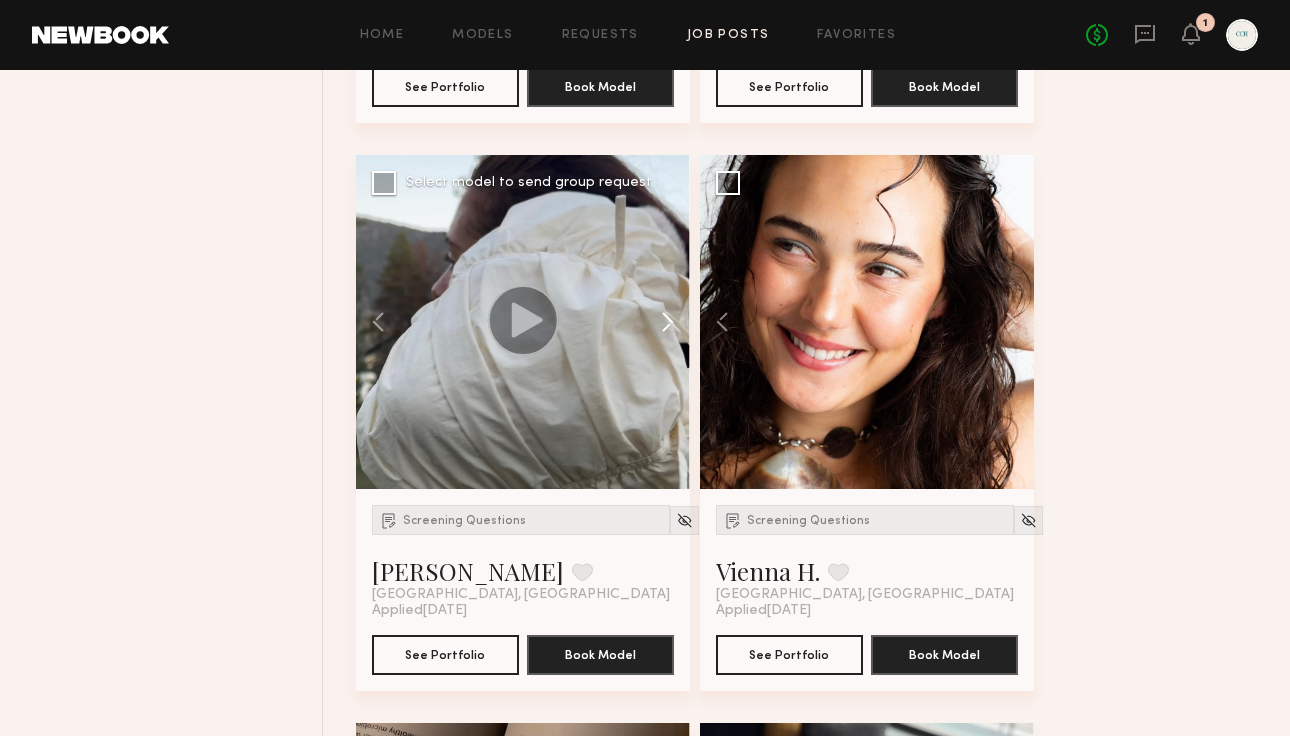 click 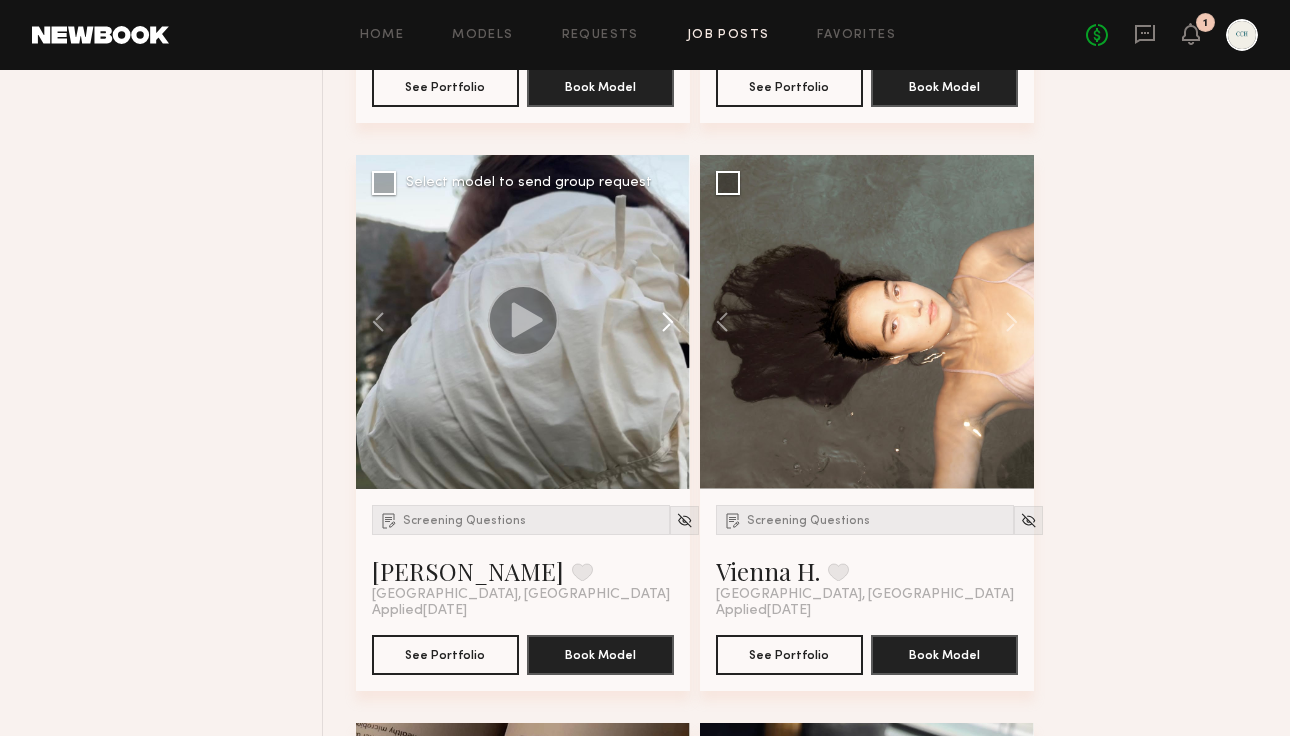 click 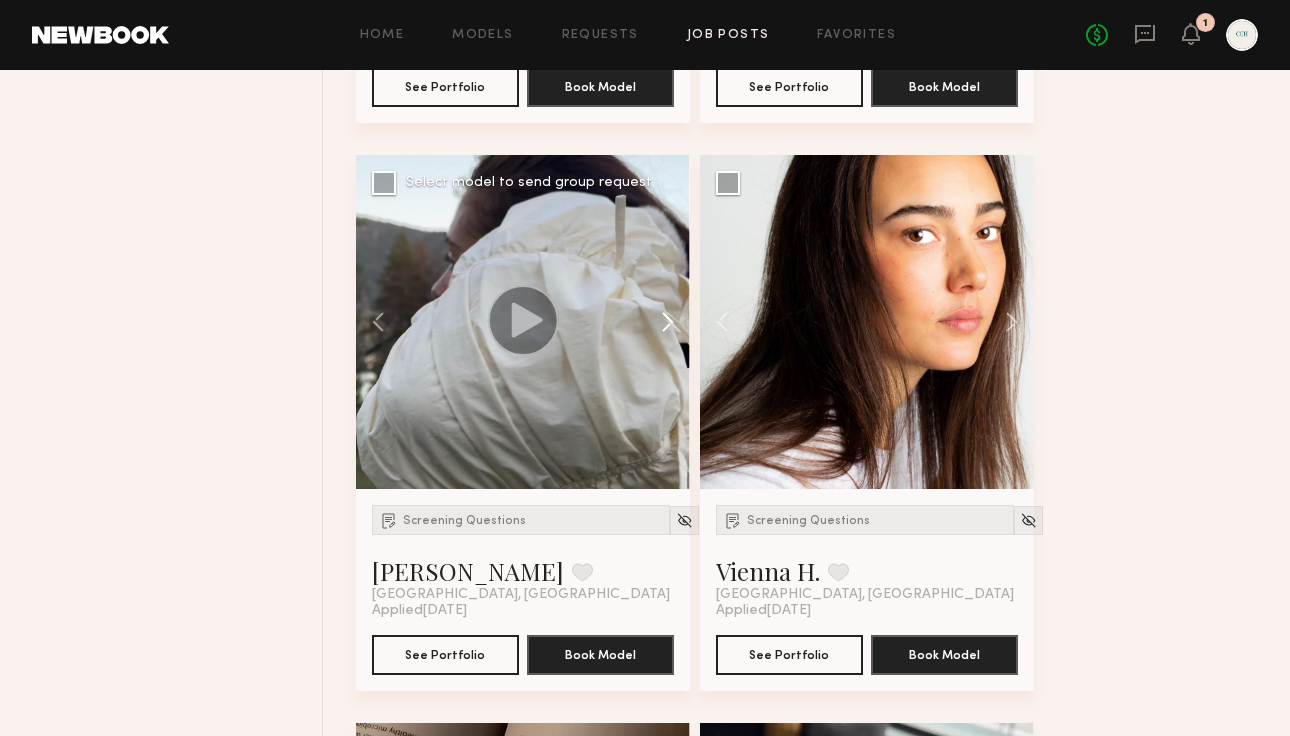click 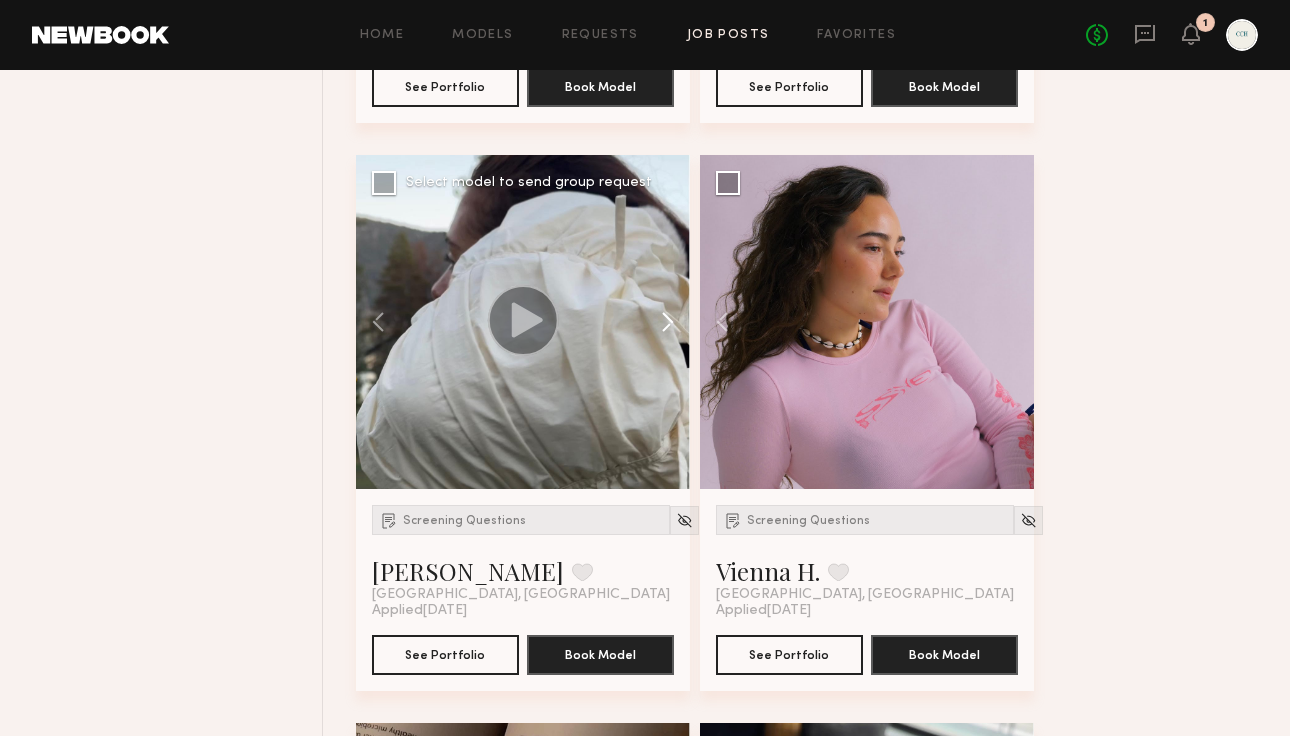 click 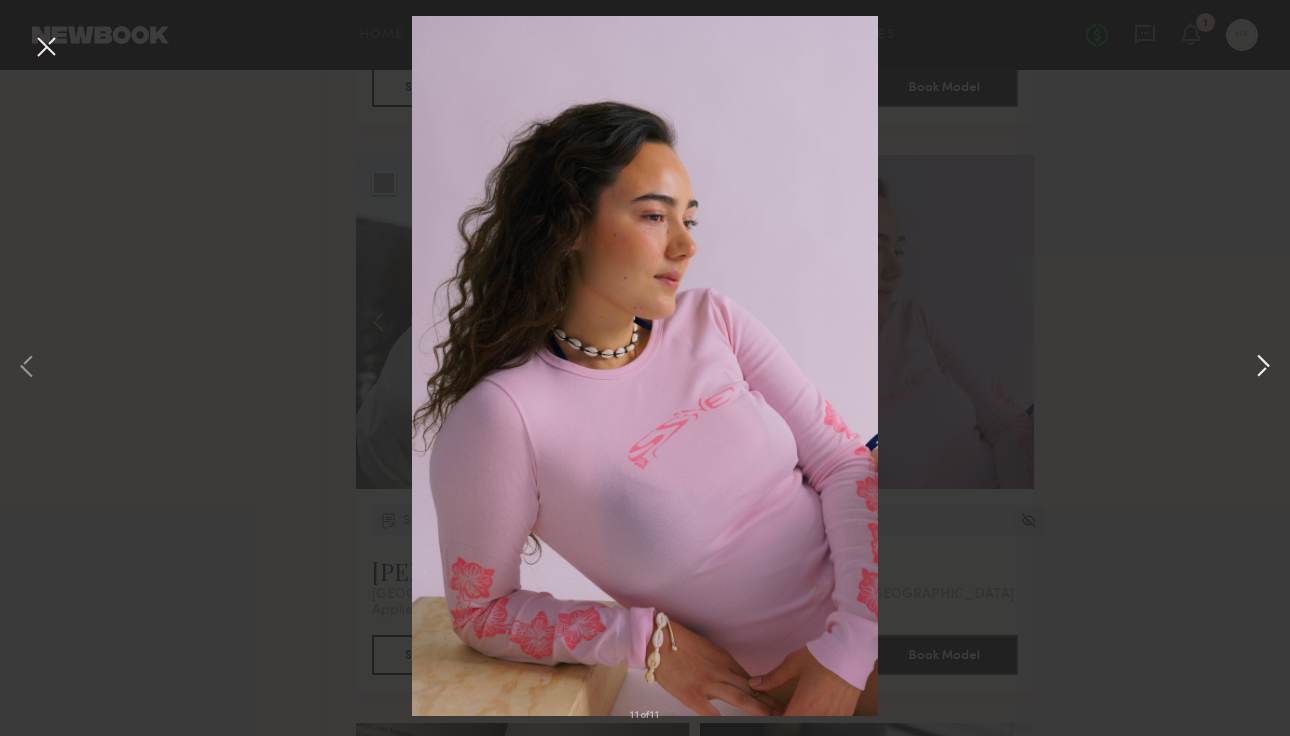 click at bounding box center (1263, 368) 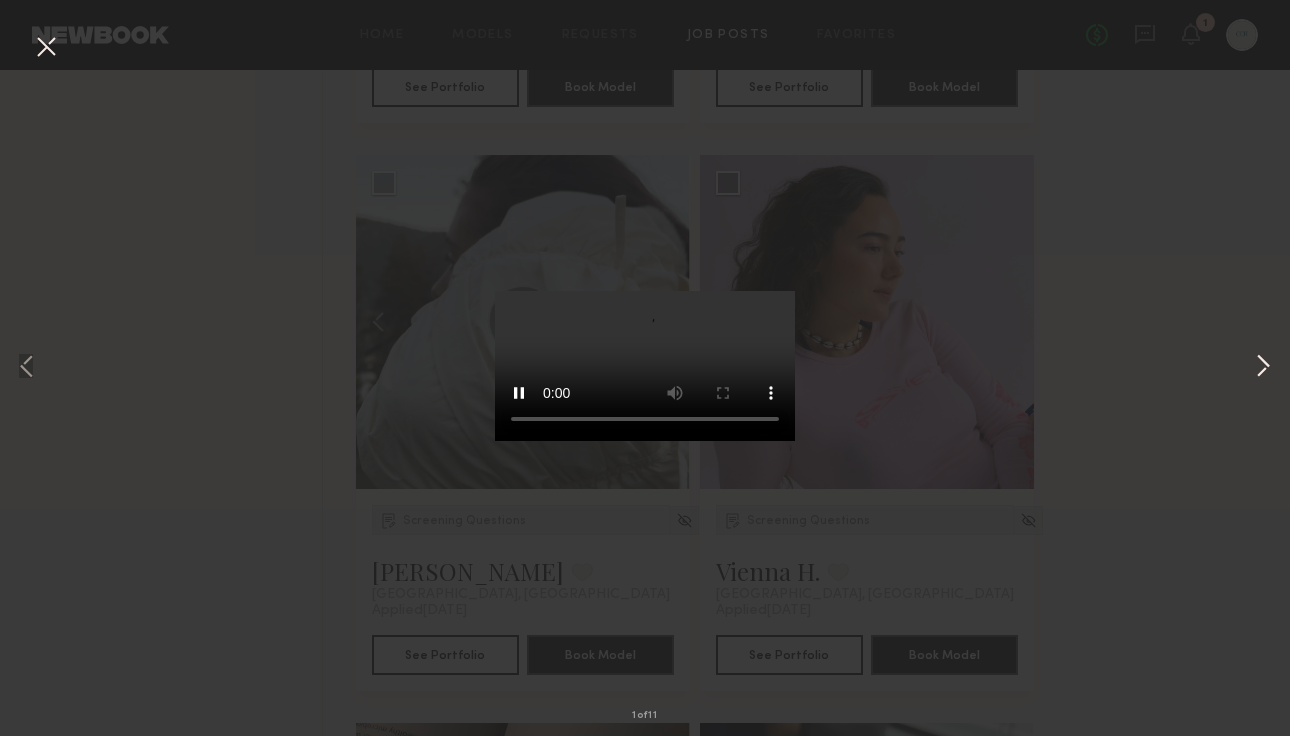 click at bounding box center (1263, 368) 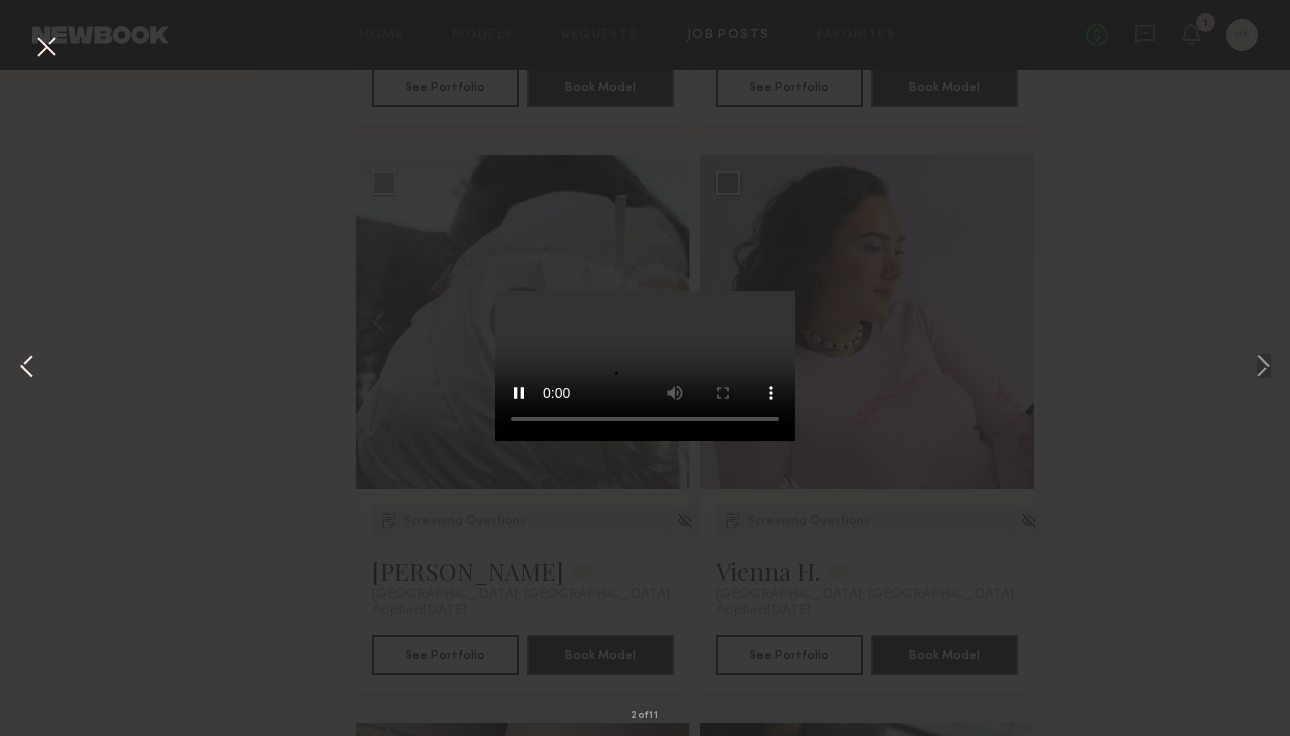 click at bounding box center [27, 368] 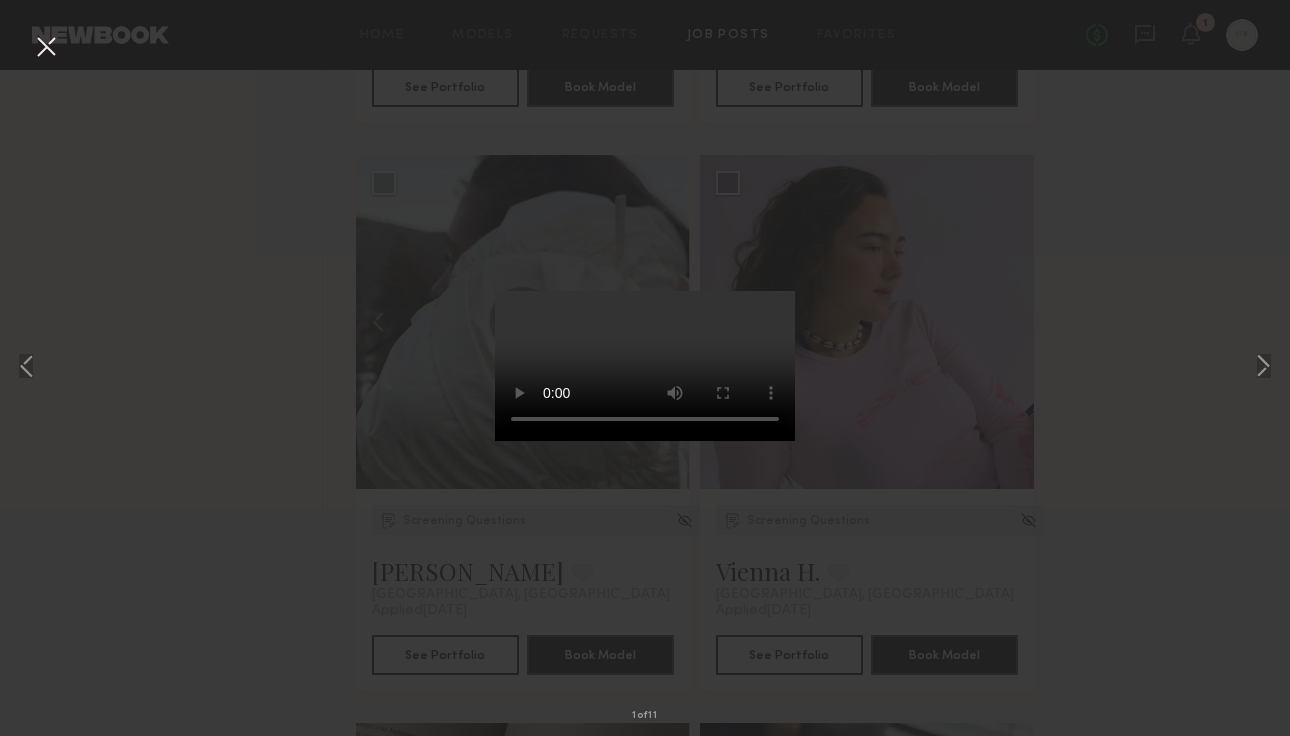 click at bounding box center (46, 48) 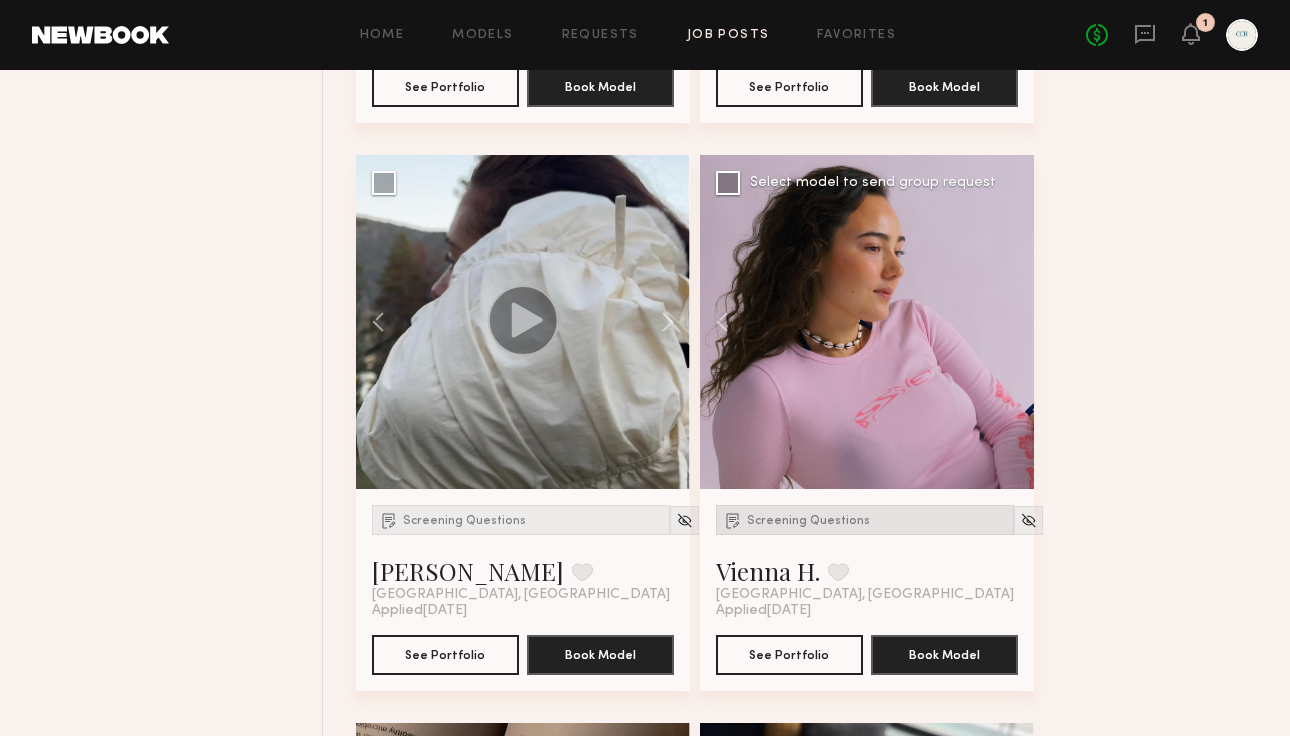 scroll, scrollTop: 2491, scrollLeft: 0, axis: vertical 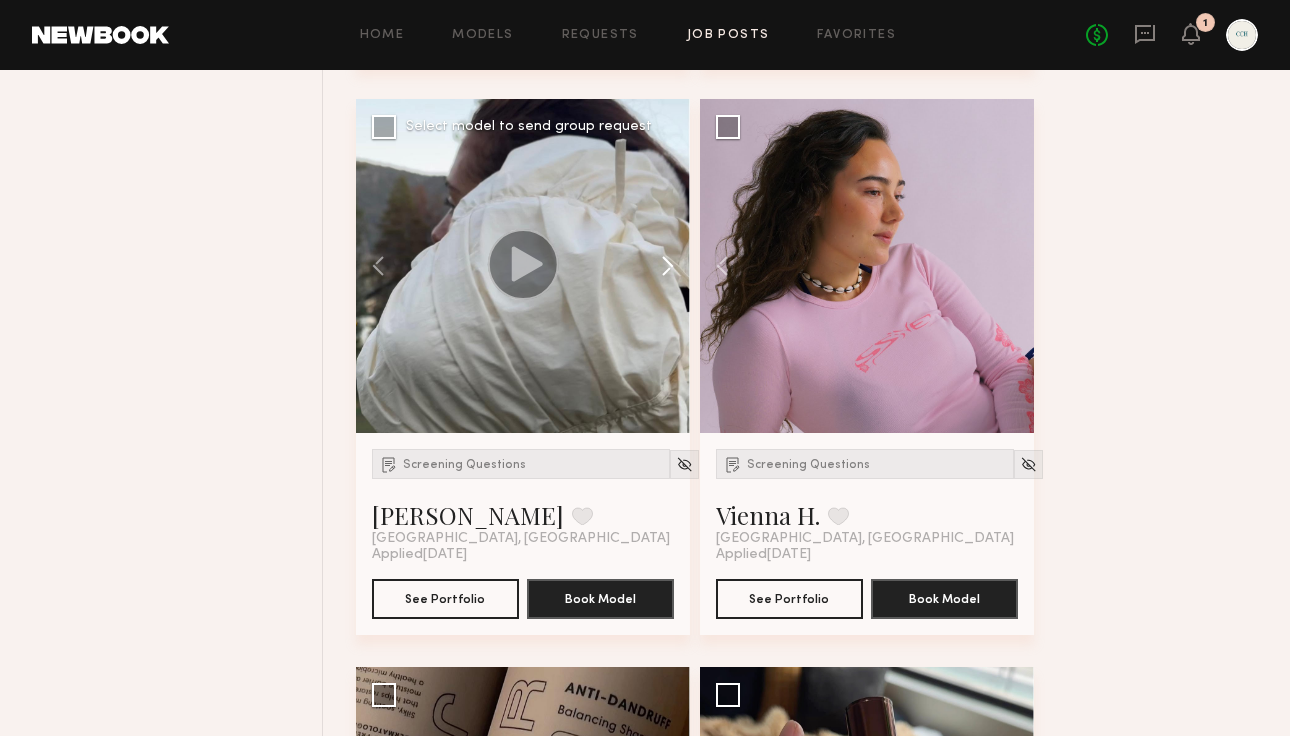 click 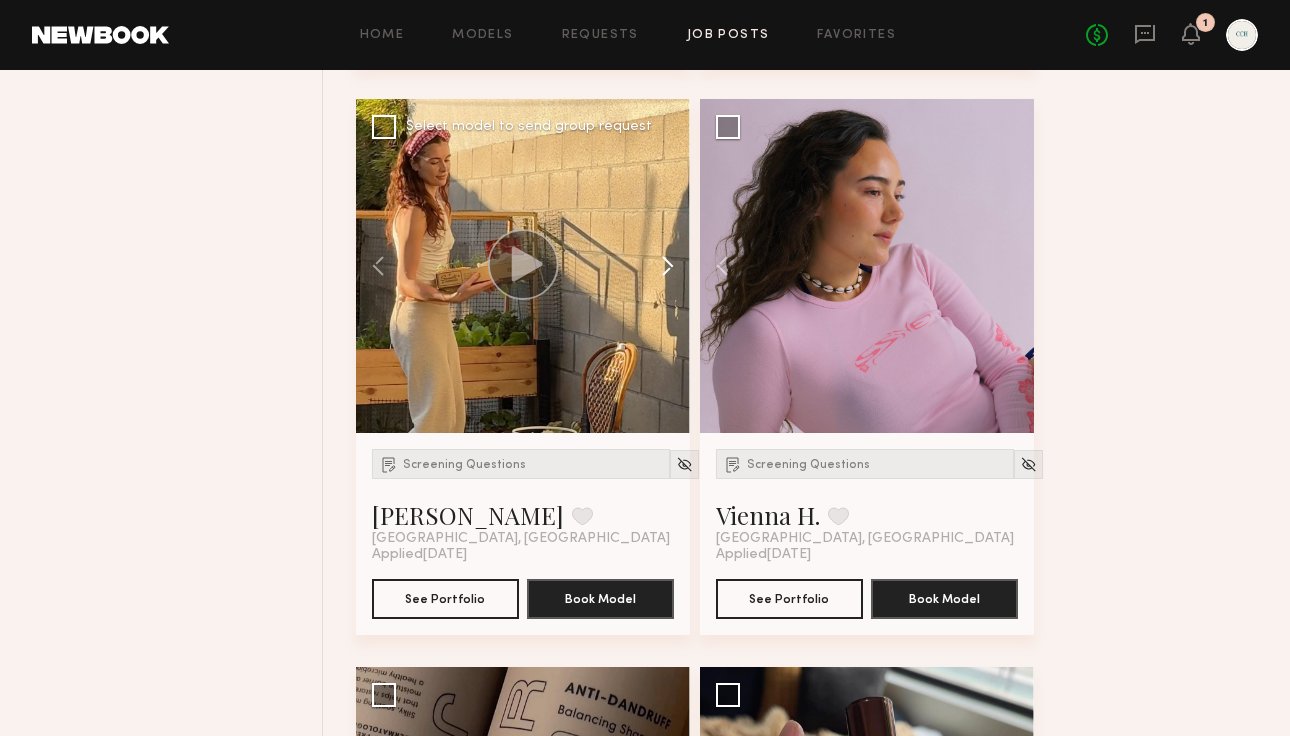 click 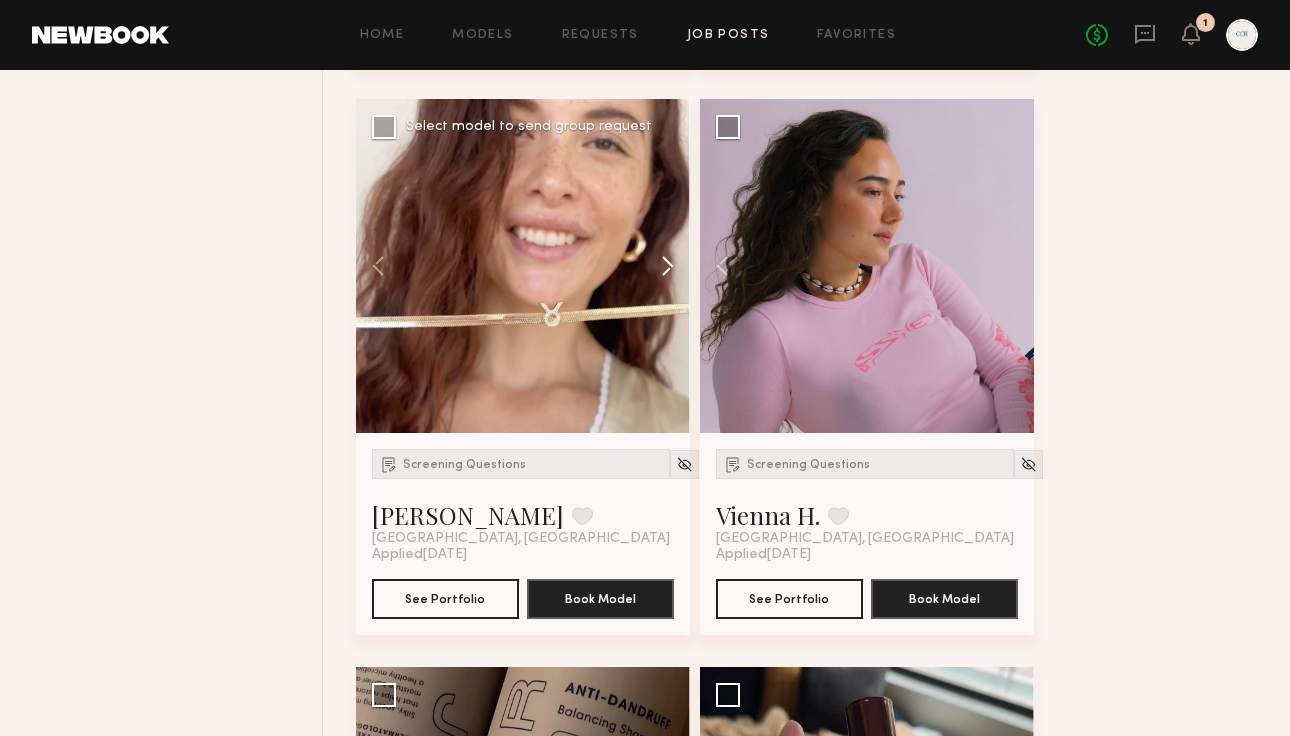 click 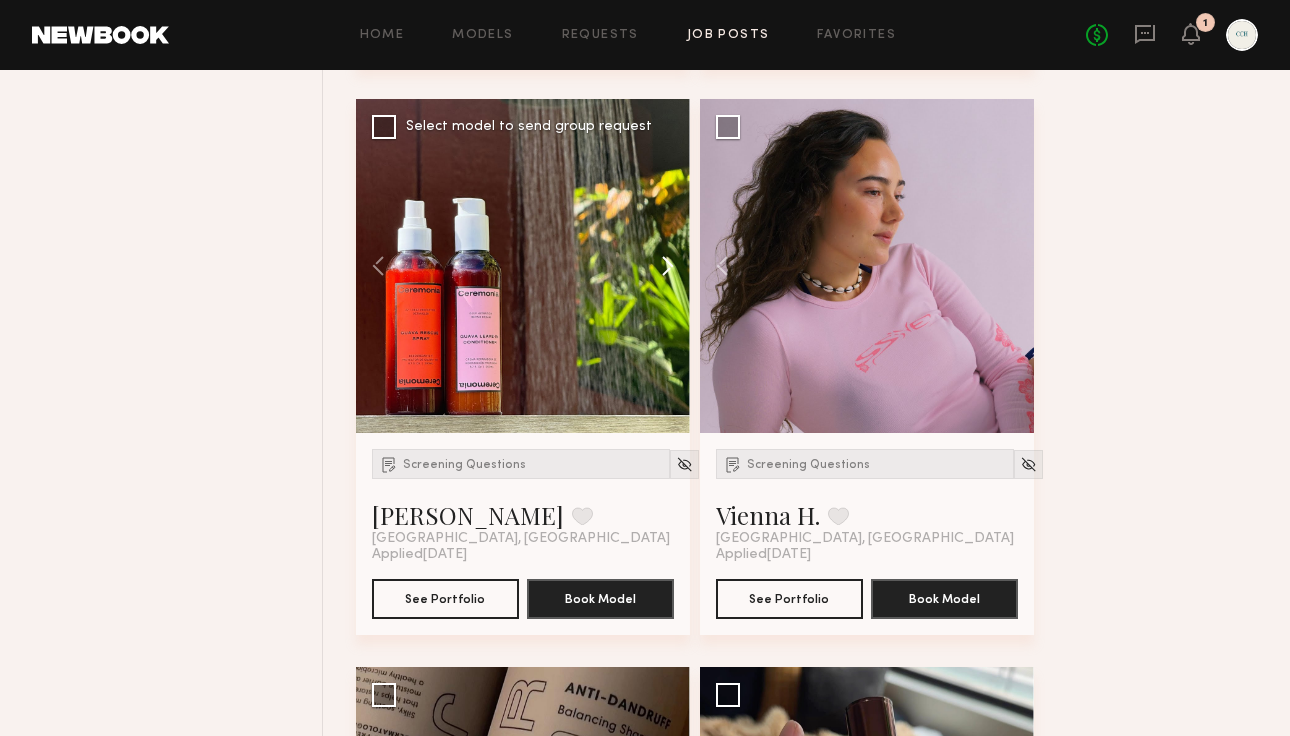 click 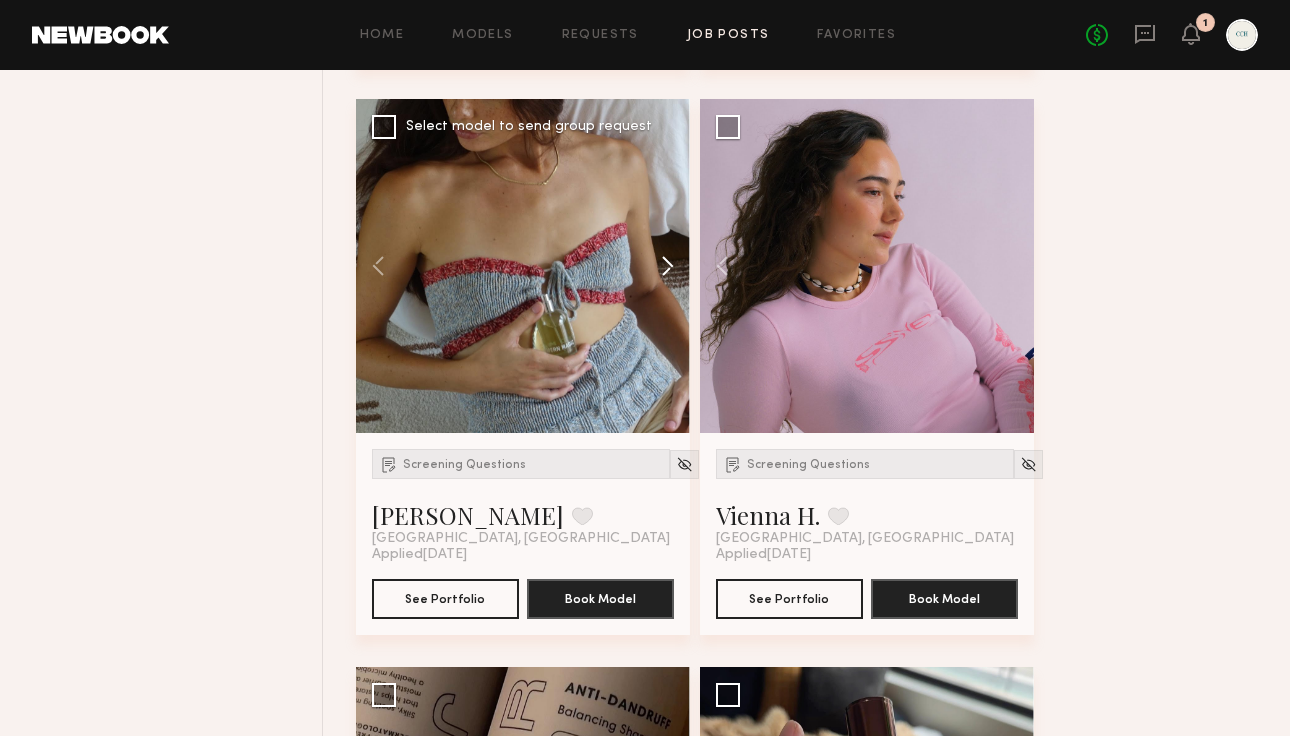 click 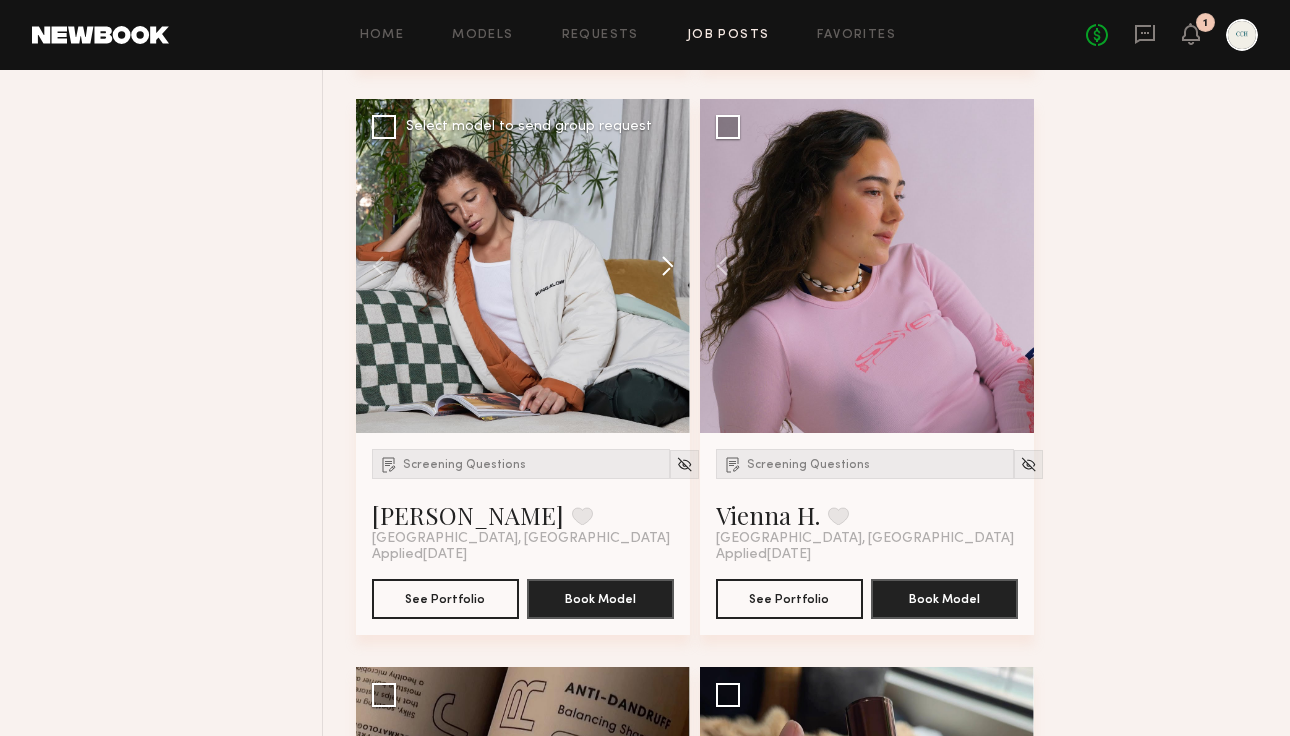 click 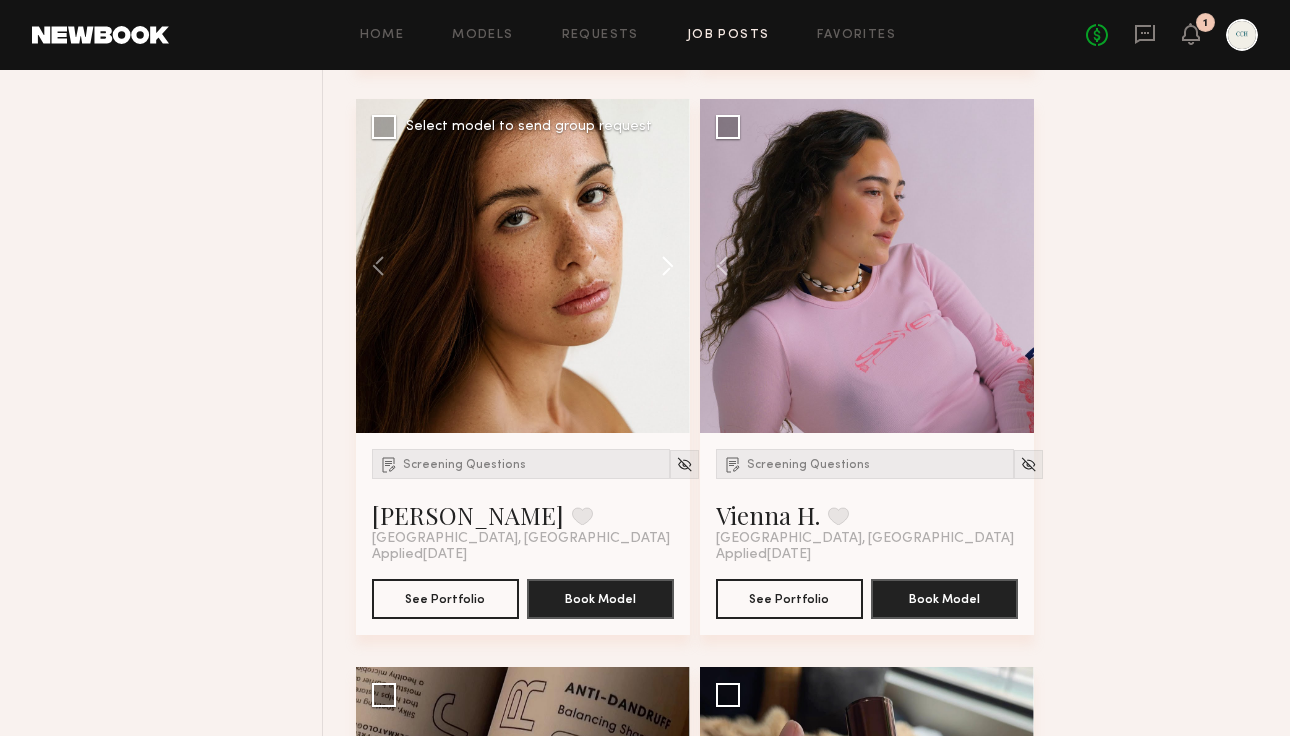 click 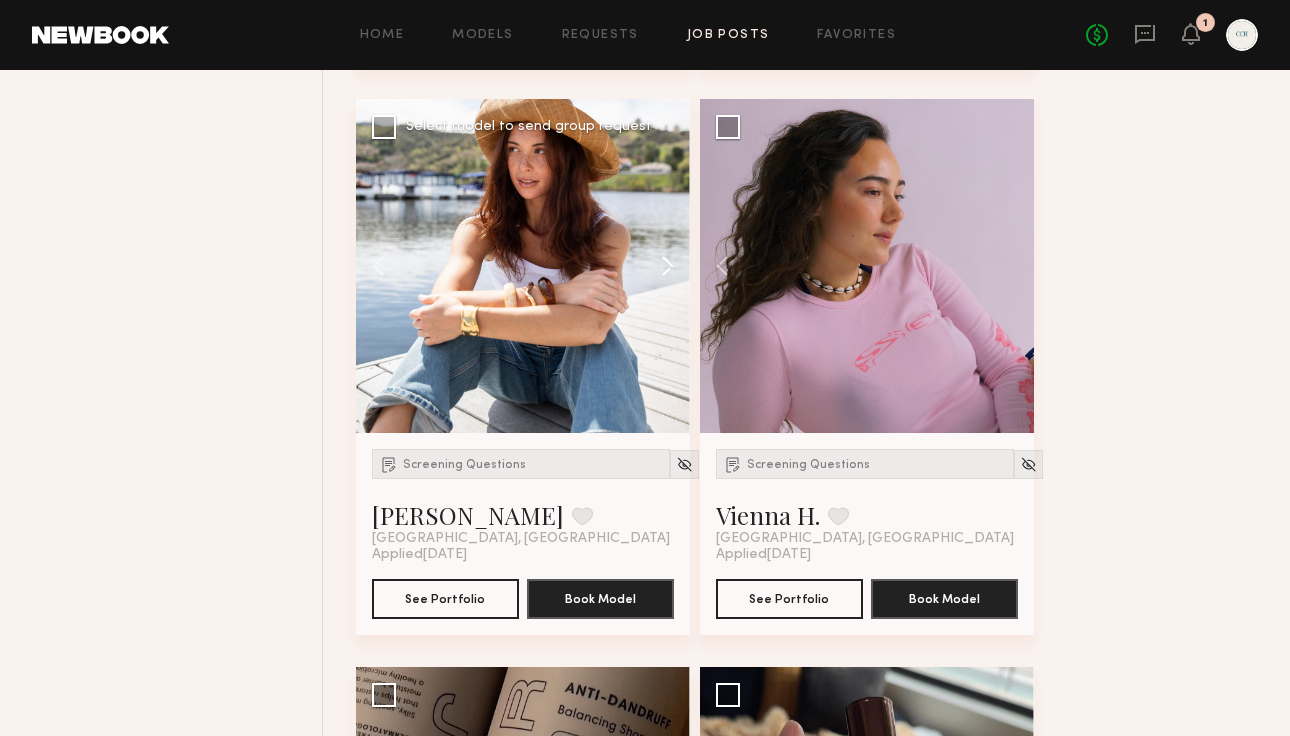 click 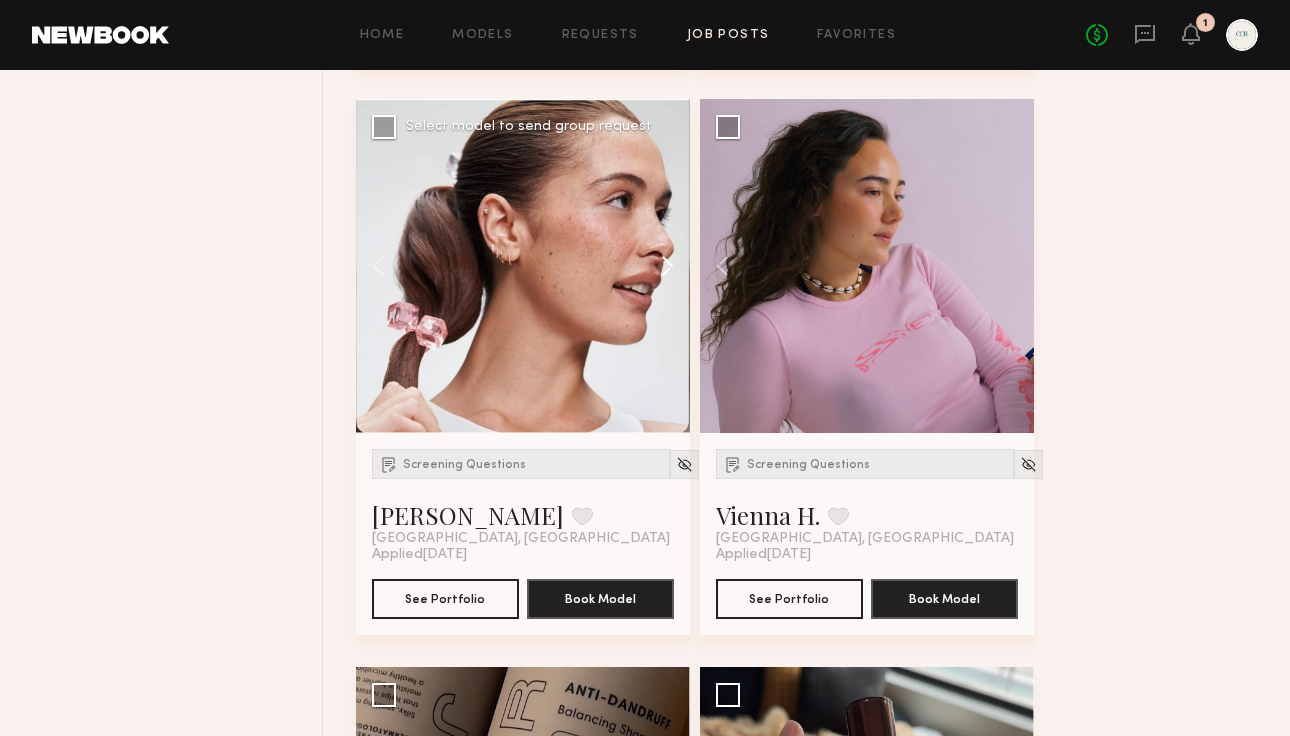 click 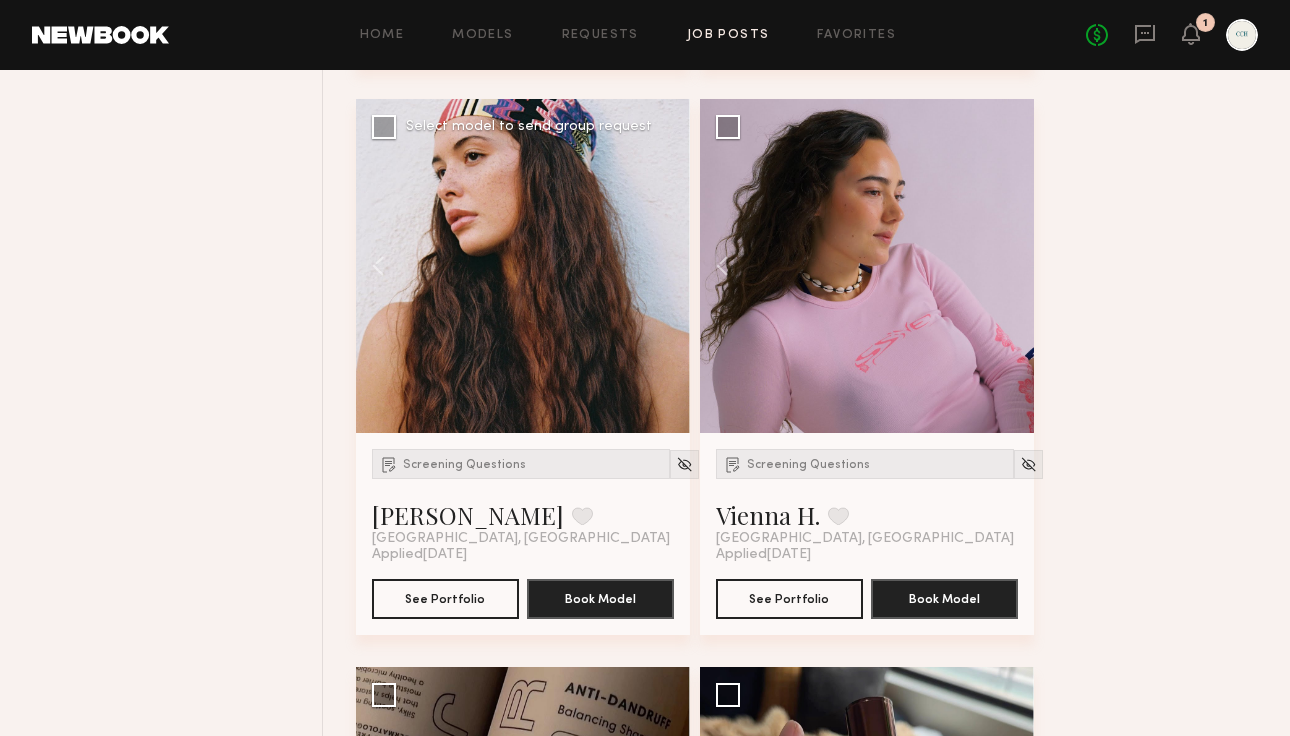 click 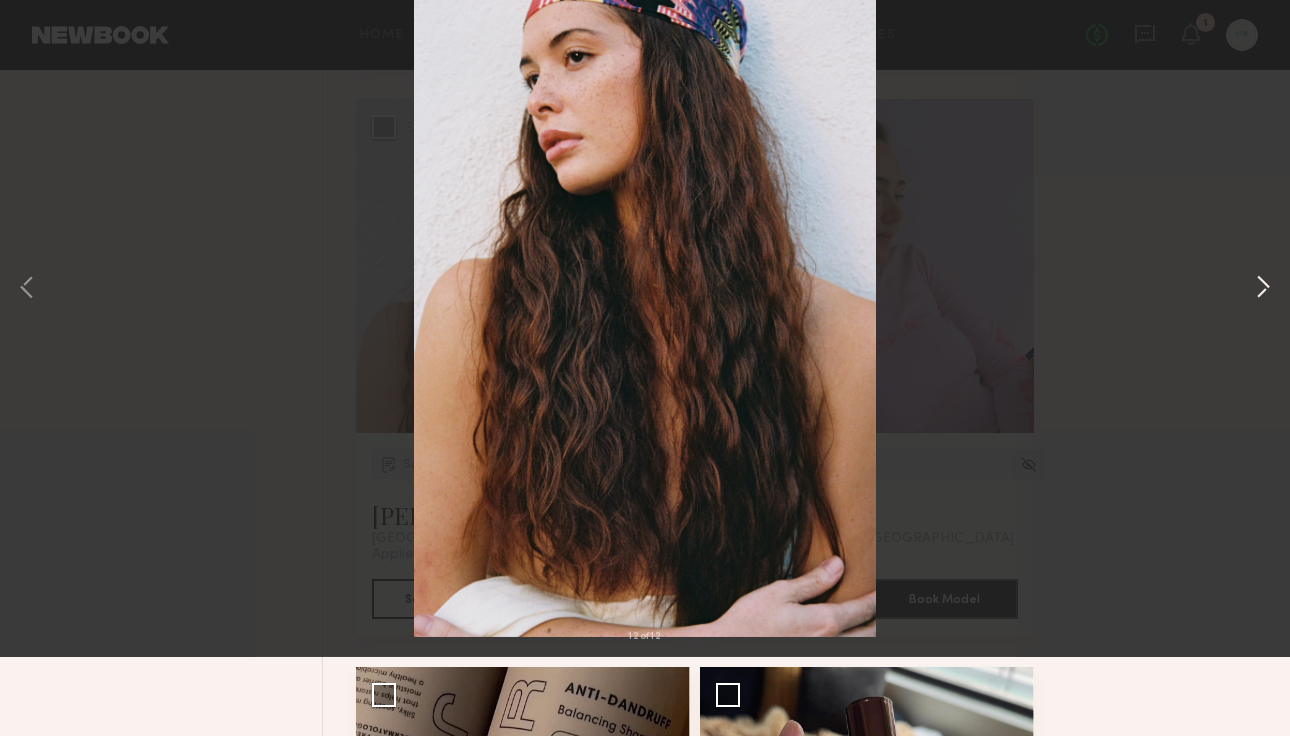 click at bounding box center [1263, 368] 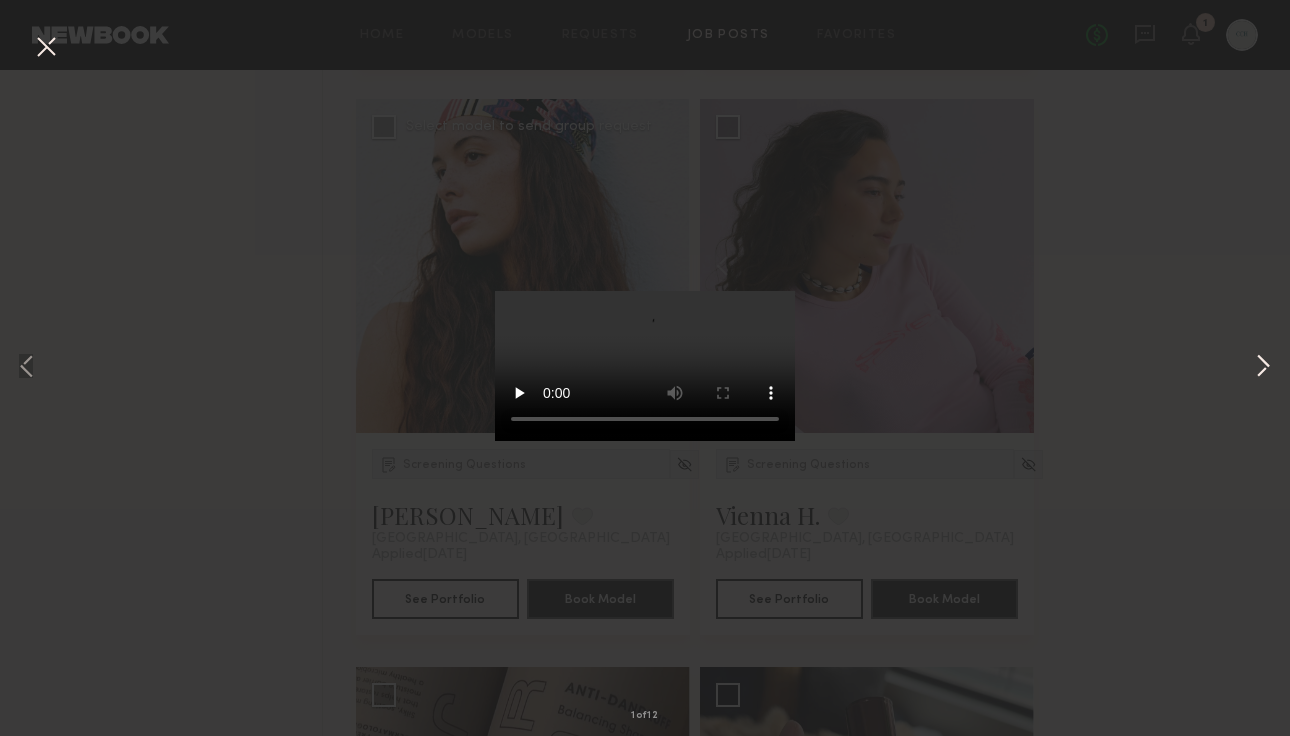 click at bounding box center [1263, 368] 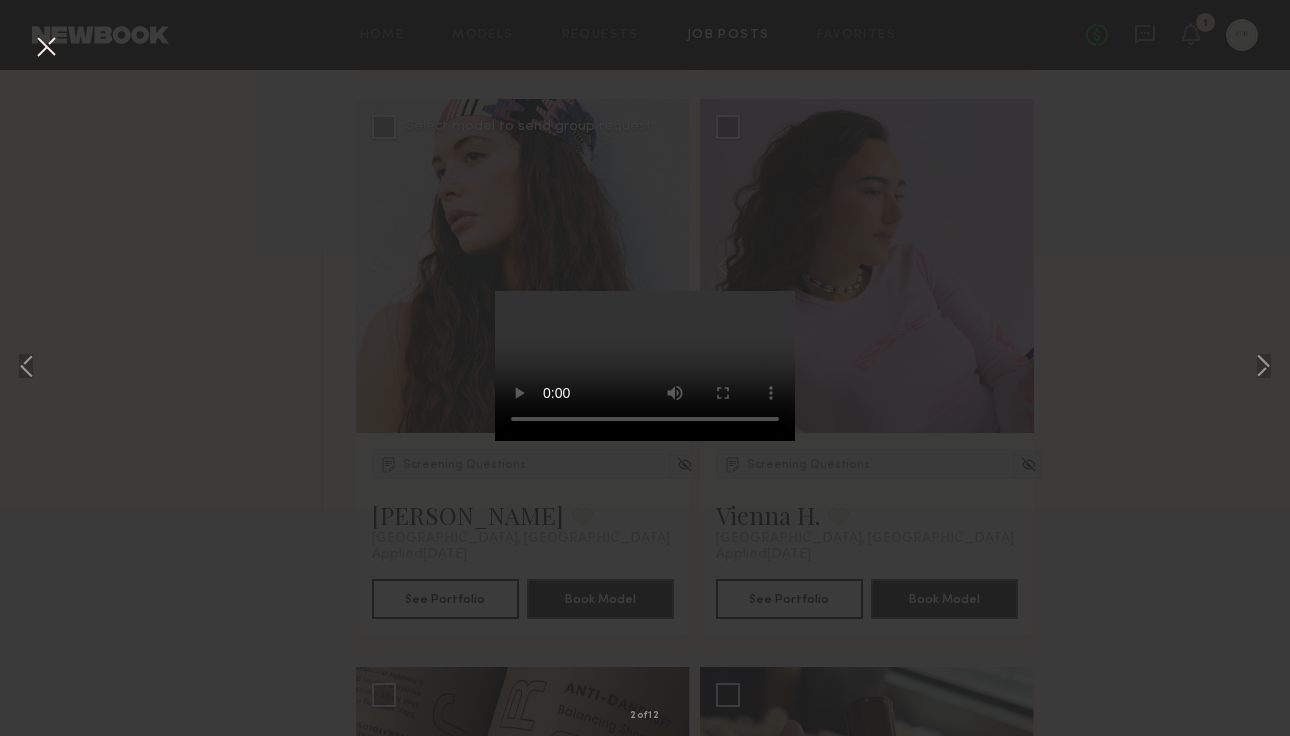 click at bounding box center [46, 48] 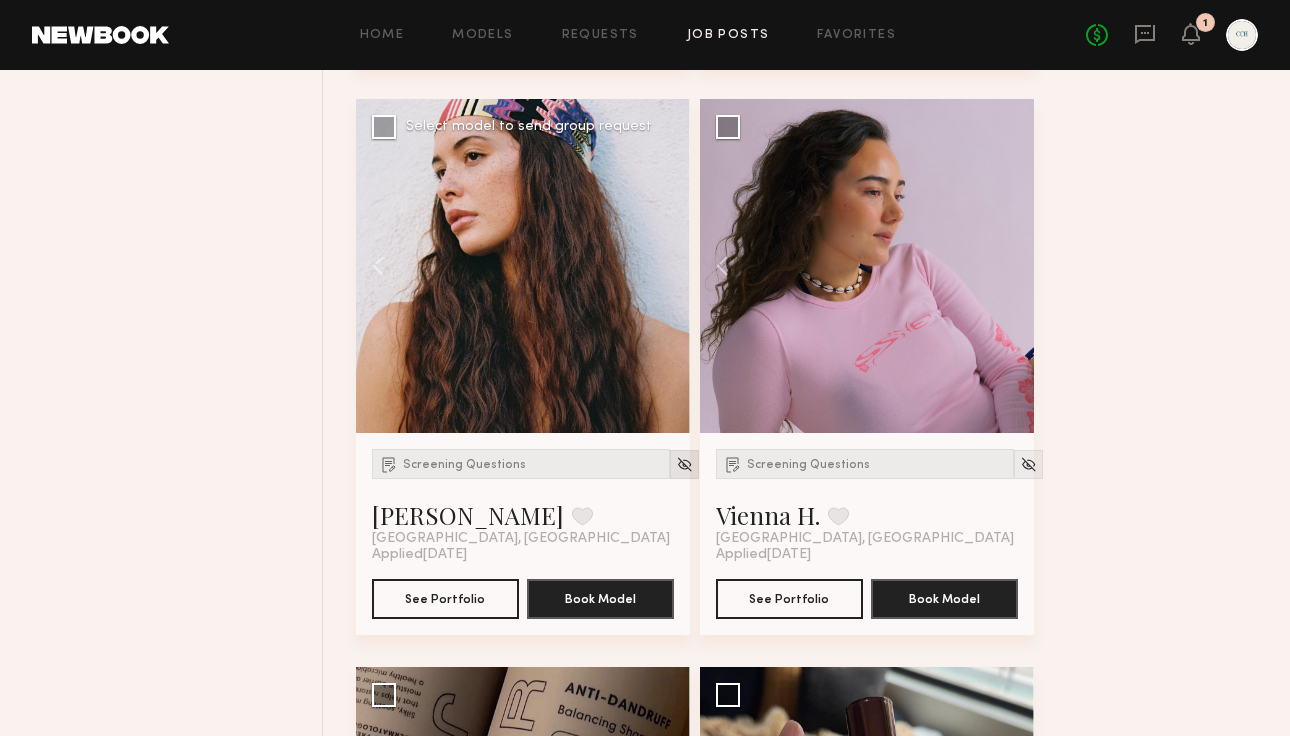 click 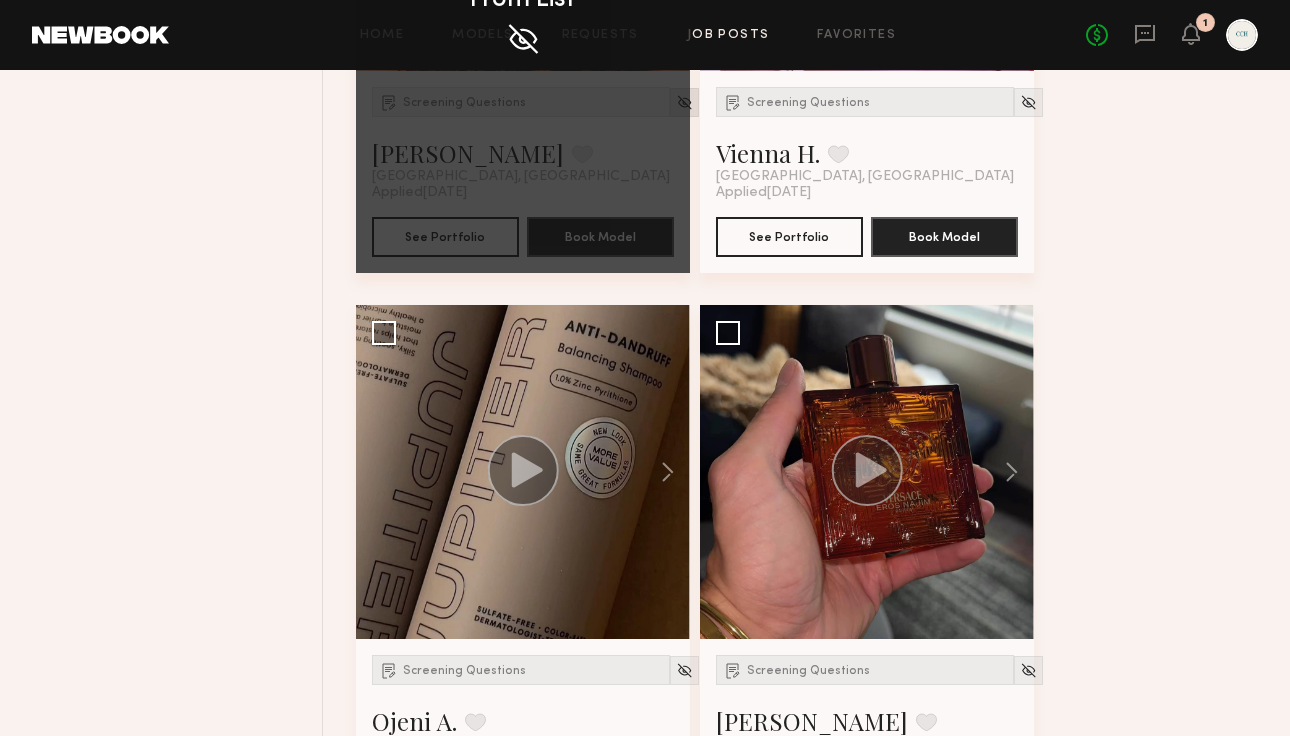 scroll, scrollTop: 2855, scrollLeft: 0, axis: vertical 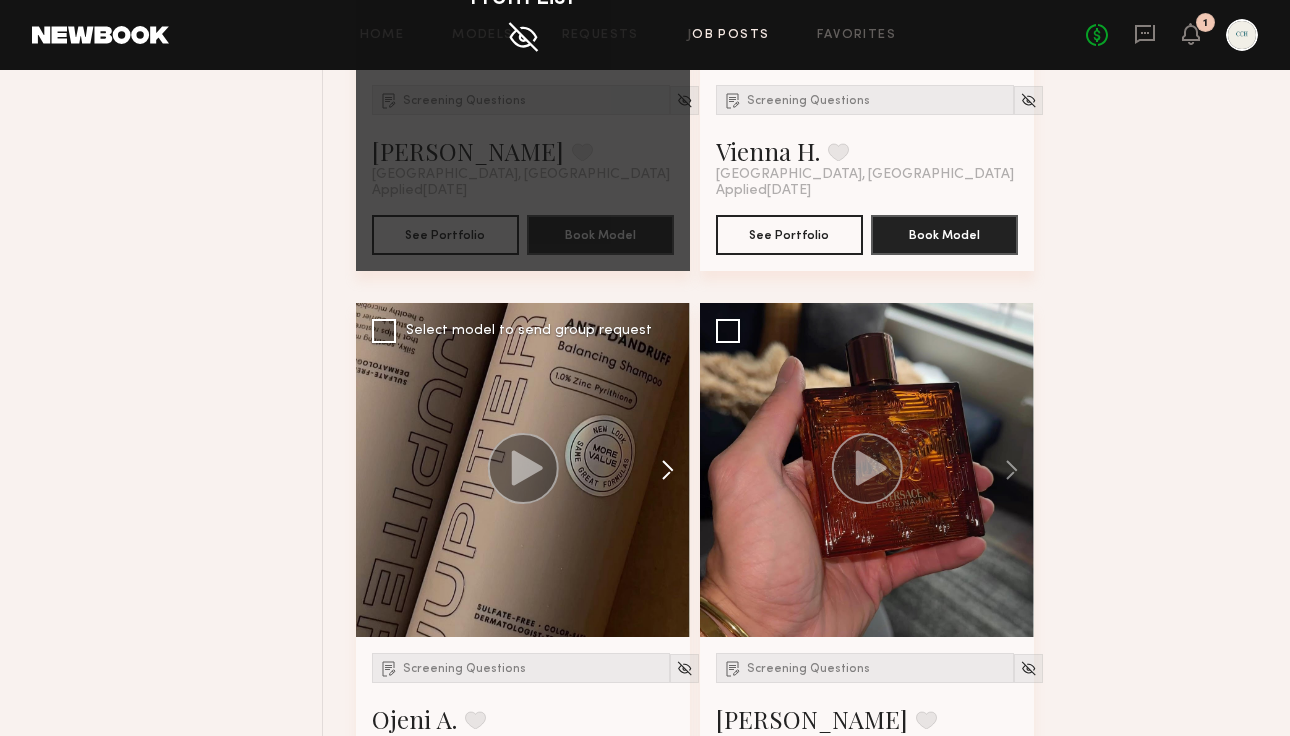 click 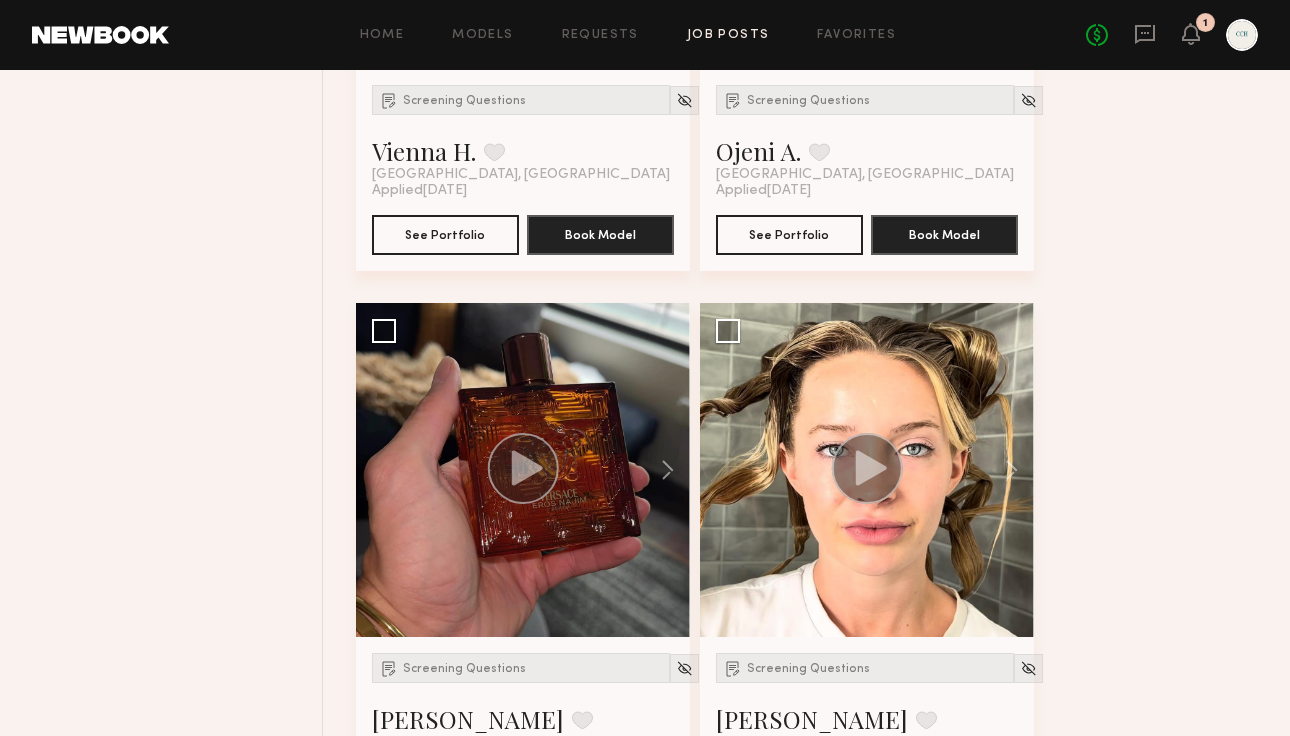 click 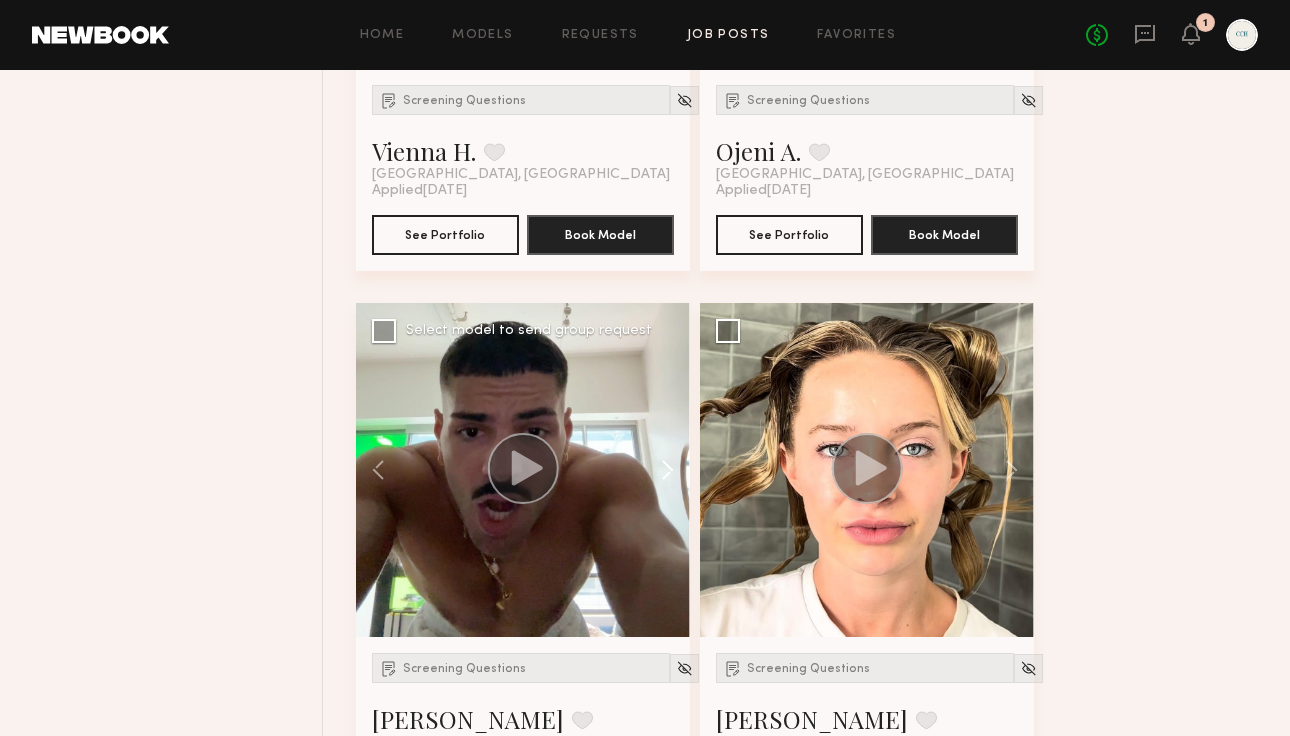 click 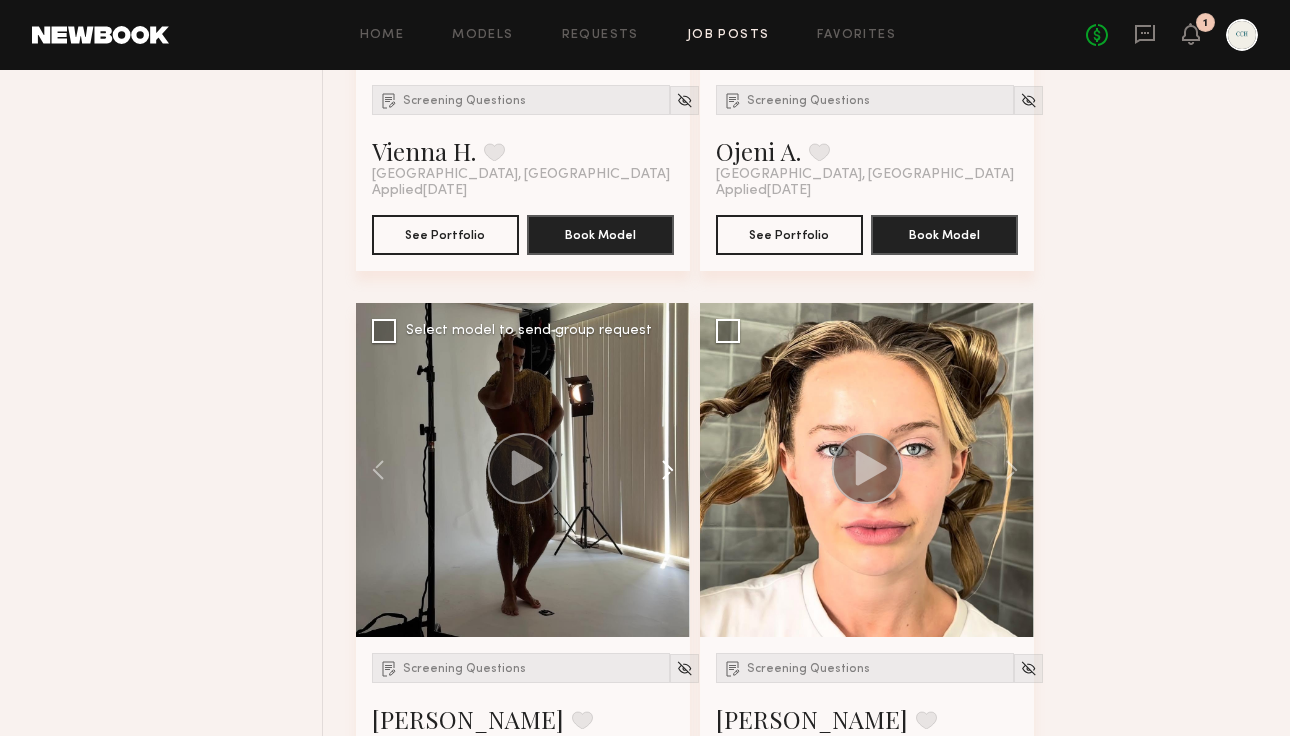click 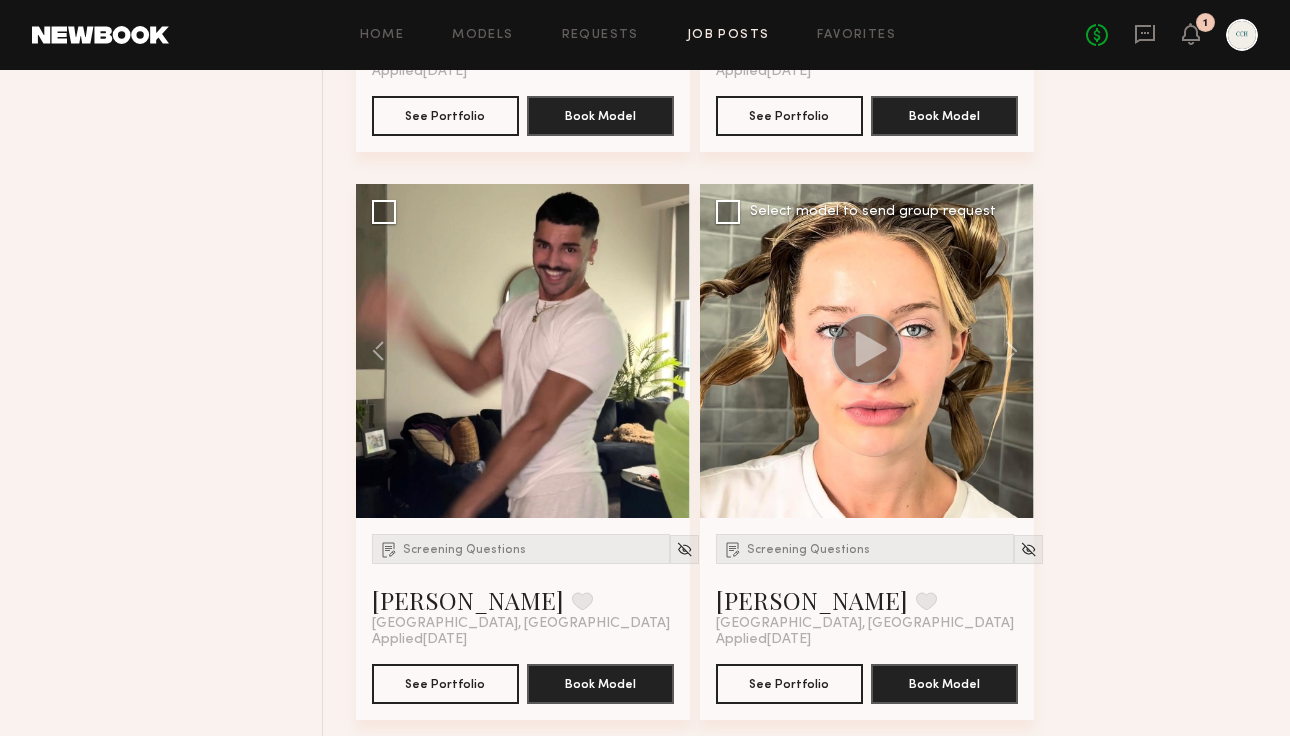 scroll, scrollTop: 3041, scrollLeft: 0, axis: vertical 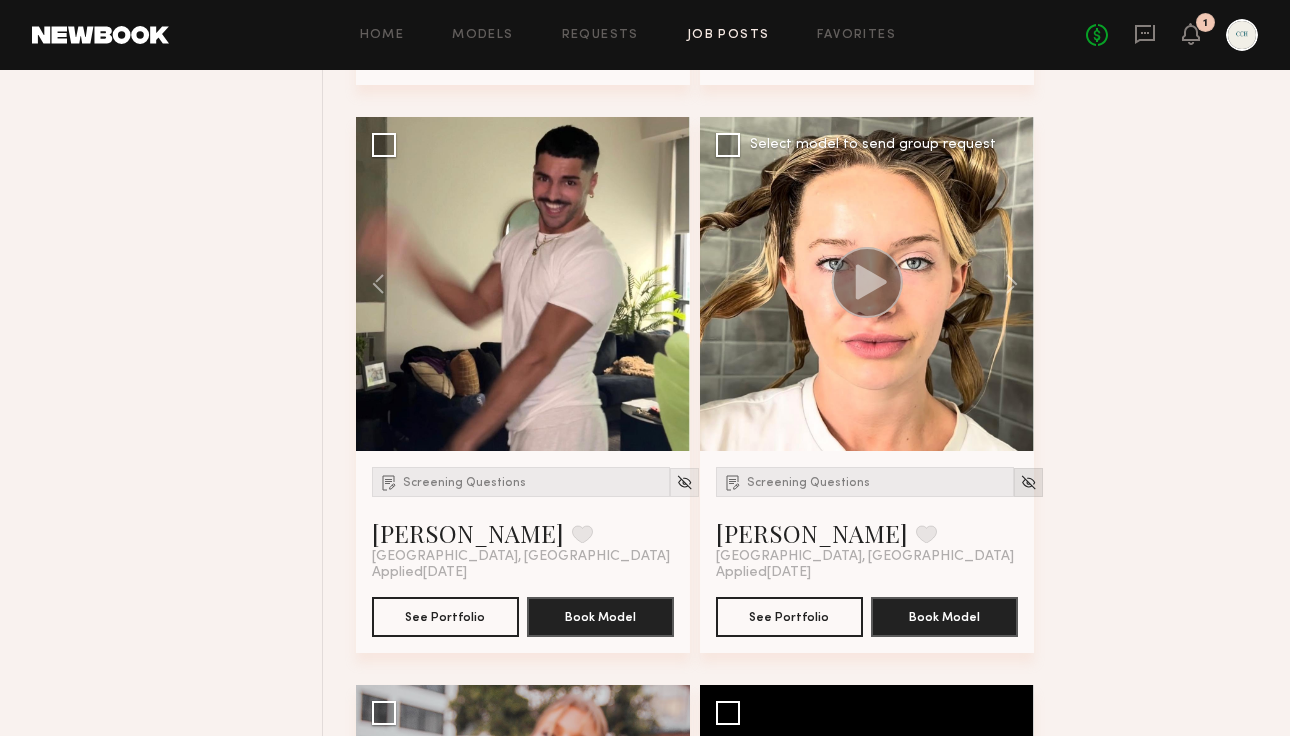 click 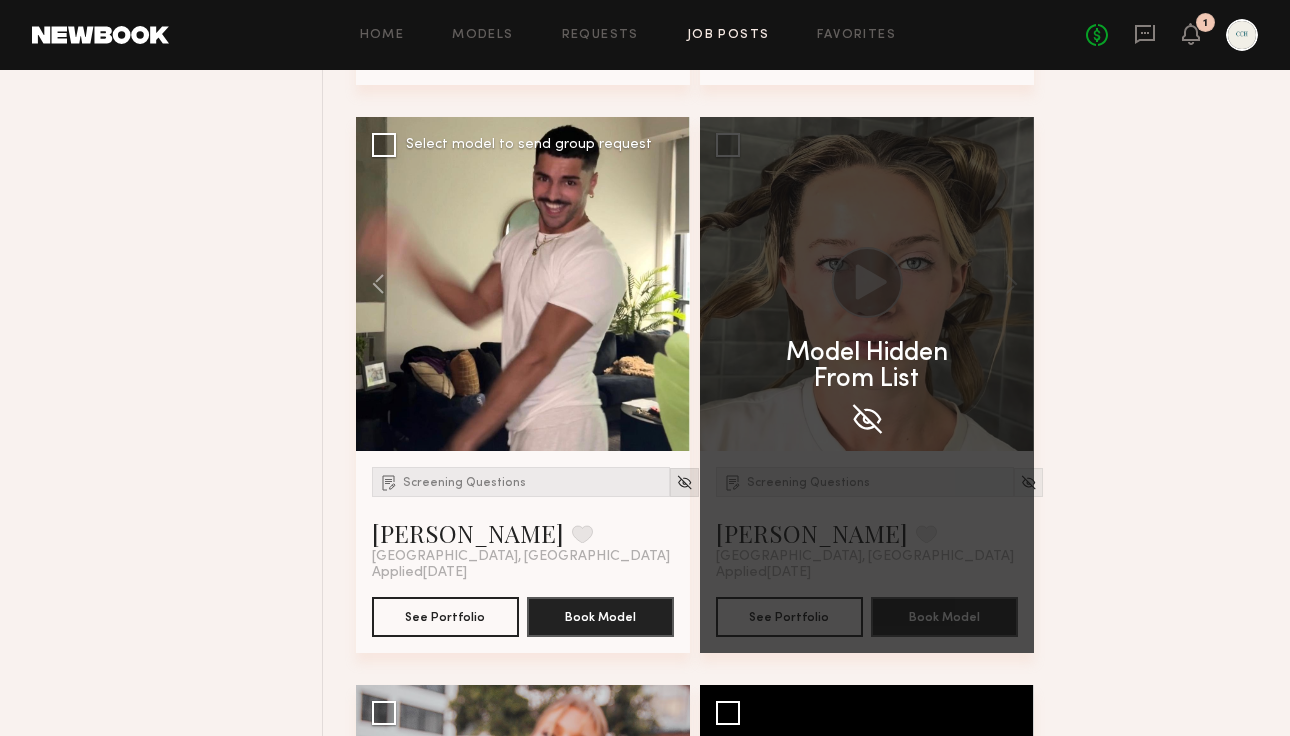 click 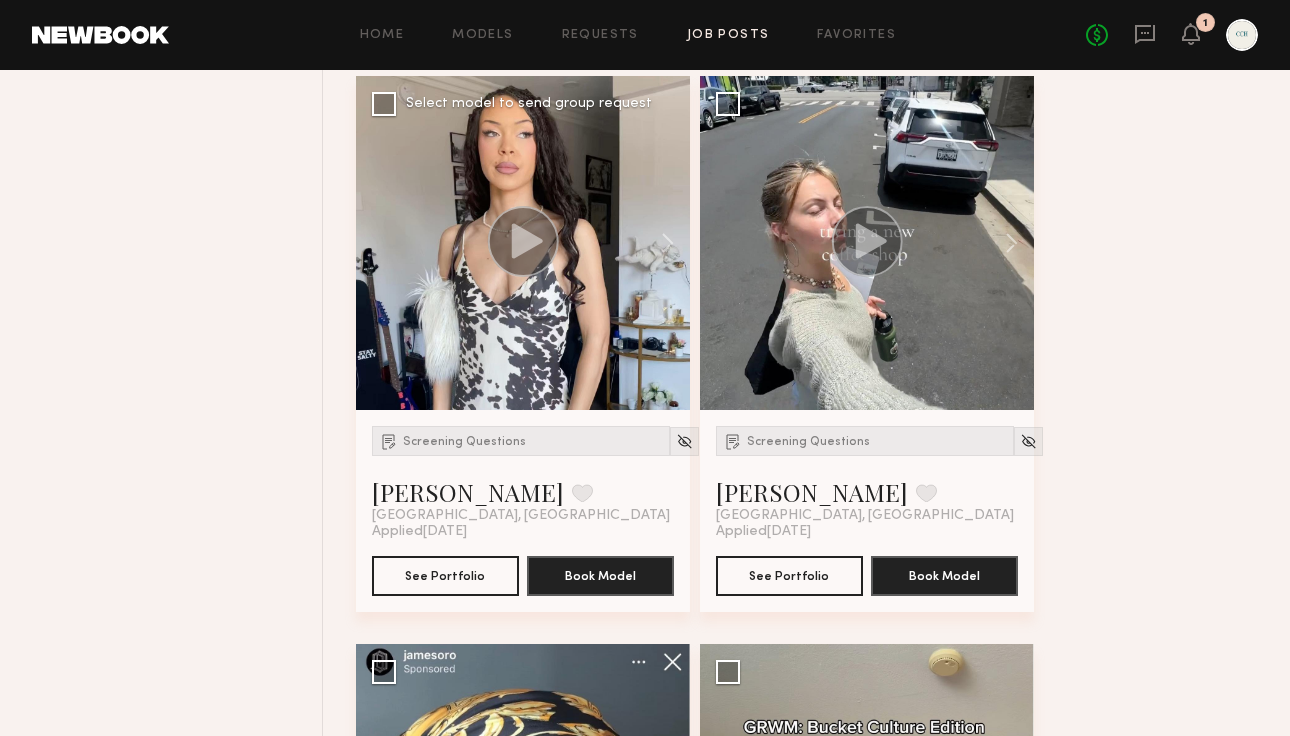 scroll, scrollTop: 4808, scrollLeft: 0, axis: vertical 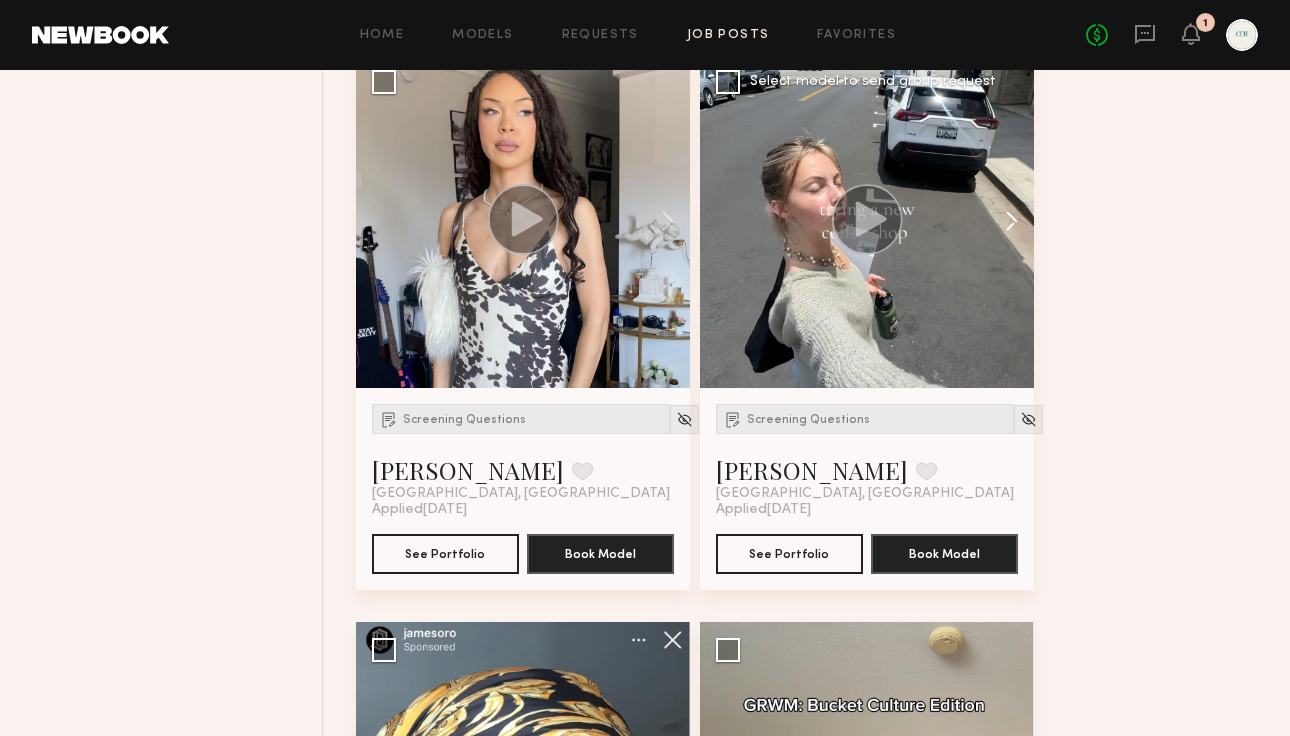 click 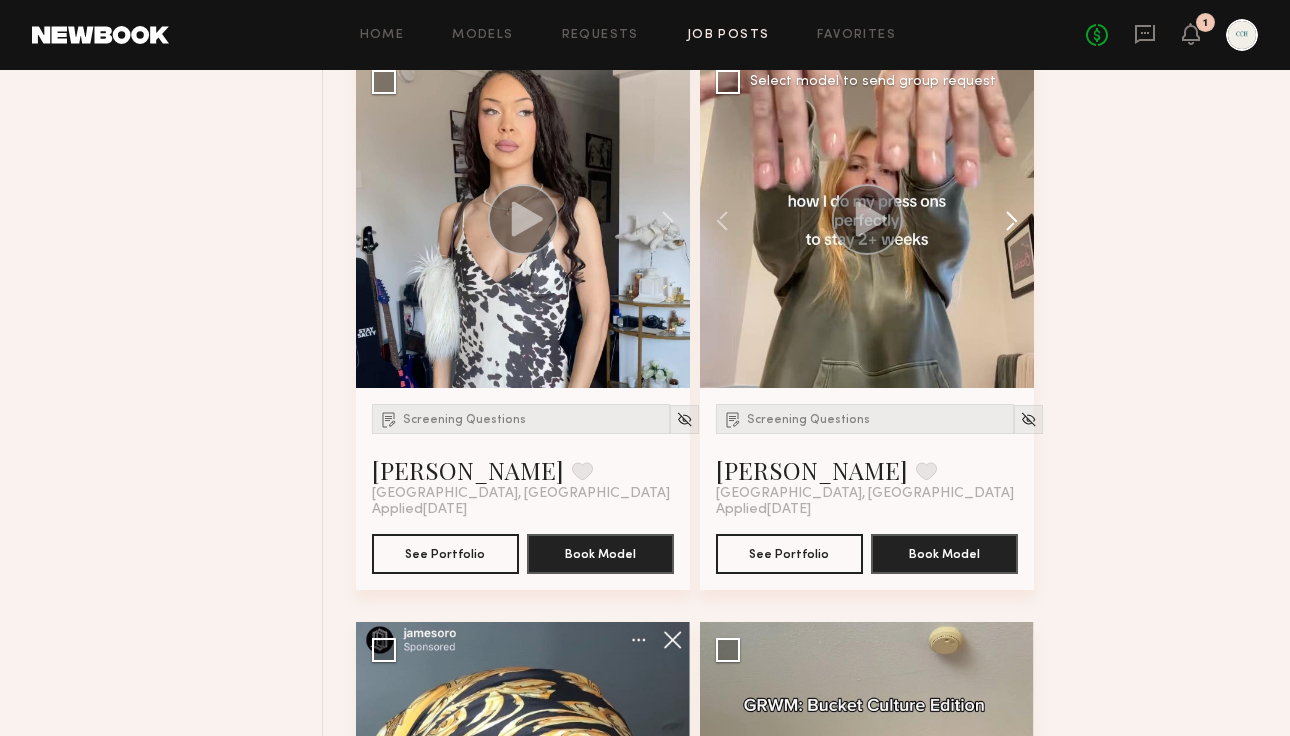 click 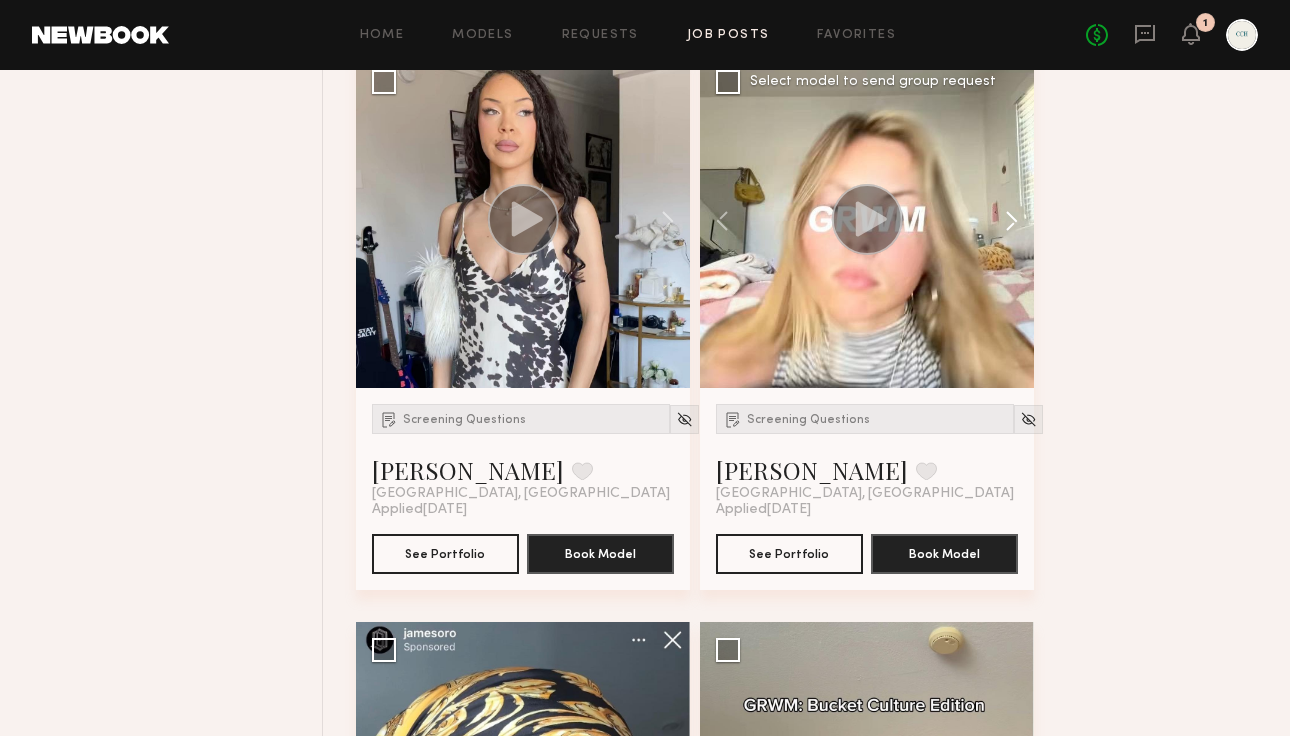 click 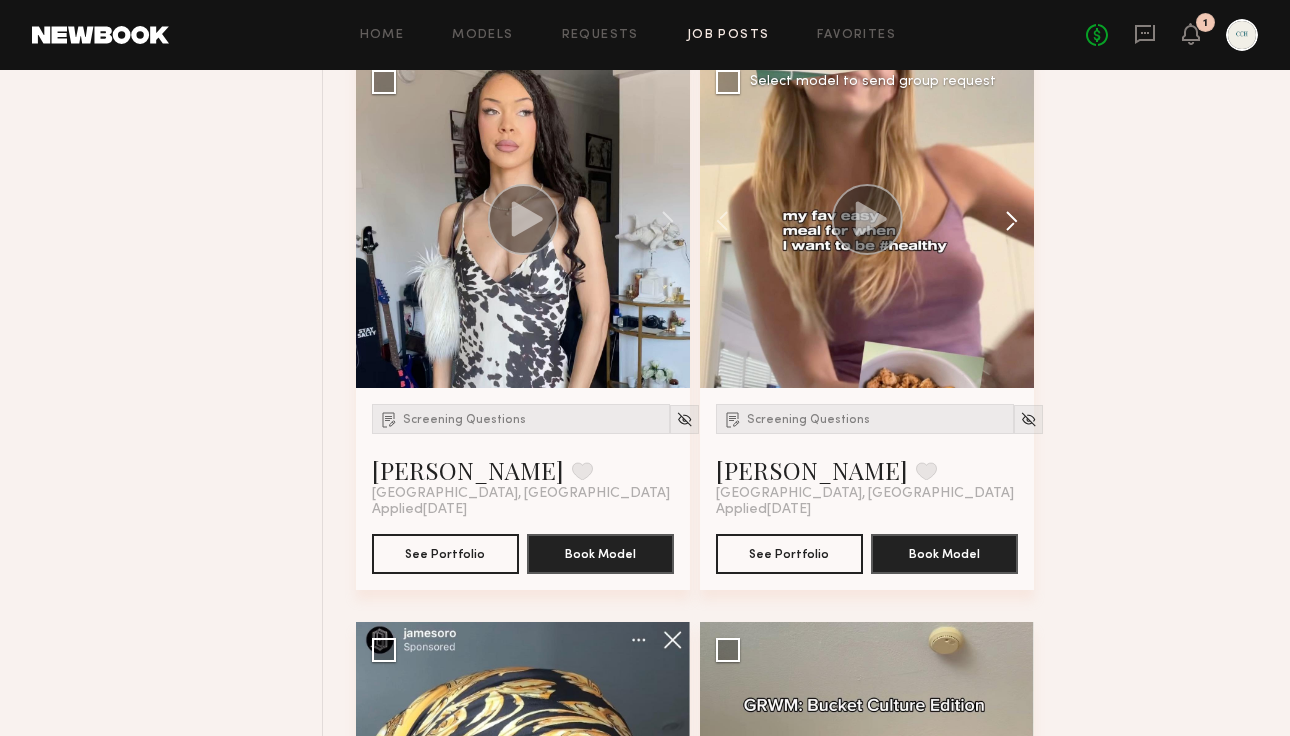 click 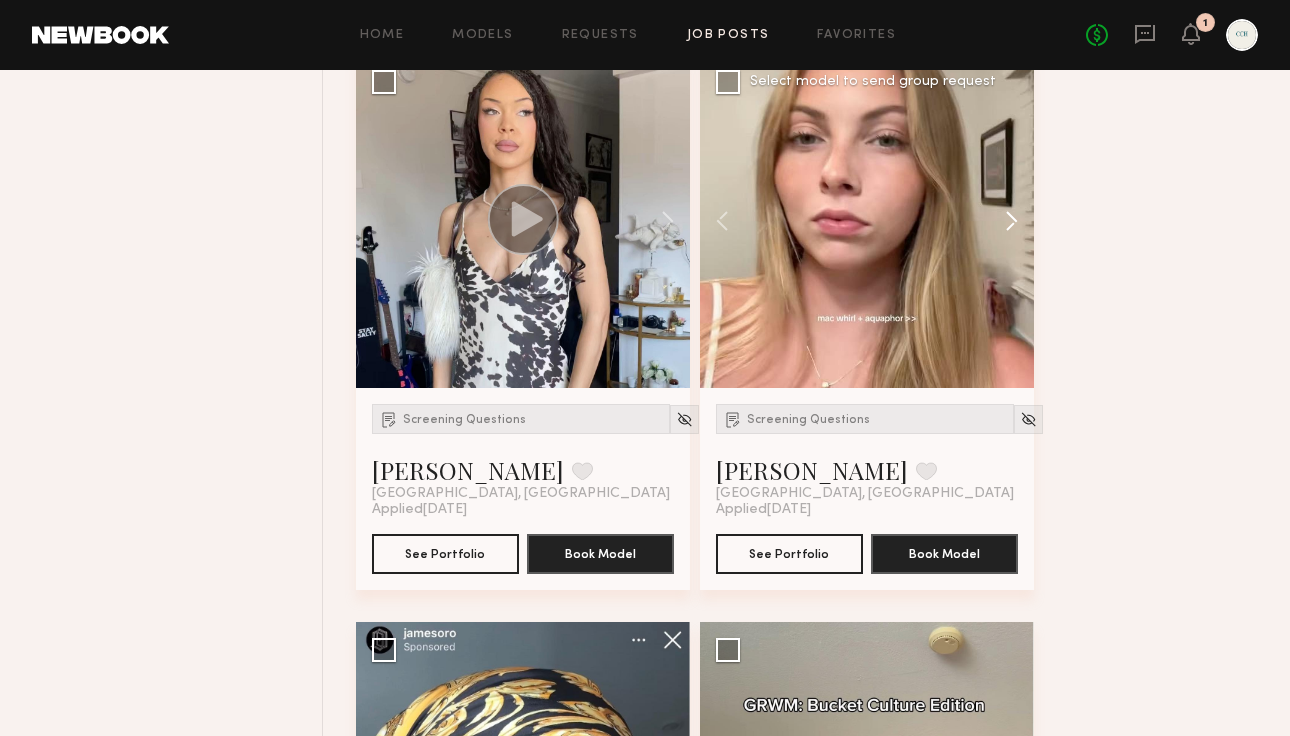 click 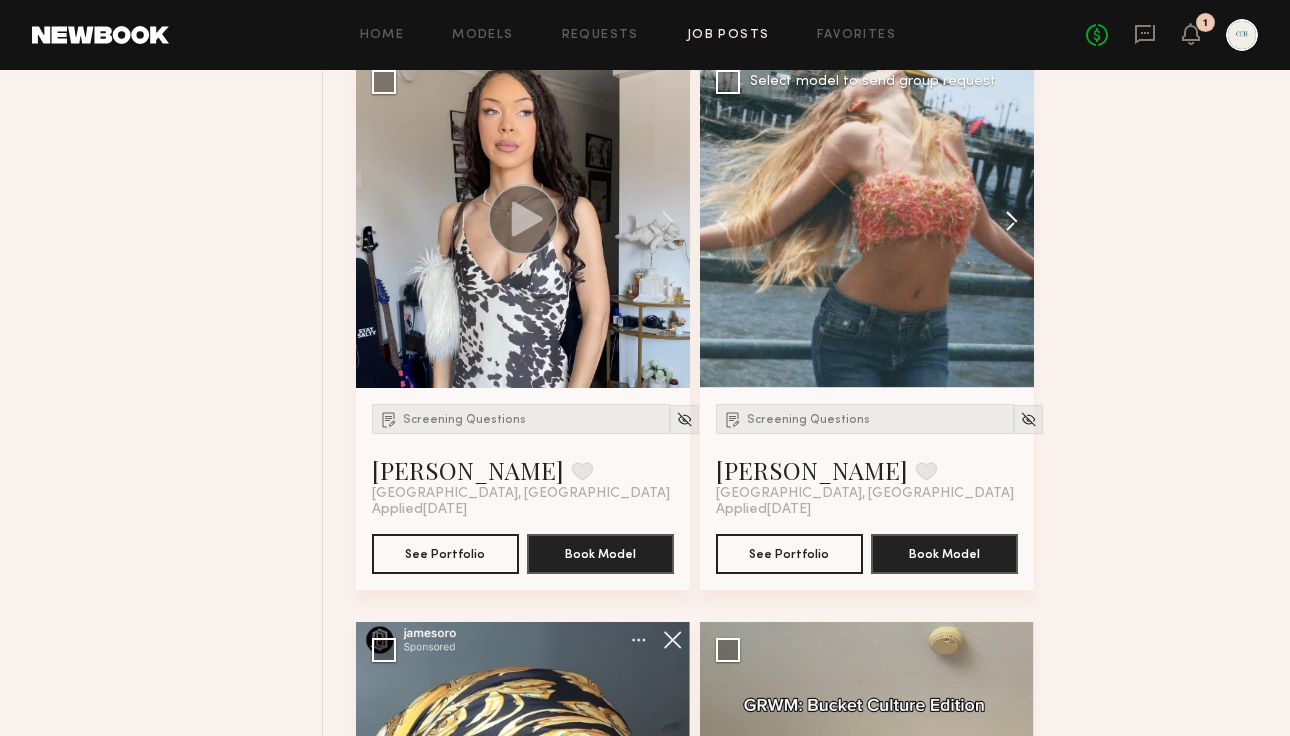 click 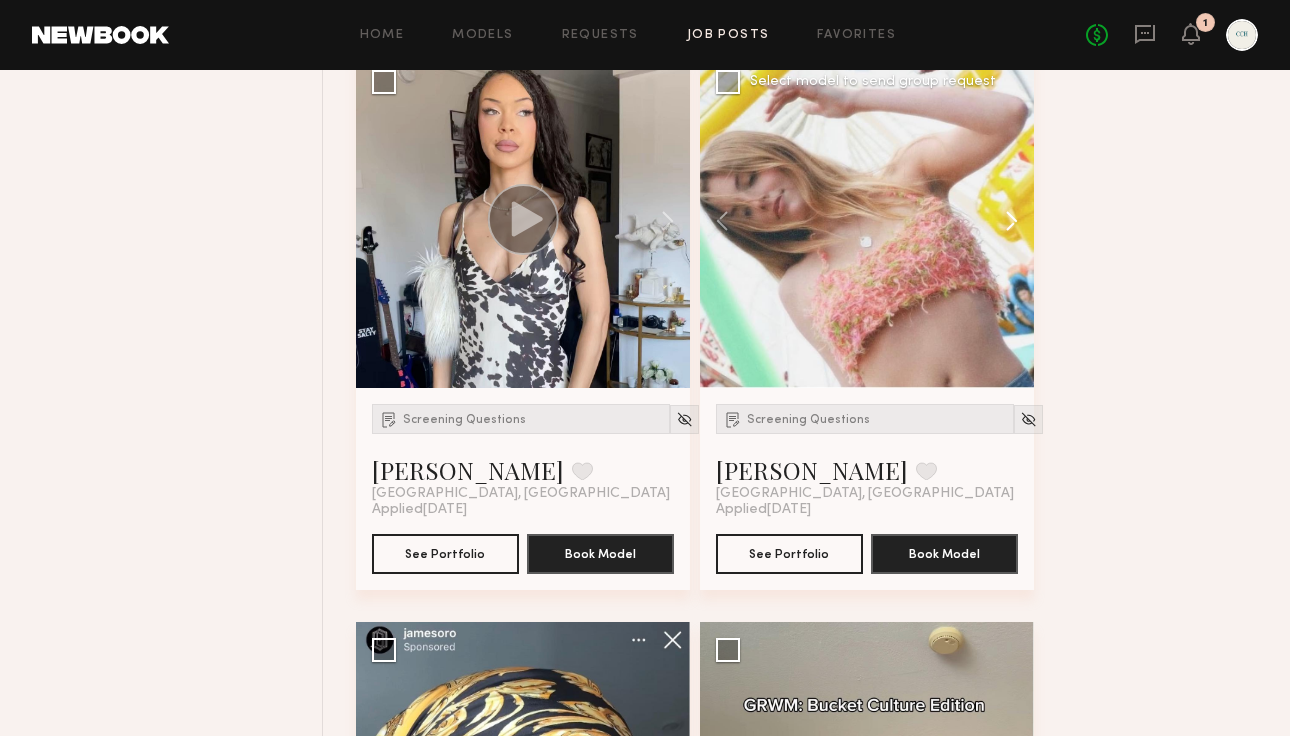 click 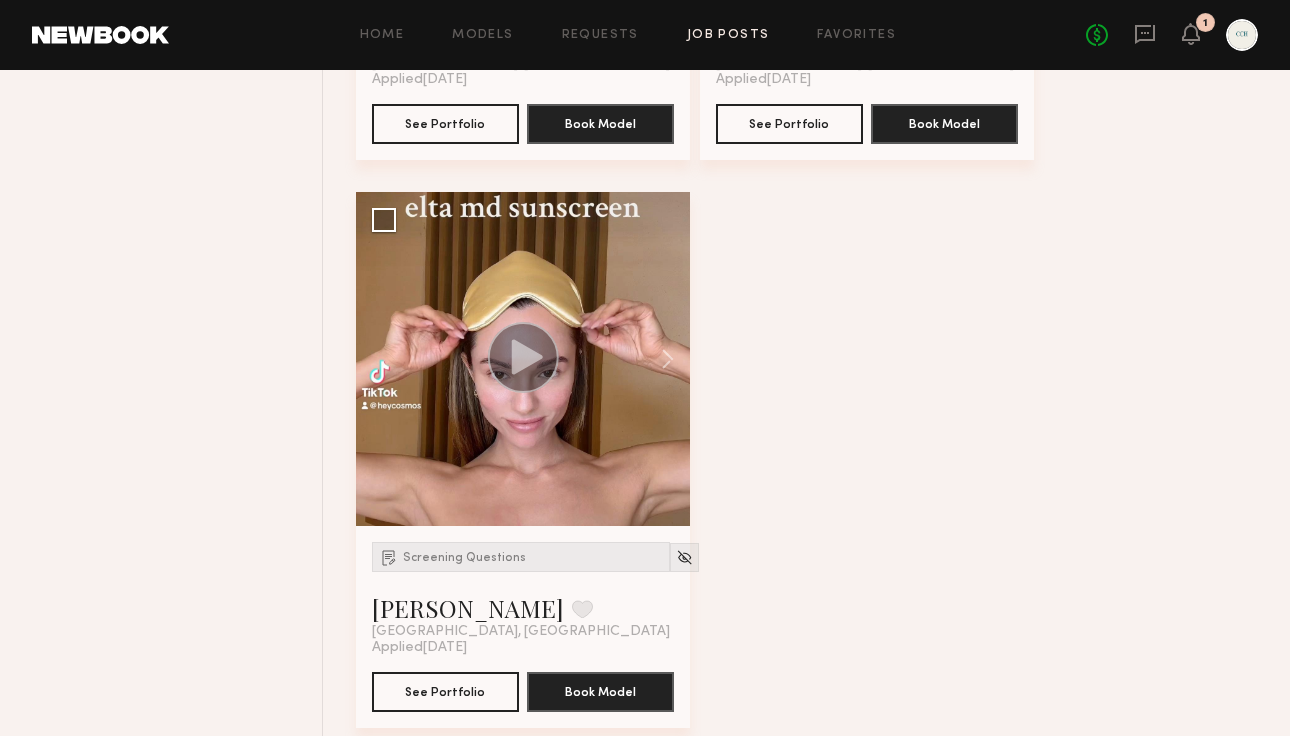 scroll, scrollTop: 6417, scrollLeft: 0, axis: vertical 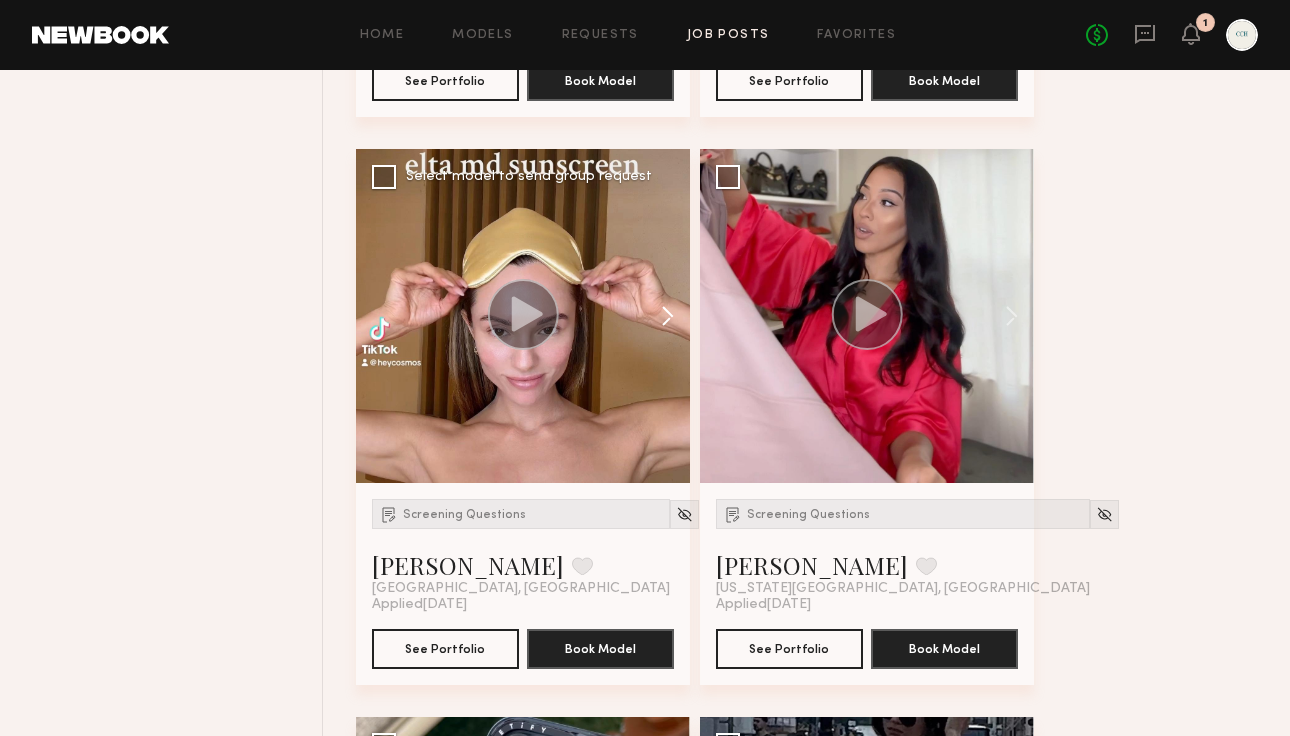 click 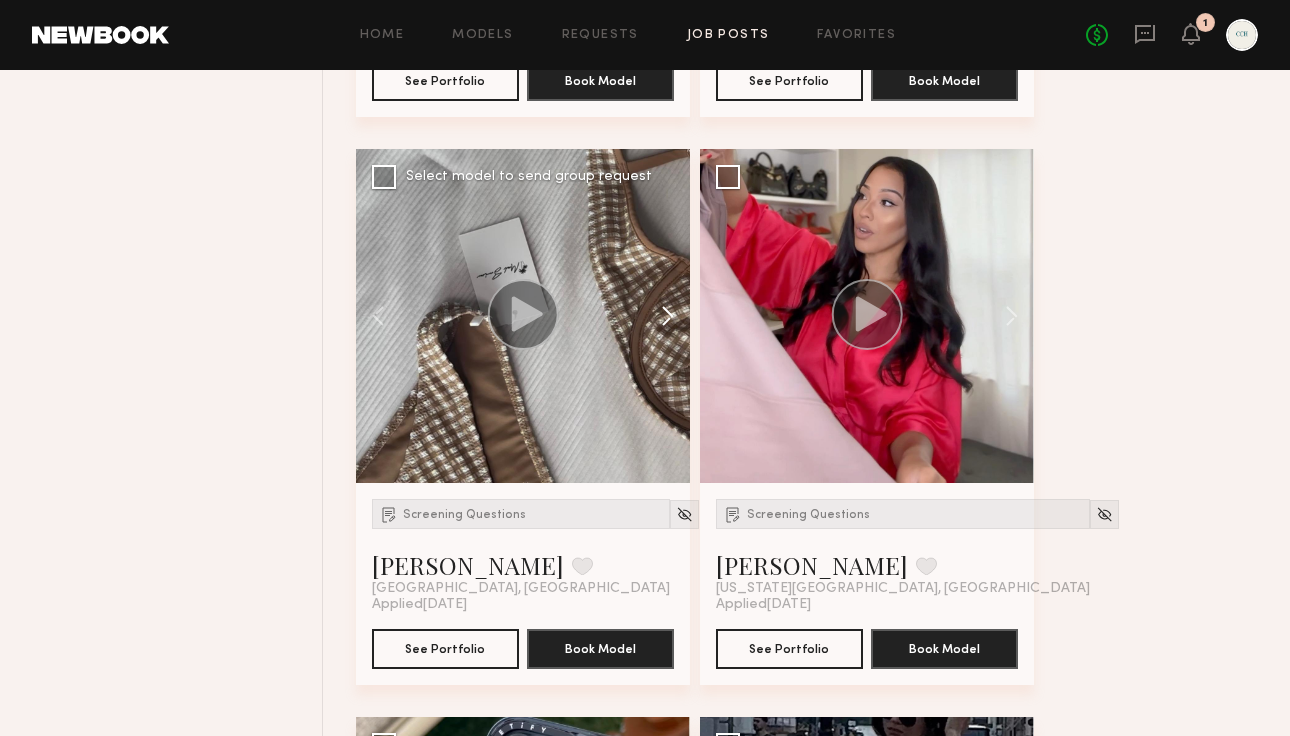 click 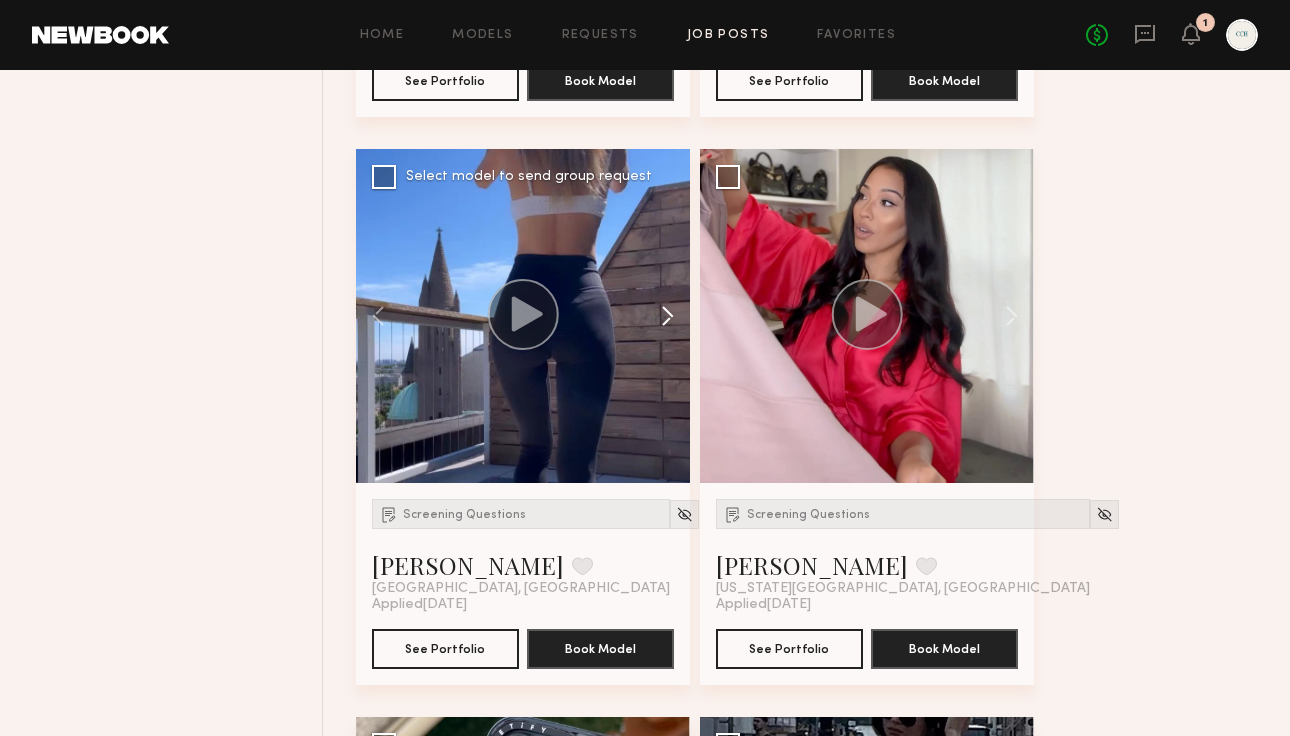 click 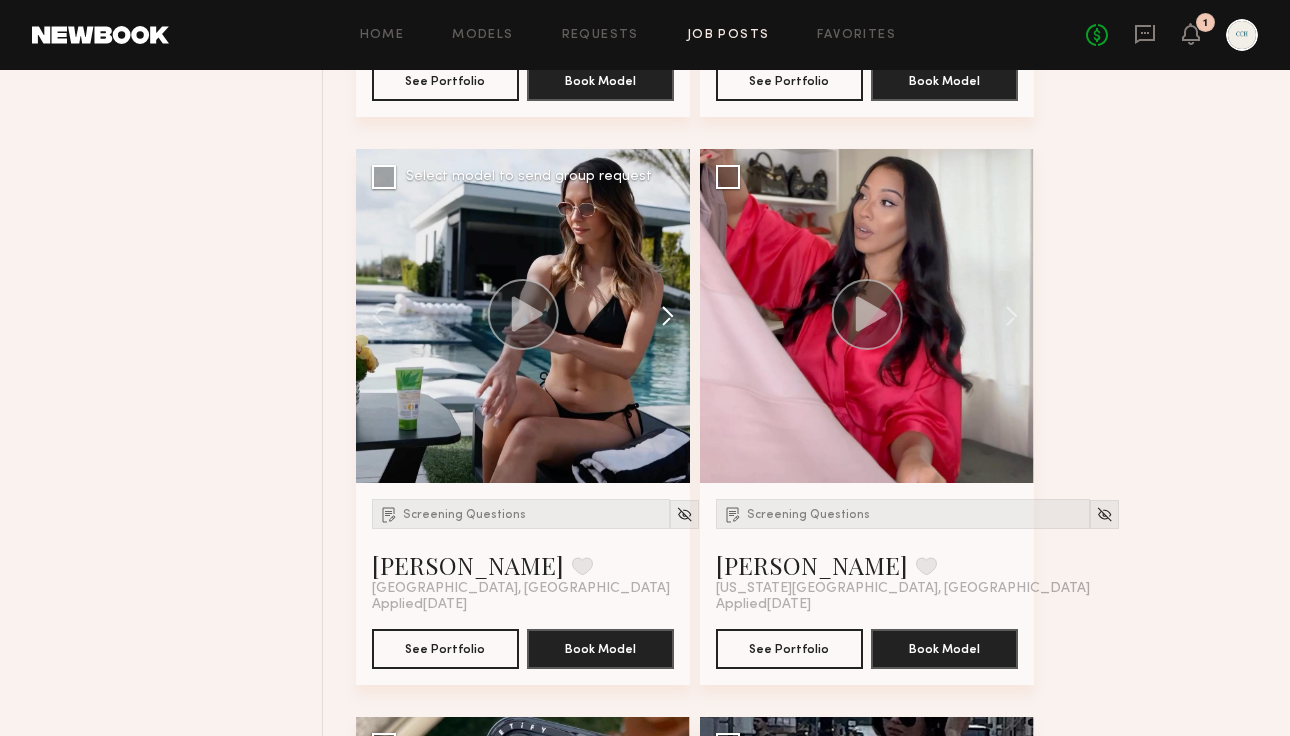 click 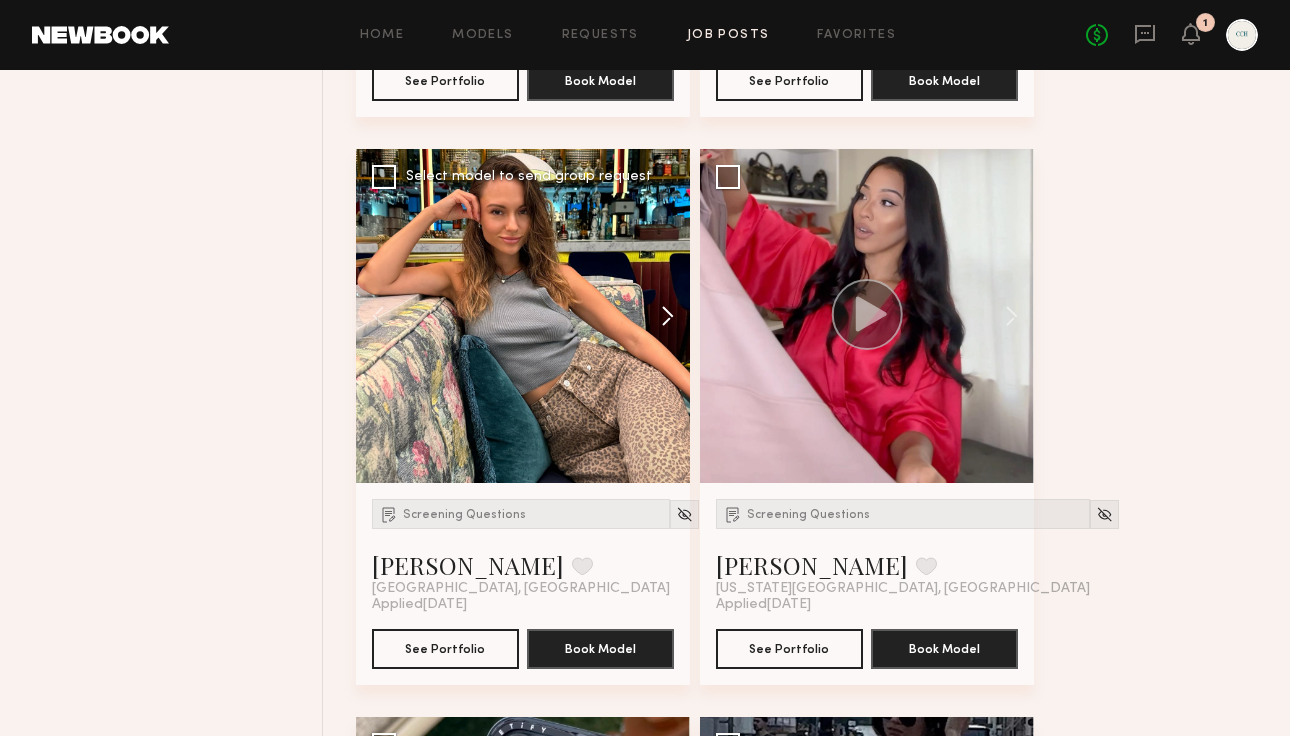 click 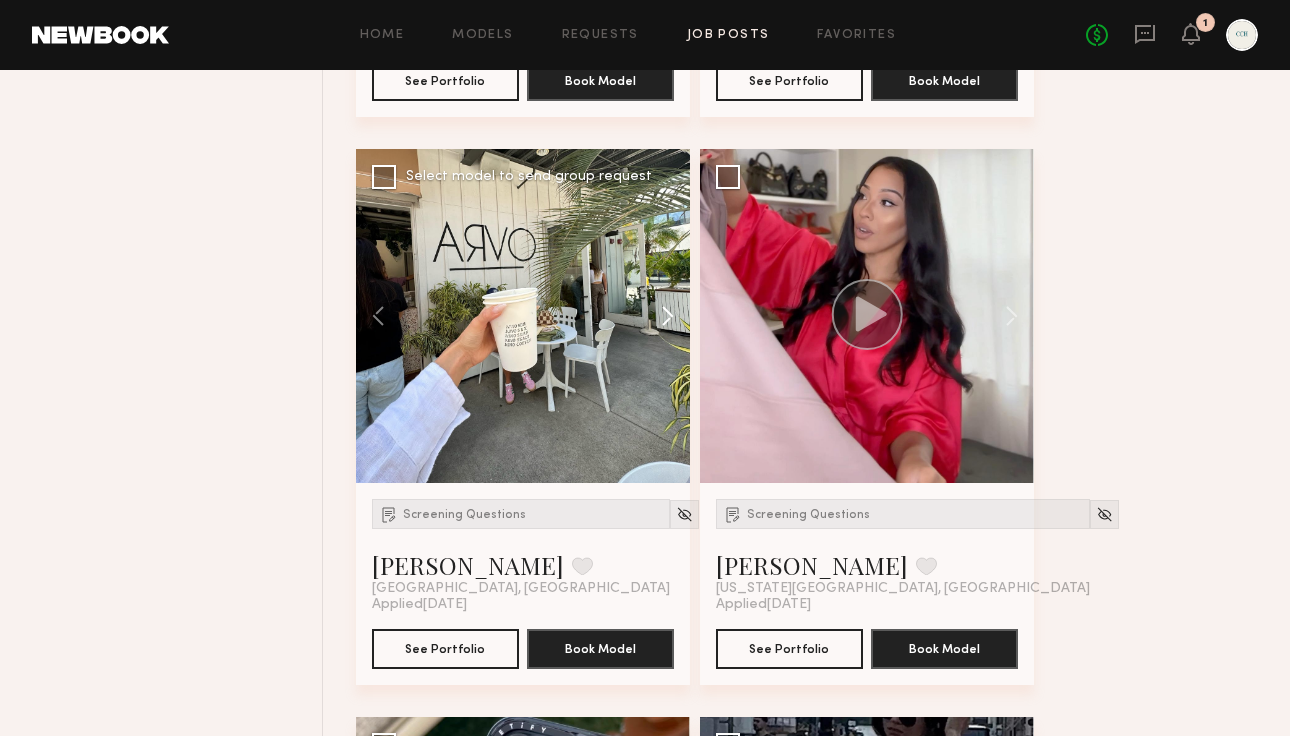 click 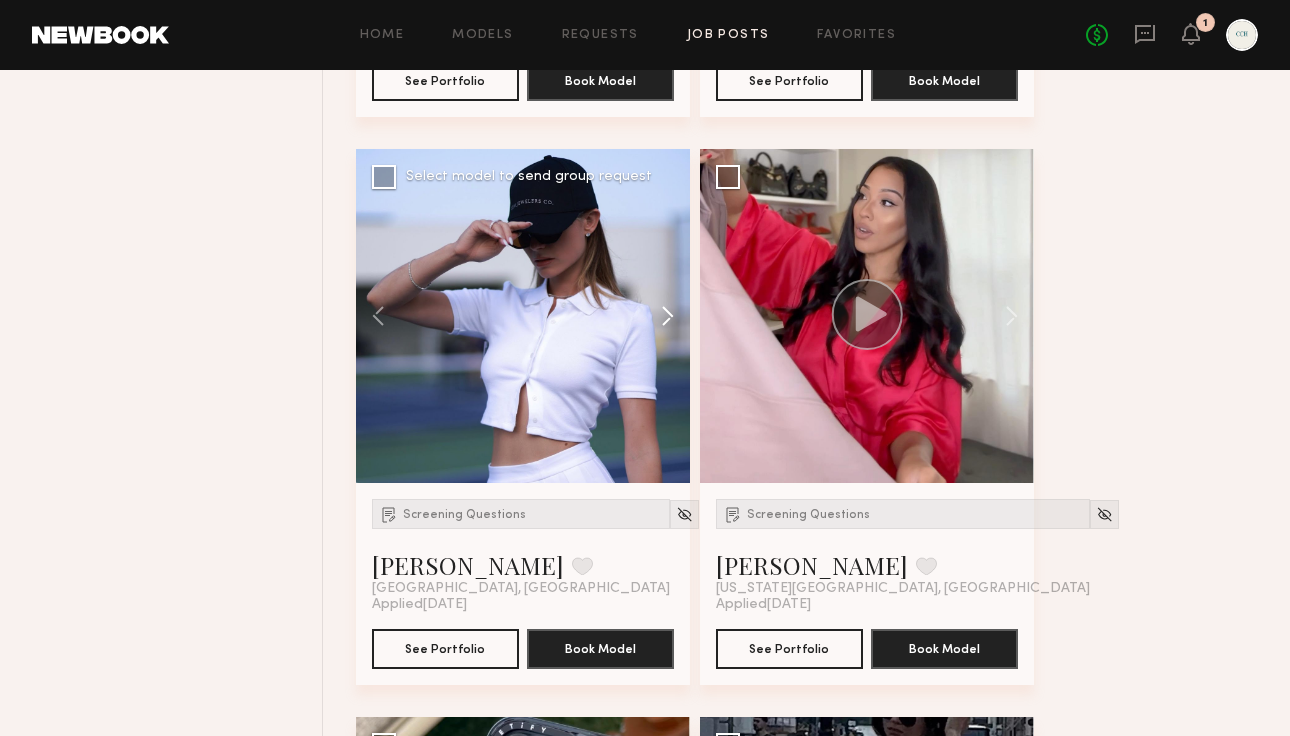 click 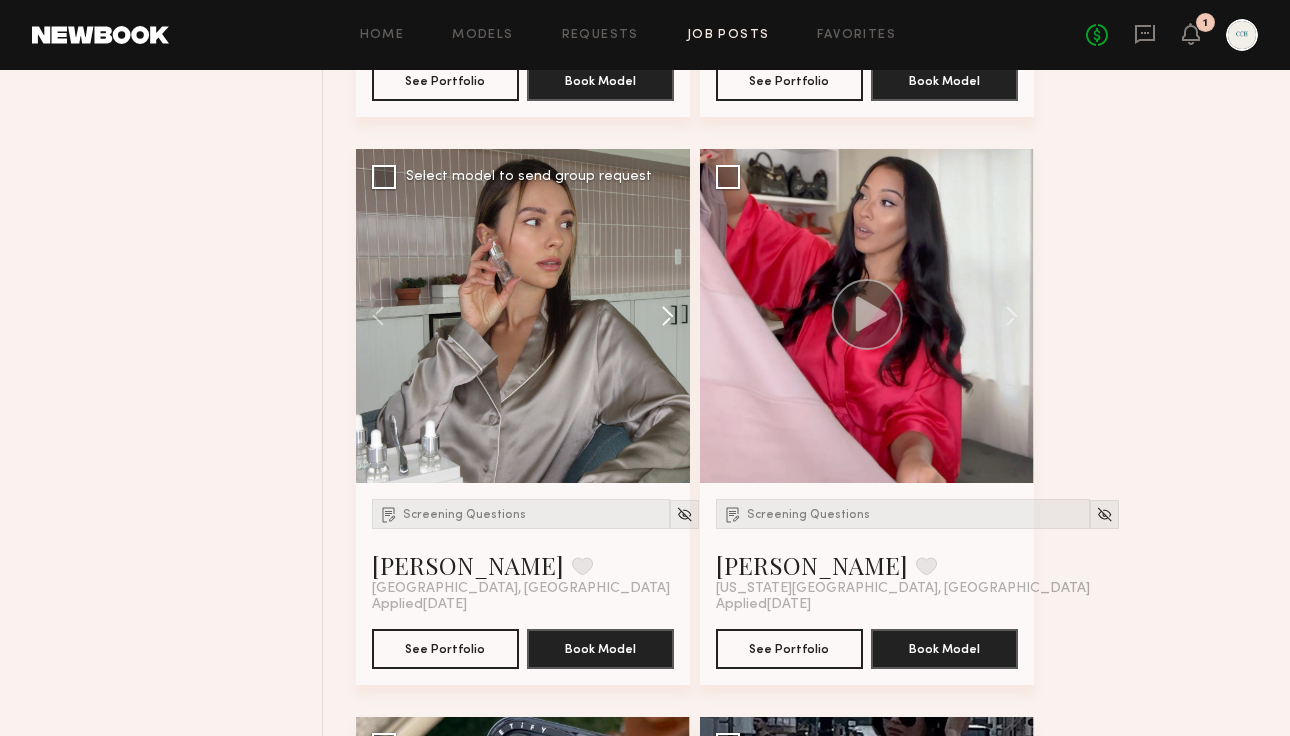 click 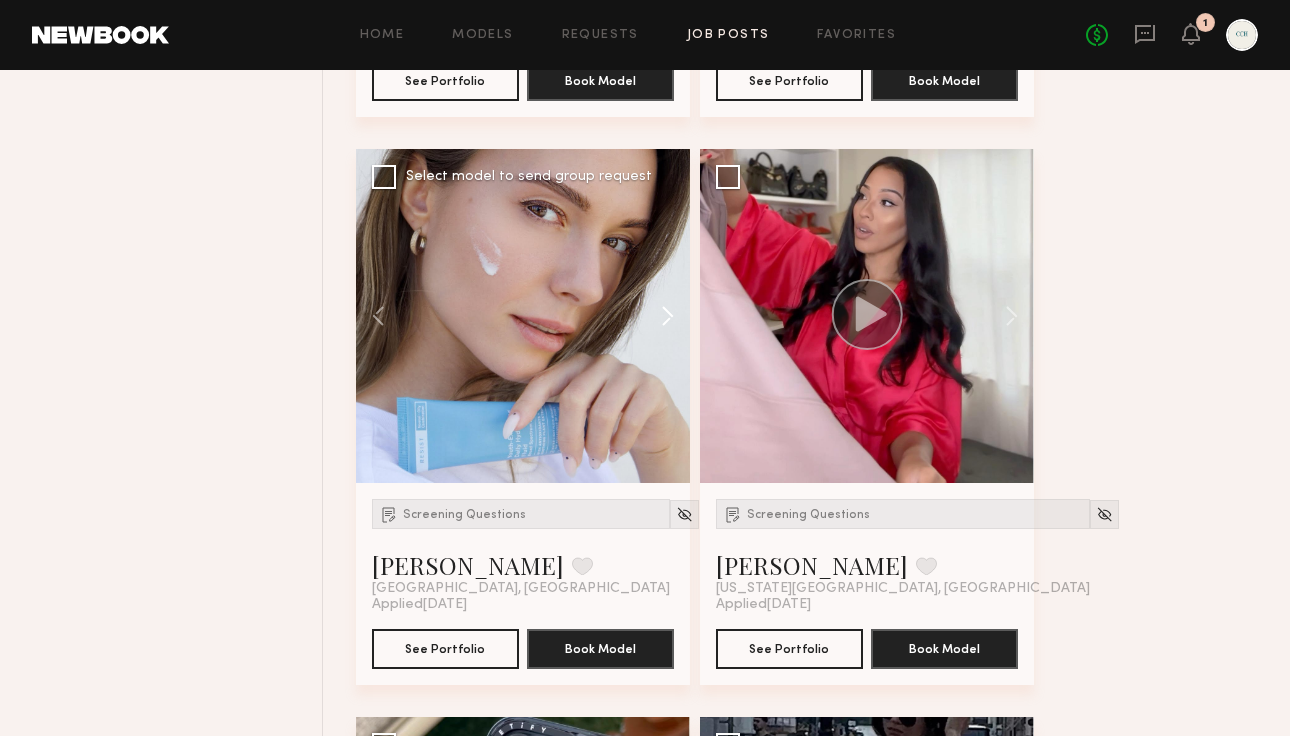 click 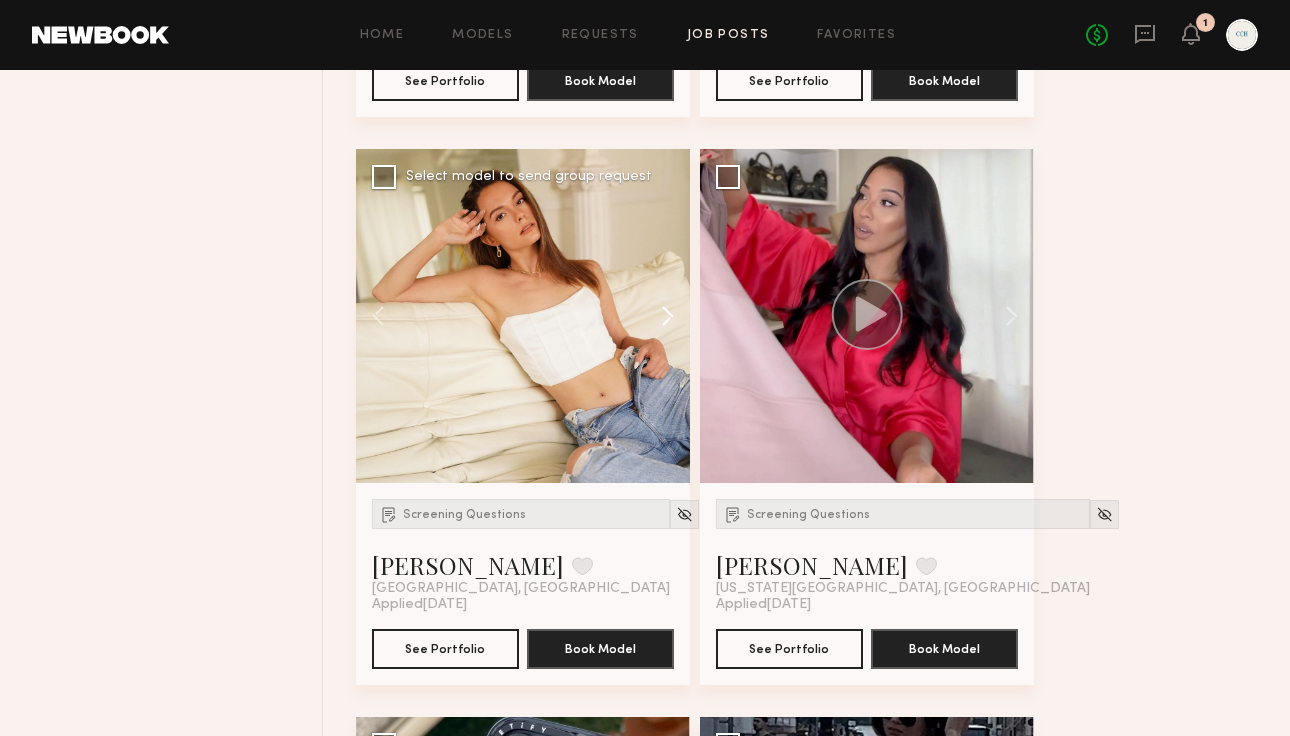 click 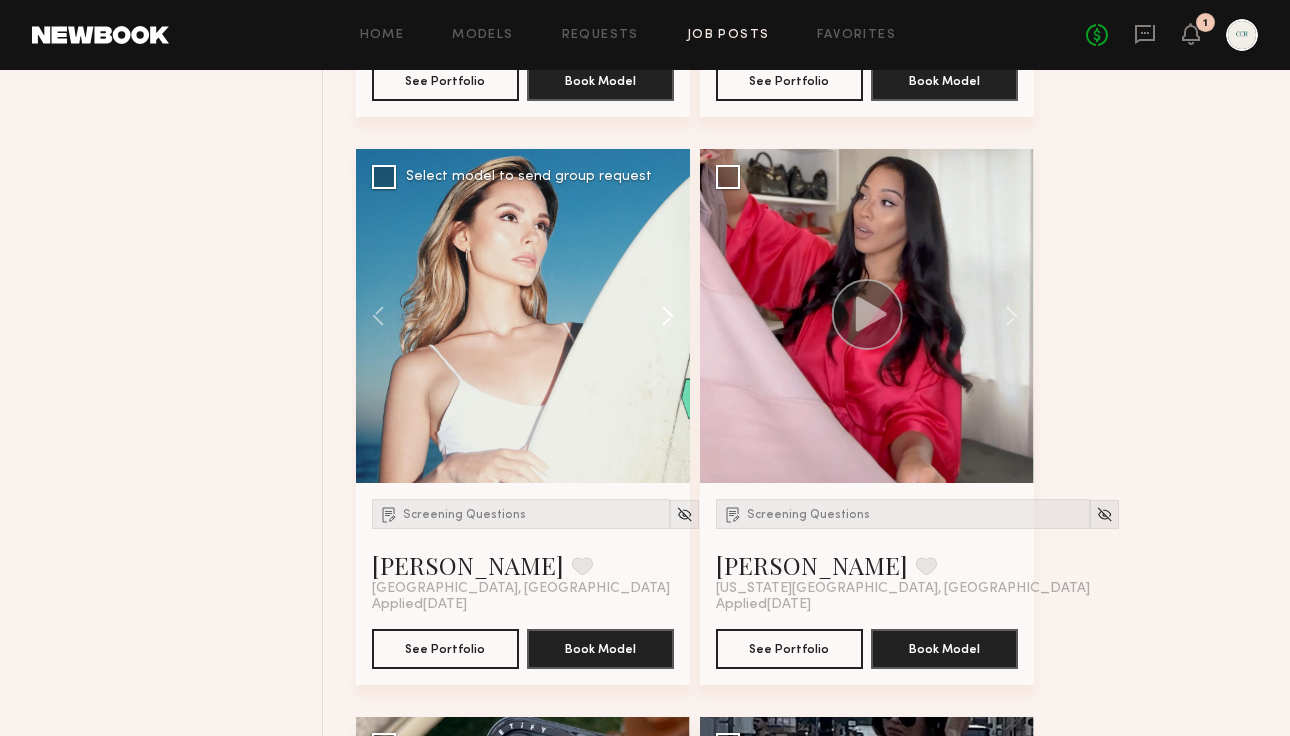 click 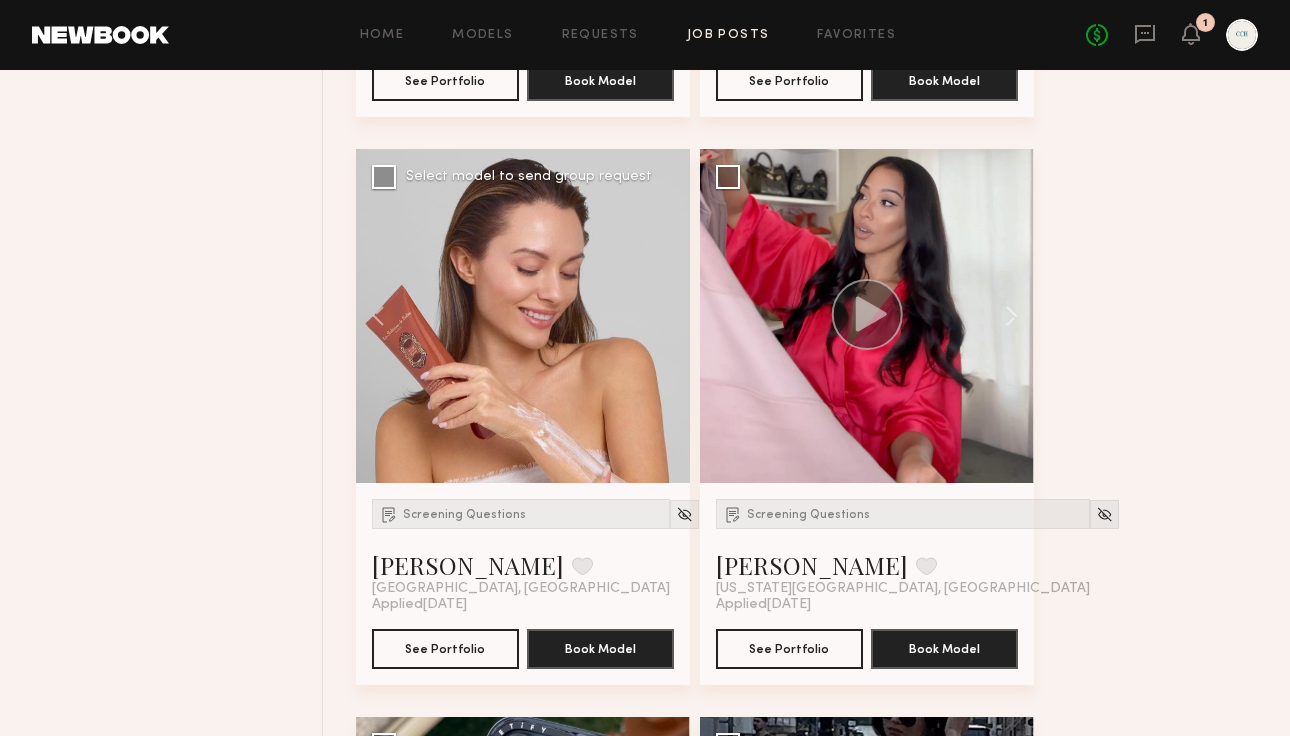 click 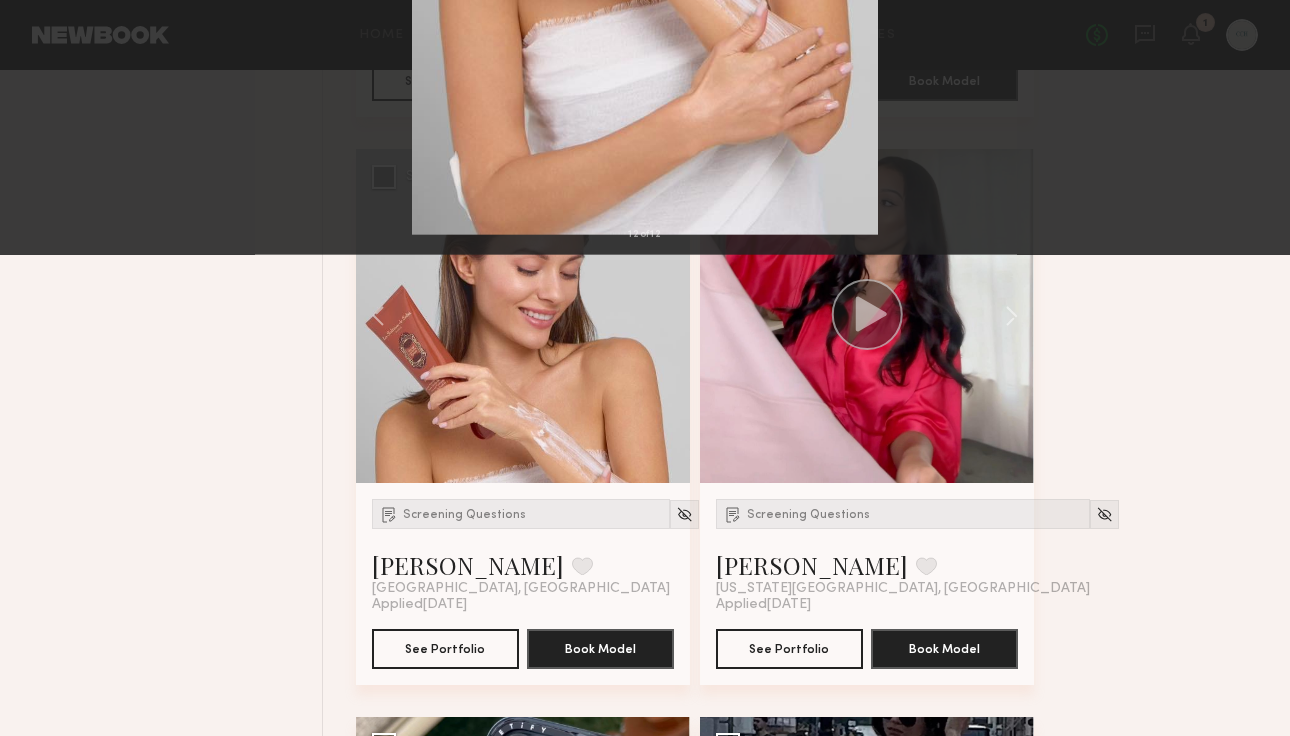 click at bounding box center (46, 48) 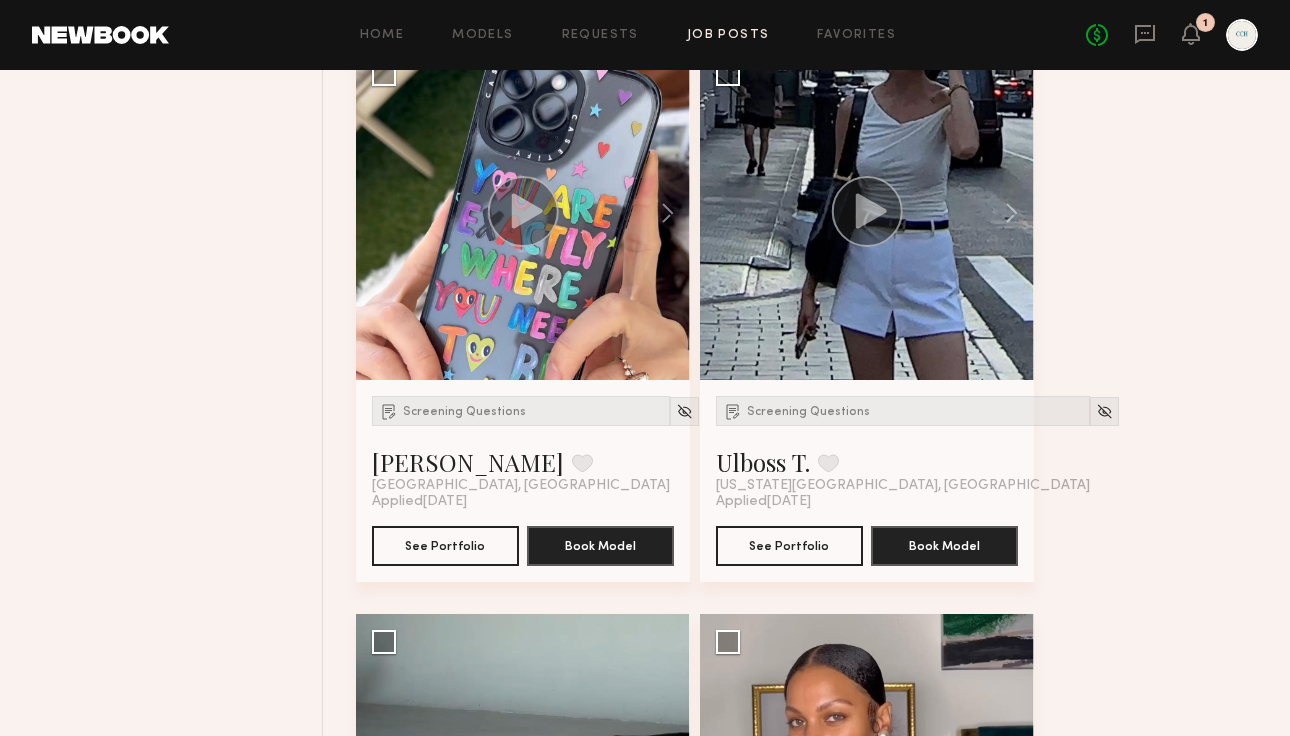 scroll, scrollTop: 7090, scrollLeft: 0, axis: vertical 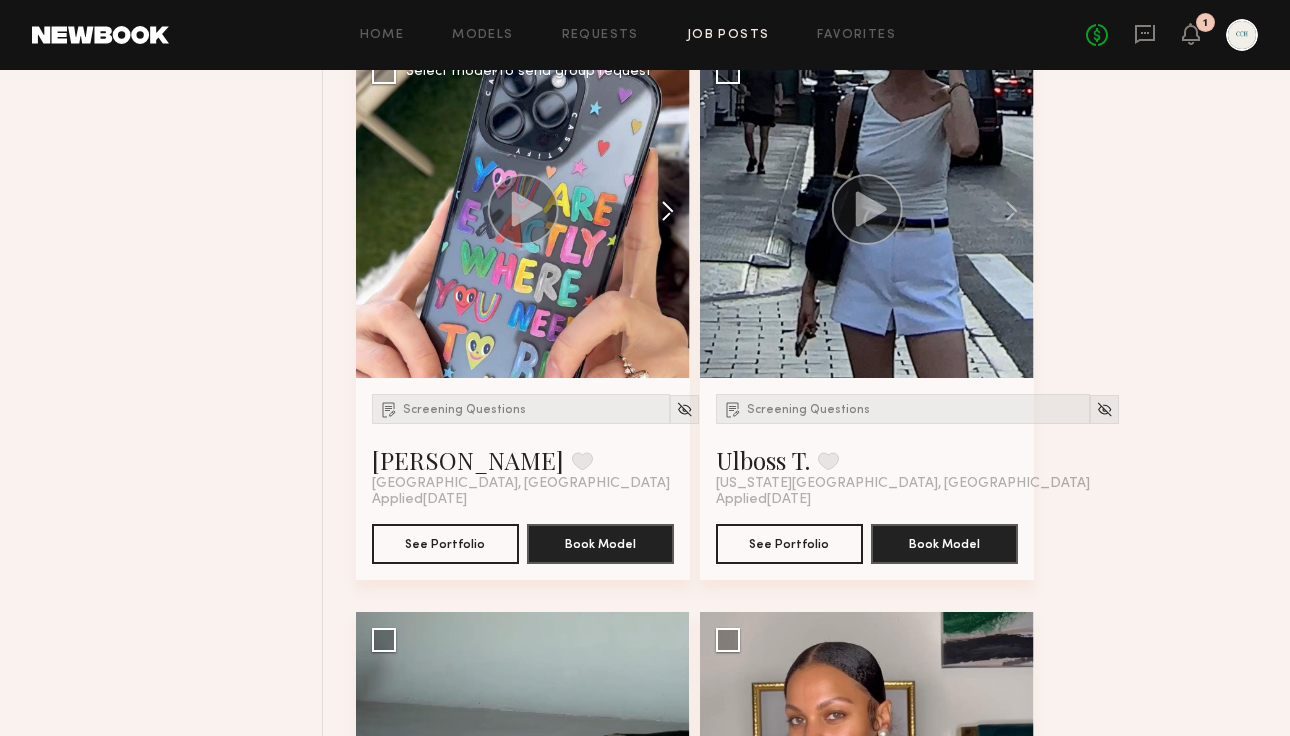 click 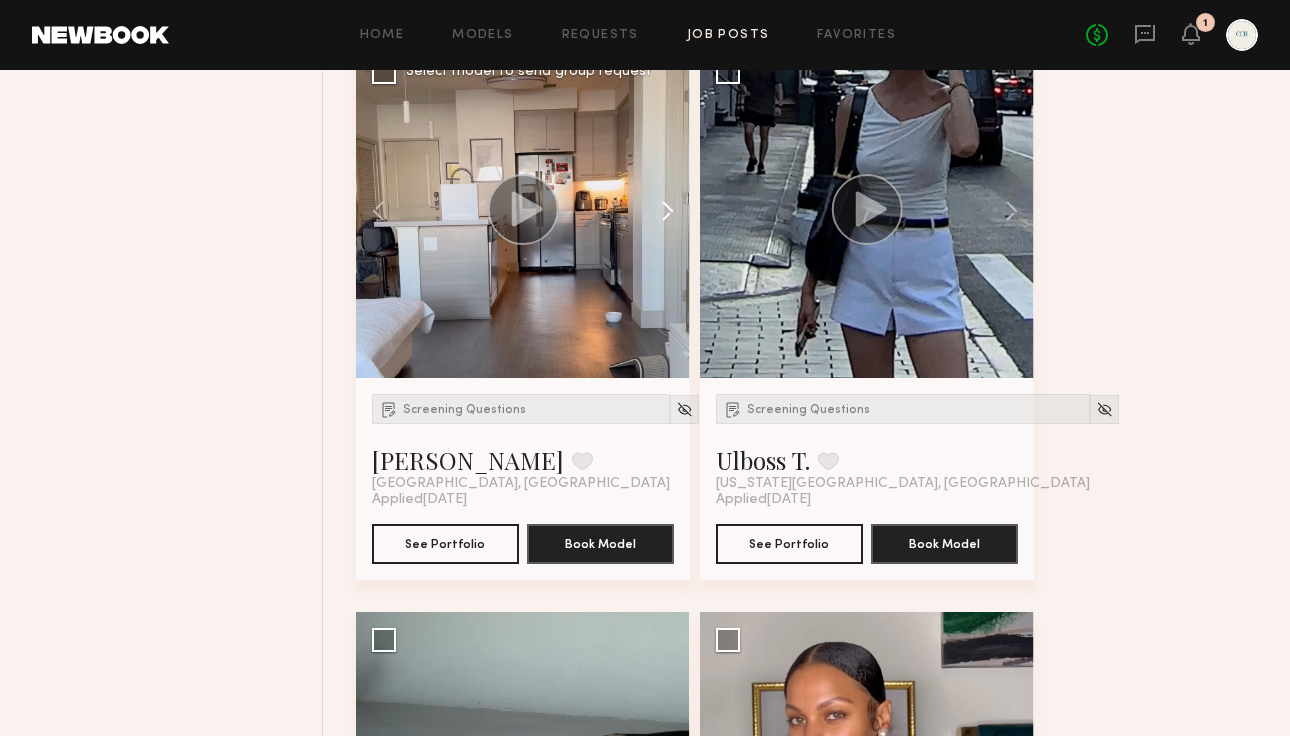 click 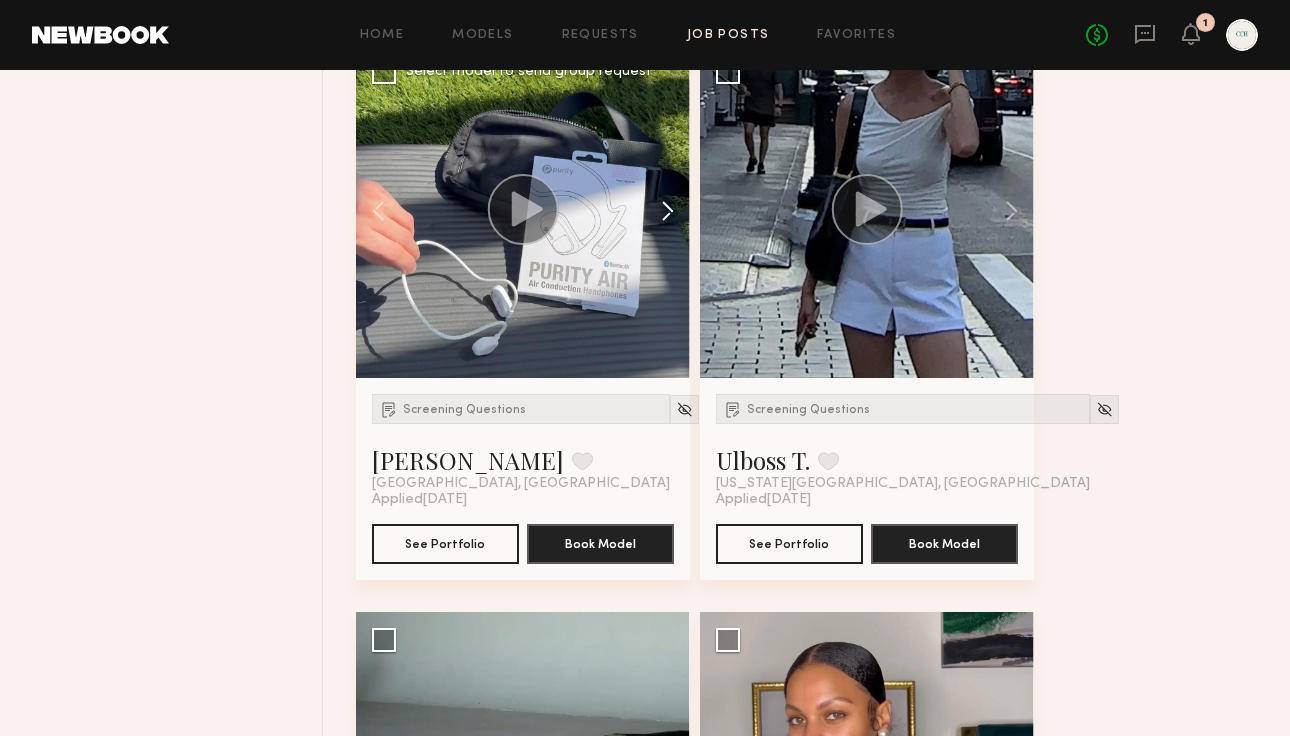 click 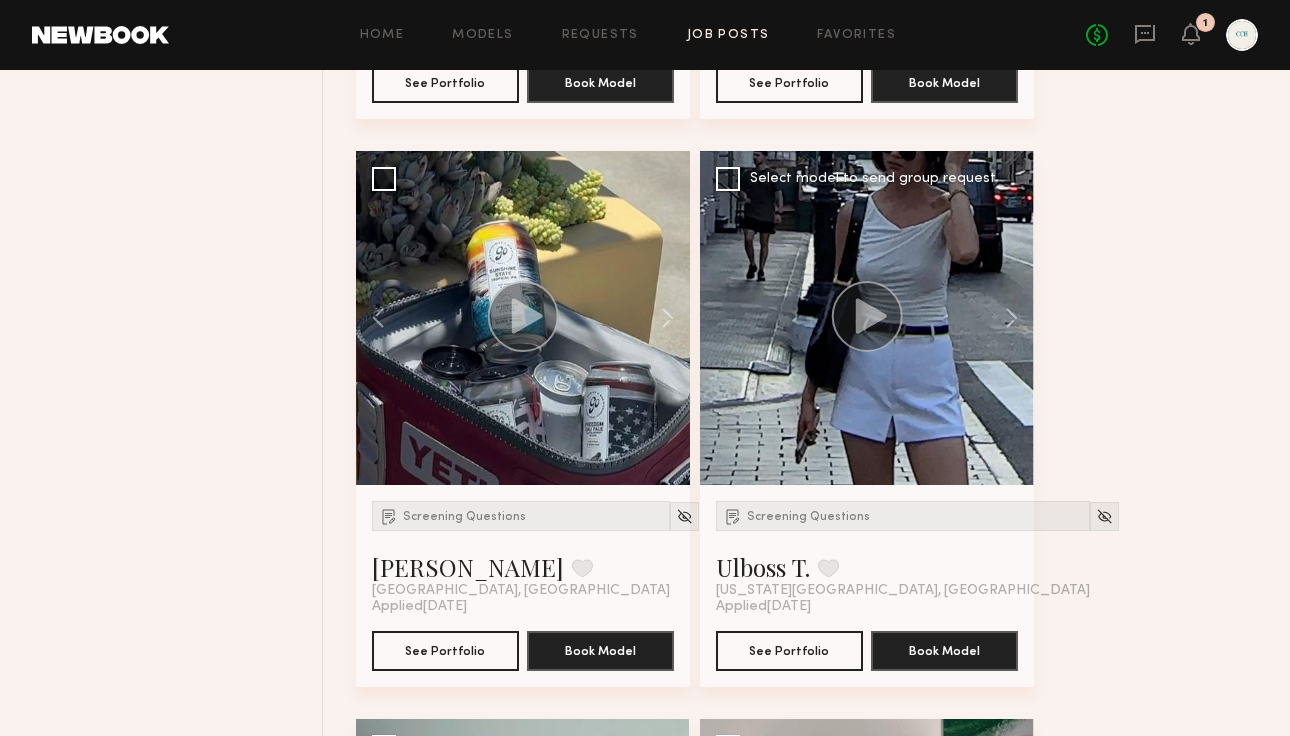 scroll, scrollTop: 6956, scrollLeft: 0, axis: vertical 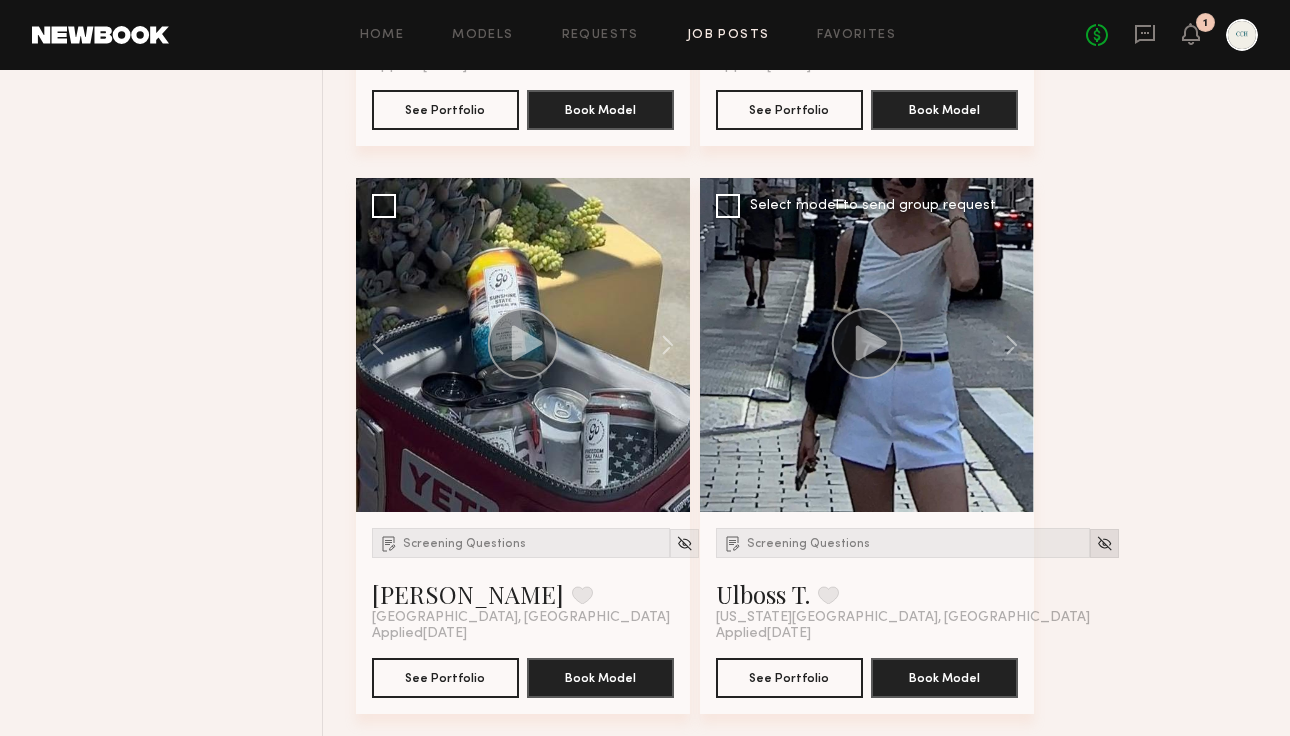 click 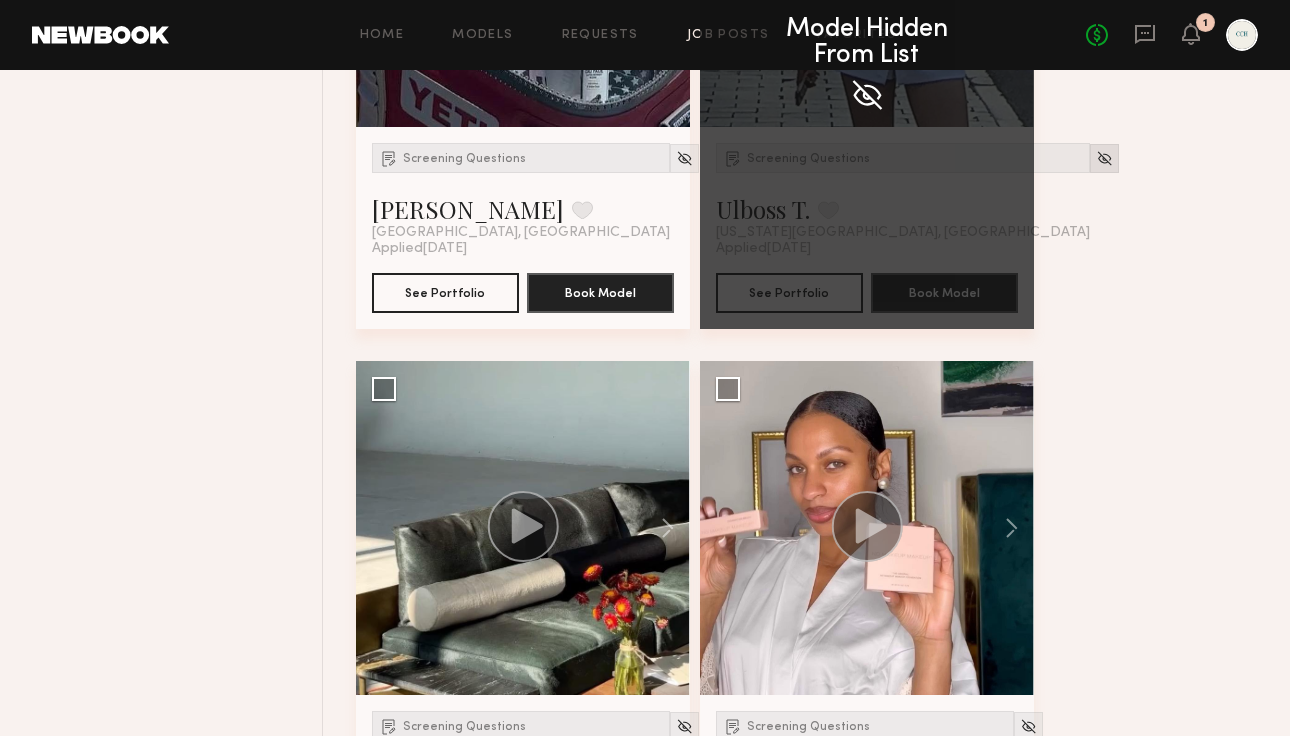 scroll, scrollTop: 7609, scrollLeft: 0, axis: vertical 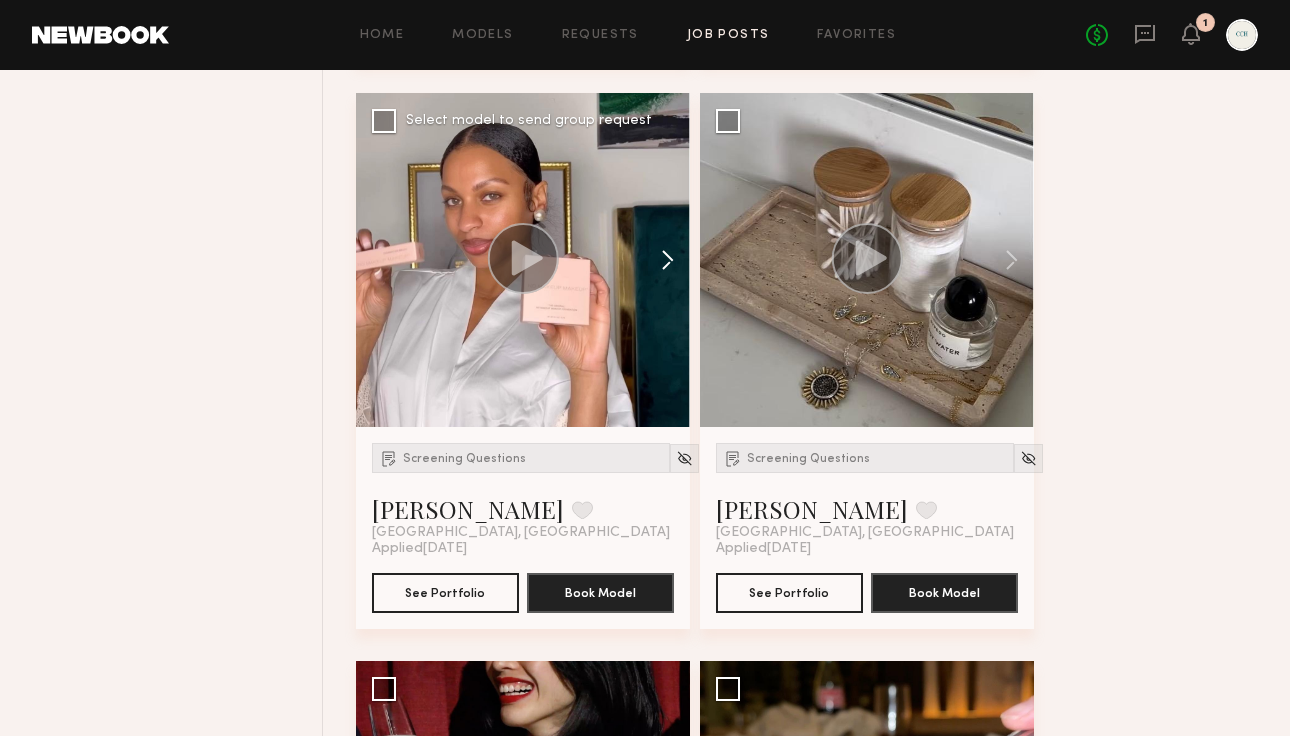 click 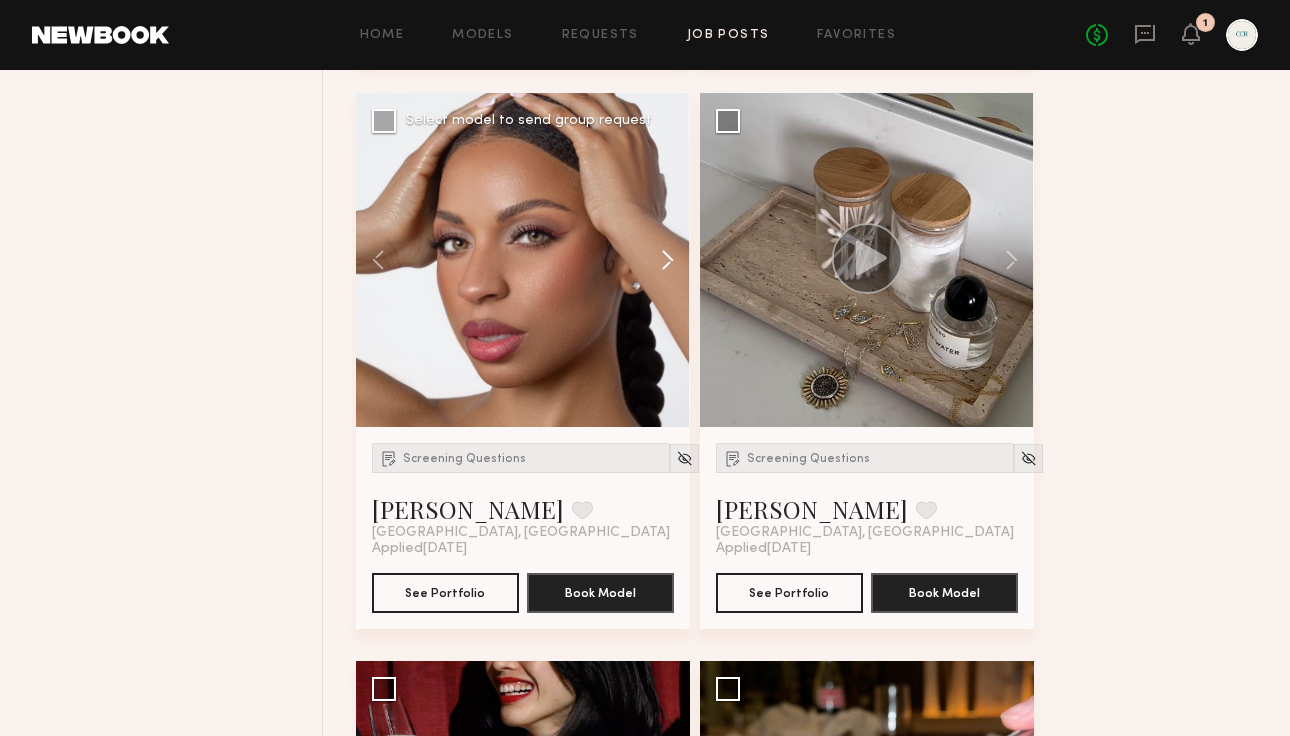click 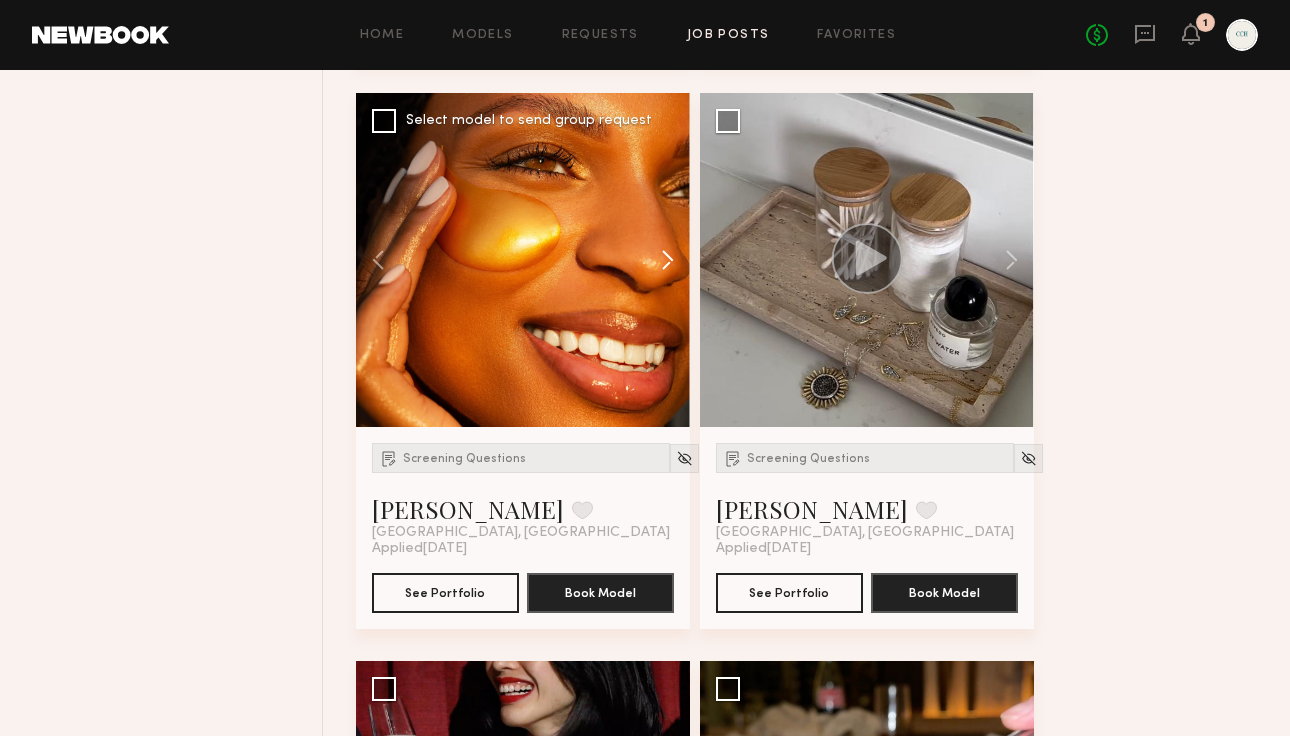 click 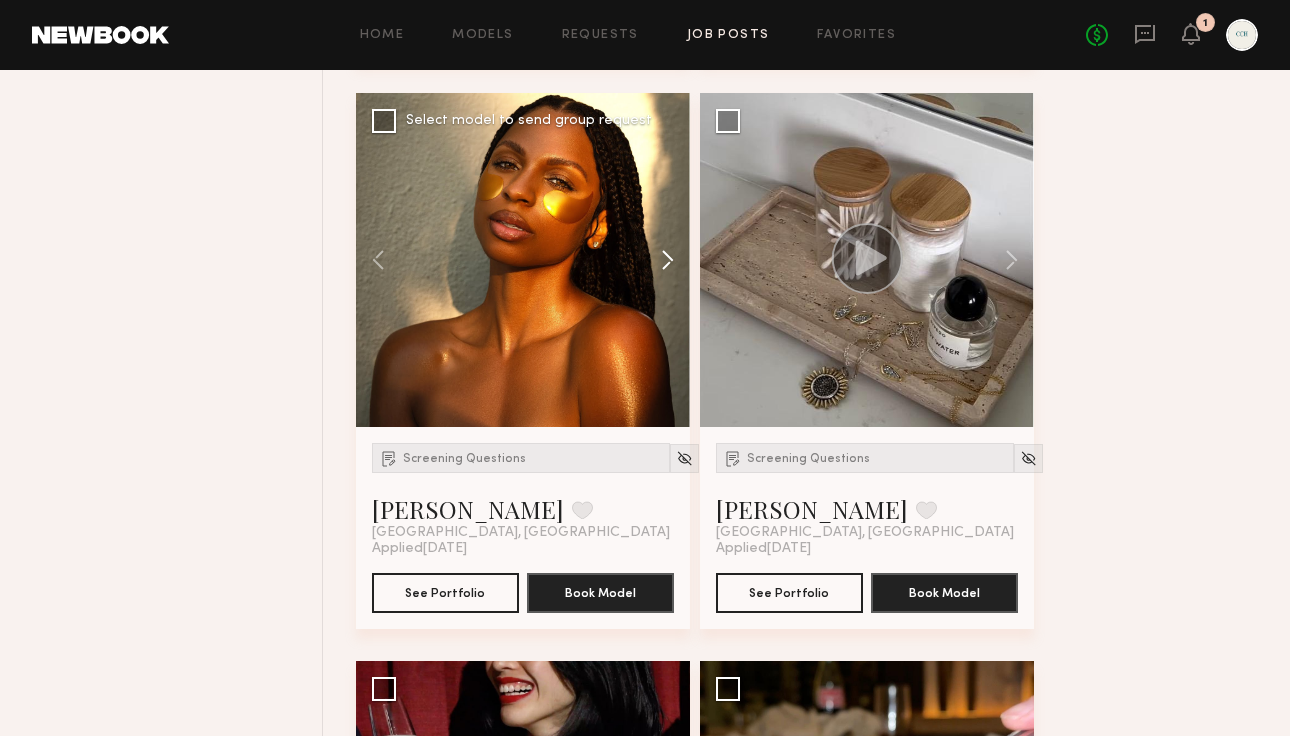 click 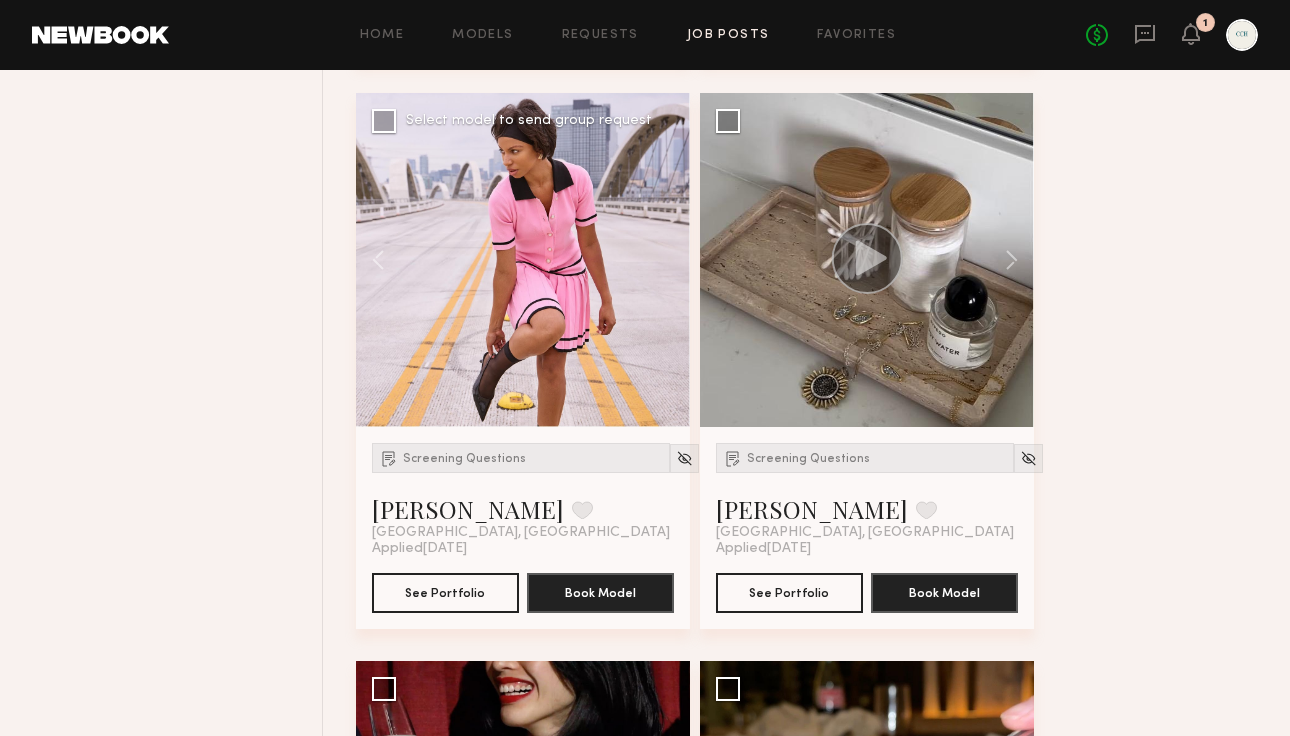 click 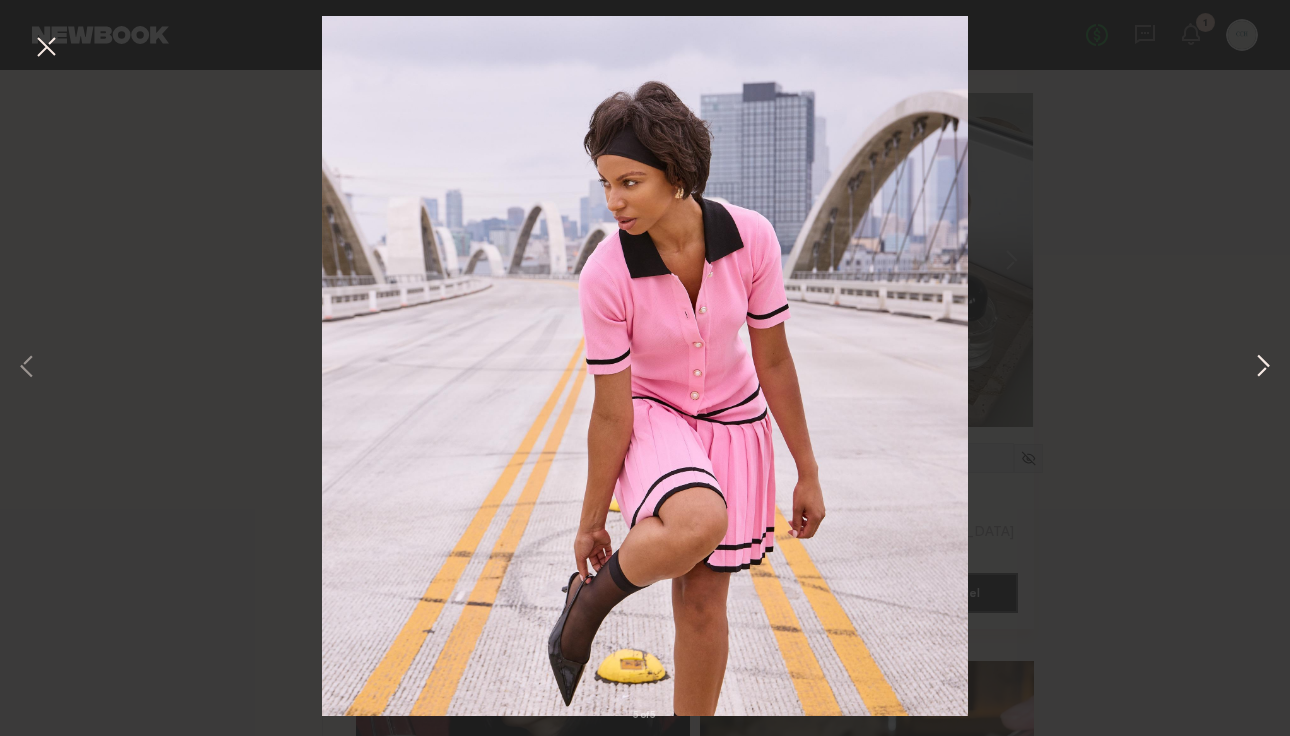 click at bounding box center [1263, 368] 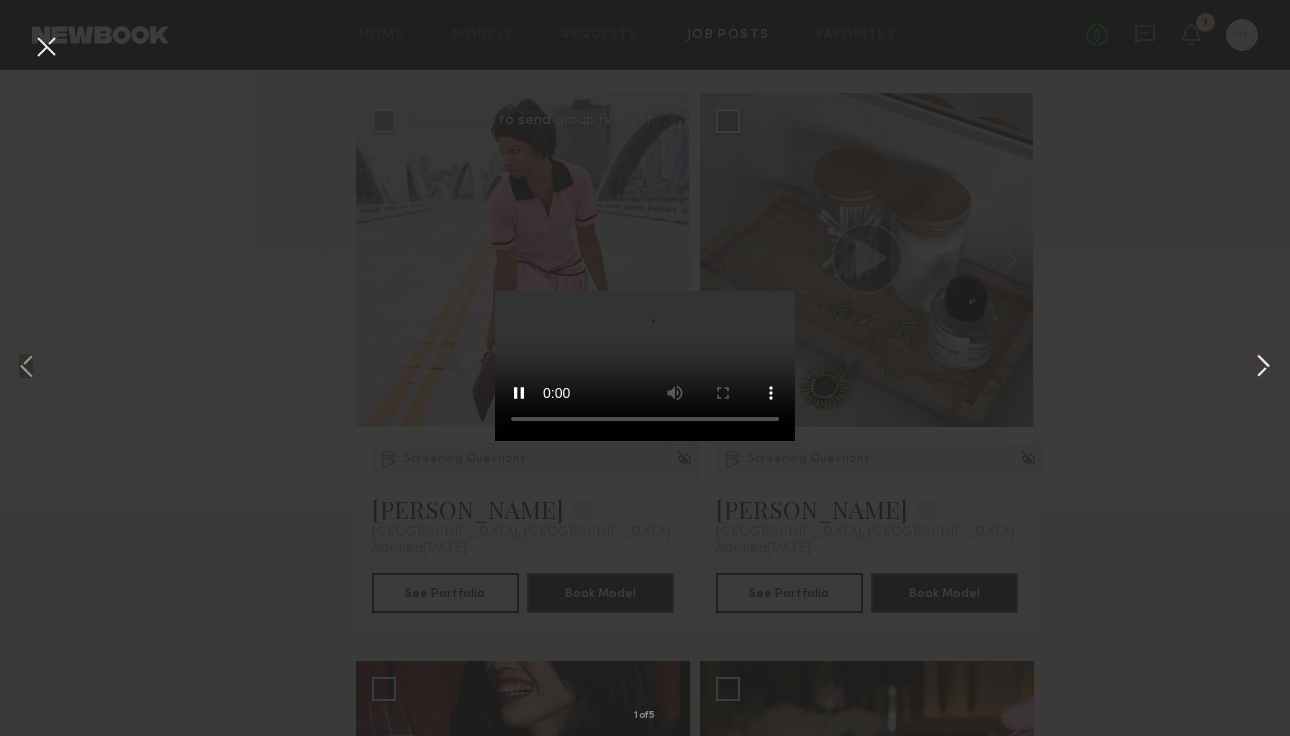click at bounding box center (1263, 368) 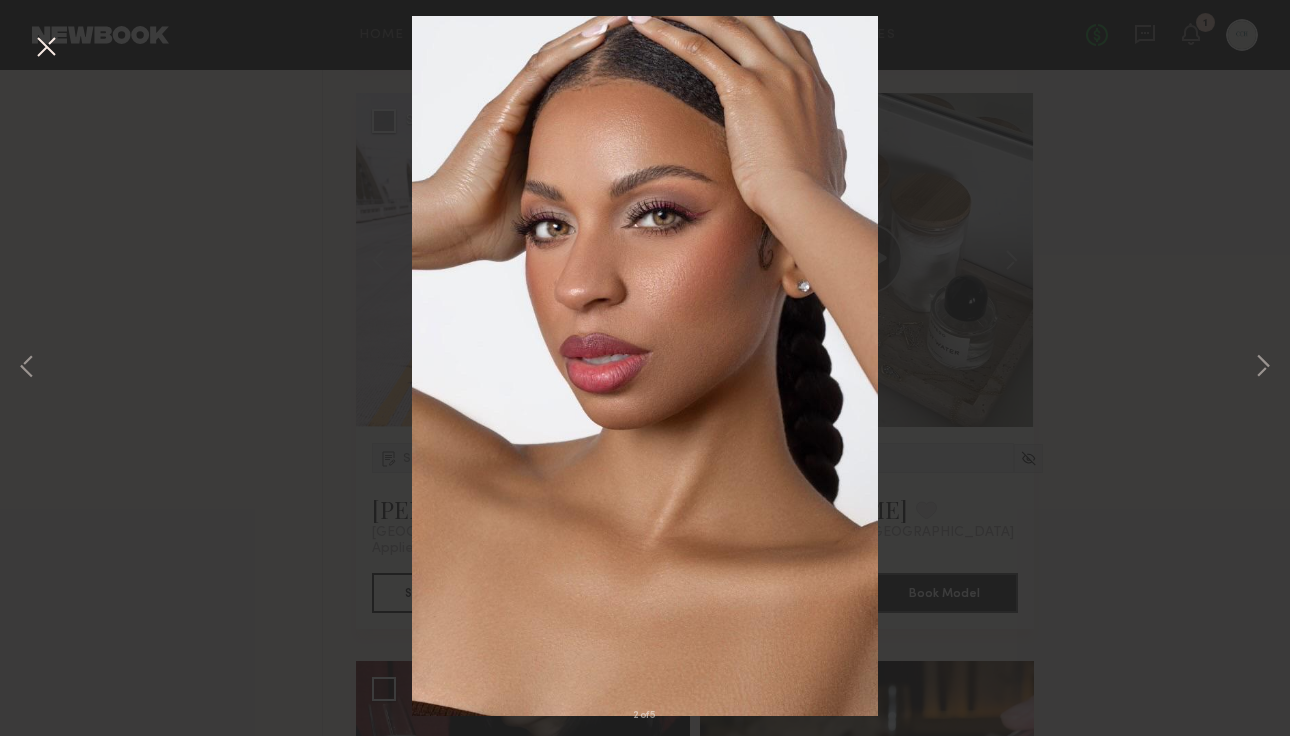 click at bounding box center [46, 48] 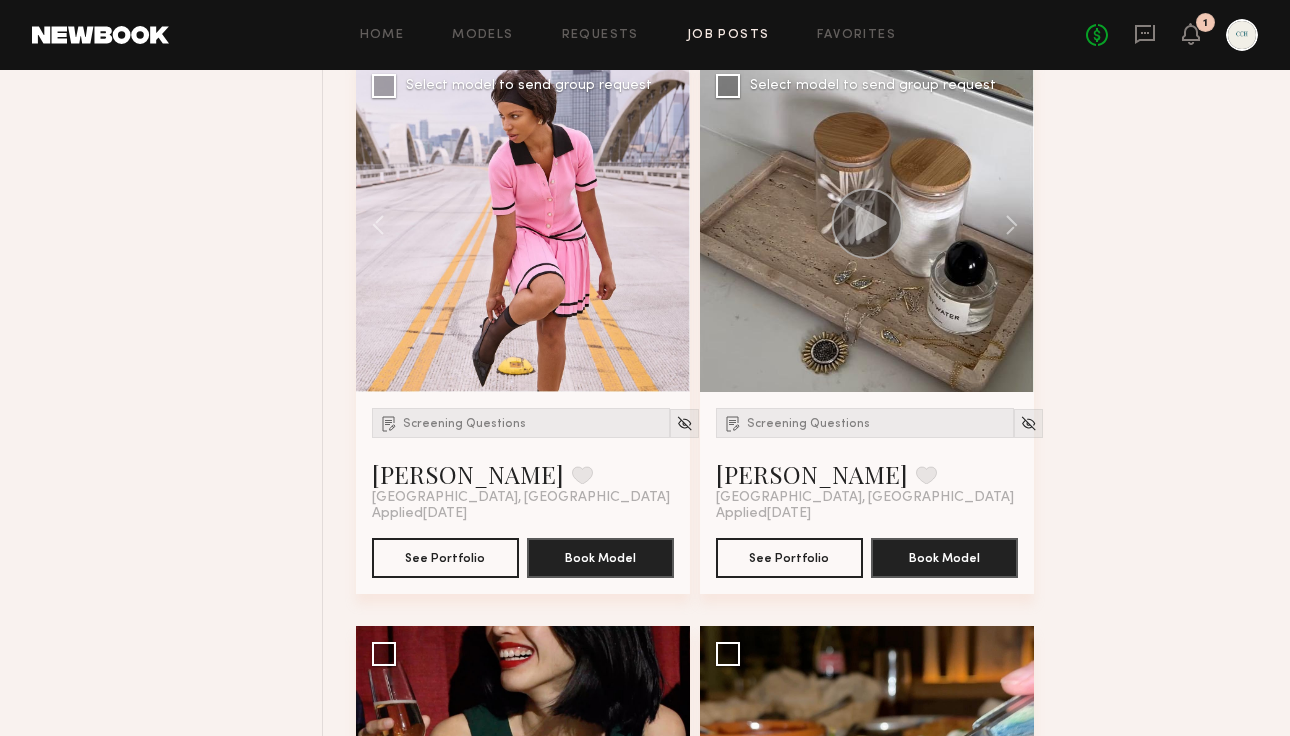 scroll, scrollTop: 7684, scrollLeft: 0, axis: vertical 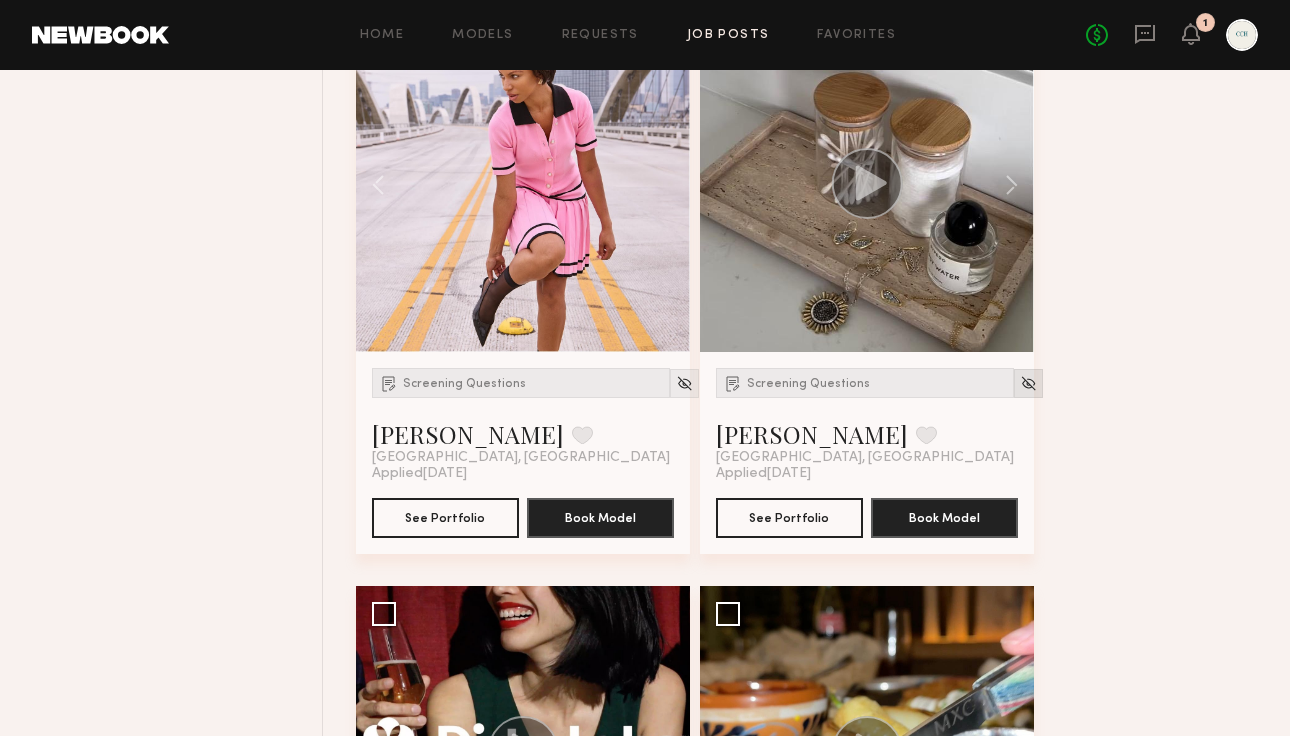 click 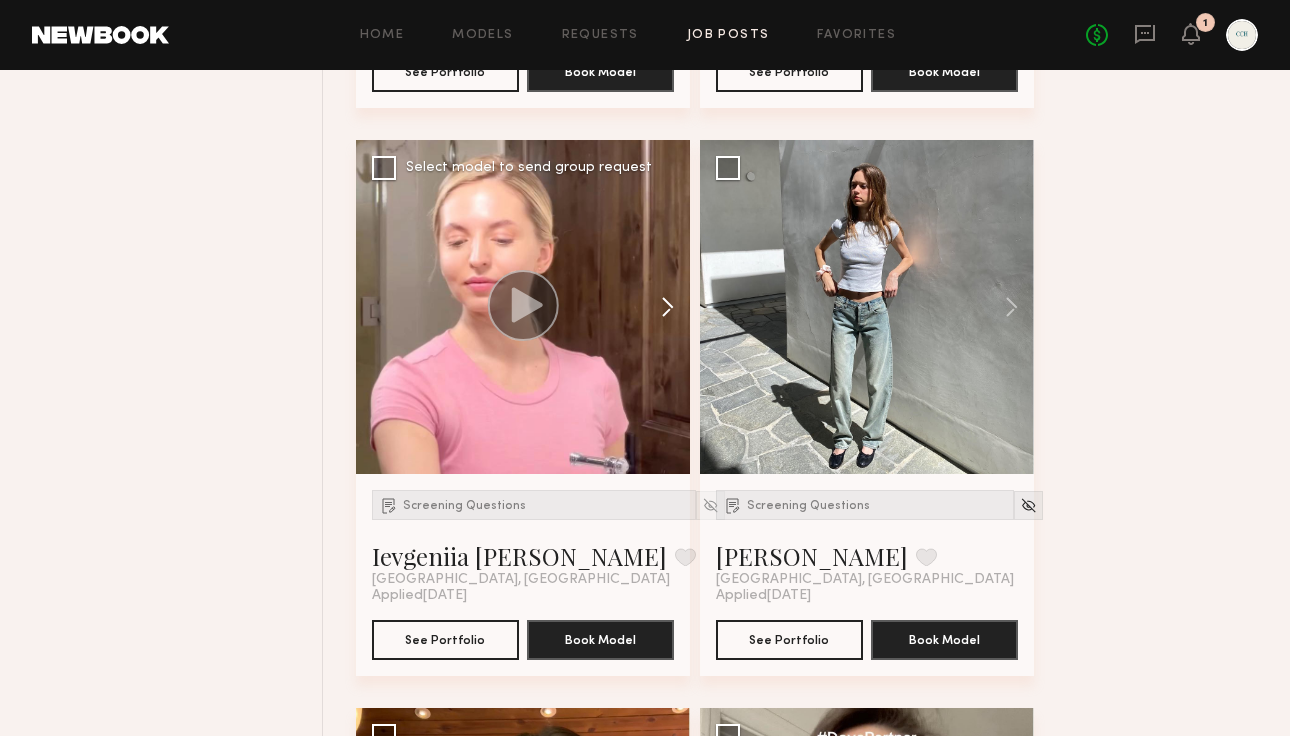 scroll, scrollTop: 8701, scrollLeft: 0, axis: vertical 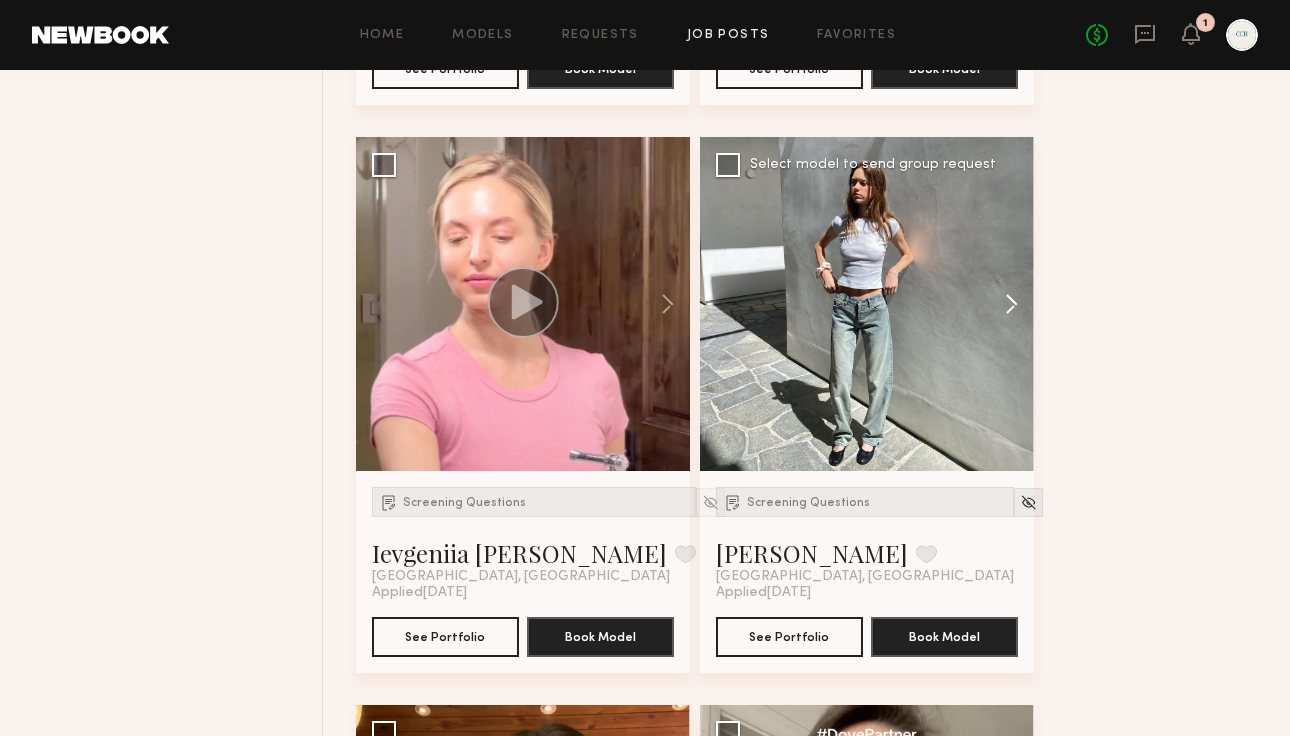 click 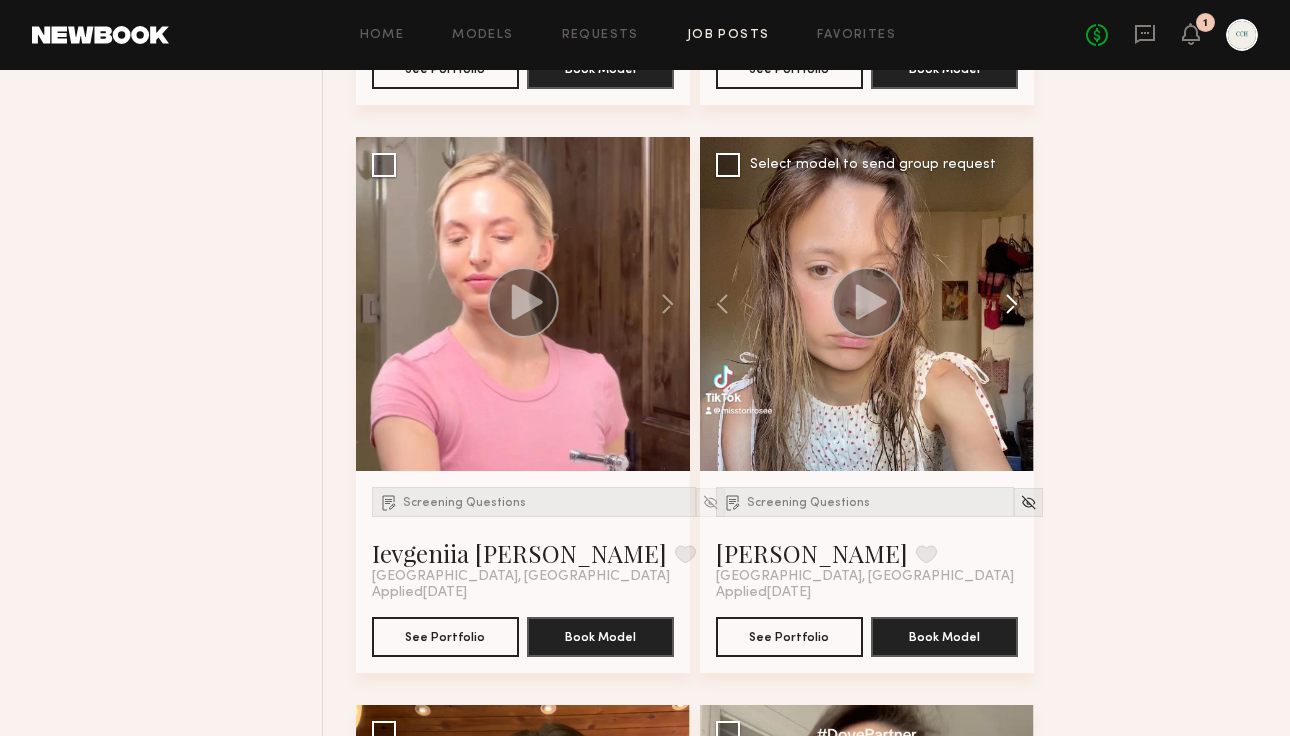 click 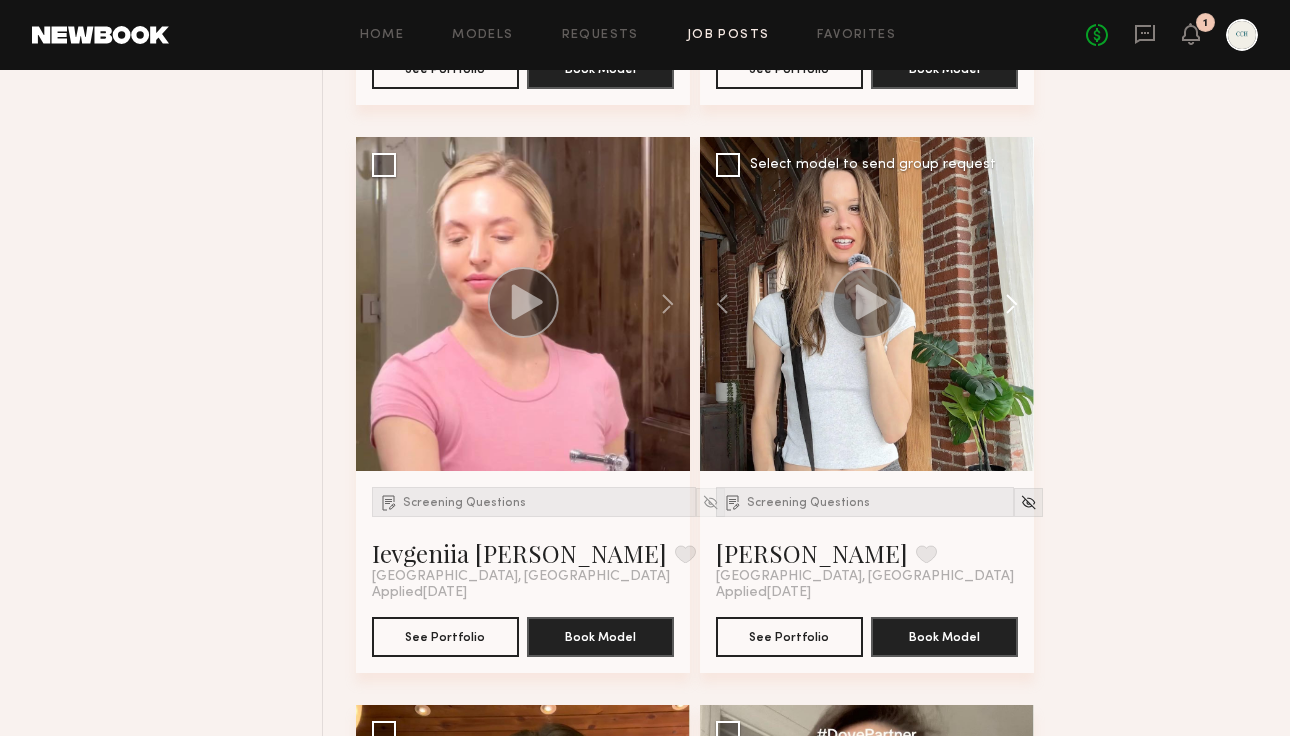 click 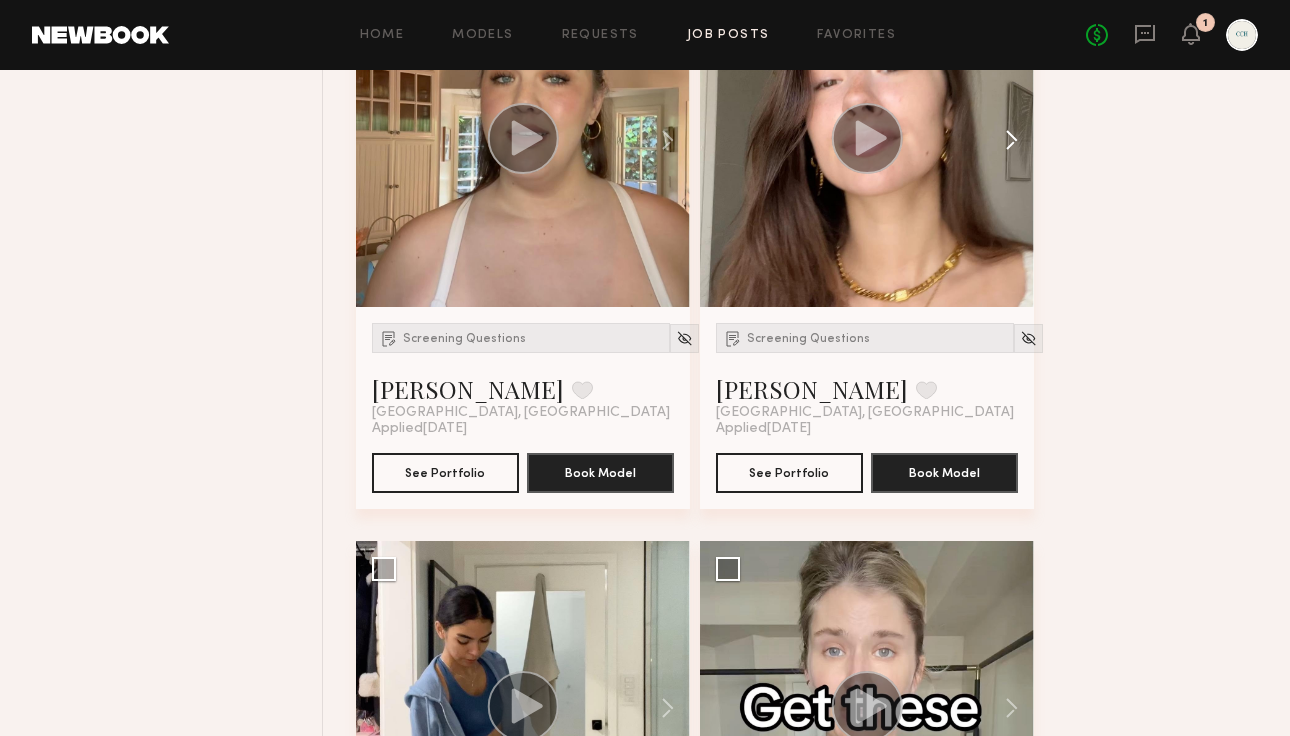 scroll, scrollTop: 9322, scrollLeft: 0, axis: vertical 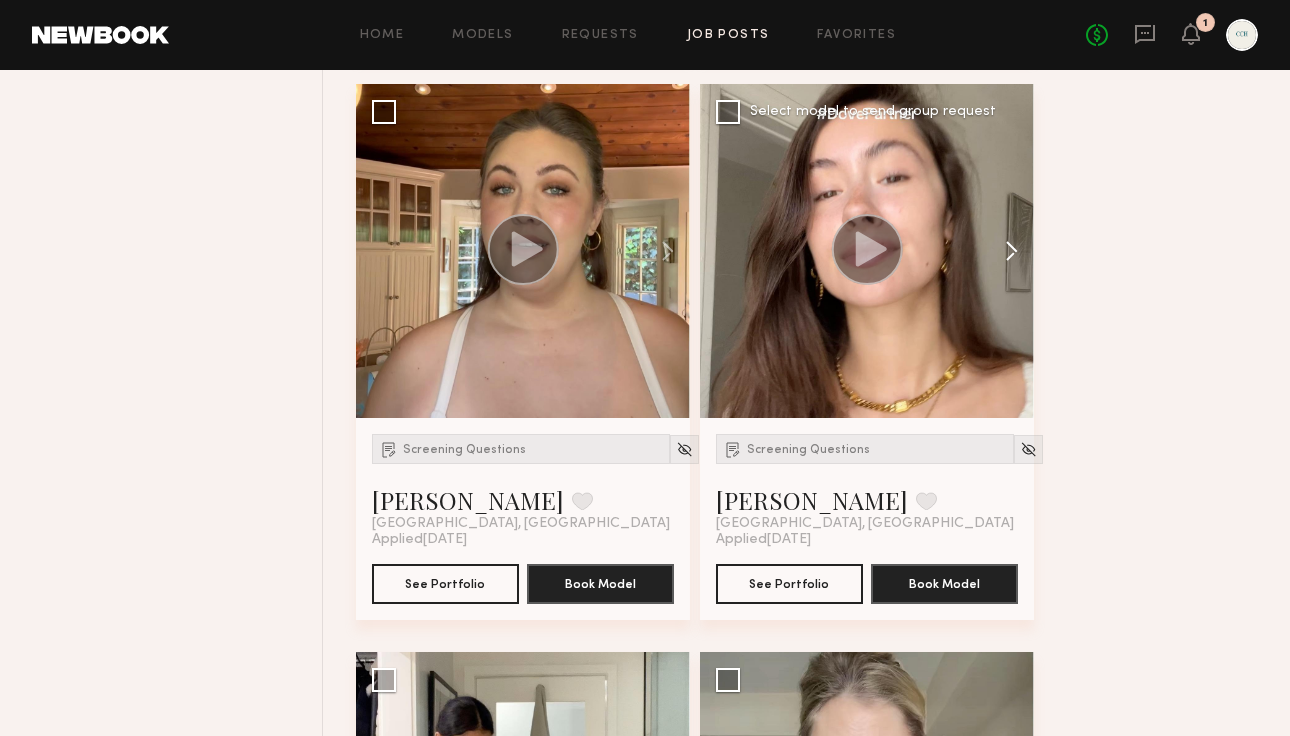 click 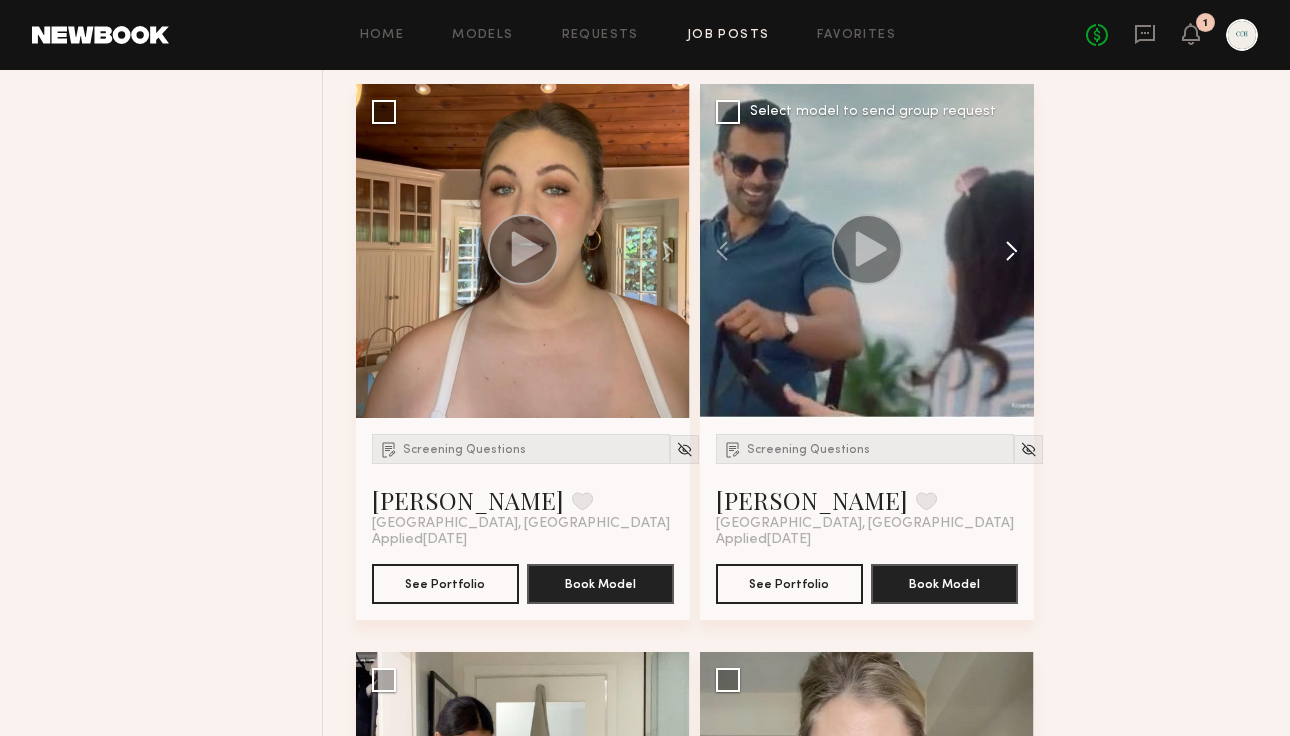 click 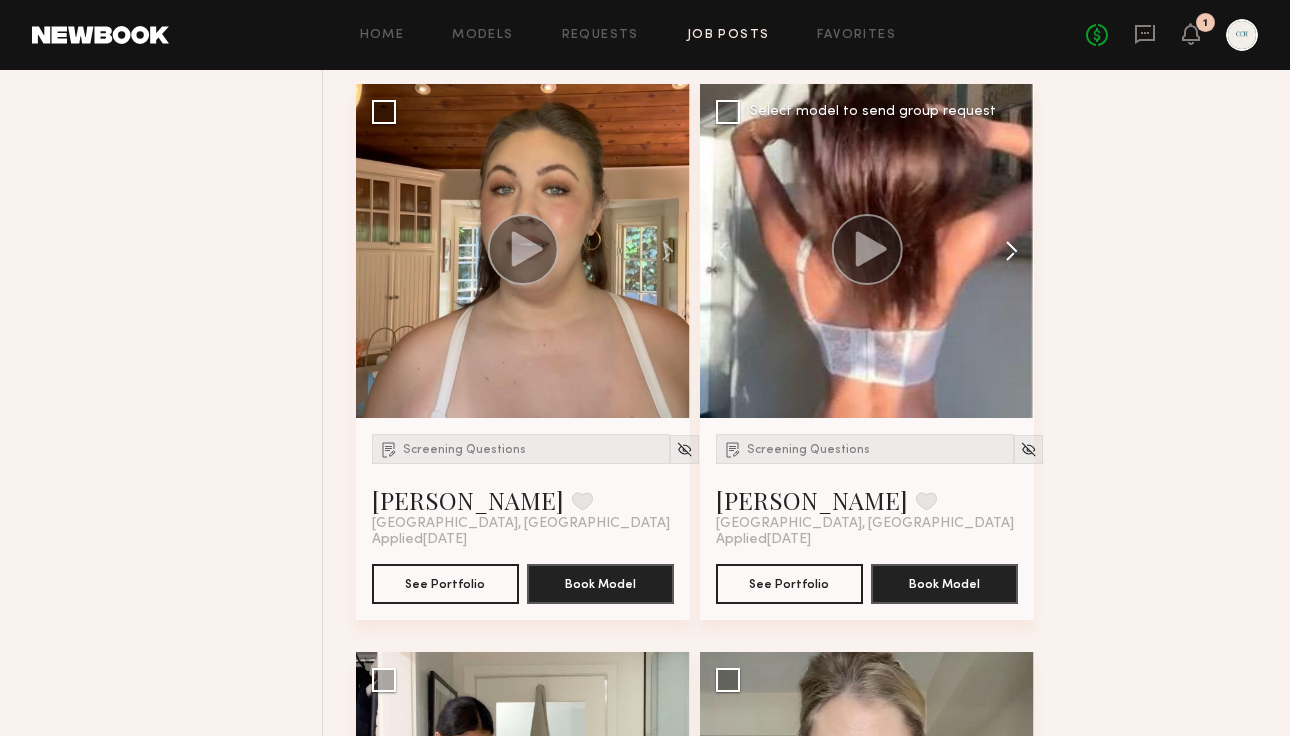 click 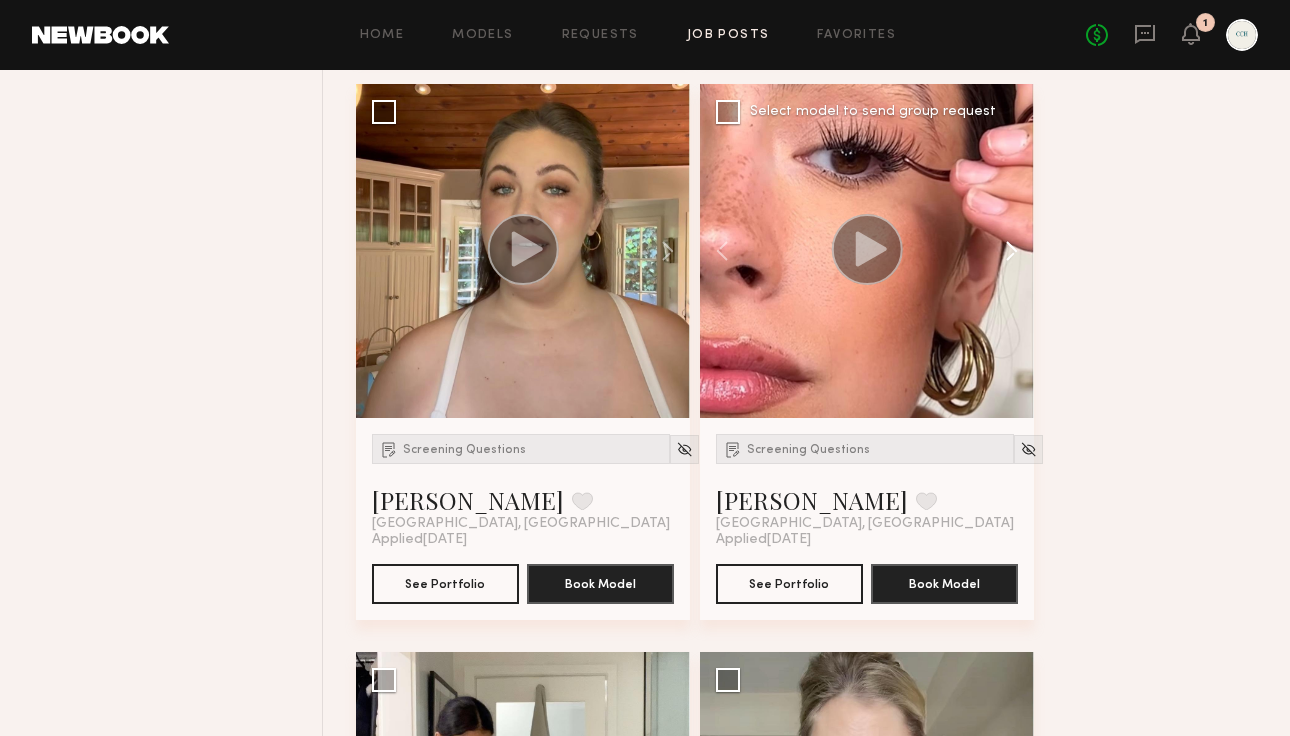 click 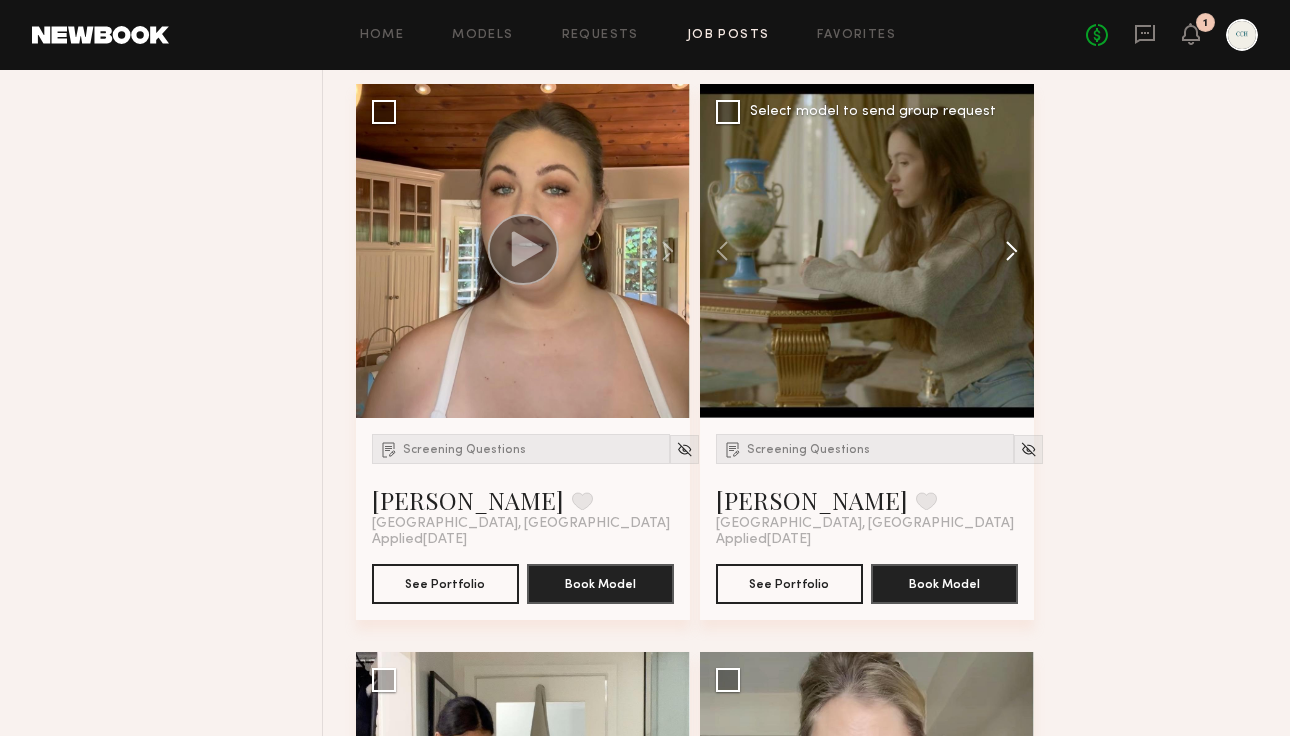 click 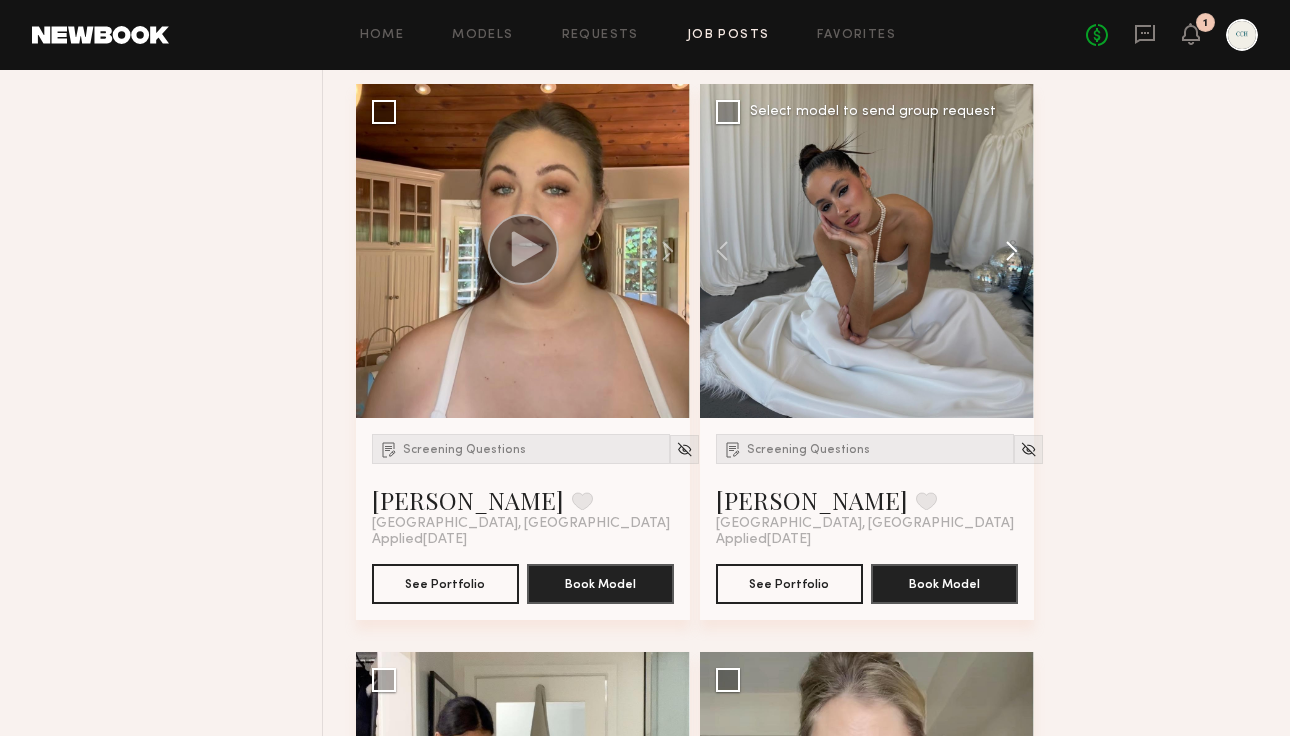click 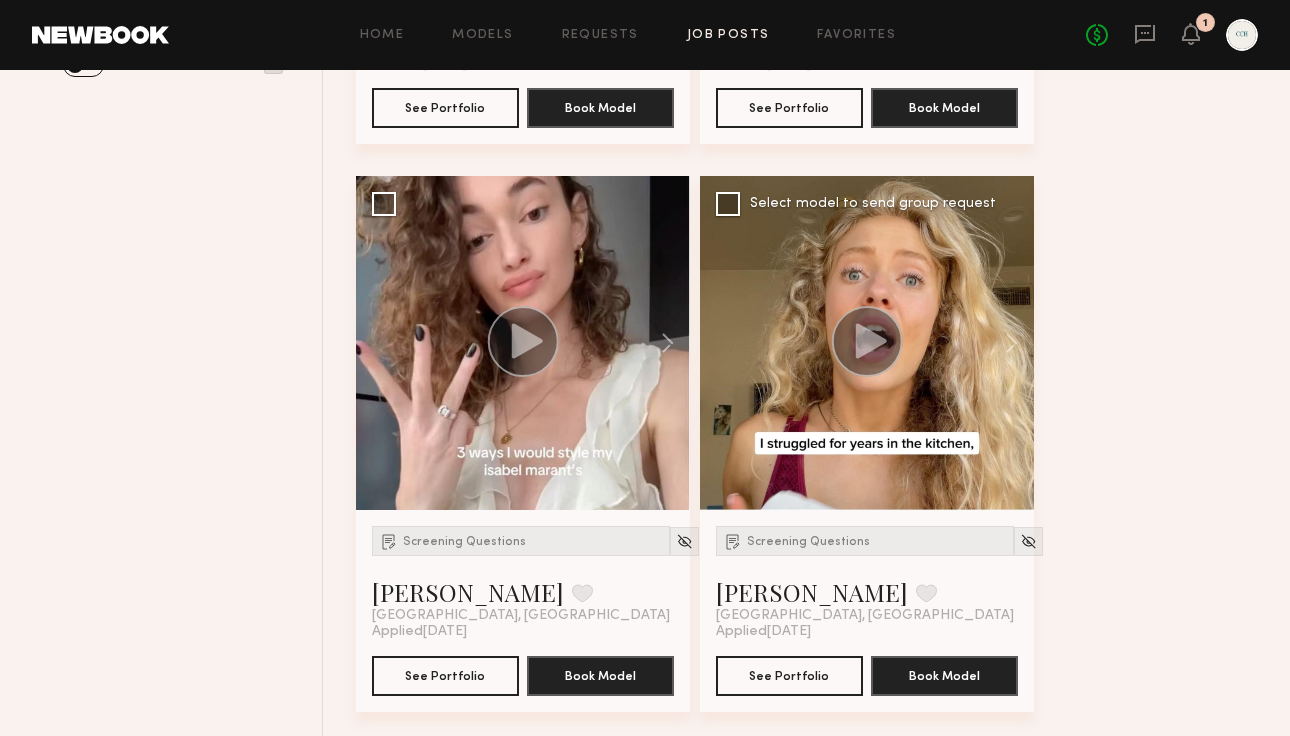 scroll, scrollTop: 693, scrollLeft: 0, axis: vertical 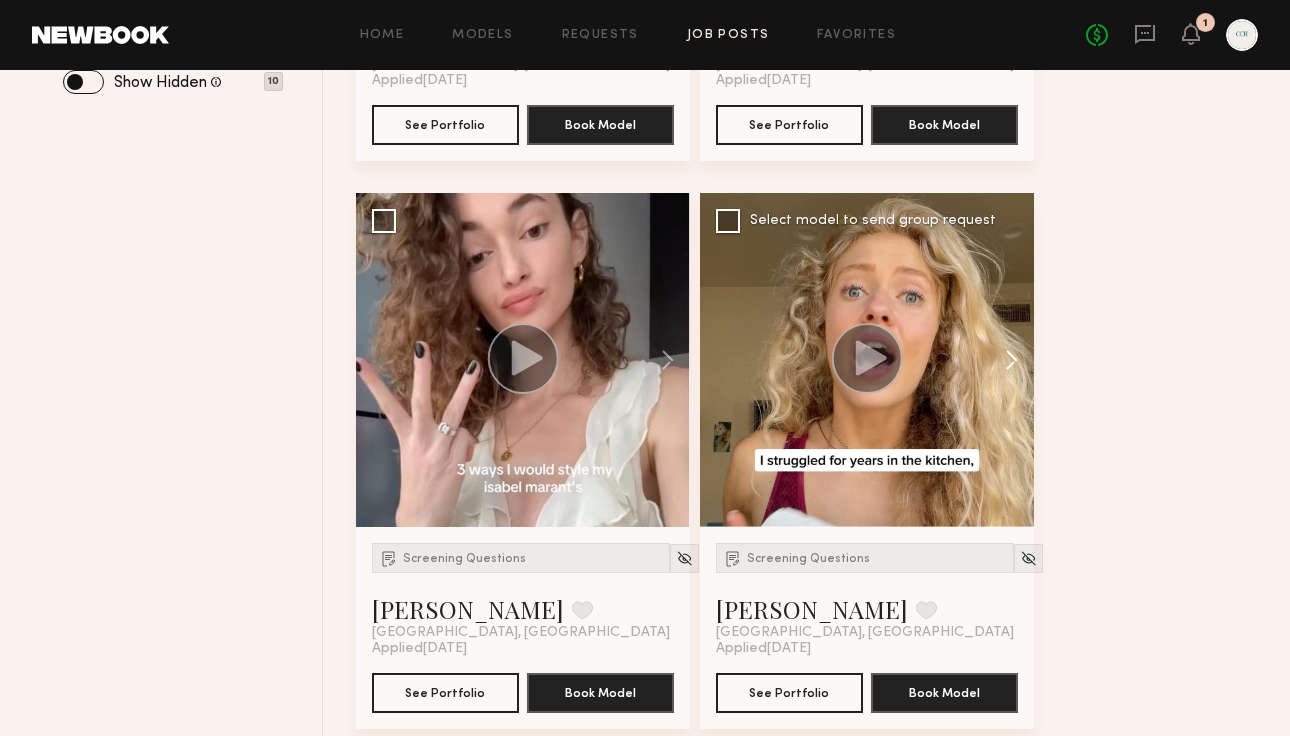 click 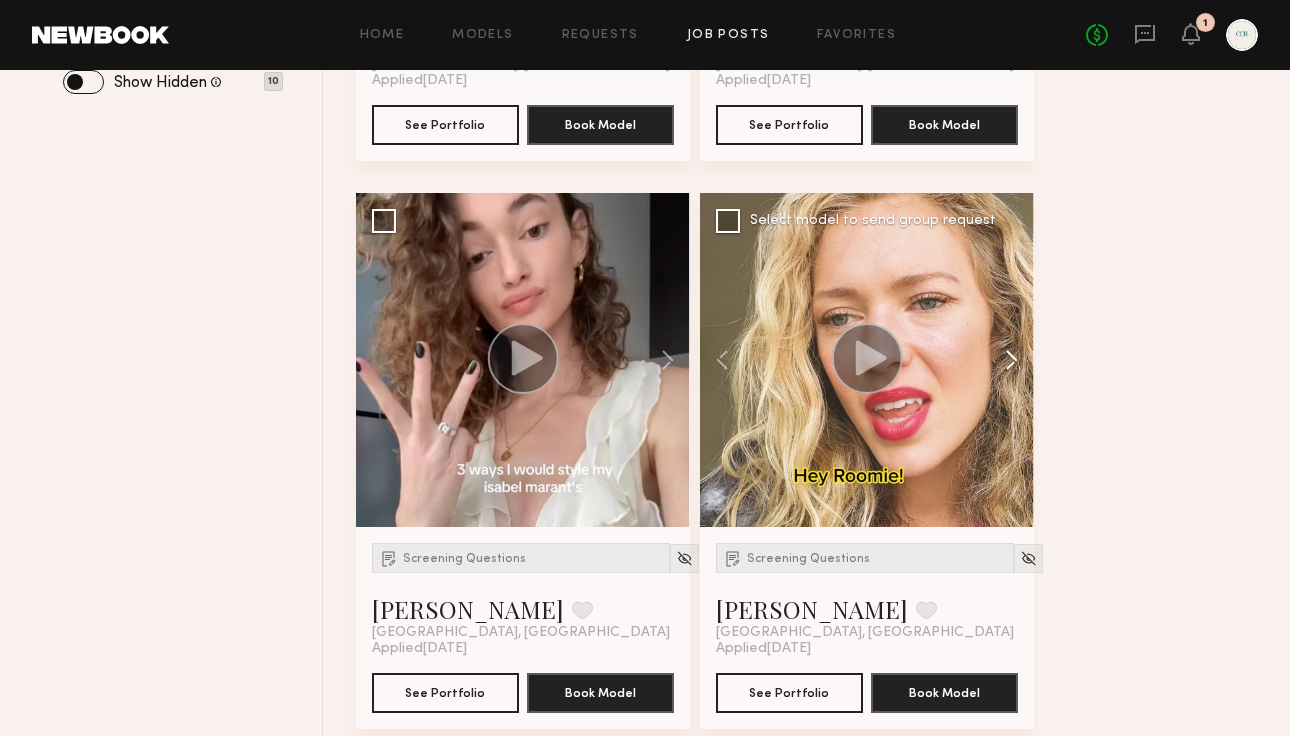 click 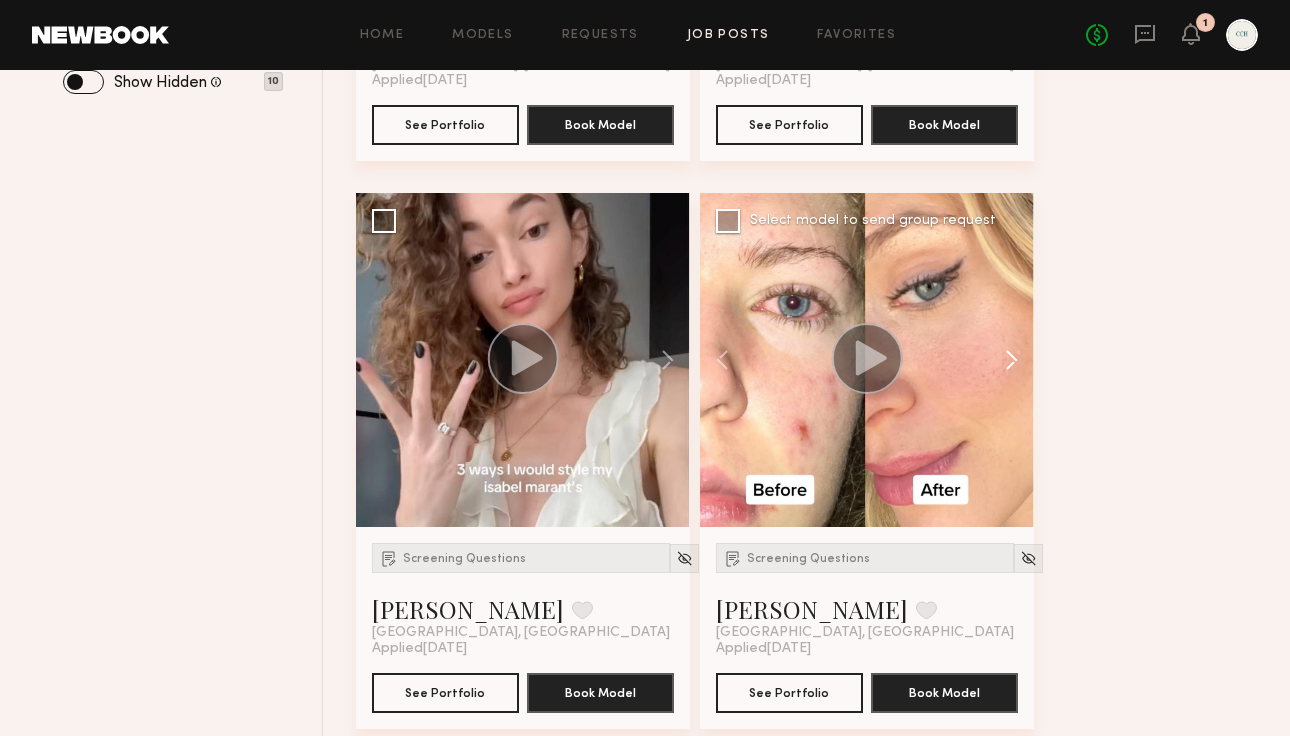 click 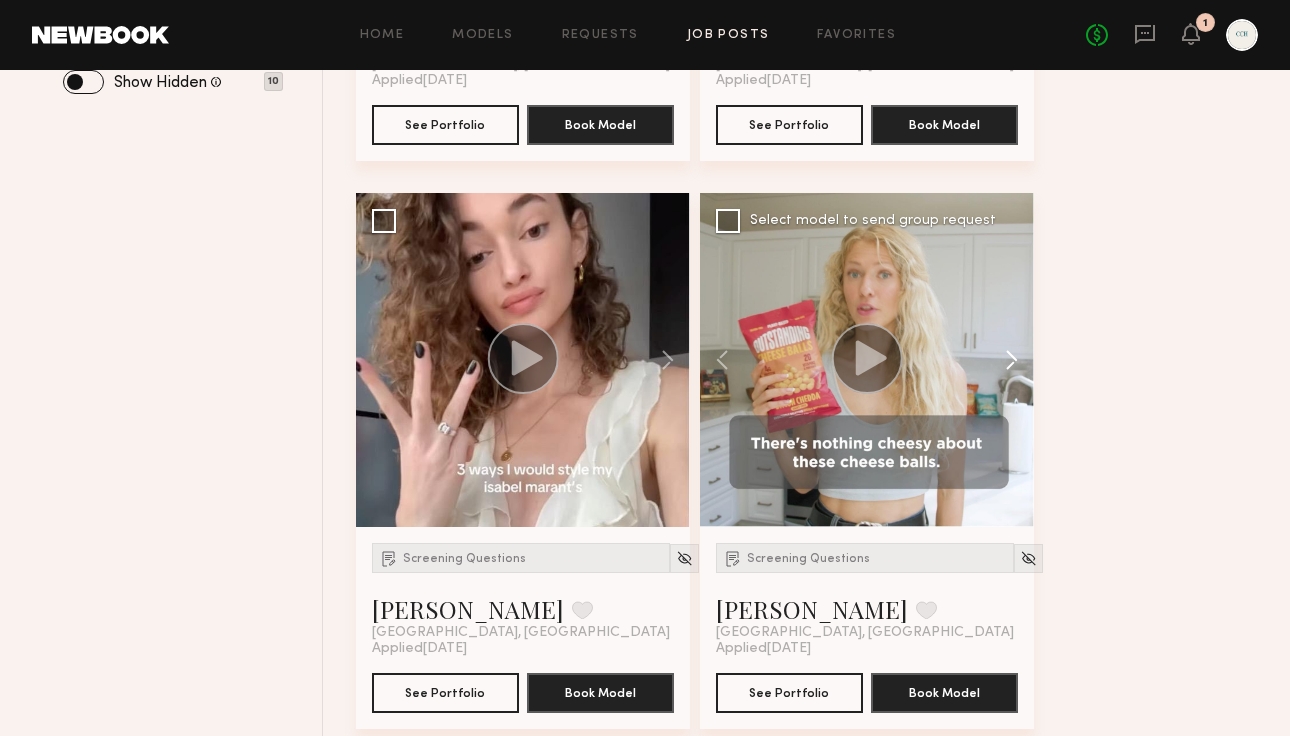 click 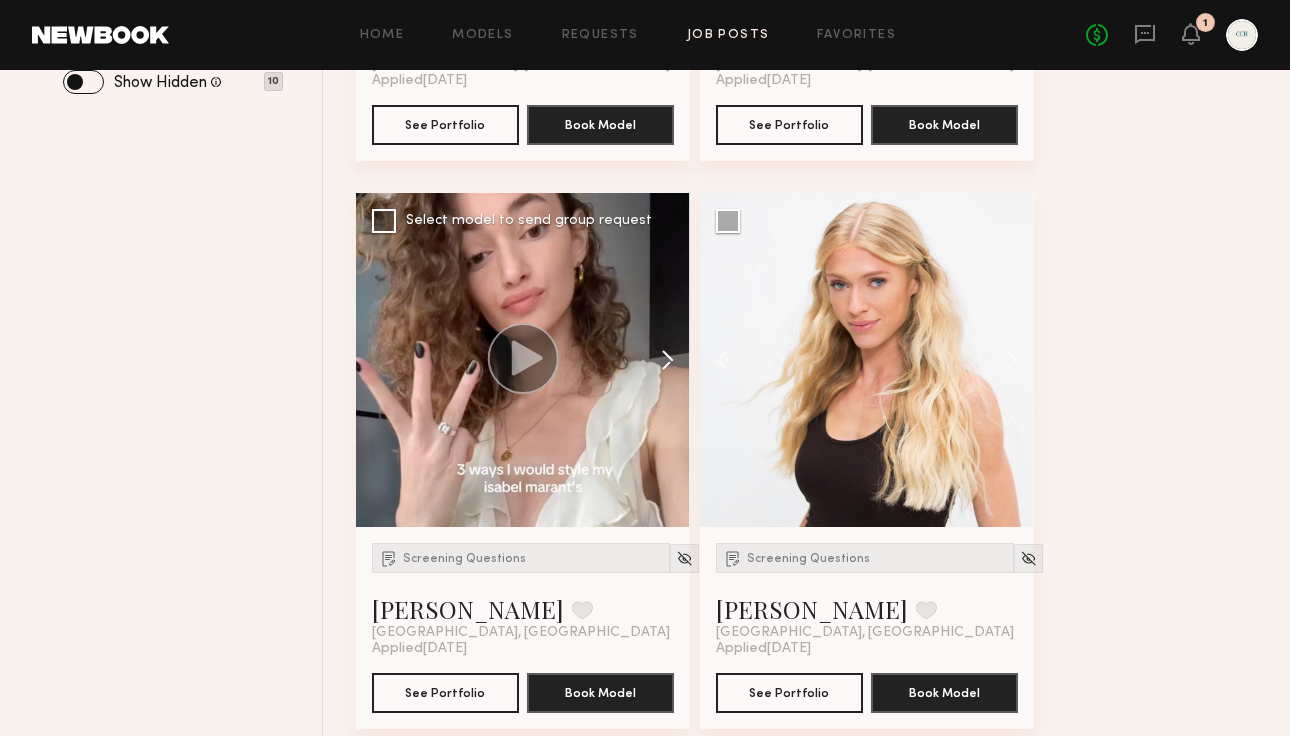 click 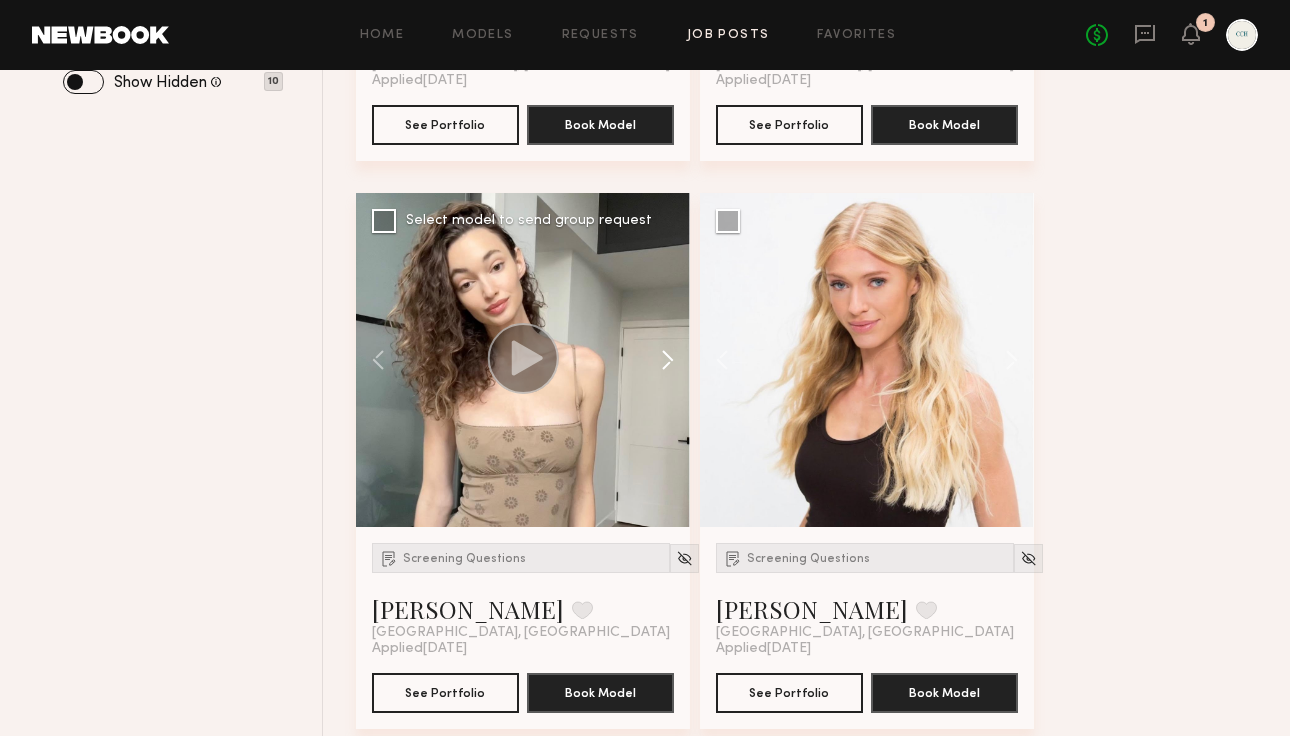 click 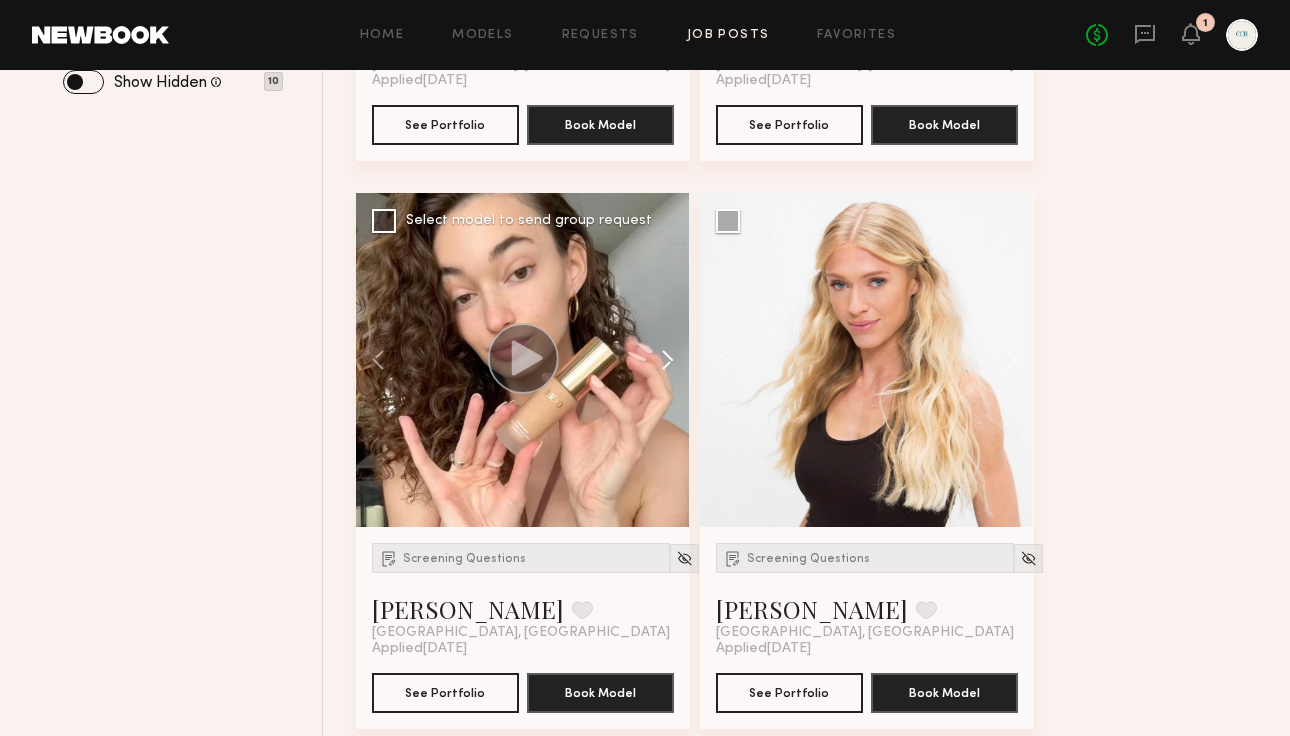 click 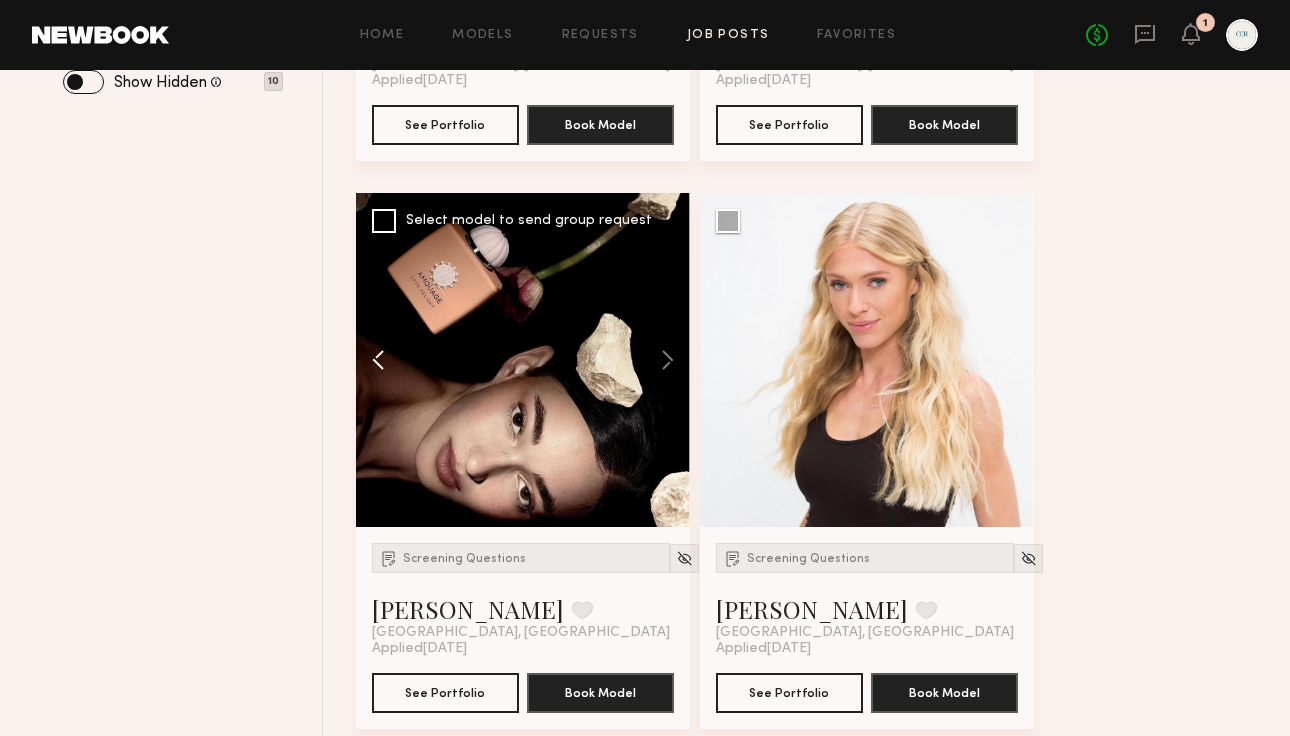 click 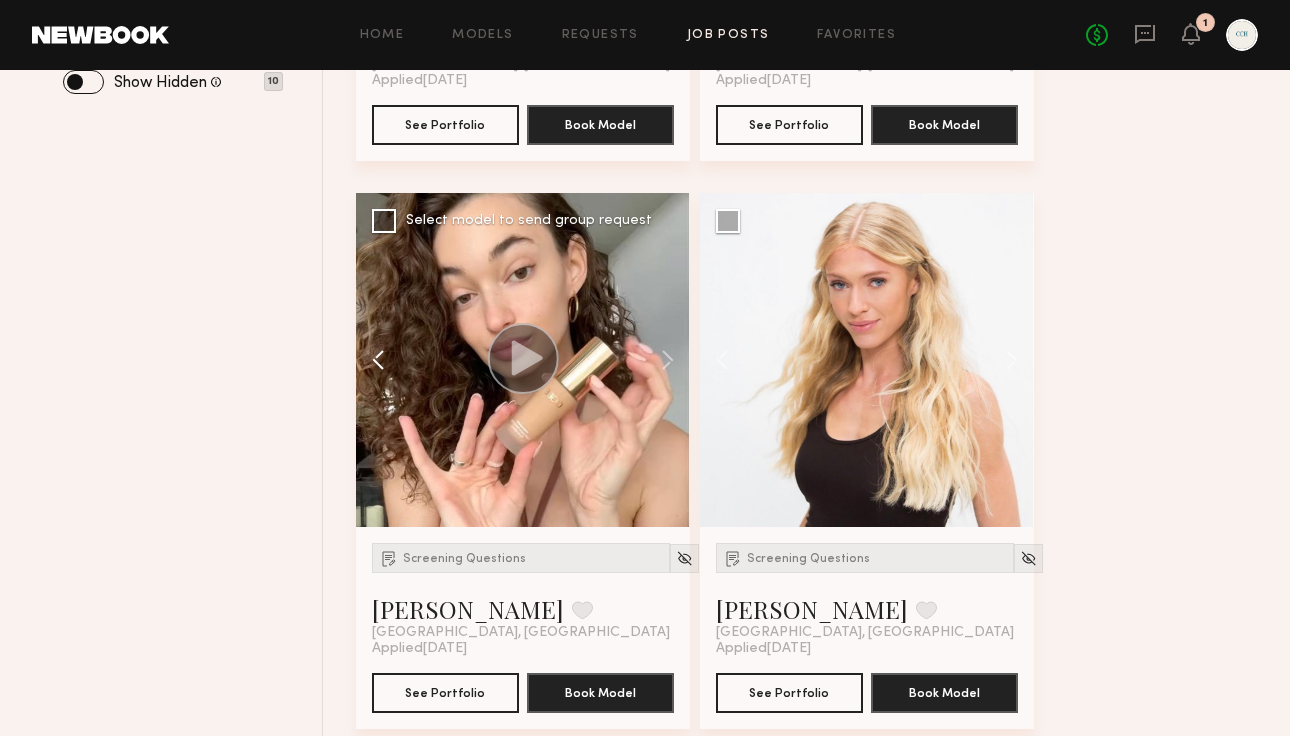 click 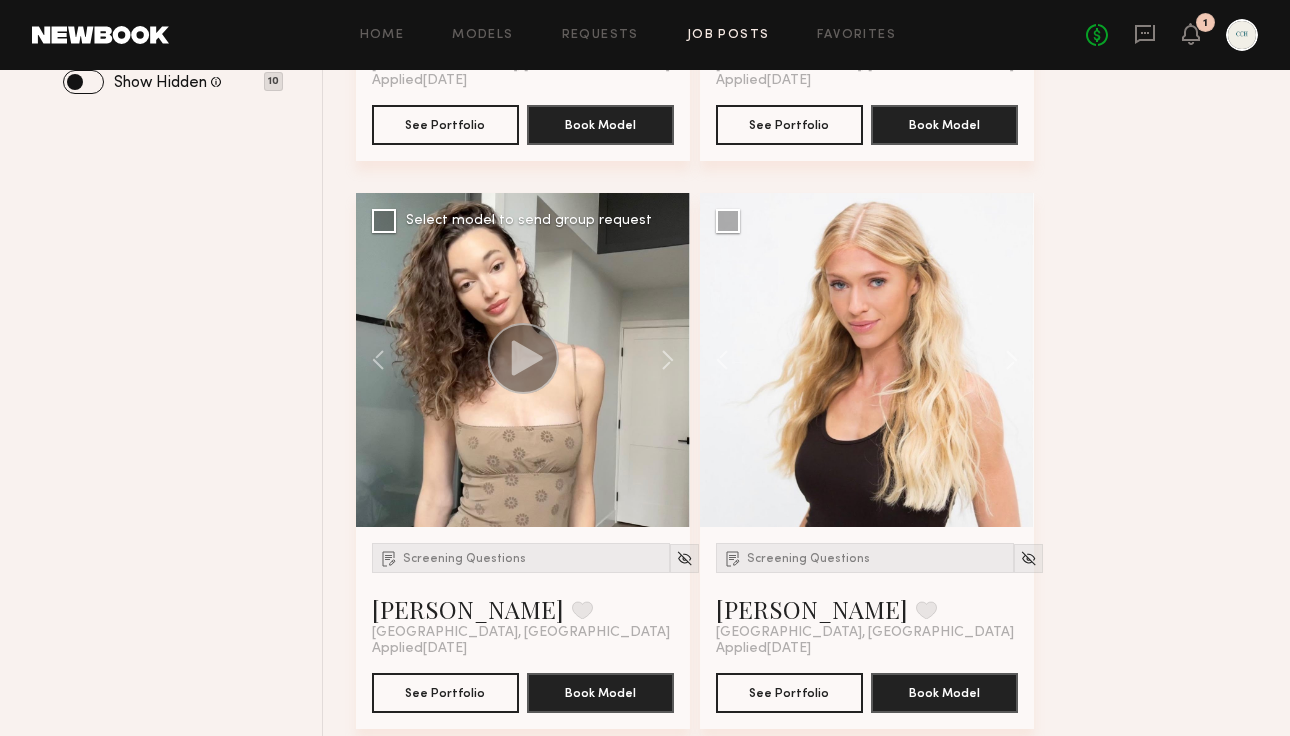 click 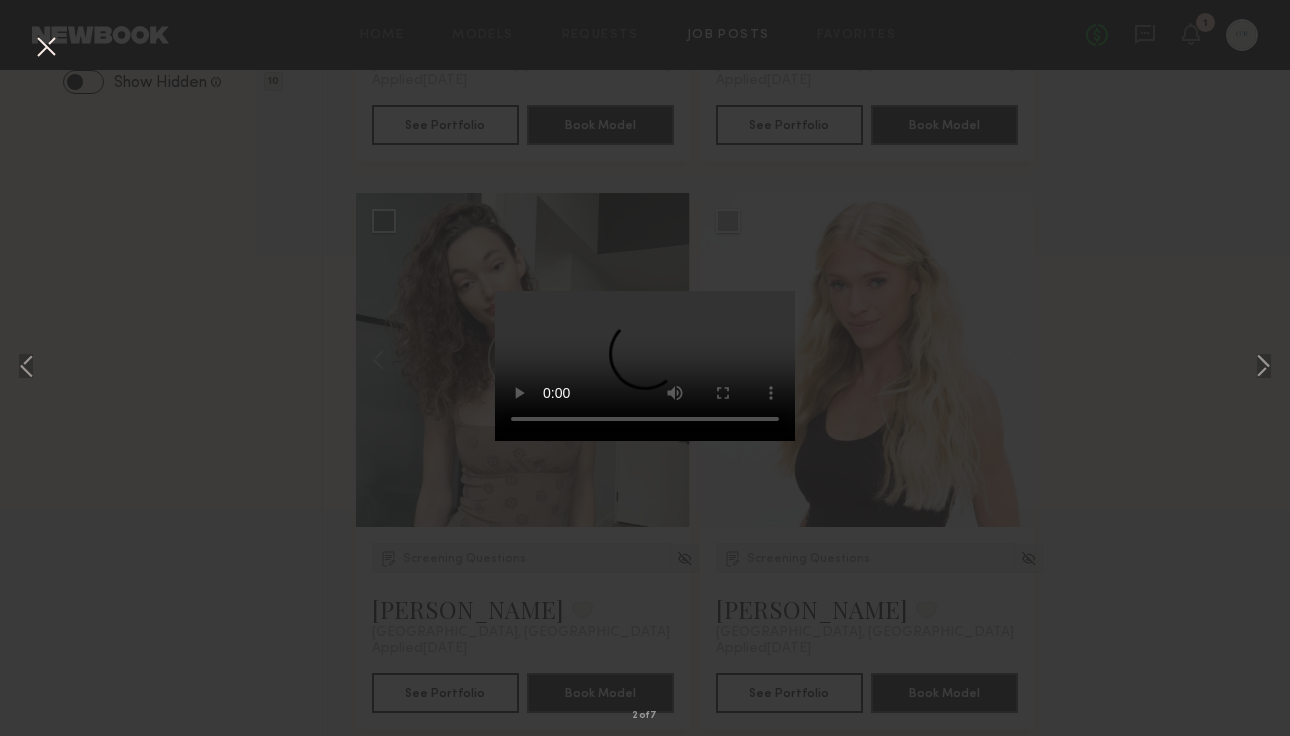 click at bounding box center [46, 48] 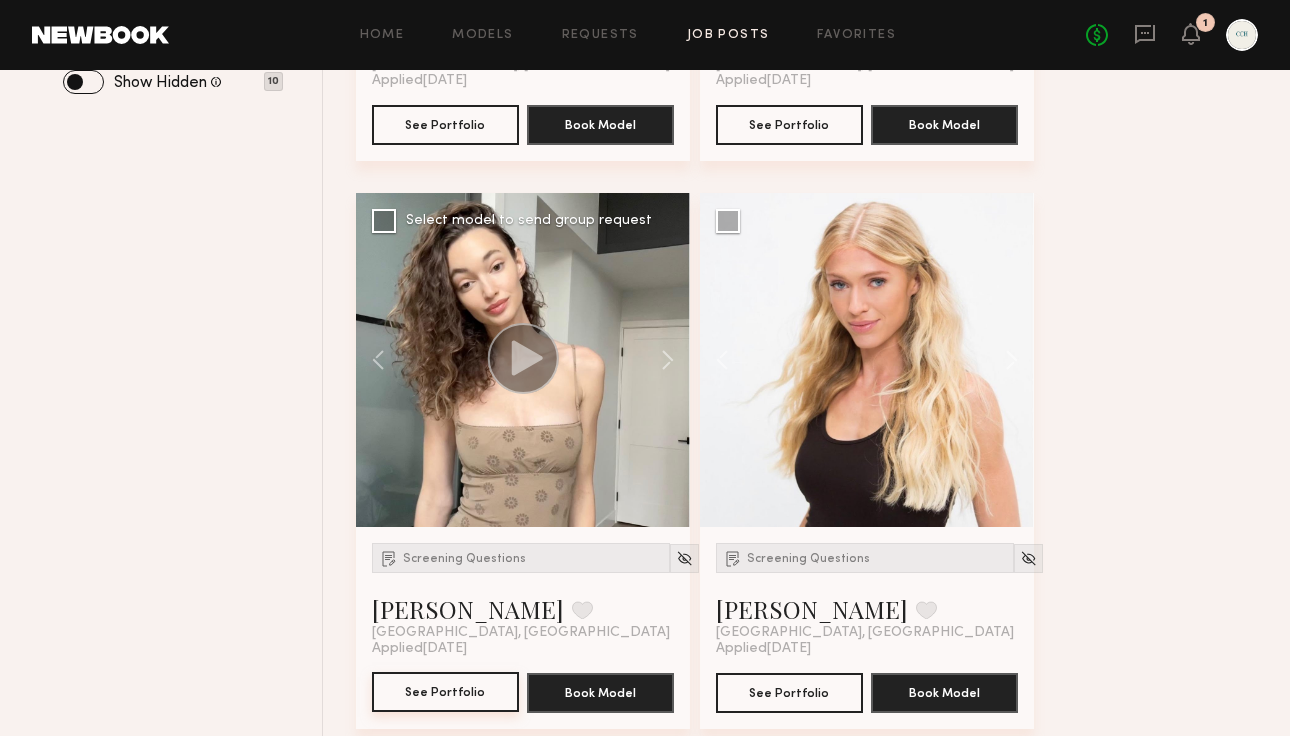 click on "See Portfolio" 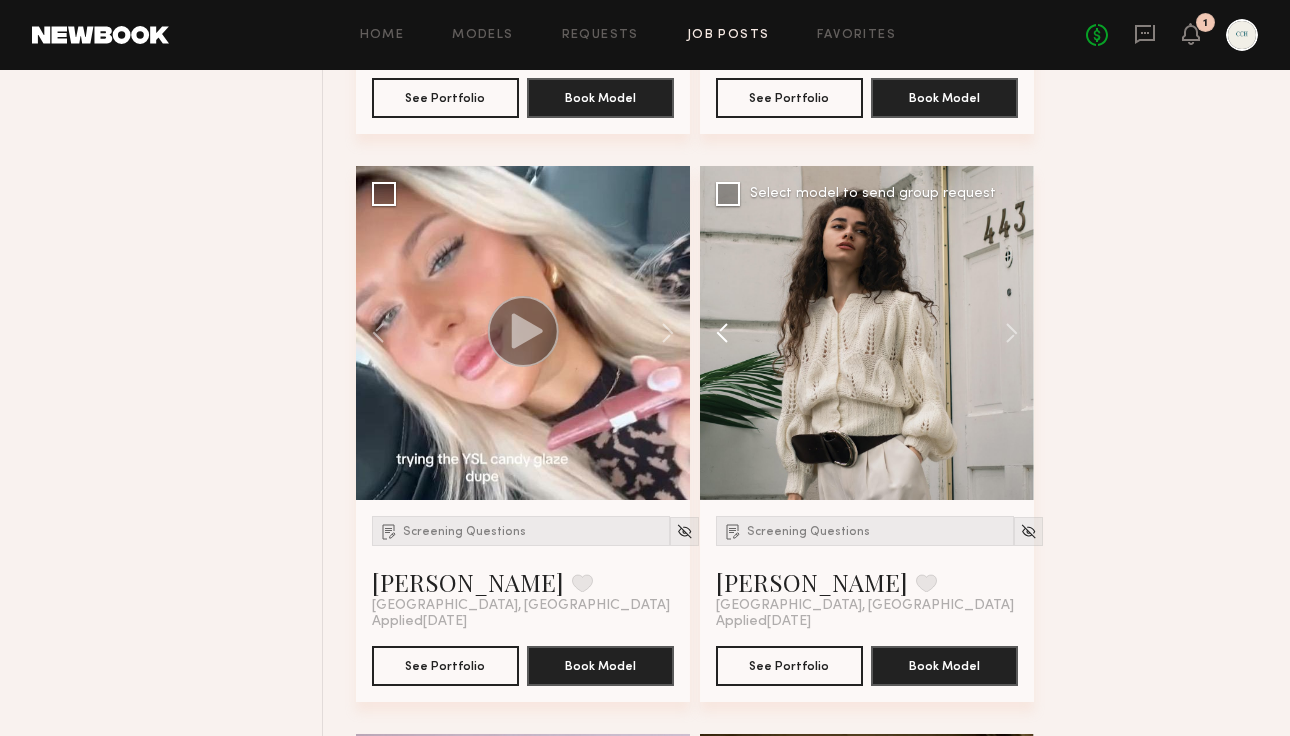 scroll, scrollTop: 1950, scrollLeft: 0, axis: vertical 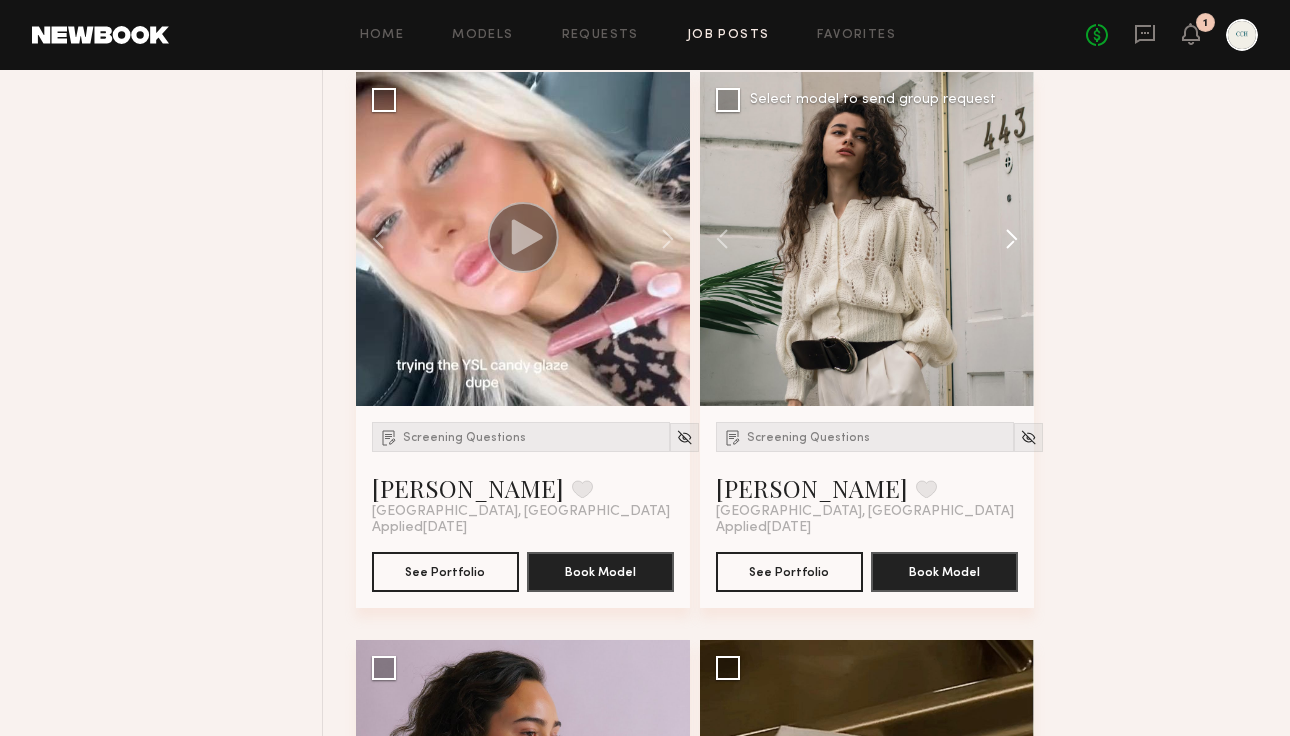 click 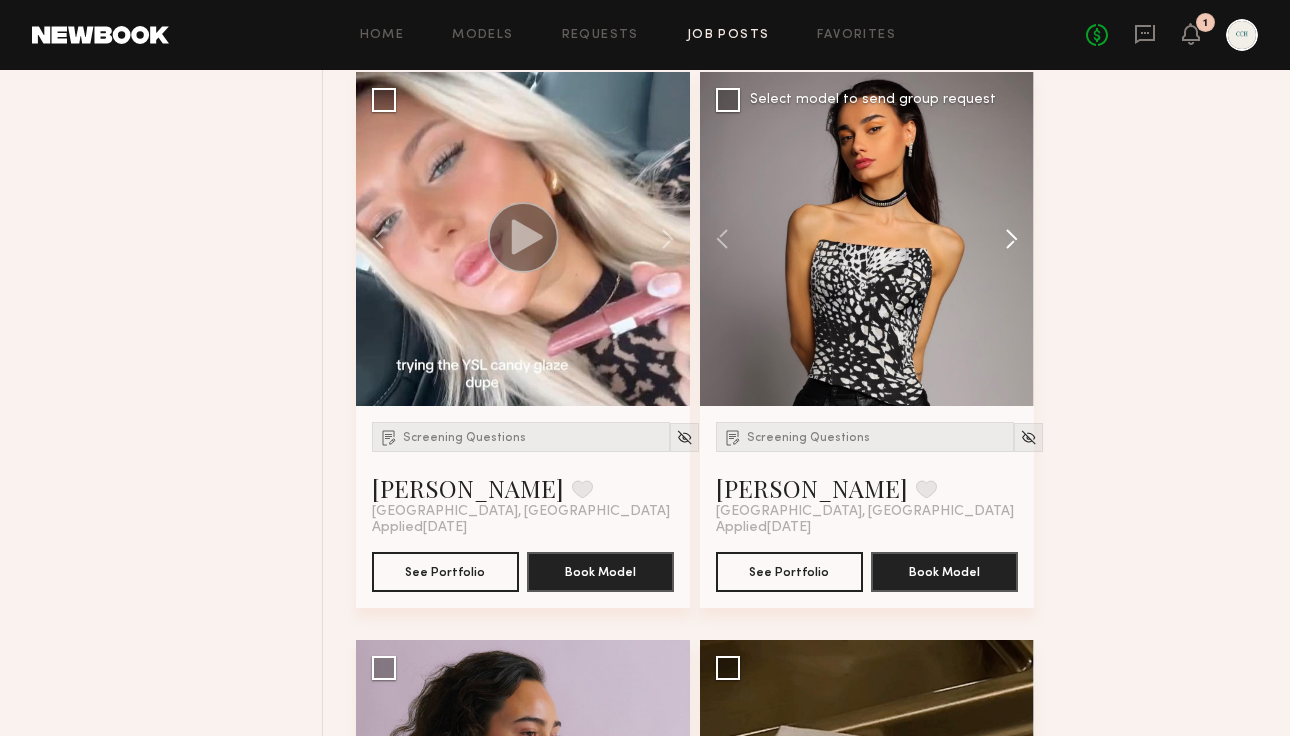 click 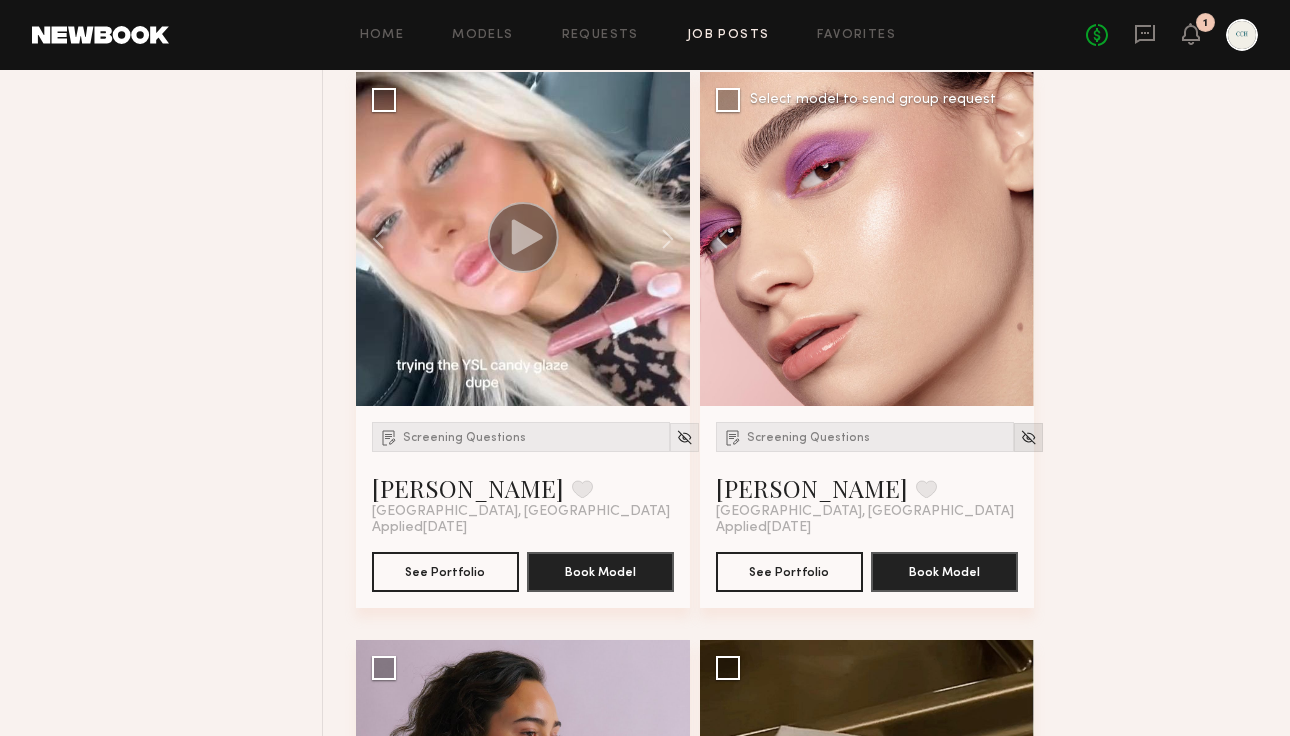 click 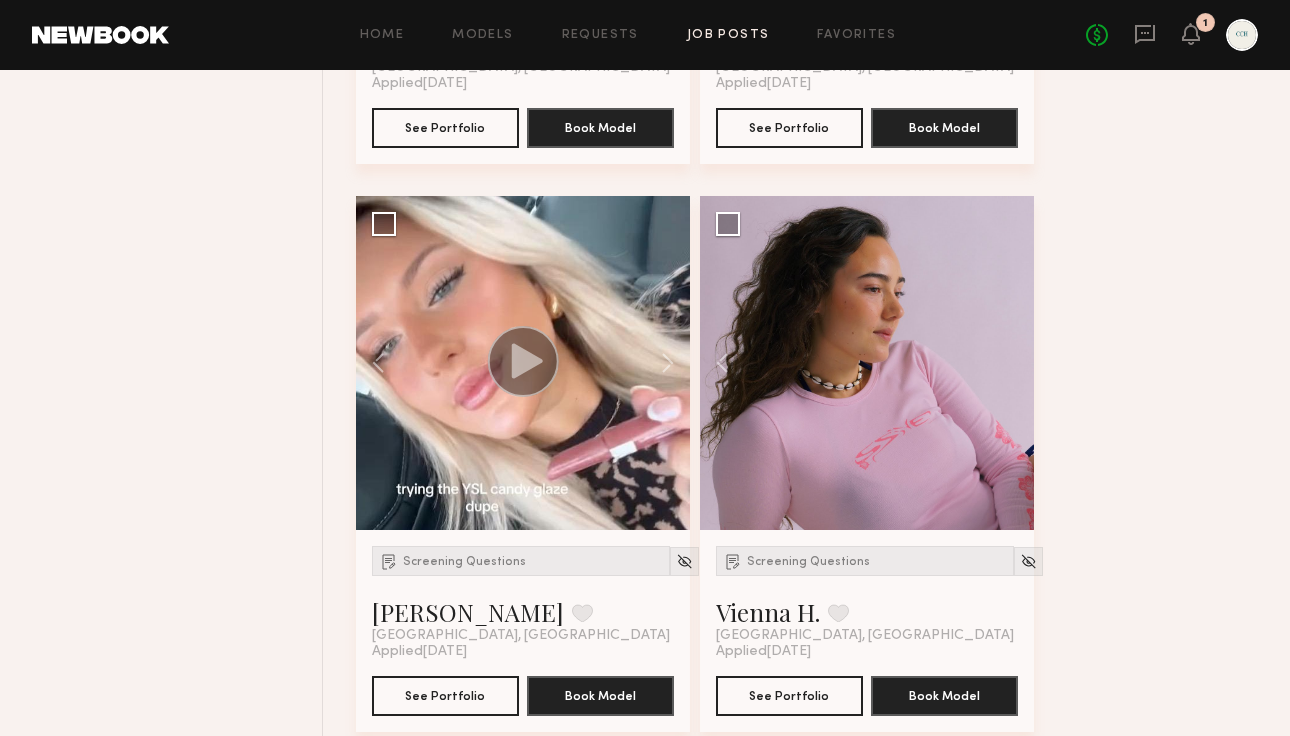 scroll, scrollTop: 1897, scrollLeft: 0, axis: vertical 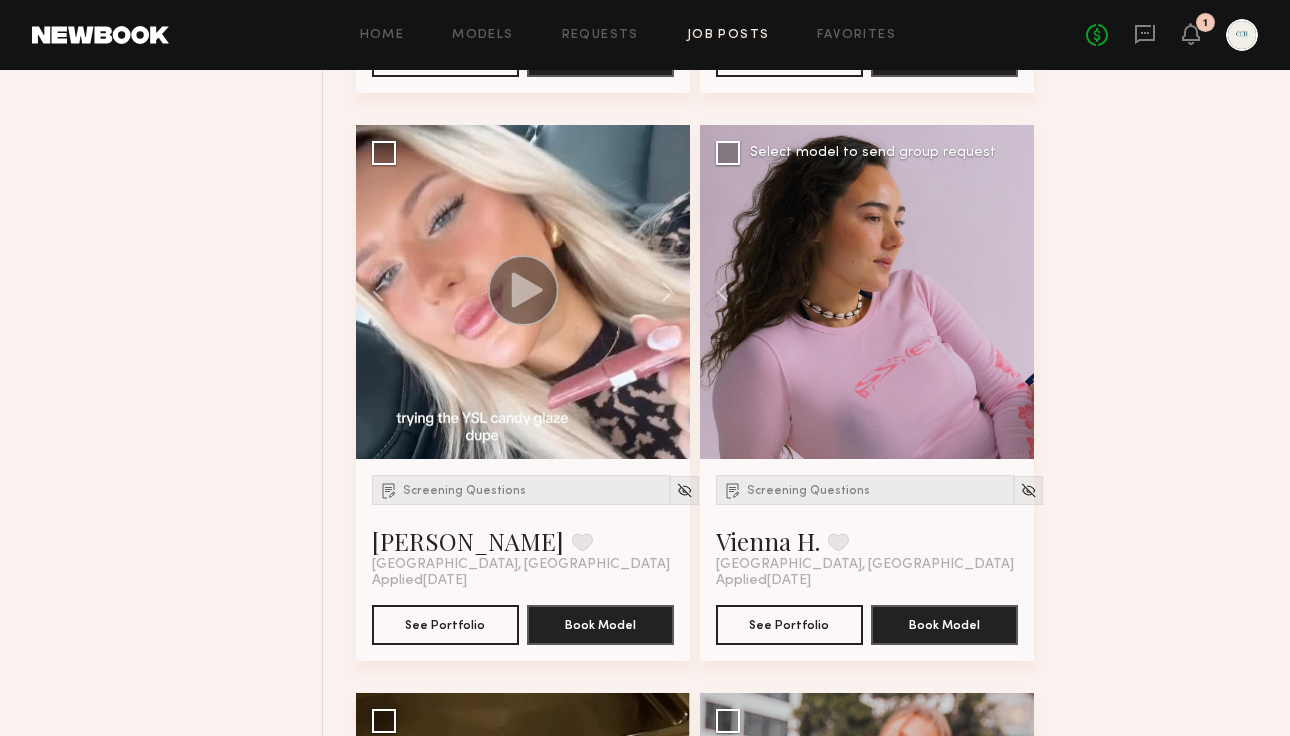 click 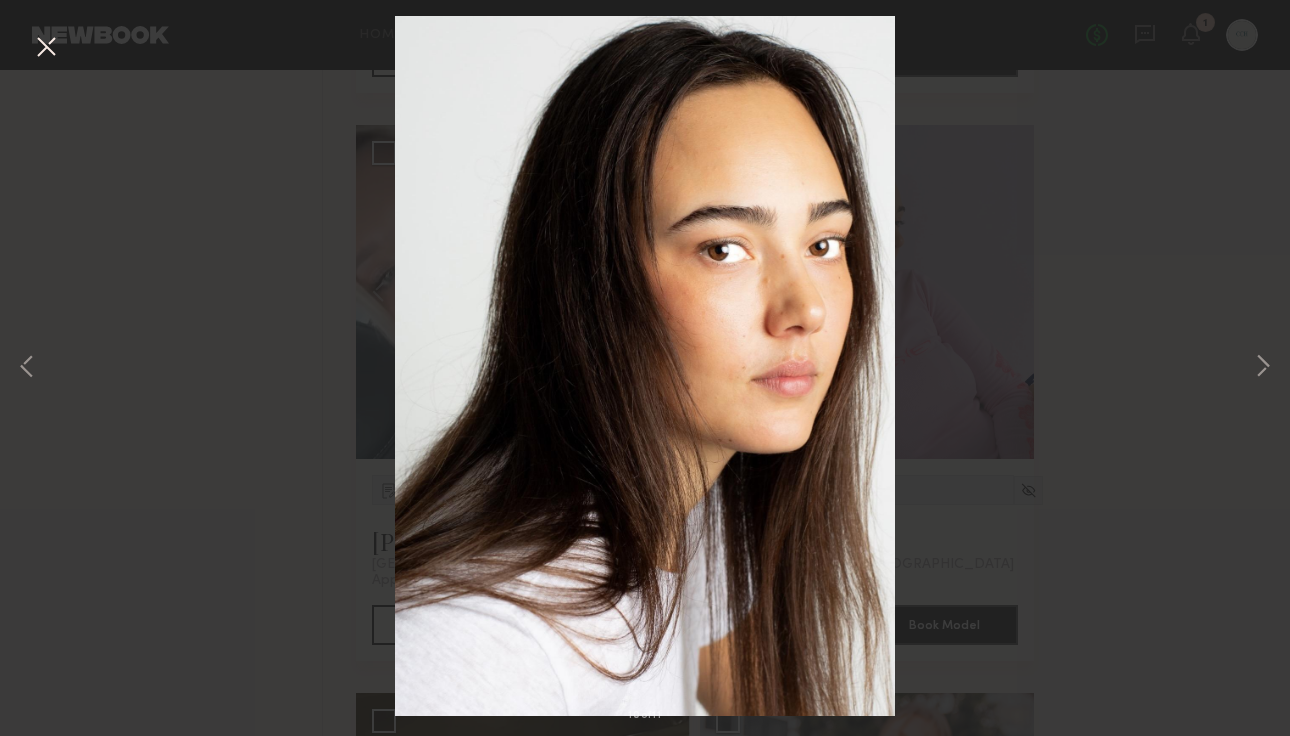 click at bounding box center [46, 48] 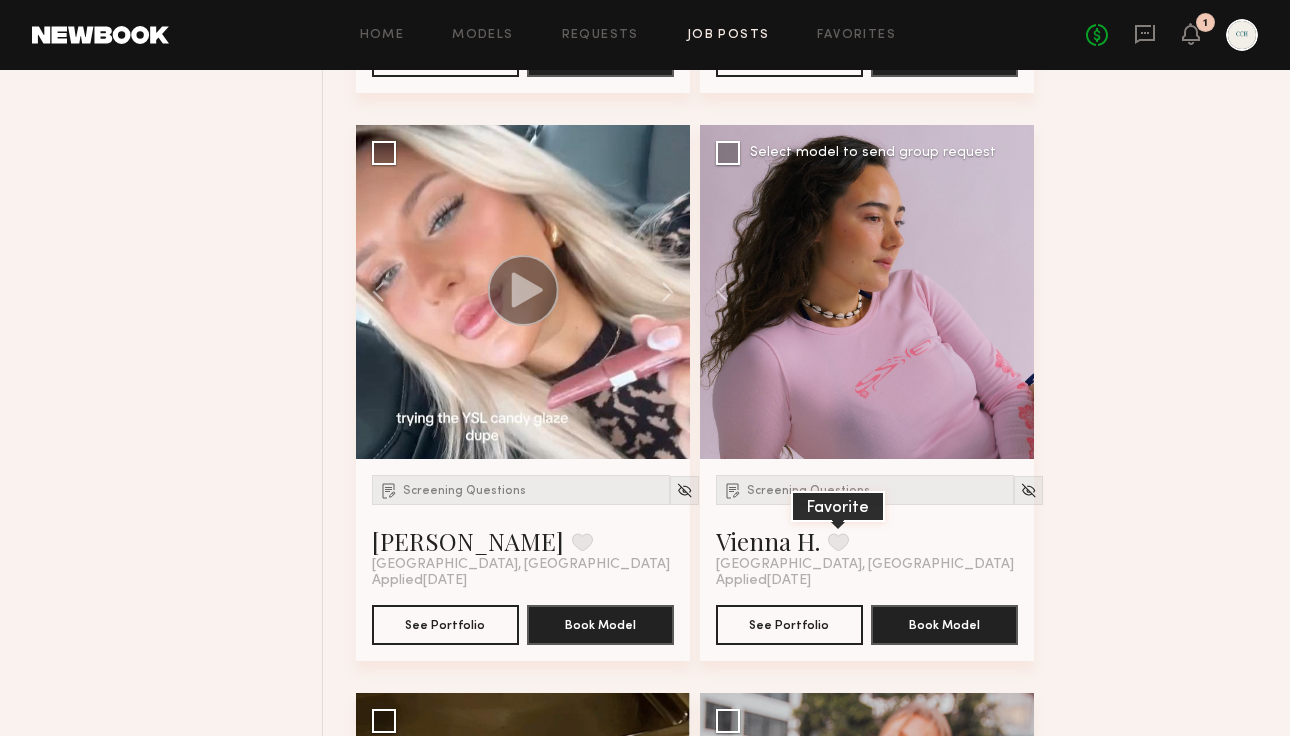 click 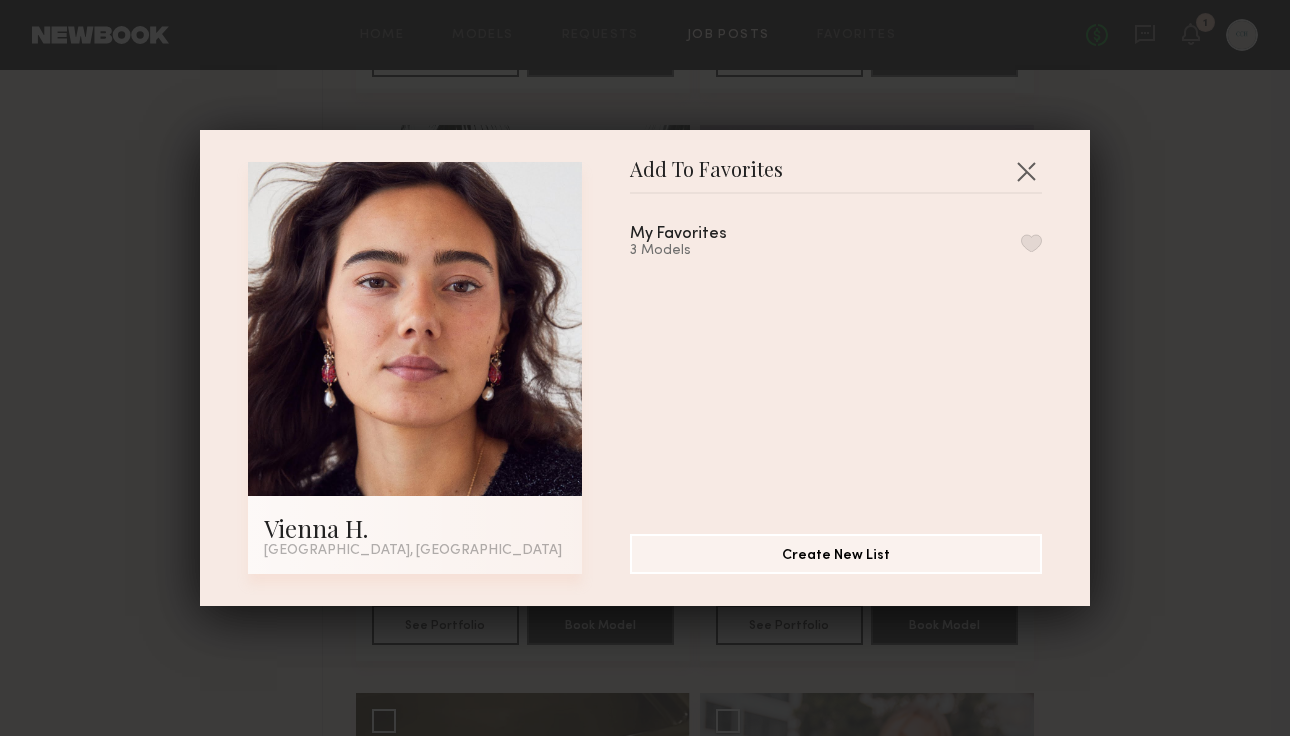 click on "My Favorites 3   Models" at bounding box center [846, 356] 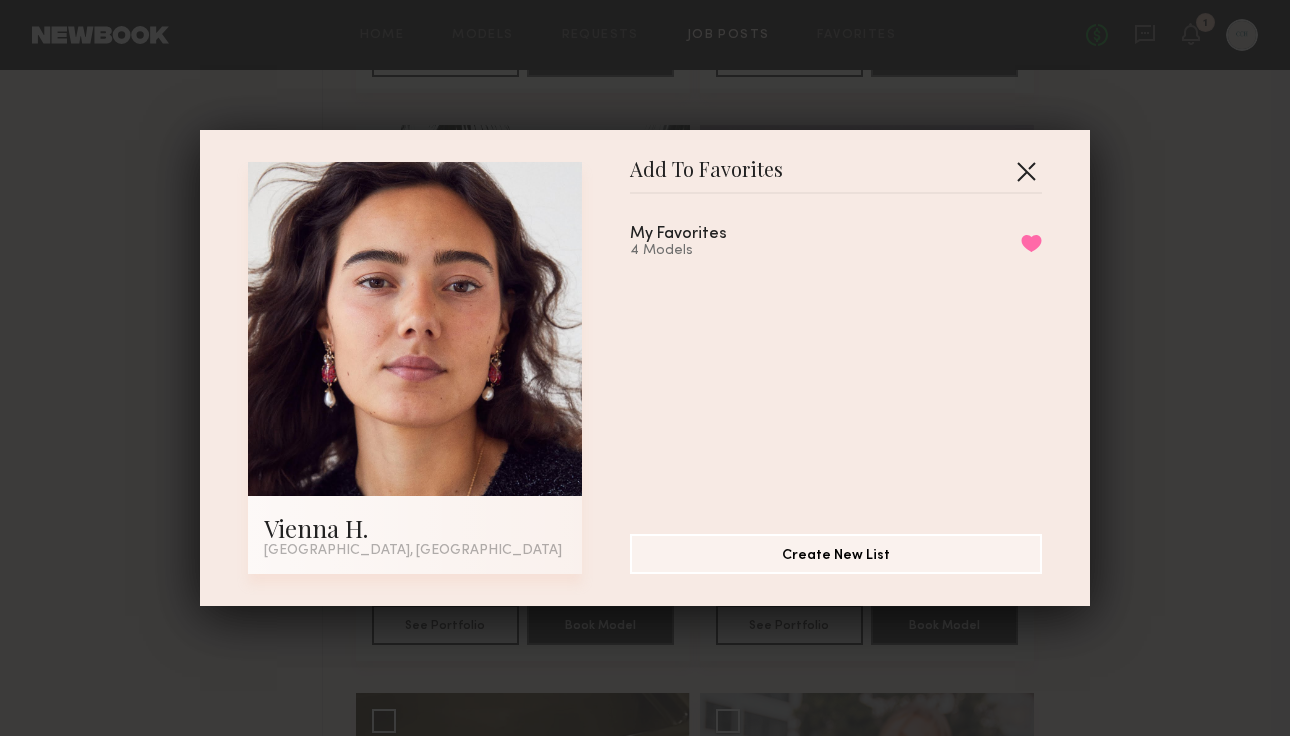 click at bounding box center [1026, 171] 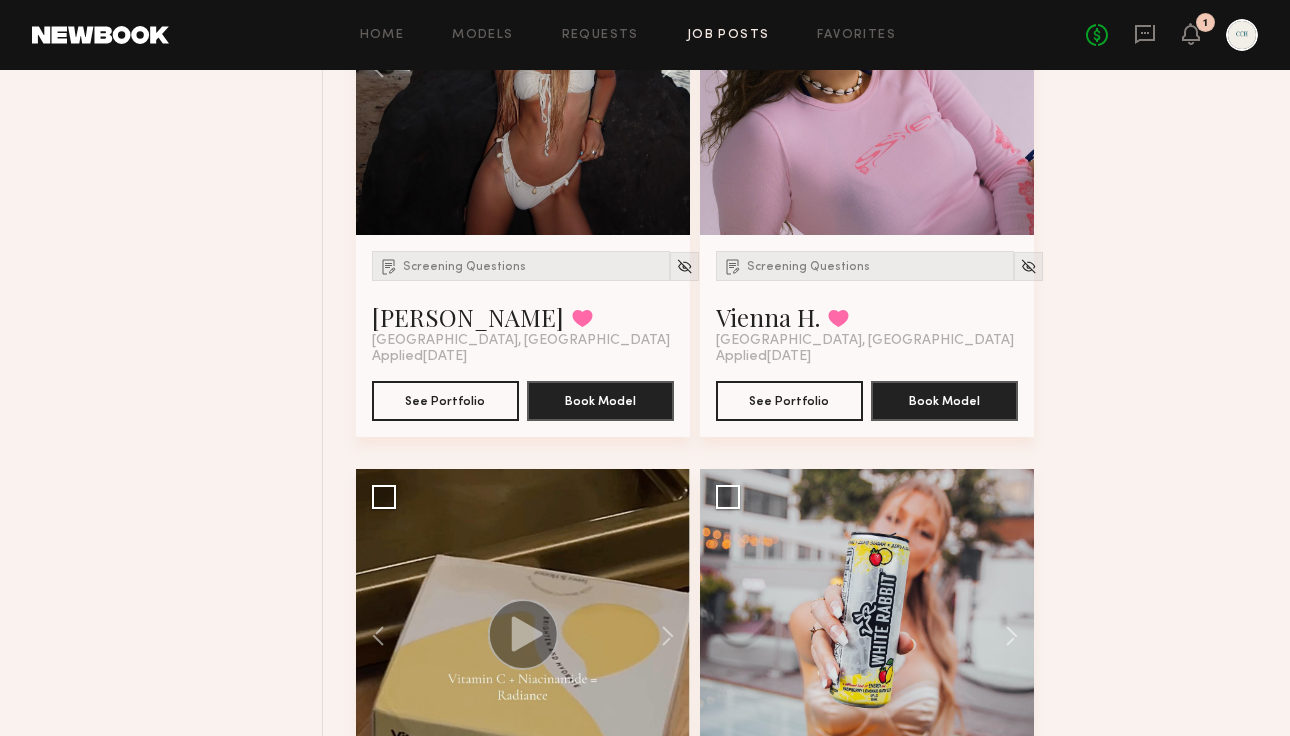 scroll, scrollTop: 2506, scrollLeft: 0, axis: vertical 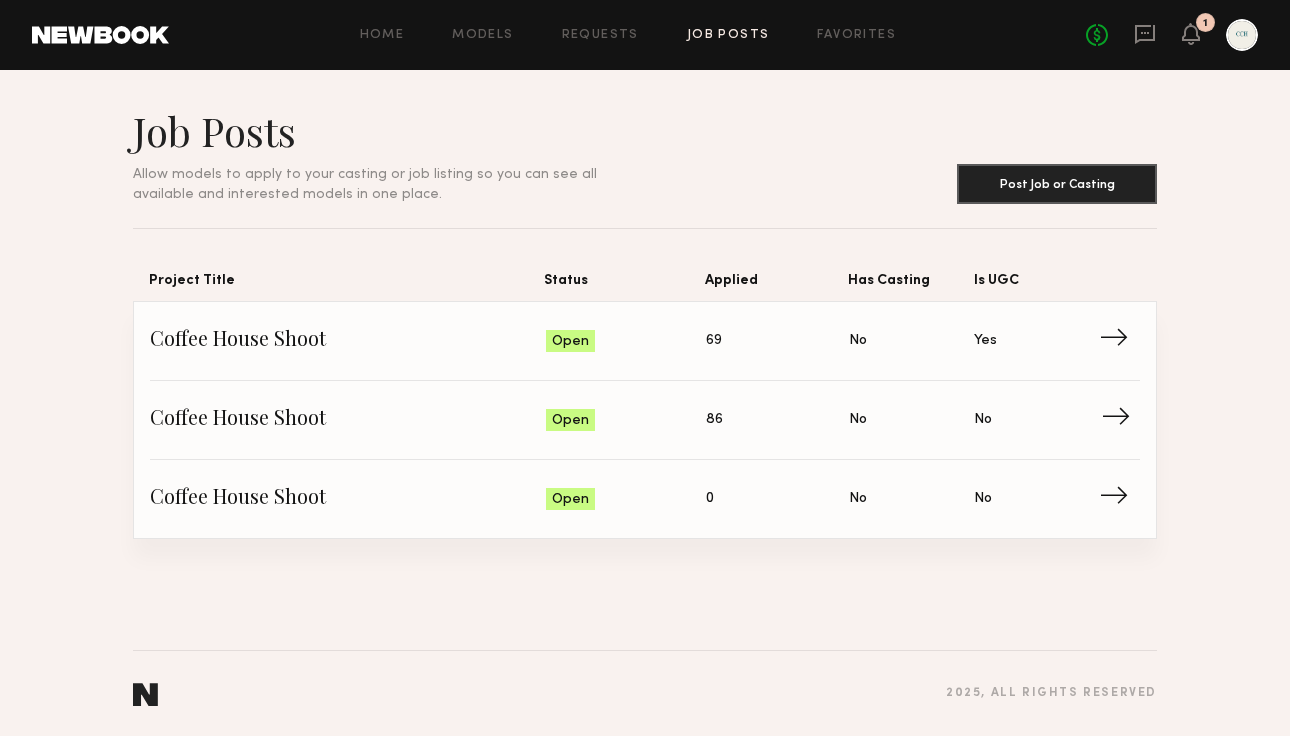 click on "Applied: 86" 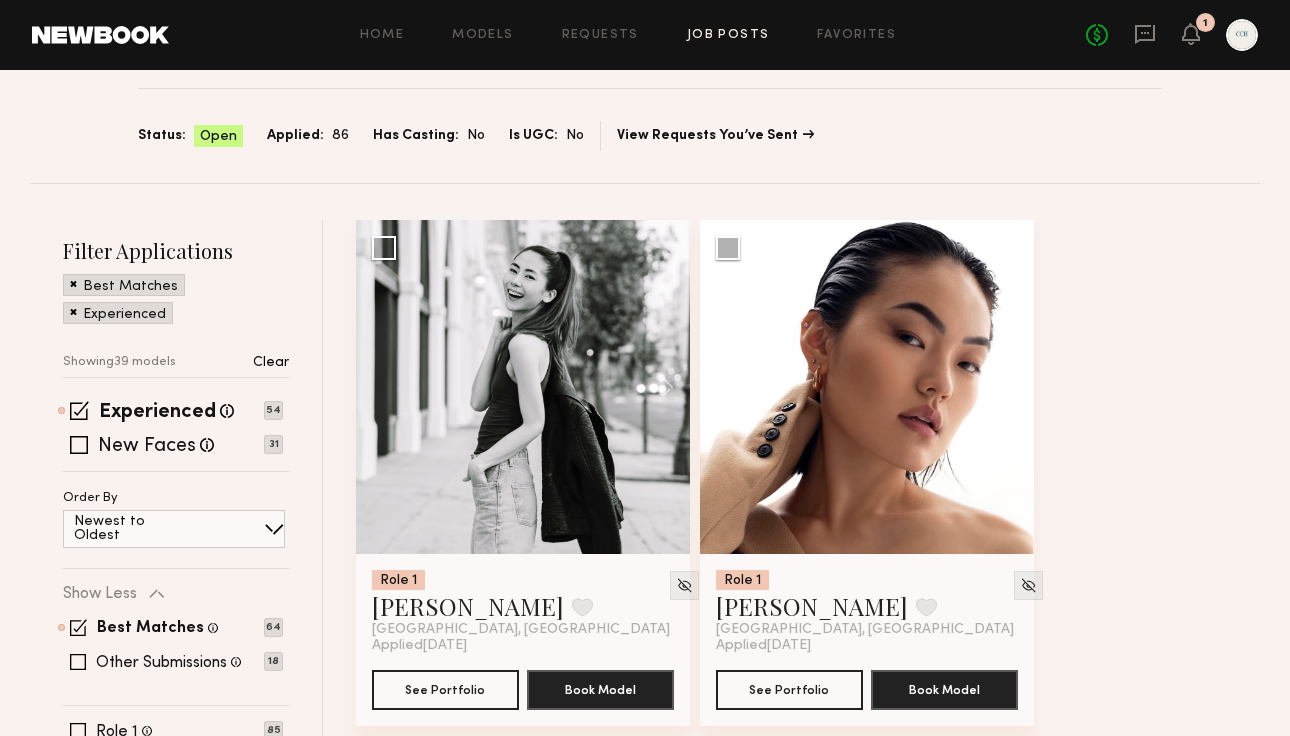 scroll, scrollTop: 112, scrollLeft: 0, axis: vertical 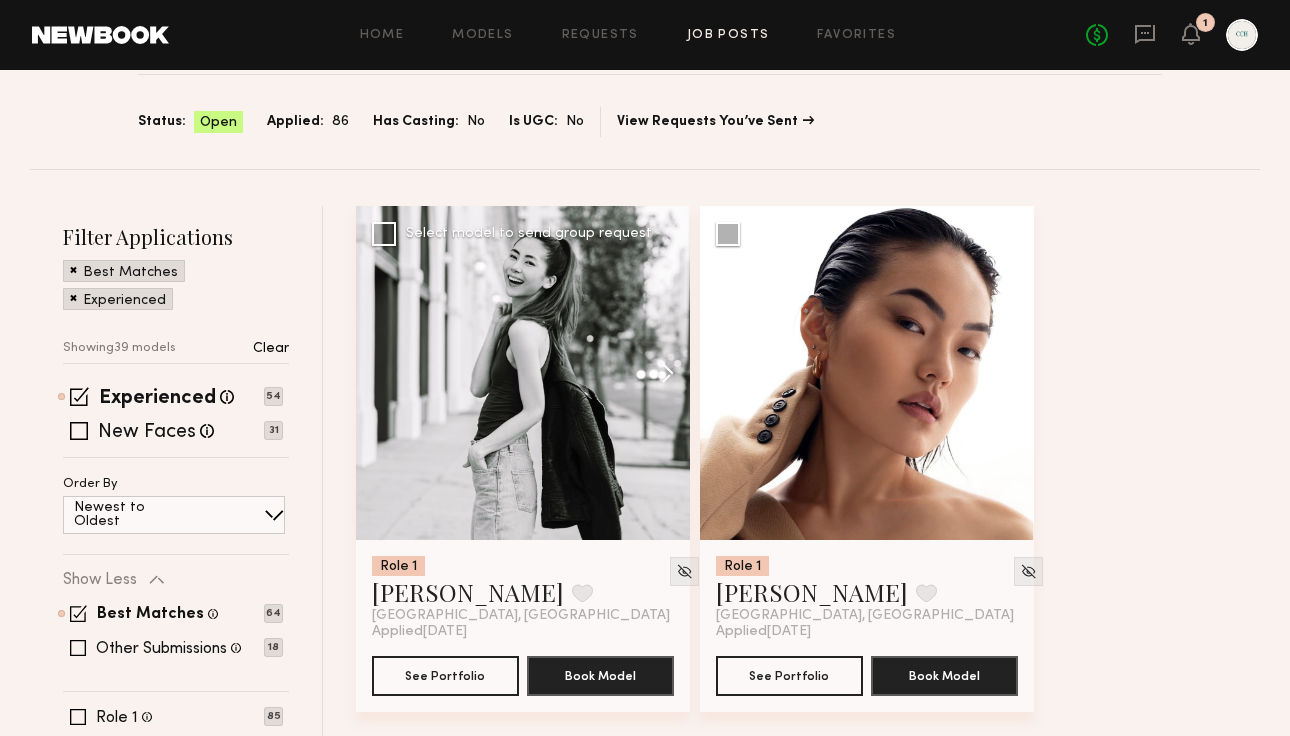 click 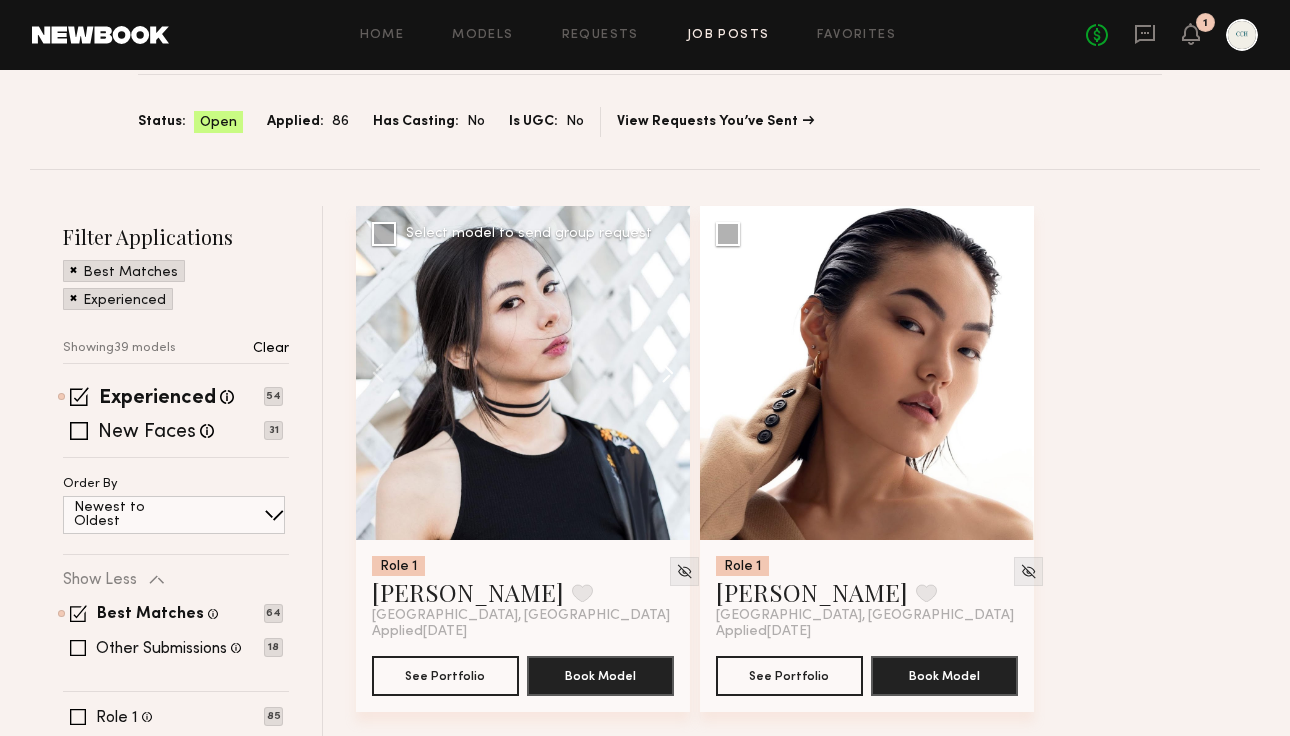 click 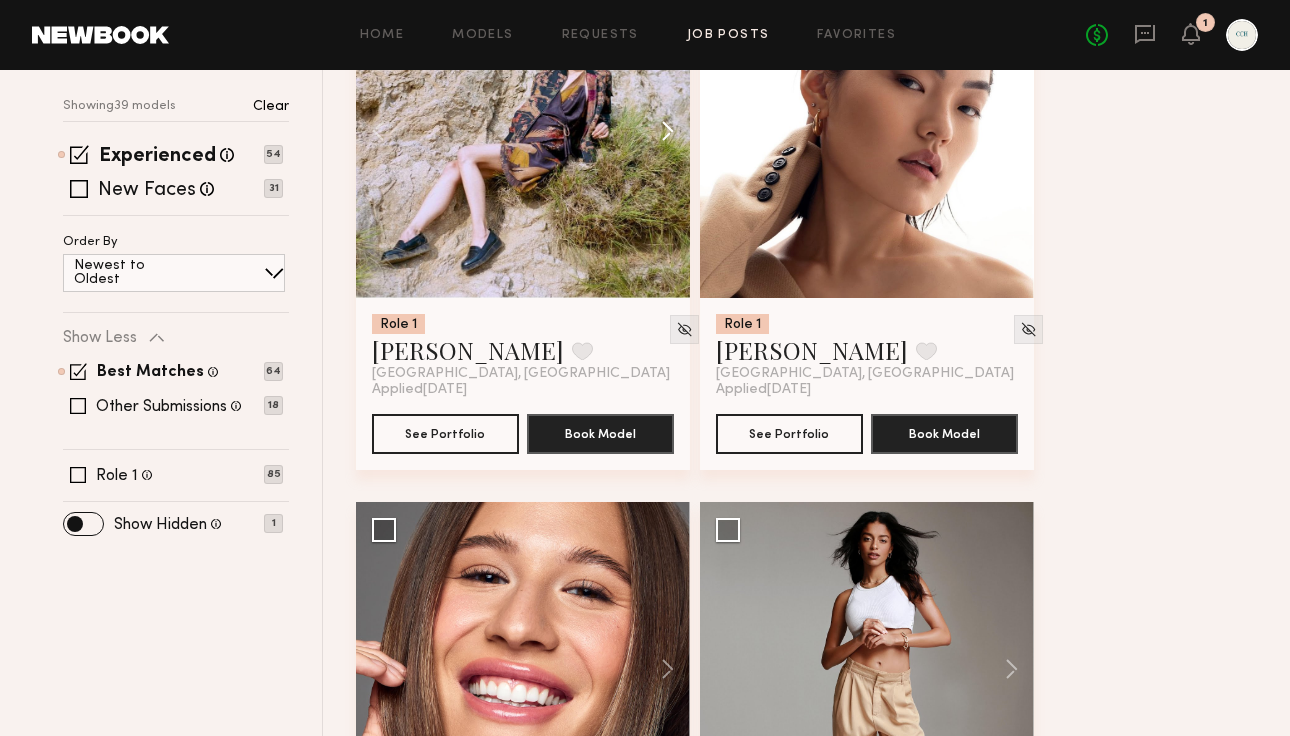 scroll, scrollTop: 810, scrollLeft: 0, axis: vertical 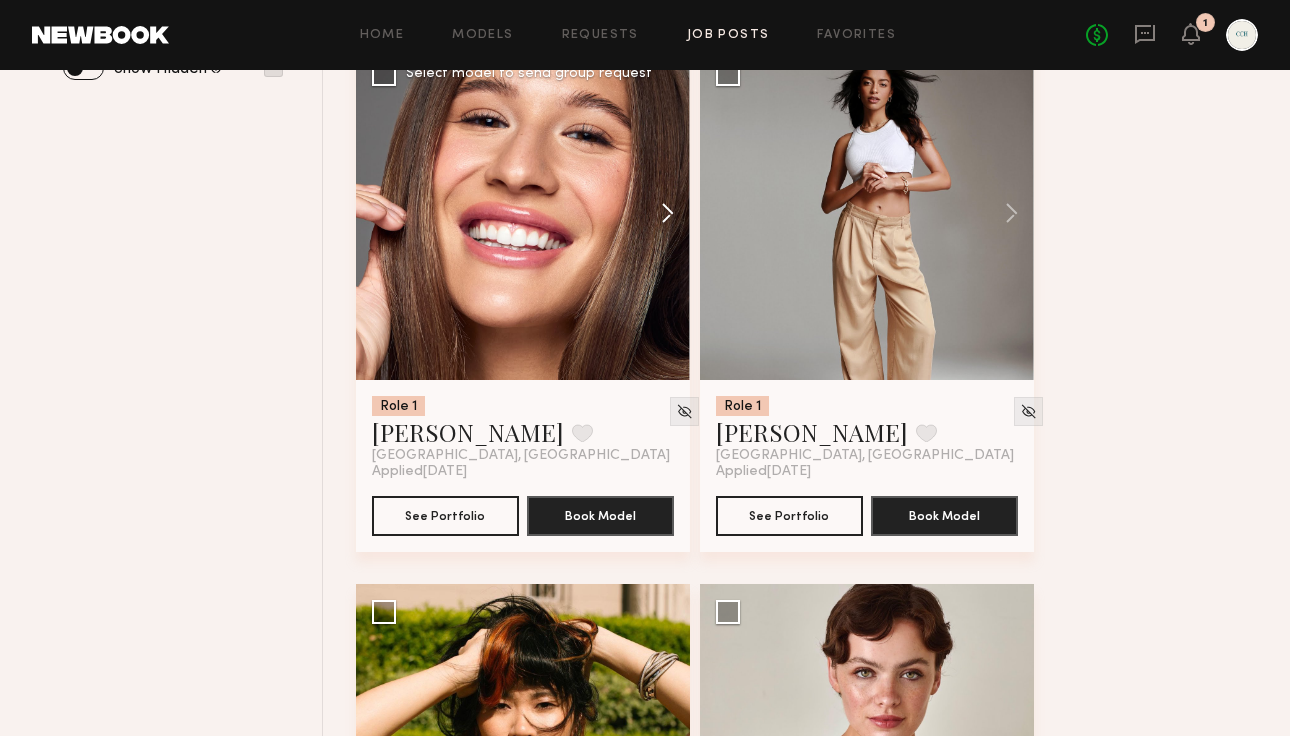 click 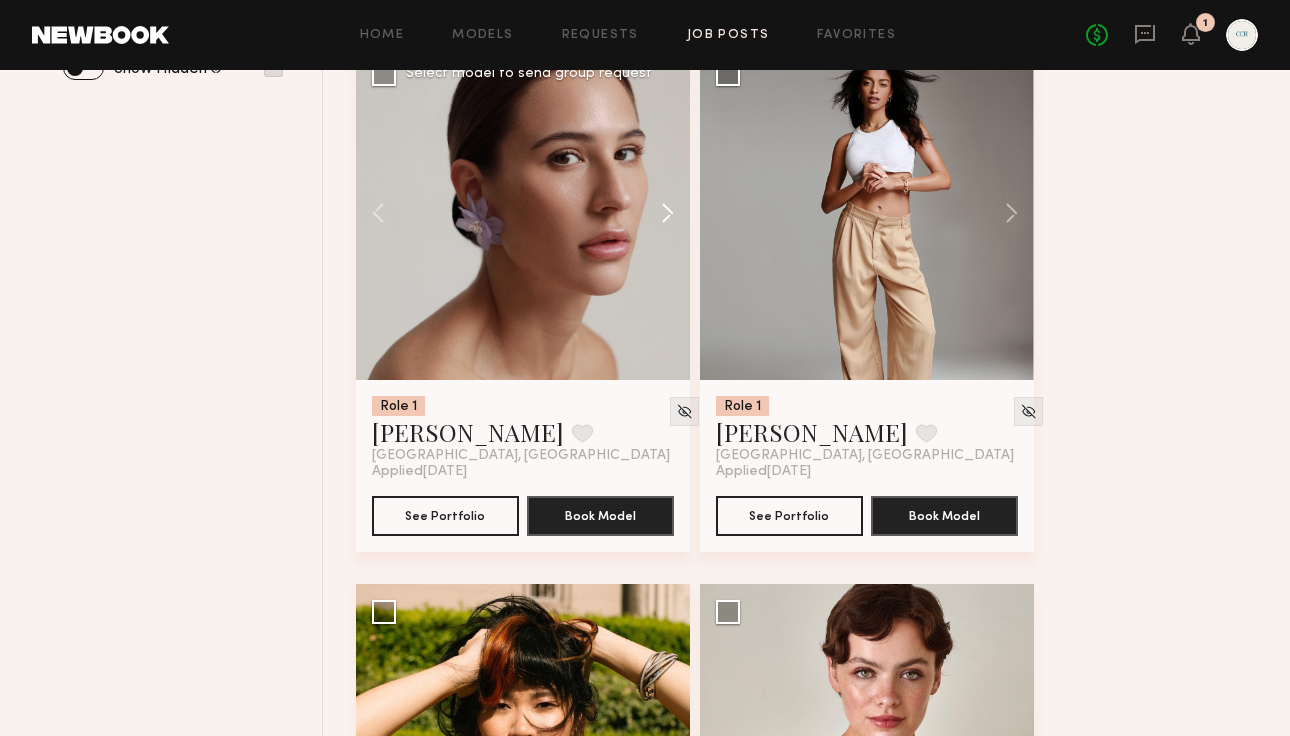 click 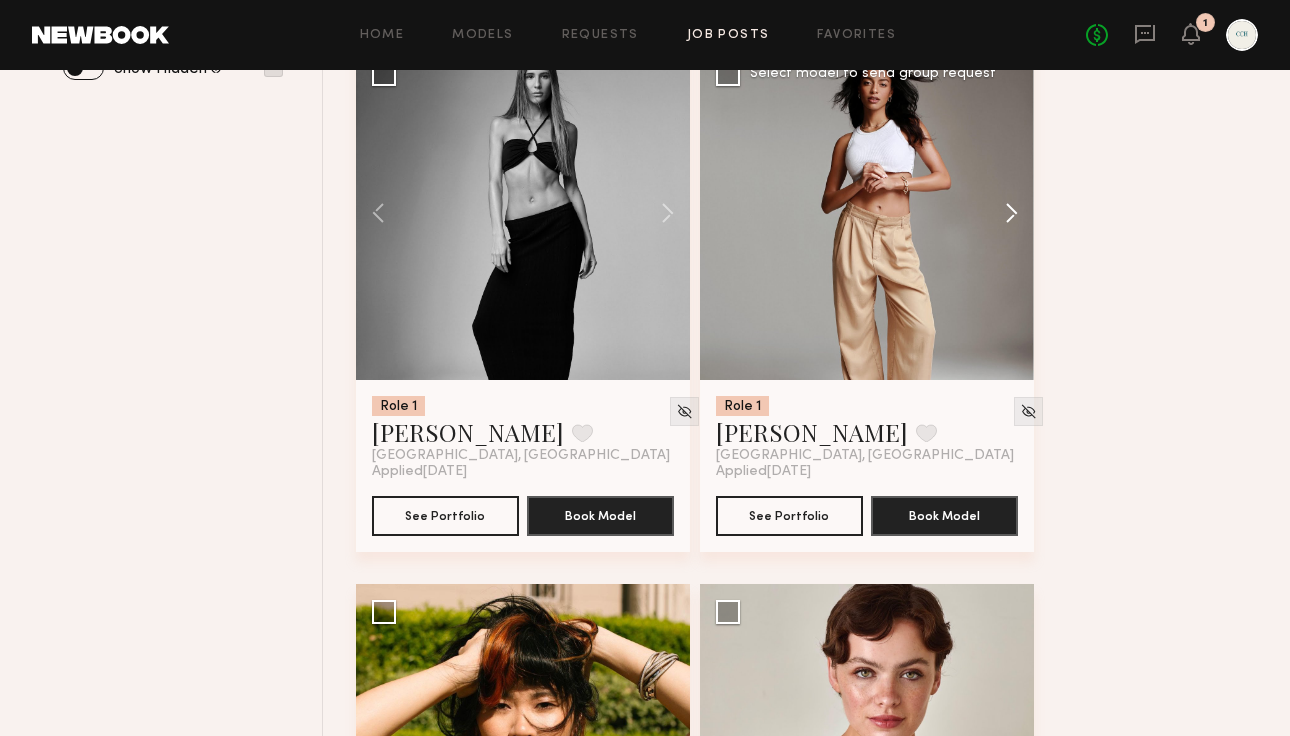 click 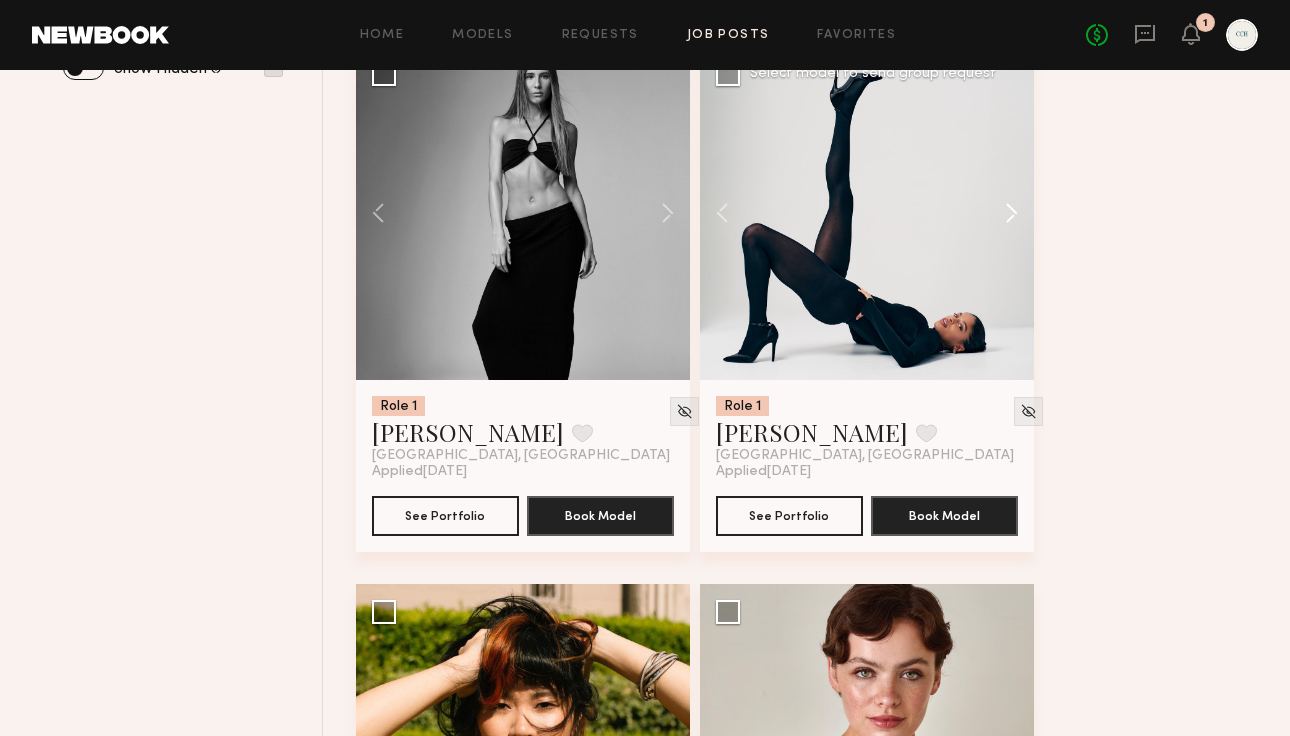 click 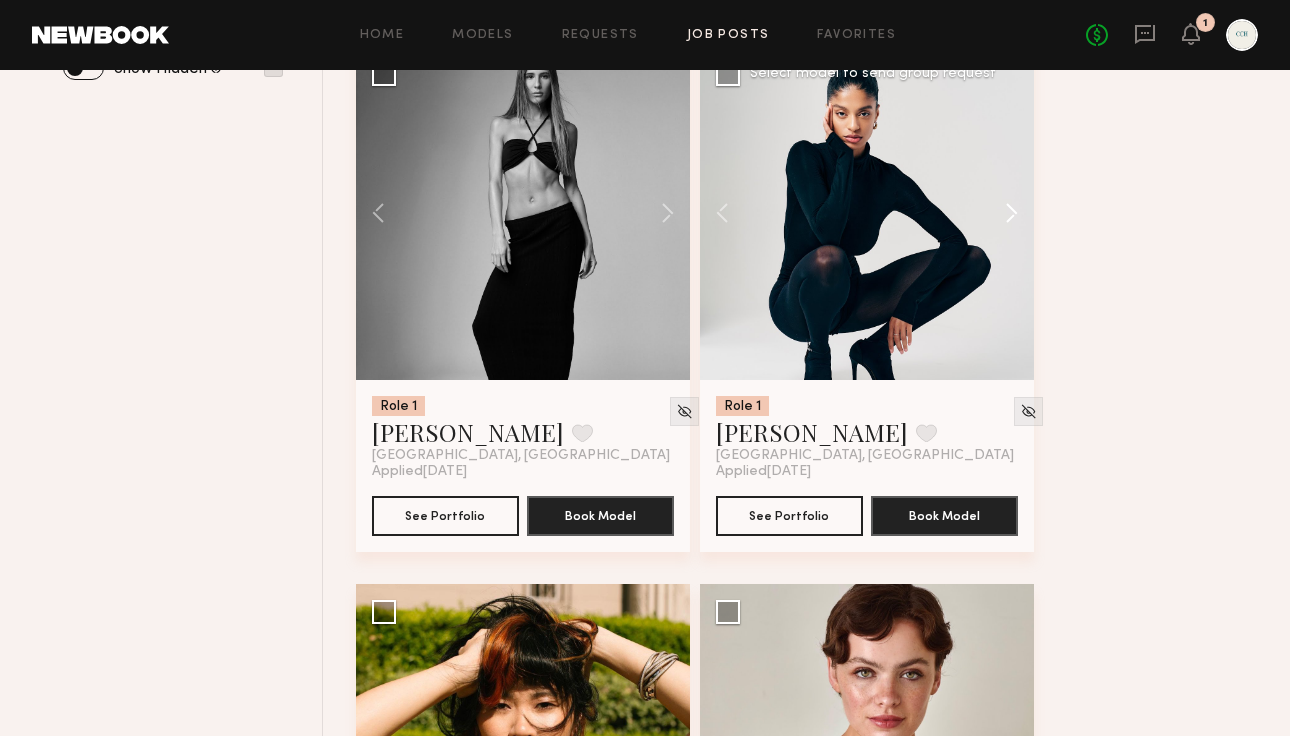 click 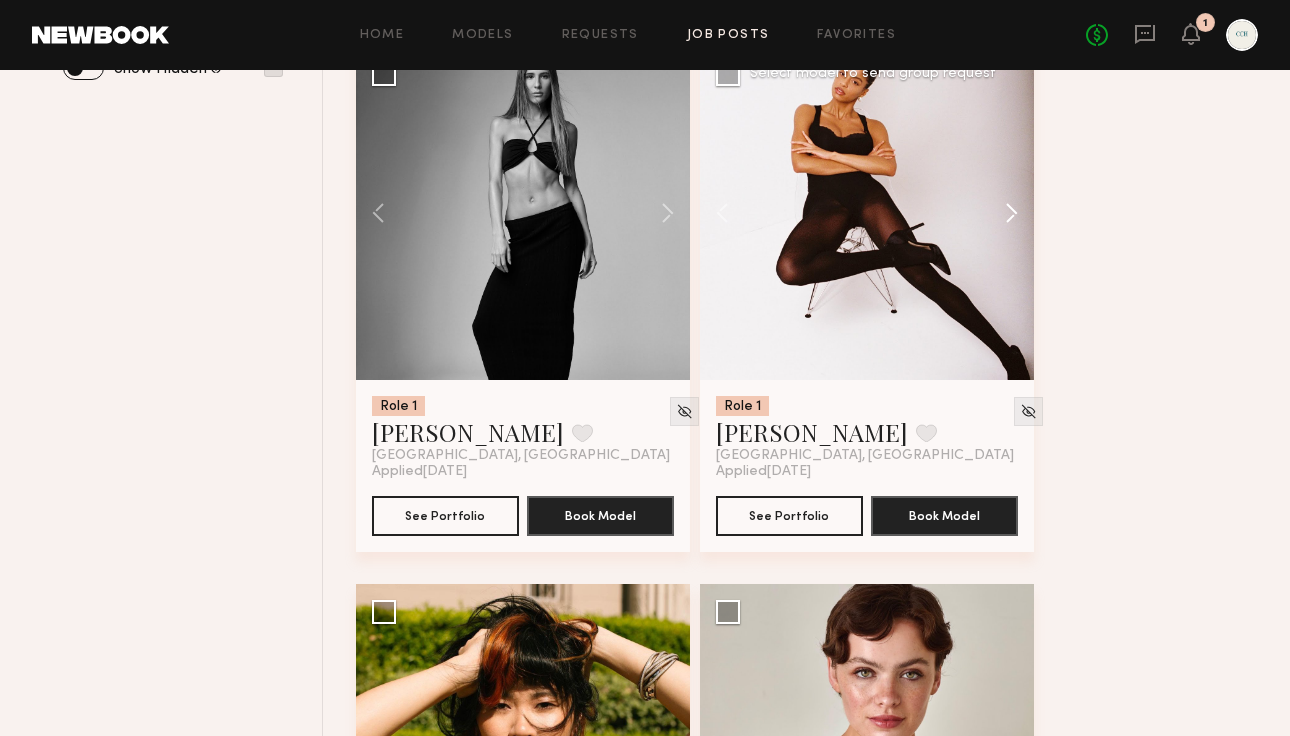click 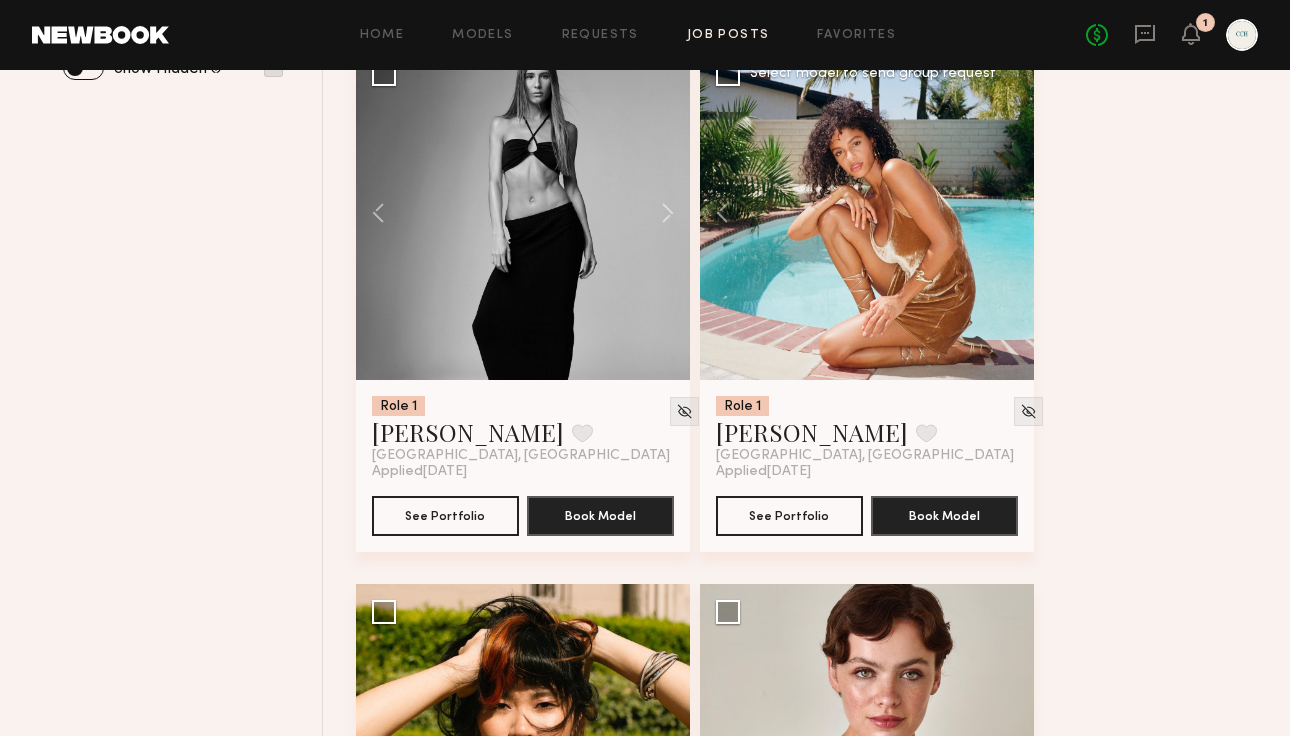 click 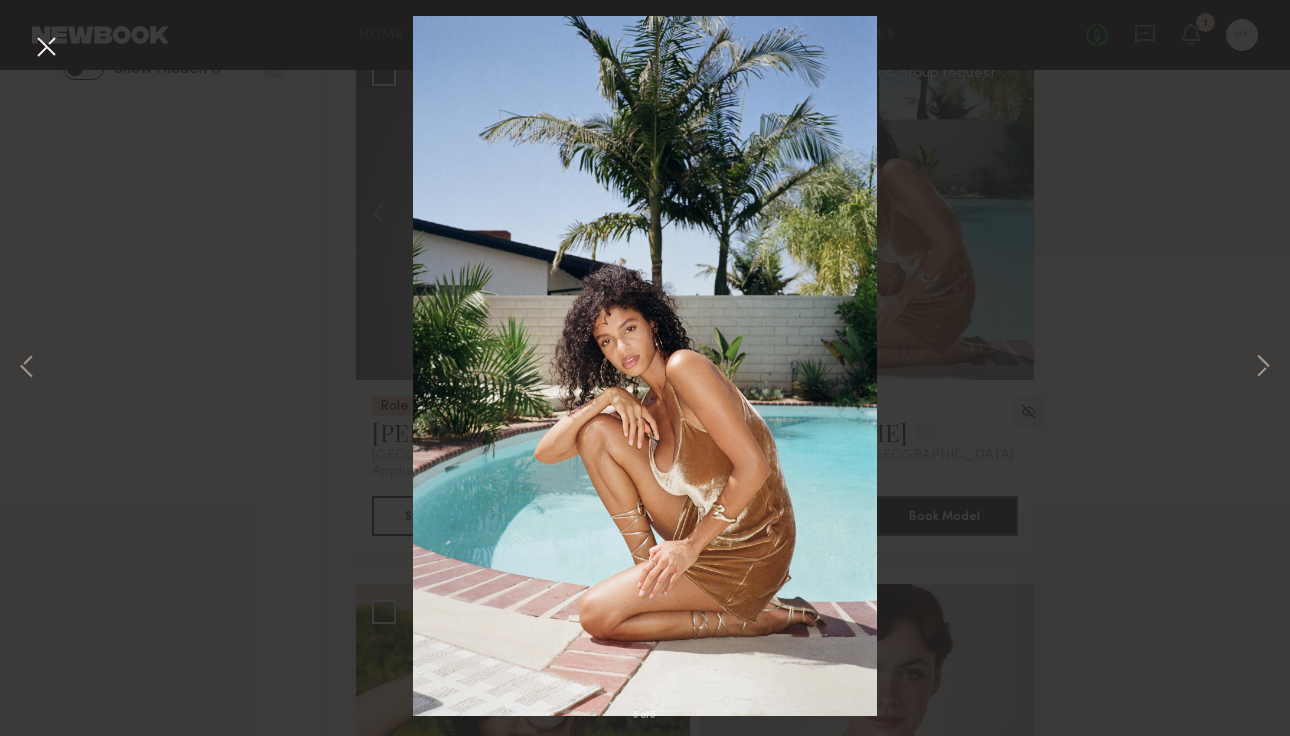 click at bounding box center [46, 48] 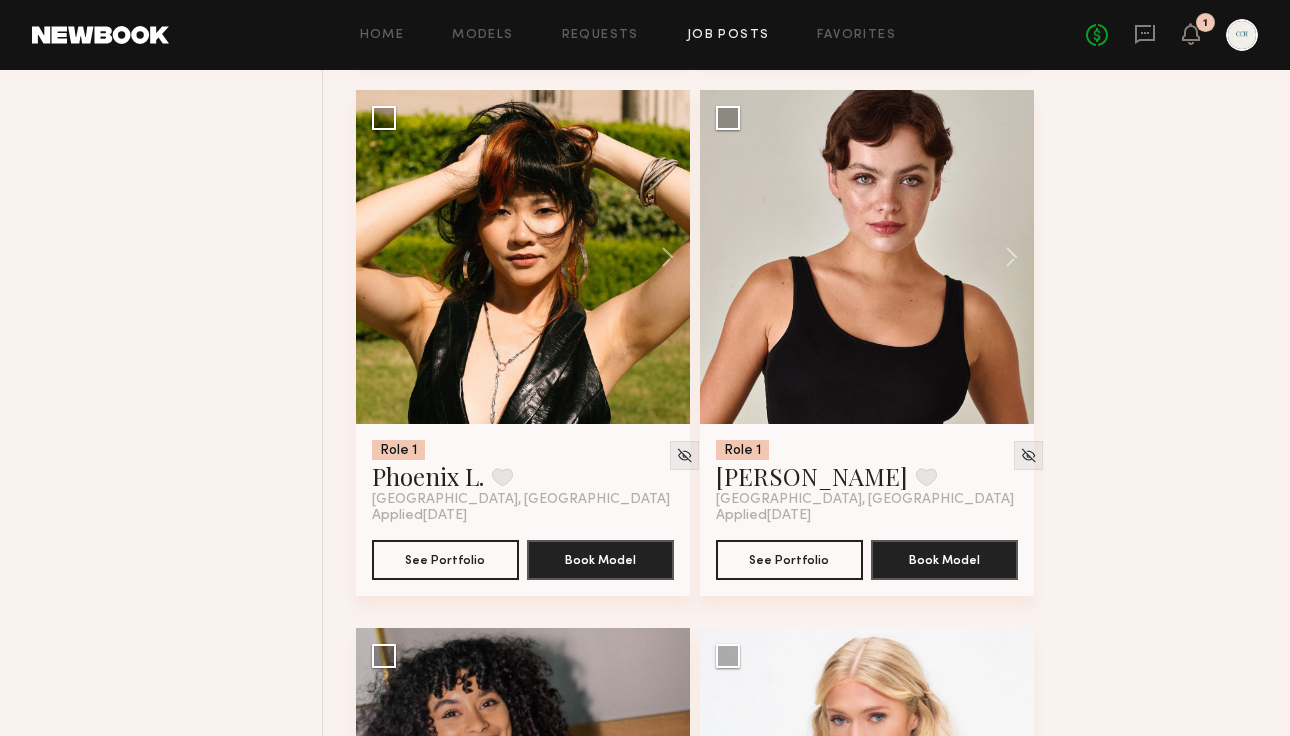 scroll, scrollTop: 1282, scrollLeft: 0, axis: vertical 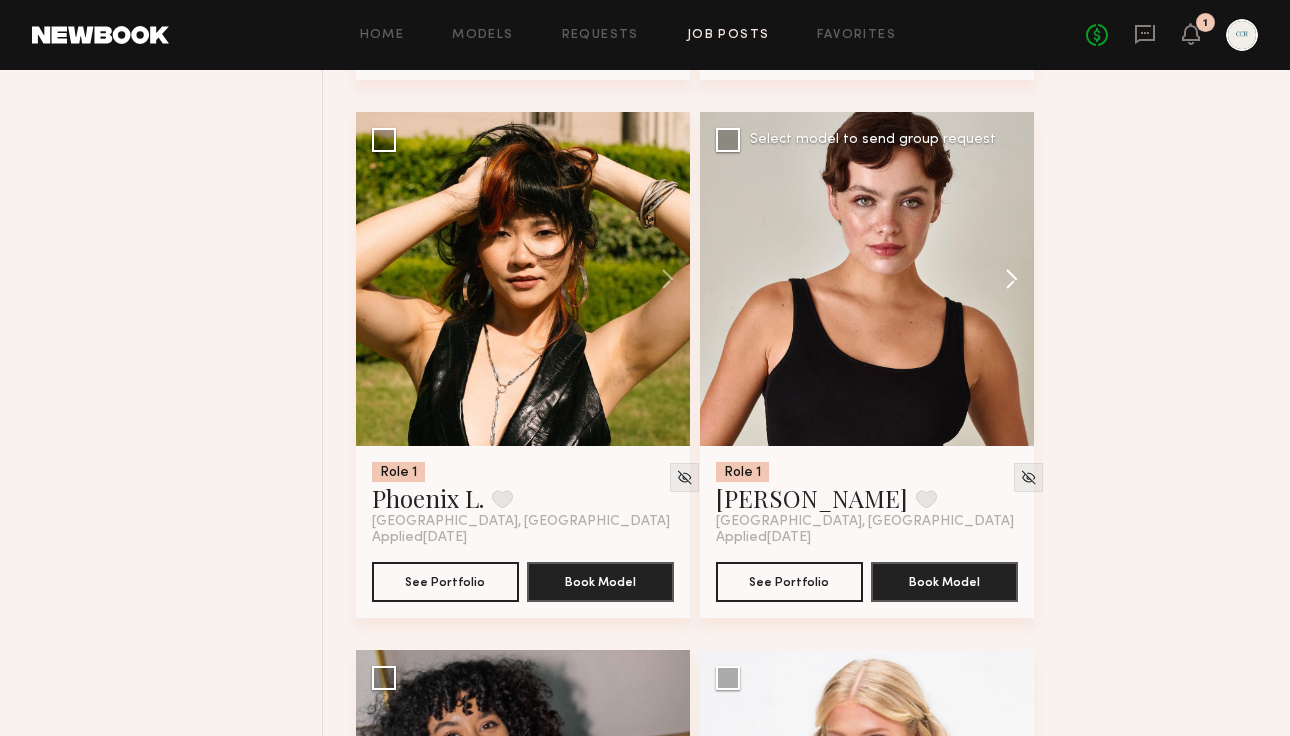 click 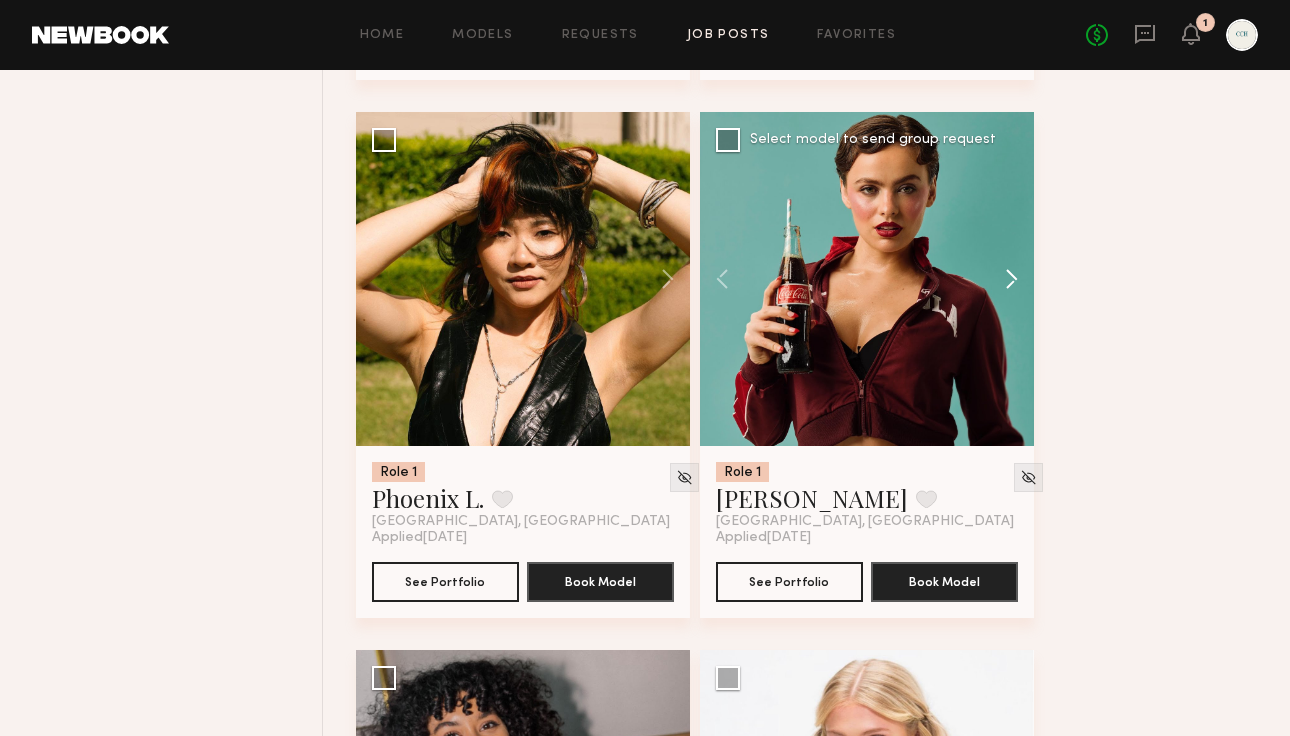 click 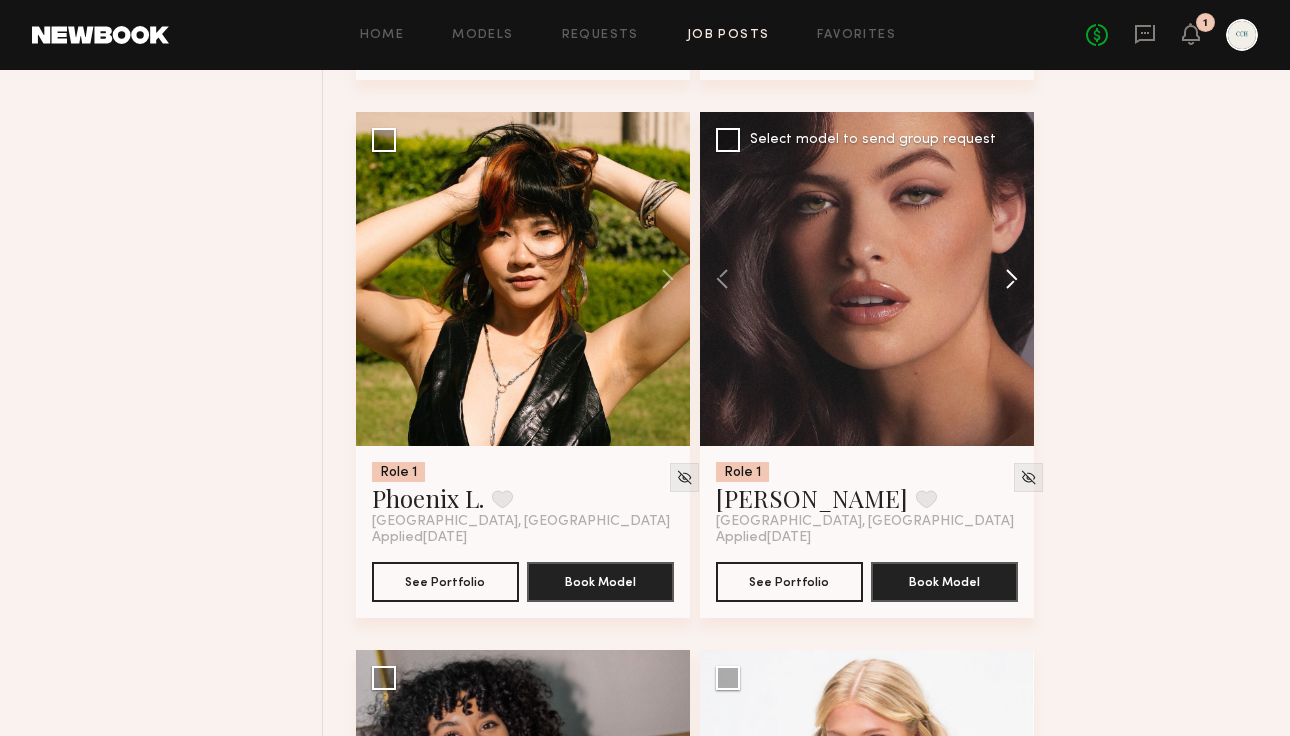 click 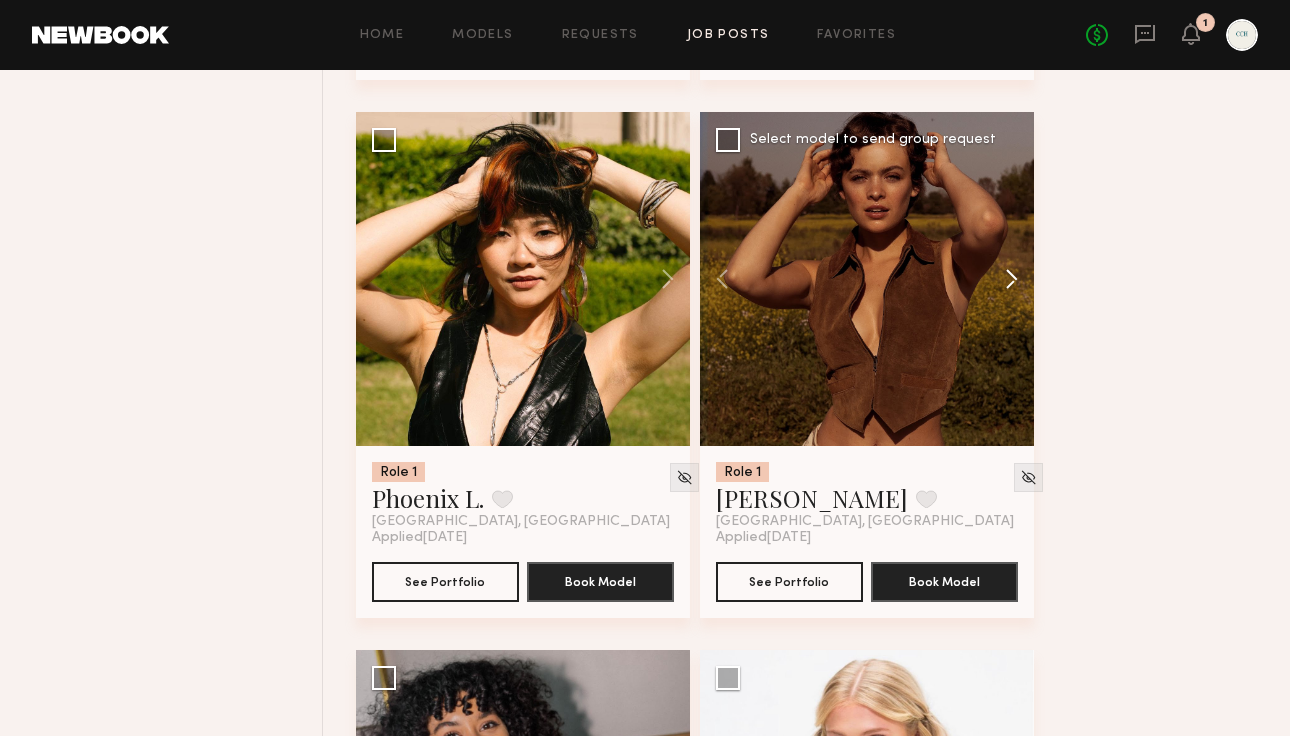 click 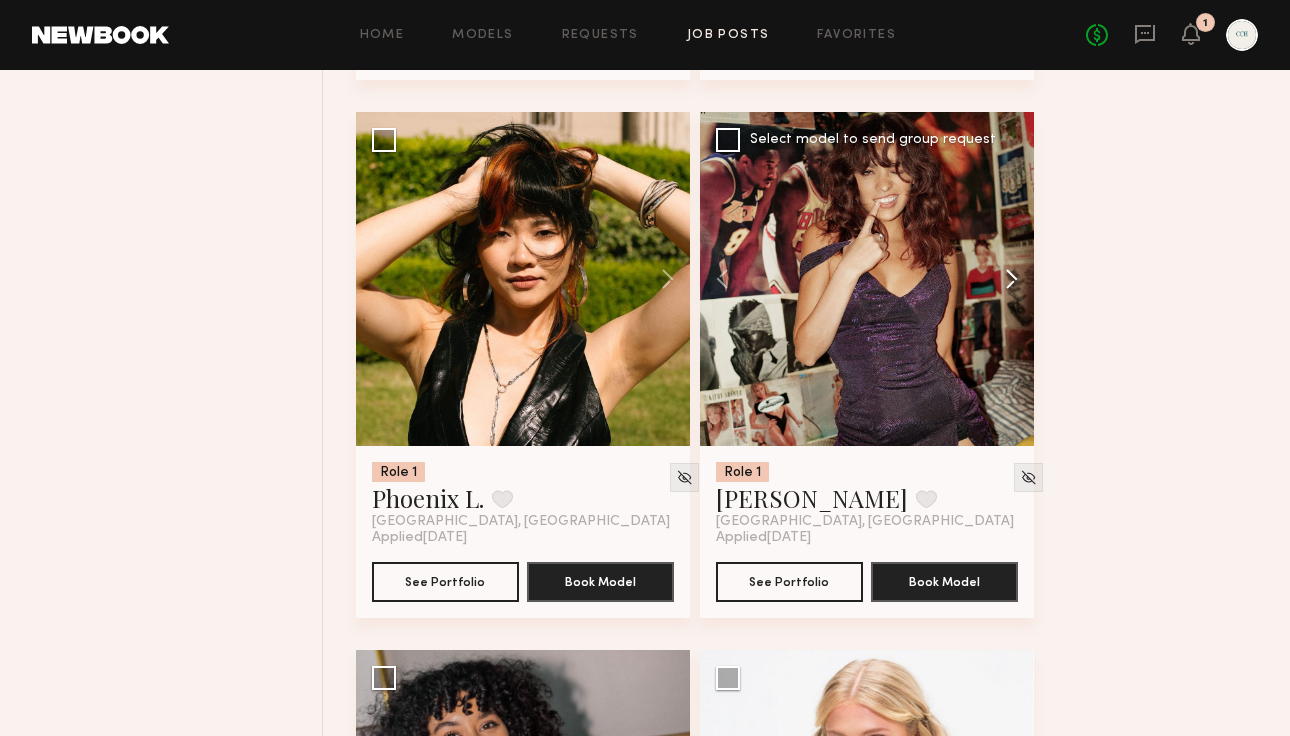 click 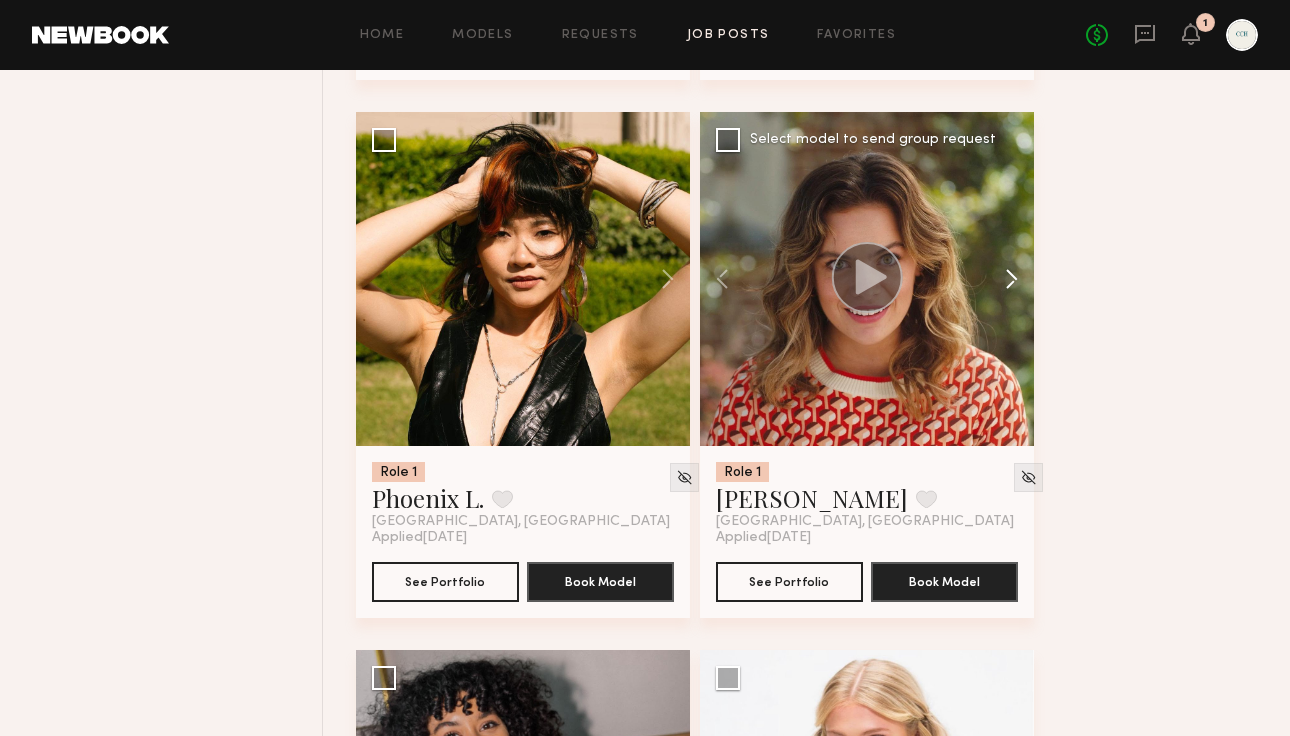 click 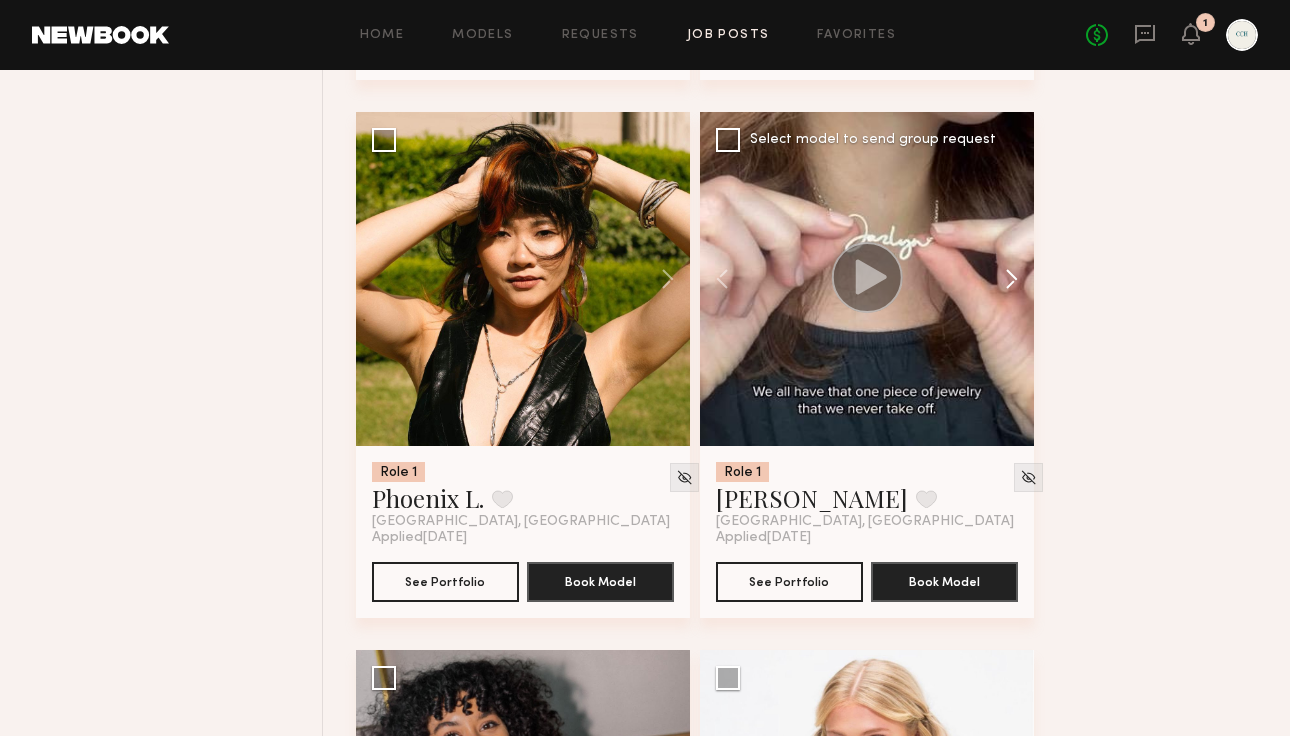 click 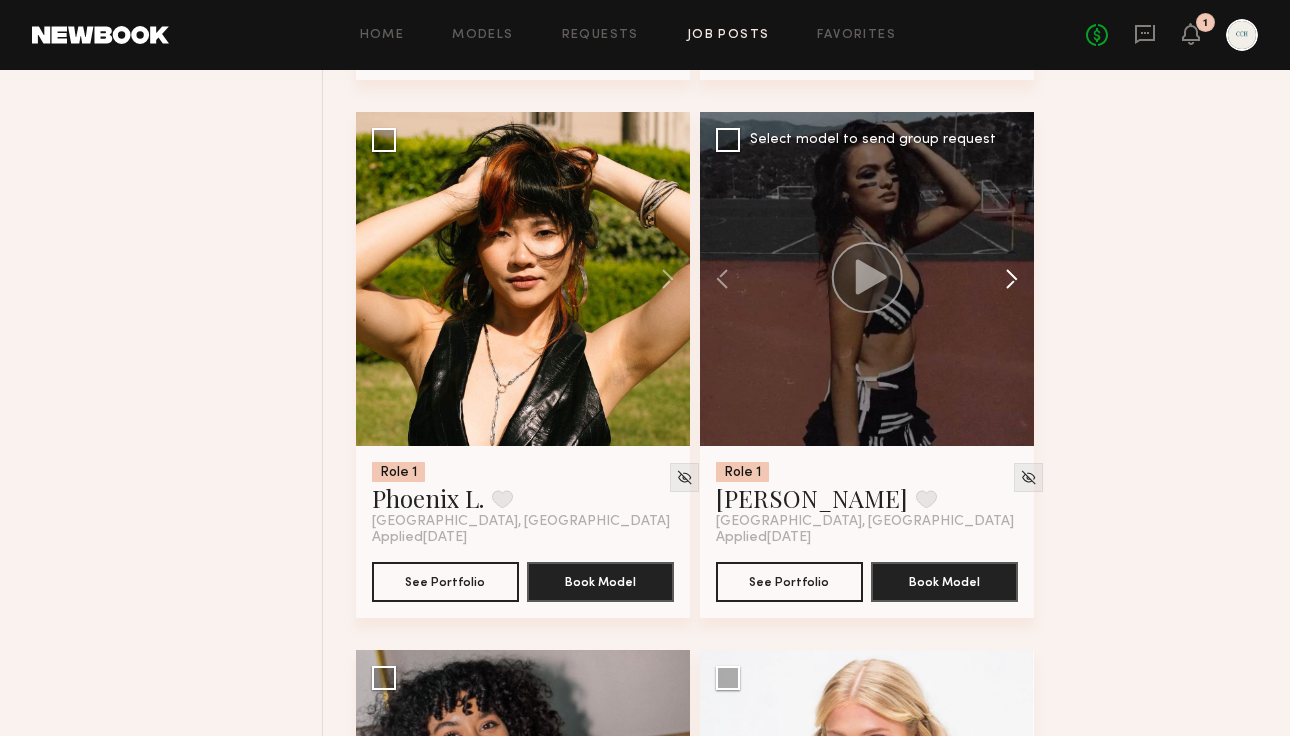 click 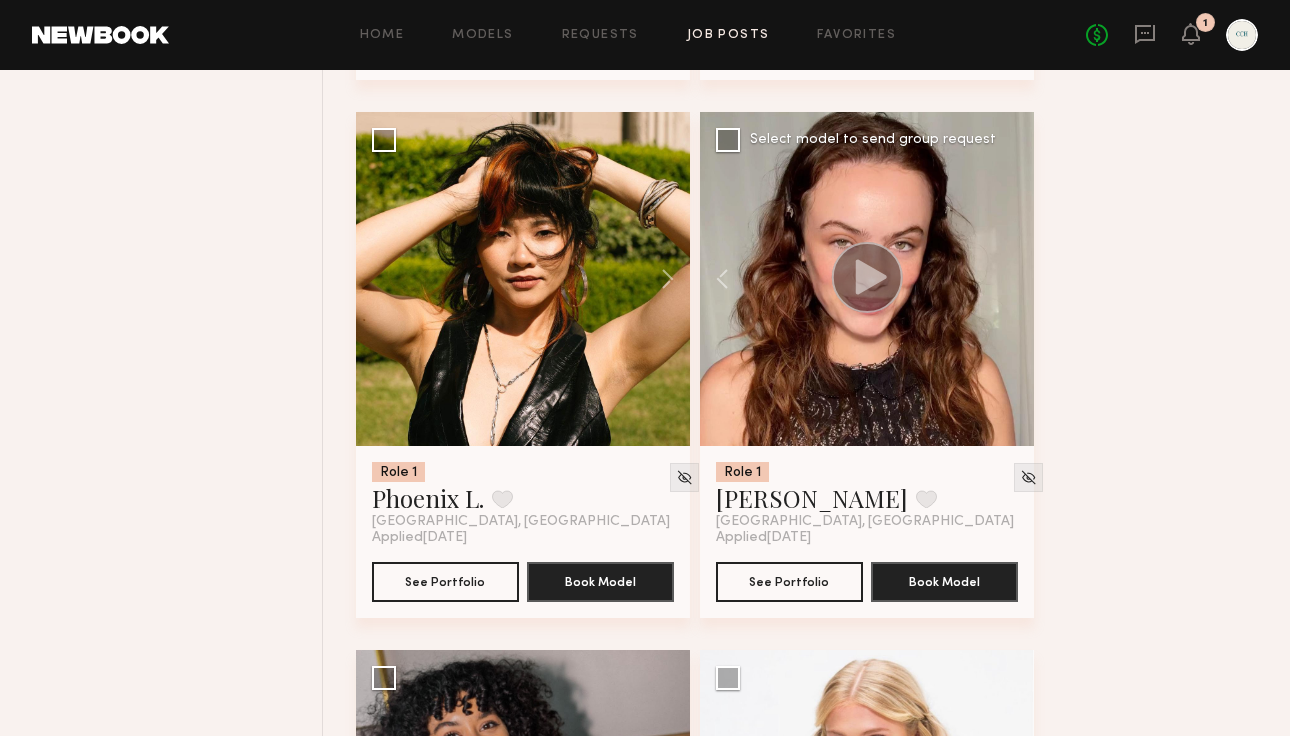 click 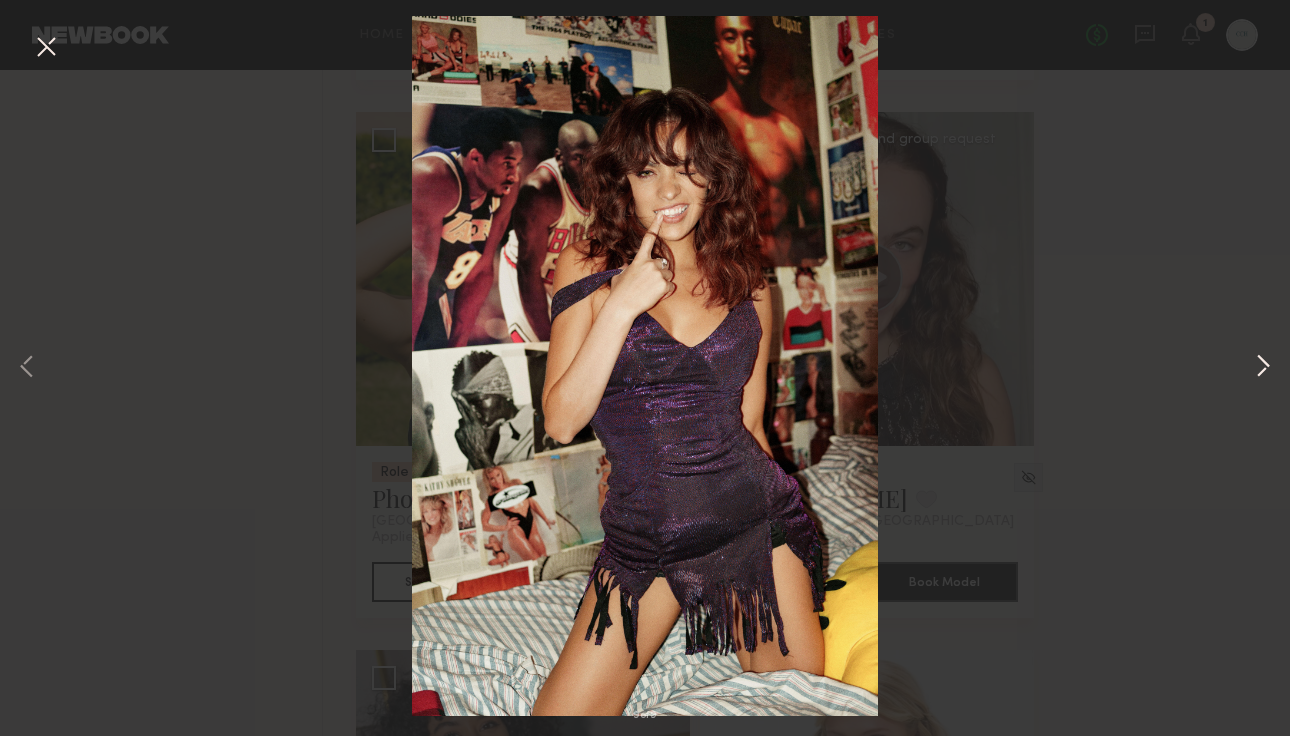 click at bounding box center (1263, 368) 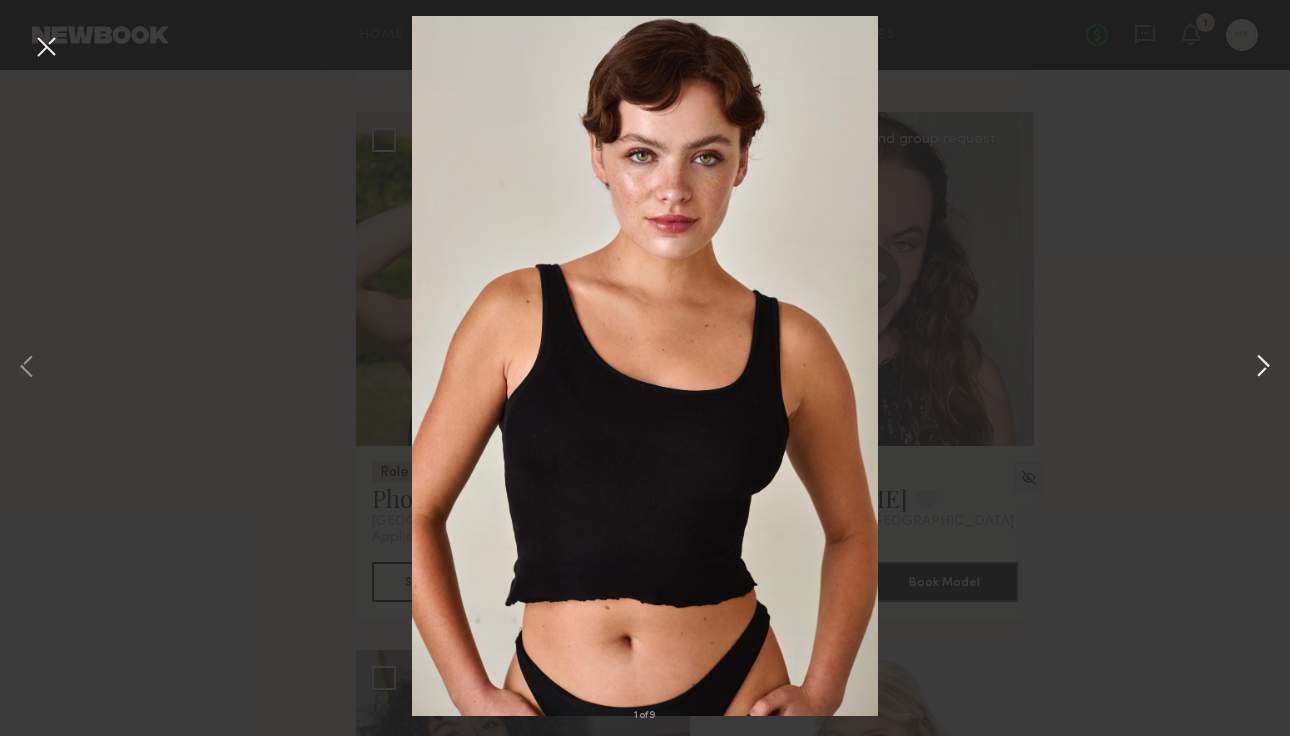 click at bounding box center [1263, 368] 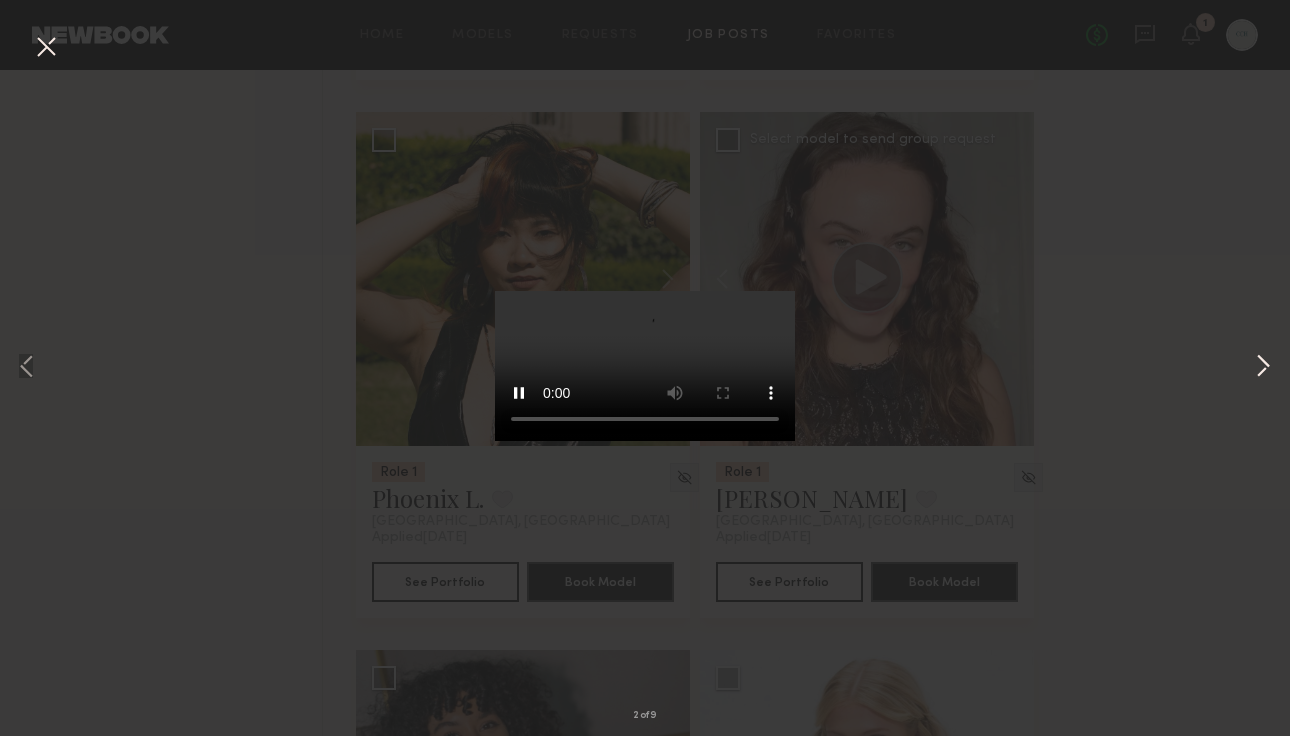 click at bounding box center (1263, 368) 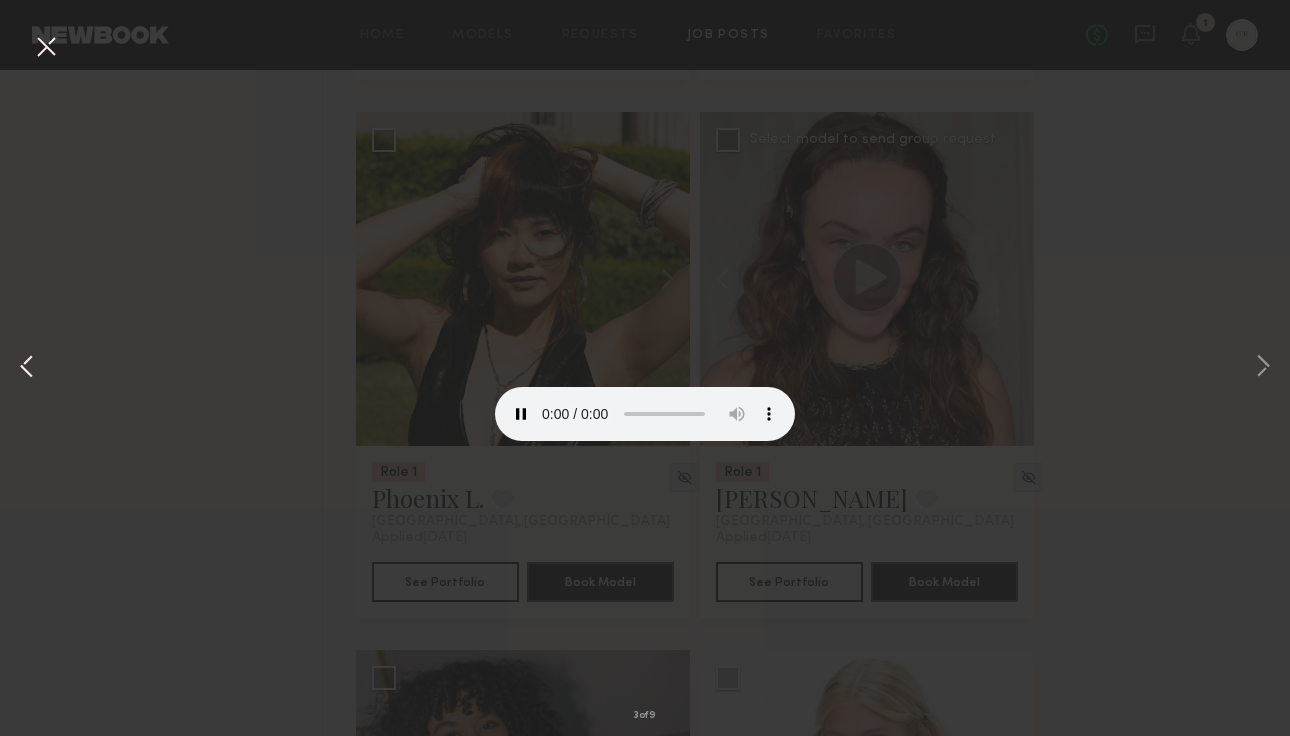 click at bounding box center [27, 368] 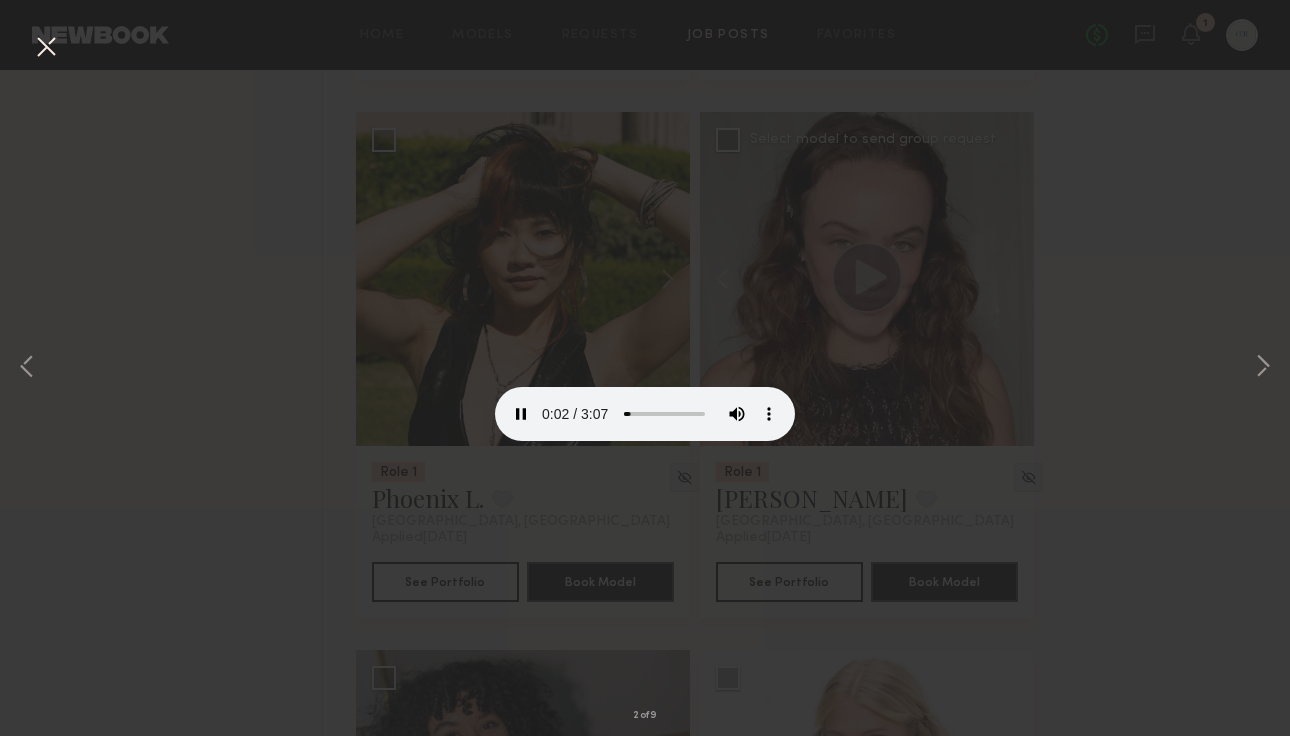 click at bounding box center (46, 48) 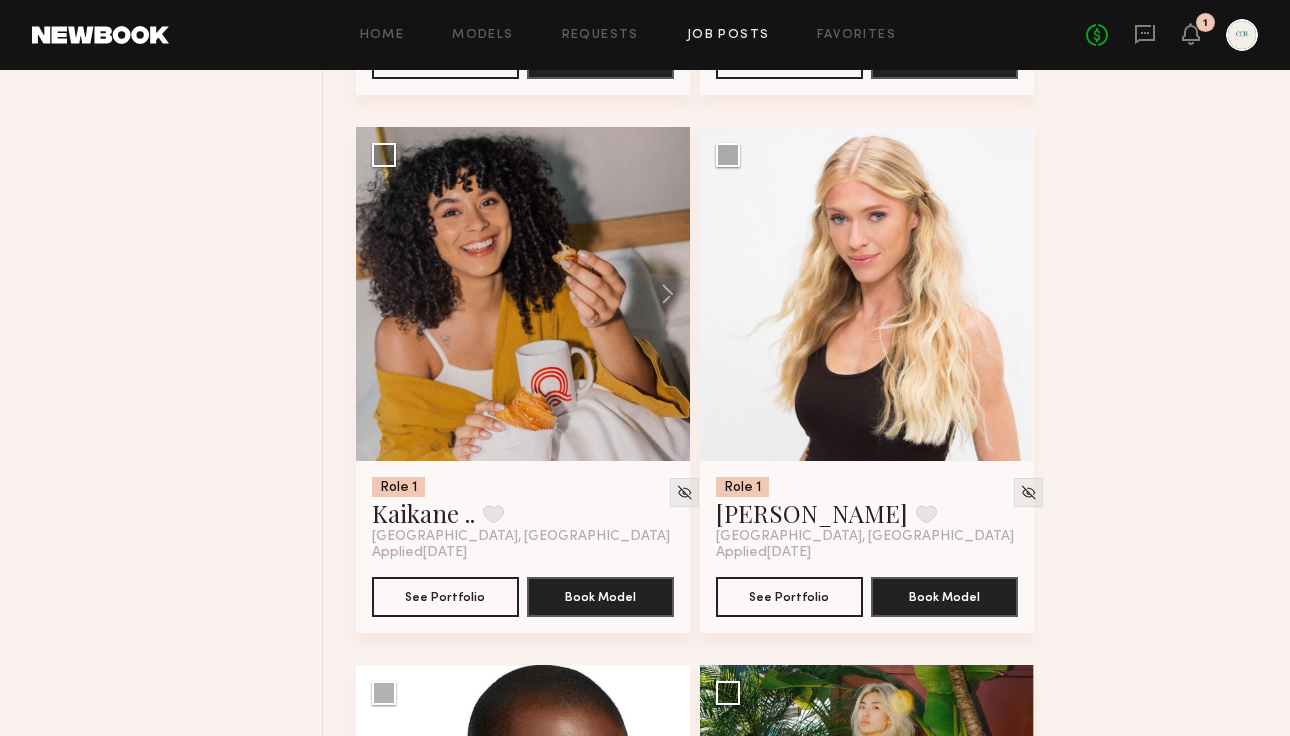 scroll, scrollTop: 1805, scrollLeft: 0, axis: vertical 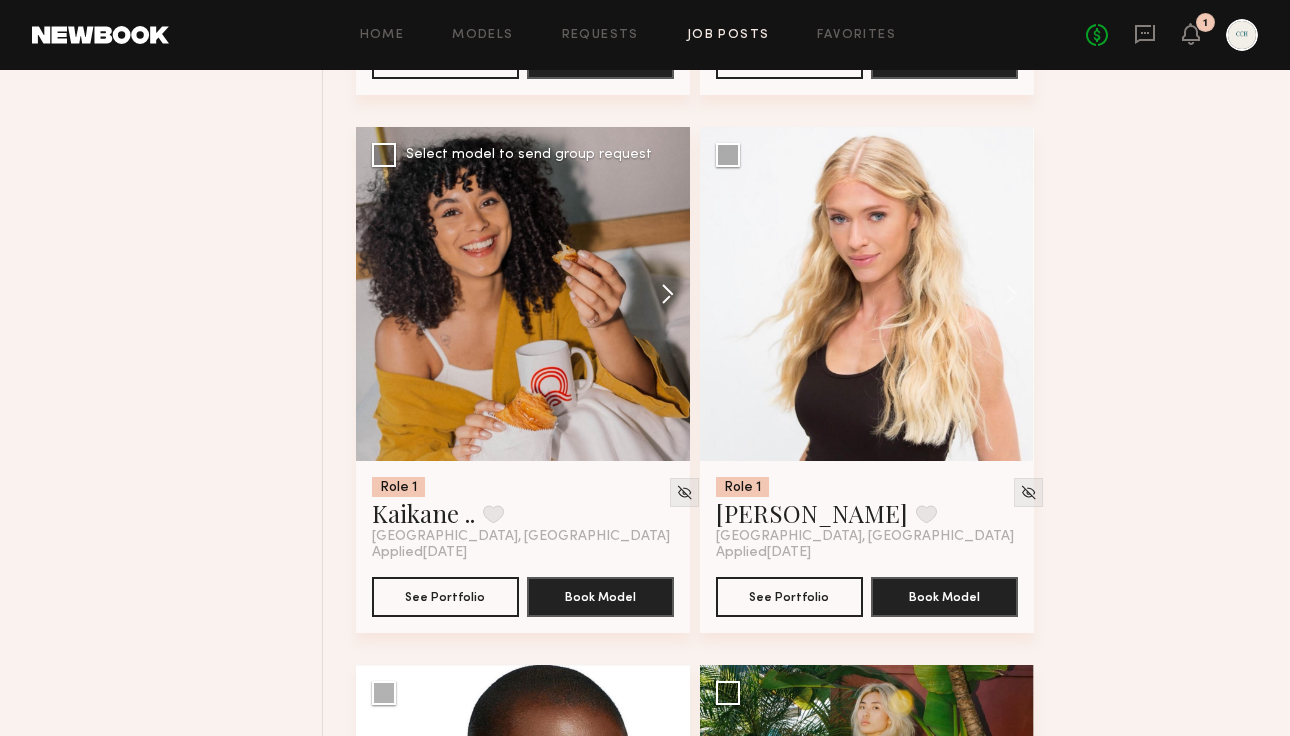 click 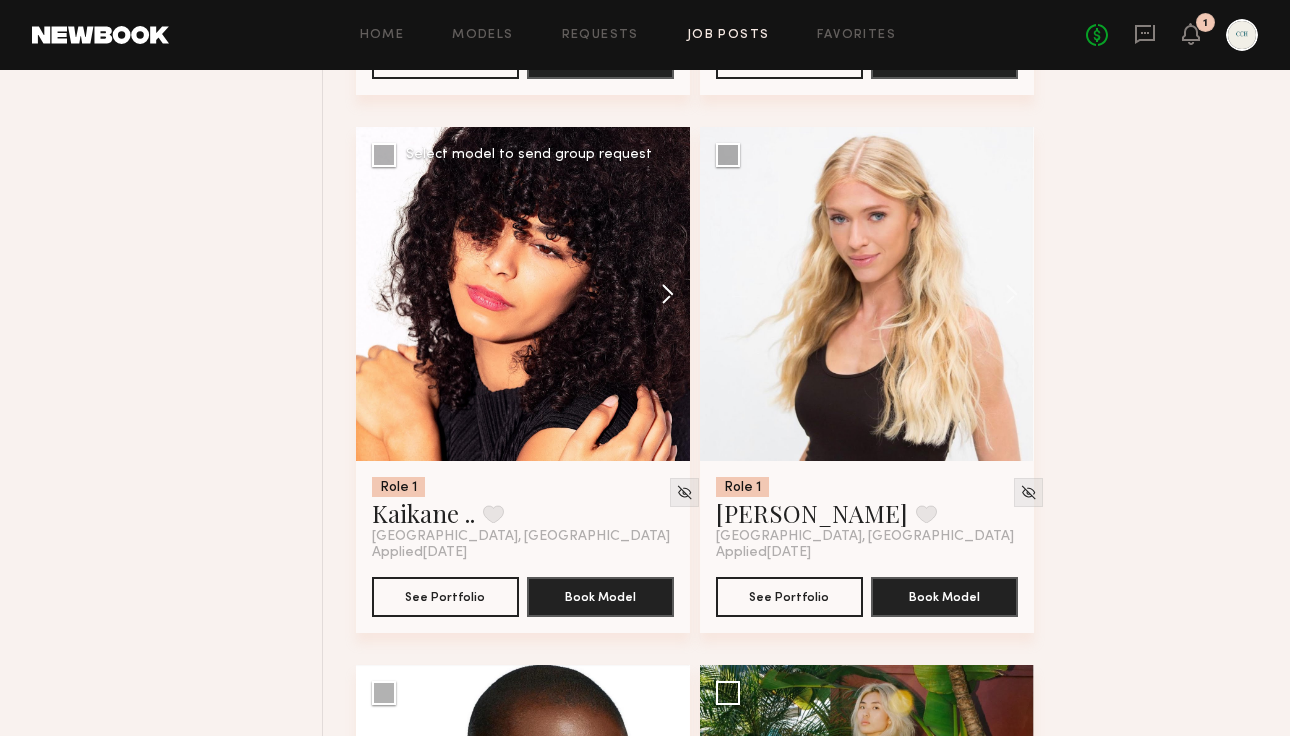 click 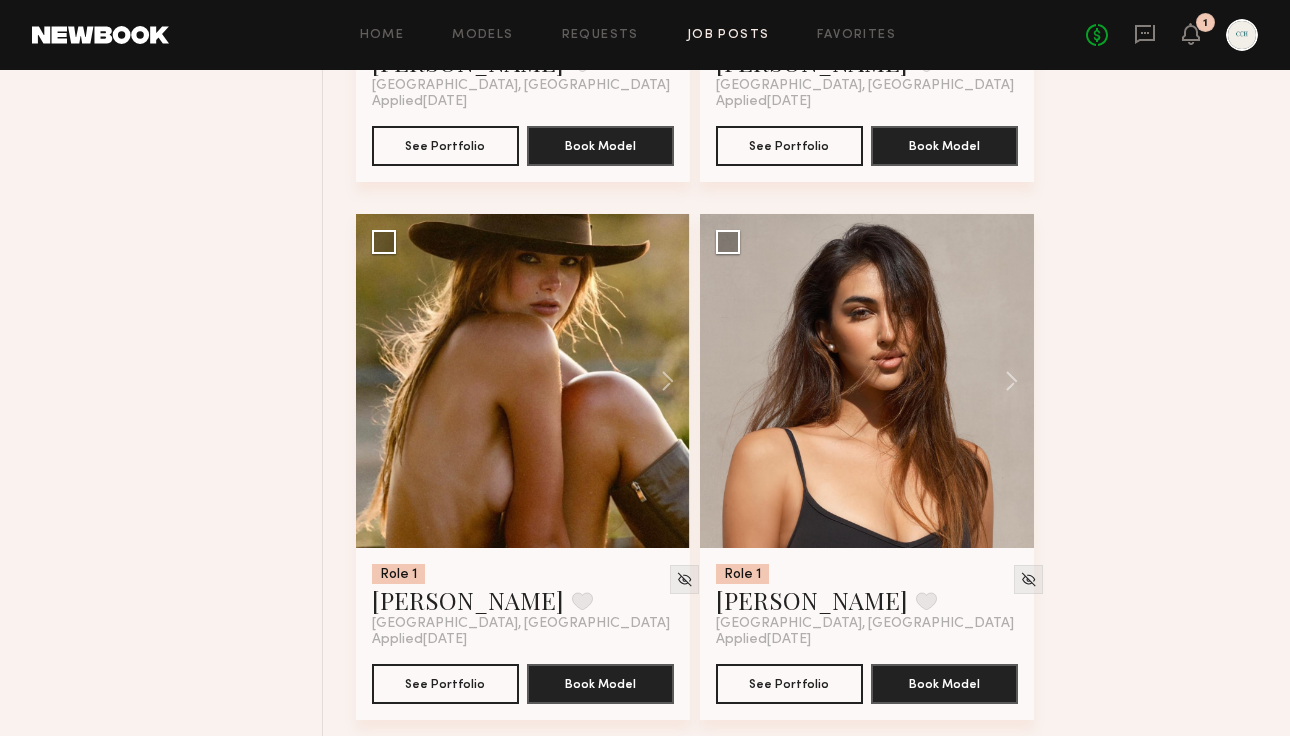 scroll, scrollTop: 4956, scrollLeft: 0, axis: vertical 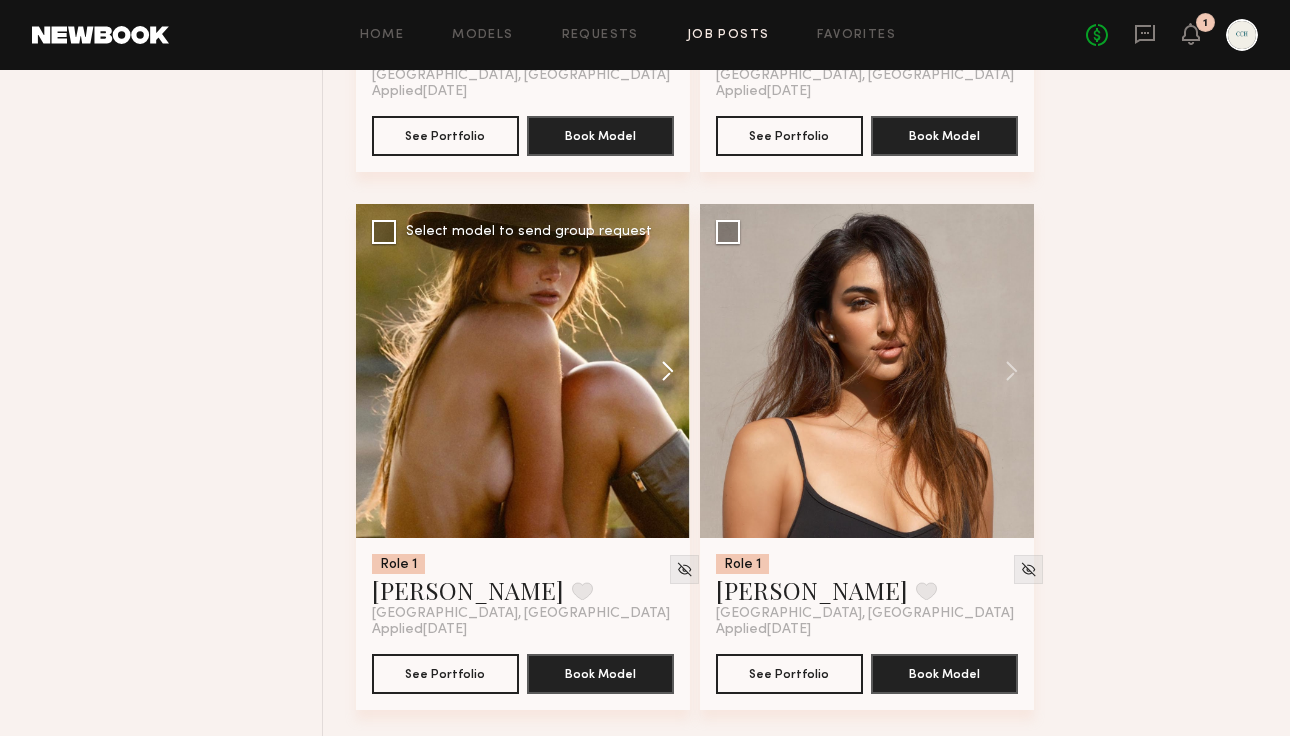 click 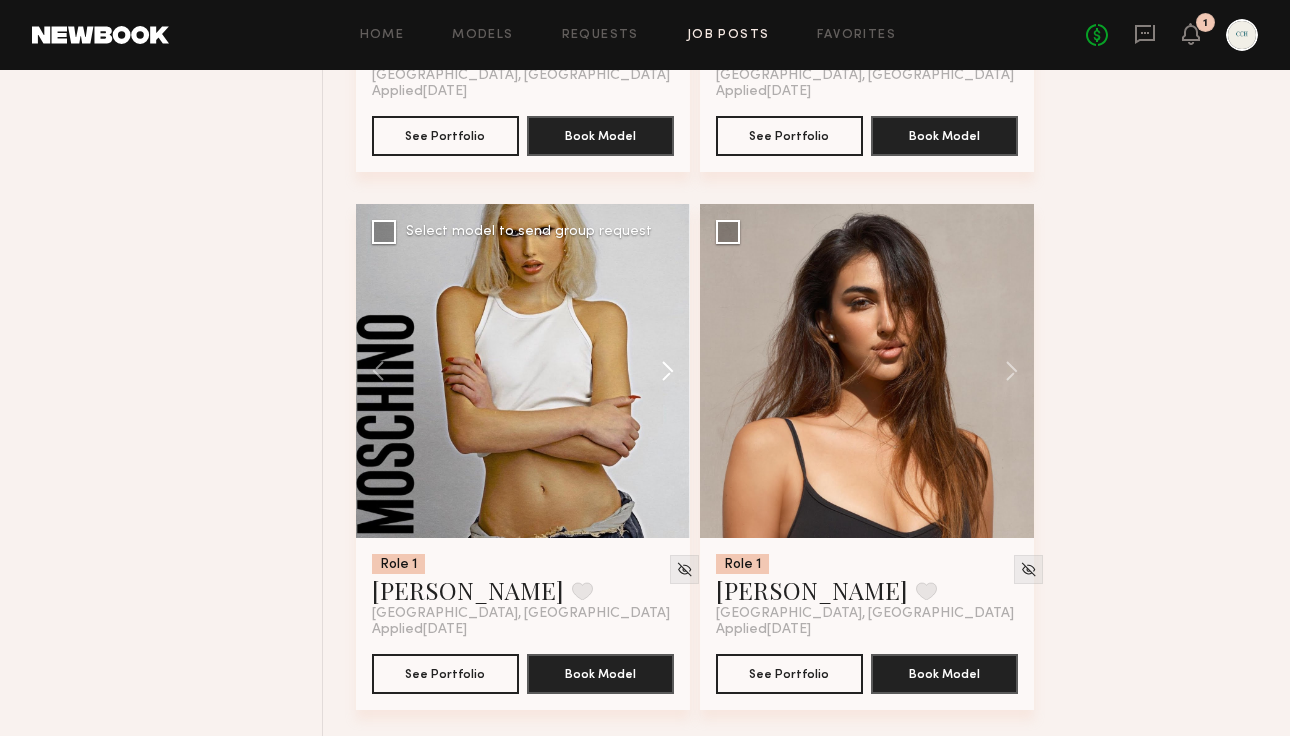 click 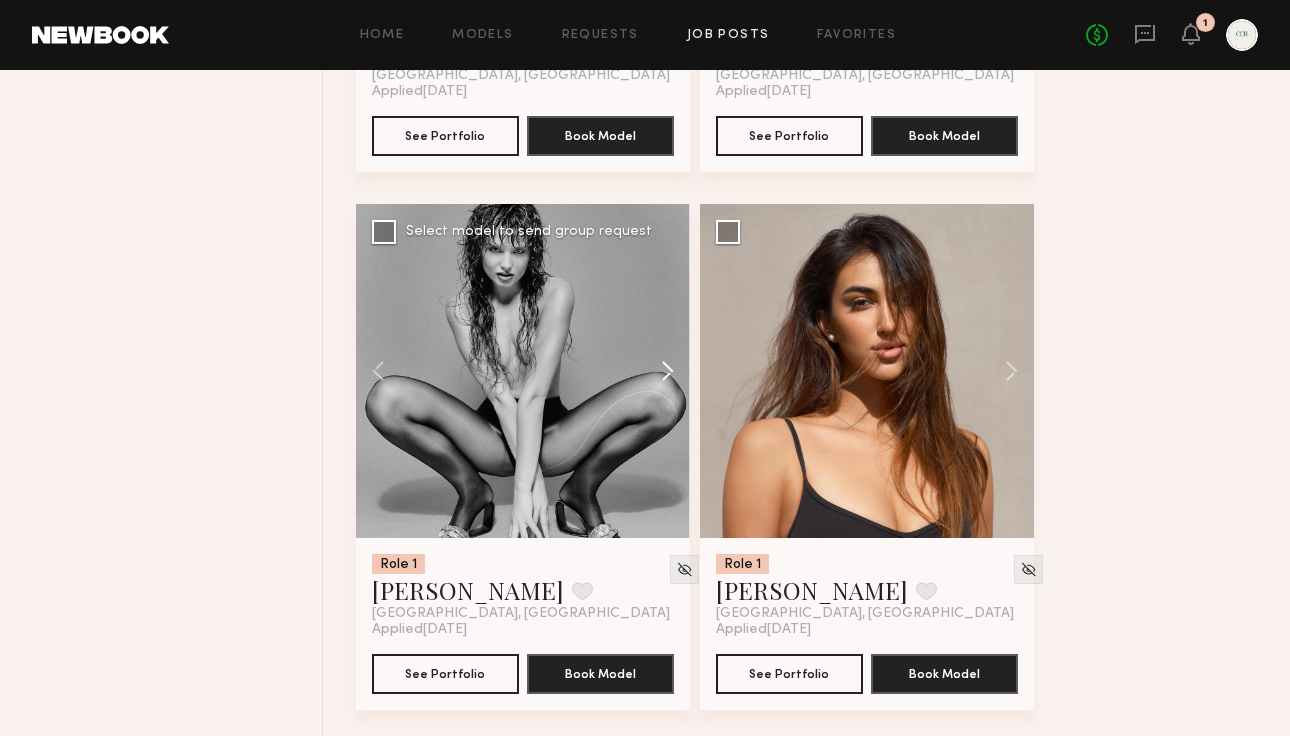 click 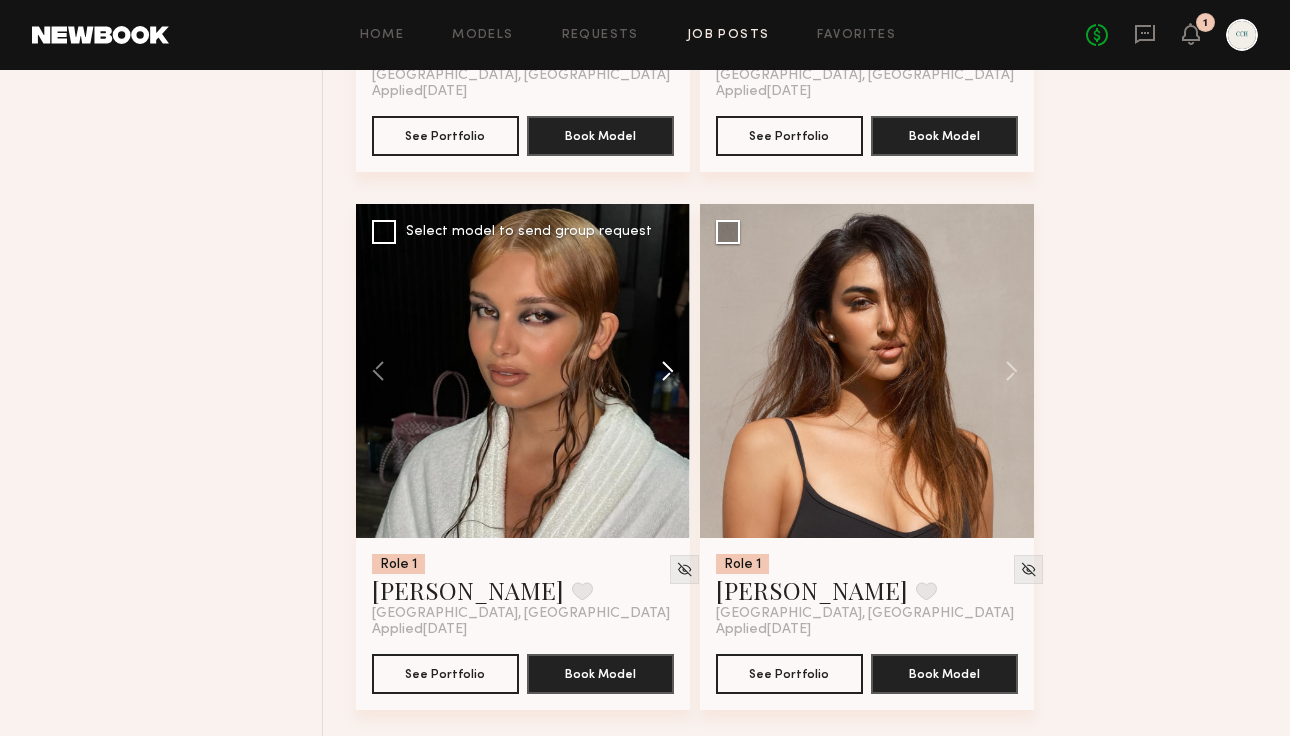 click 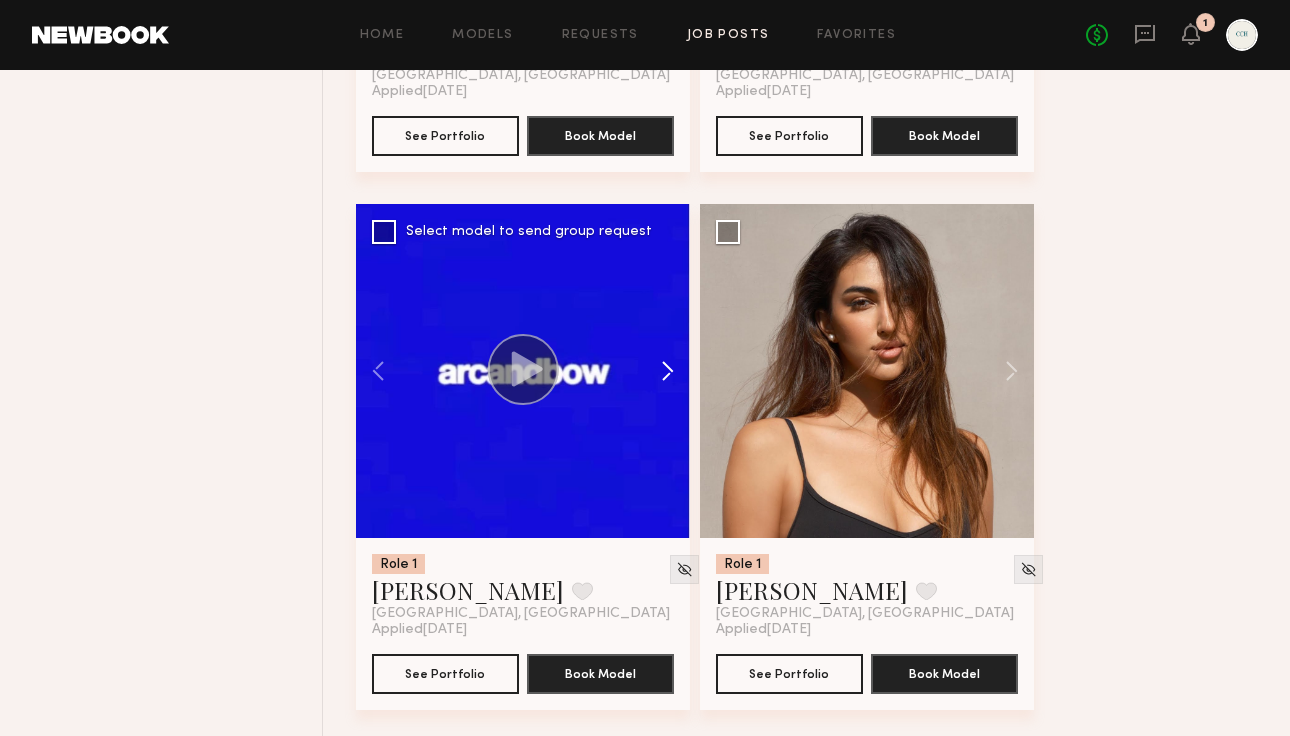 click 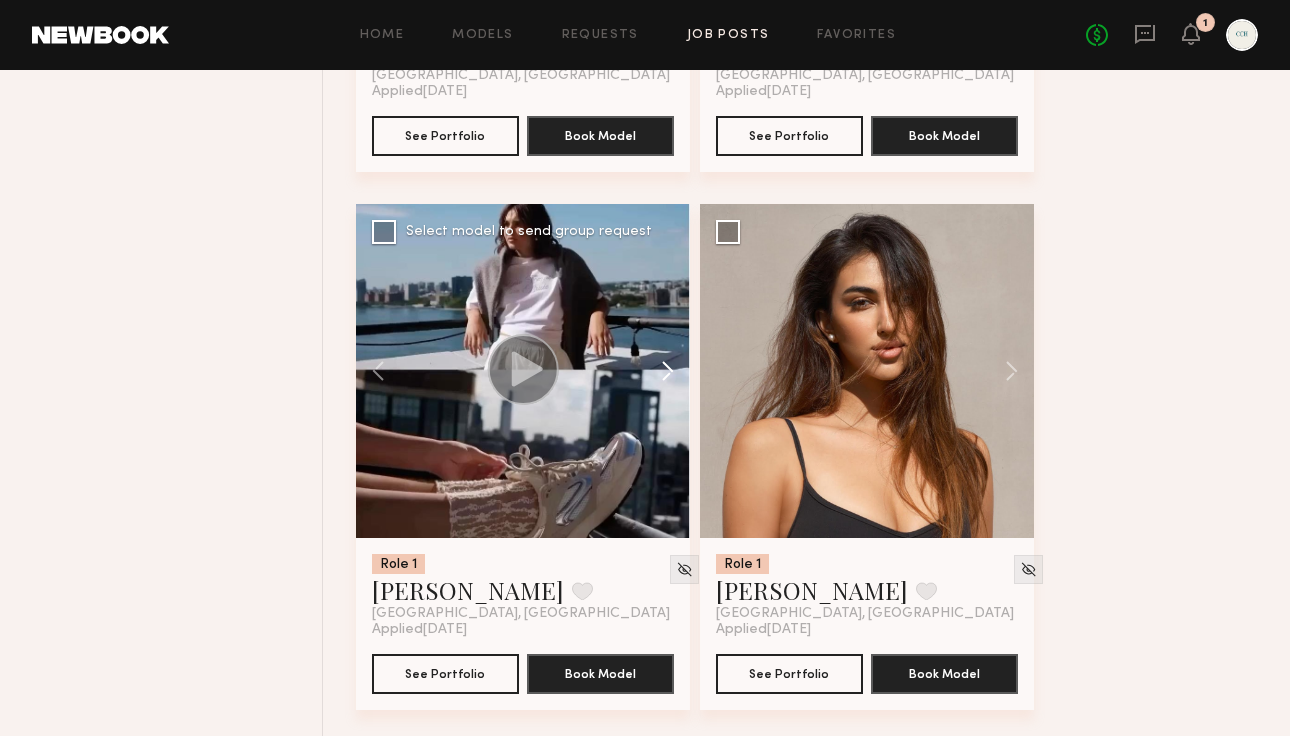click 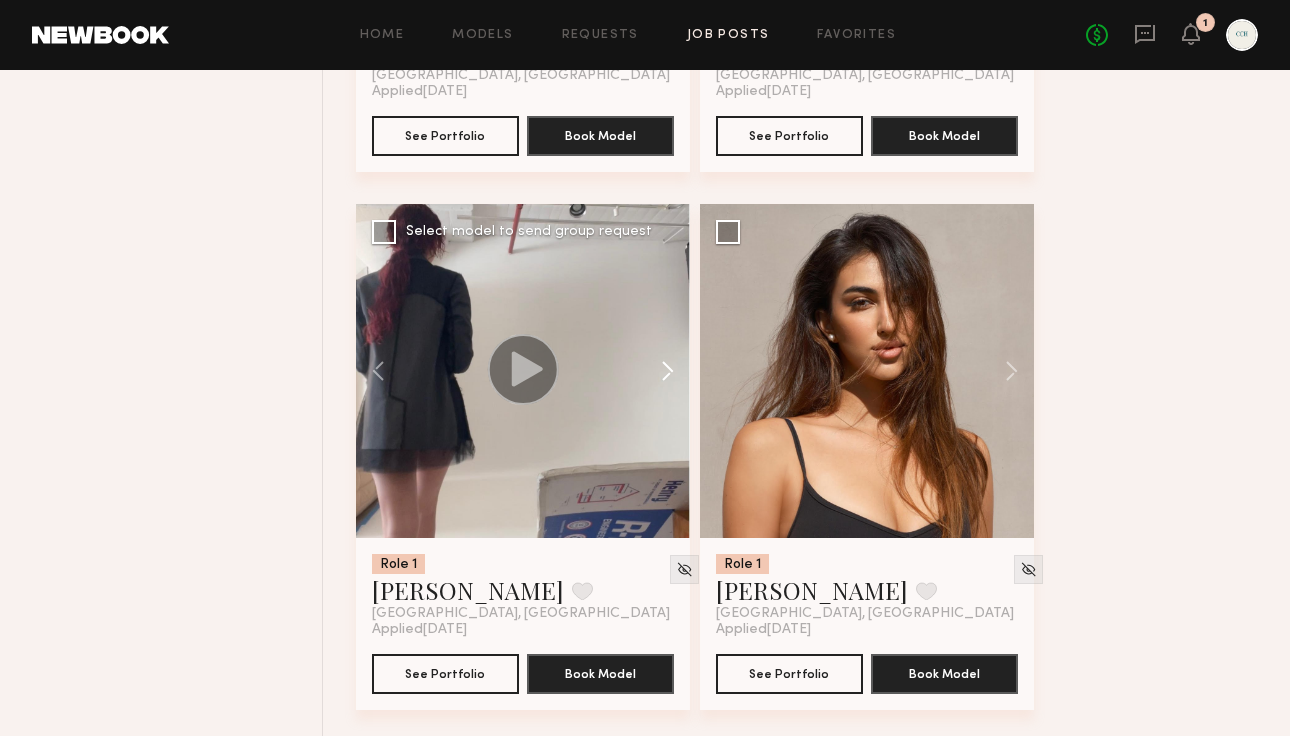 click 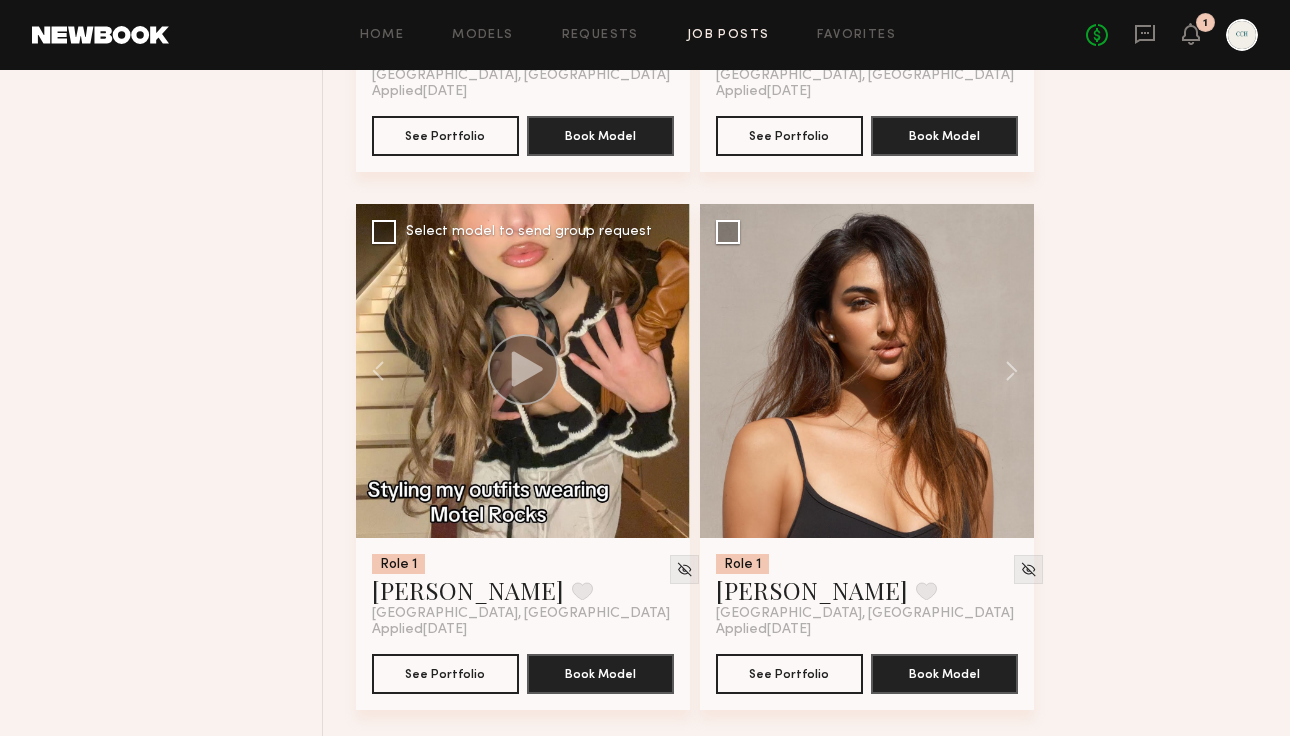click 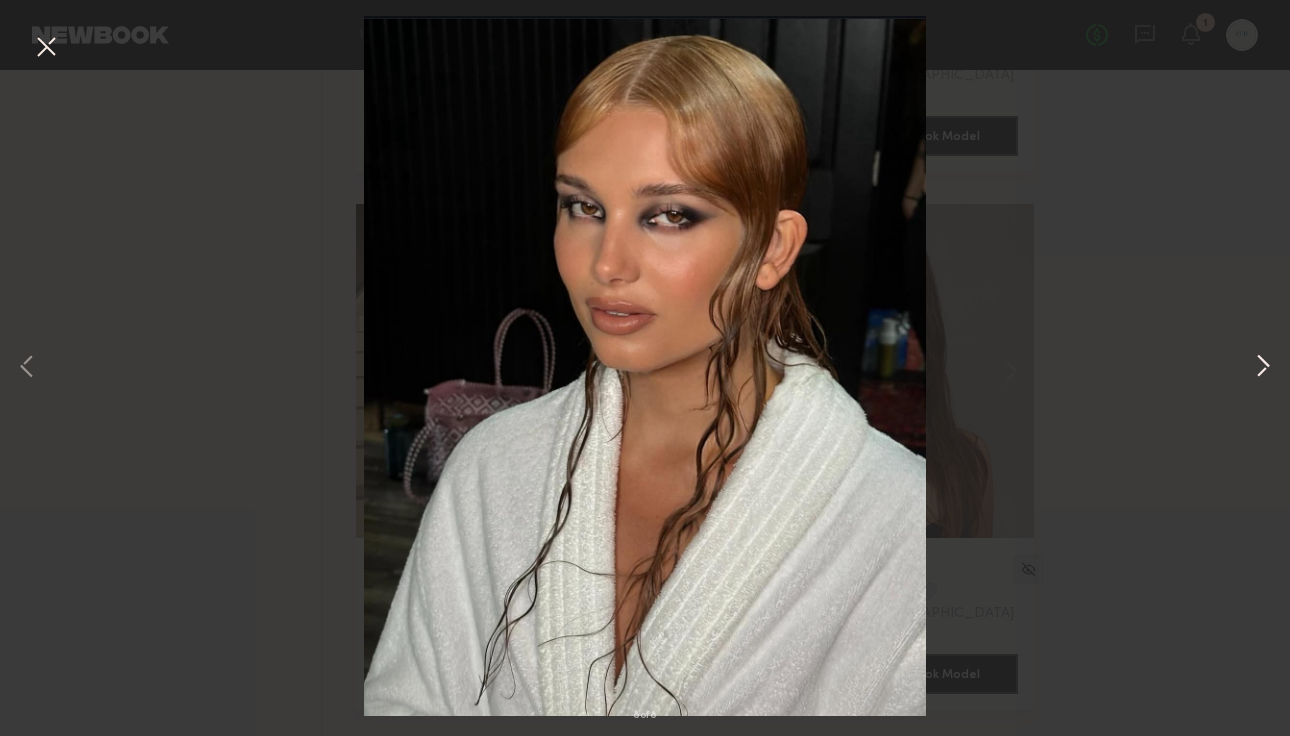 click at bounding box center (1263, 368) 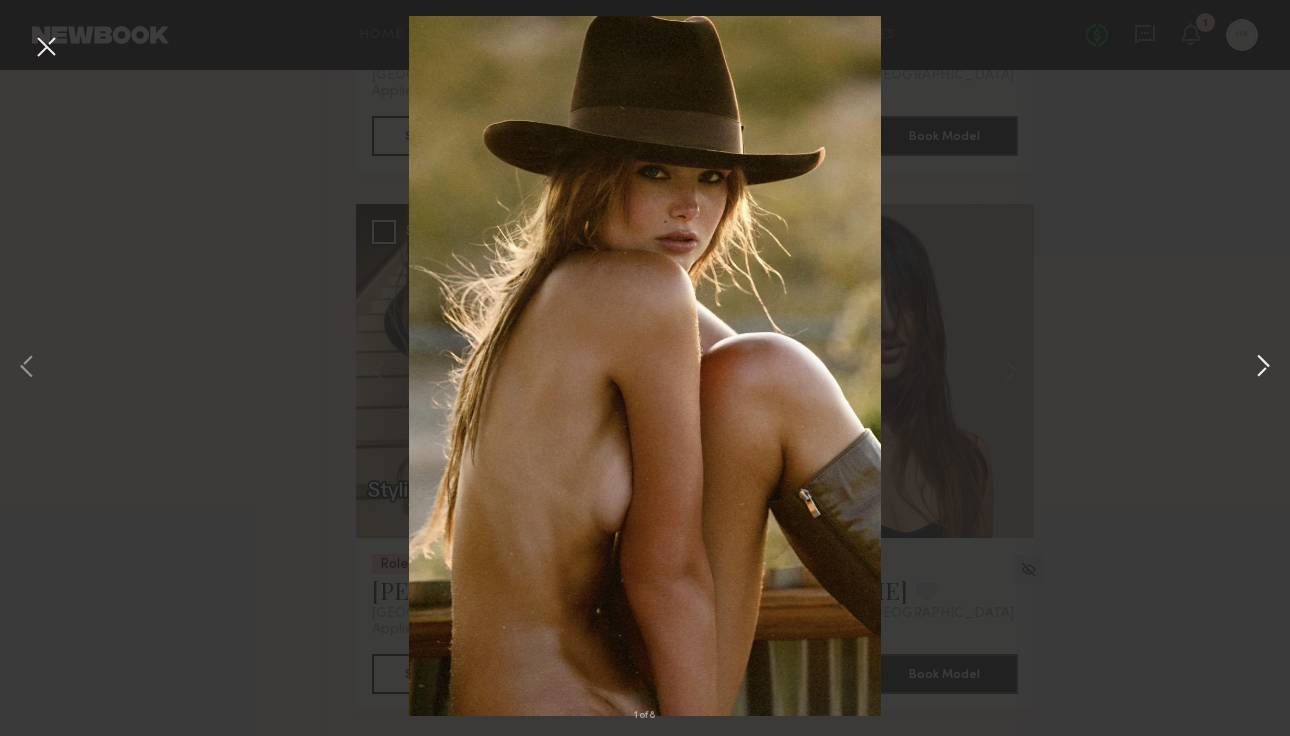 click at bounding box center [1263, 368] 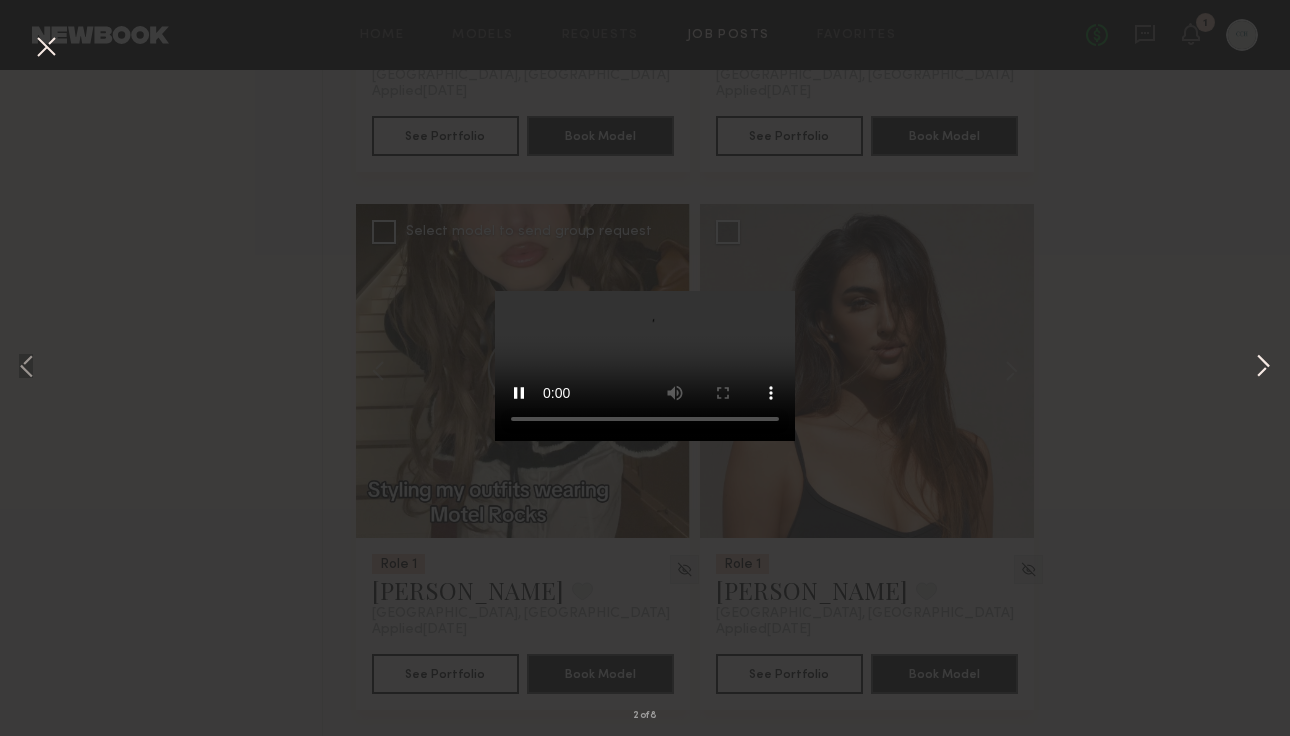 click at bounding box center [1263, 368] 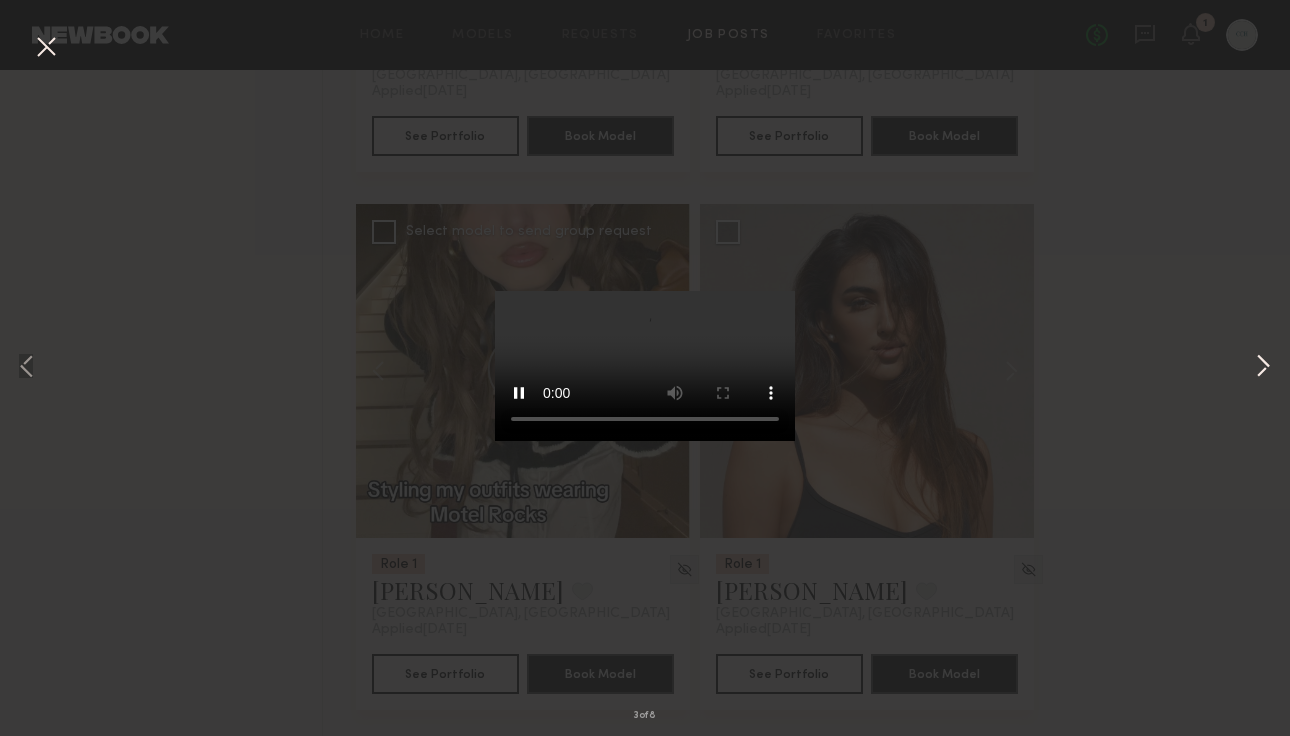 click at bounding box center (1263, 368) 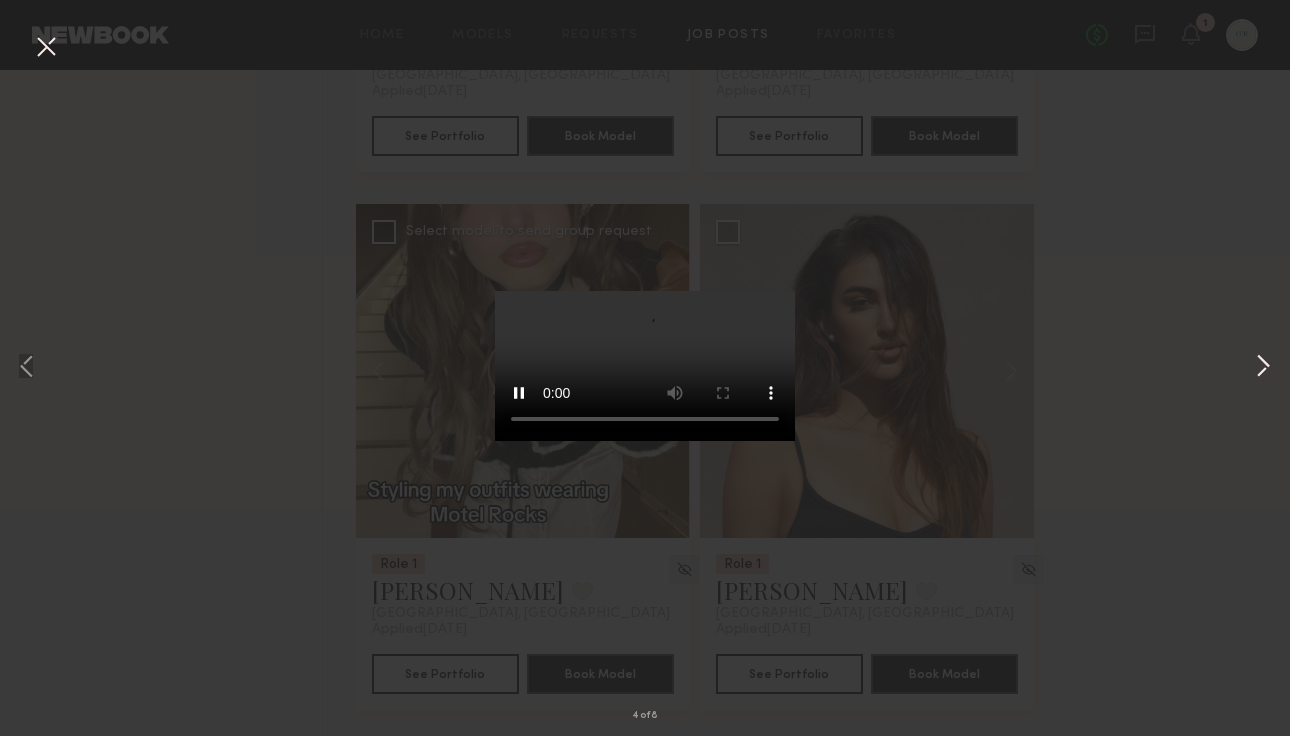 click at bounding box center (1263, 368) 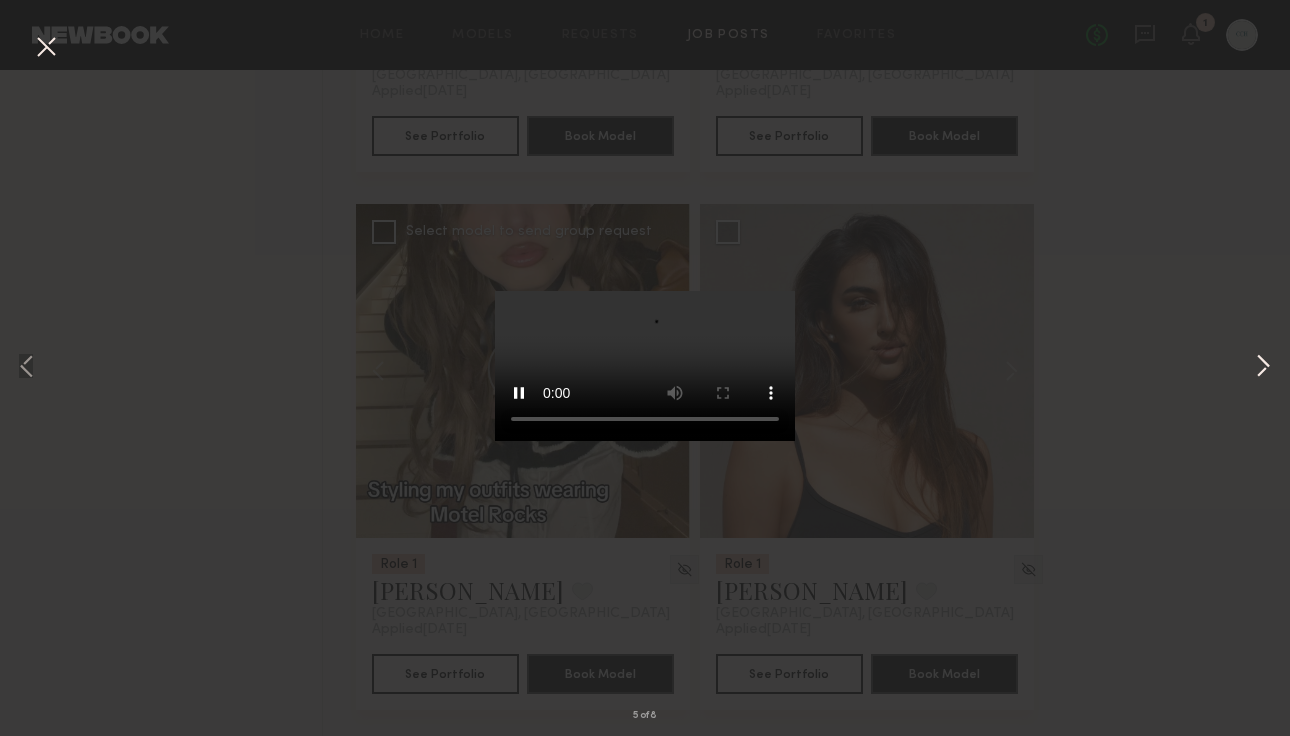 click at bounding box center [1263, 368] 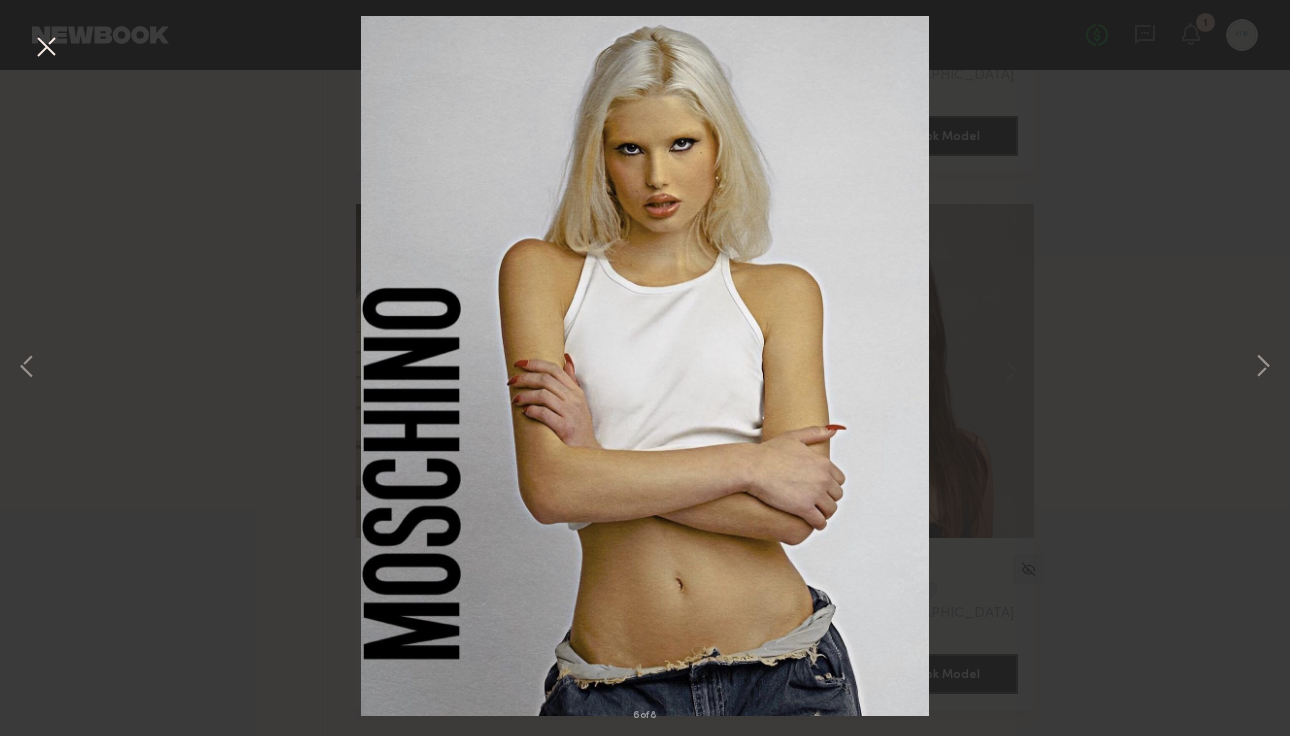 click at bounding box center (46, 48) 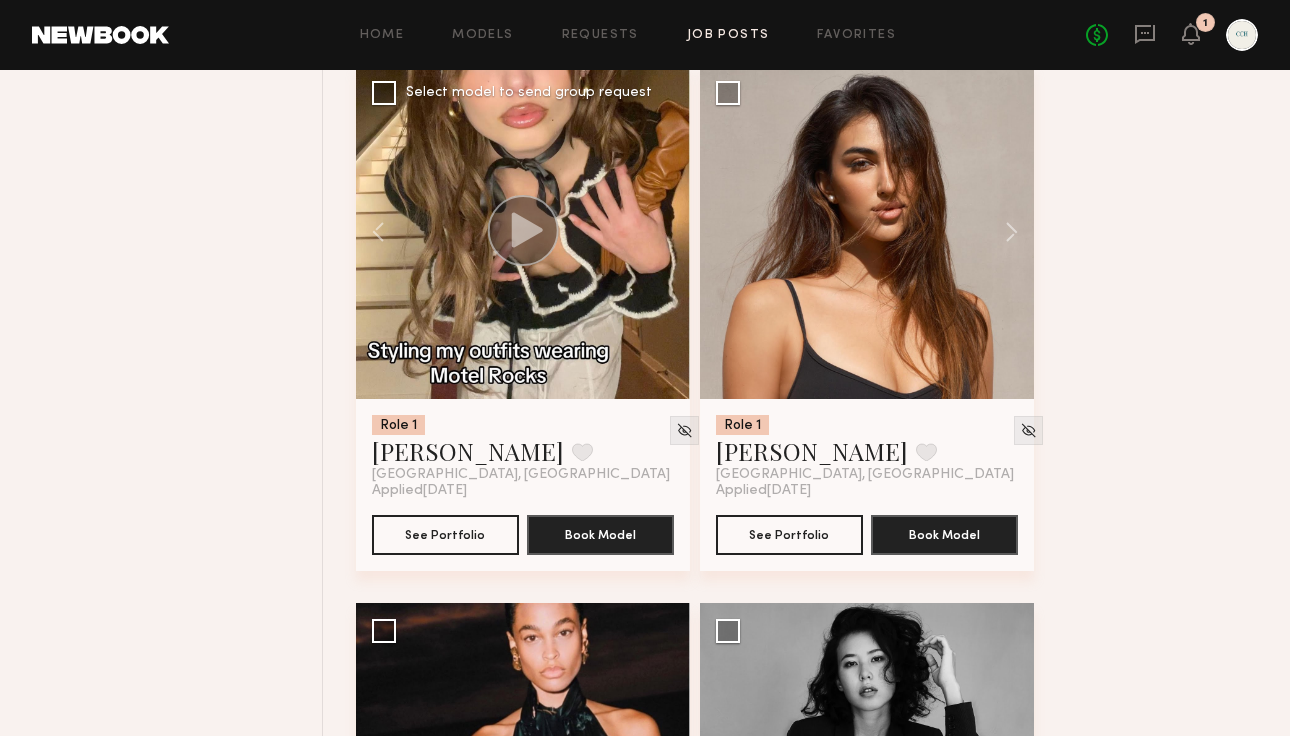 scroll, scrollTop: 5096, scrollLeft: 0, axis: vertical 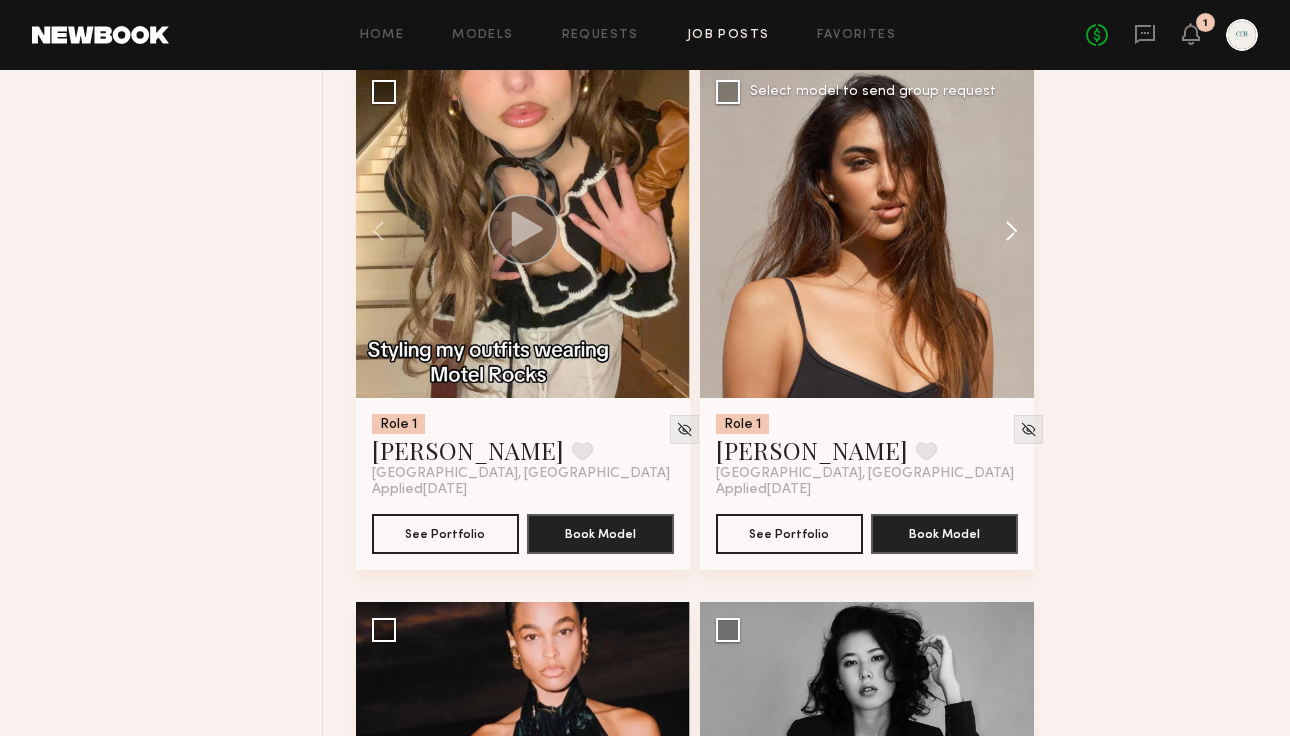 click 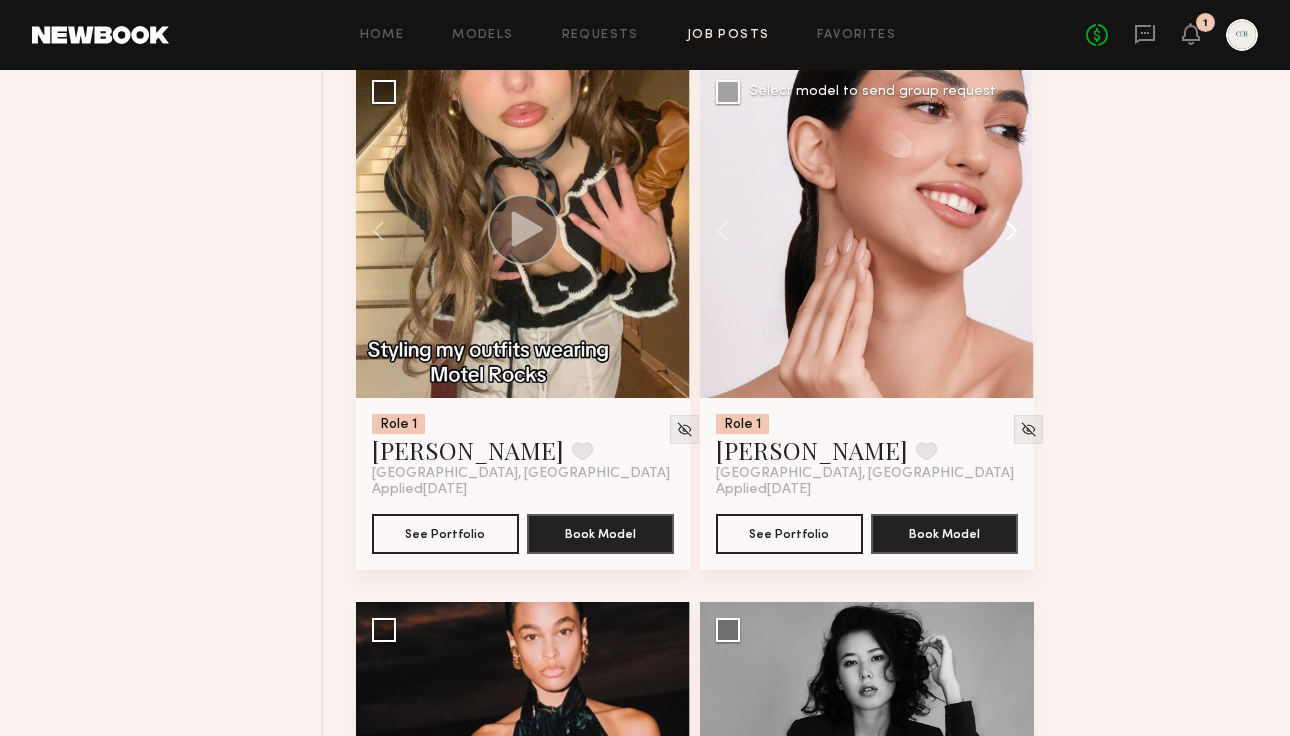 click 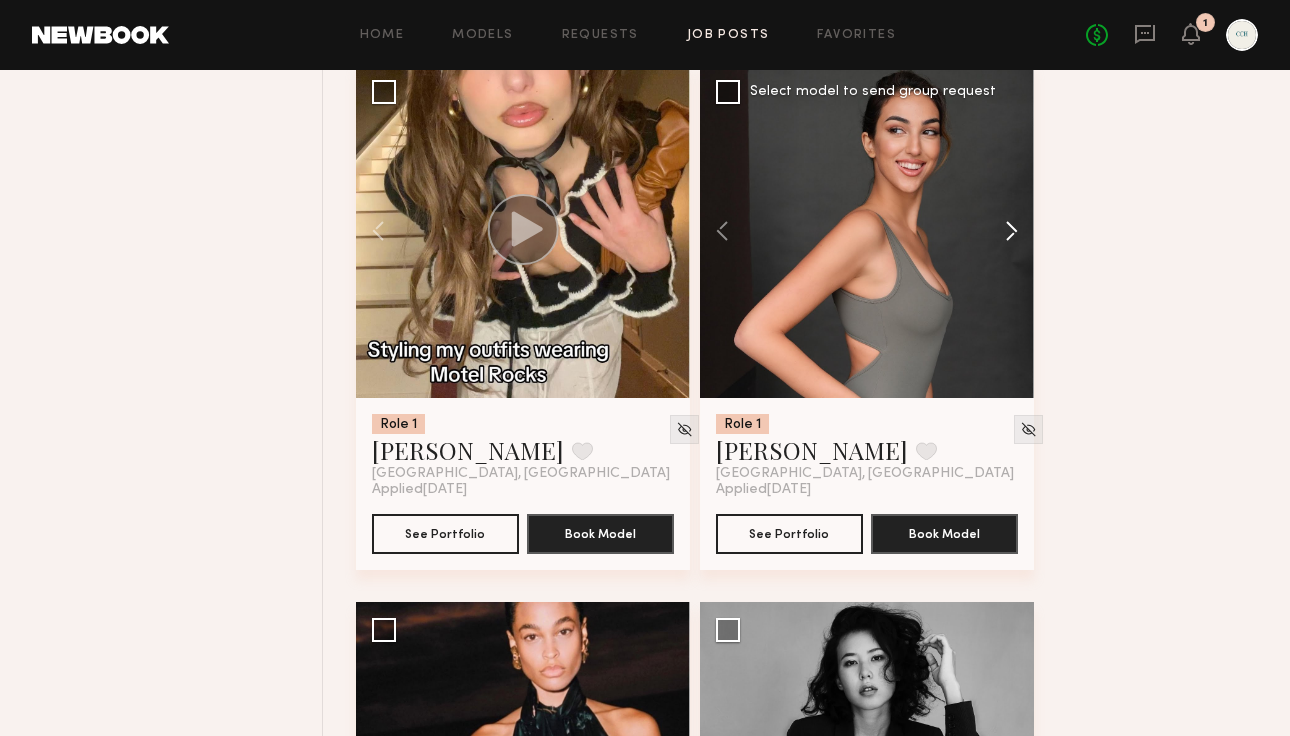 click 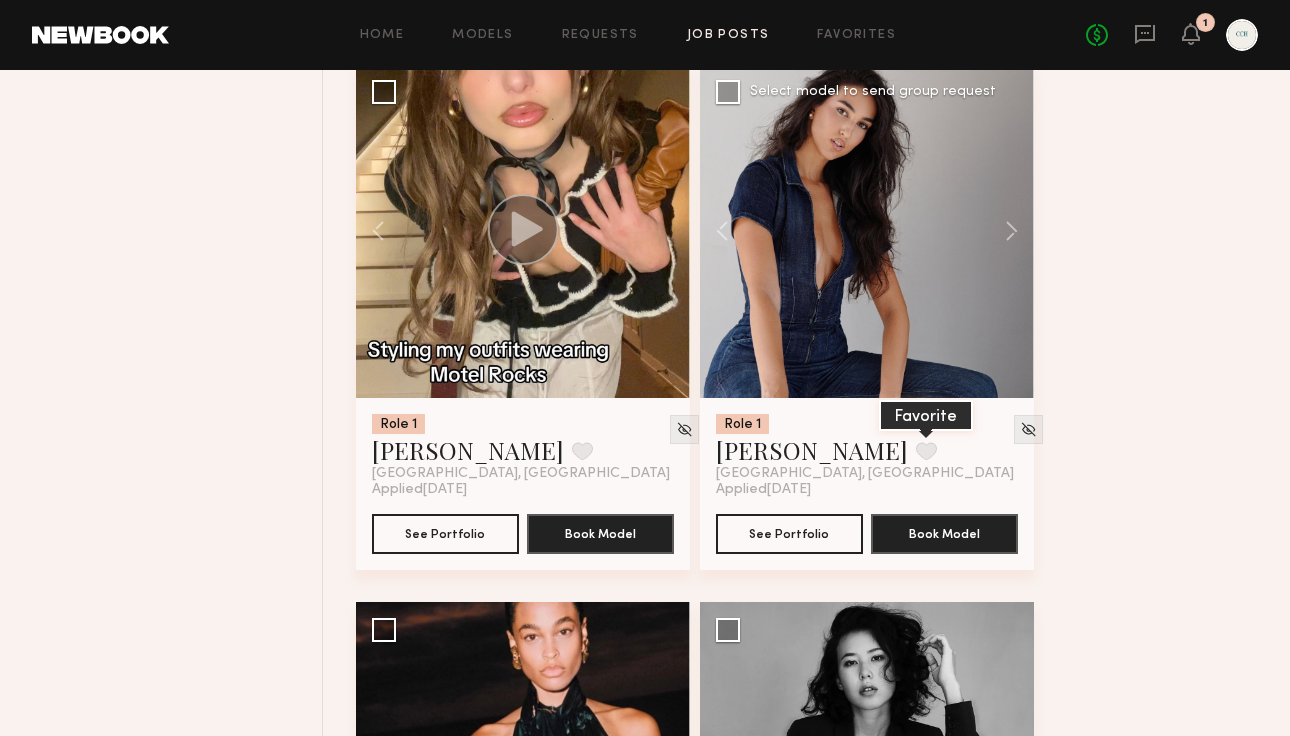 click 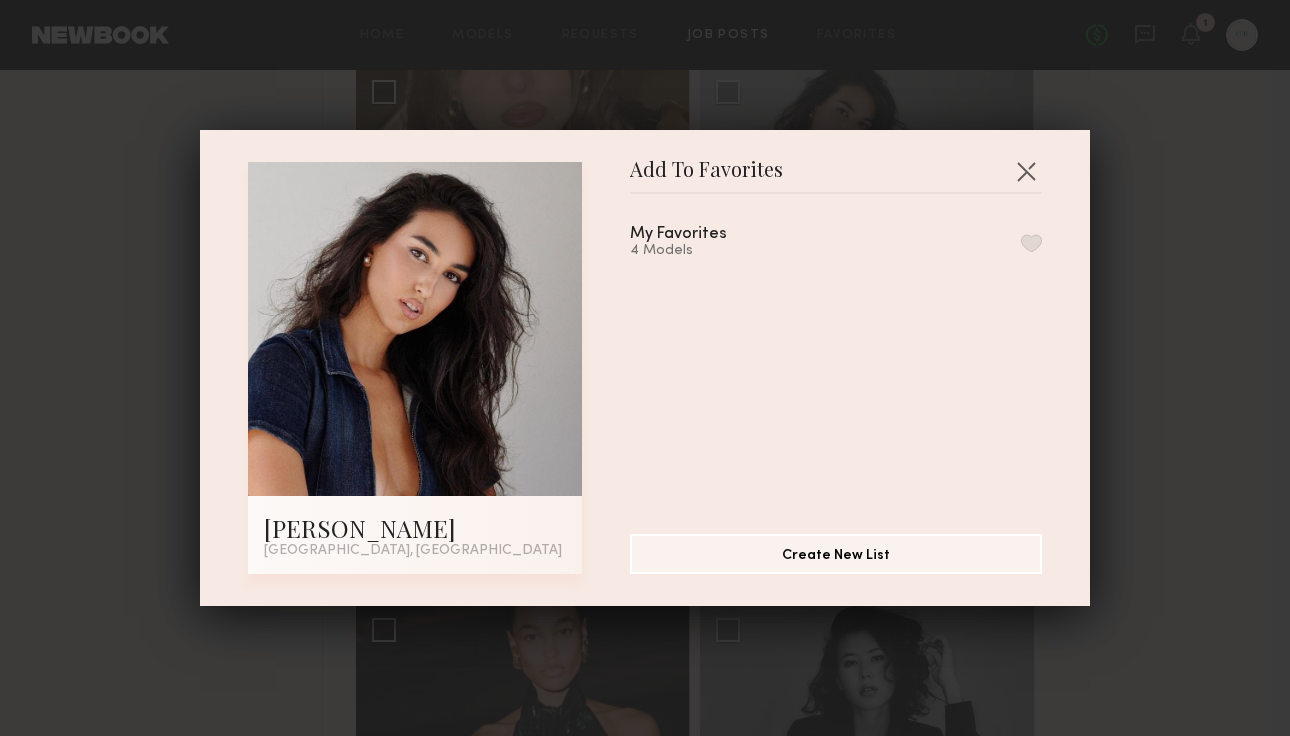 click on "My Favorites 4   Models" at bounding box center (836, 242) 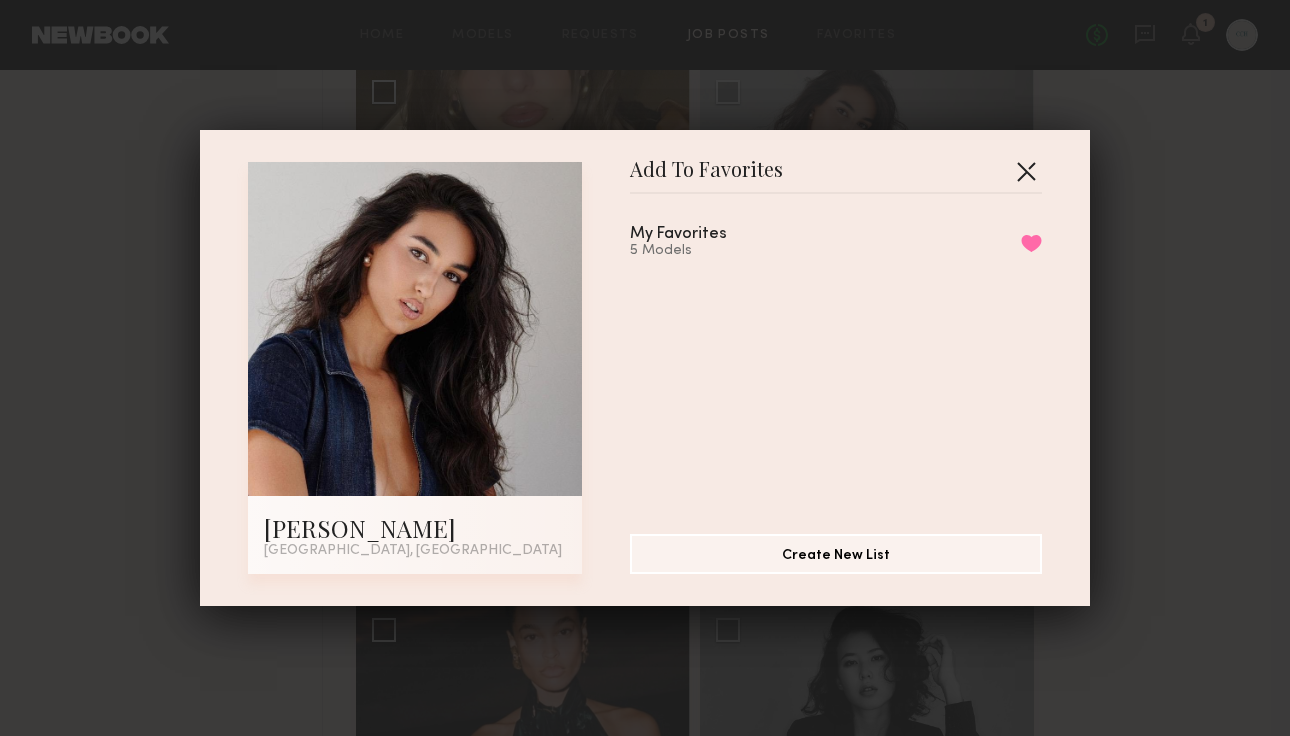 click at bounding box center (1026, 171) 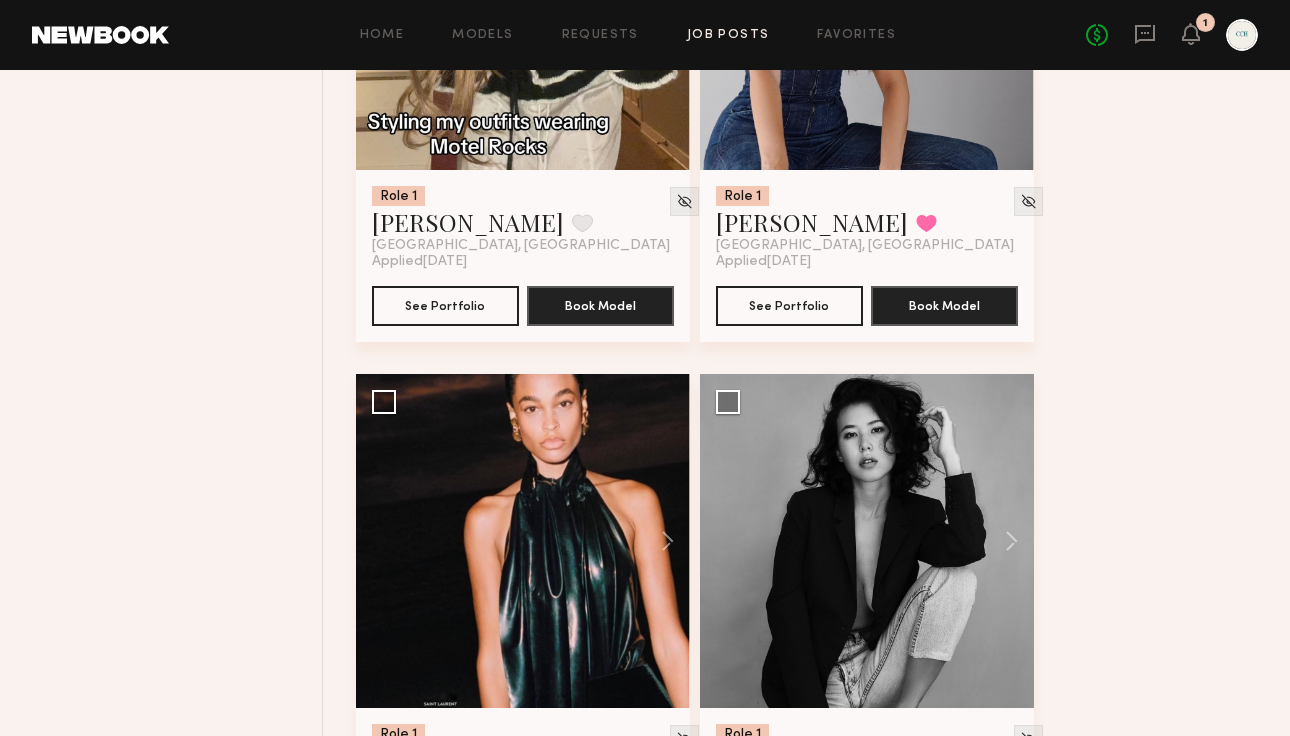 scroll, scrollTop: 5584, scrollLeft: 0, axis: vertical 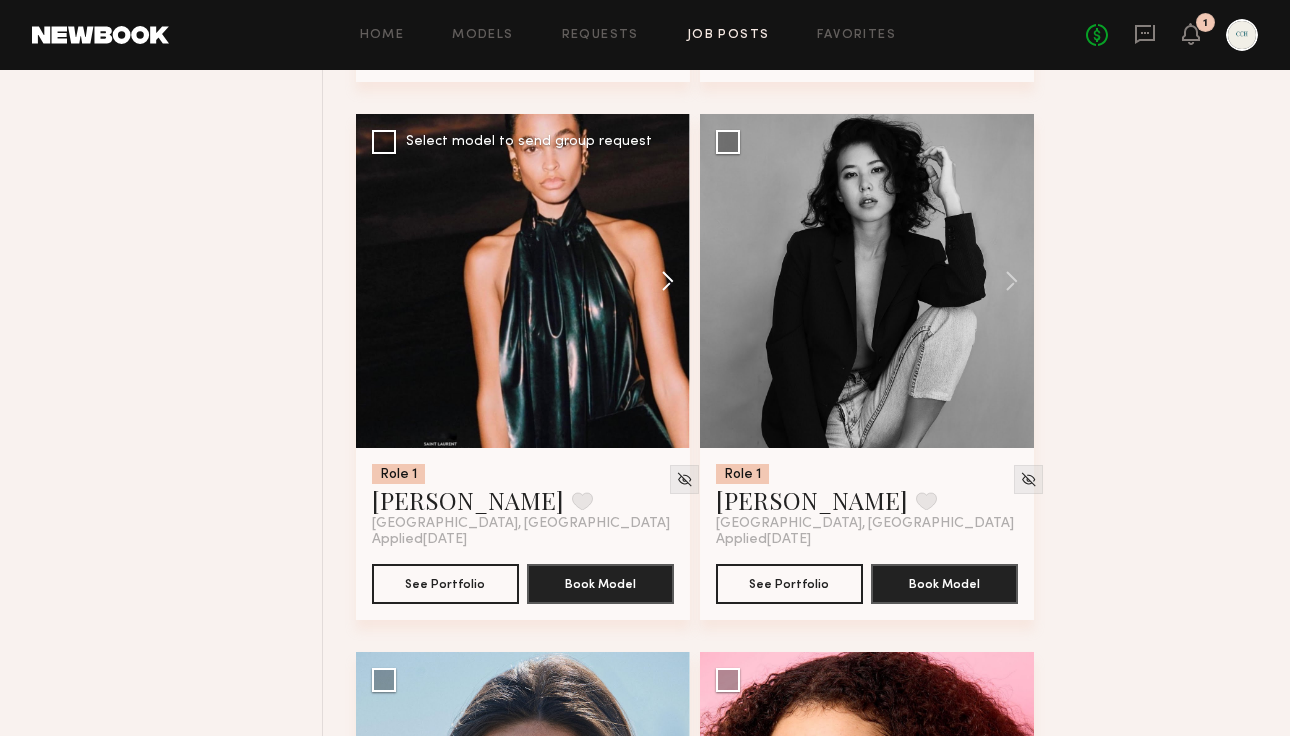 click 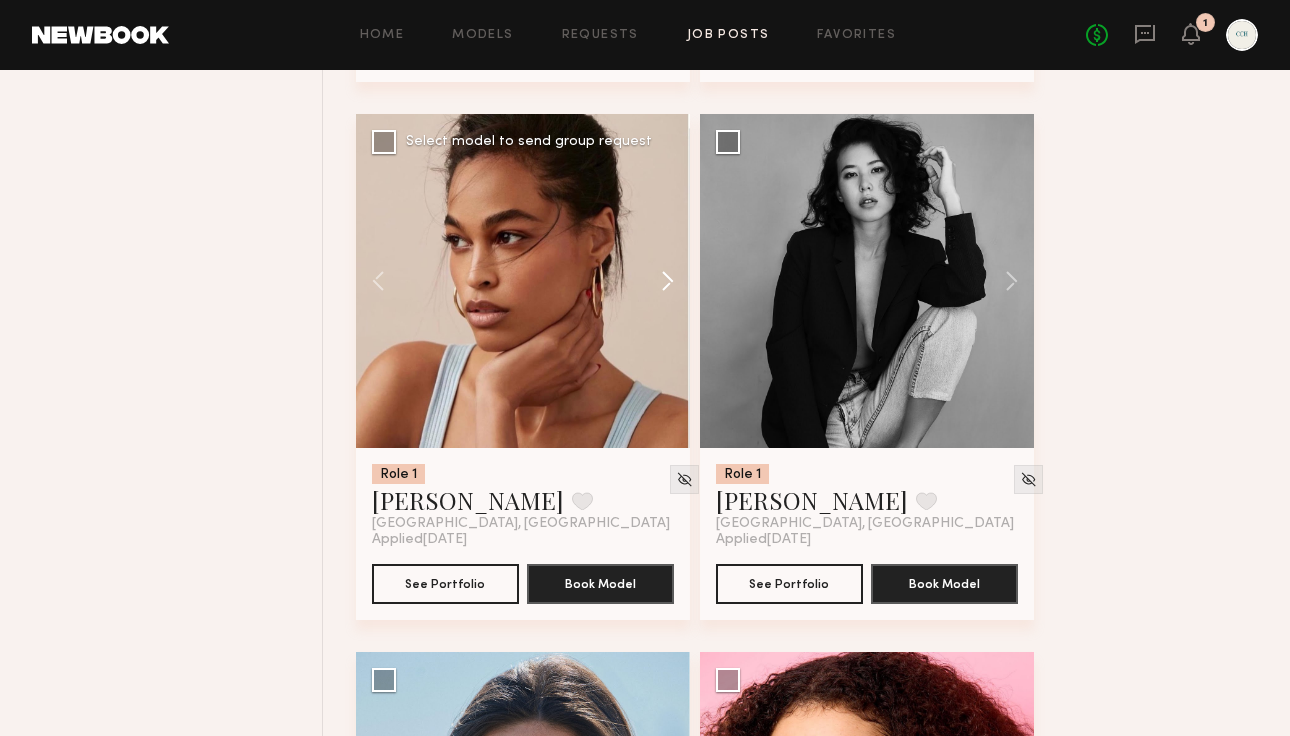 click 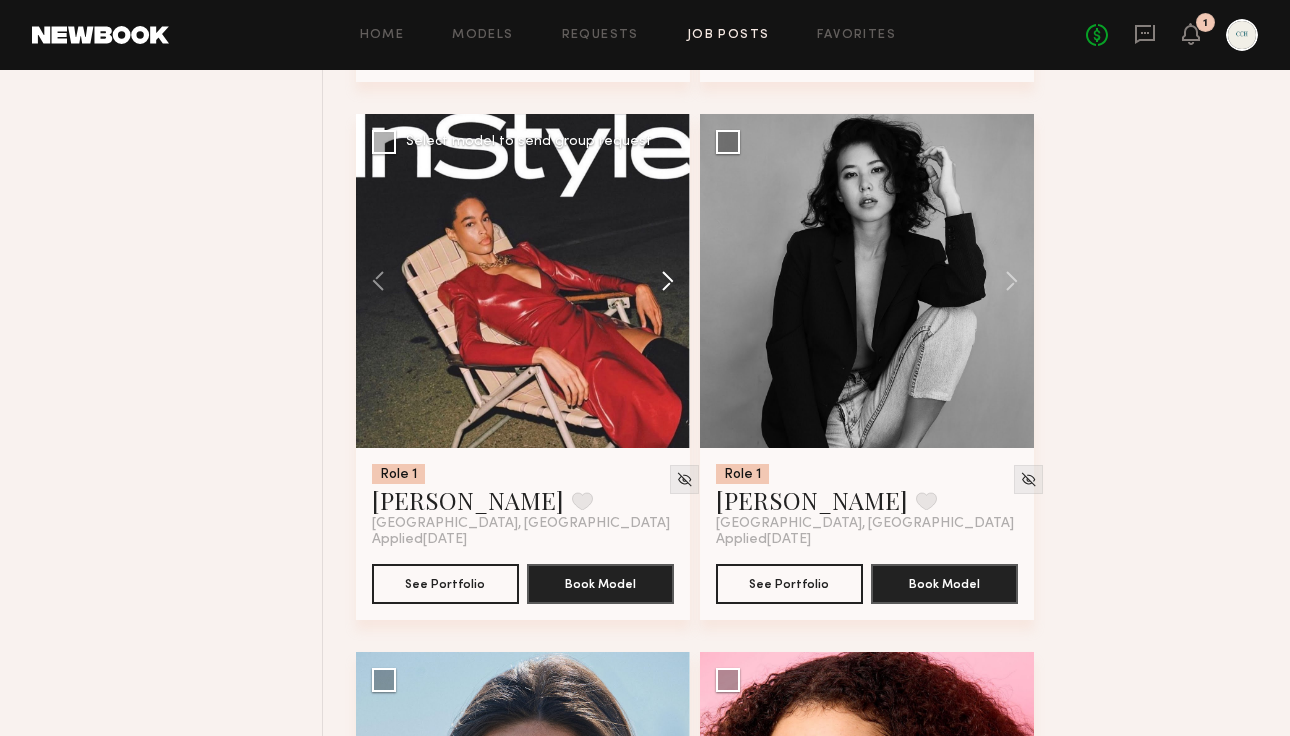click 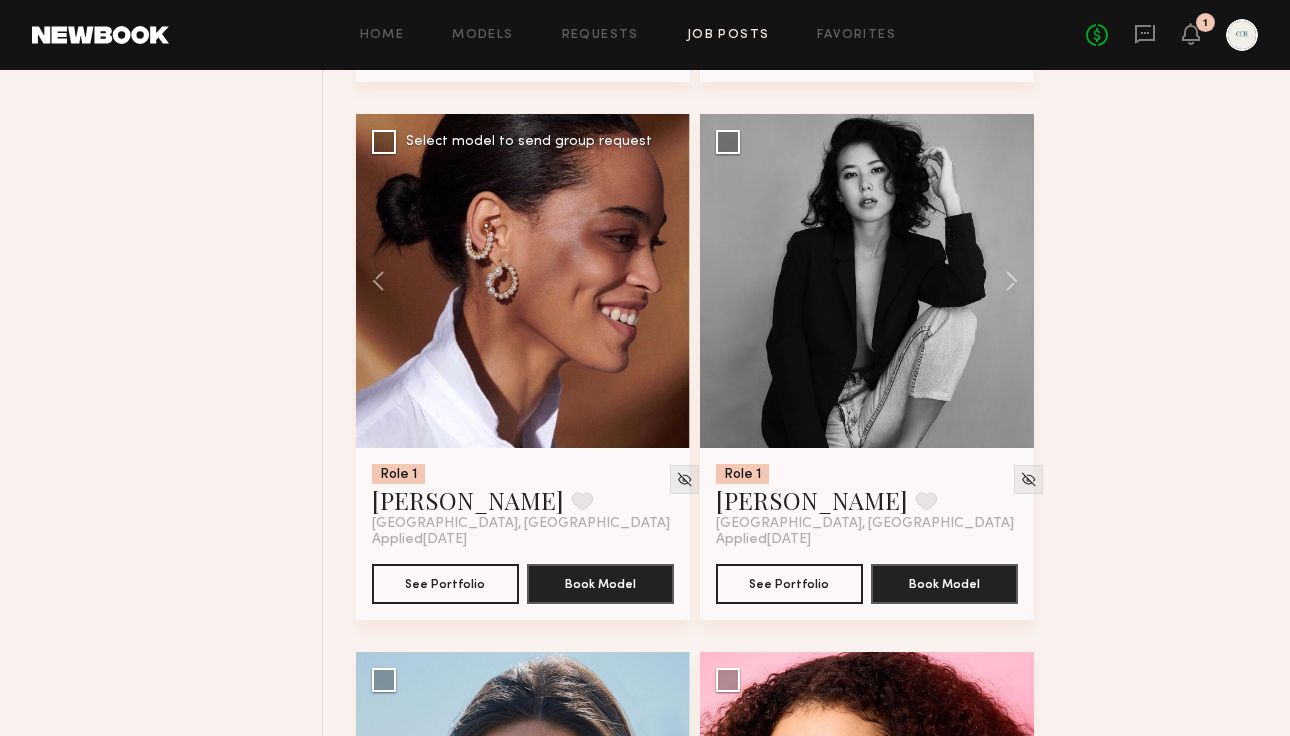 click 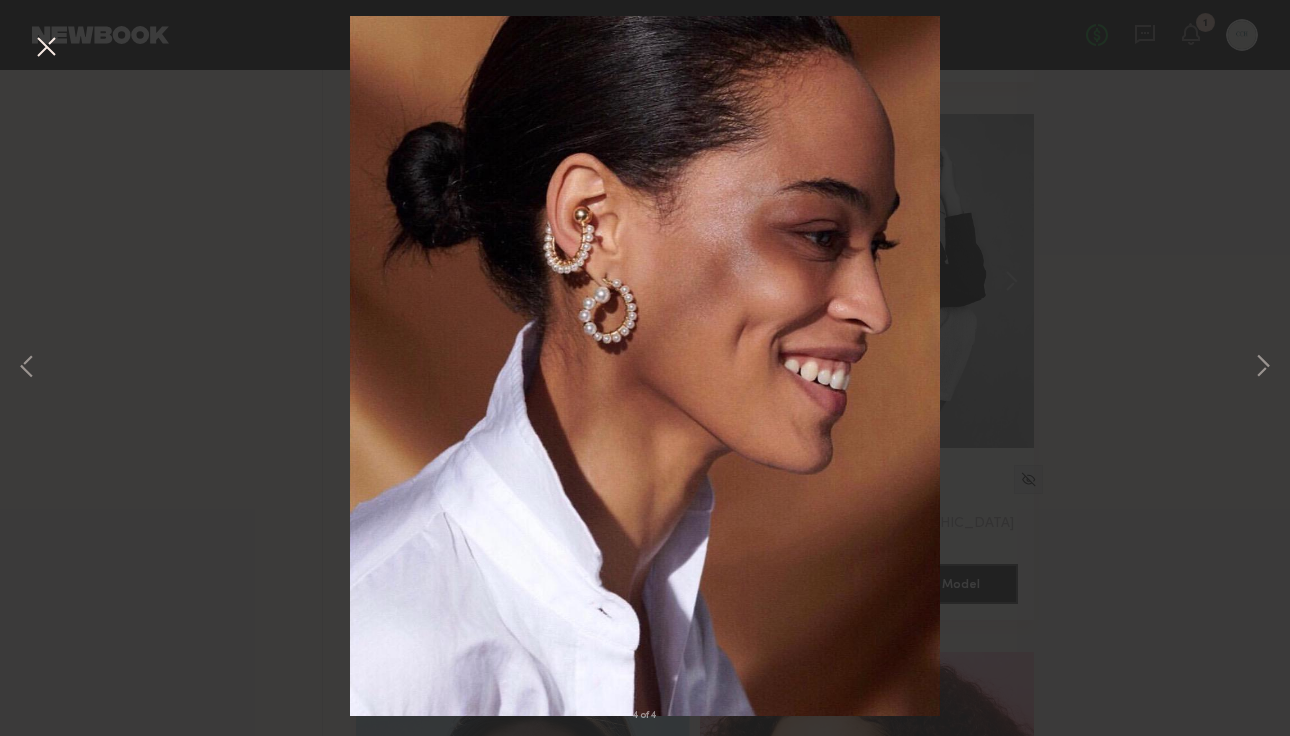 click at bounding box center [46, 48] 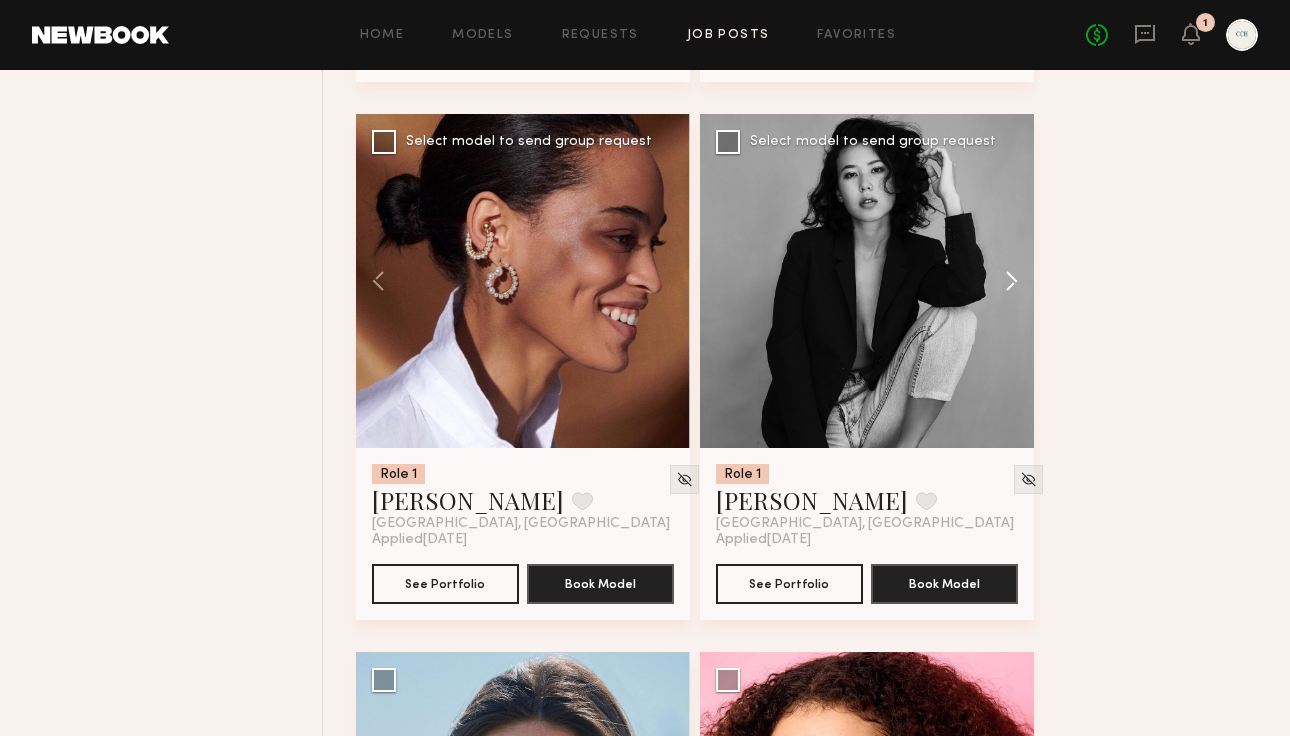 click 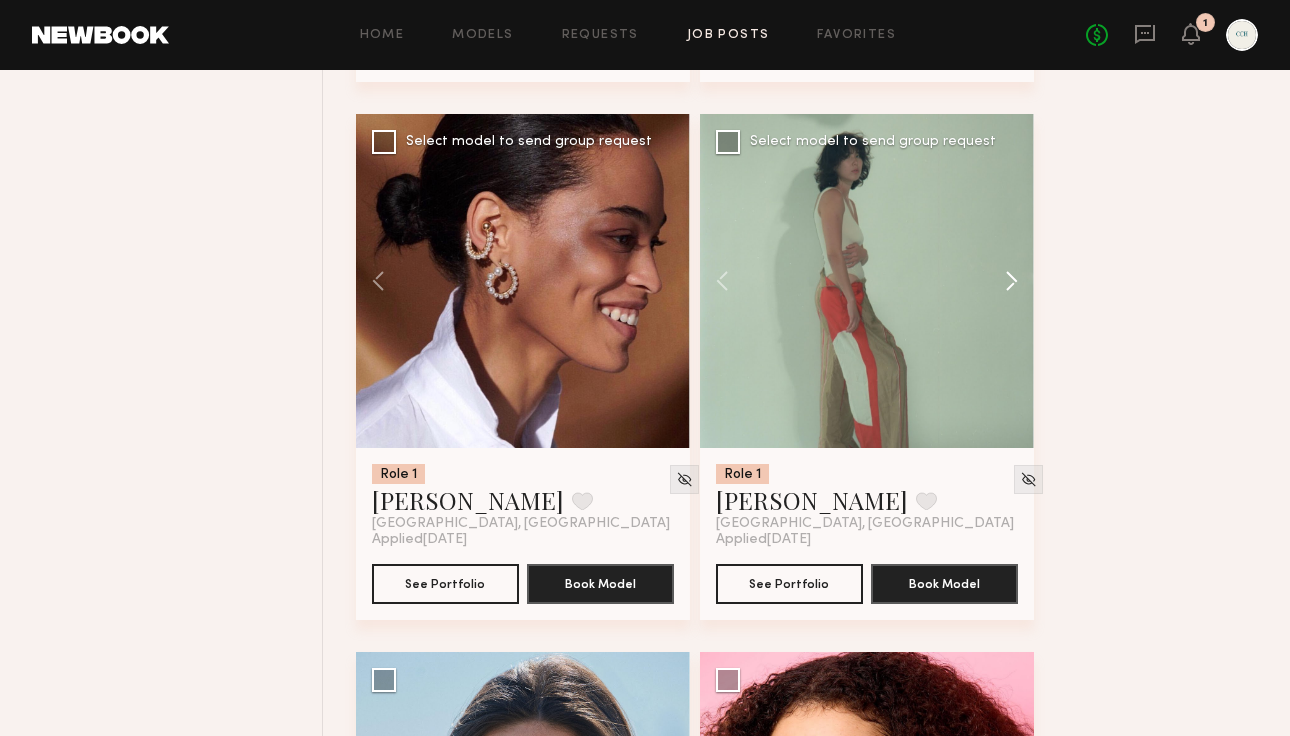 click 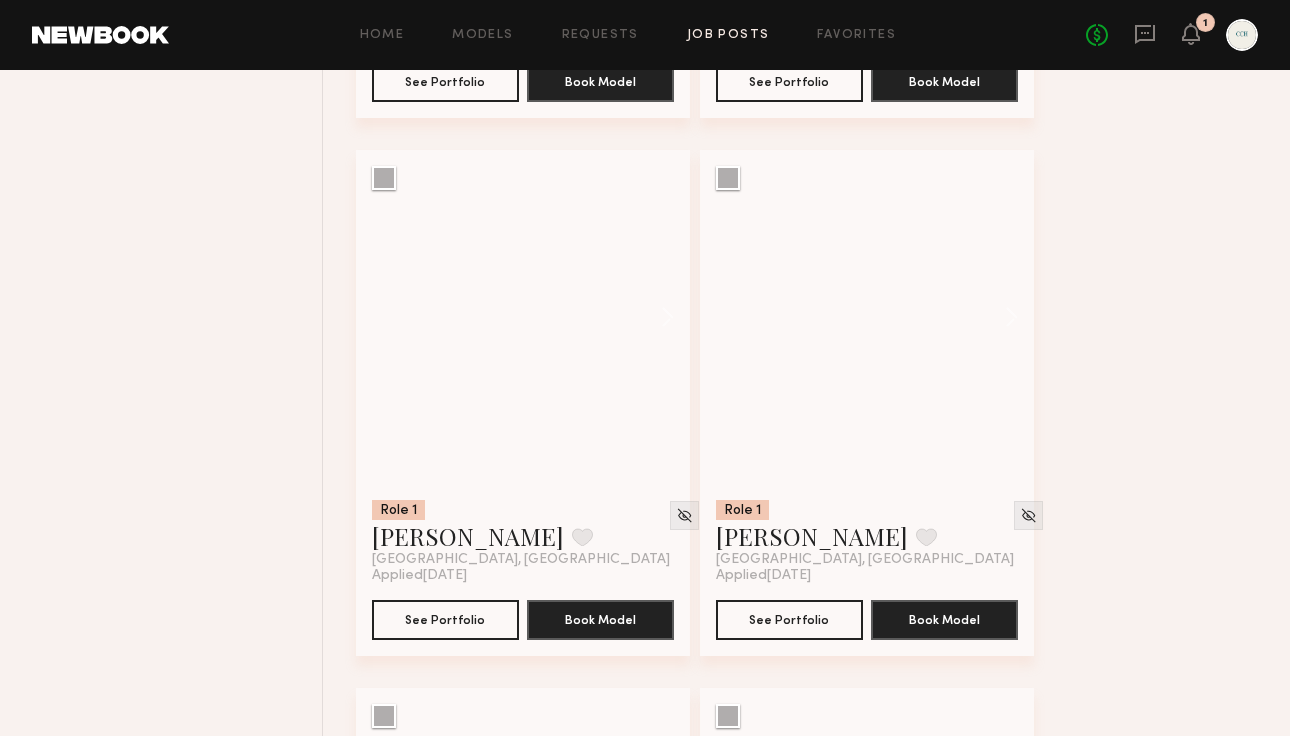 scroll, scrollTop: 8768, scrollLeft: 0, axis: vertical 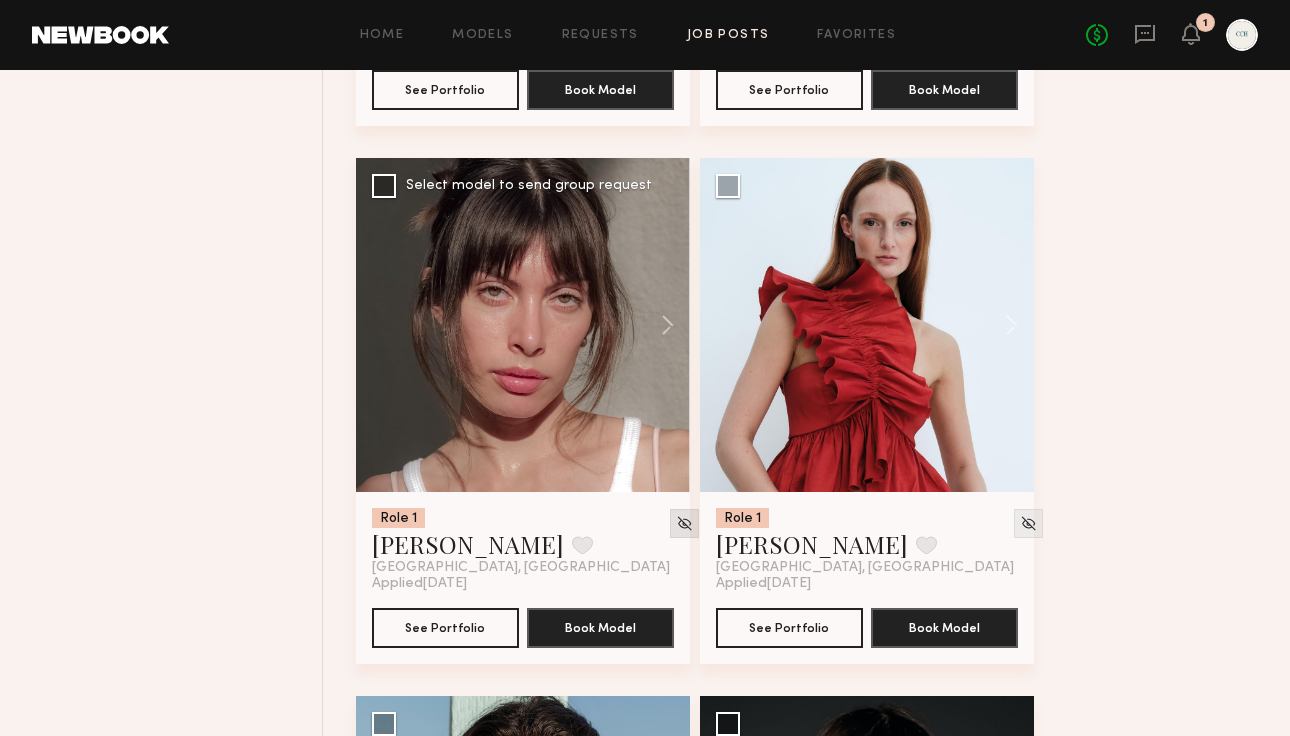 click 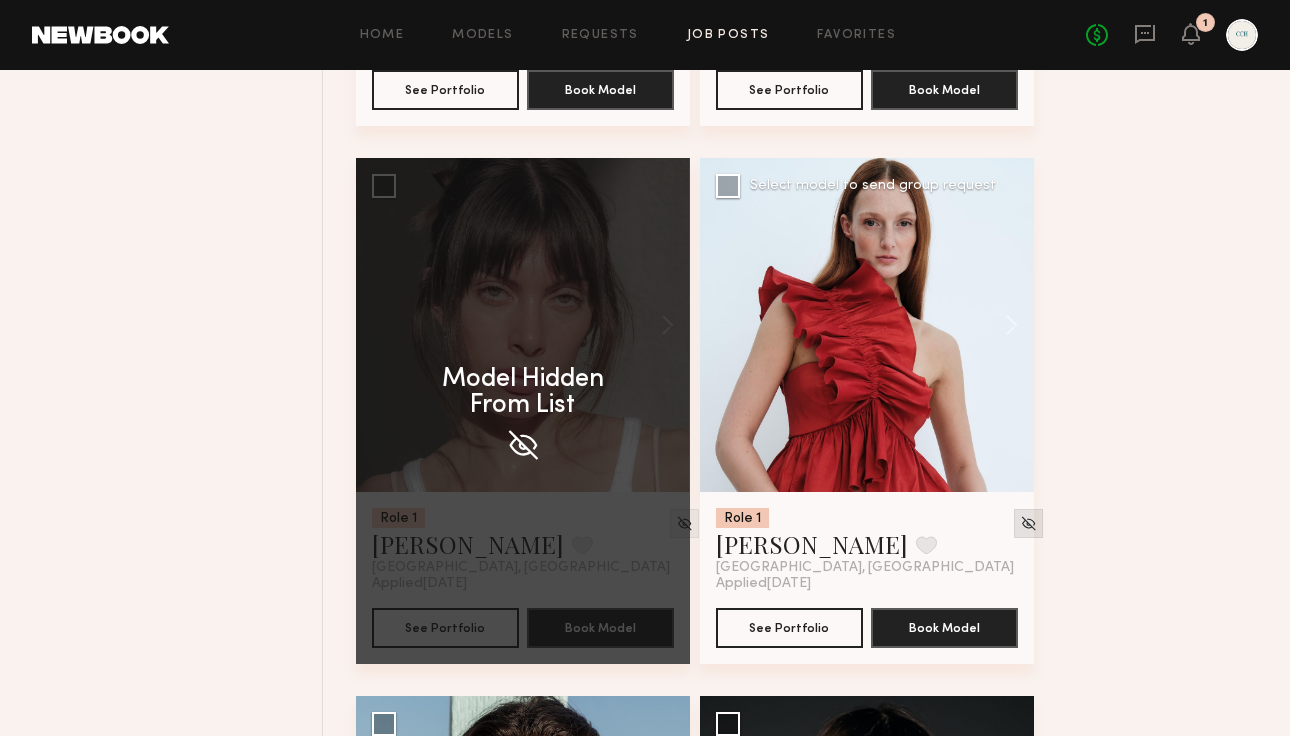 click 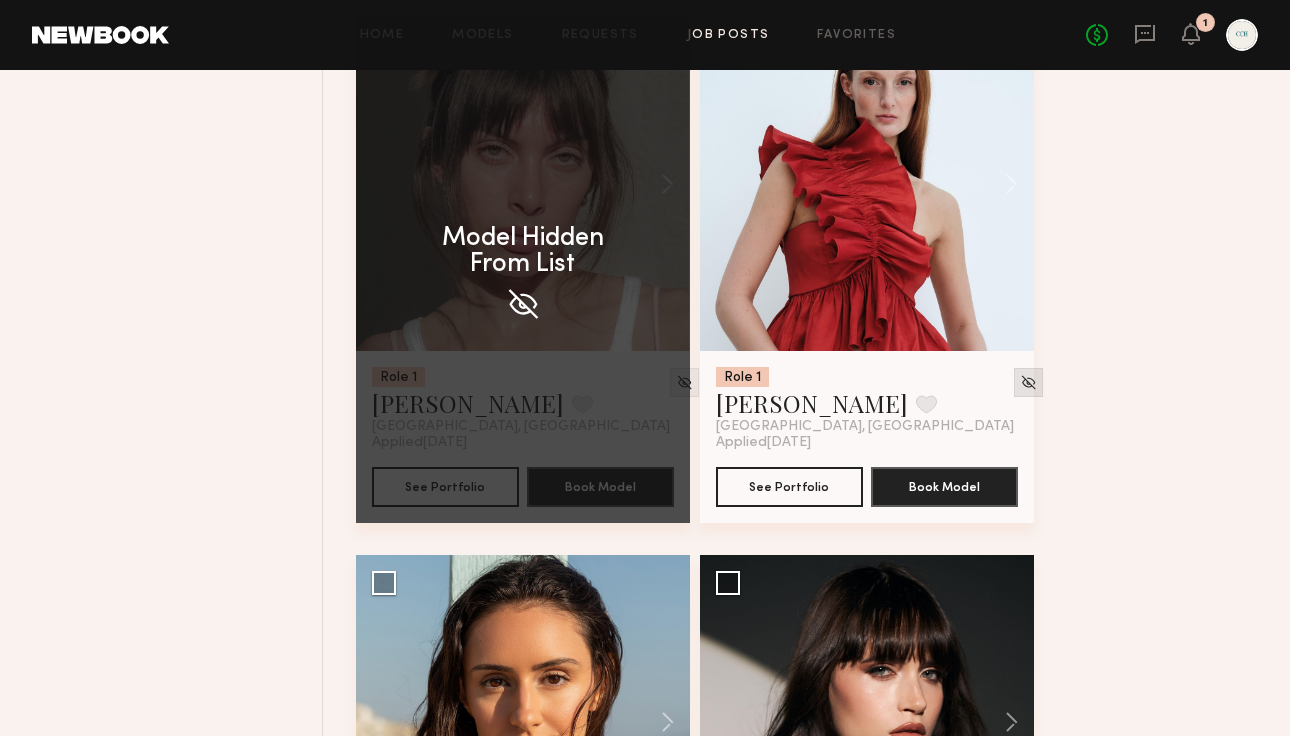 scroll, scrollTop: 8911, scrollLeft: 0, axis: vertical 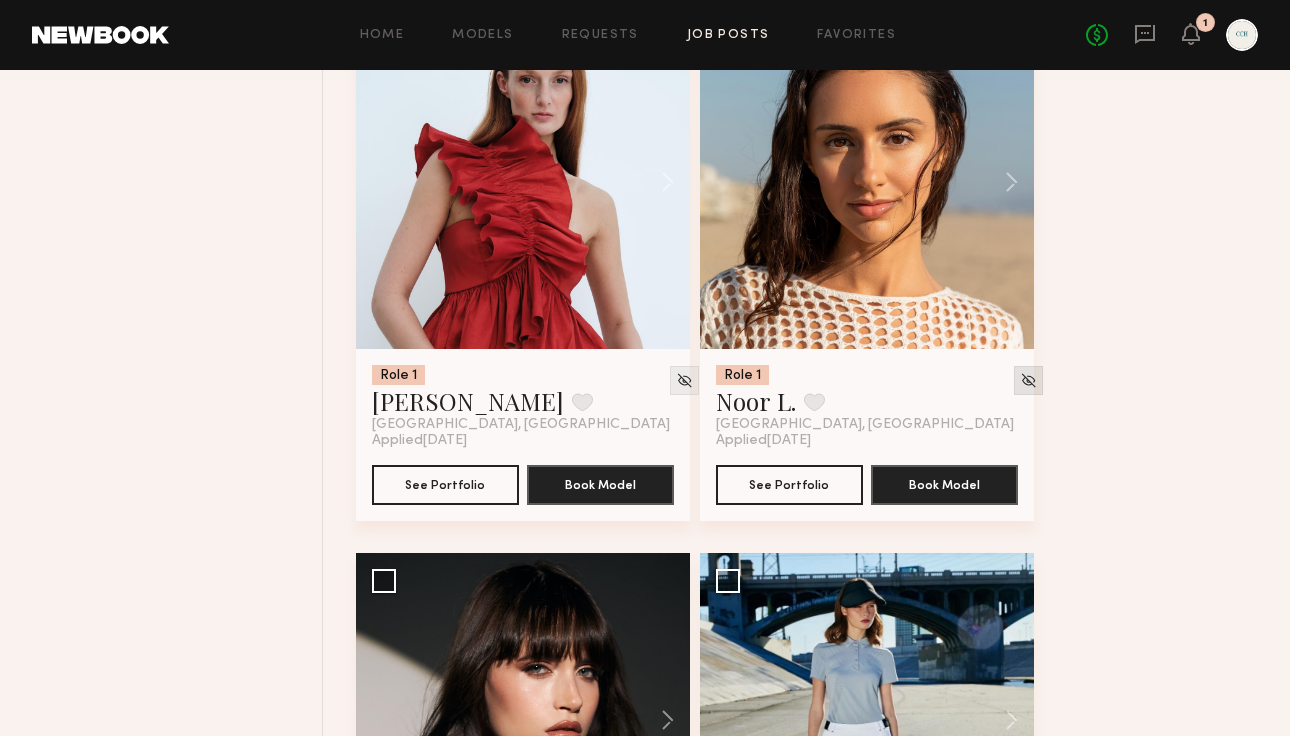 click 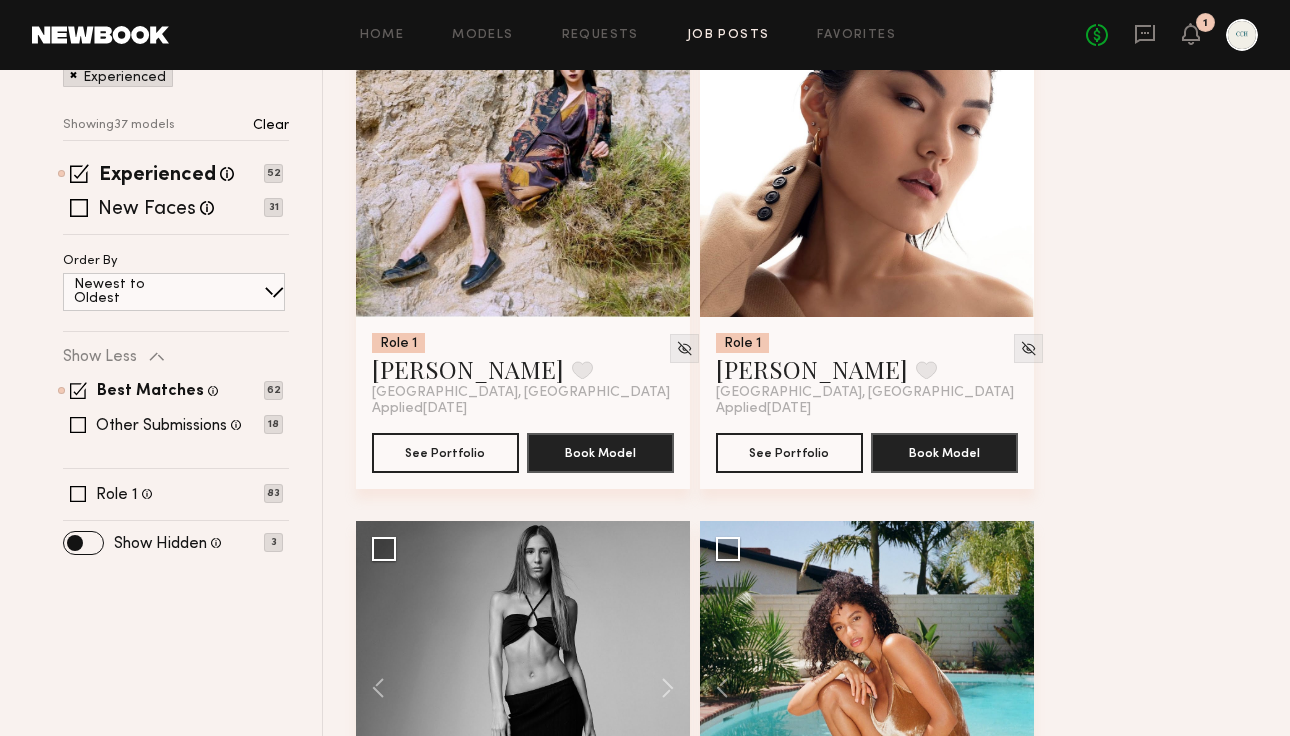 scroll, scrollTop: 0, scrollLeft: 0, axis: both 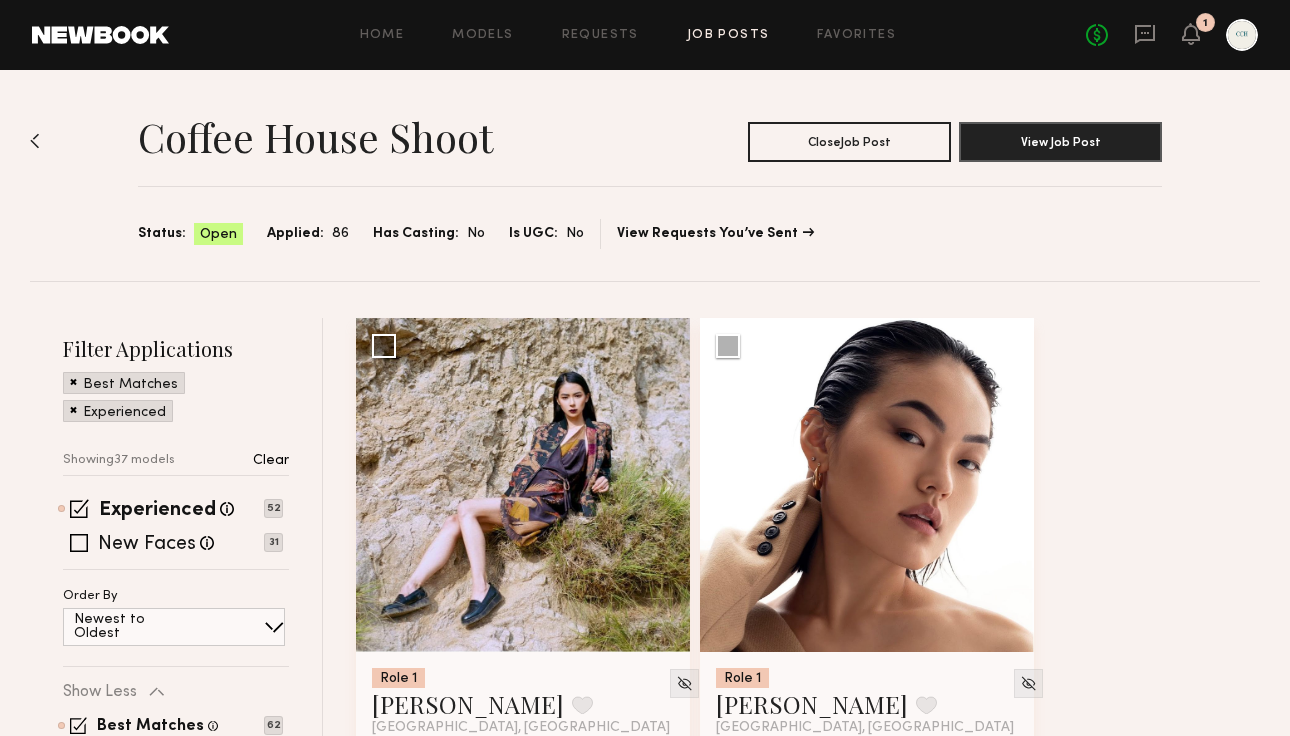 click on "Experienced" 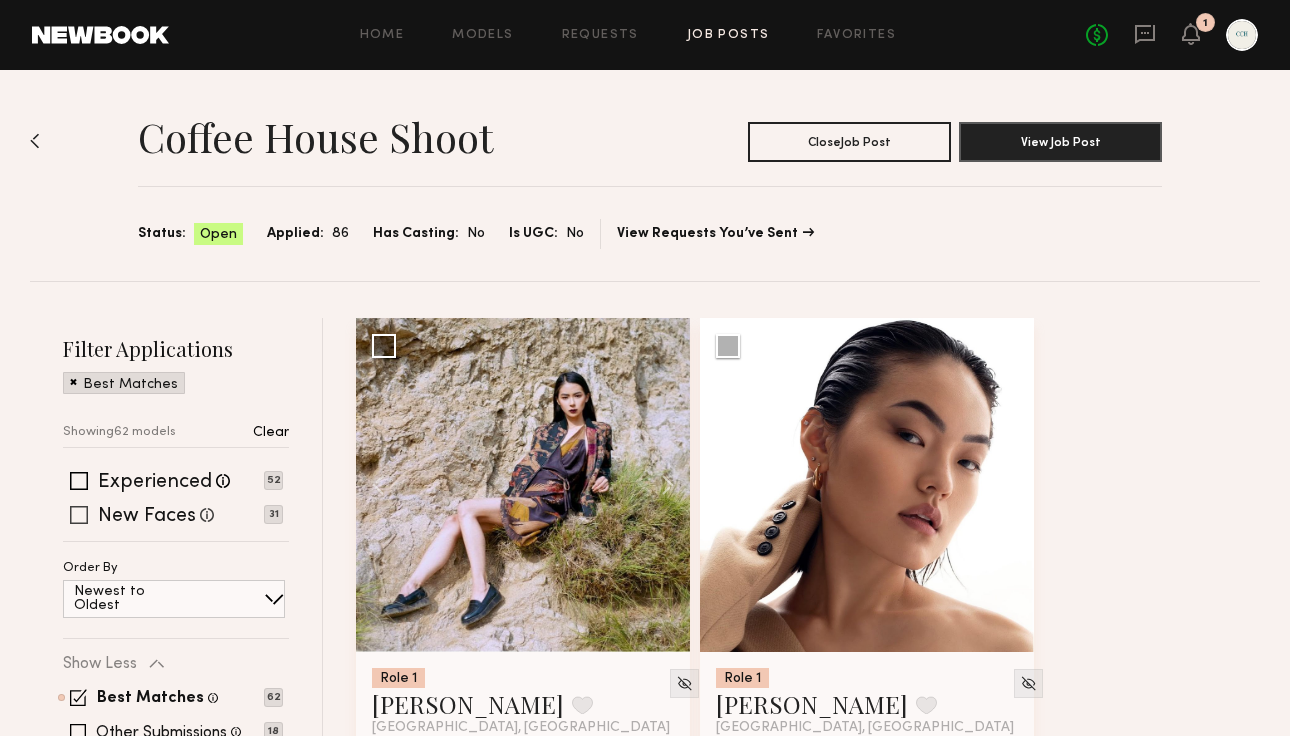 click 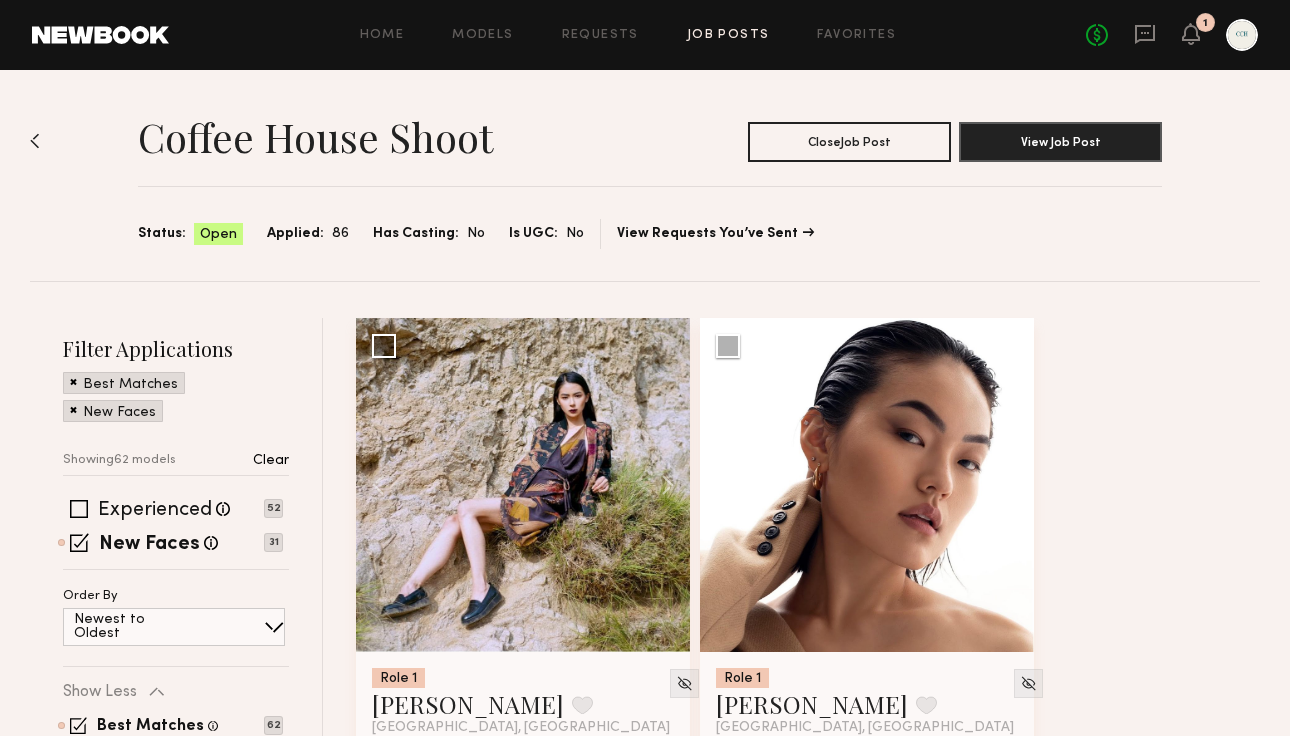 click 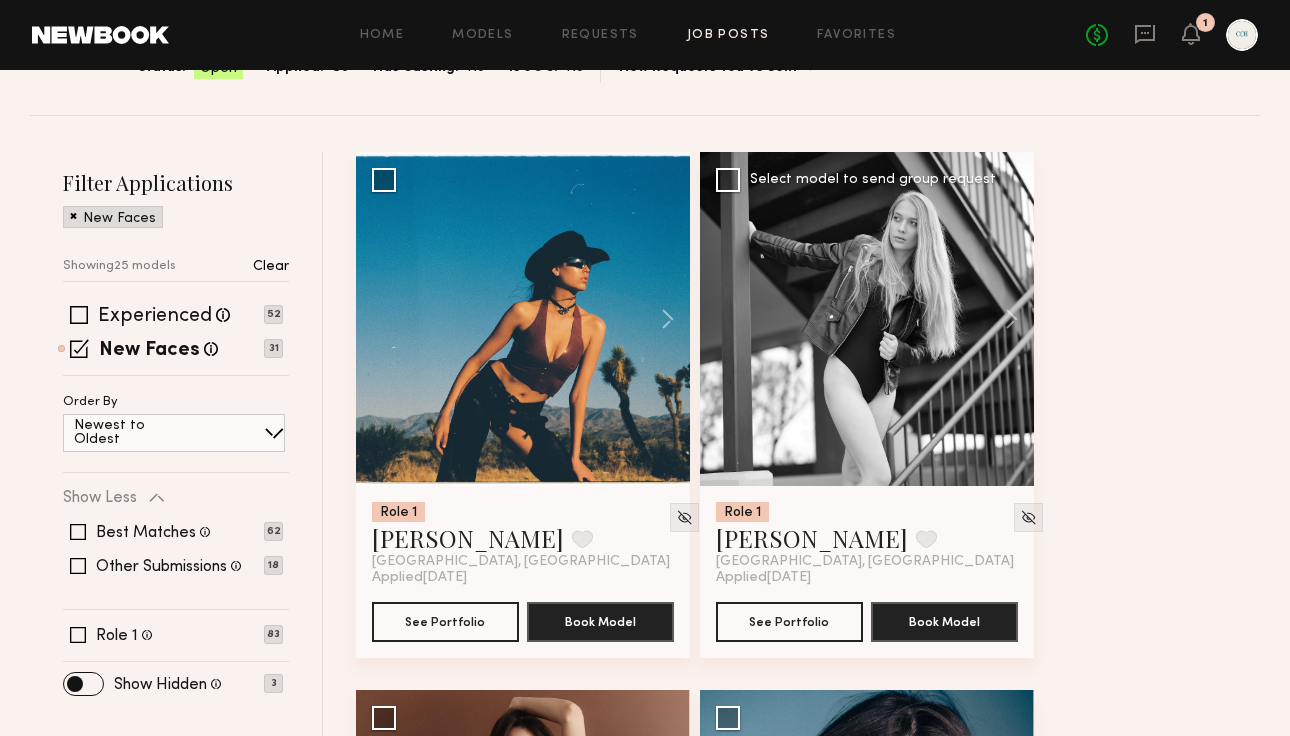 scroll, scrollTop: 168, scrollLeft: 0, axis: vertical 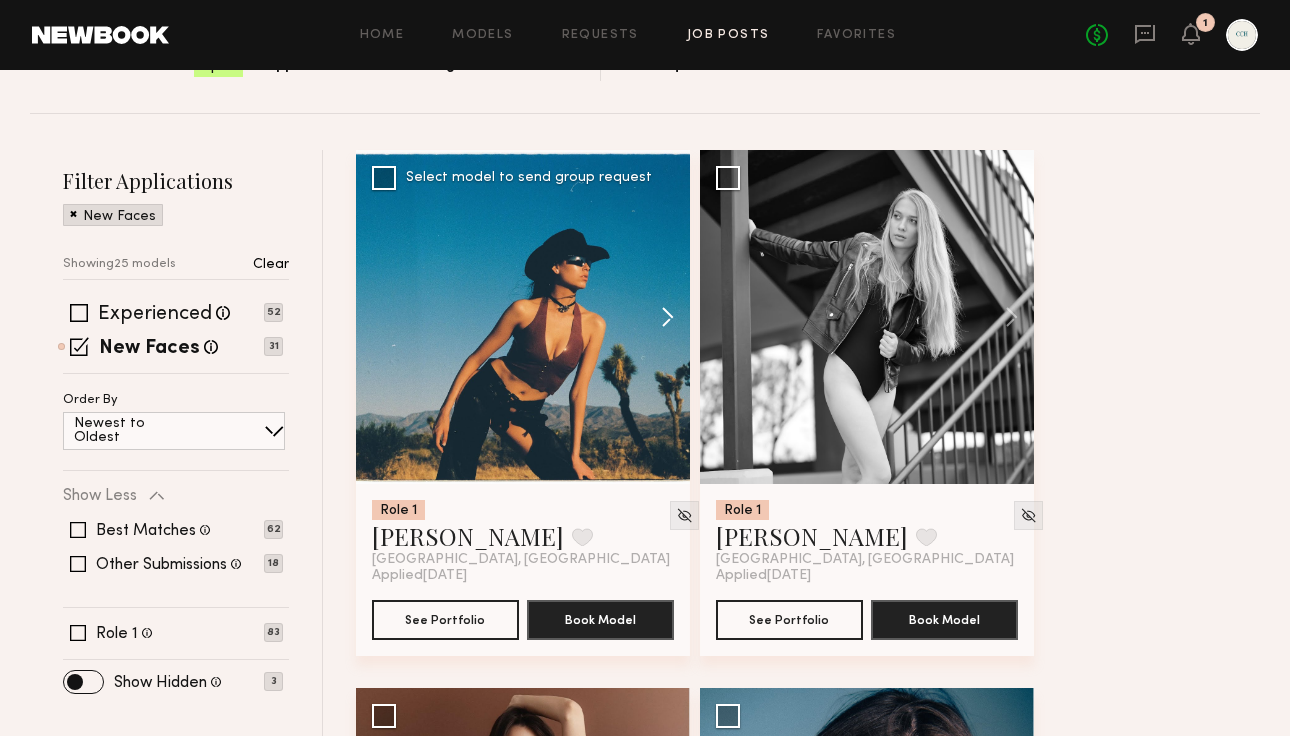 click on "Role 1 Samantha R. Favorite Los Angeles, CA Applied  07/27/2025 See Portfolio Book Model Select model to send group request Role 1 Valeriia K. Favorite Los Angeles, CA Applied  07/27/2025 See Portfolio Book Model Select model to send group request Role 1 Leah M. Favorite Los Angeles, CA Applied  07/26/2025 See Portfolio Book Model Select model to send group request Role 1 Kate A. Favorite Los Angeles, CA Applied  07/26/2025 See Portfolio Book Model Select model to send group request Role 1 Ahdrie W. Favorite Los Angeles, CA Applied  07/26/2025 See Portfolio Book Model Select model to send group request Role 1 Kateryna K. Favorite Los Angeles, CA Applied  07/26/2025 See Portfolio Book Model Select model to send group request Role 1 Devyn R. Favorite Los Angeles, CA Applied  07/26/2025 See Portfolio Book Model Select model to send group request Role 1 Dianna C. Favorite Los Angeles, CA Applied  07/26/2025 See Portfolio Book Model Select model to send group request Role 1 Hope D. Favorite Applied" 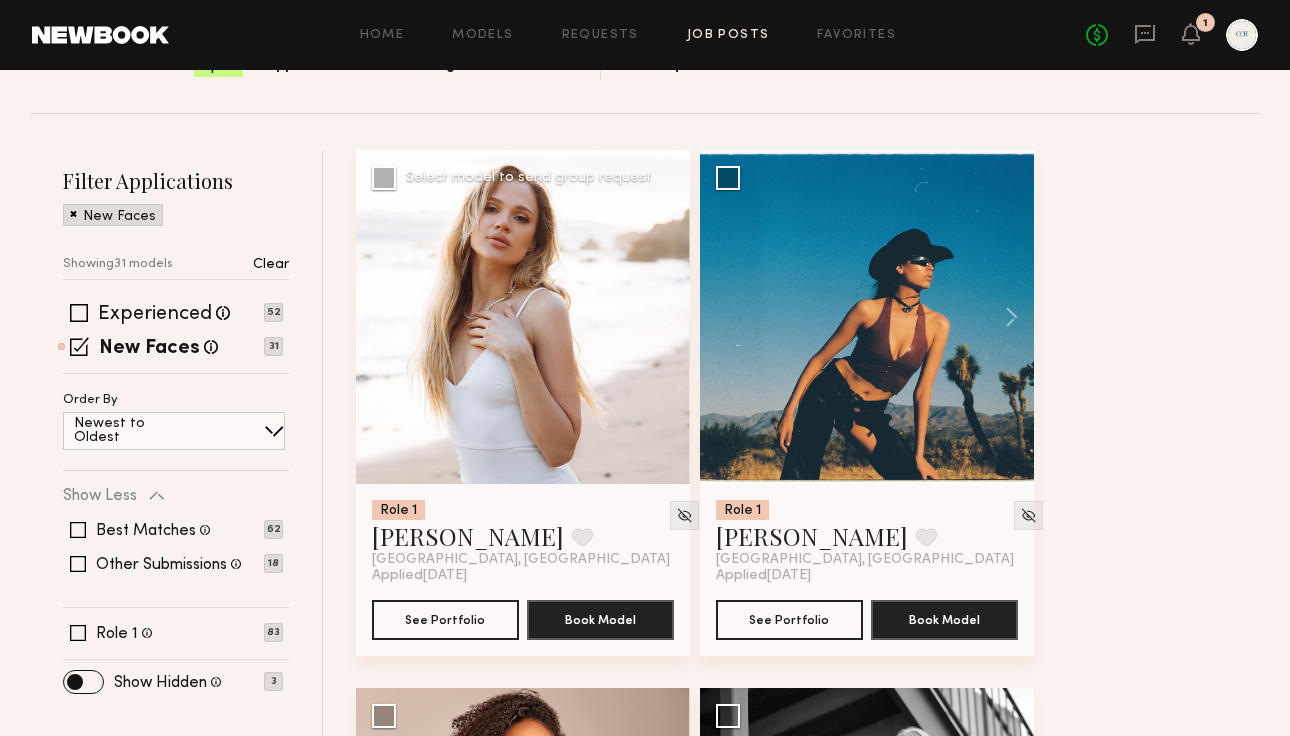 click 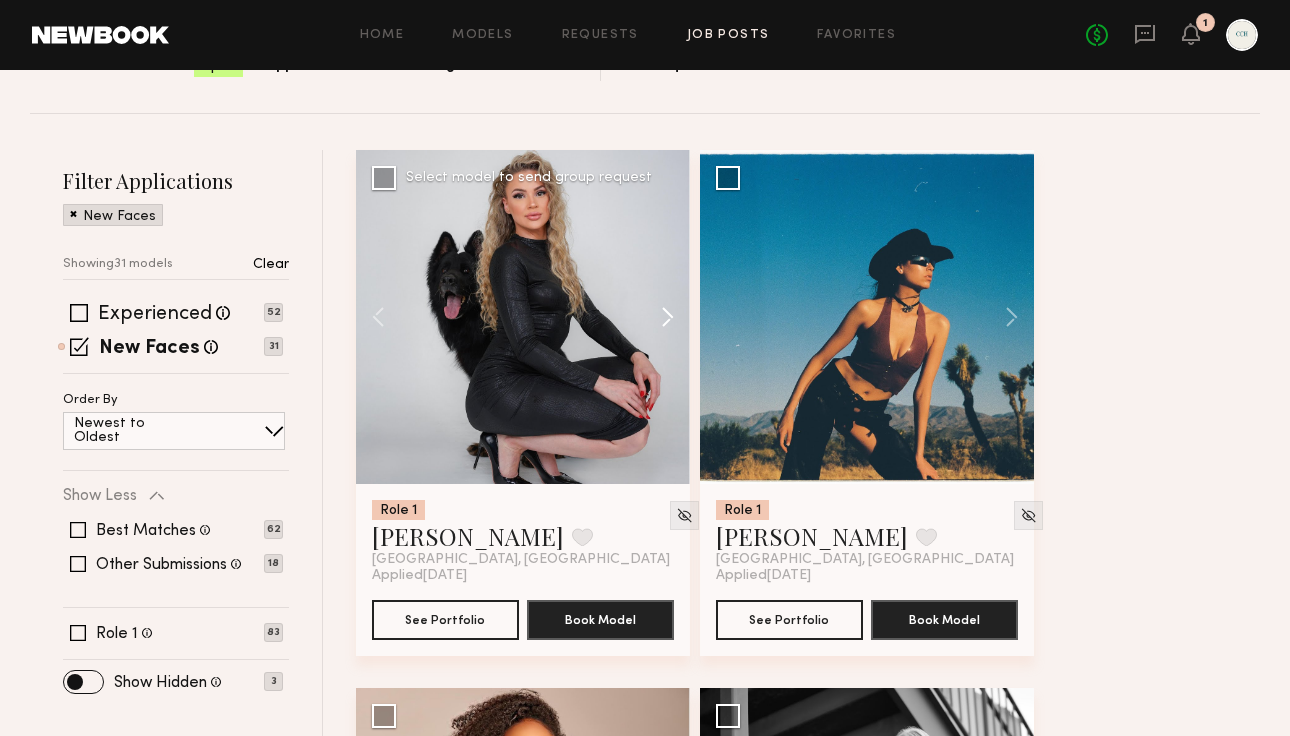 click 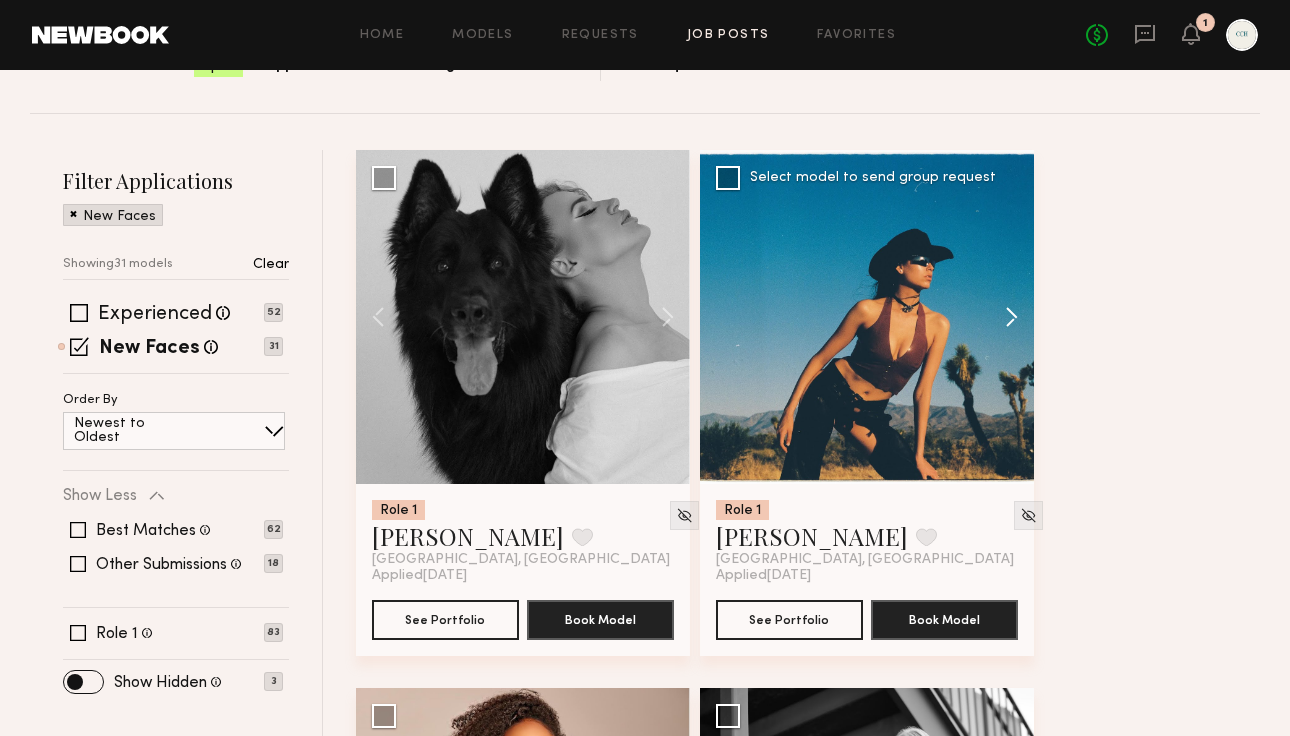 click 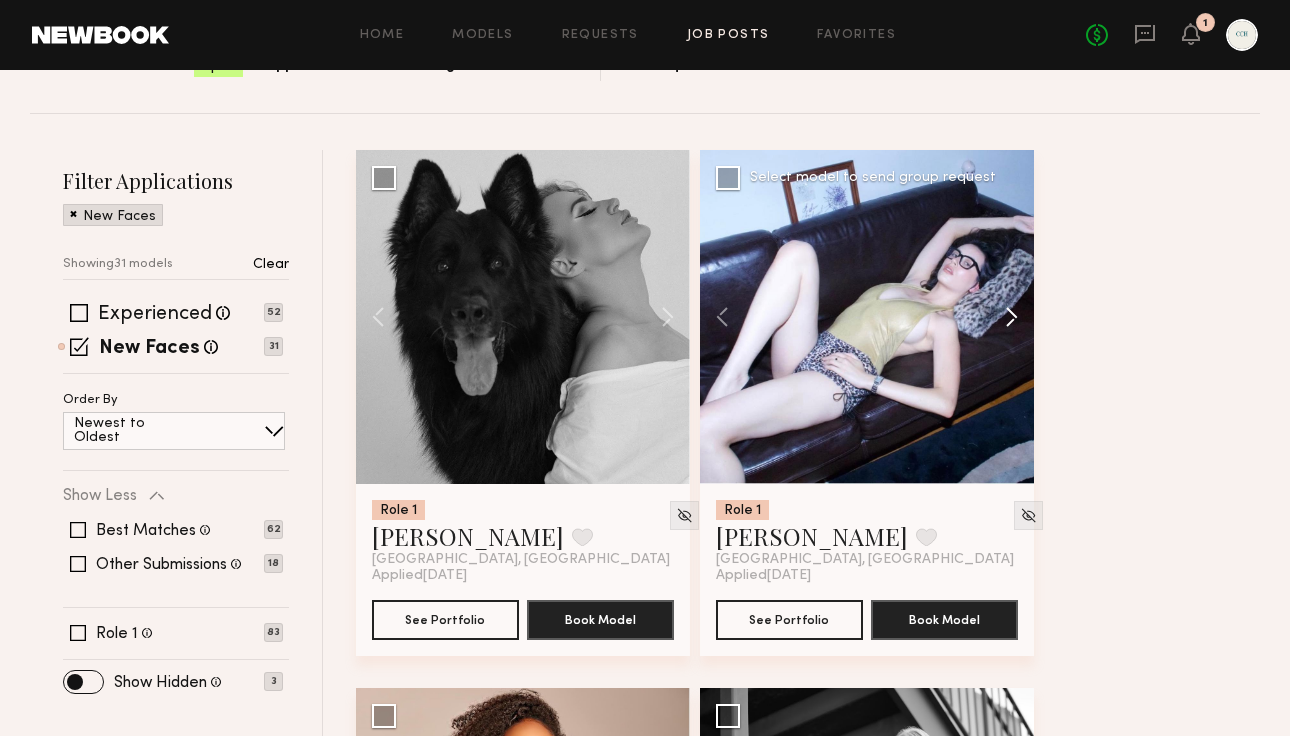 click 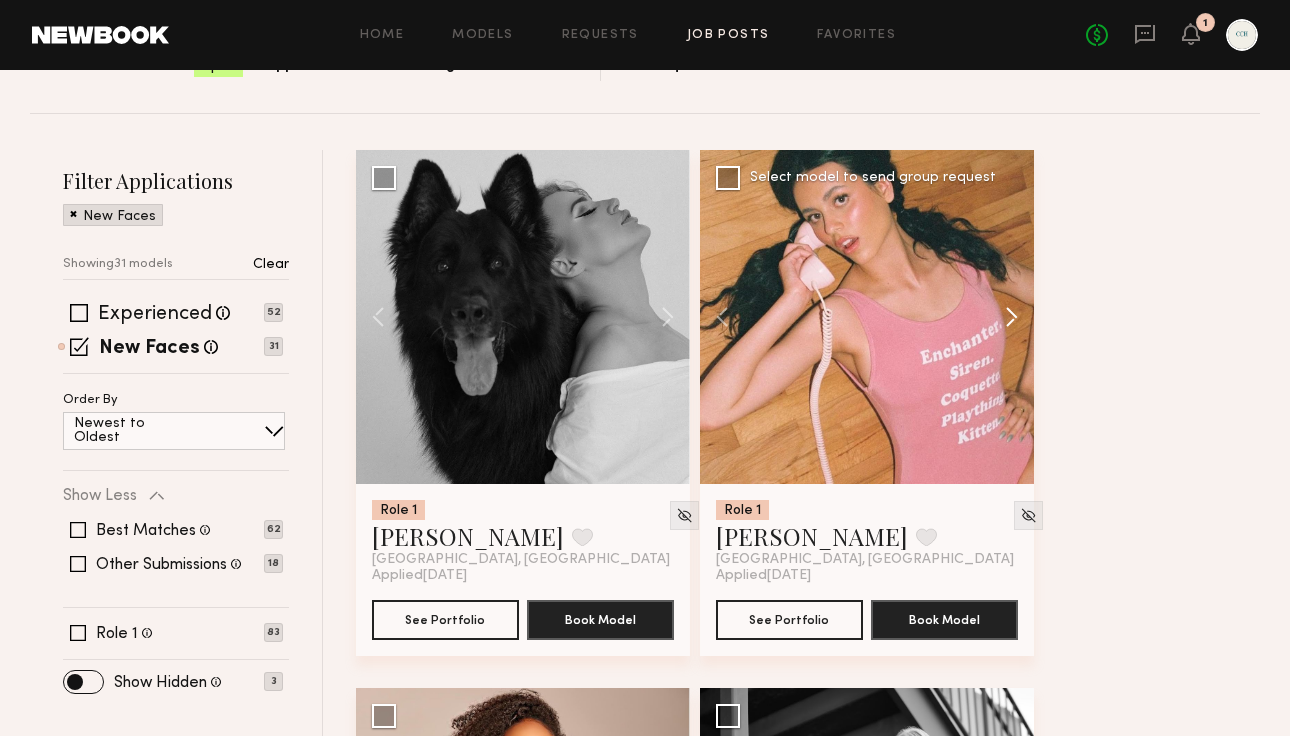 click 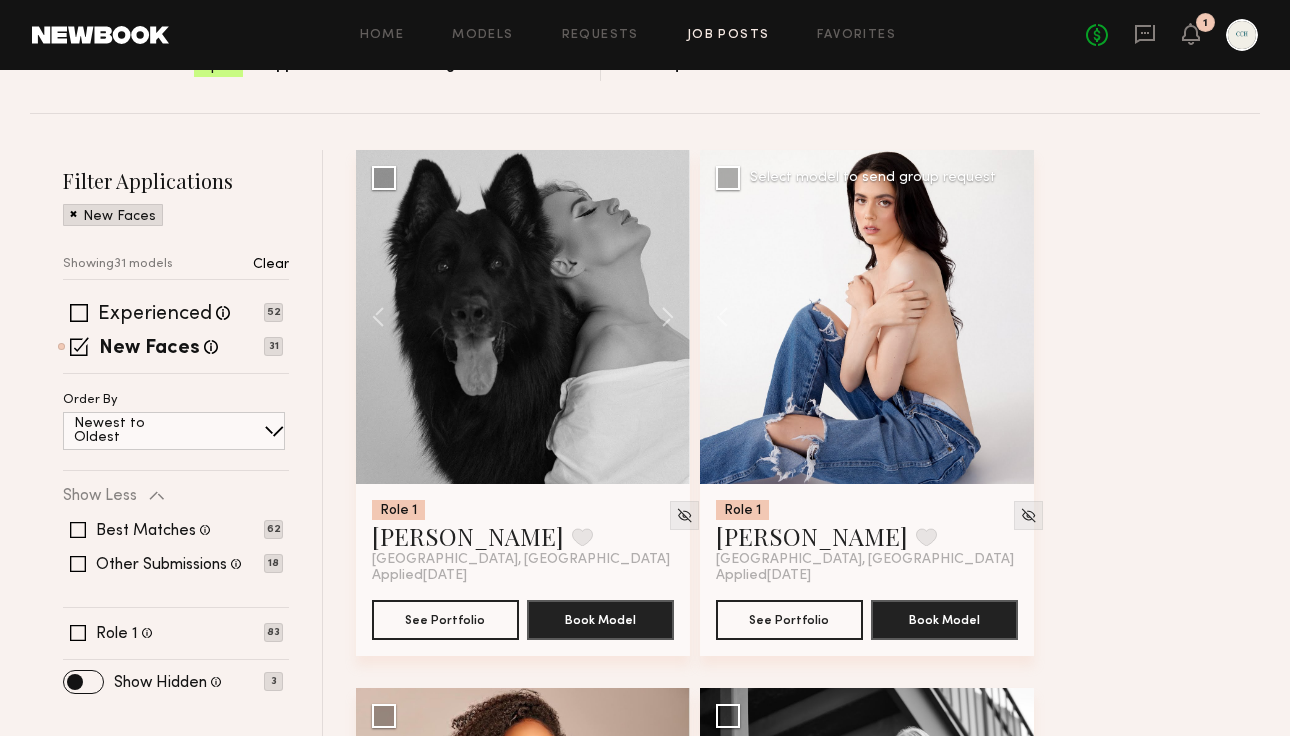 click 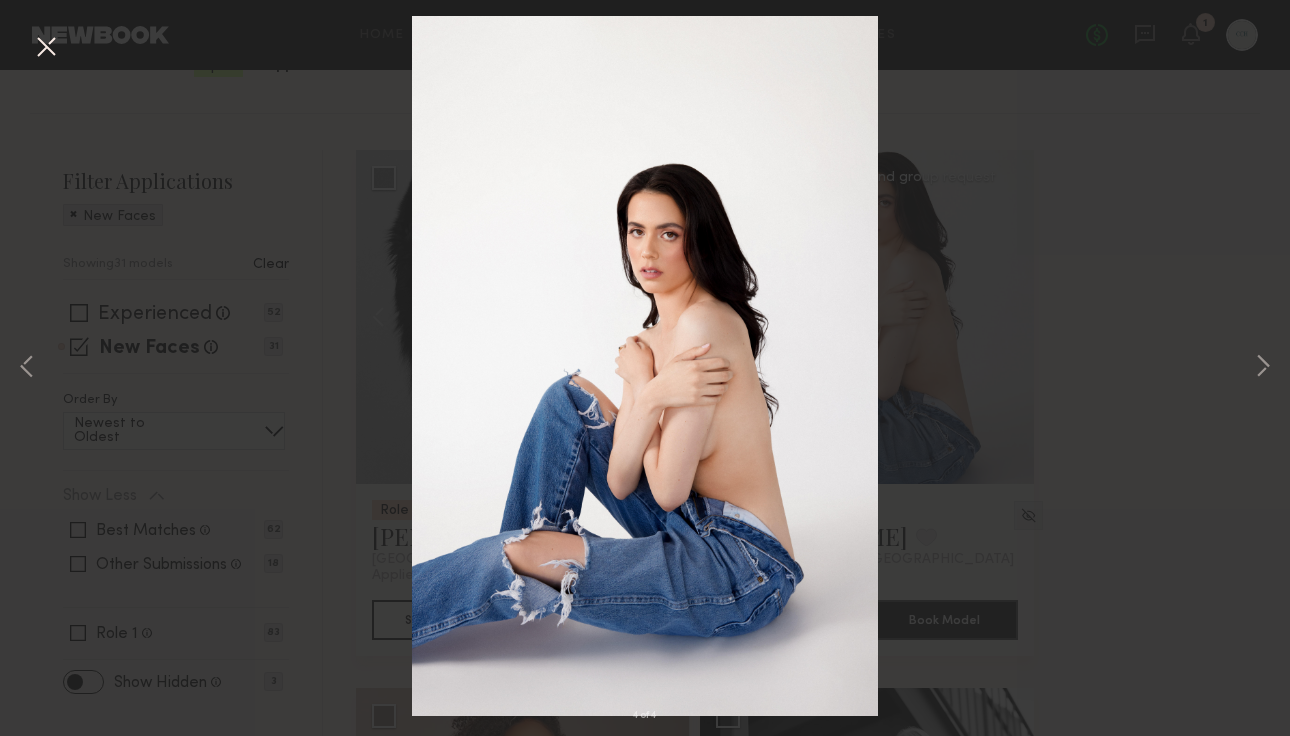 click at bounding box center [46, 48] 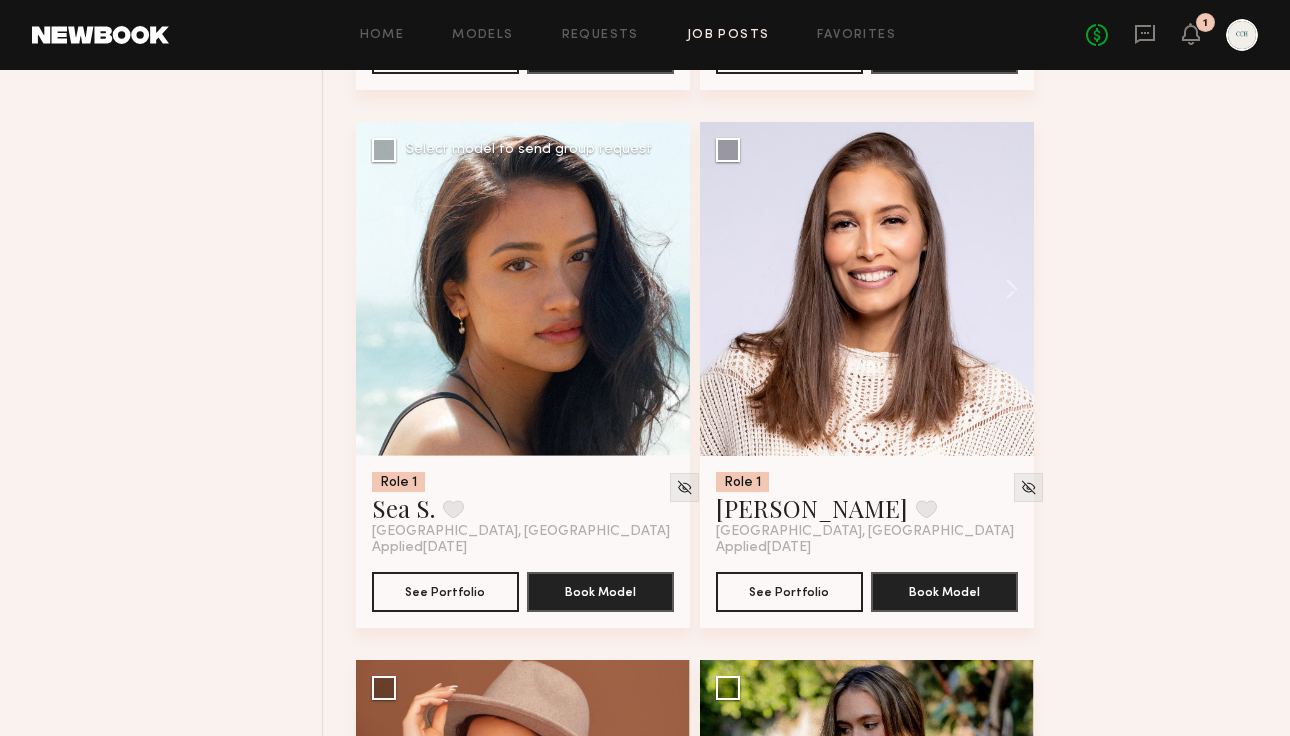 scroll, scrollTop: 5509, scrollLeft: 0, axis: vertical 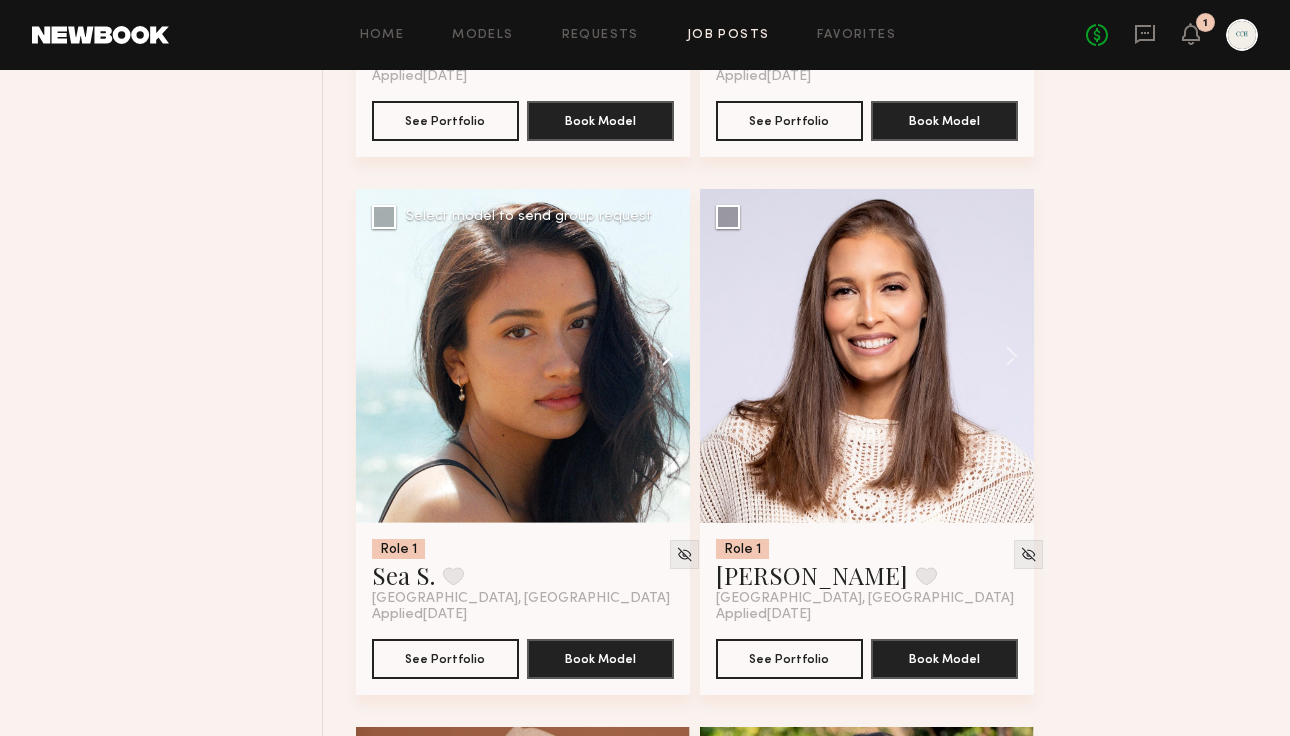 click 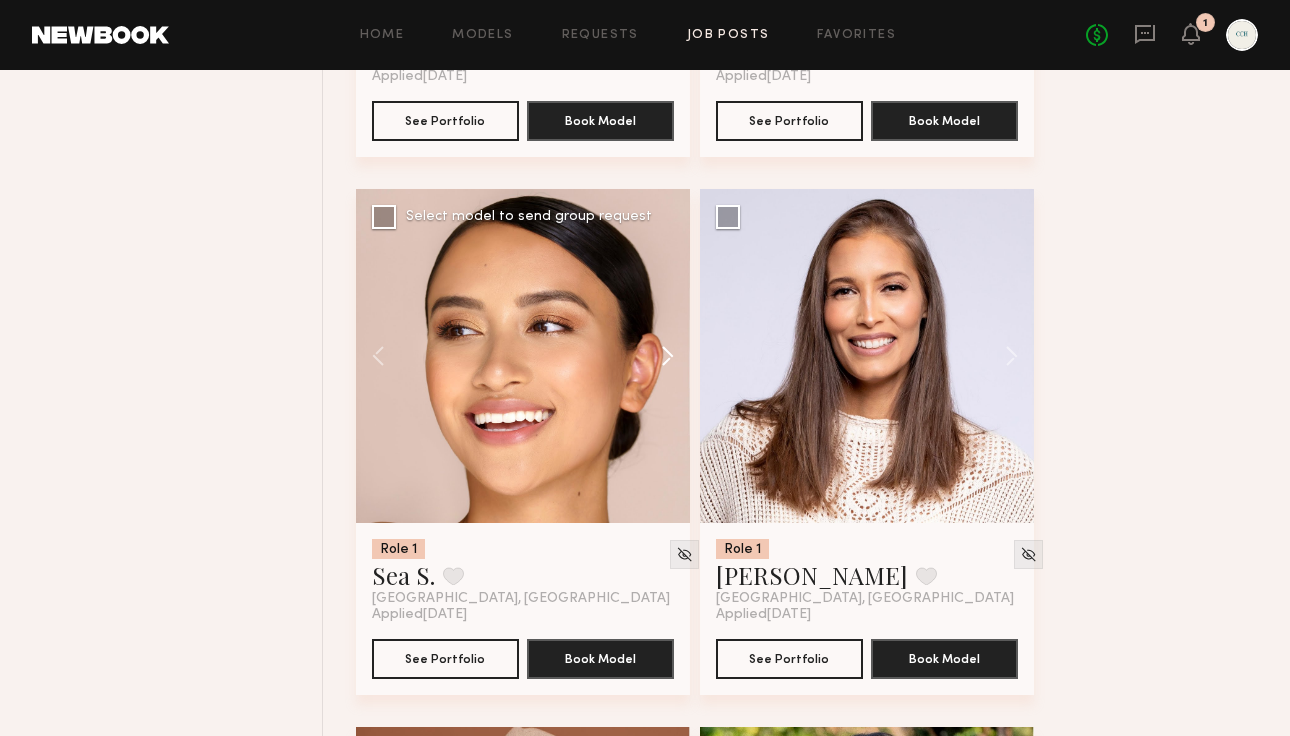 click 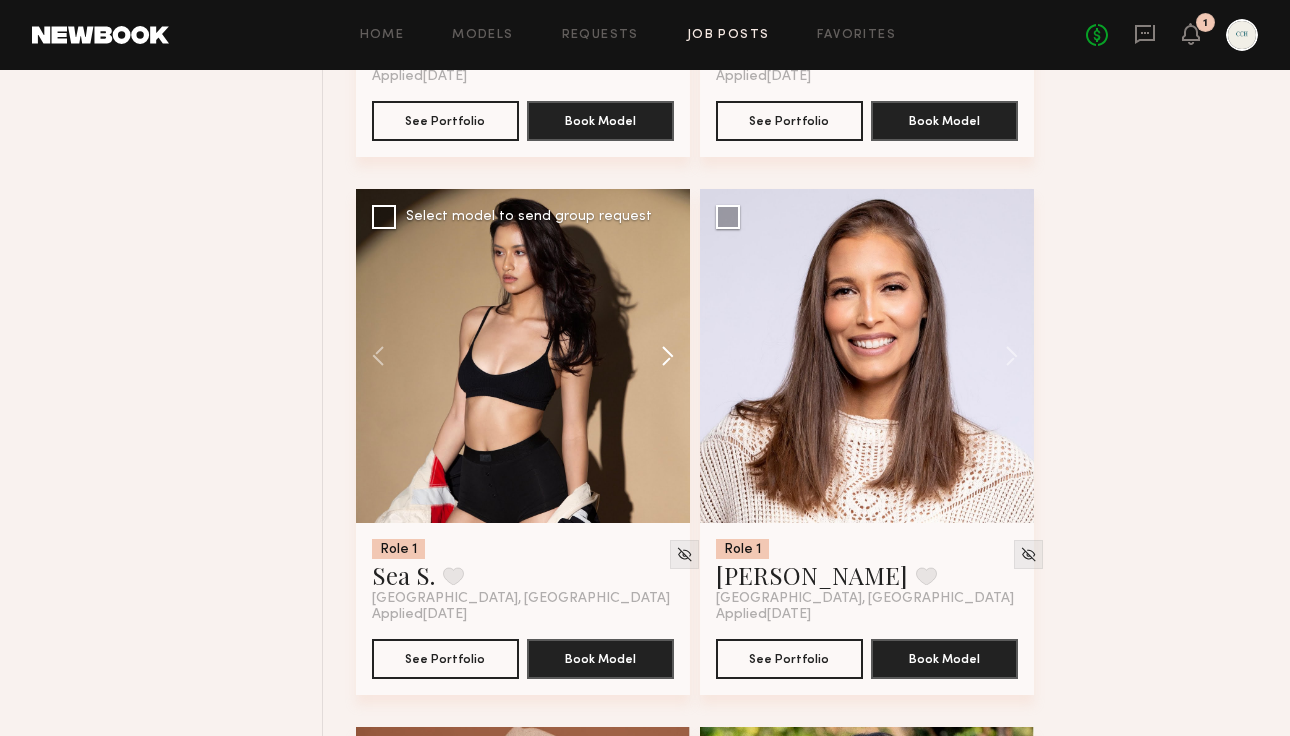 click 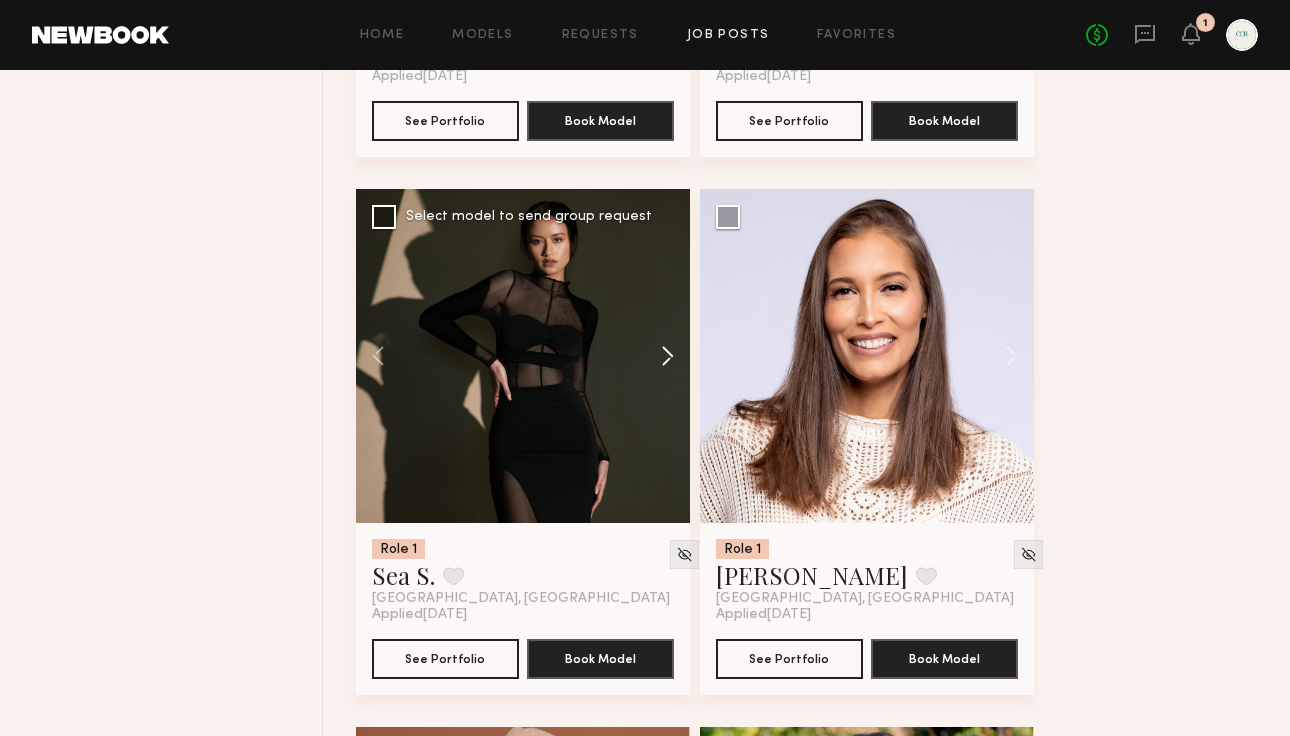 click 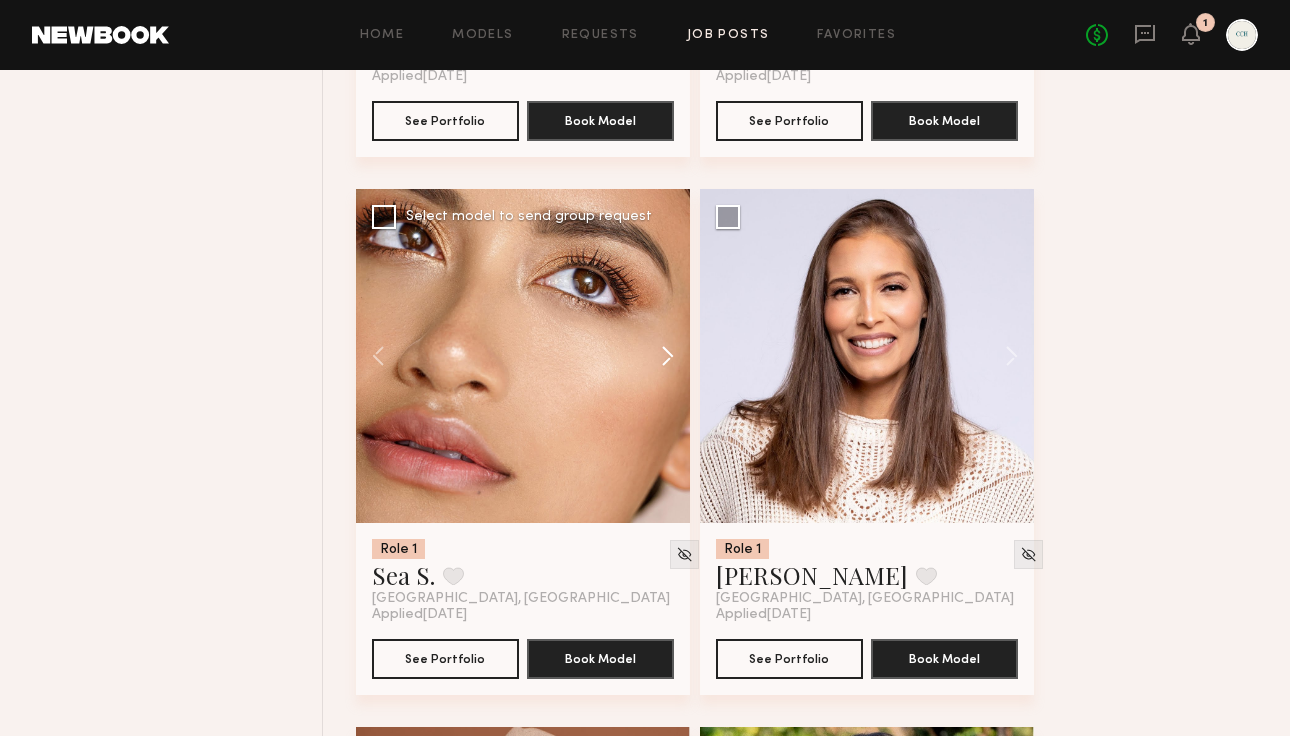 click 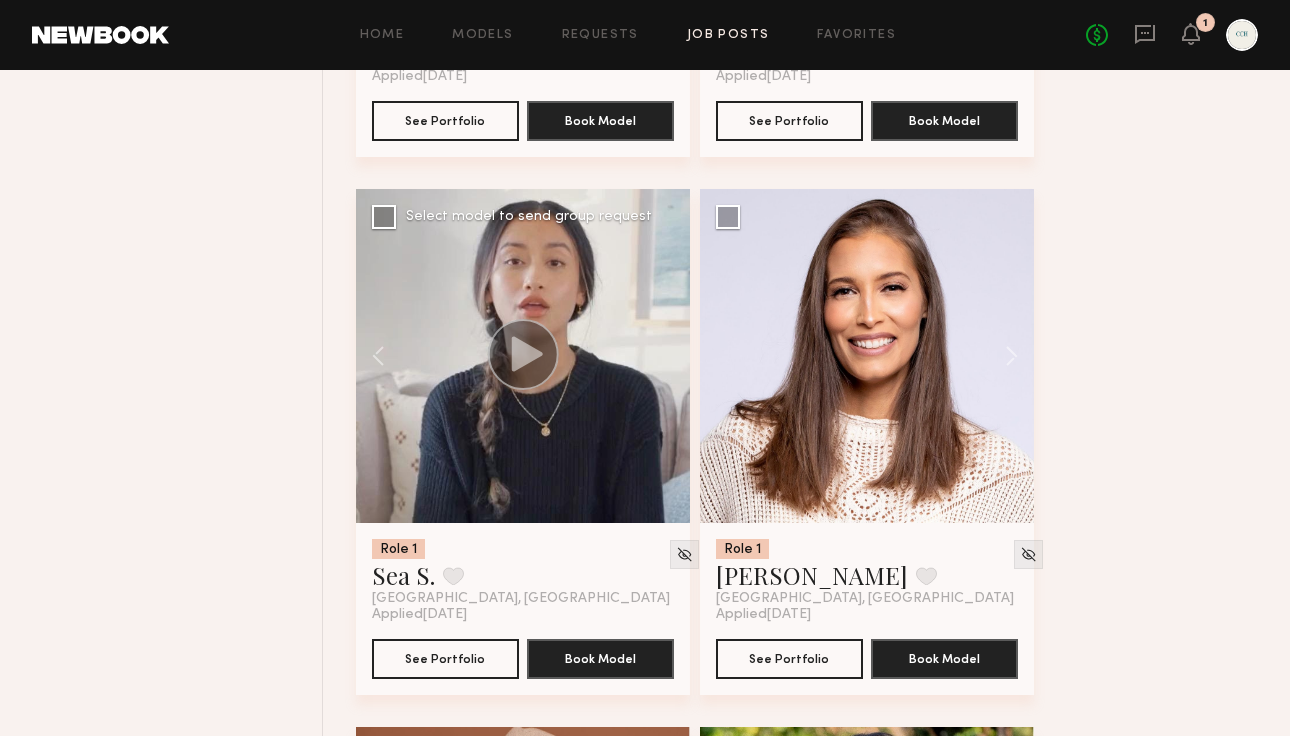 click 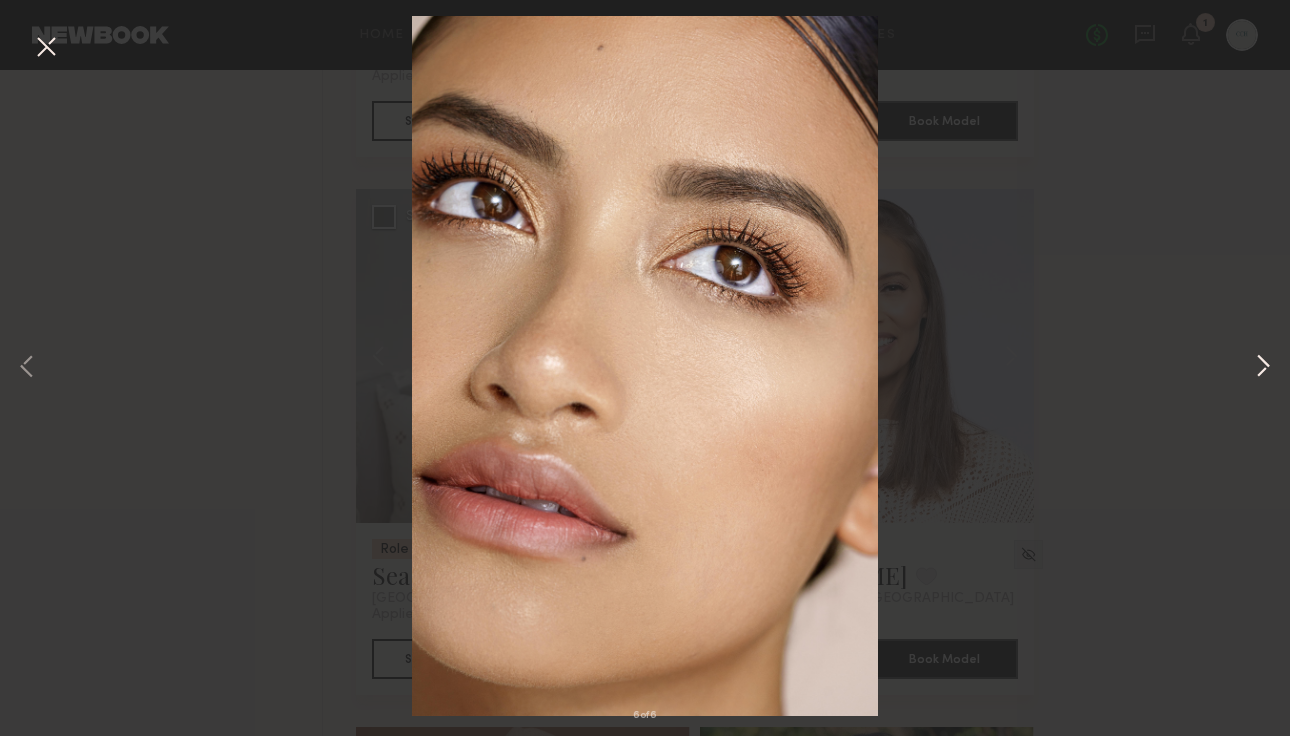 click at bounding box center [1263, 368] 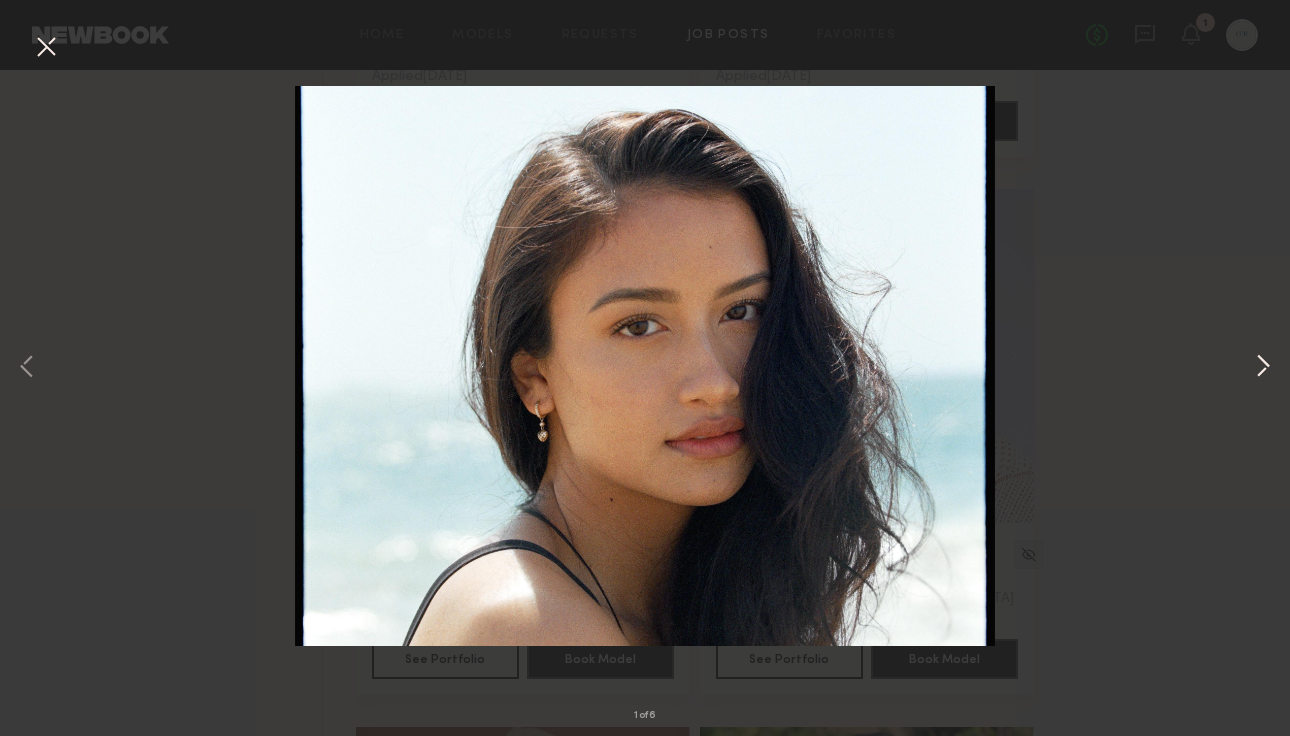 click at bounding box center [1263, 368] 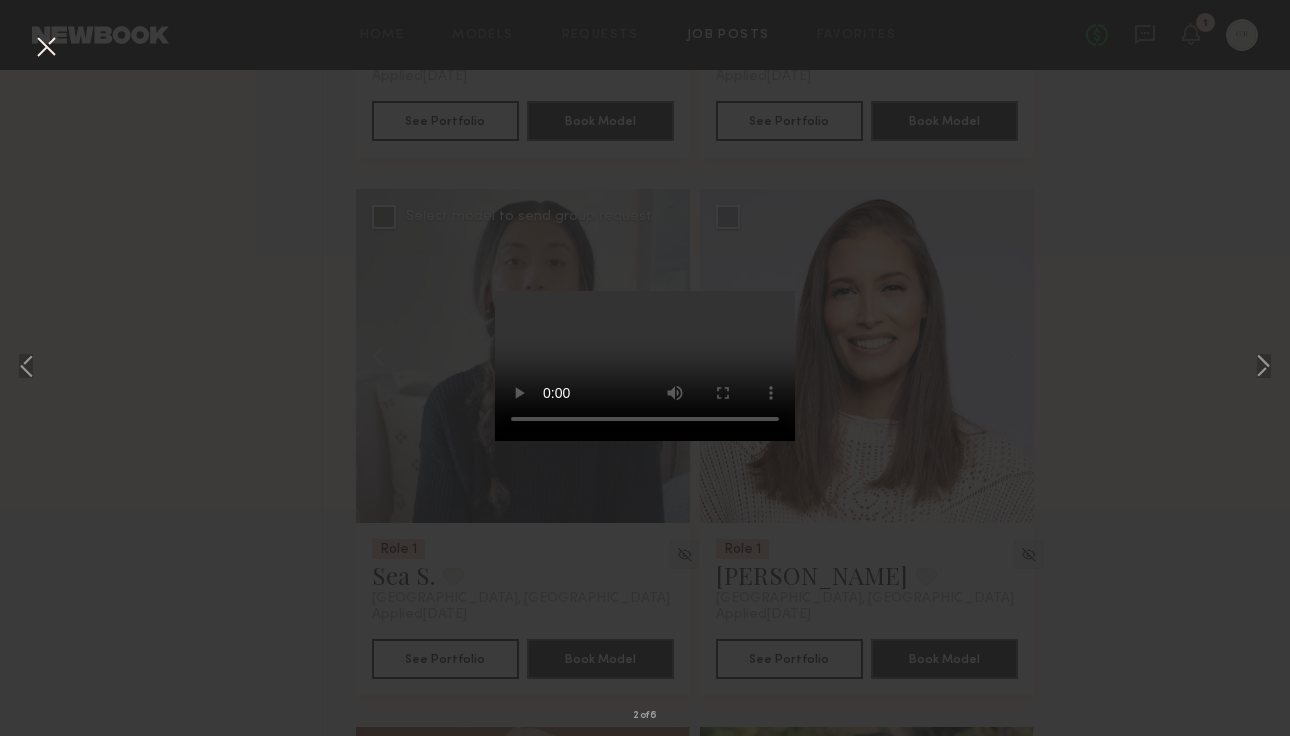 click at bounding box center (46, 48) 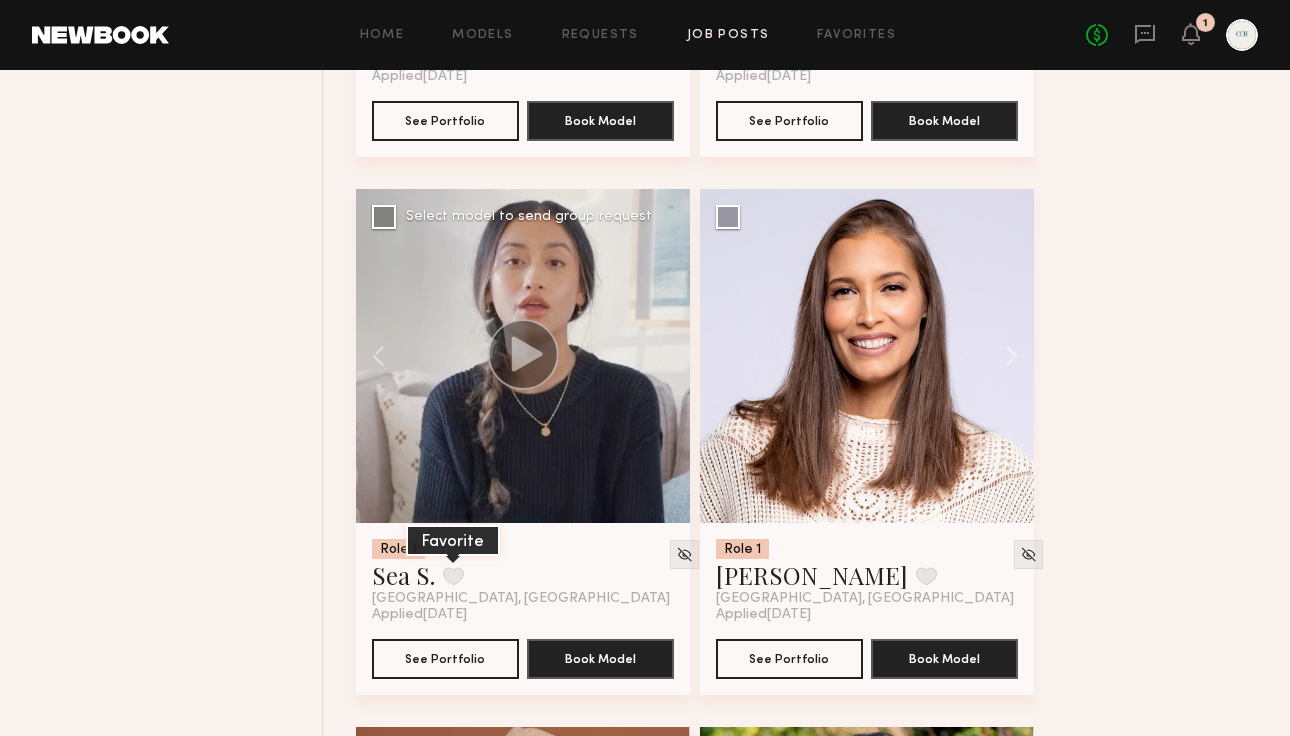 click 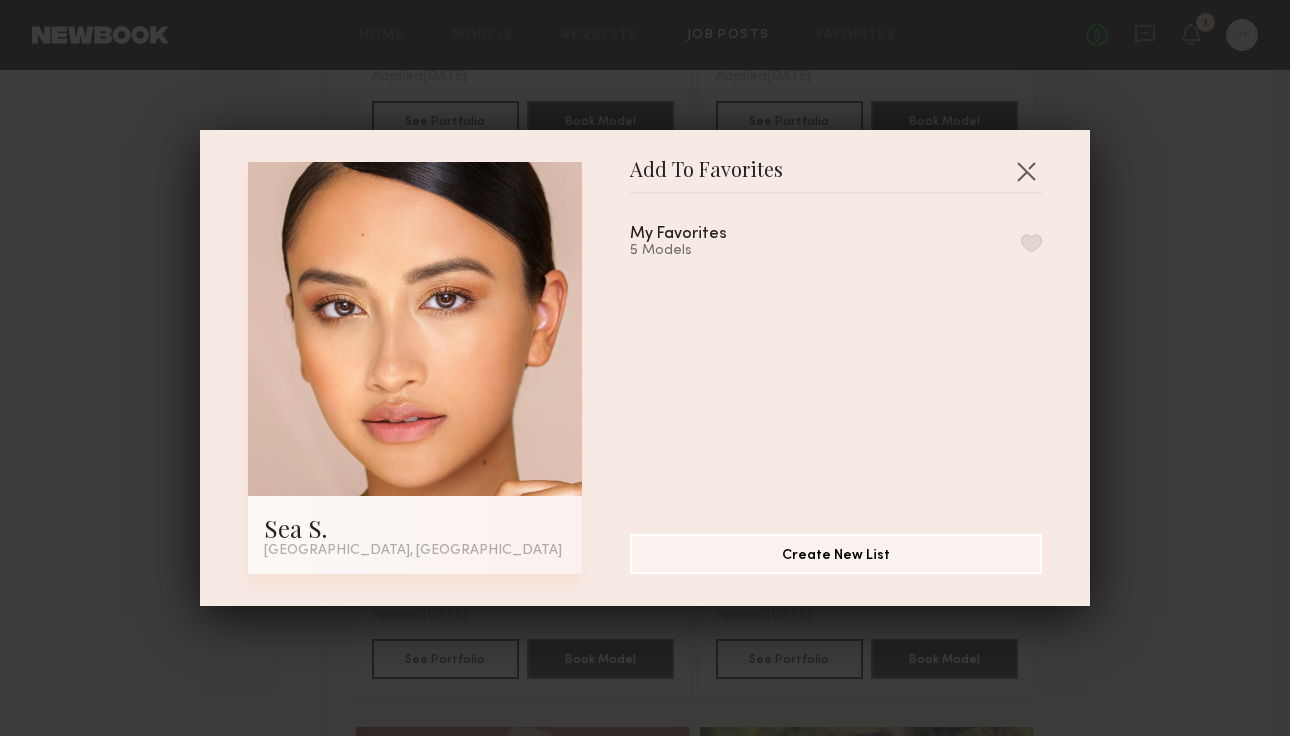 click on "My Favorites 5   Models" at bounding box center [836, 242] 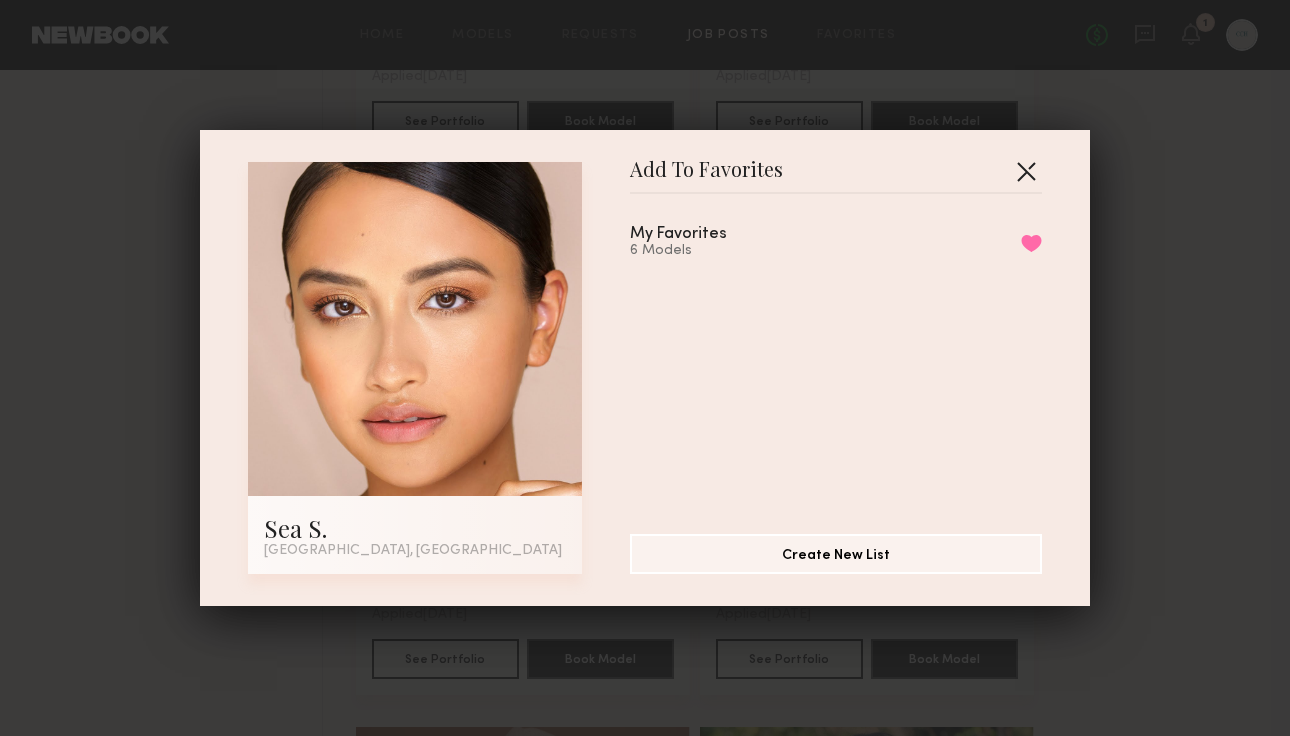 click at bounding box center (1026, 171) 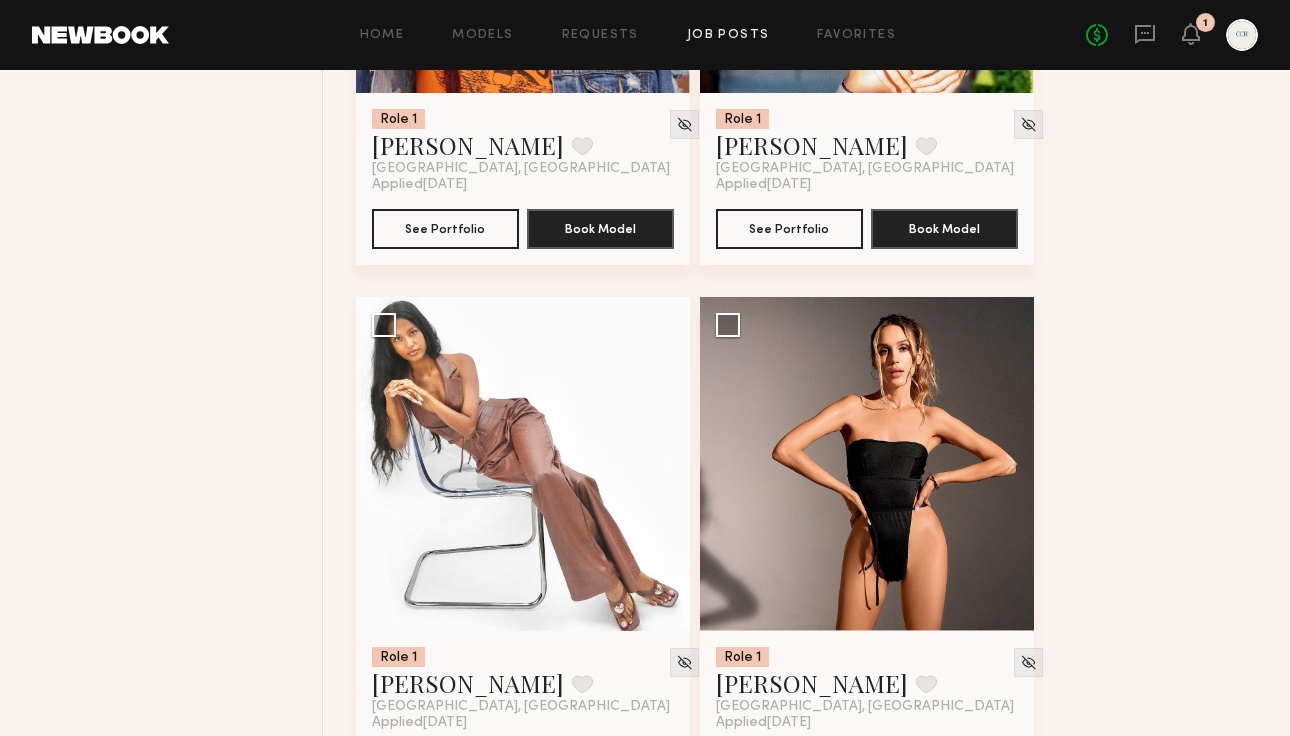 scroll, scrollTop: 6621, scrollLeft: 0, axis: vertical 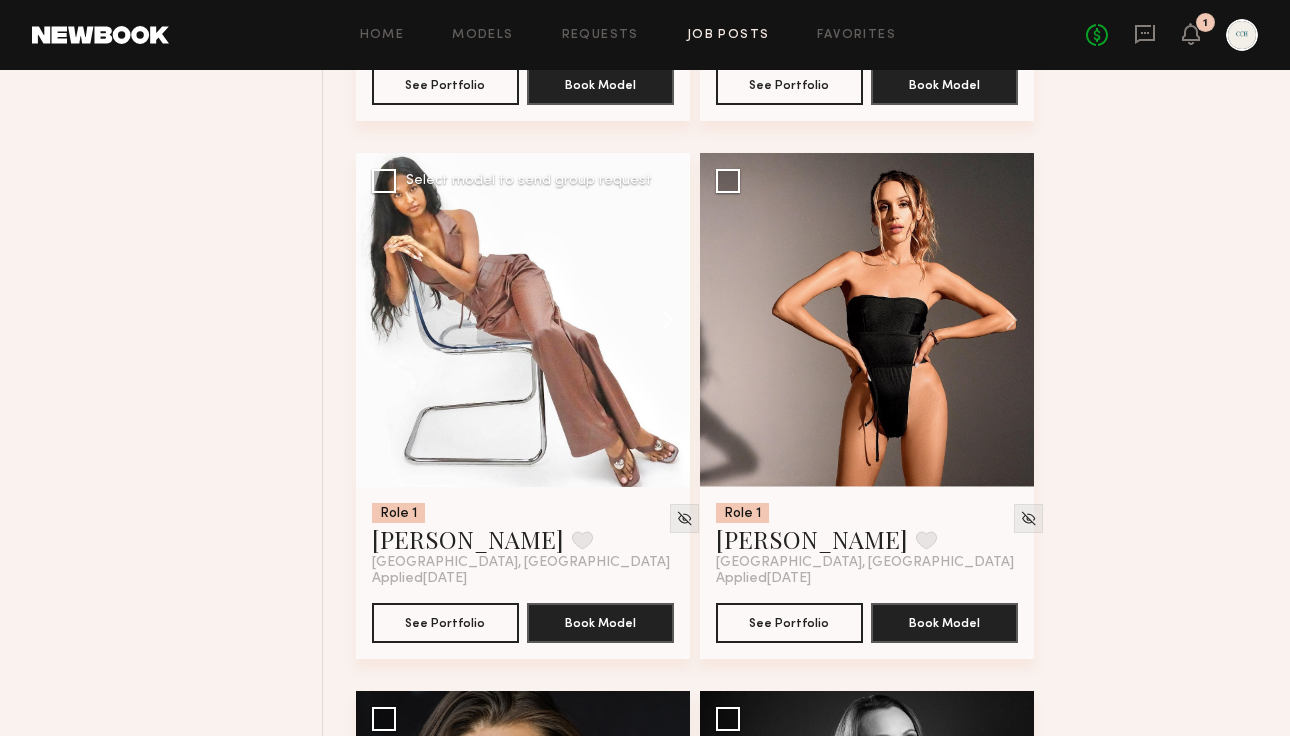click 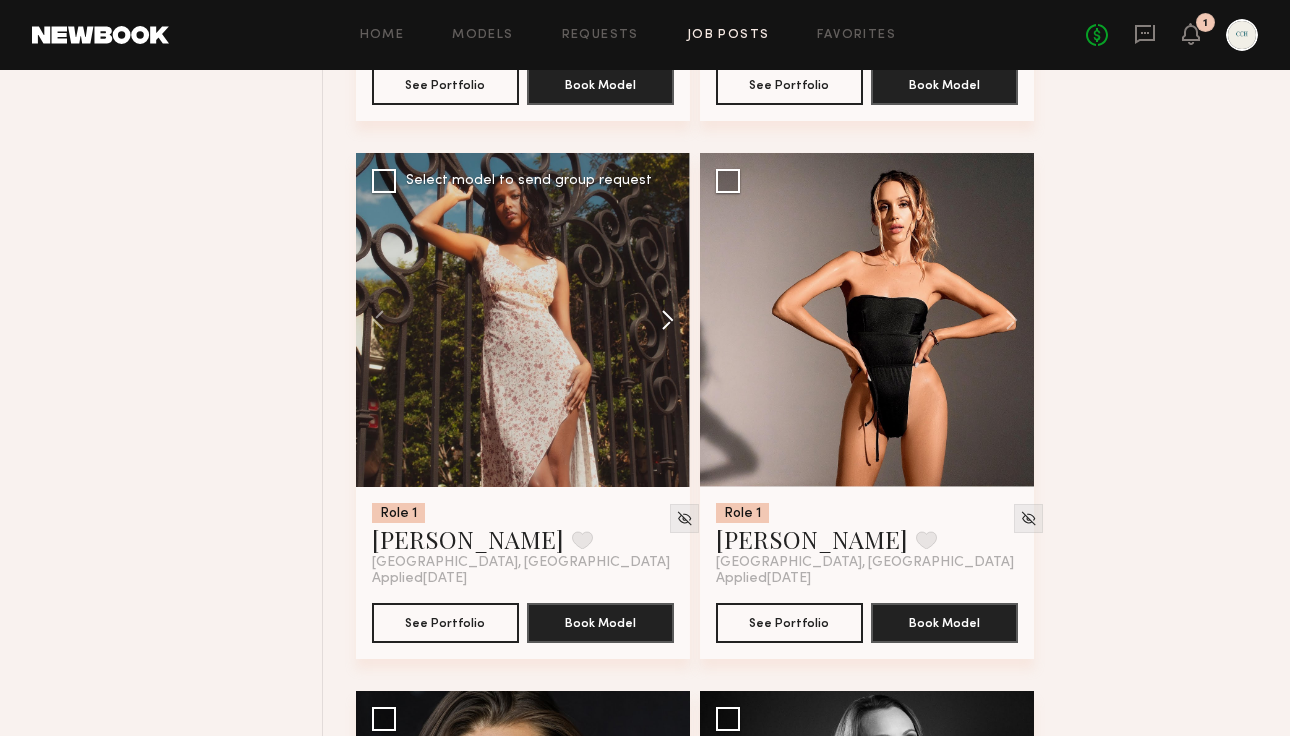 click 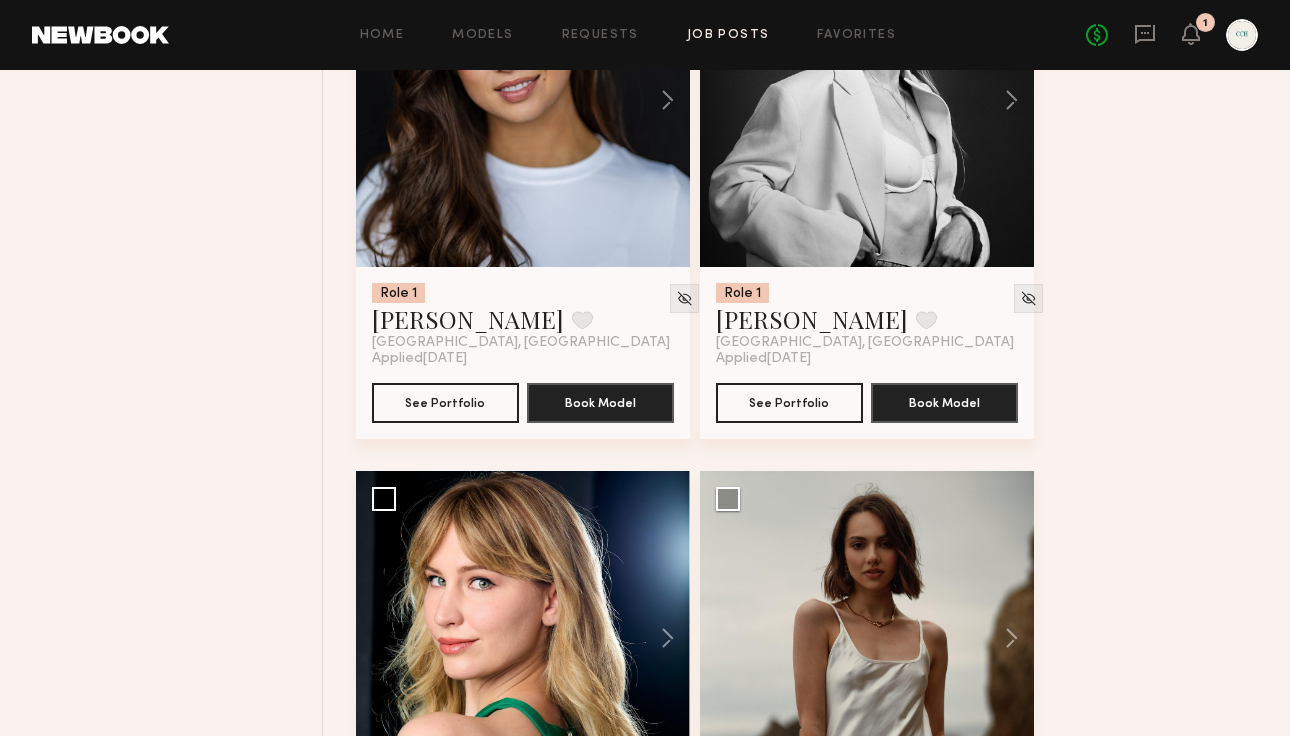 scroll, scrollTop: 7184, scrollLeft: 0, axis: vertical 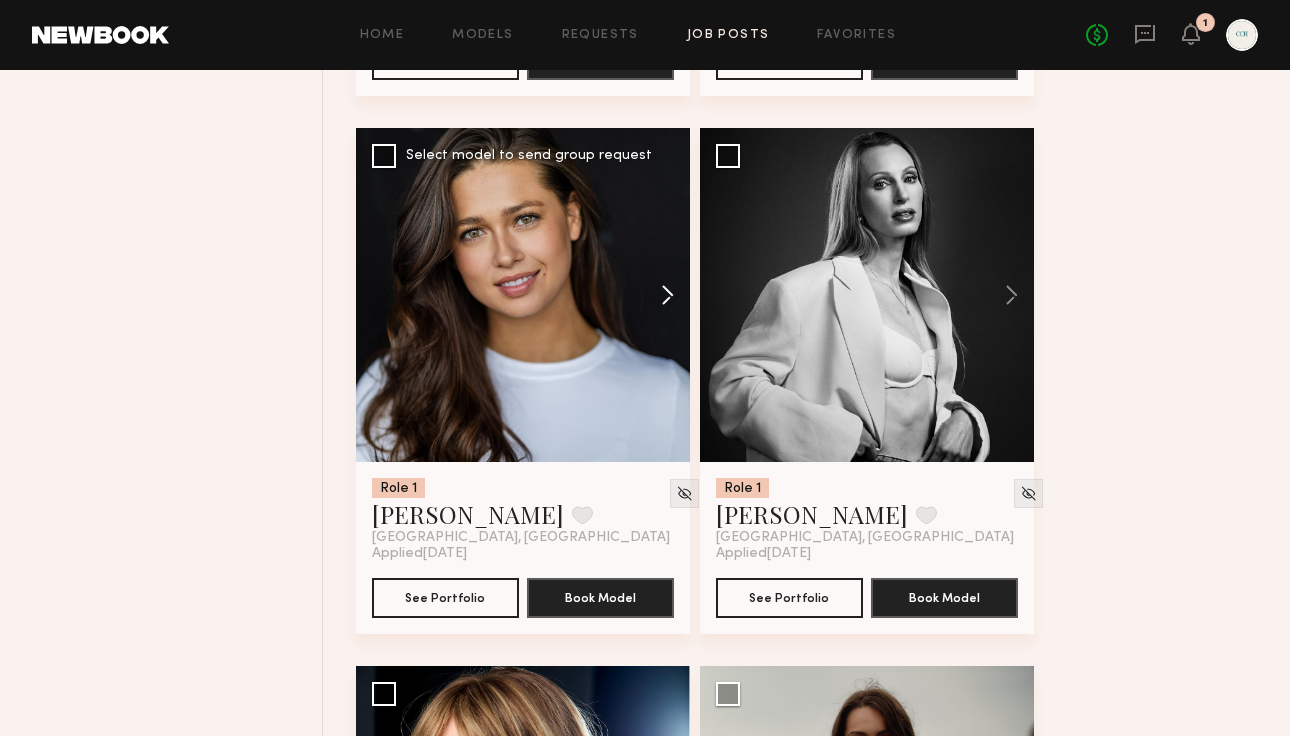 click 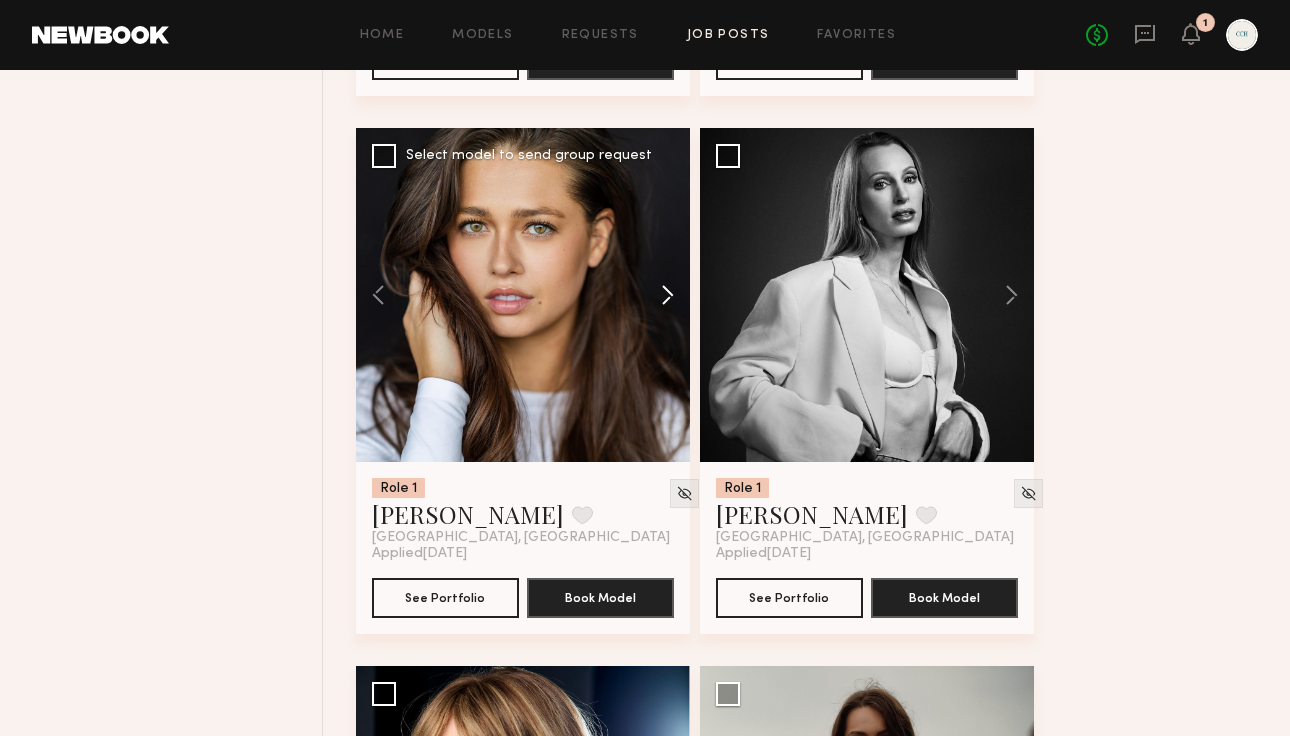click 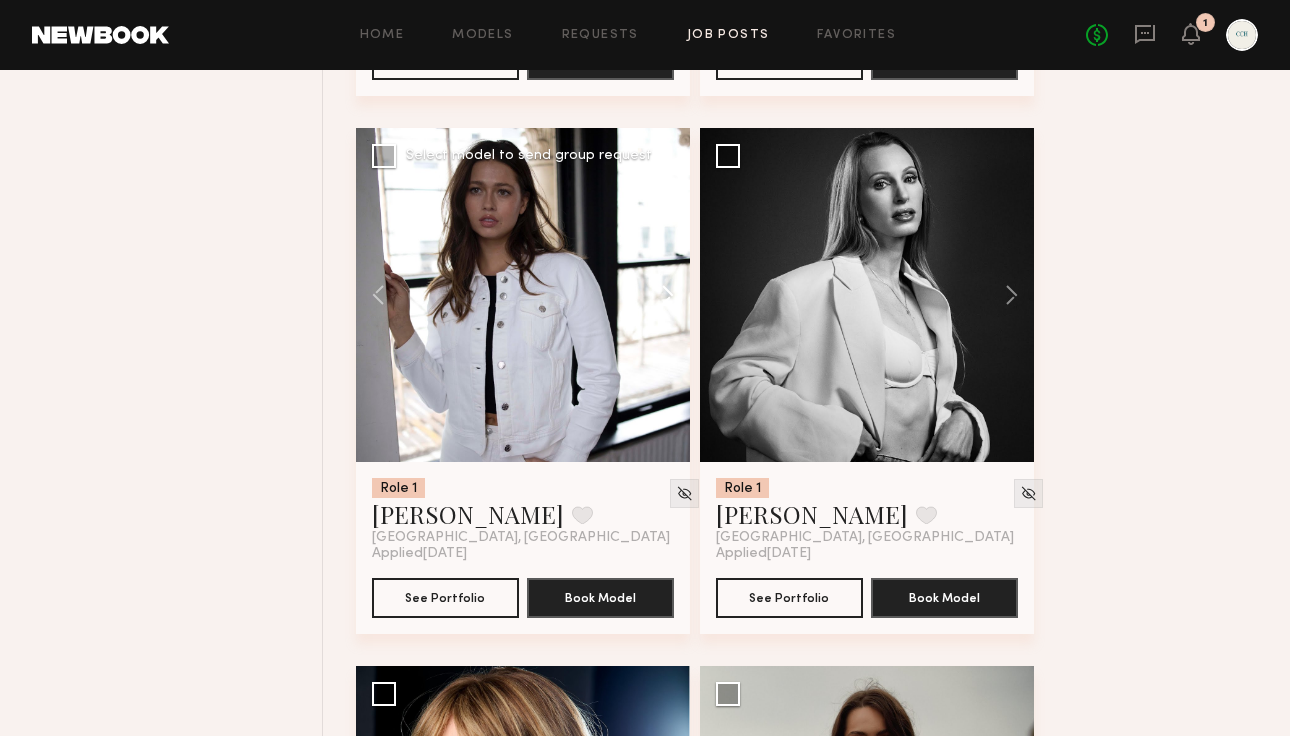 click 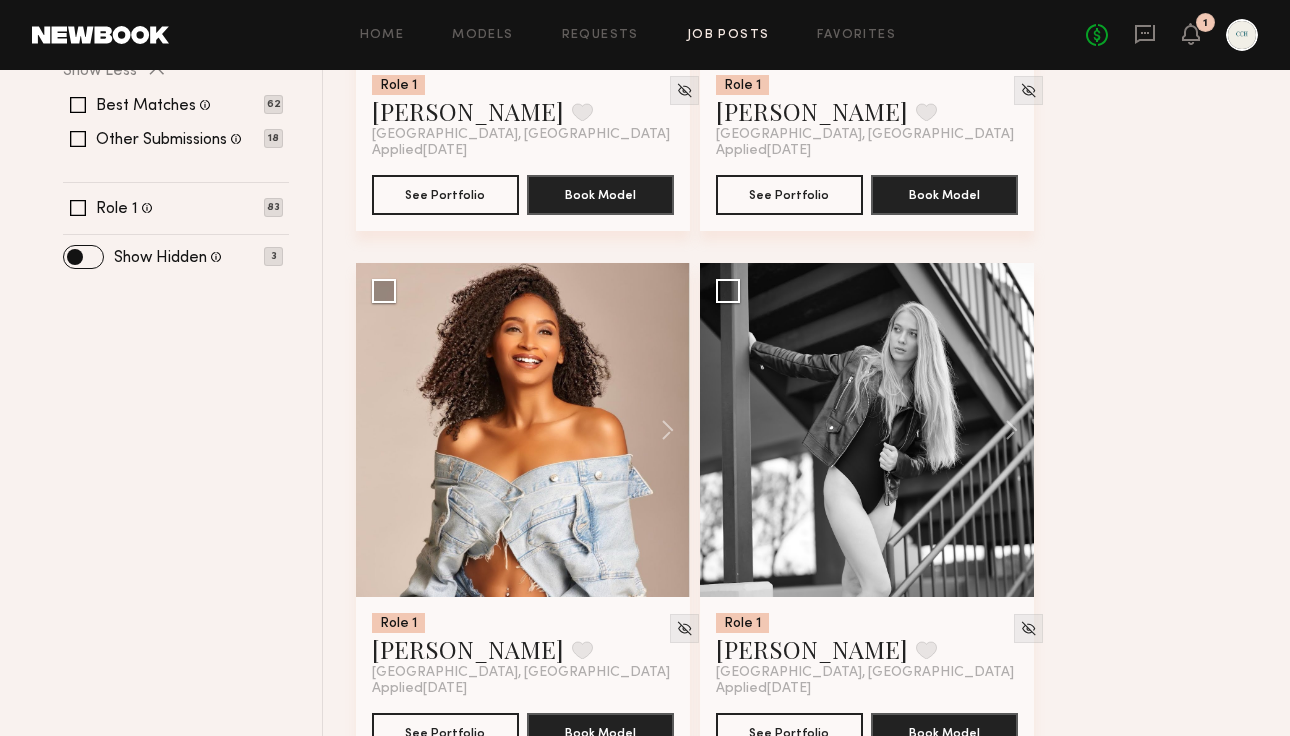 scroll, scrollTop: 0, scrollLeft: 0, axis: both 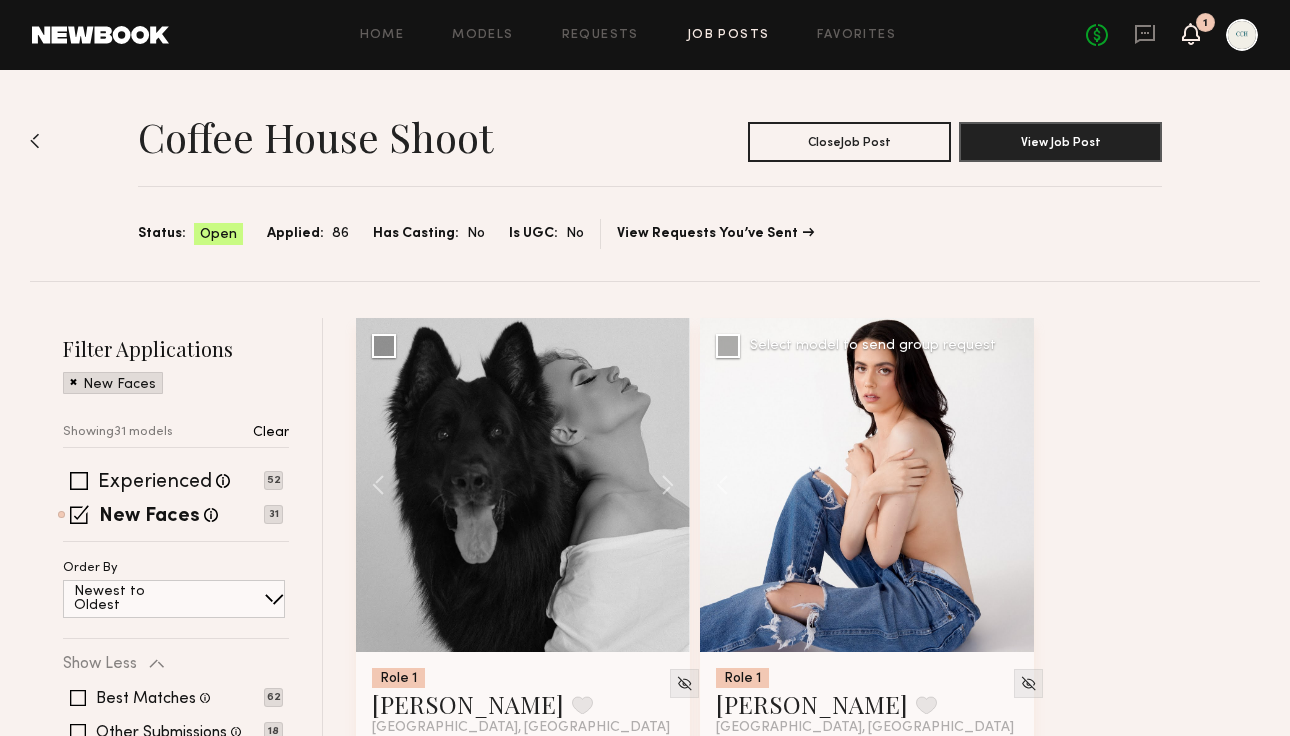 click 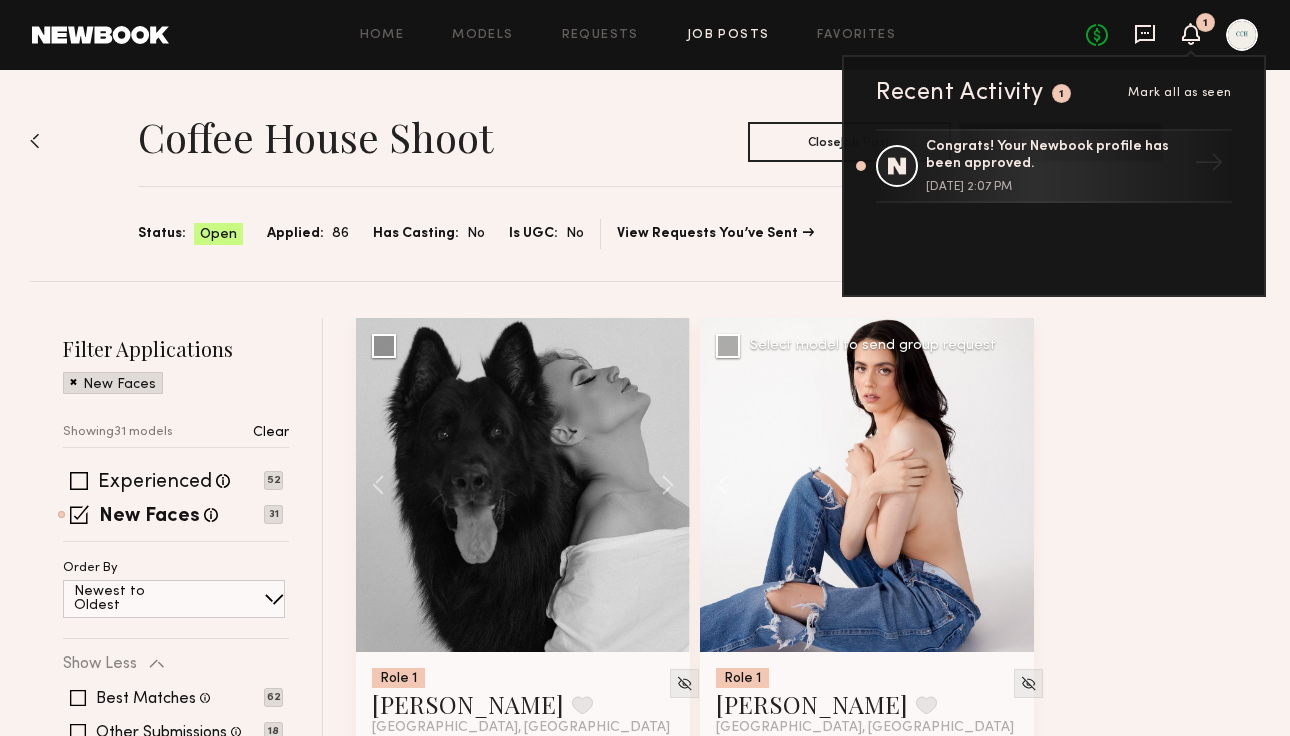 click 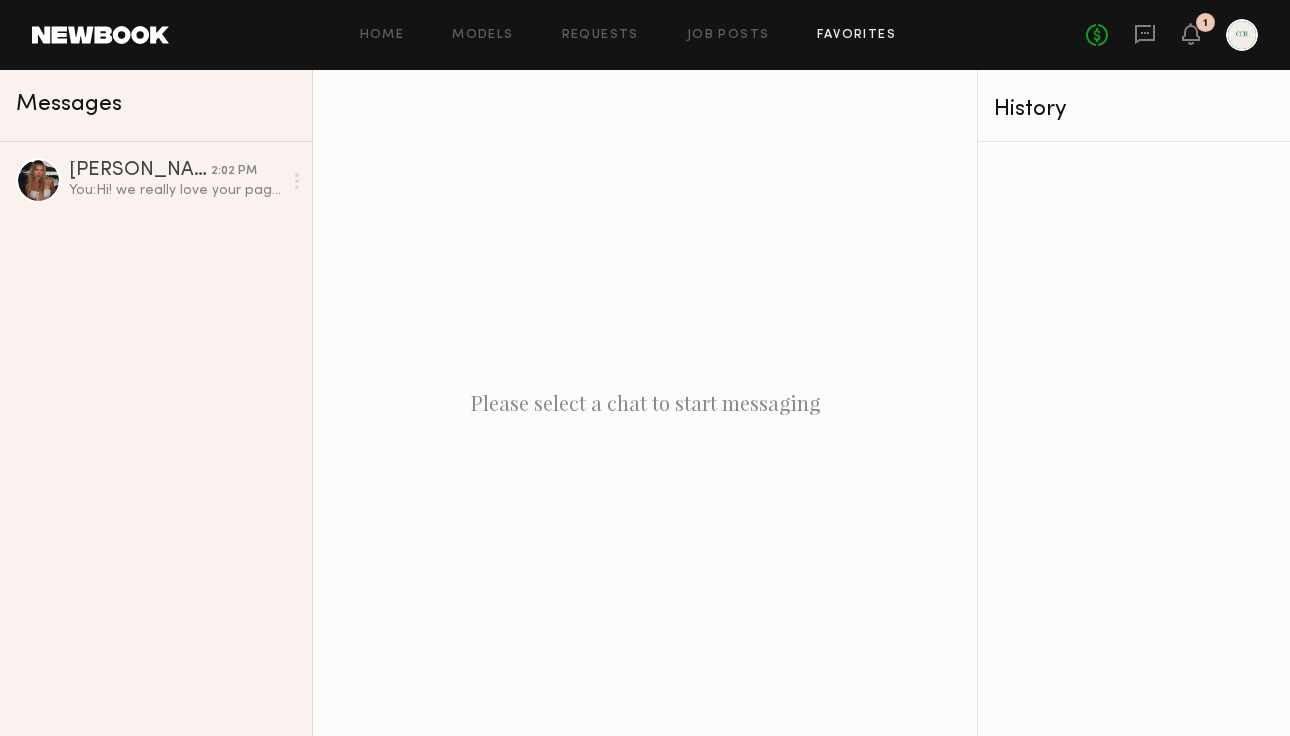 click on "Favorites" 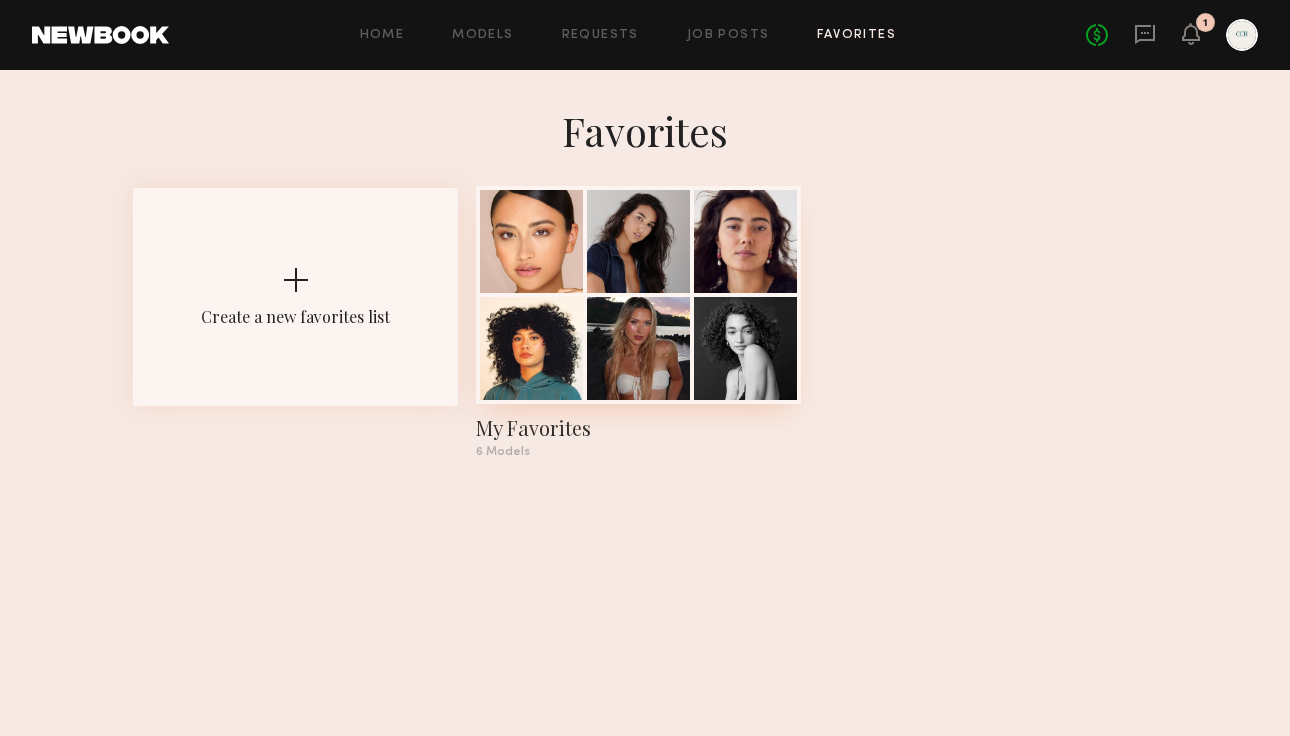 click 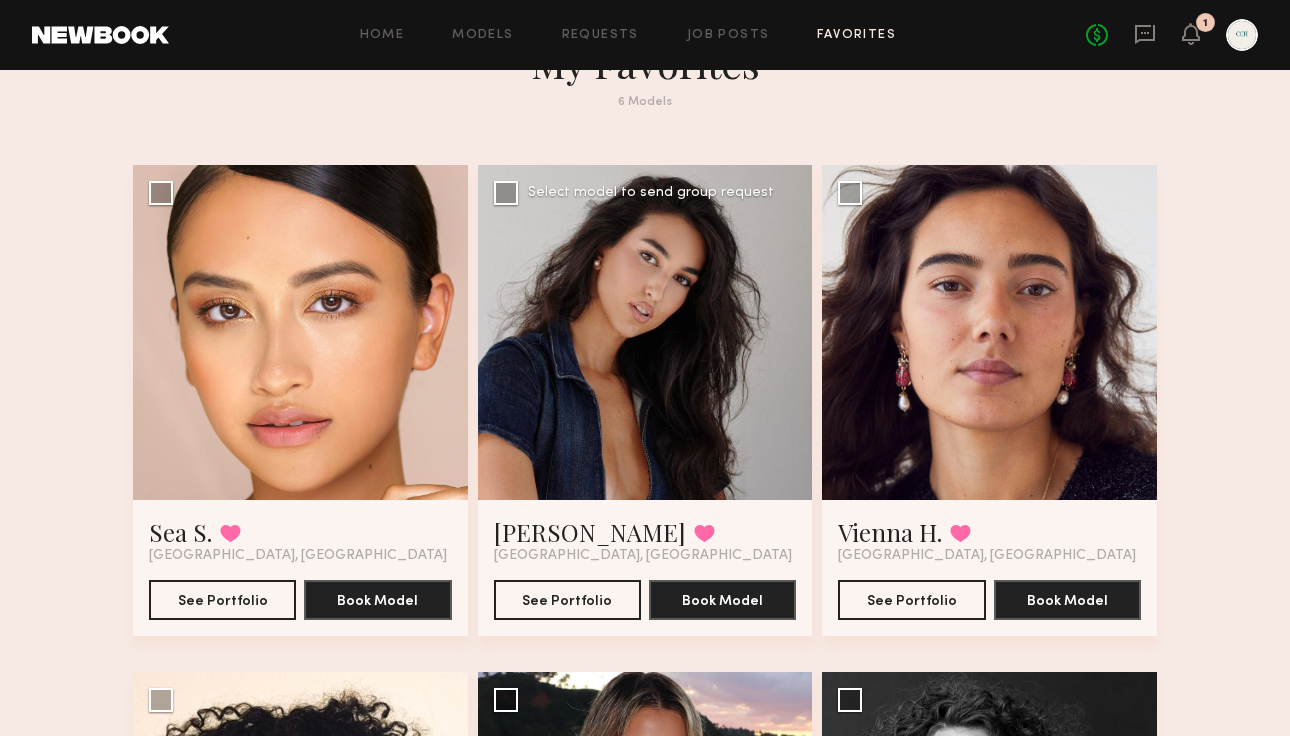 scroll, scrollTop: 98, scrollLeft: 0, axis: vertical 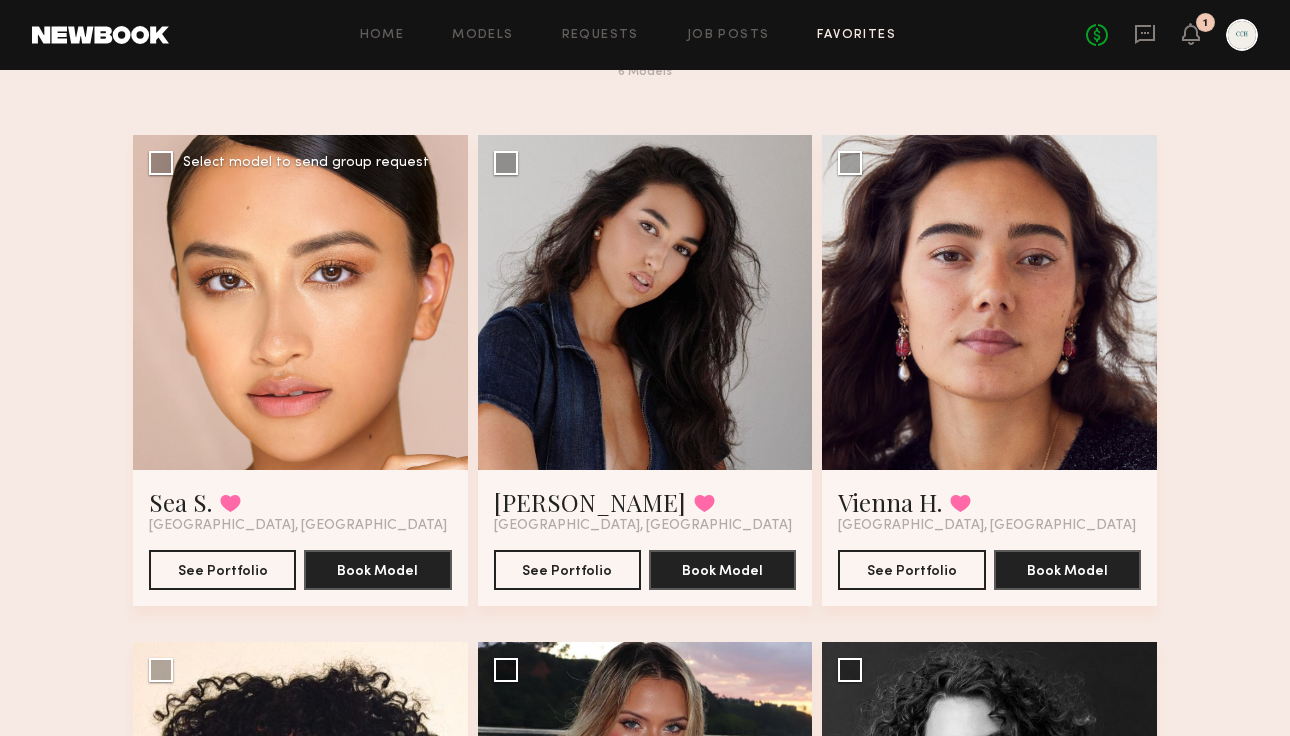 click 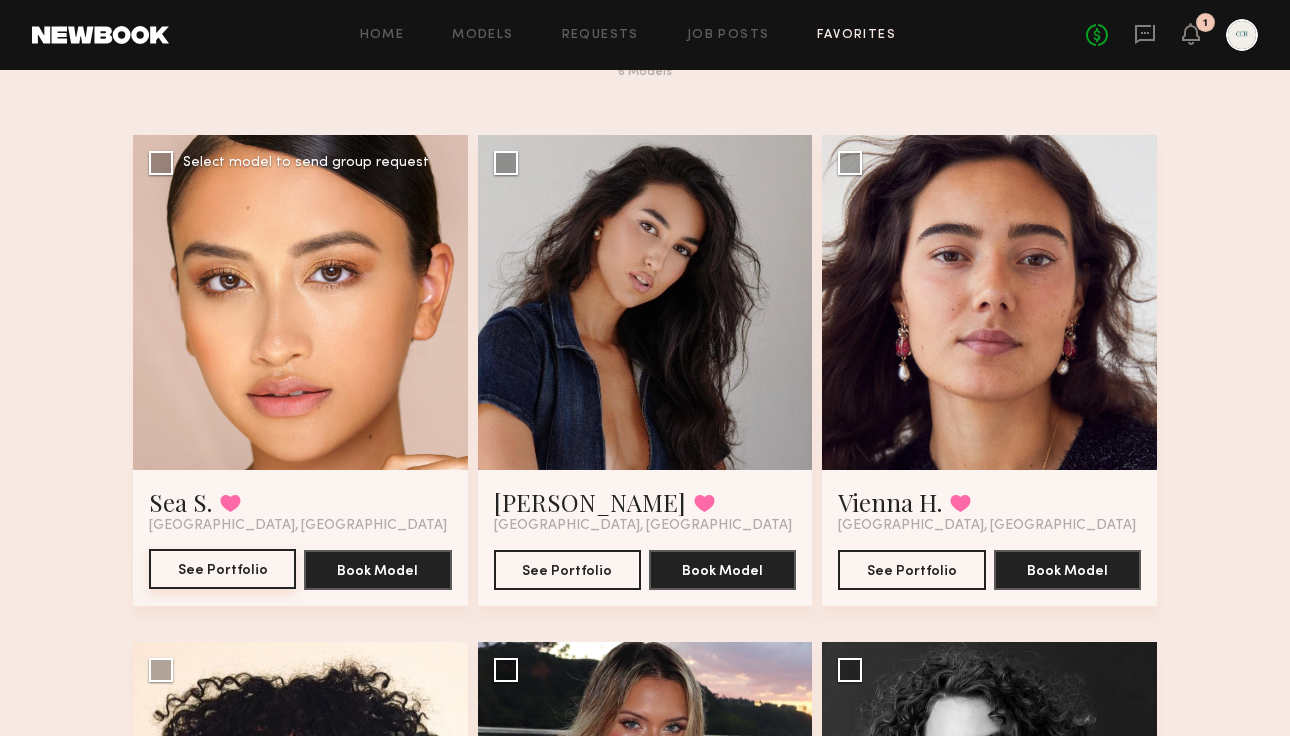 click on "See Portfolio" 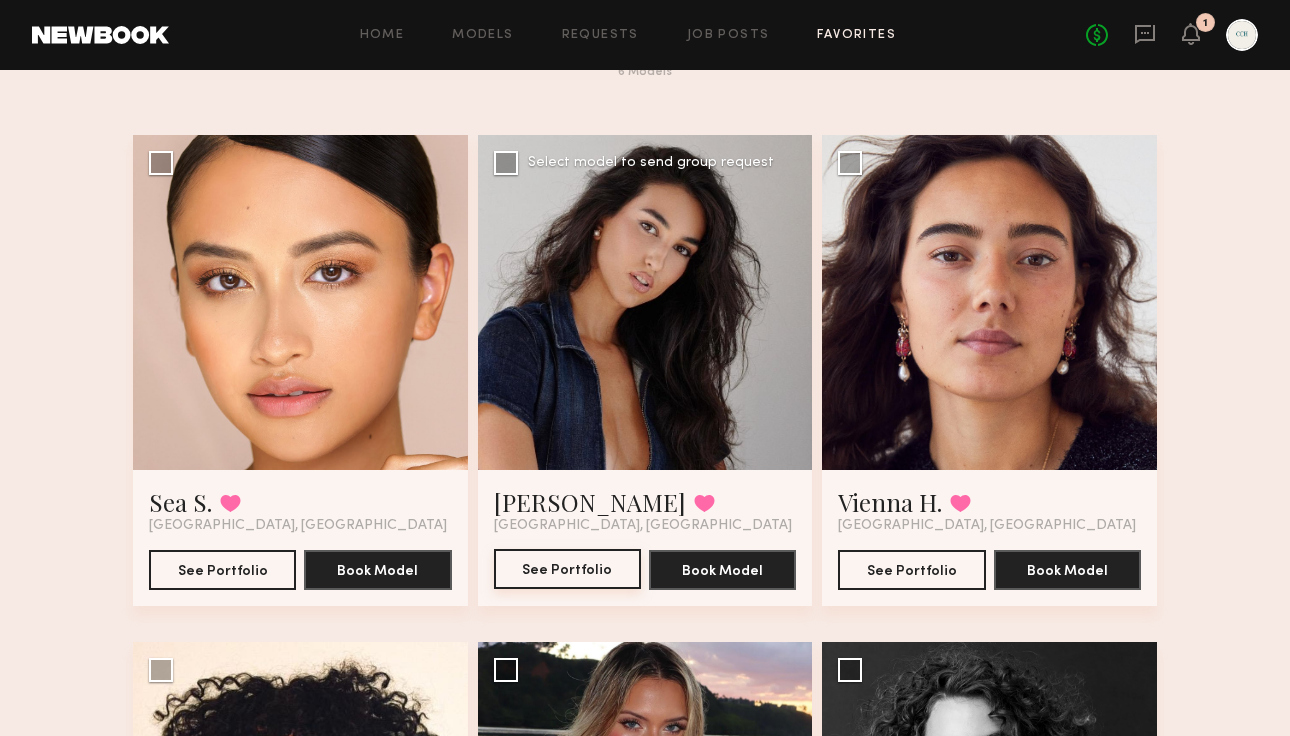 click on "See Portfolio" 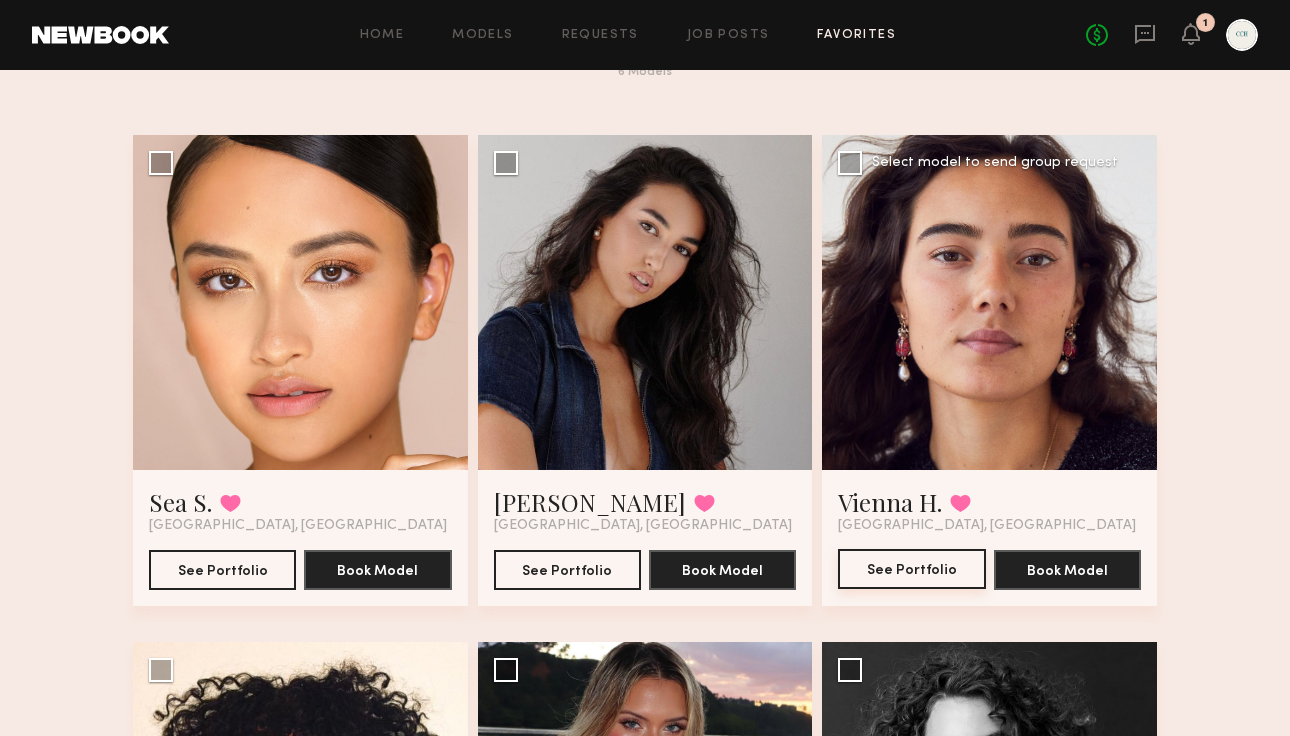 click on "See Portfolio" 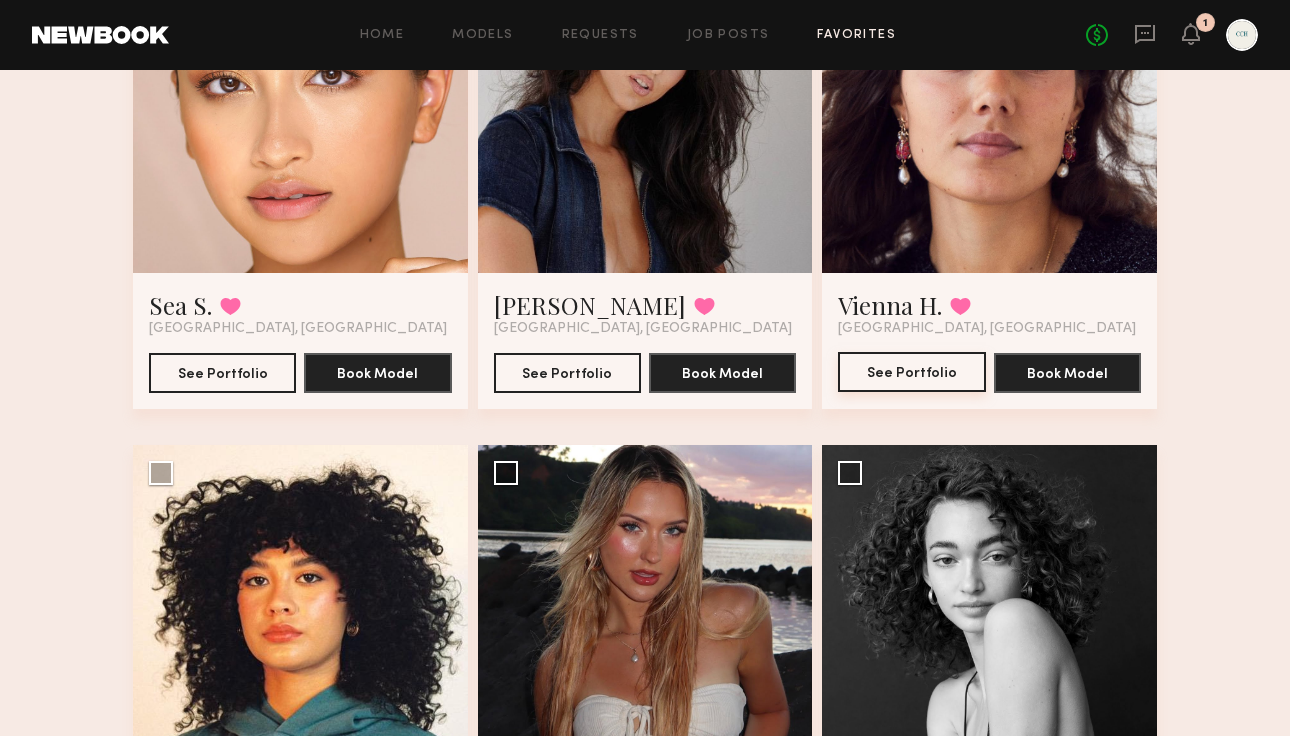 scroll, scrollTop: 541, scrollLeft: 0, axis: vertical 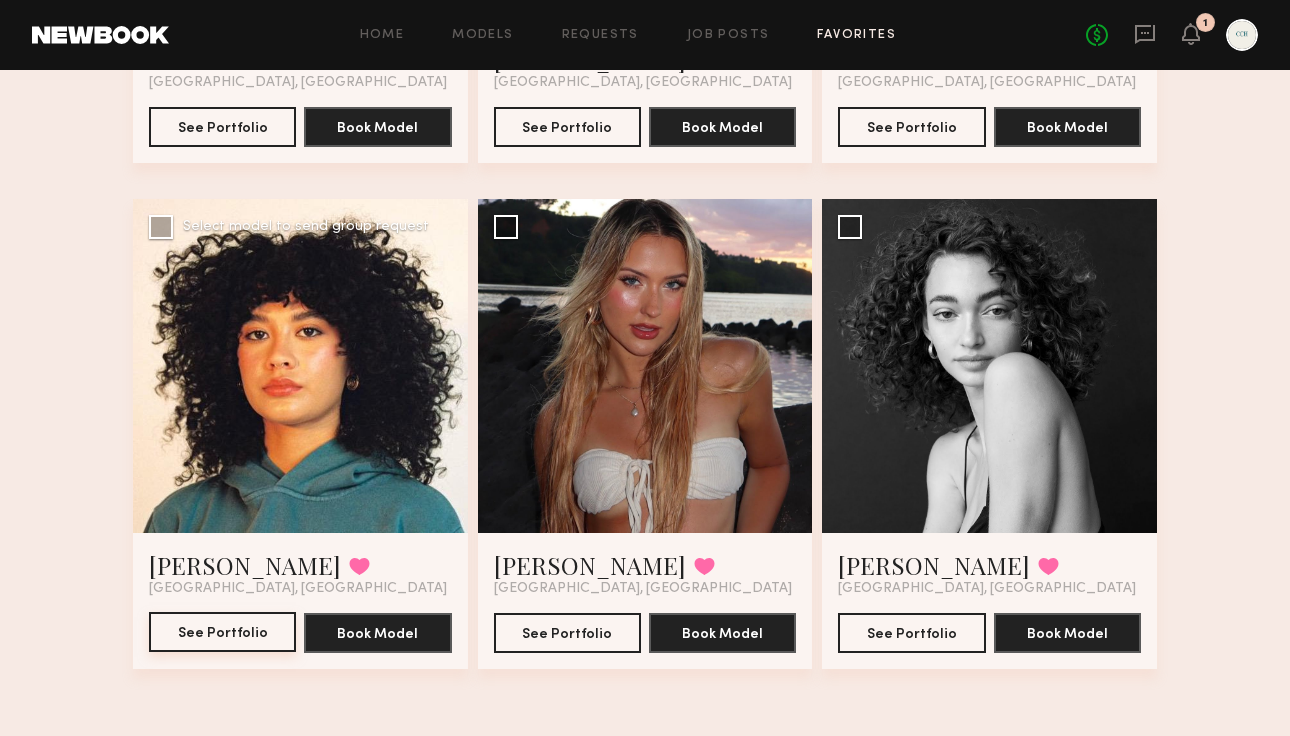 click on "See Portfolio" 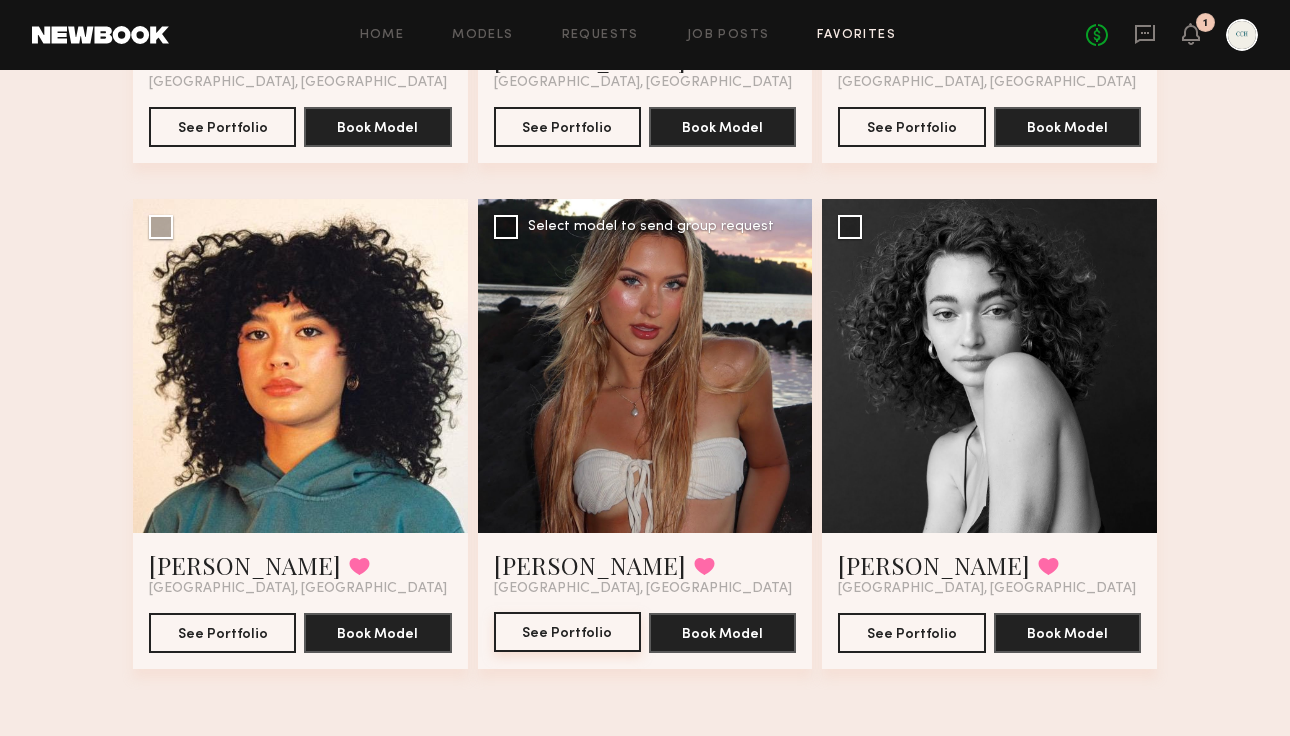 click on "See Portfolio" 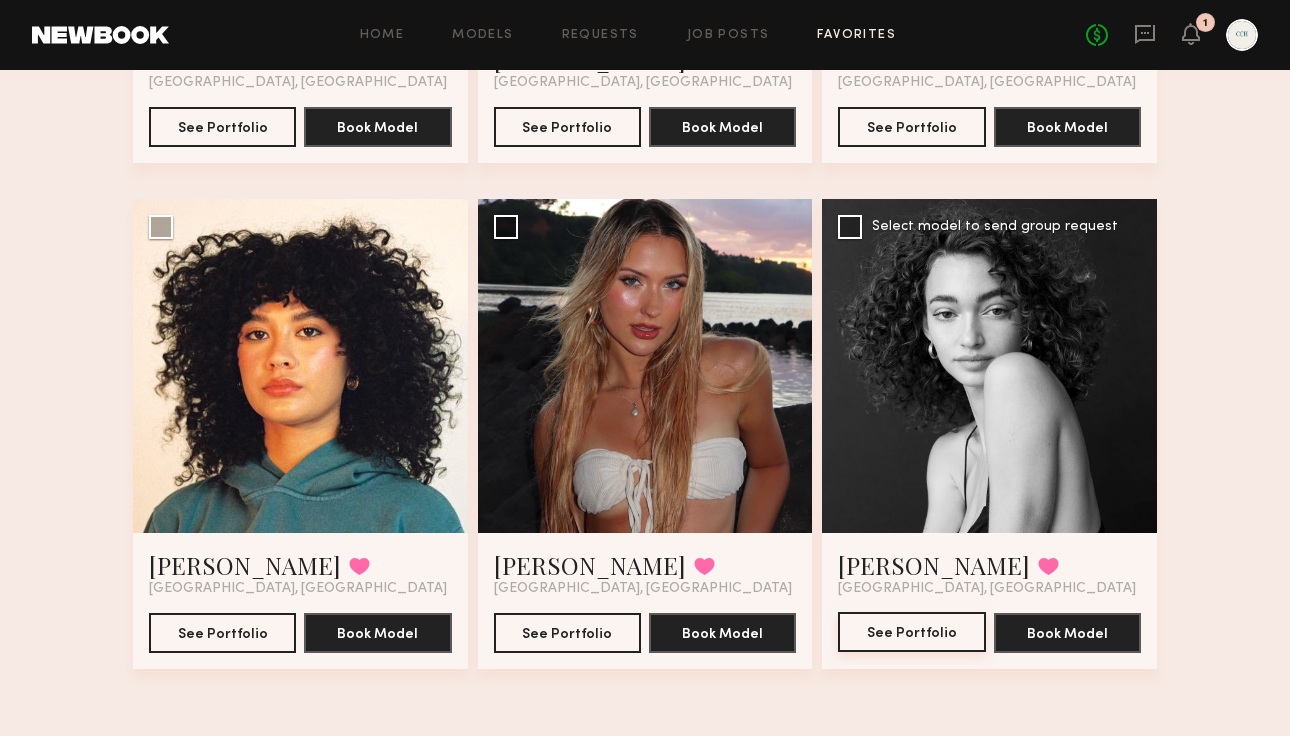 click on "See Portfolio" 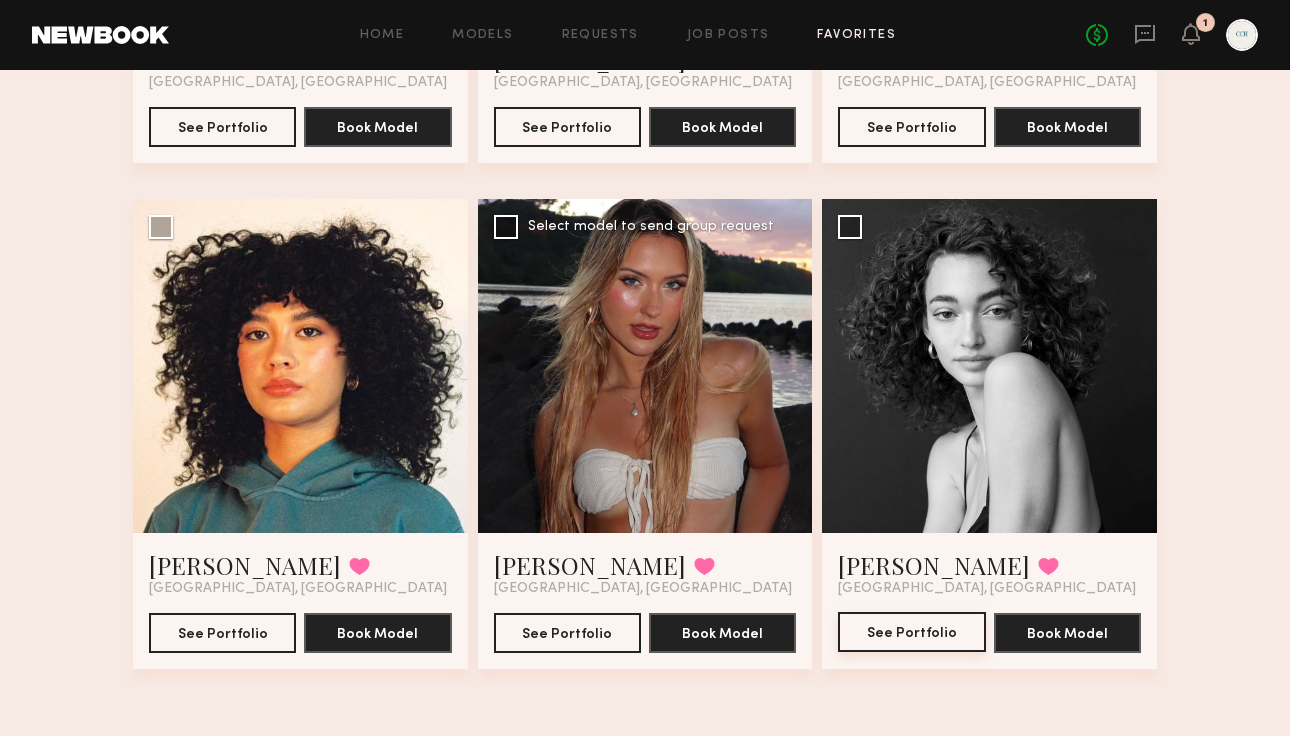 scroll, scrollTop: 0, scrollLeft: 0, axis: both 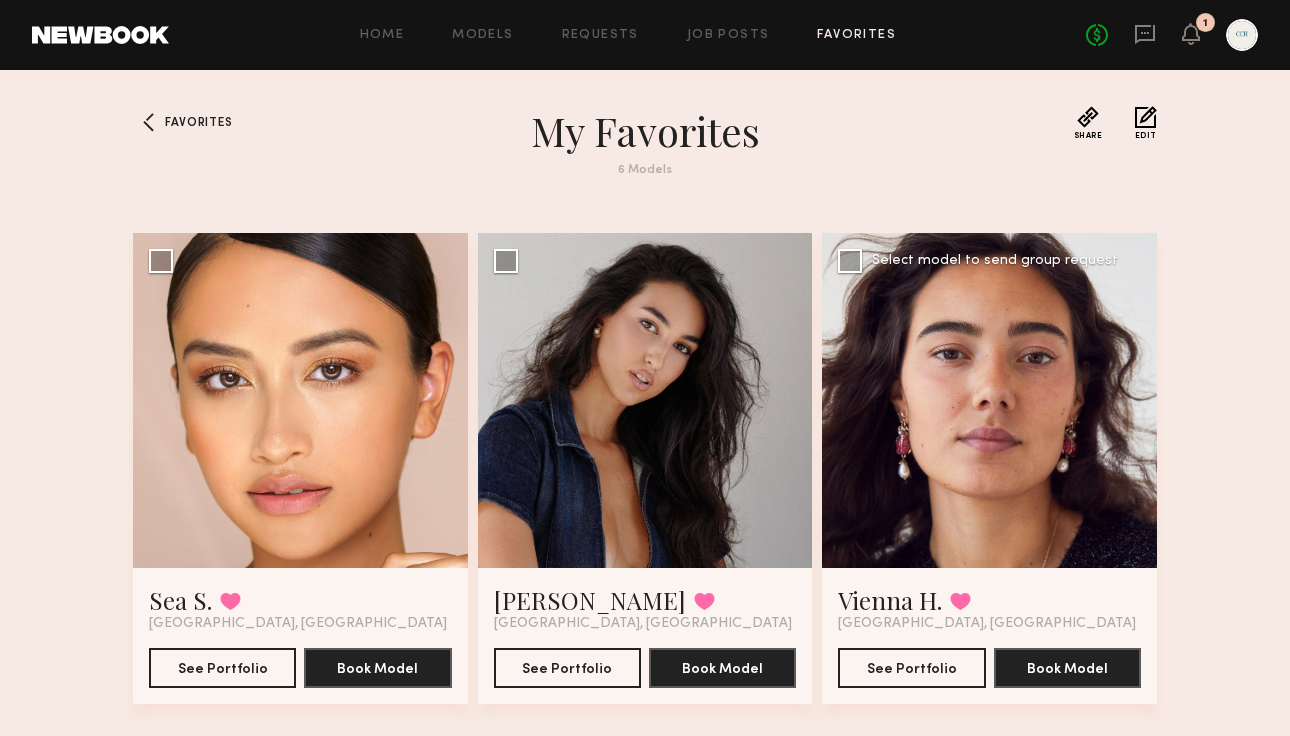 click 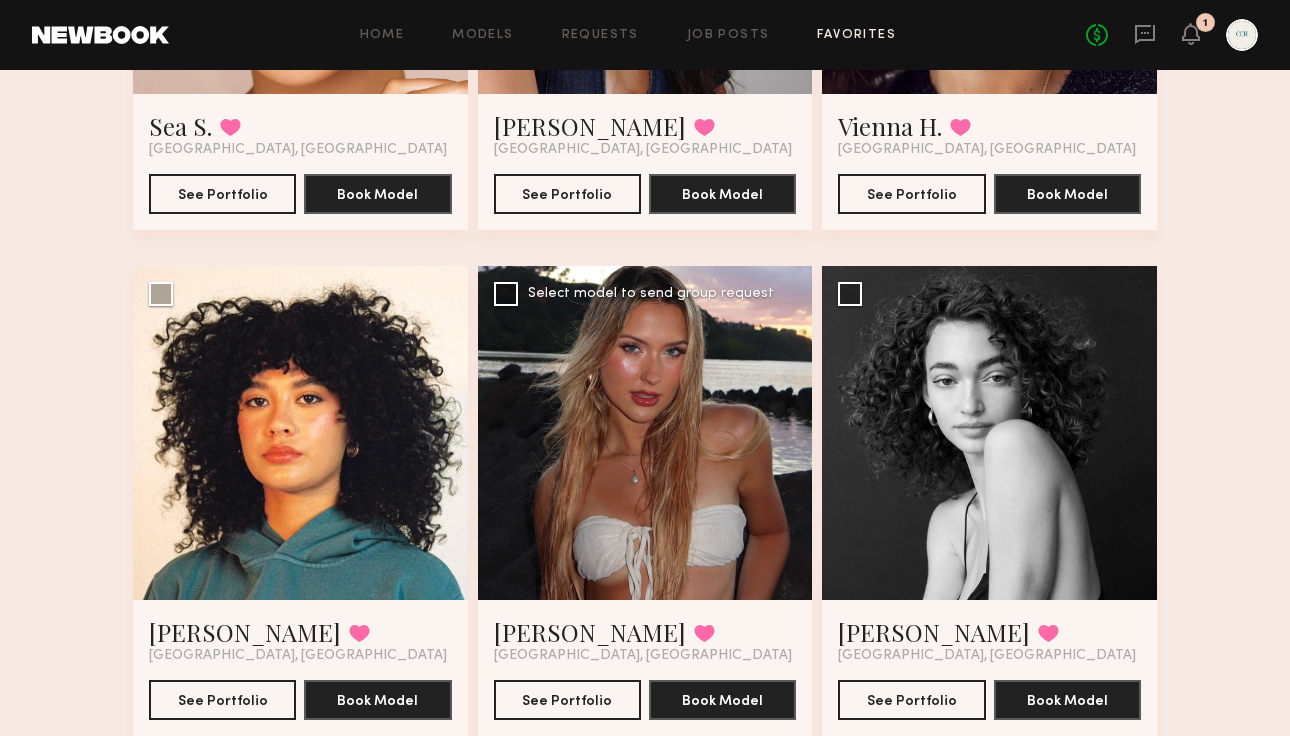 scroll, scrollTop: 541, scrollLeft: 0, axis: vertical 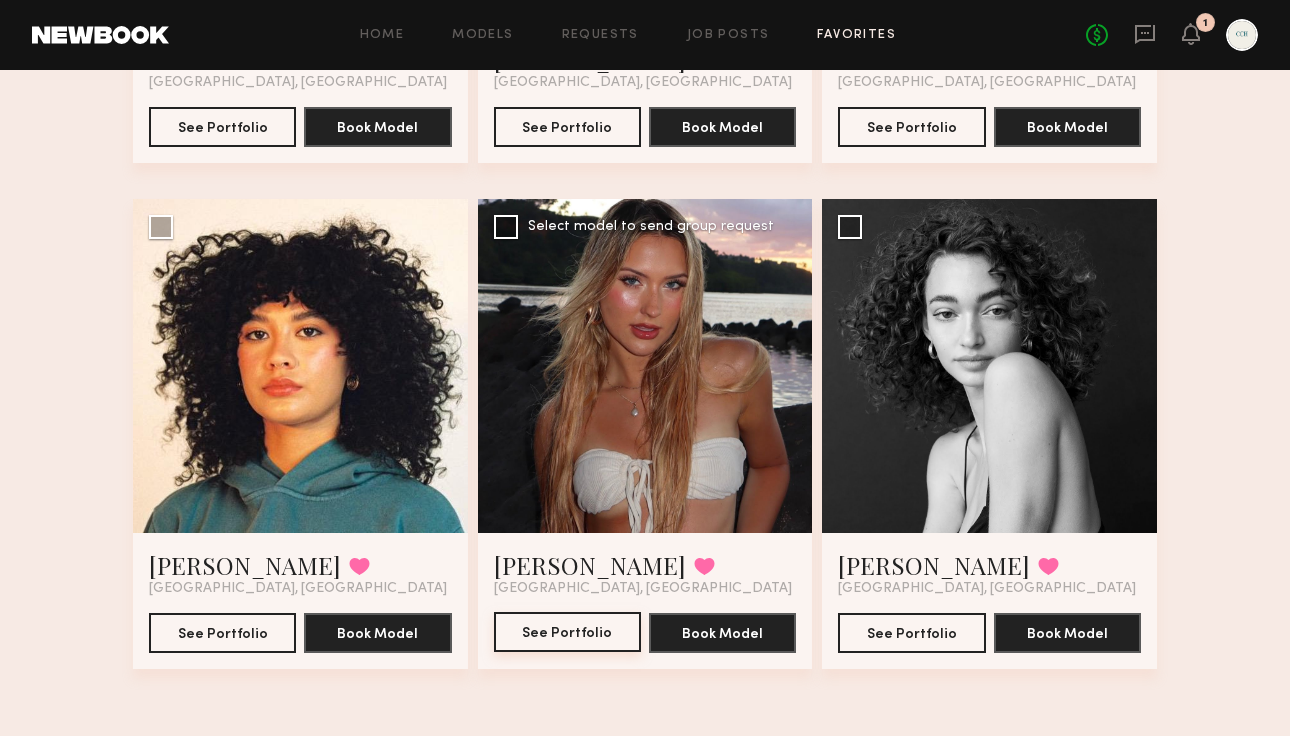click on "See Portfolio" 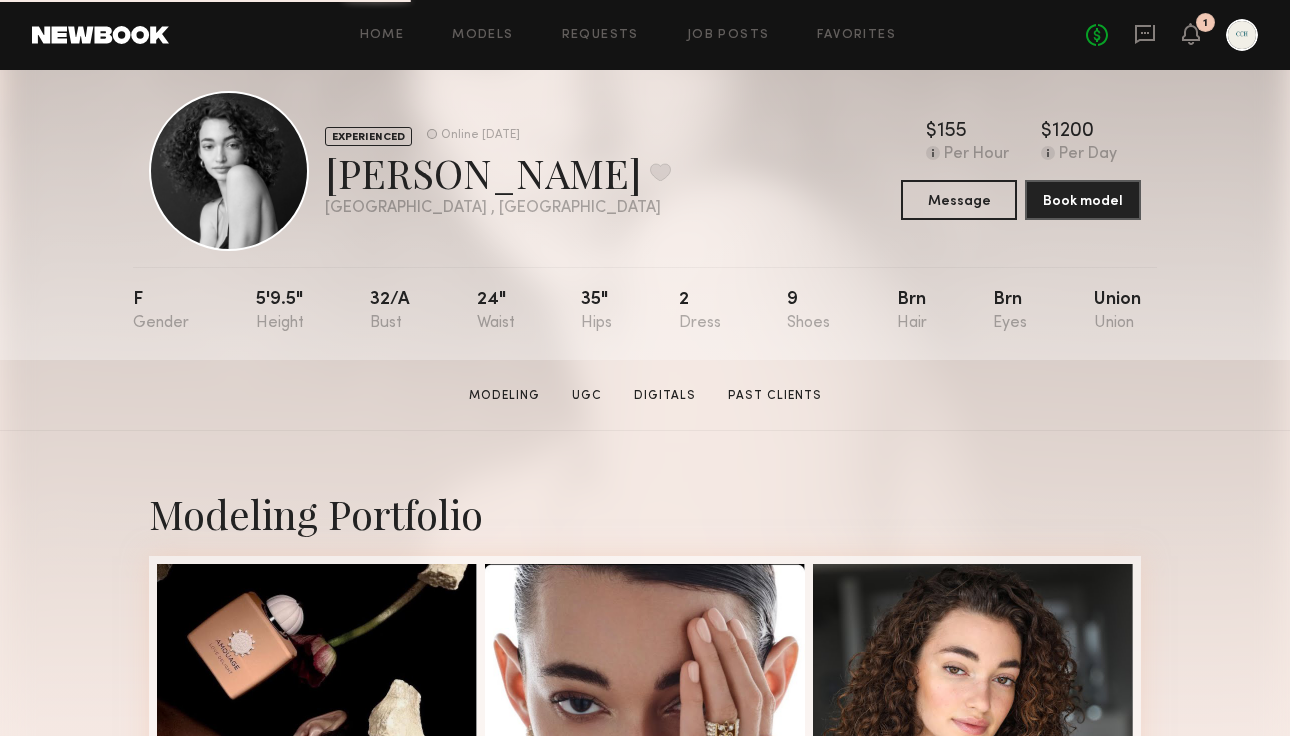 scroll, scrollTop: 31, scrollLeft: 0, axis: vertical 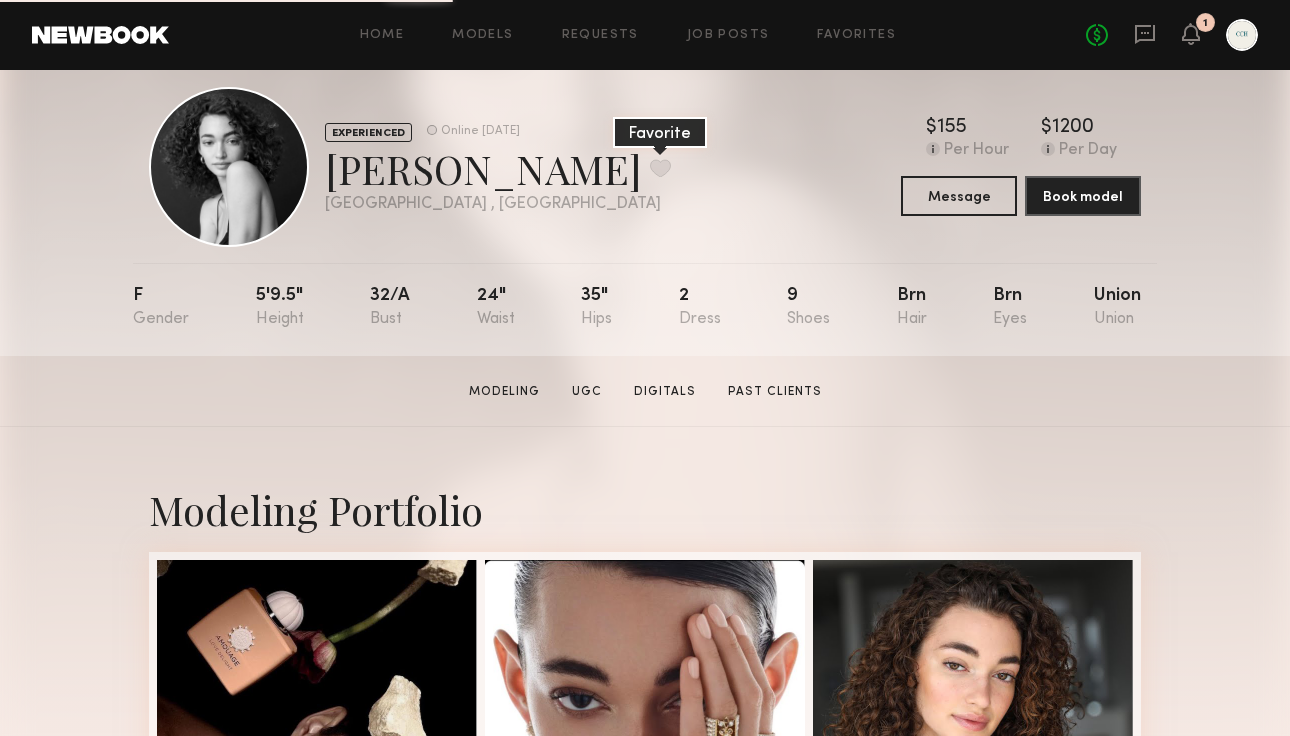 click 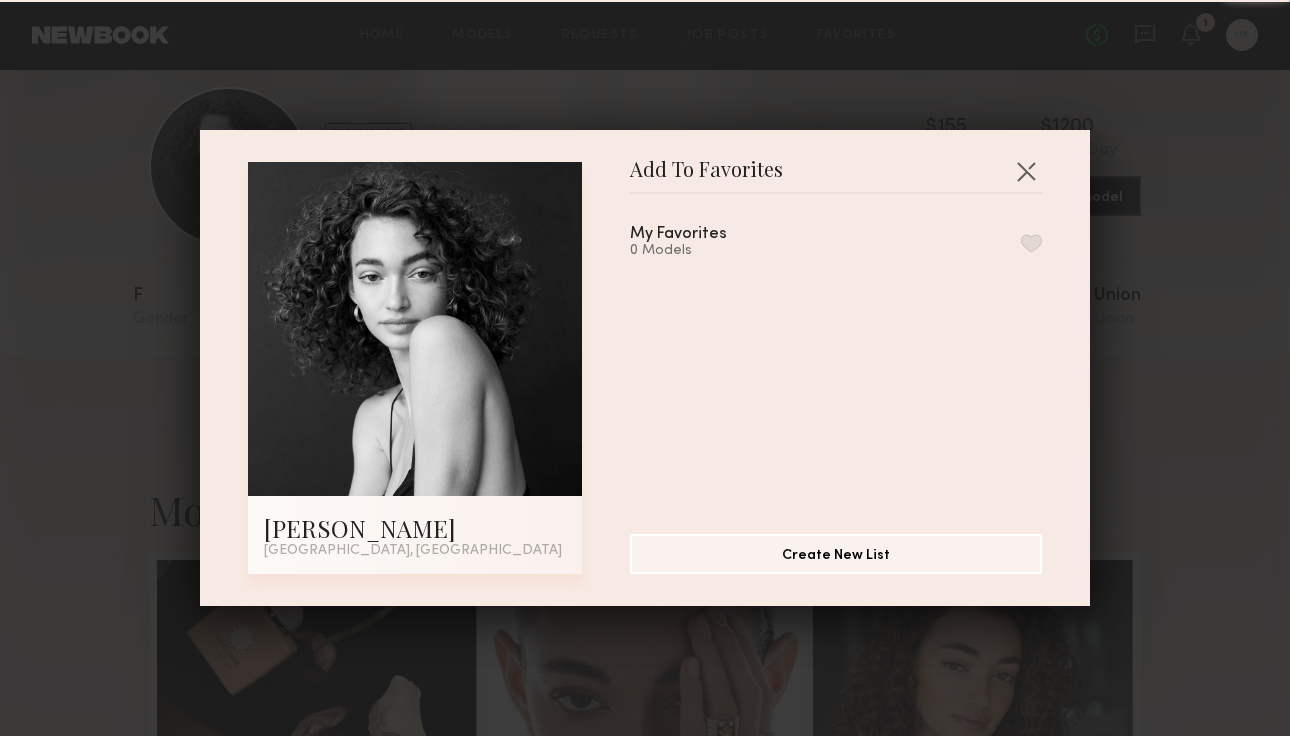 click at bounding box center (1031, 243) 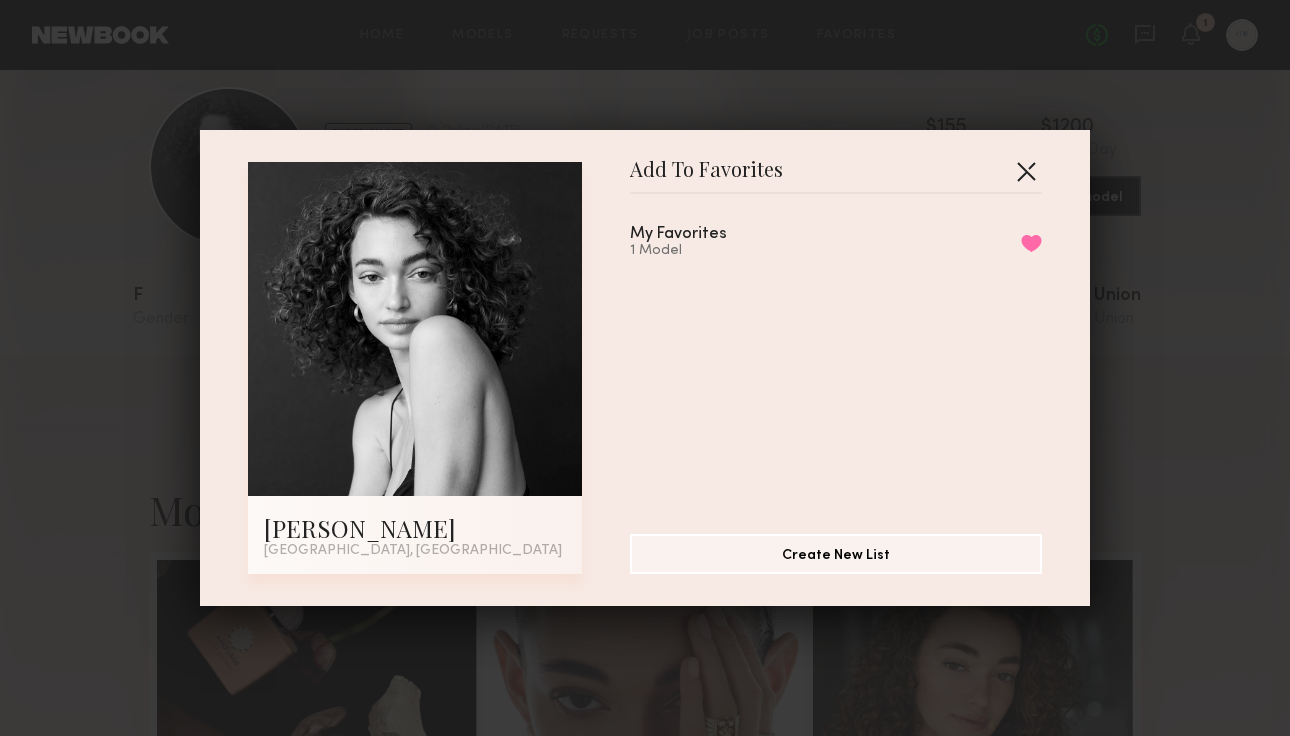 click at bounding box center [1026, 171] 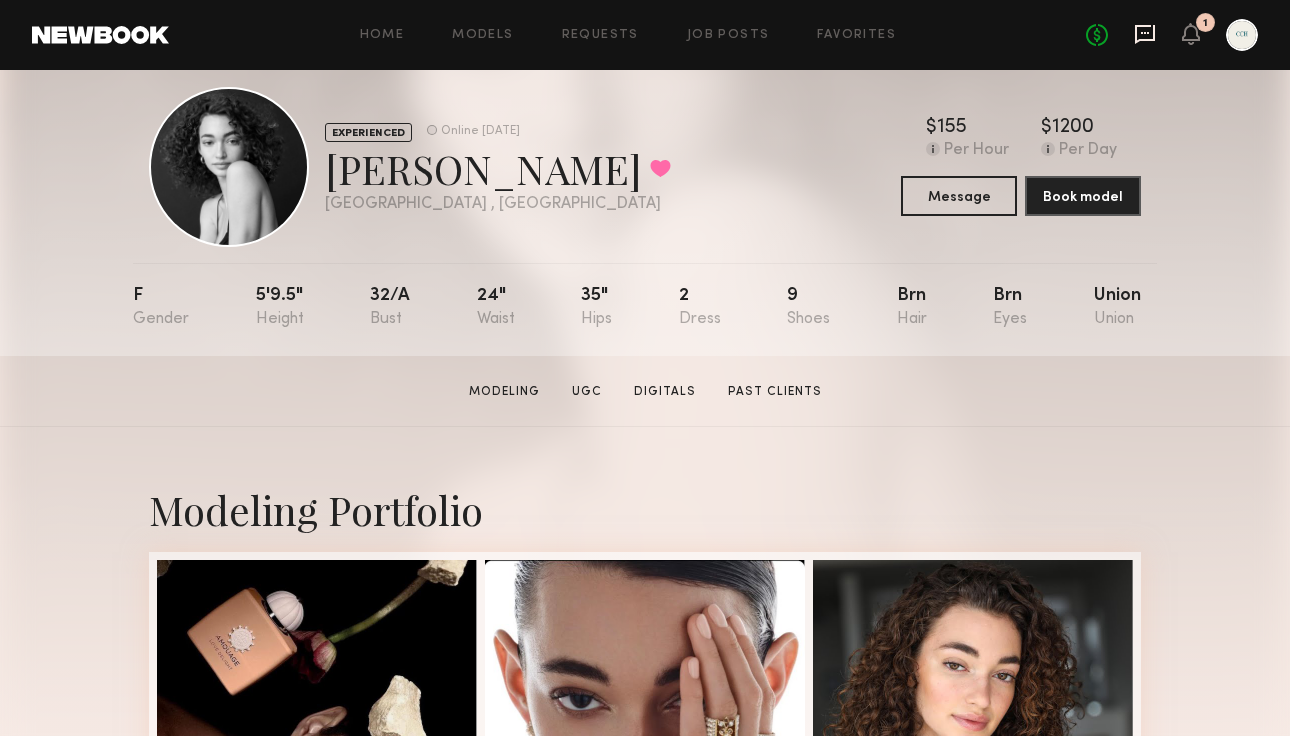 click 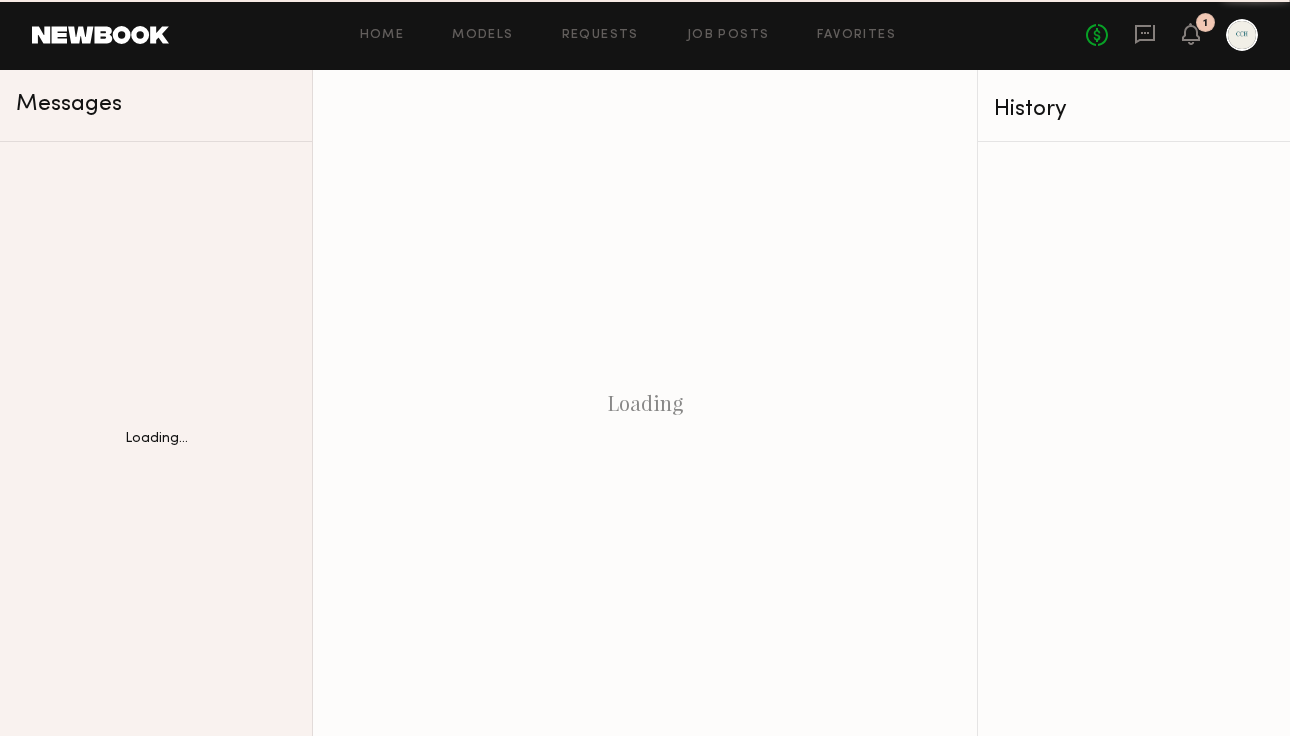 scroll, scrollTop: 0, scrollLeft: 0, axis: both 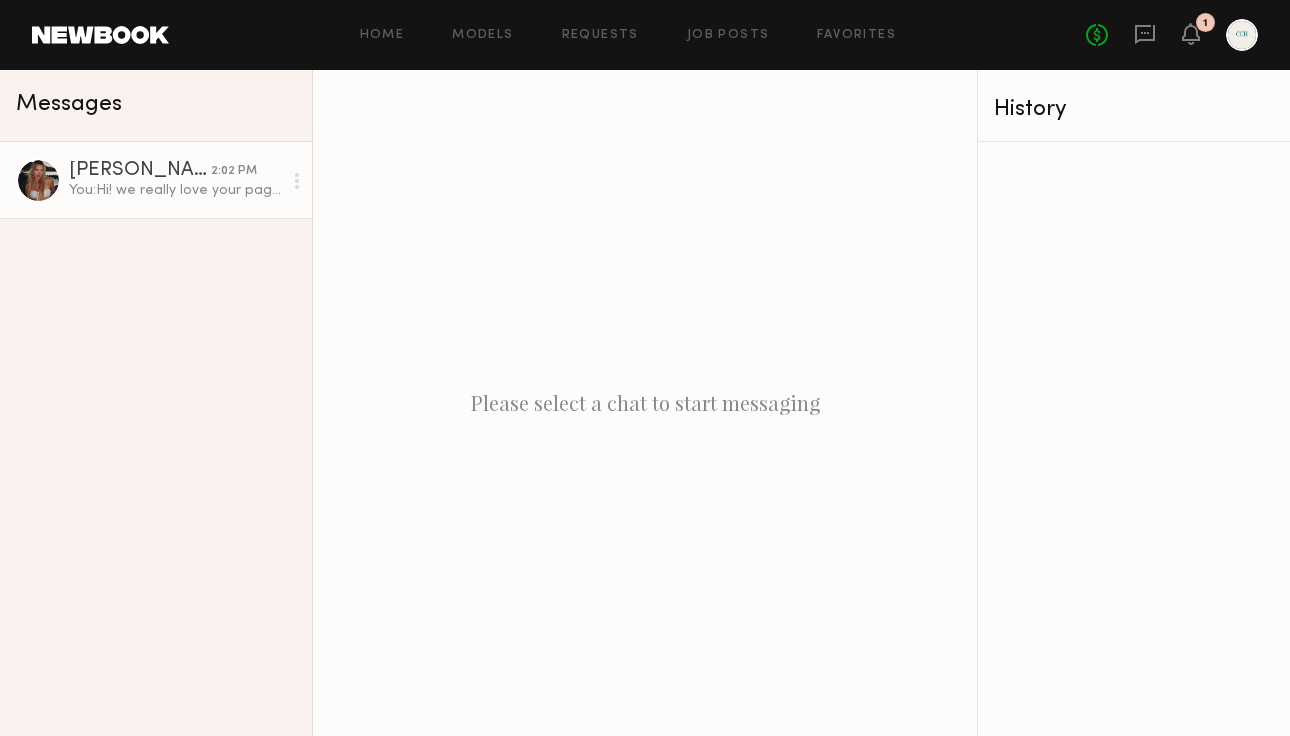 click on "Beata J." 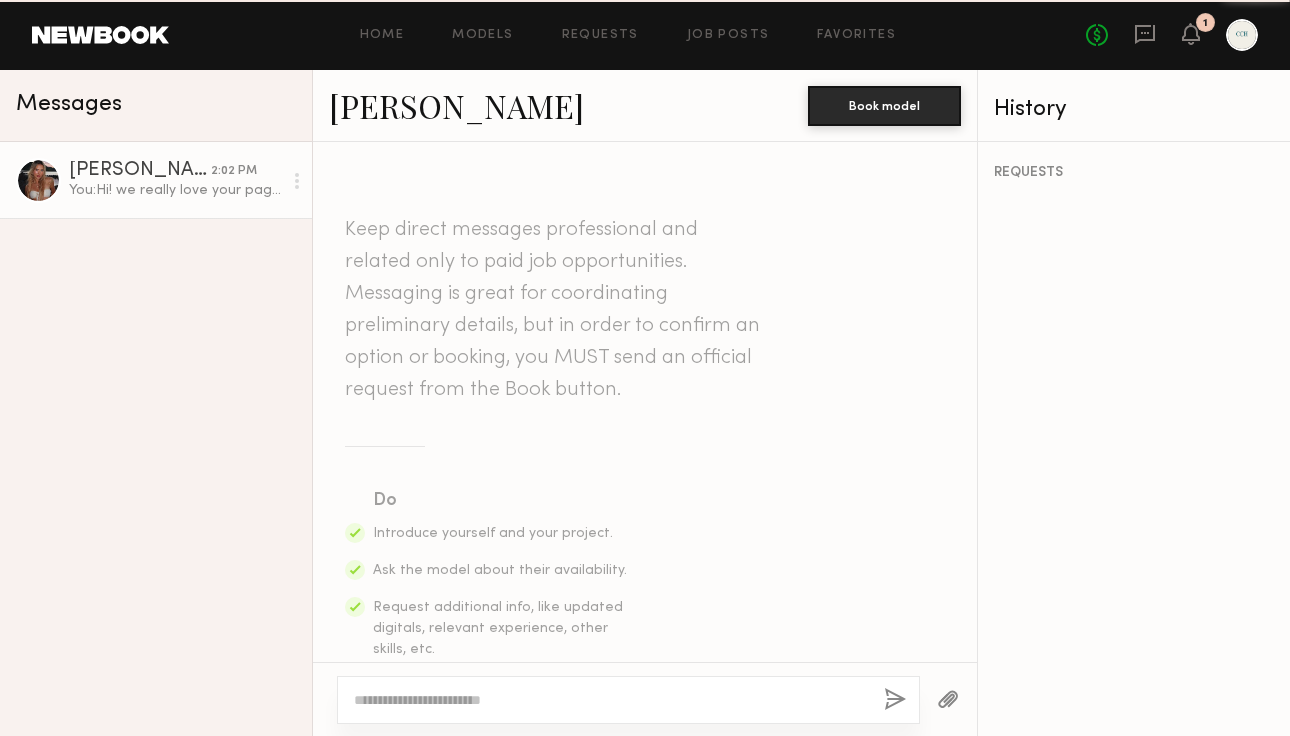 scroll, scrollTop: 574, scrollLeft: 0, axis: vertical 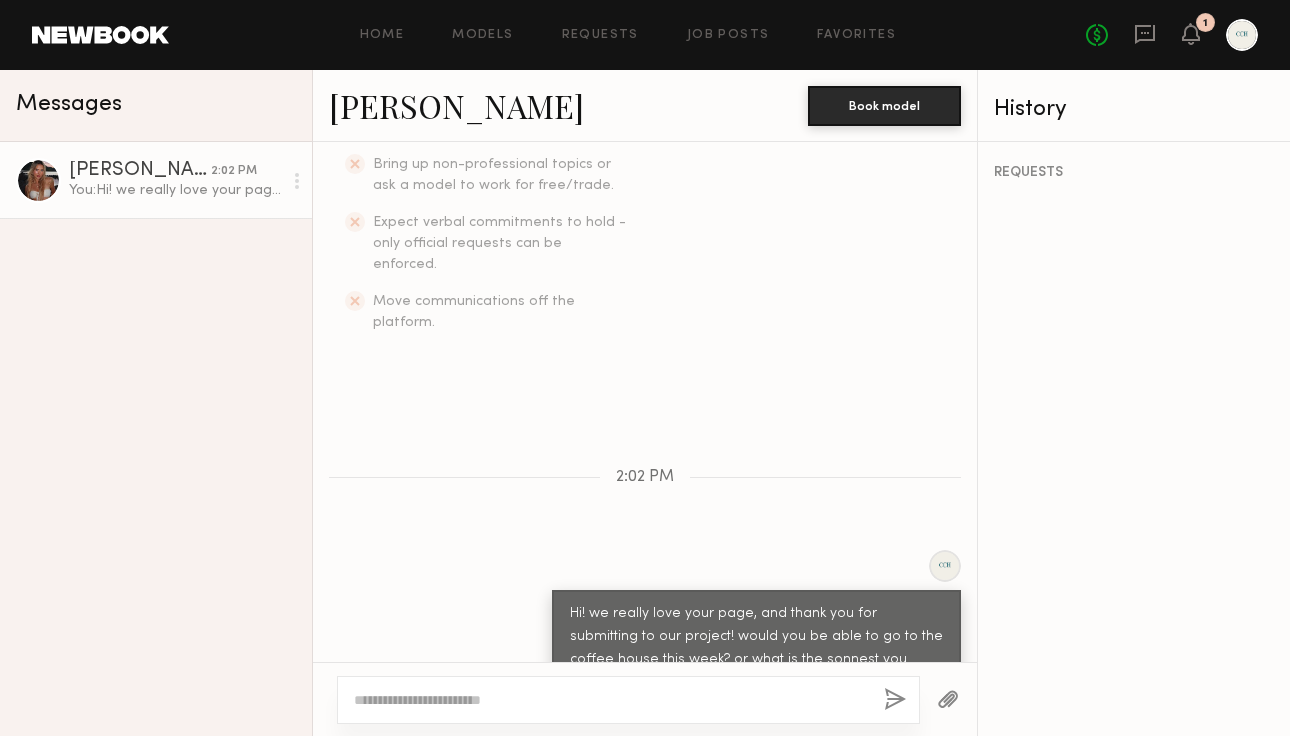 click on "Beata J." 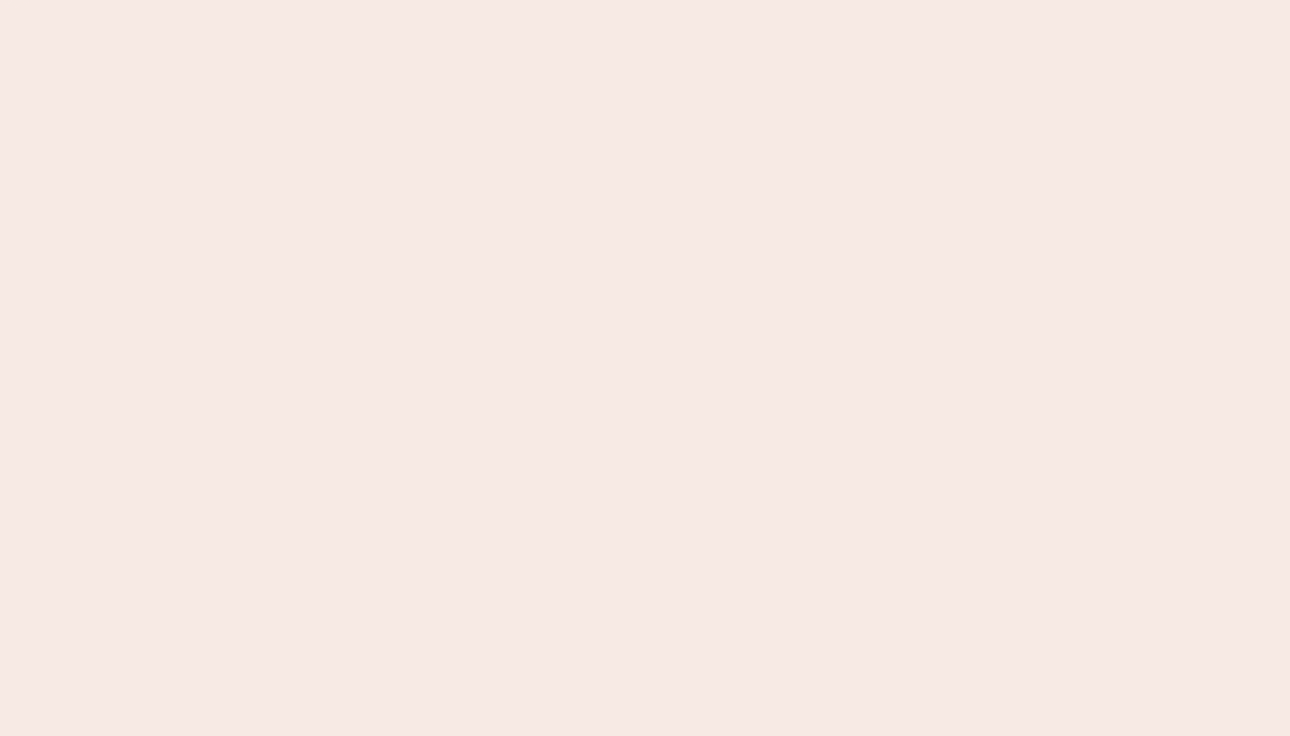 scroll, scrollTop: 0, scrollLeft: 0, axis: both 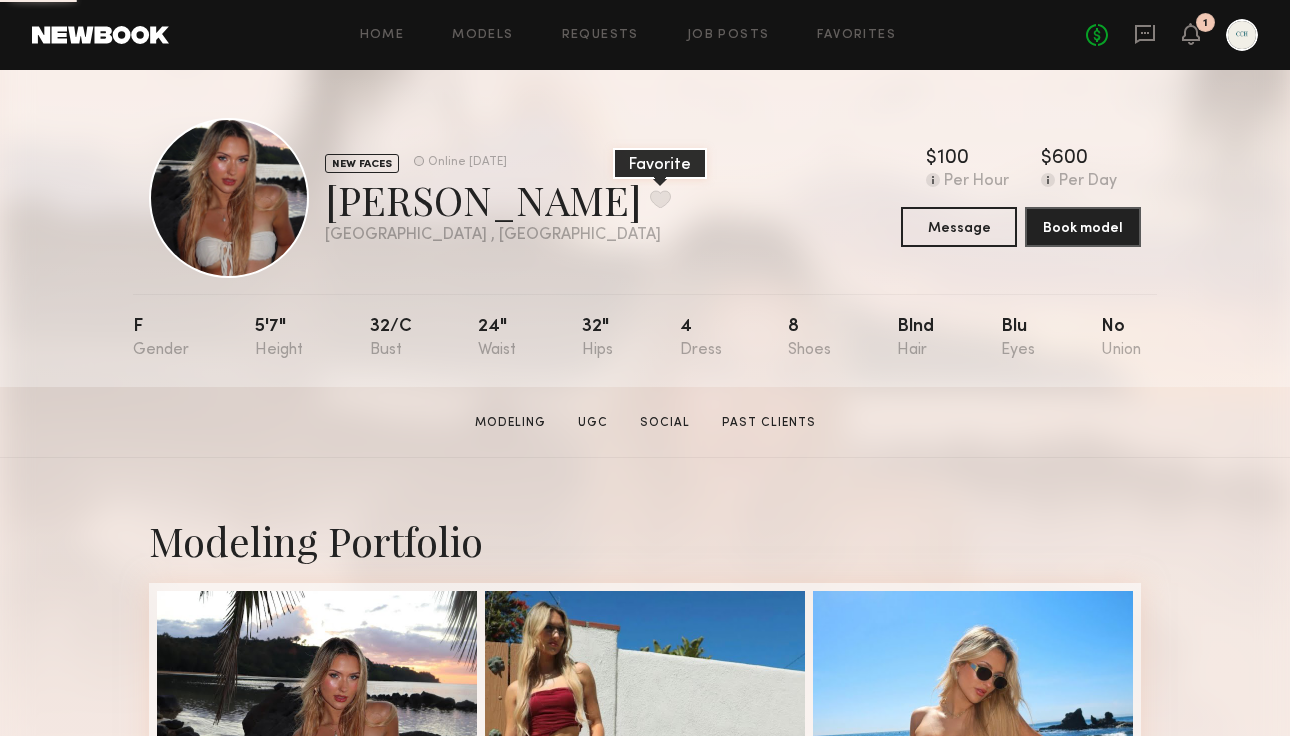 click 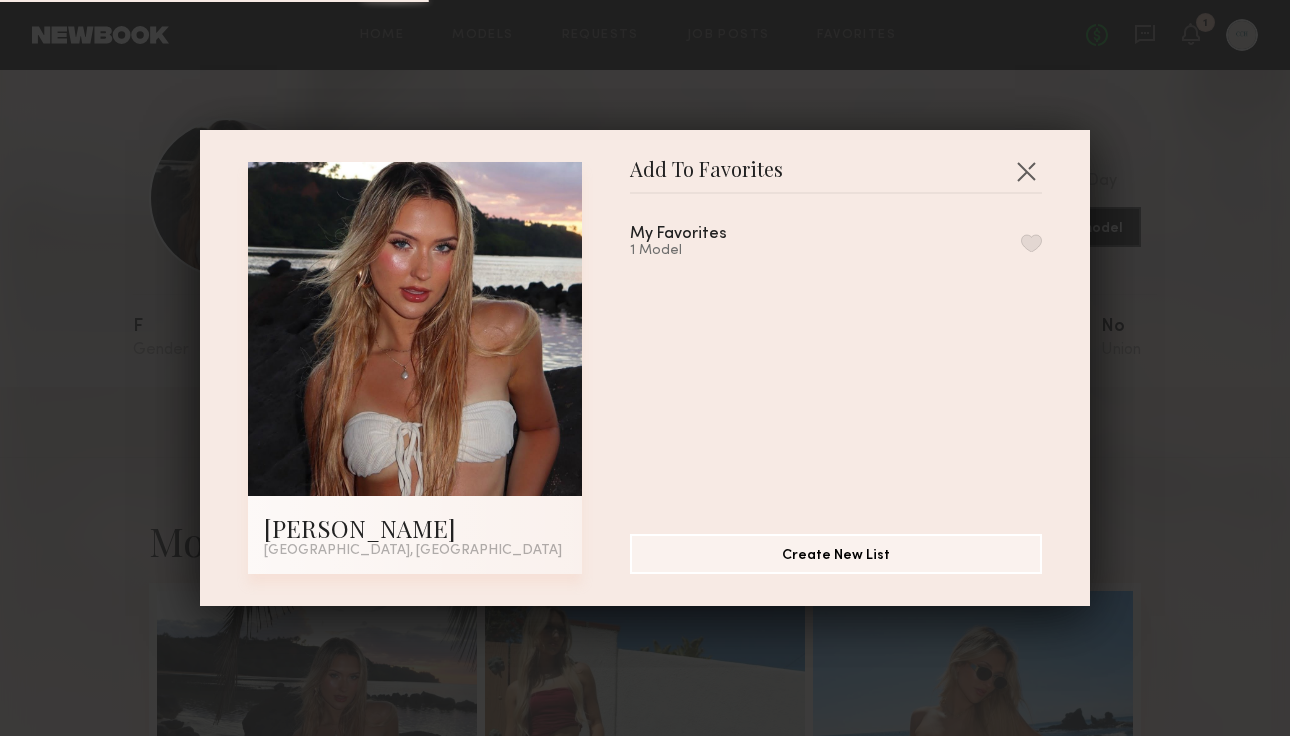 click at bounding box center [1031, 243] 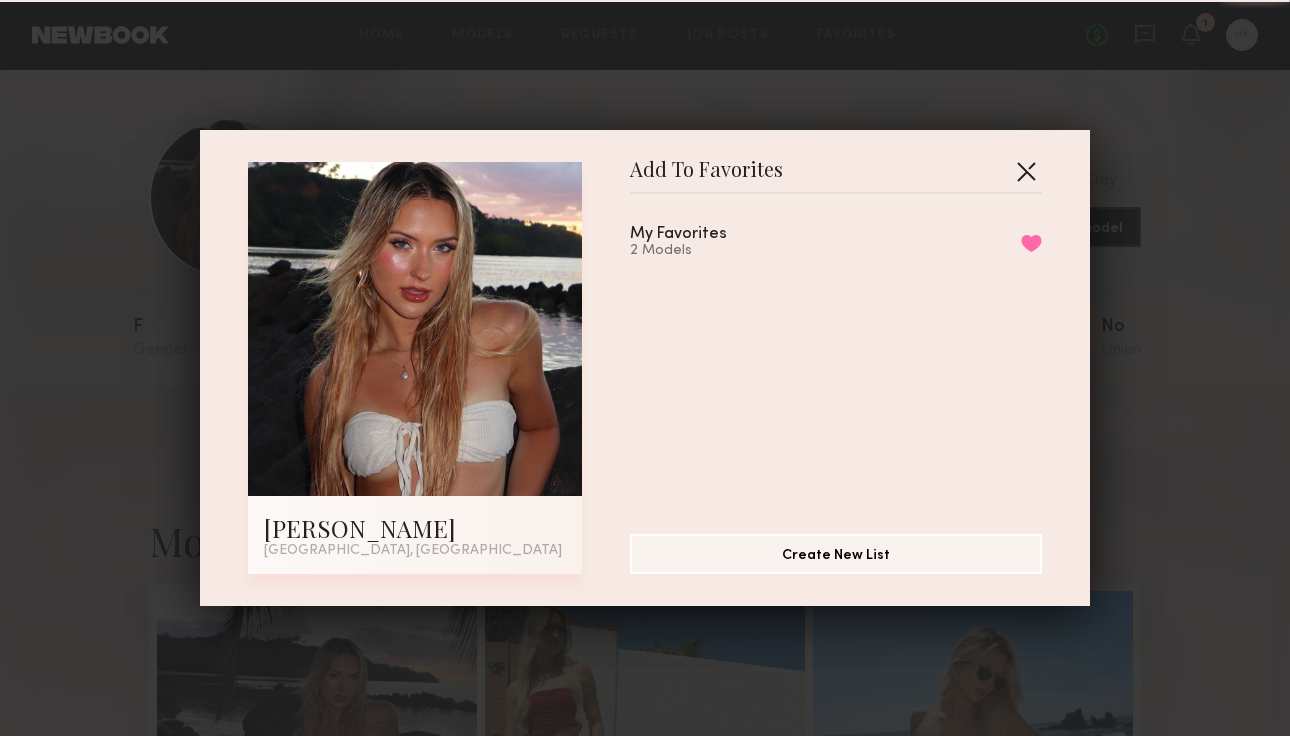 click at bounding box center (1026, 171) 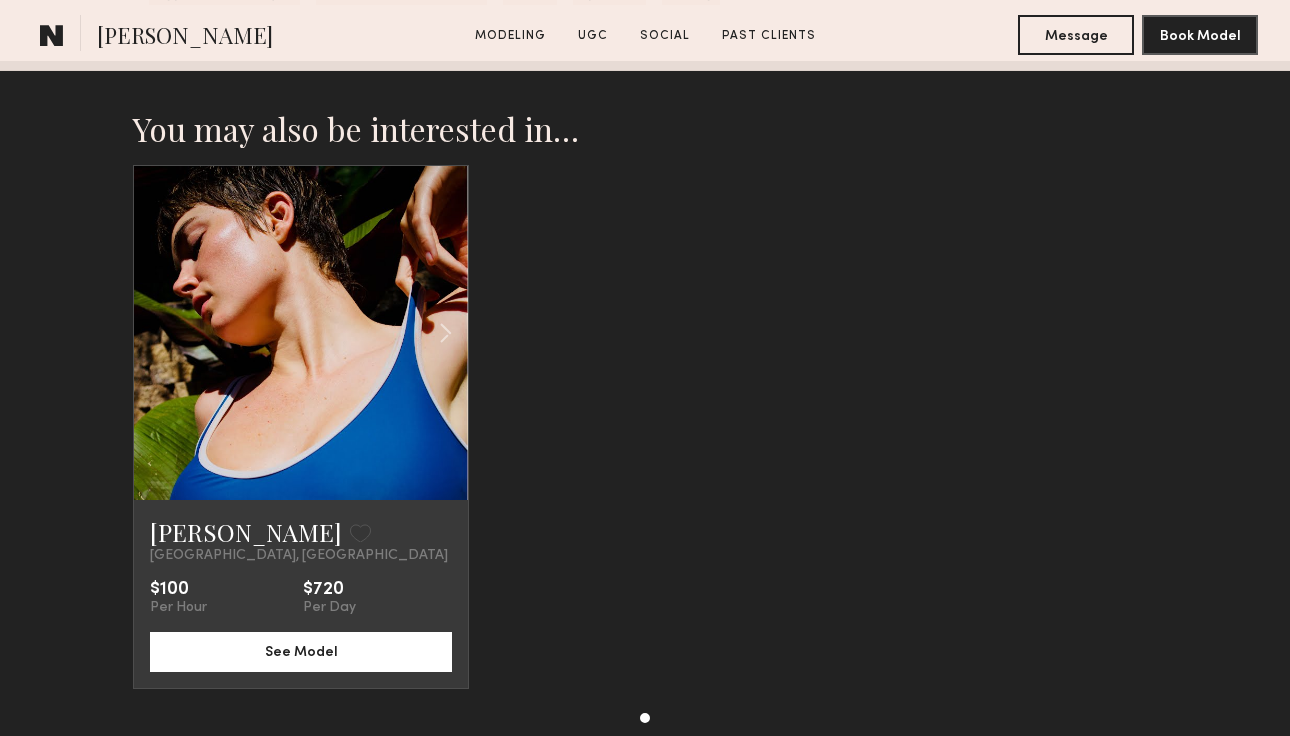 scroll, scrollTop: 3973, scrollLeft: 0, axis: vertical 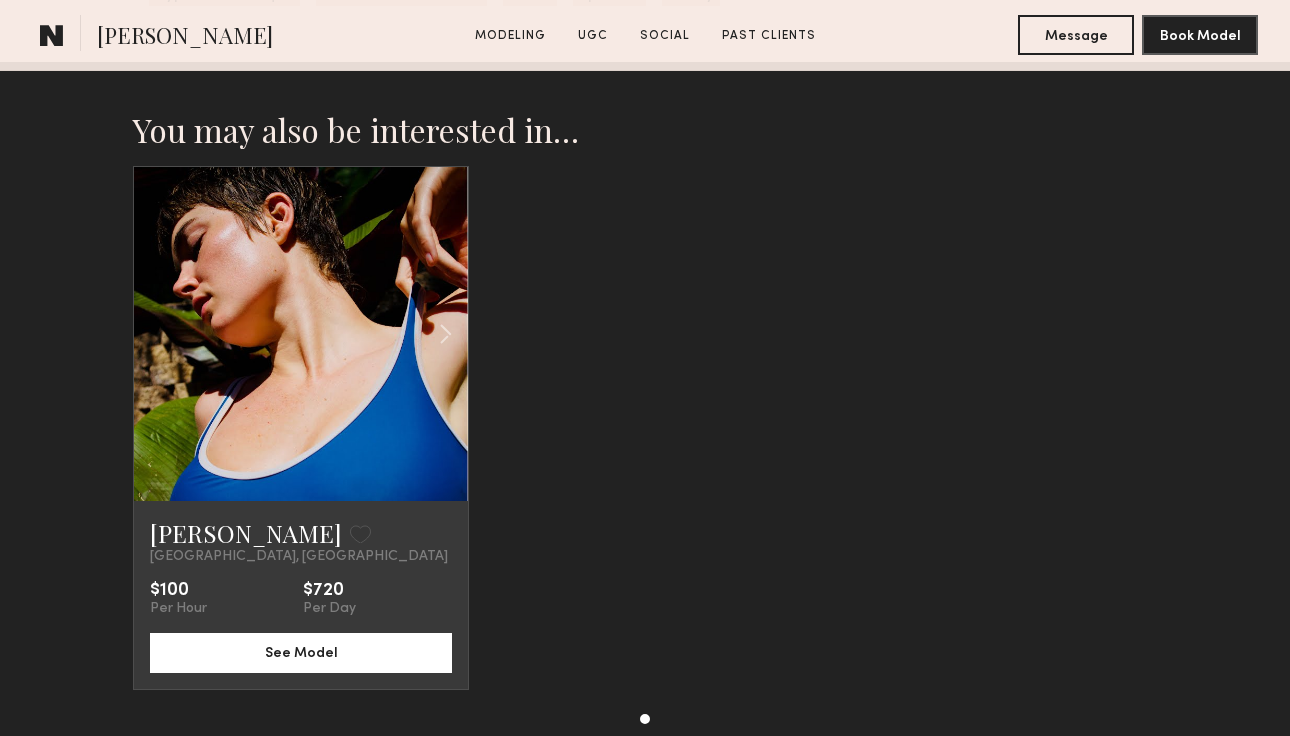 click 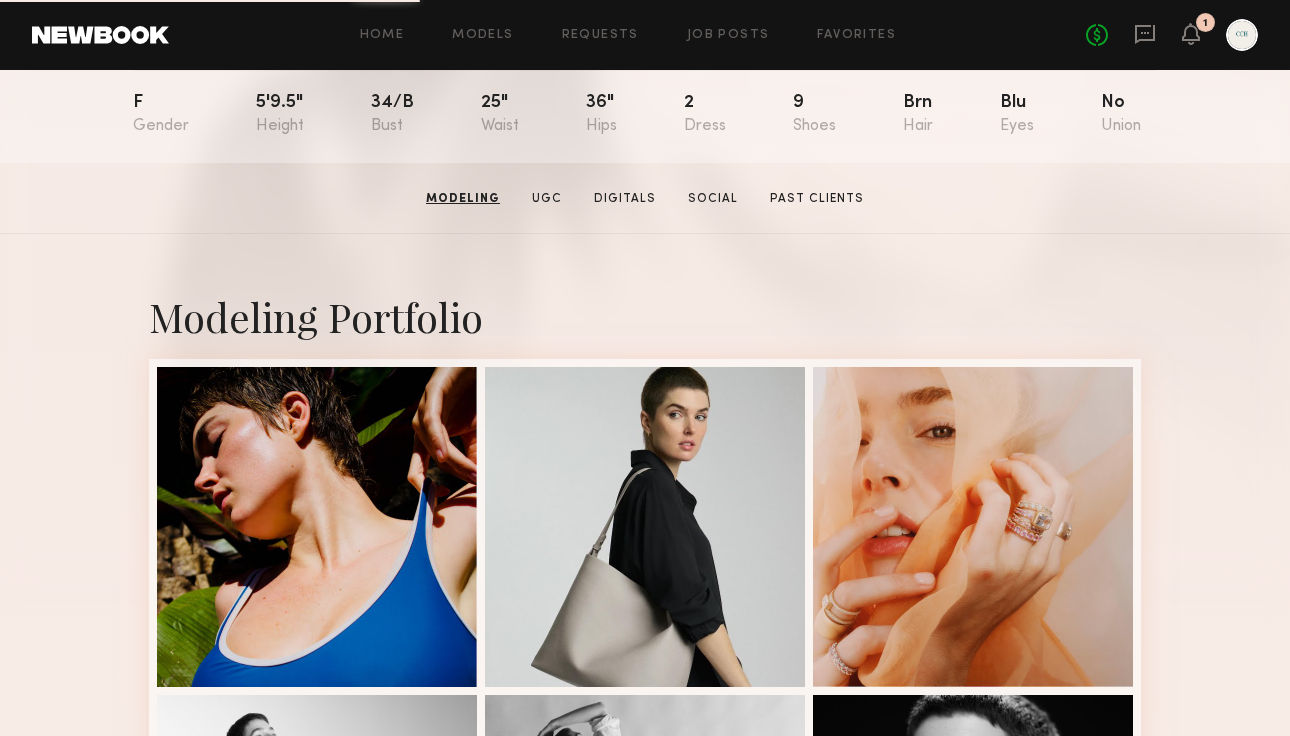 scroll, scrollTop: 0, scrollLeft: 0, axis: both 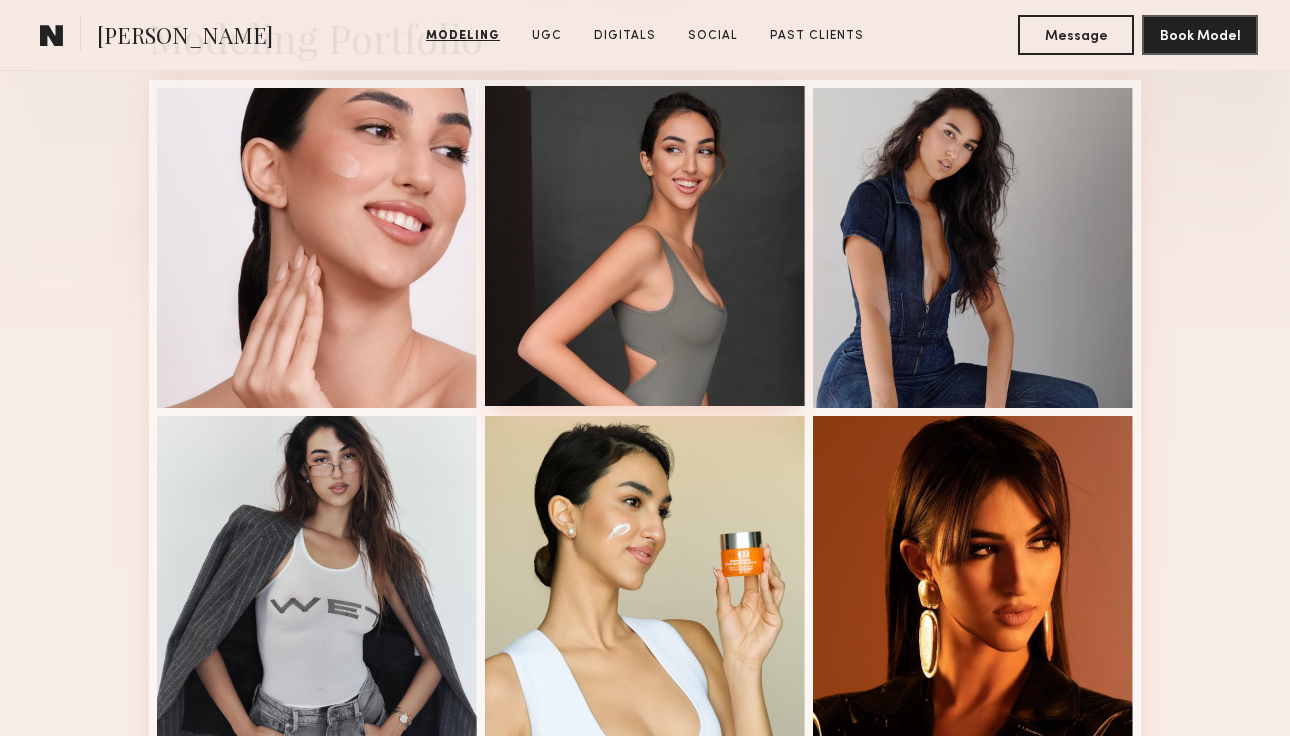 click at bounding box center (645, 246) 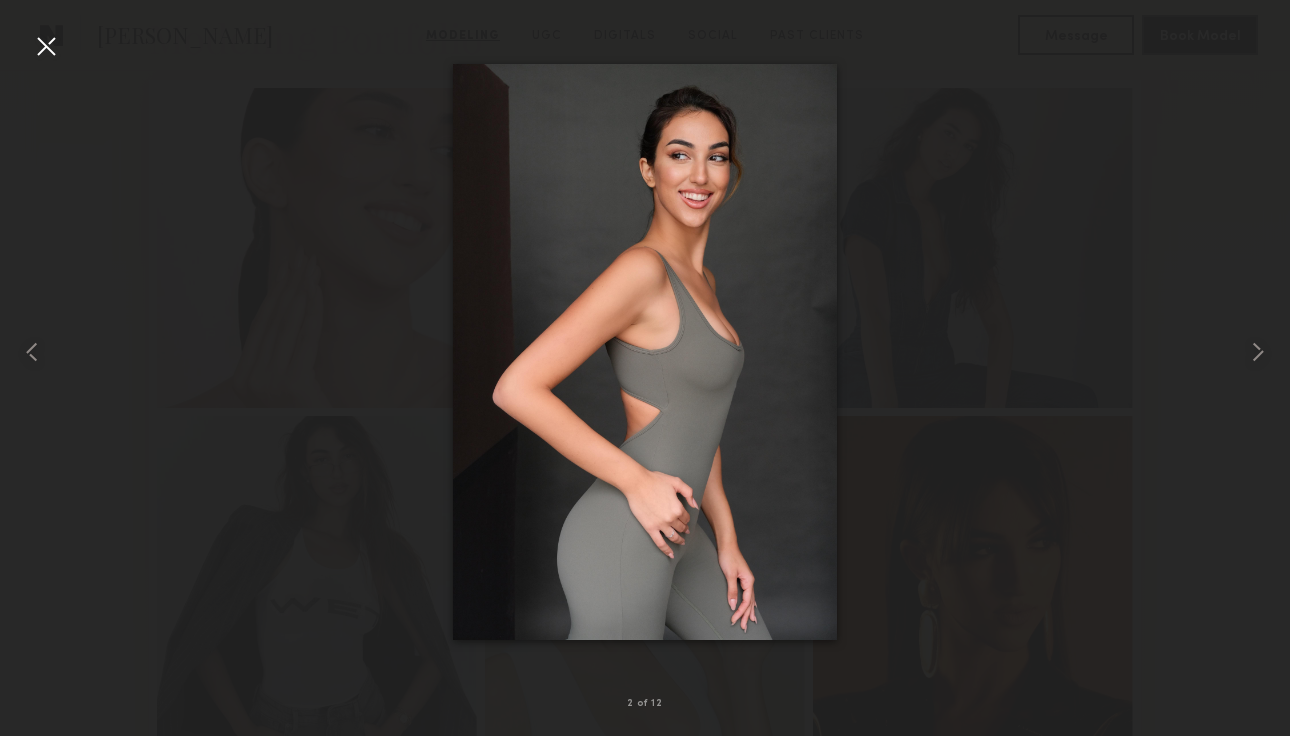 click at bounding box center [46, 46] 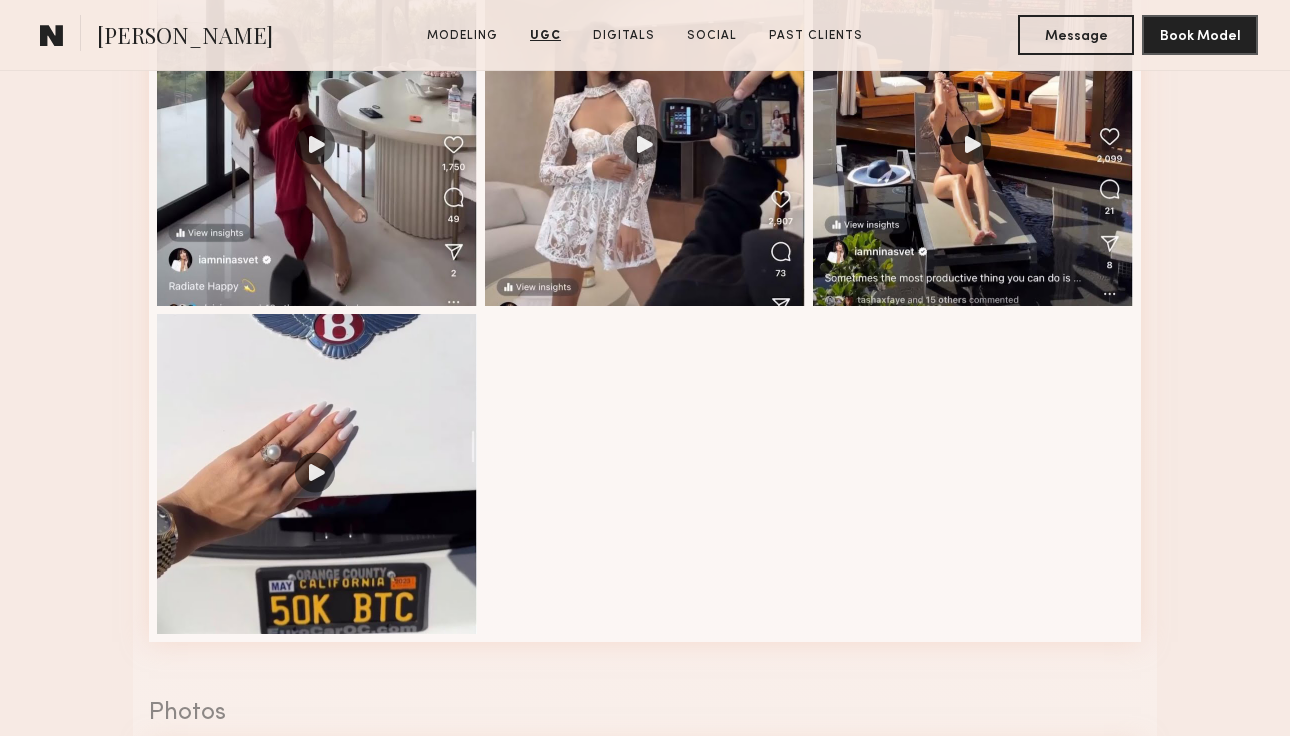 scroll, scrollTop: 3157, scrollLeft: 0, axis: vertical 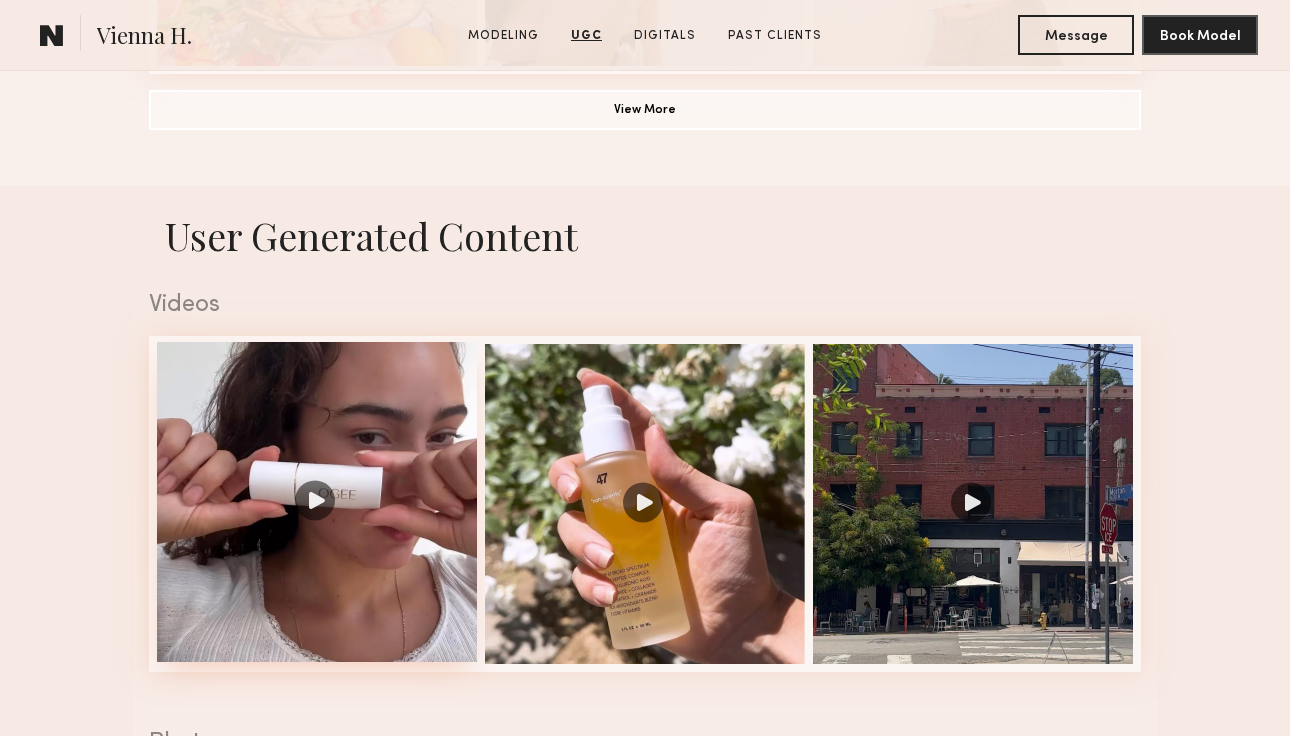 click at bounding box center (317, 502) 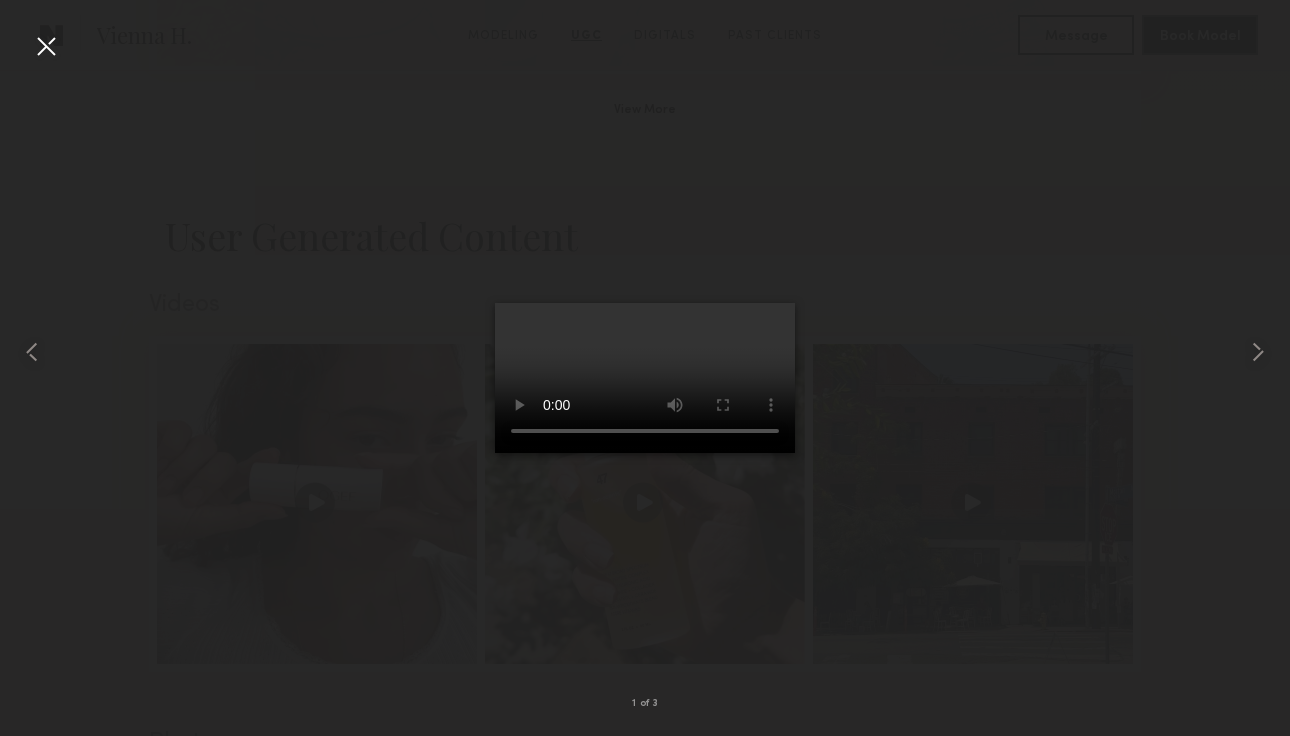 click at bounding box center [46, 46] 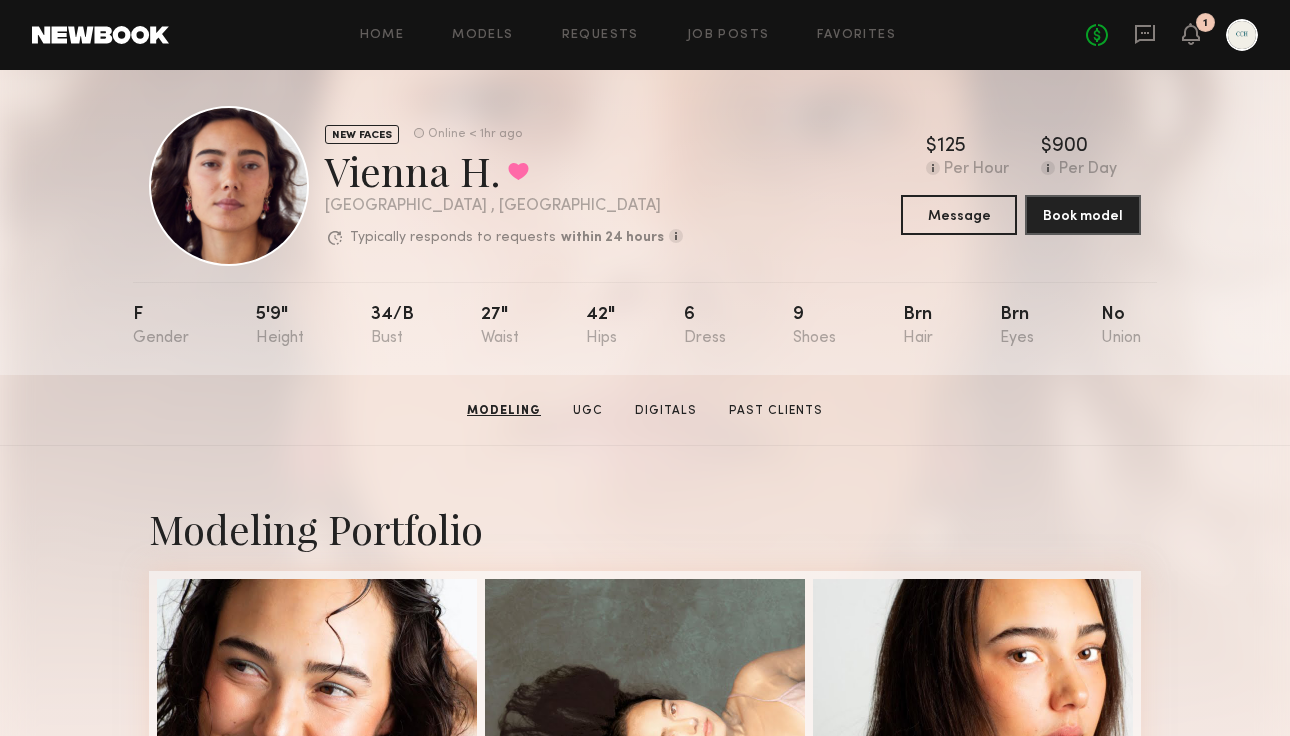 scroll, scrollTop: 0, scrollLeft: 0, axis: both 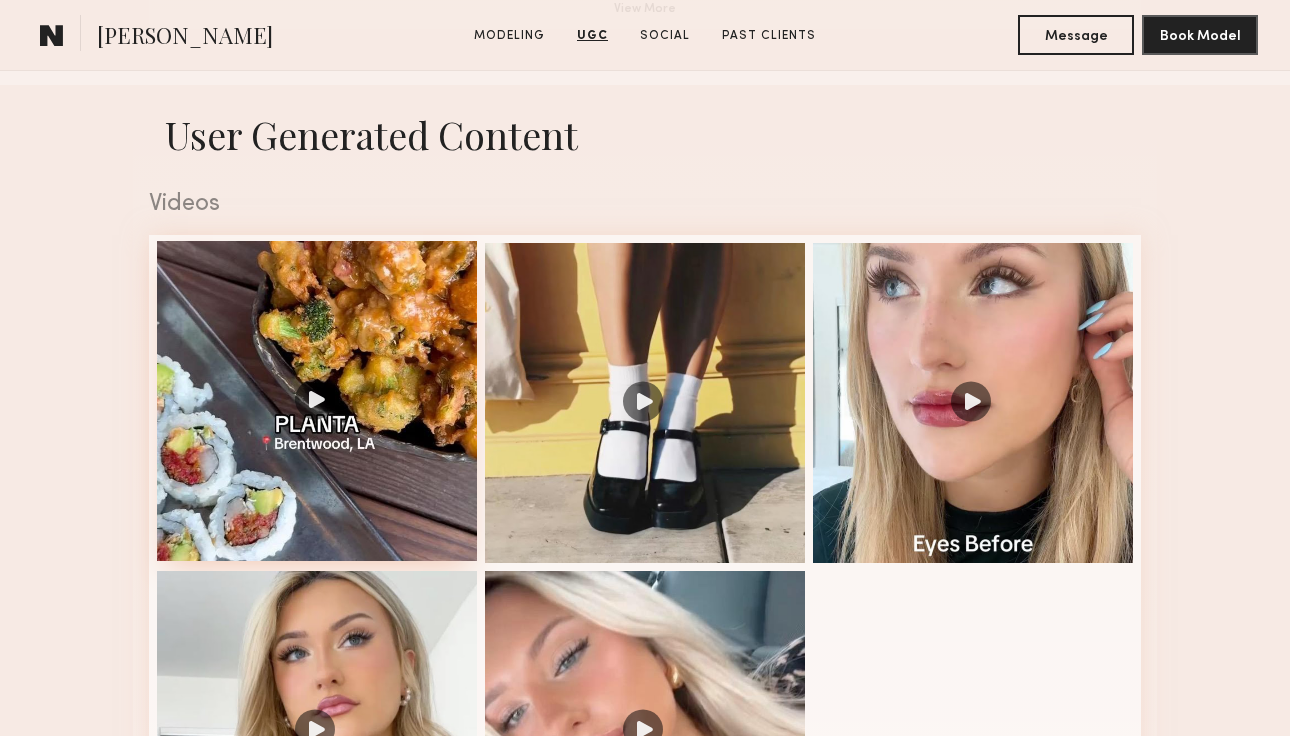 click at bounding box center (317, 401) 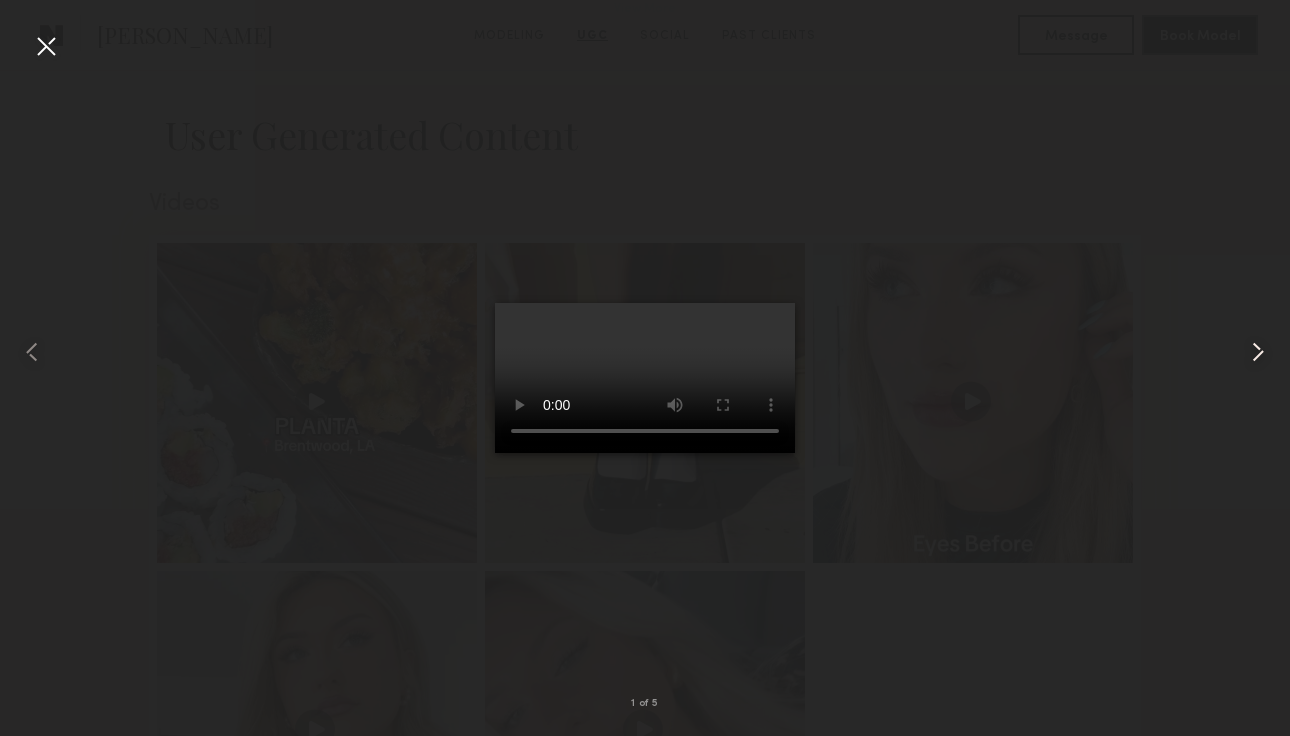 click at bounding box center [1258, 352] 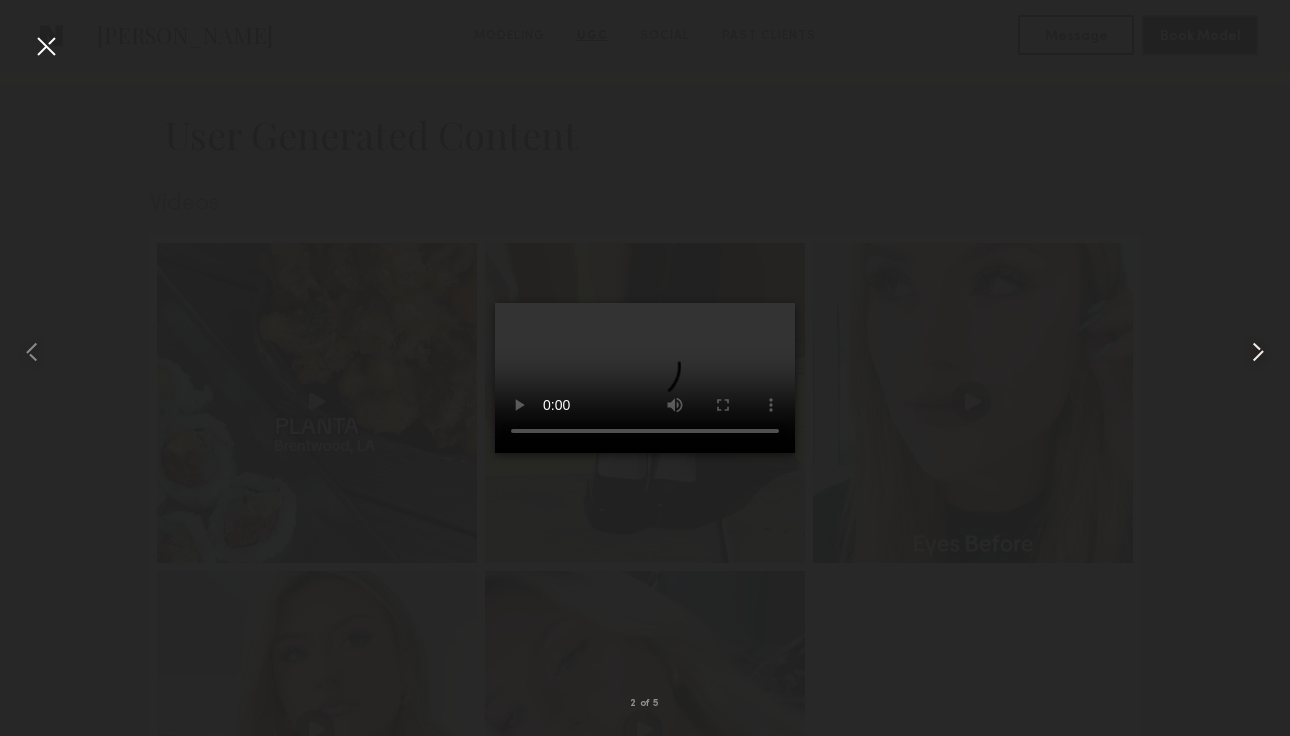 click at bounding box center [1258, 352] 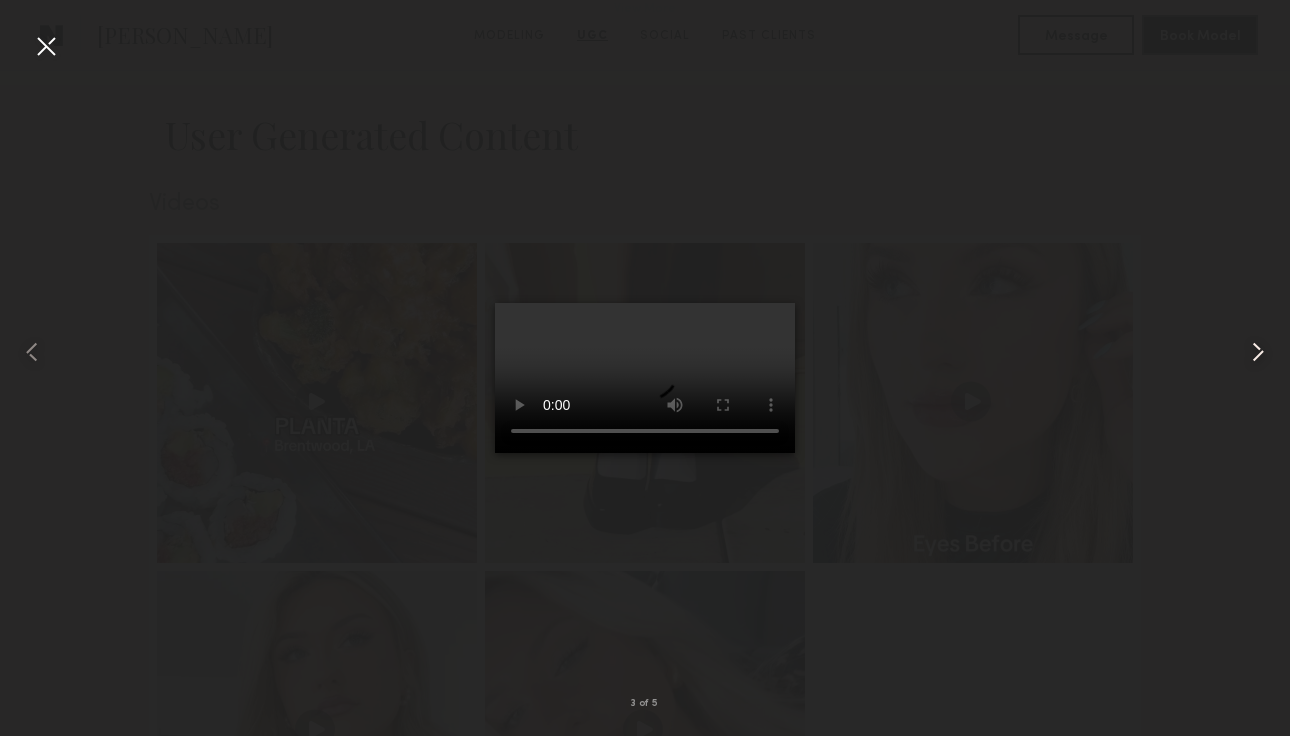 click at bounding box center [1258, 352] 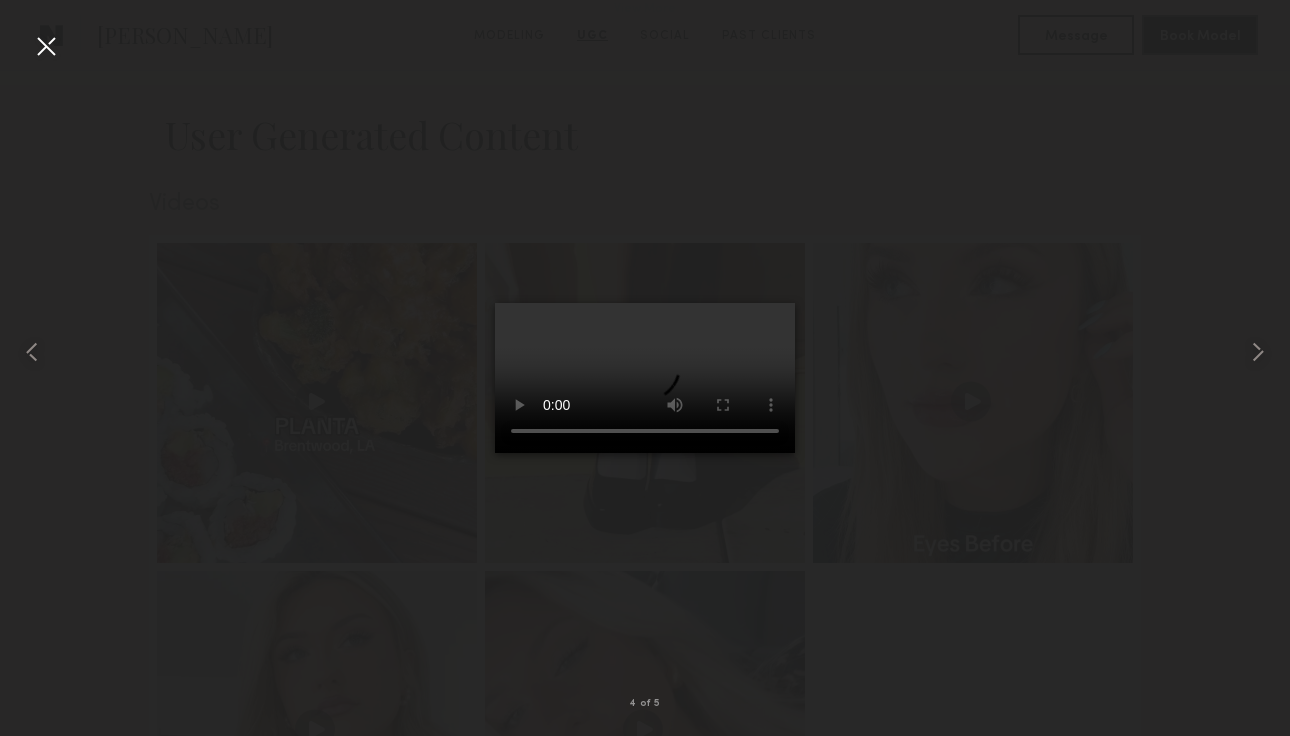 click at bounding box center [46, 46] 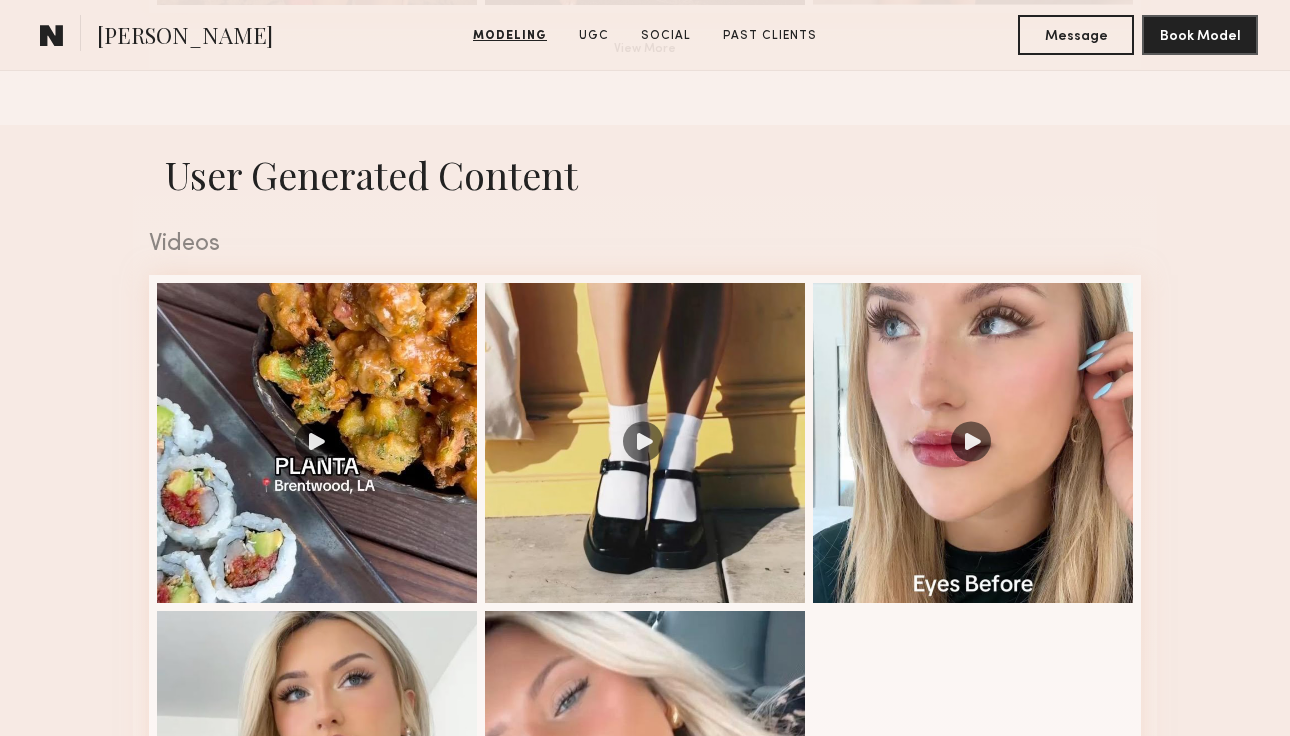 scroll, scrollTop: 2069, scrollLeft: 0, axis: vertical 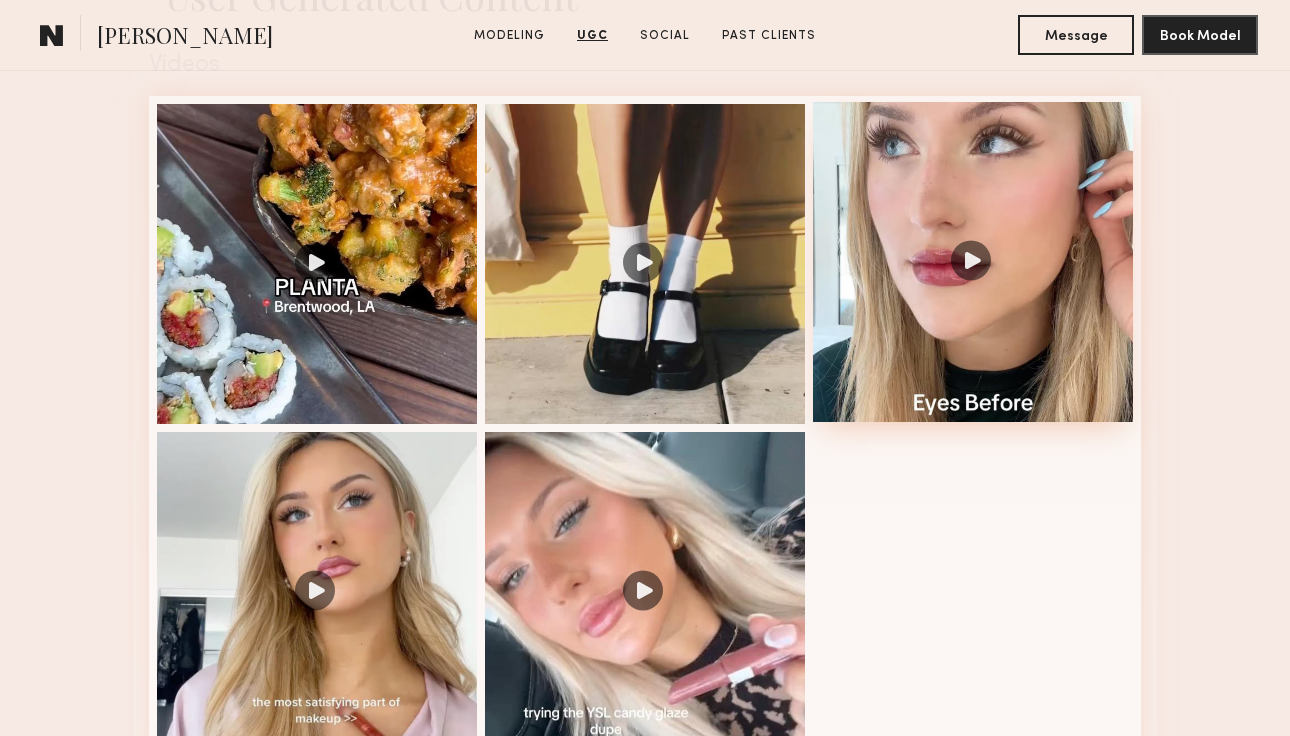 click at bounding box center [973, 262] 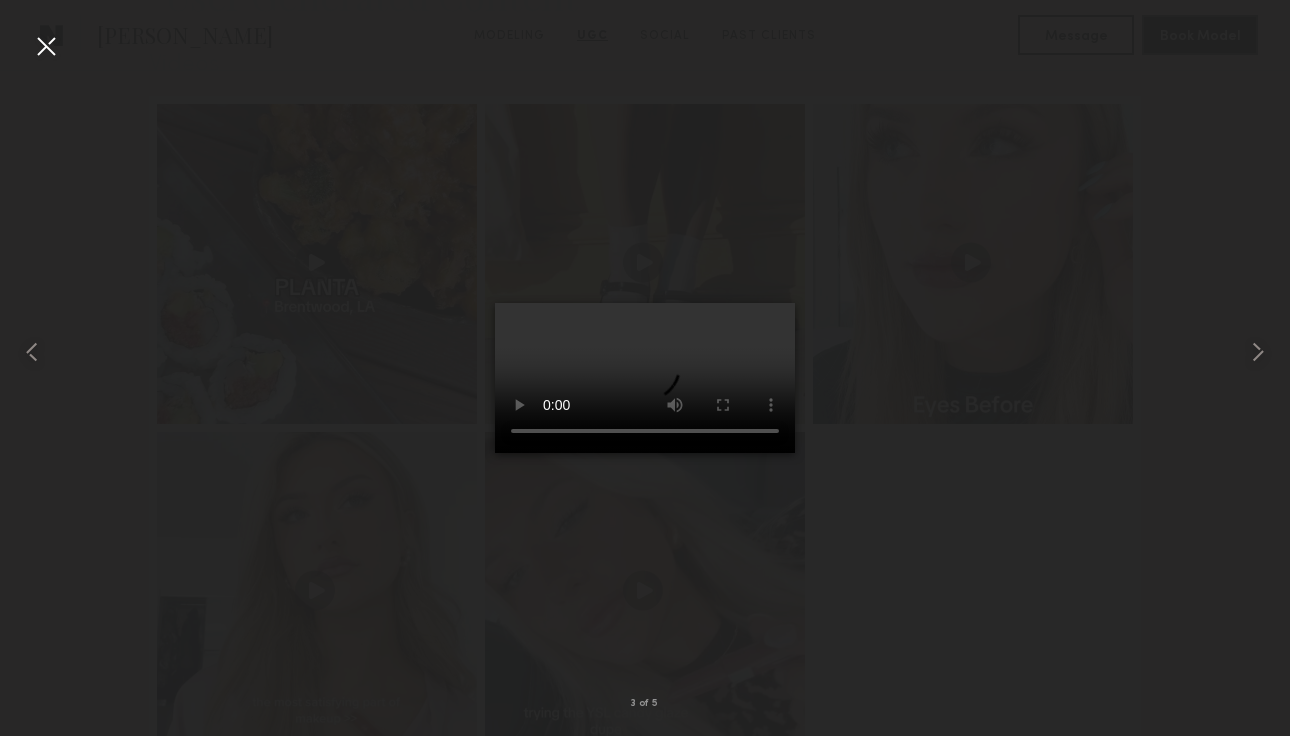 click at bounding box center [46, 46] 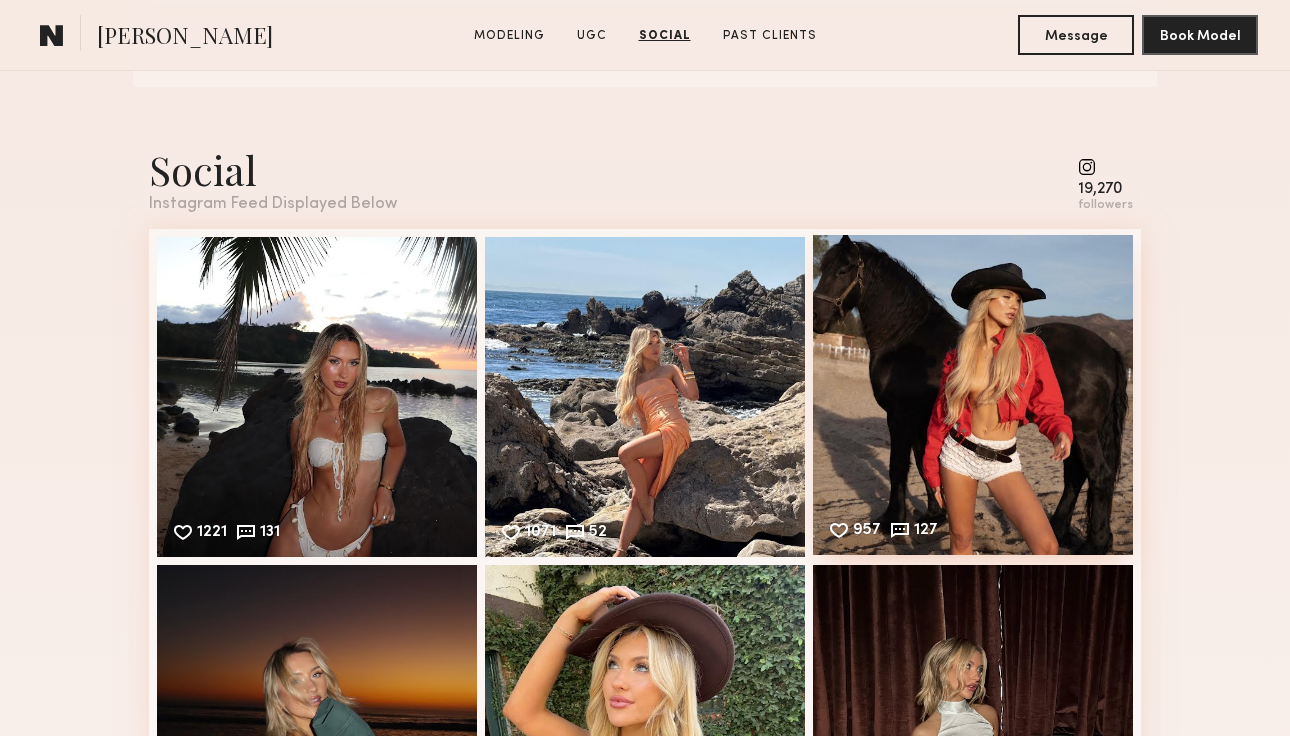 scroll, scrollTop: 2837, scrollLeft: 0, axis: vertical 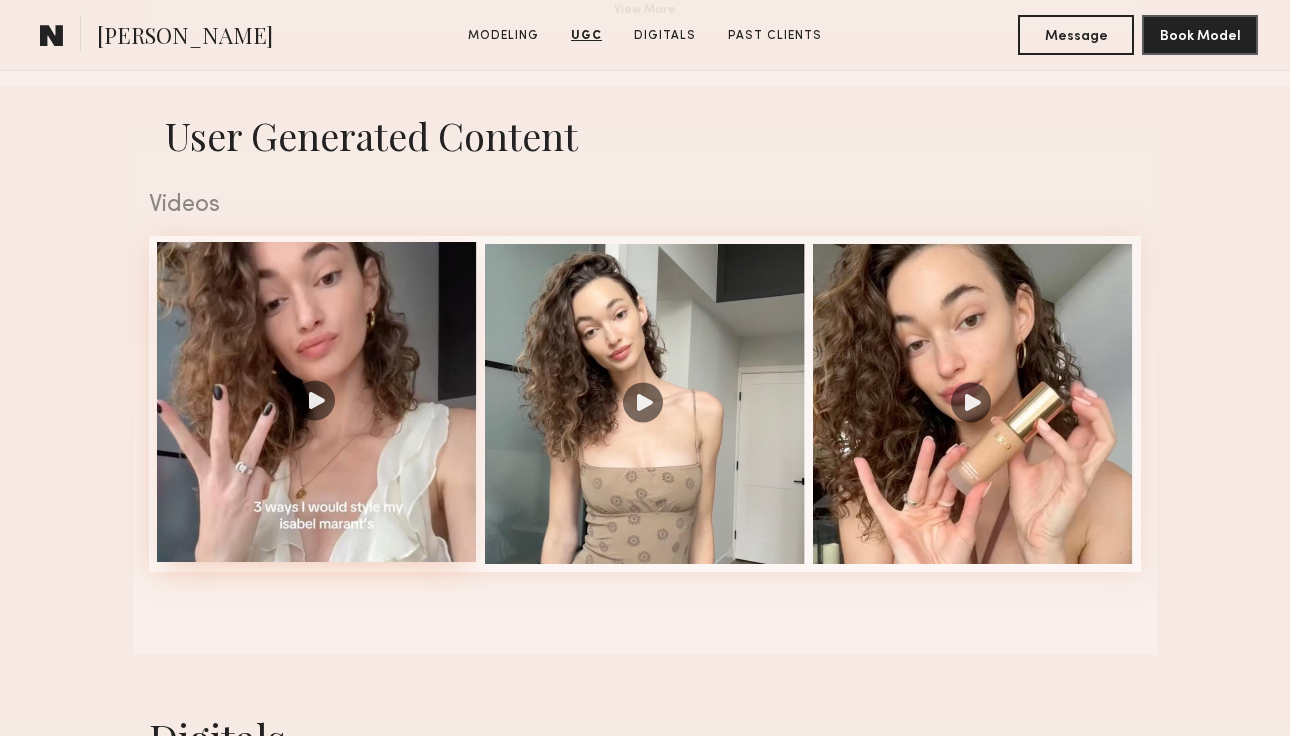 click at bounding box center [317, 402] 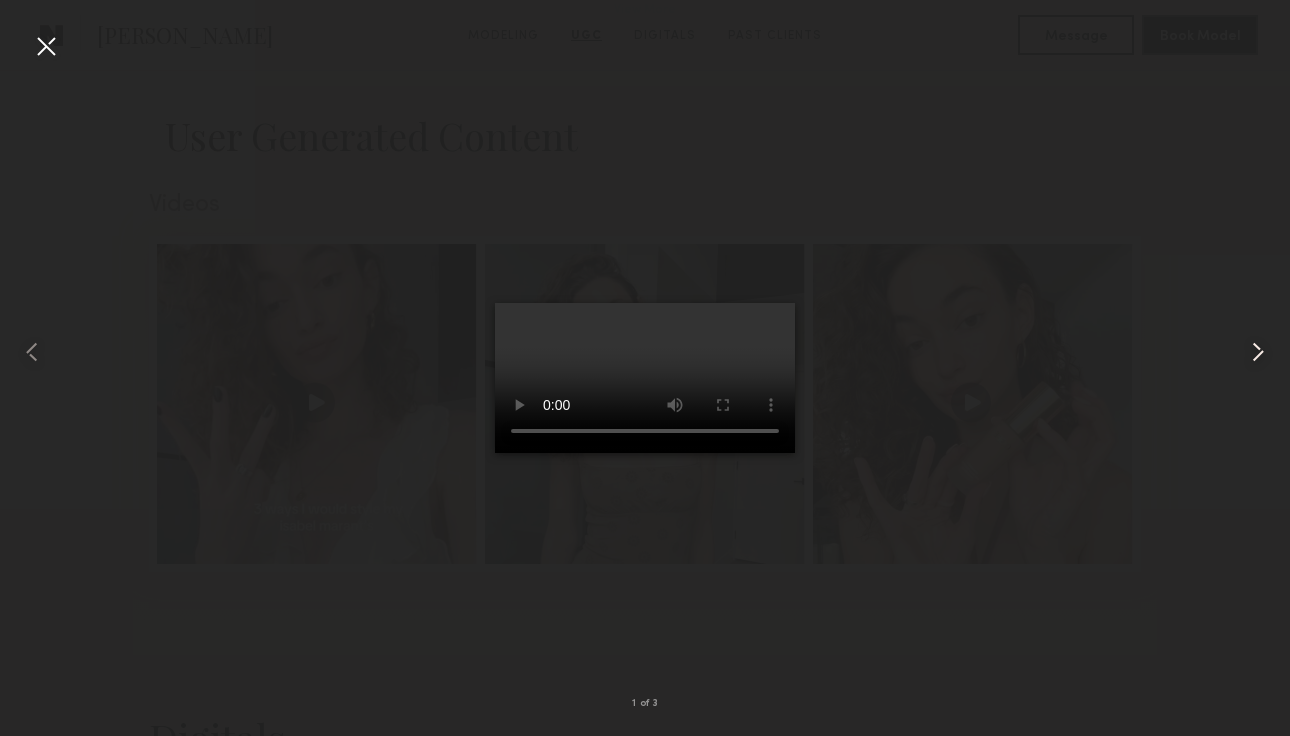 click at bounding box center (1258, 352) 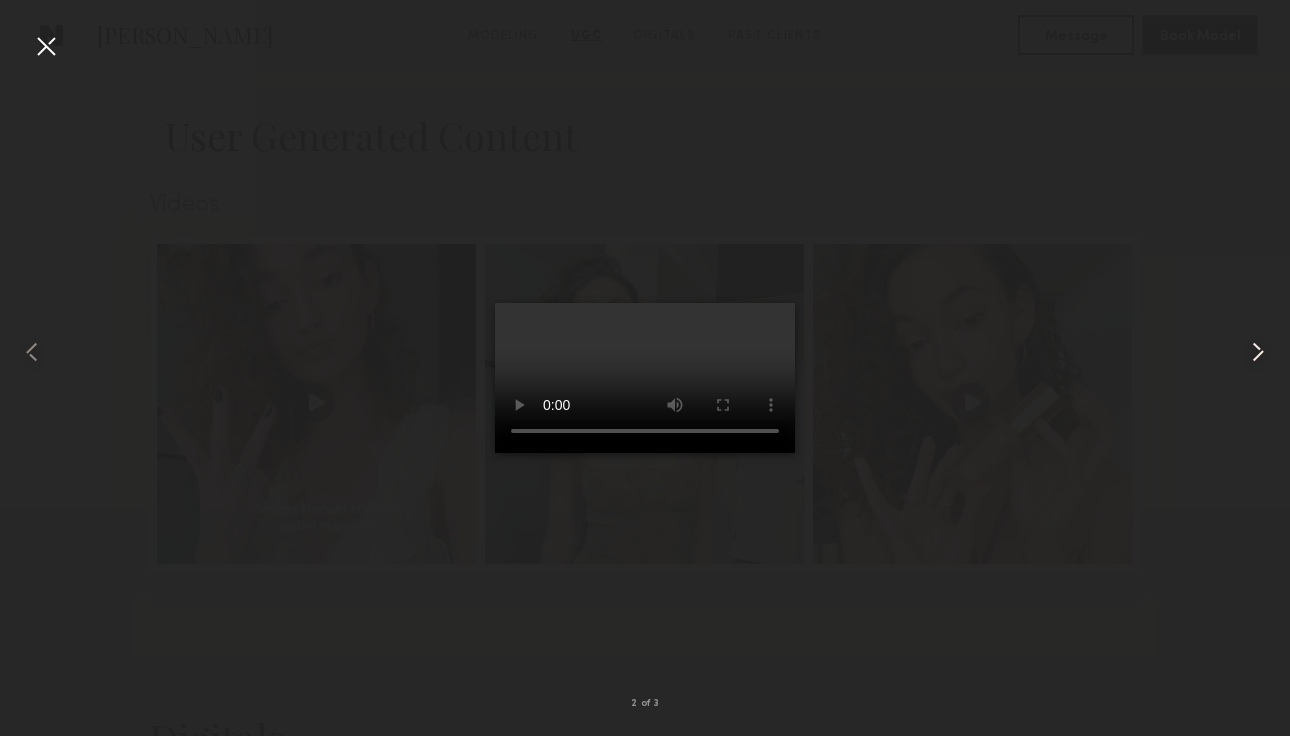 click at bounding box center (1258, 352) 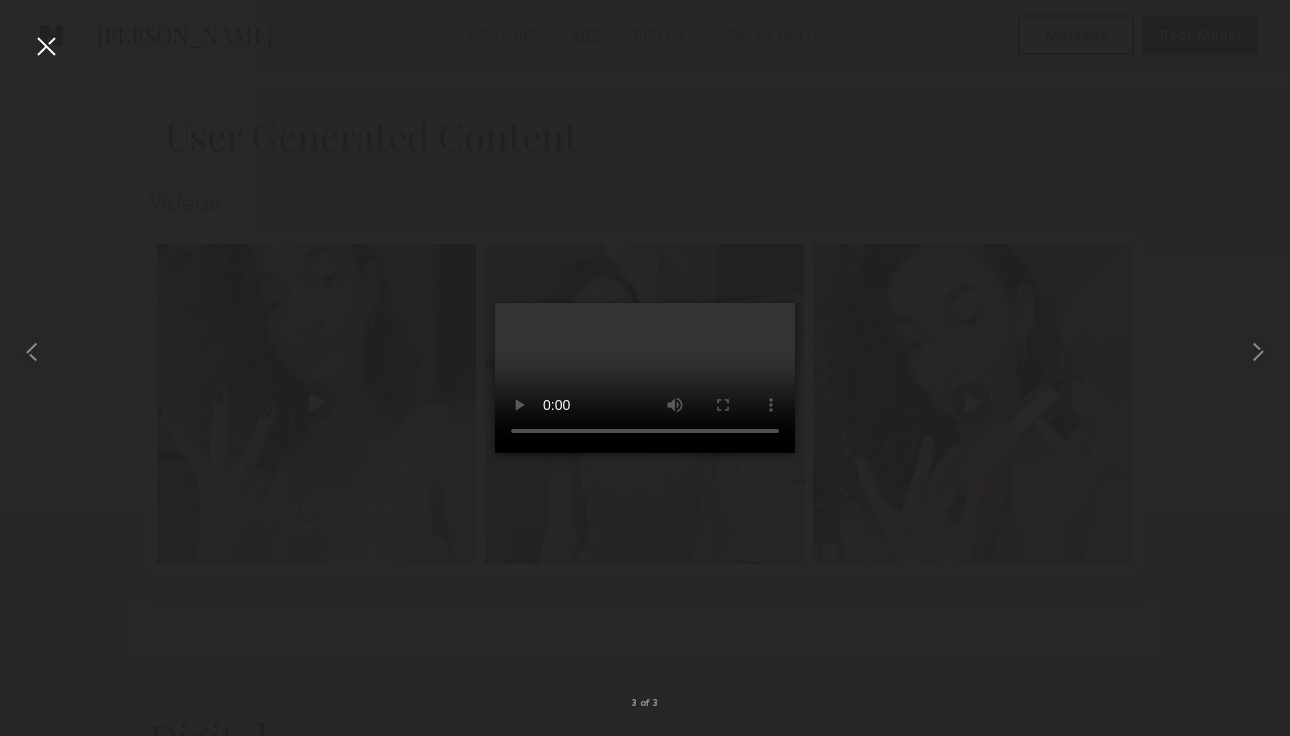 click at bounding box center (46, 46) 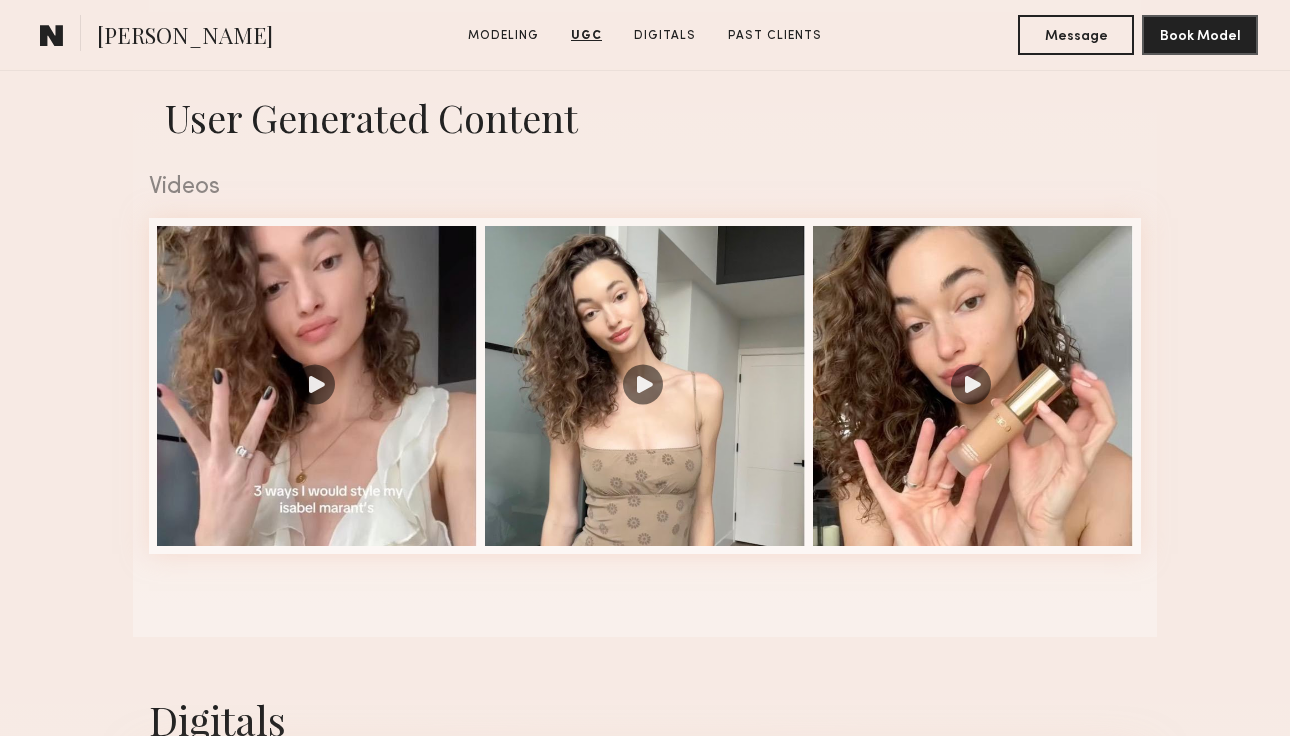 scroll, scrollTop: 1949, scrollLeft: 0, axis: vertical 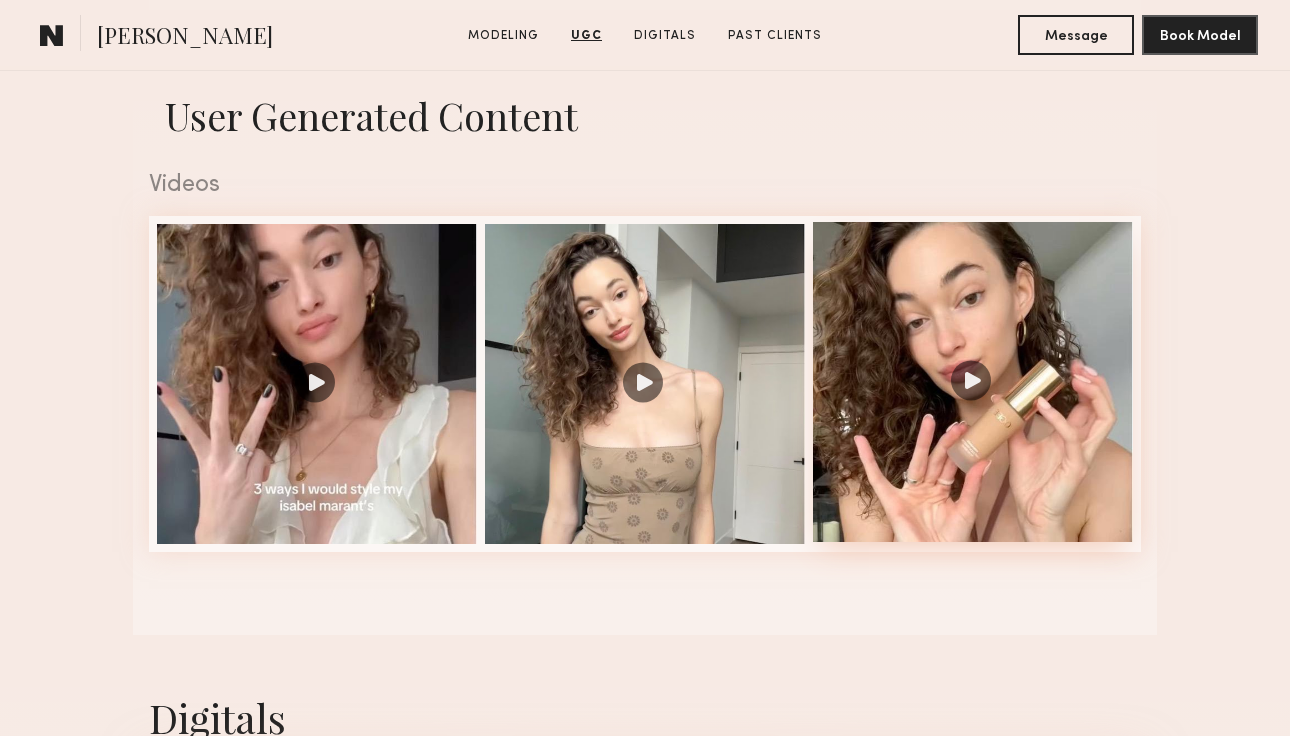 click at bounding box center (973, 382) 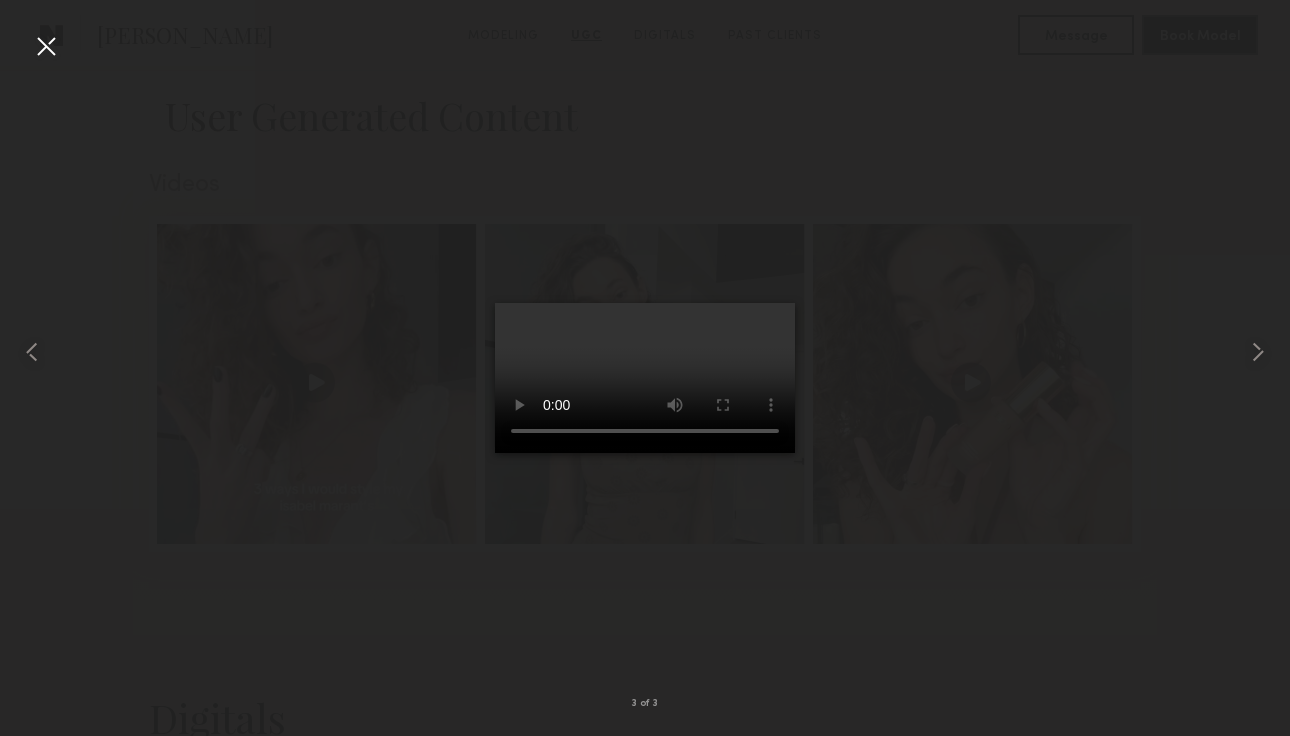 scroll, scrollTop: 2130, scrollLeft: 0, axis: vertical 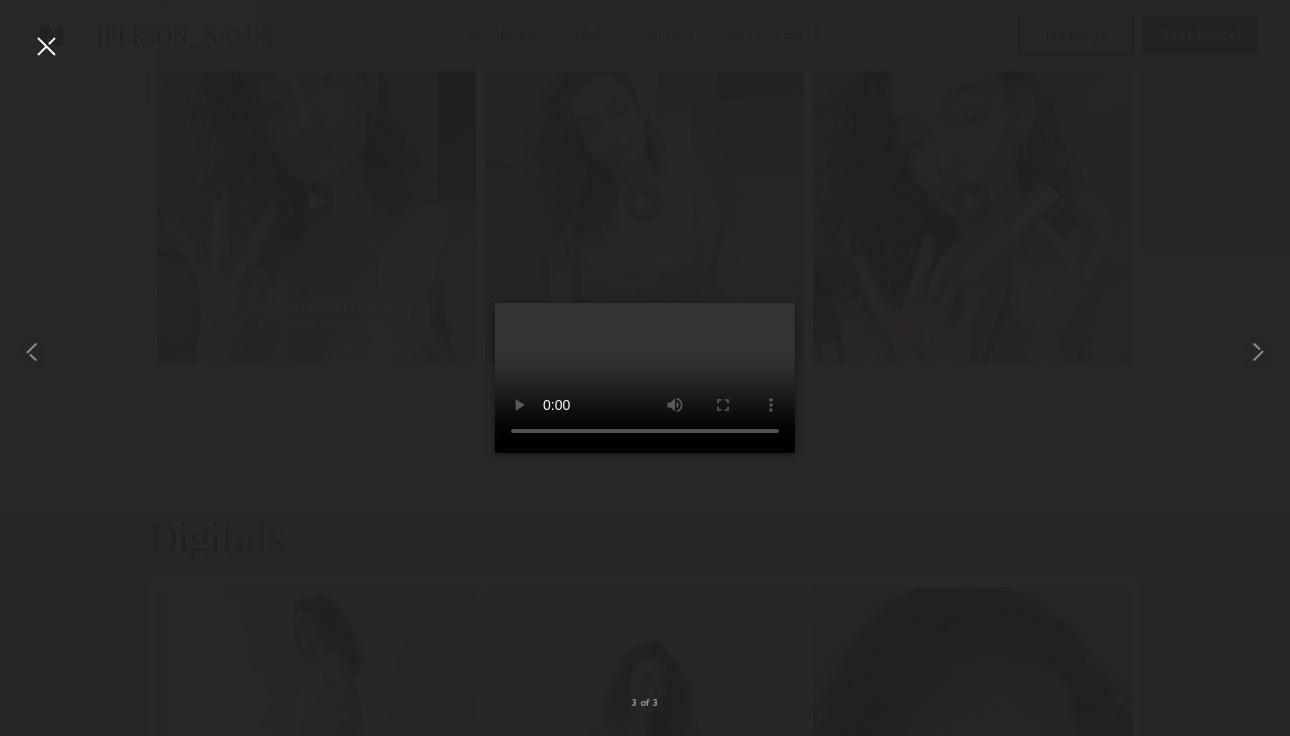 click at bounding box center (46, 46) 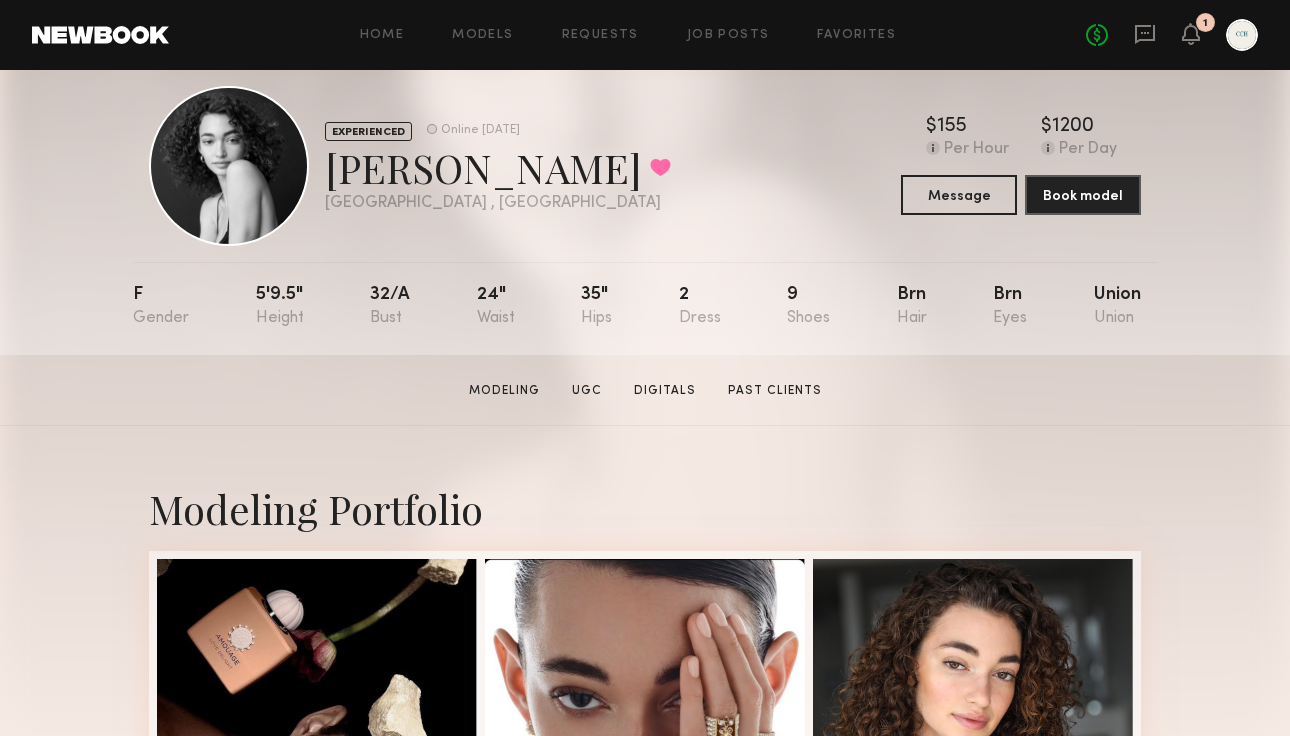 scroll, scrollTop: 40, scrollLeft: 0, axis: vertical 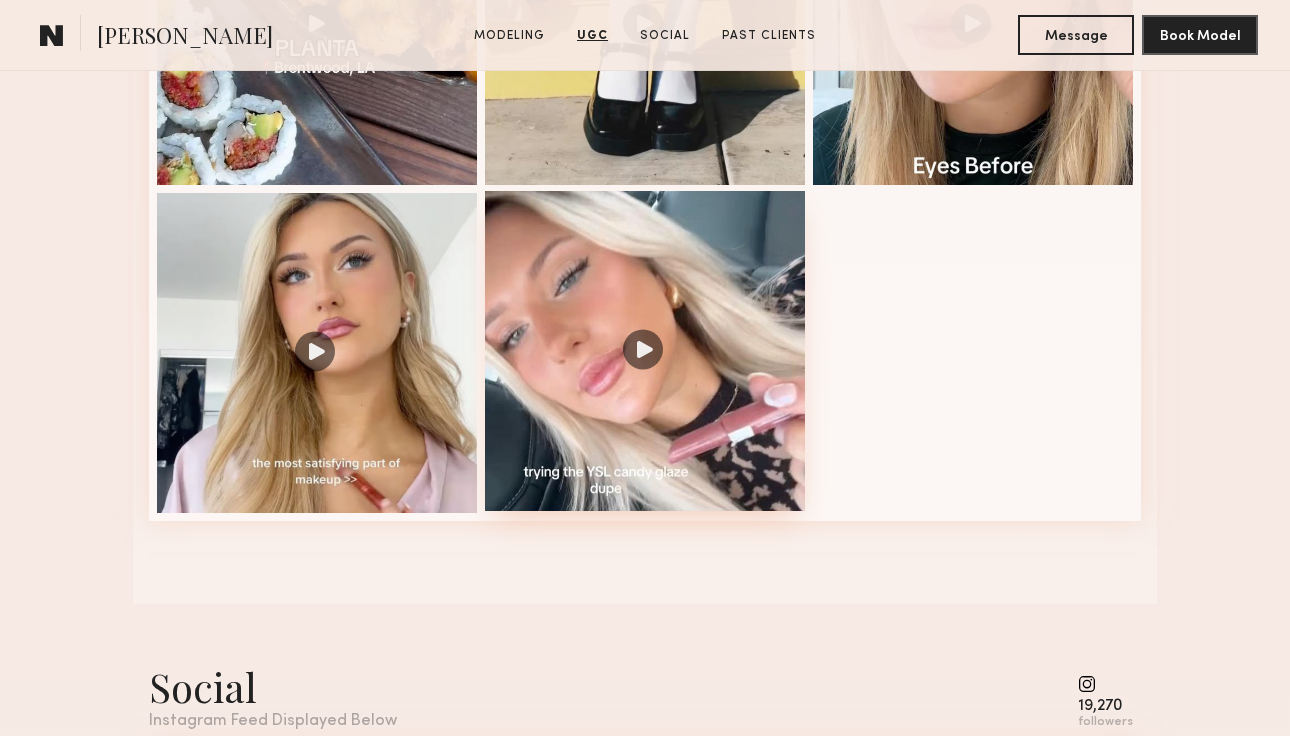click at bounding box center (645, 351) 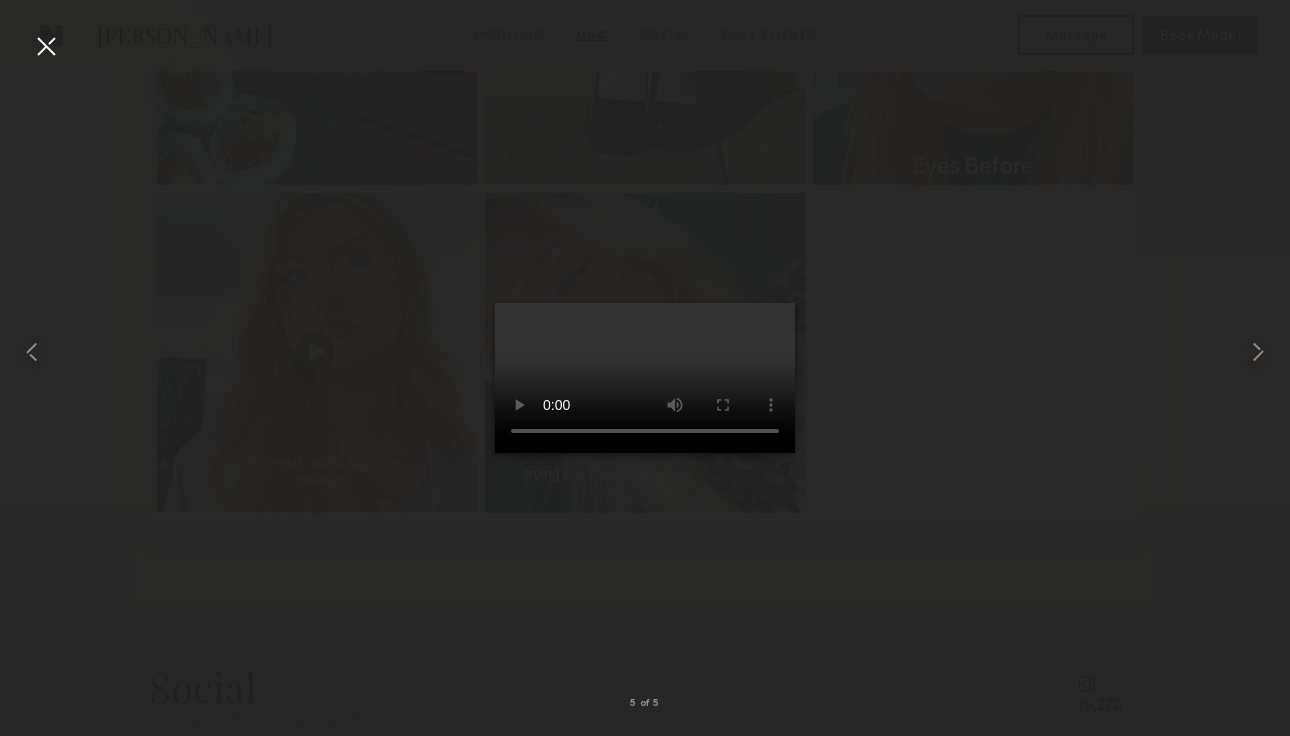 click at bounding box center (46, 46) 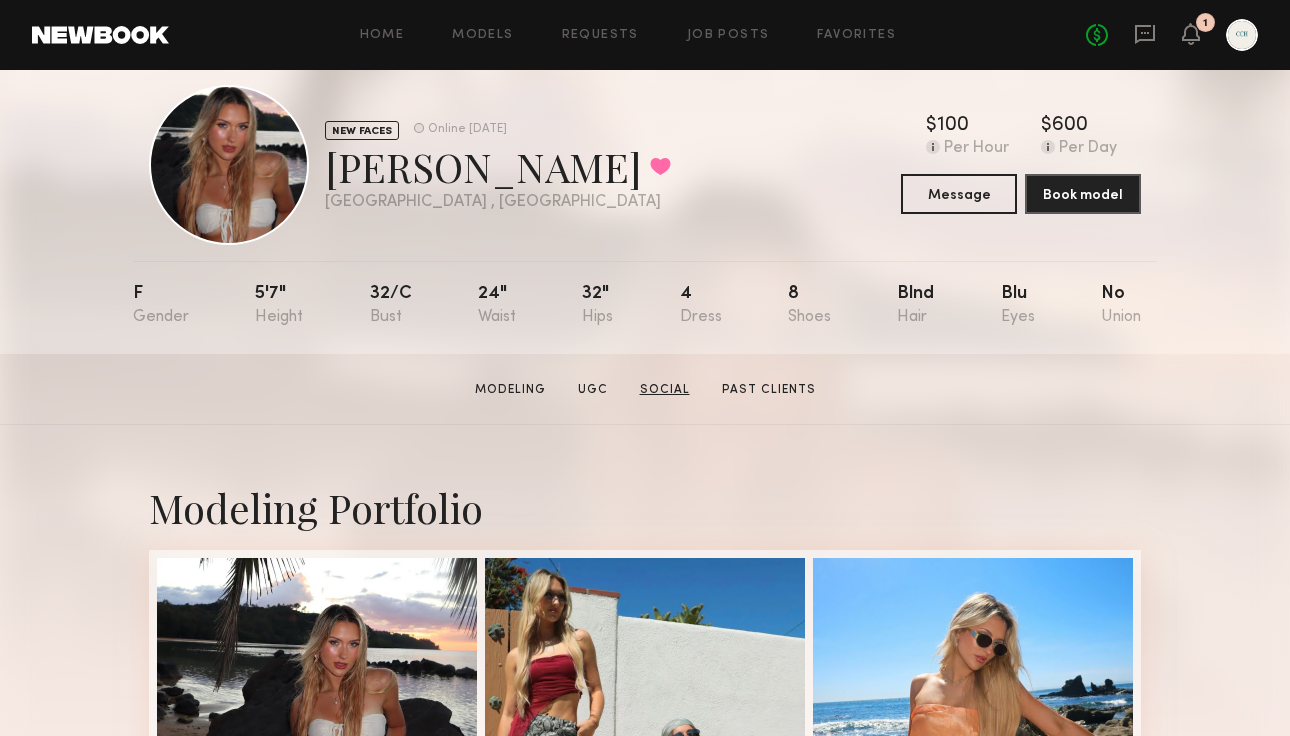click on "Social" 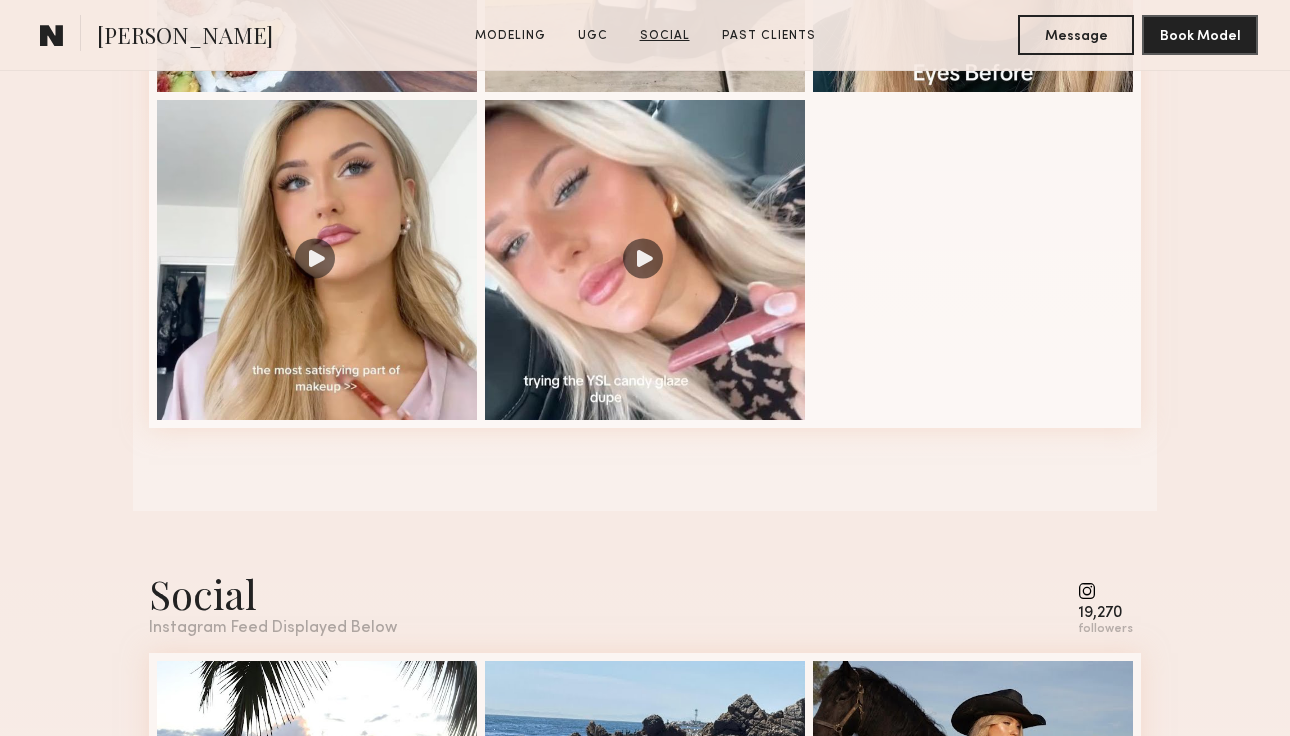 scroll, scrollTop: 2790, scrollLeft: 0, axis: vertical 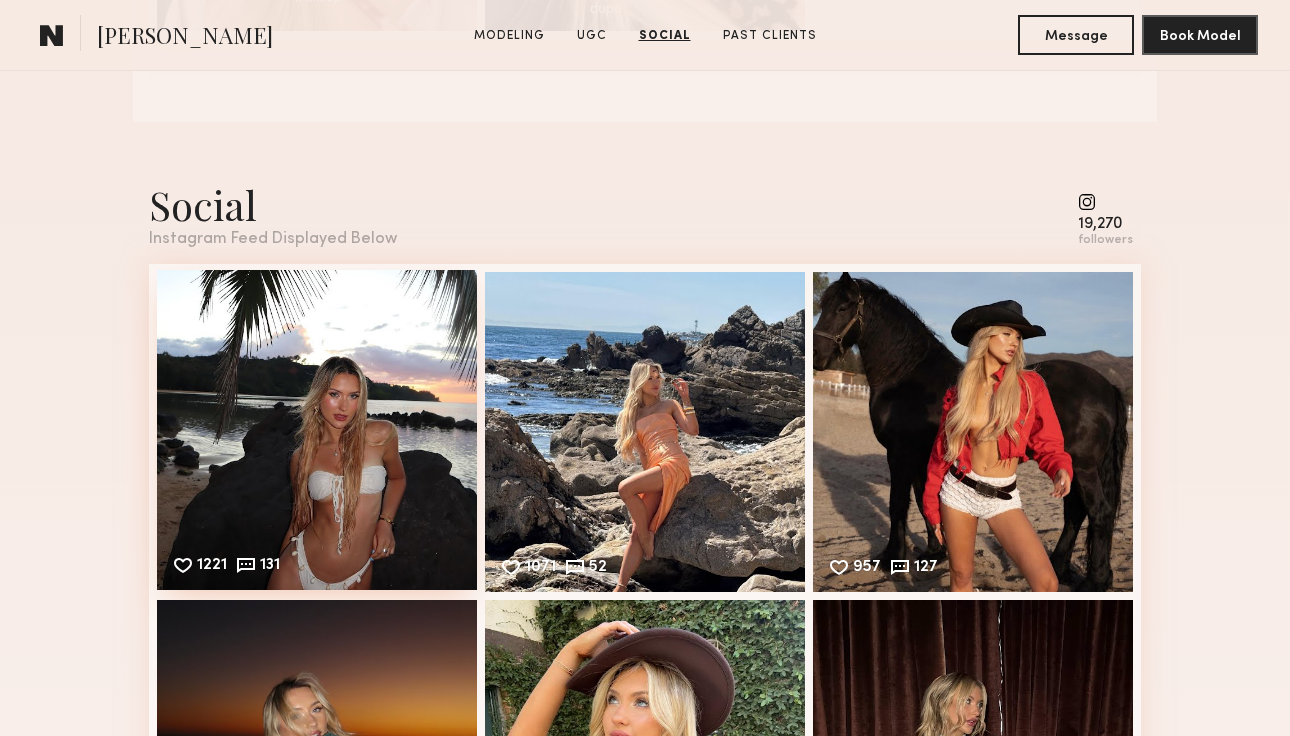 click on "1221 131  Likes & comments displayed  to show model’s engagement" at bounding box center [317, 430] 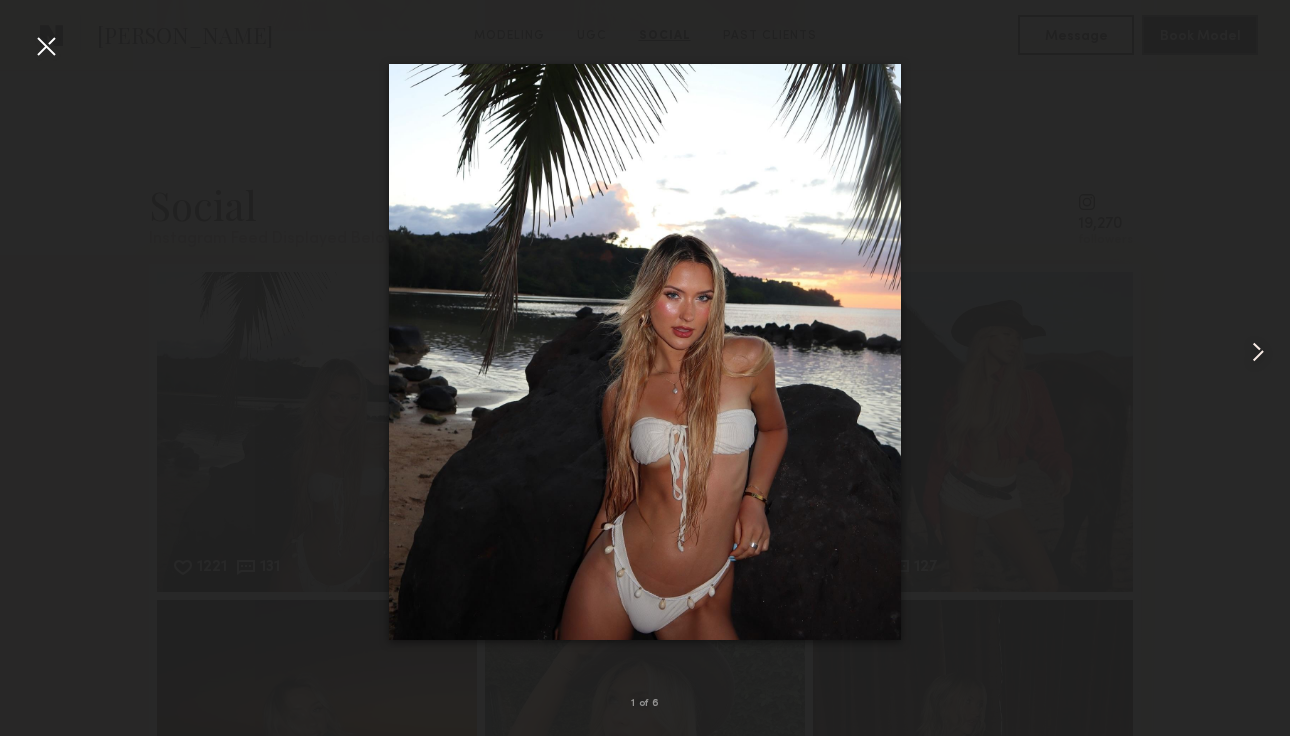 click at bounding box center (1258, 352) 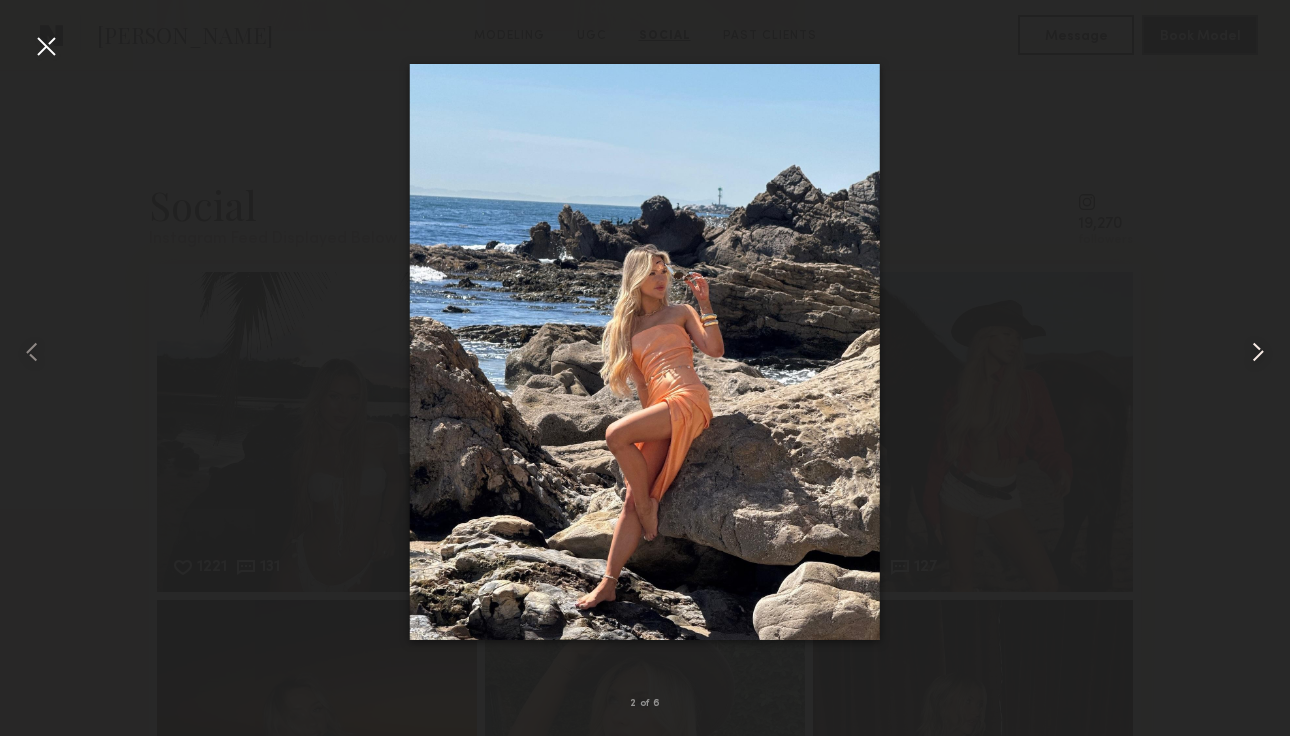 click at bounding box center [1258, 352] 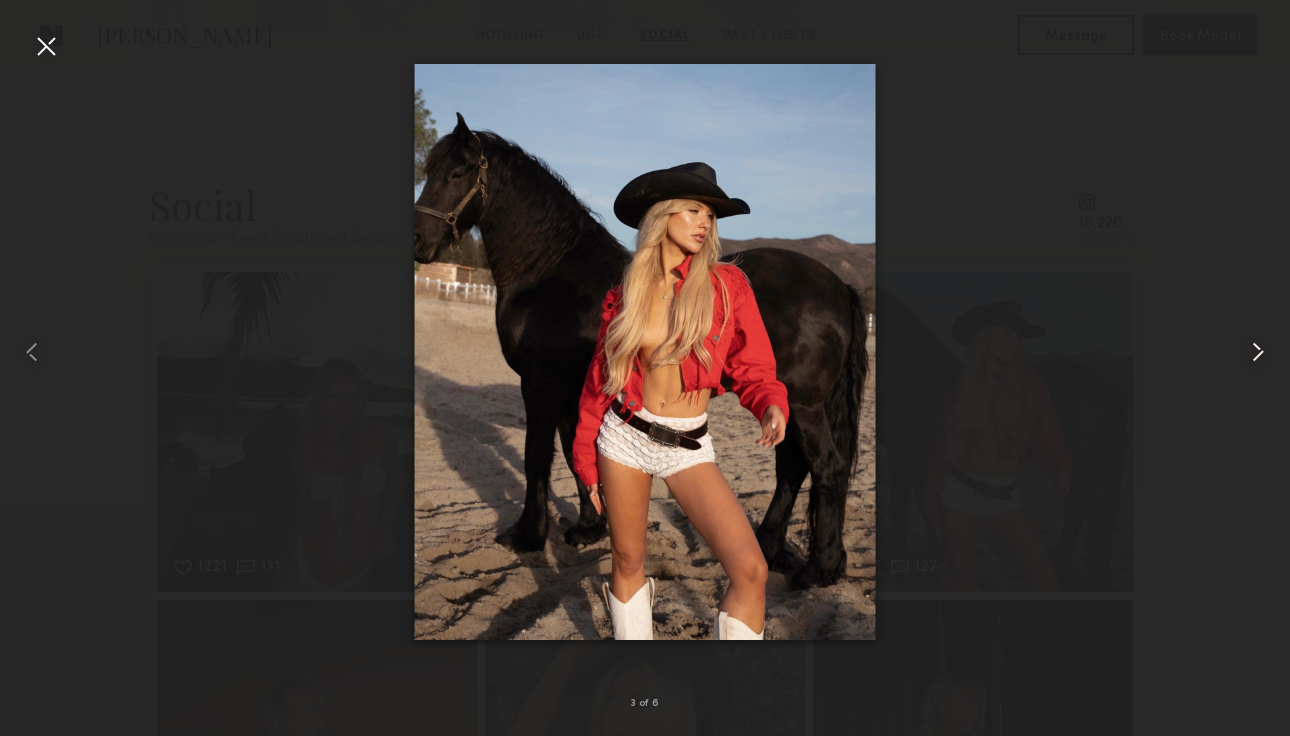 click at bounding box center [1258, 352] 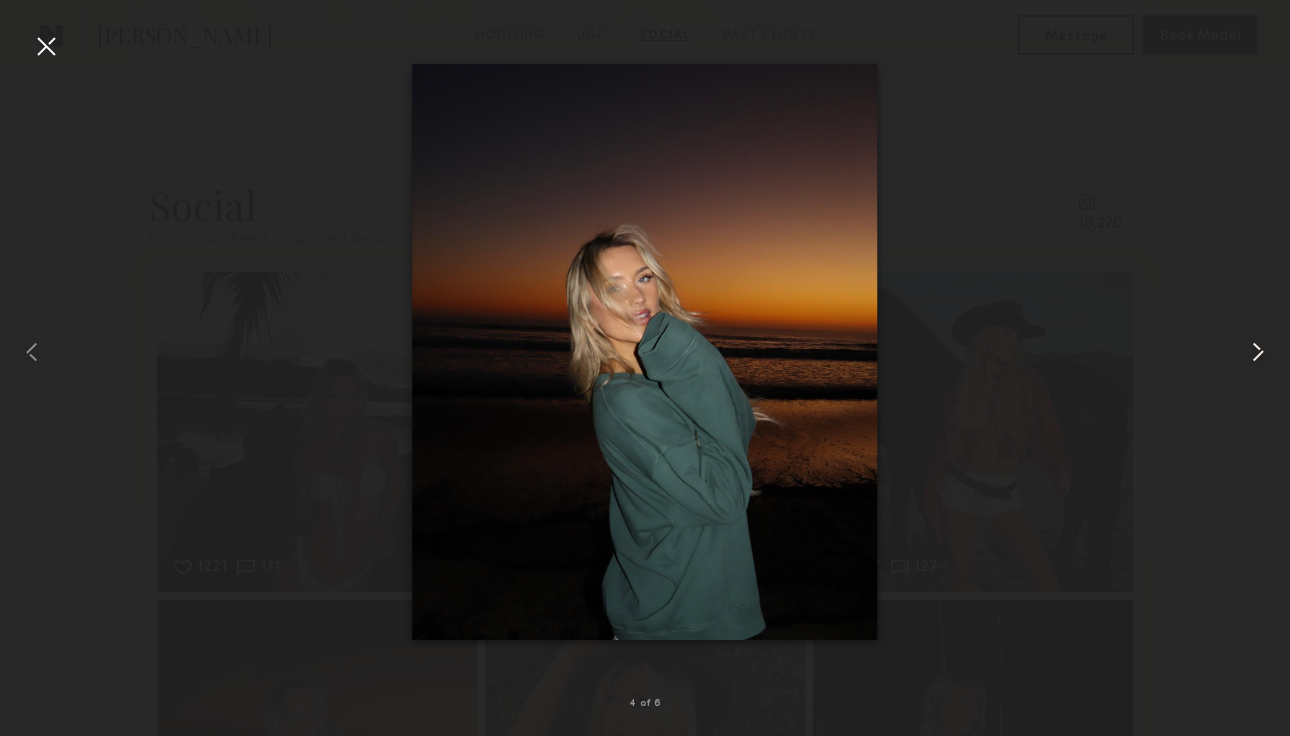 click at bounding box center [1258, 352] 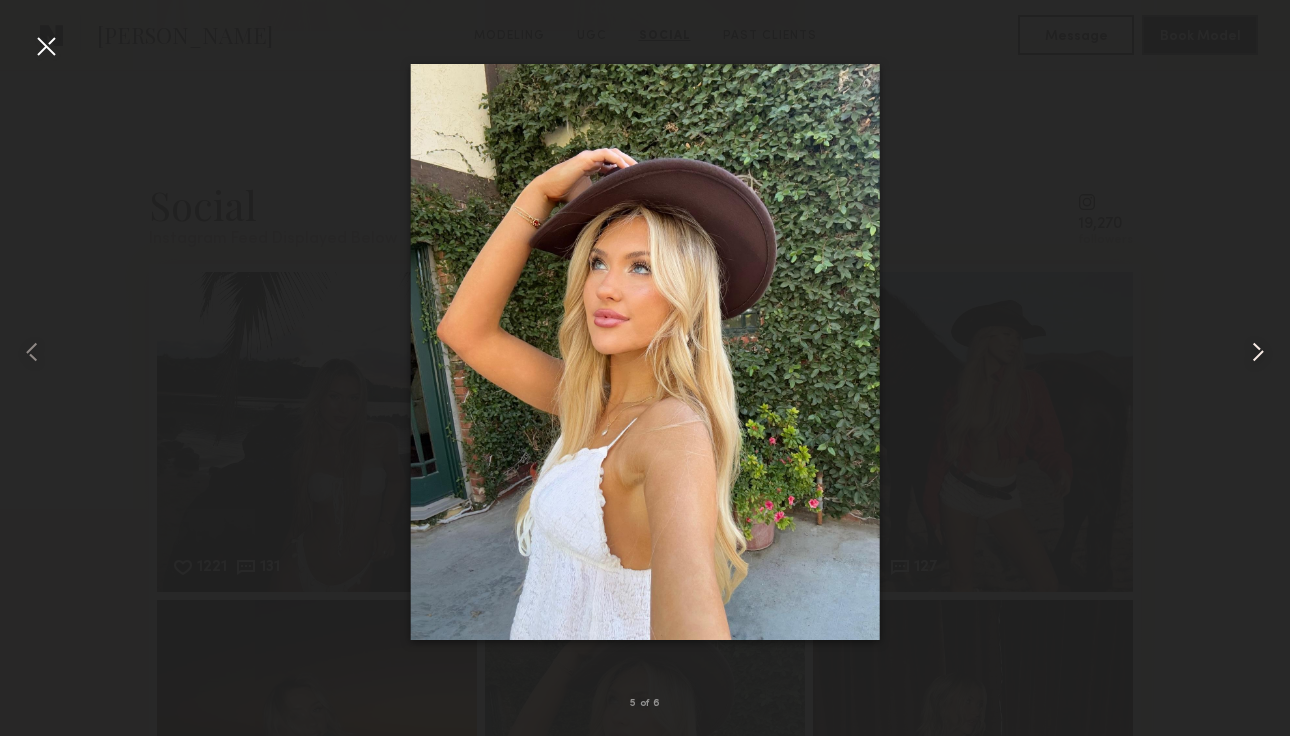 click at bounding box center (1258, 352) 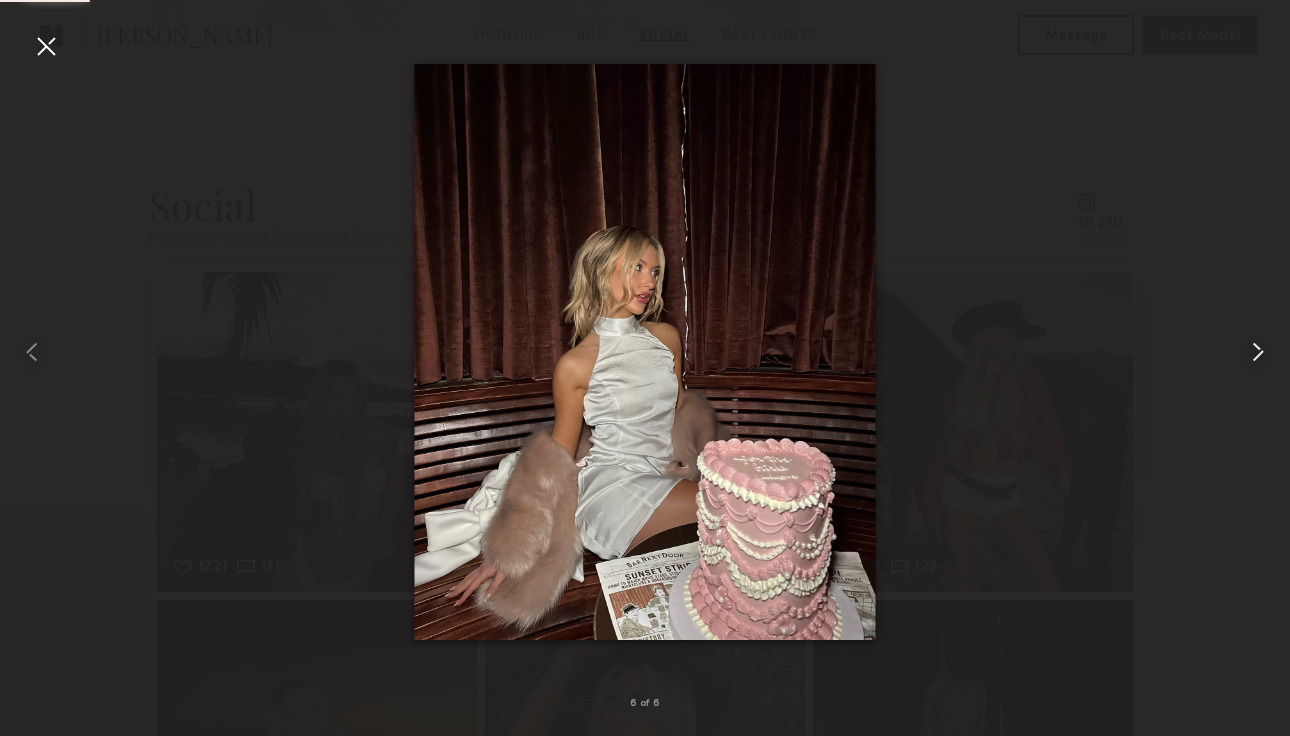 click at bounding box center [1258, 352] 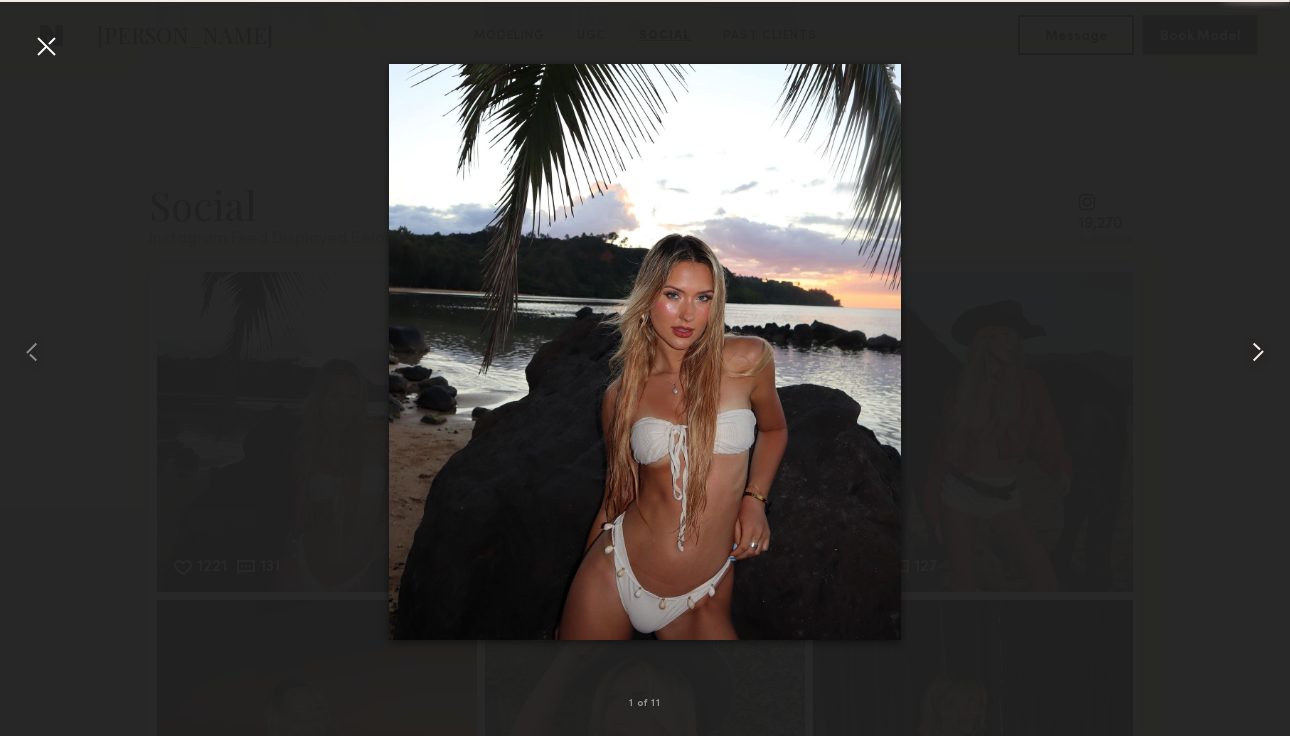 click at bounding box center (1258, 352) 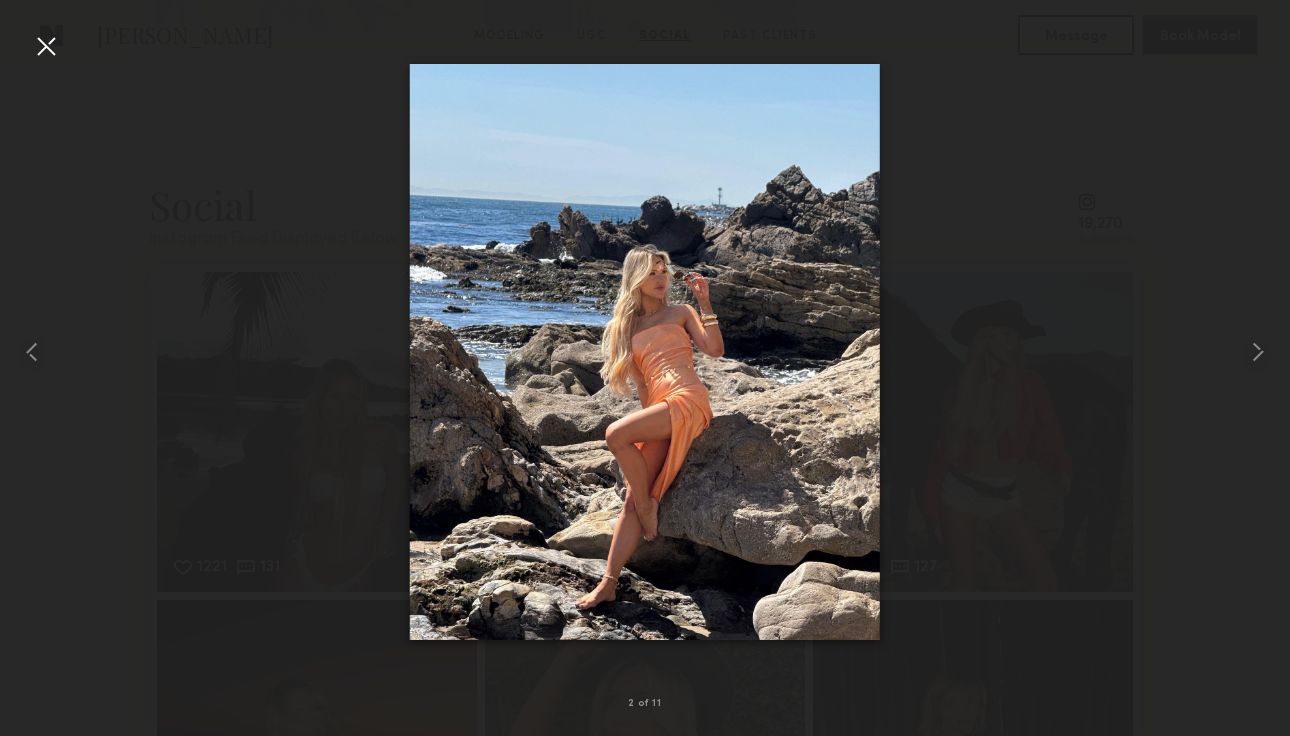 click at bounding box center (46, 46) 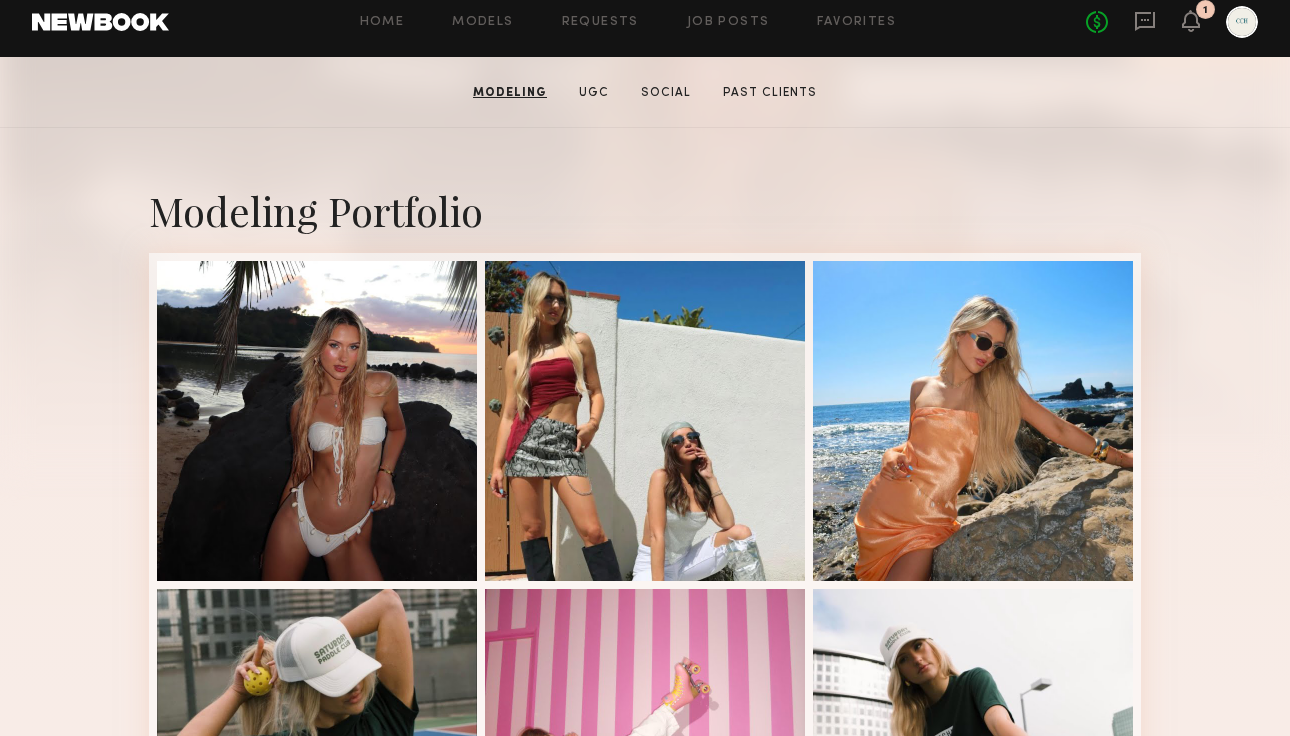 scroll, scrollTop: 0, scrollLeft: 0, axis: both 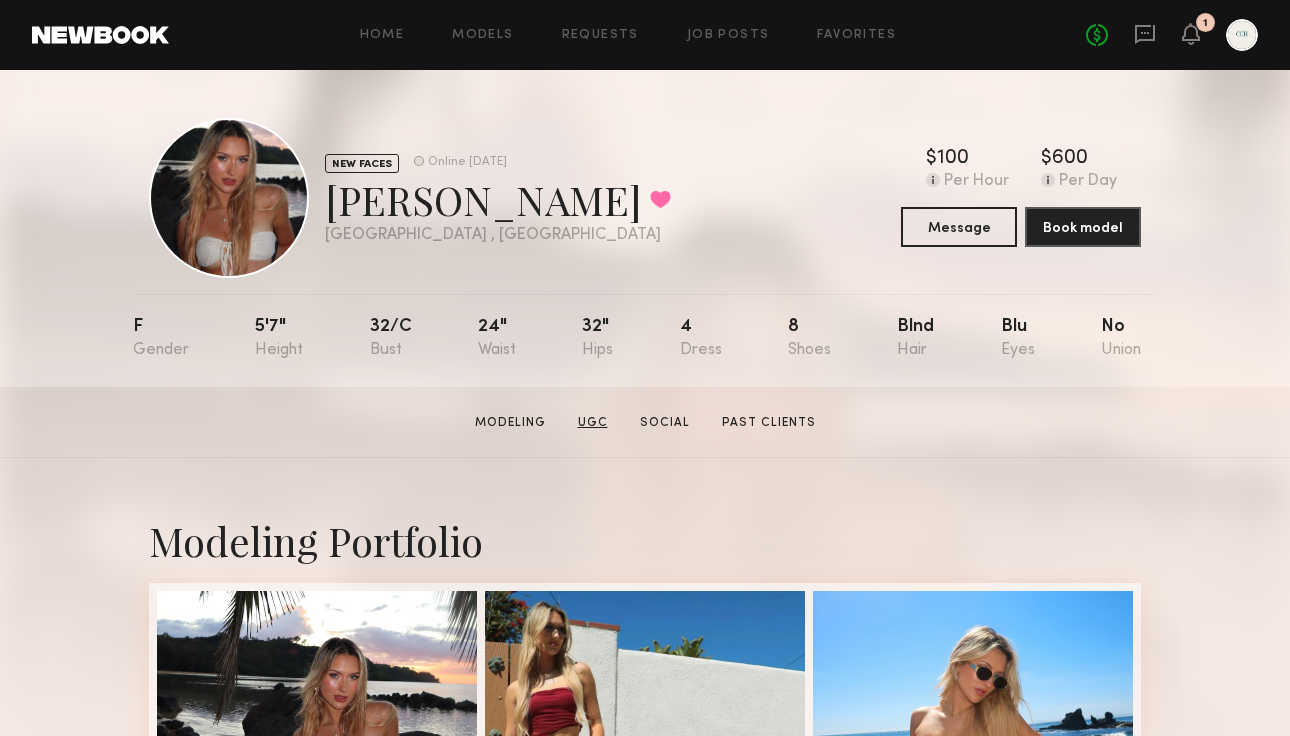 click on "UGC" 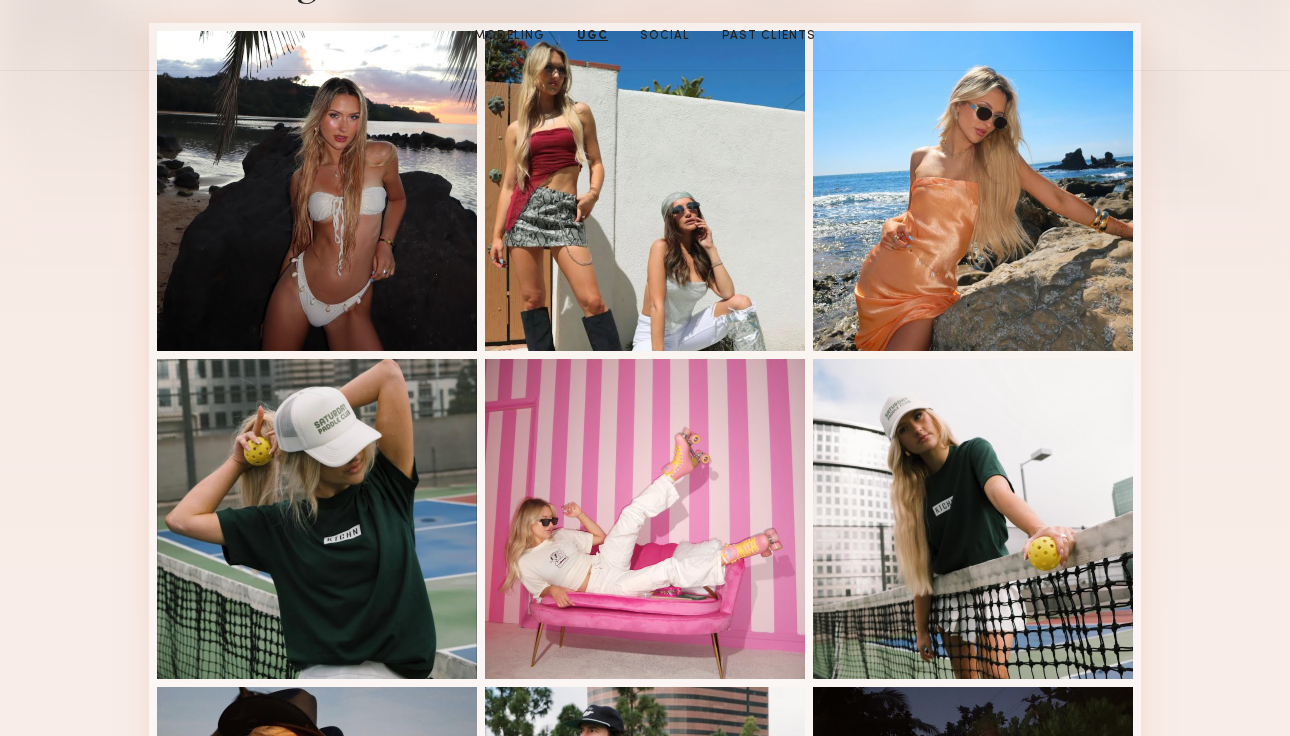 scroll, scrollTop: 0, scrollLeft: 0, axis: both 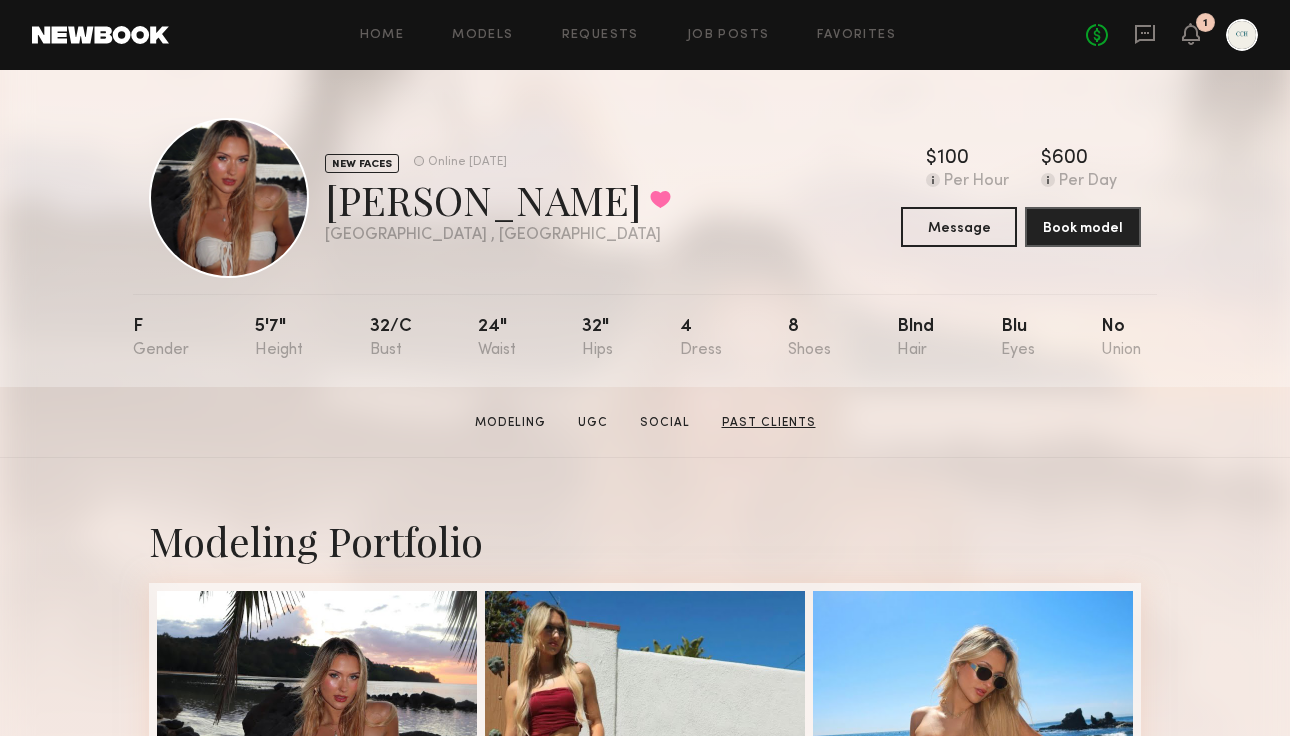 click on "Past Clients" 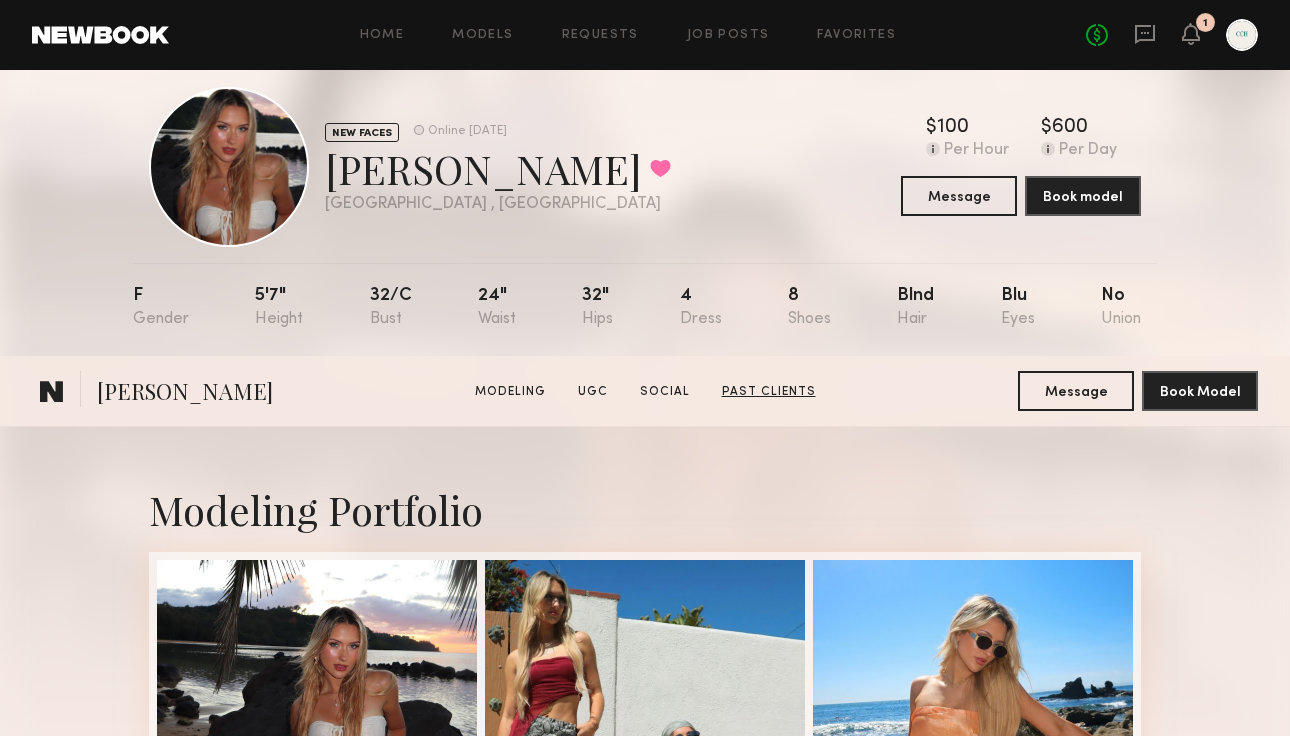 scroll, scrollTop: 0, scrollLeft: 0, axis: both 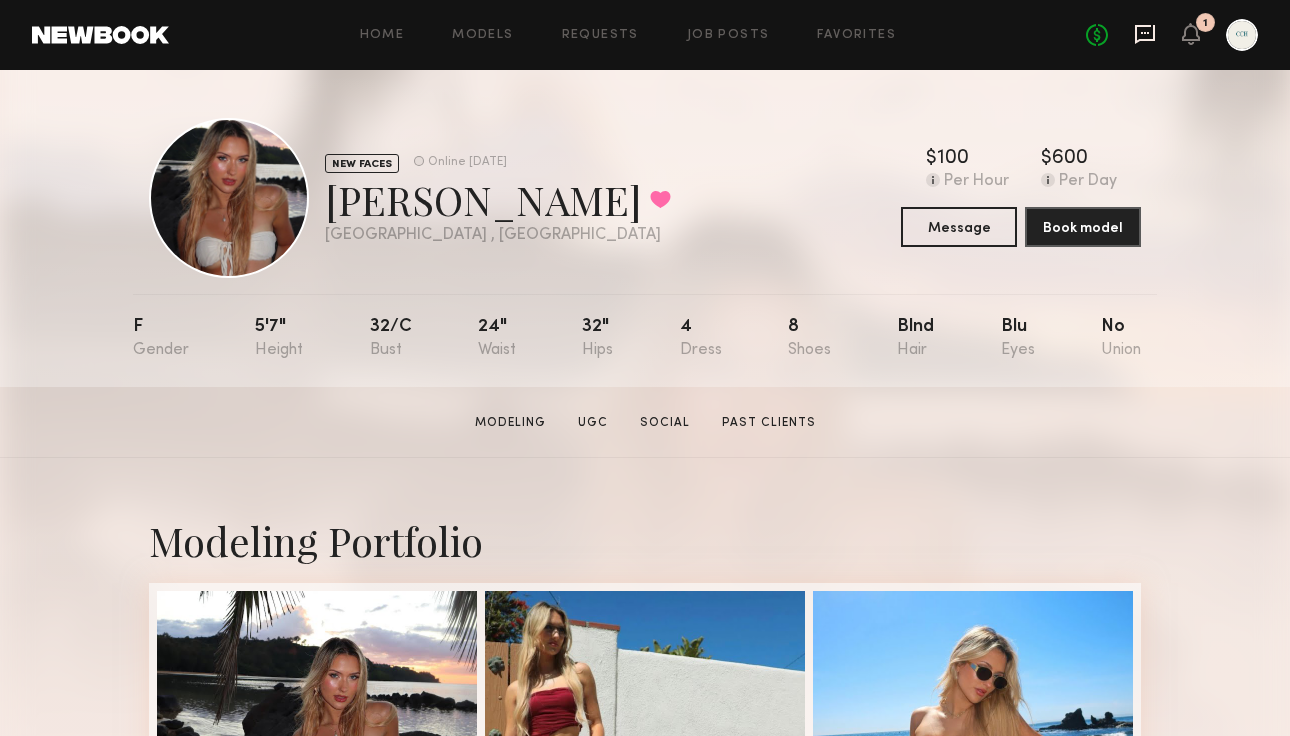 click 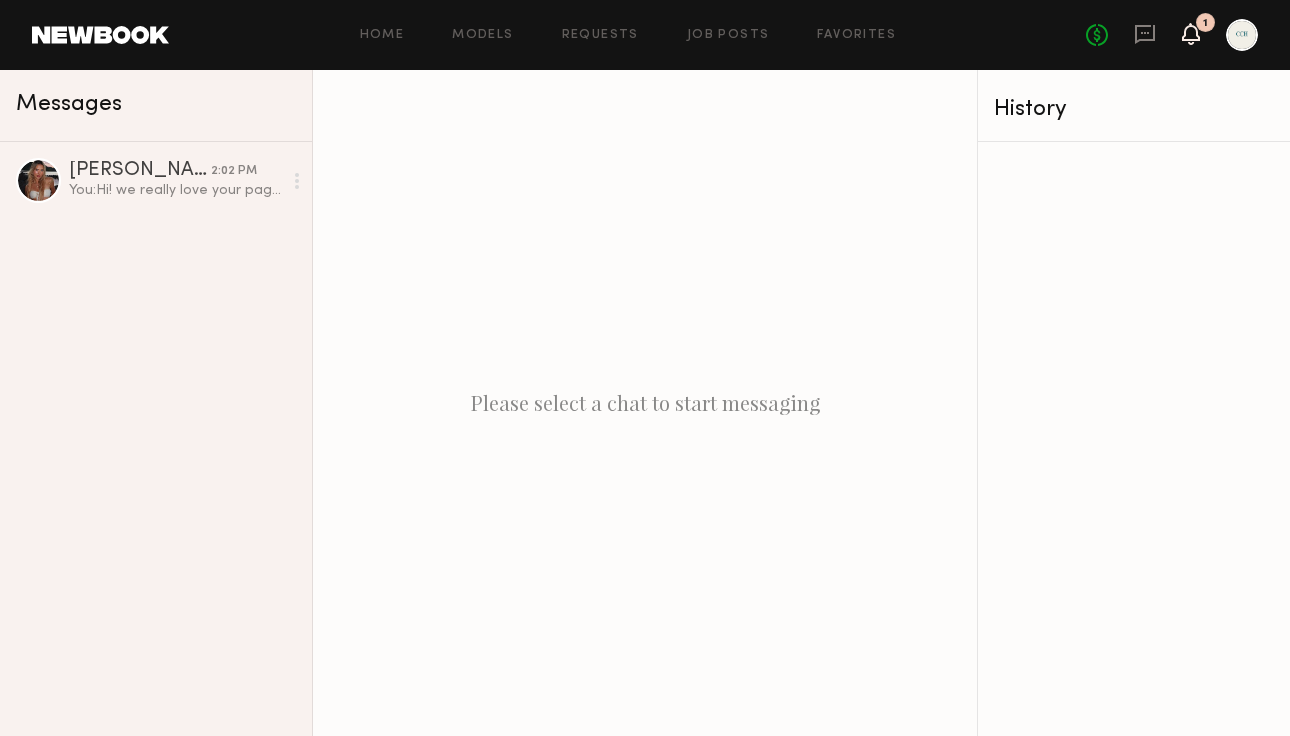click 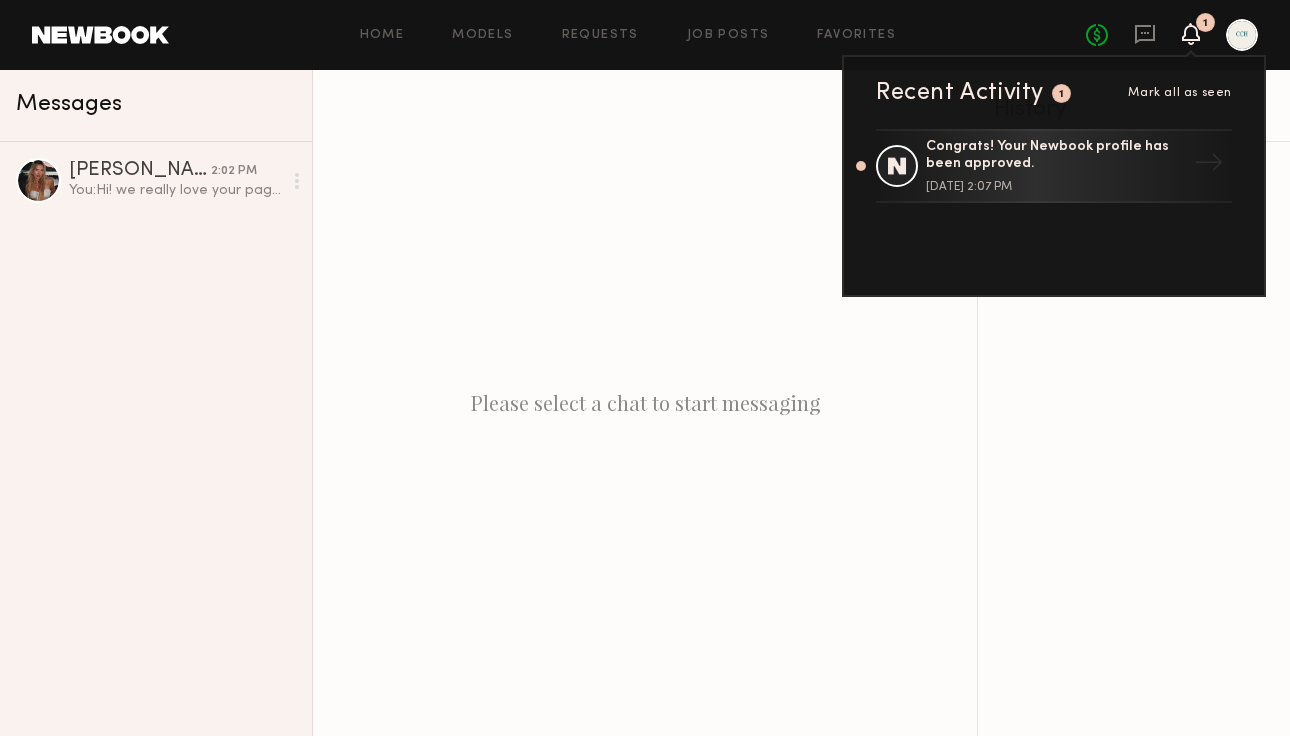click on "Please select a chat to start messaging" 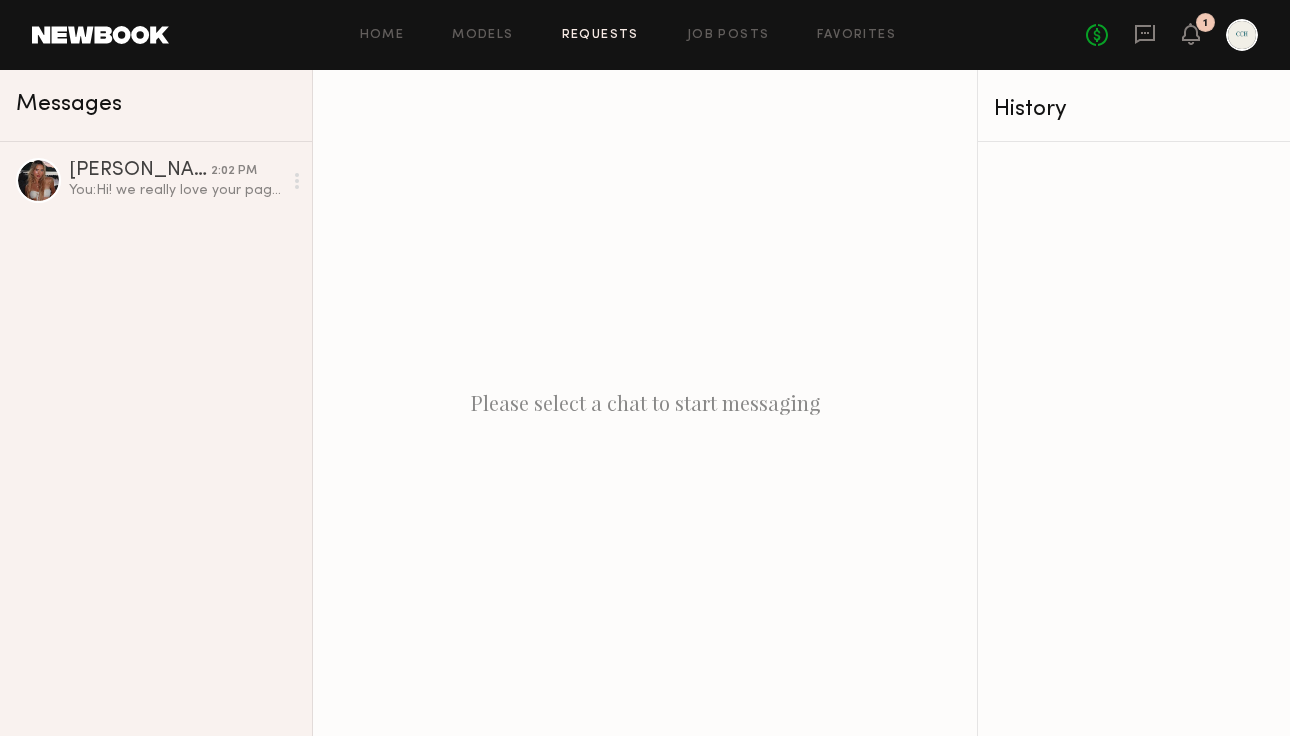 click on "Requests" 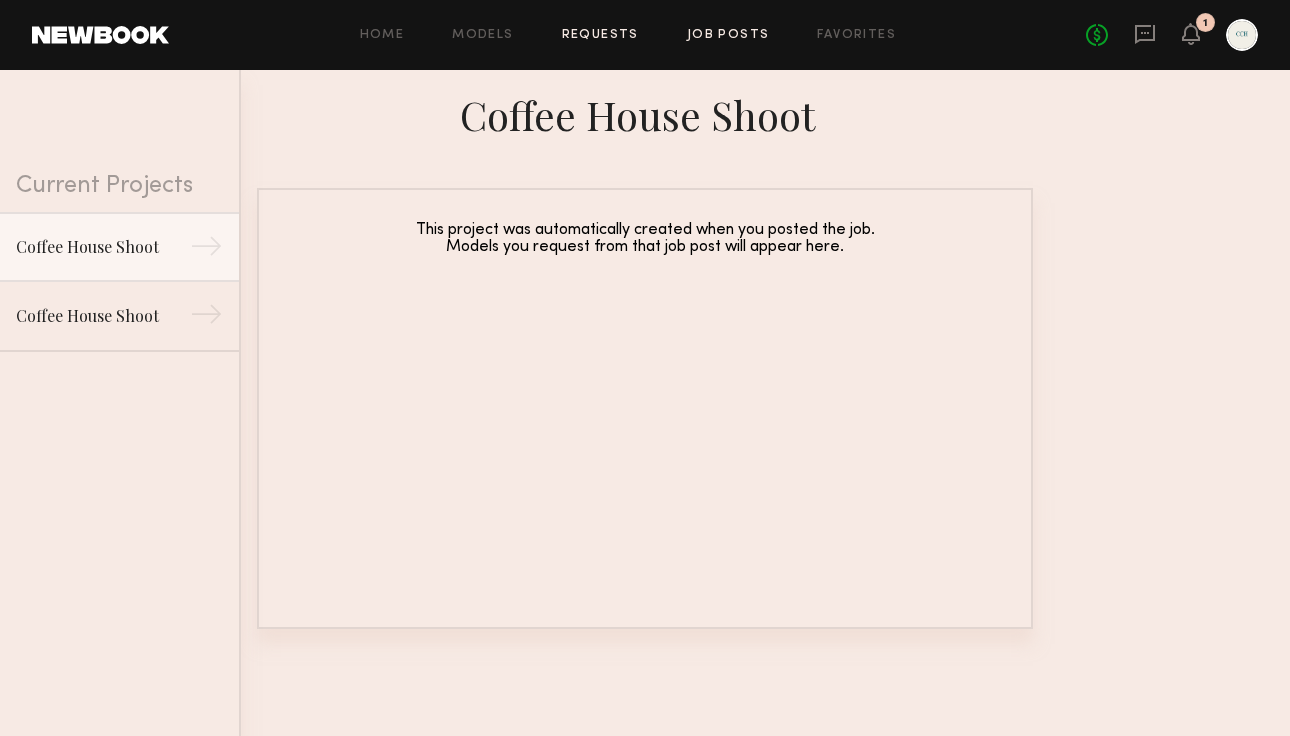 click on "Job Posts" 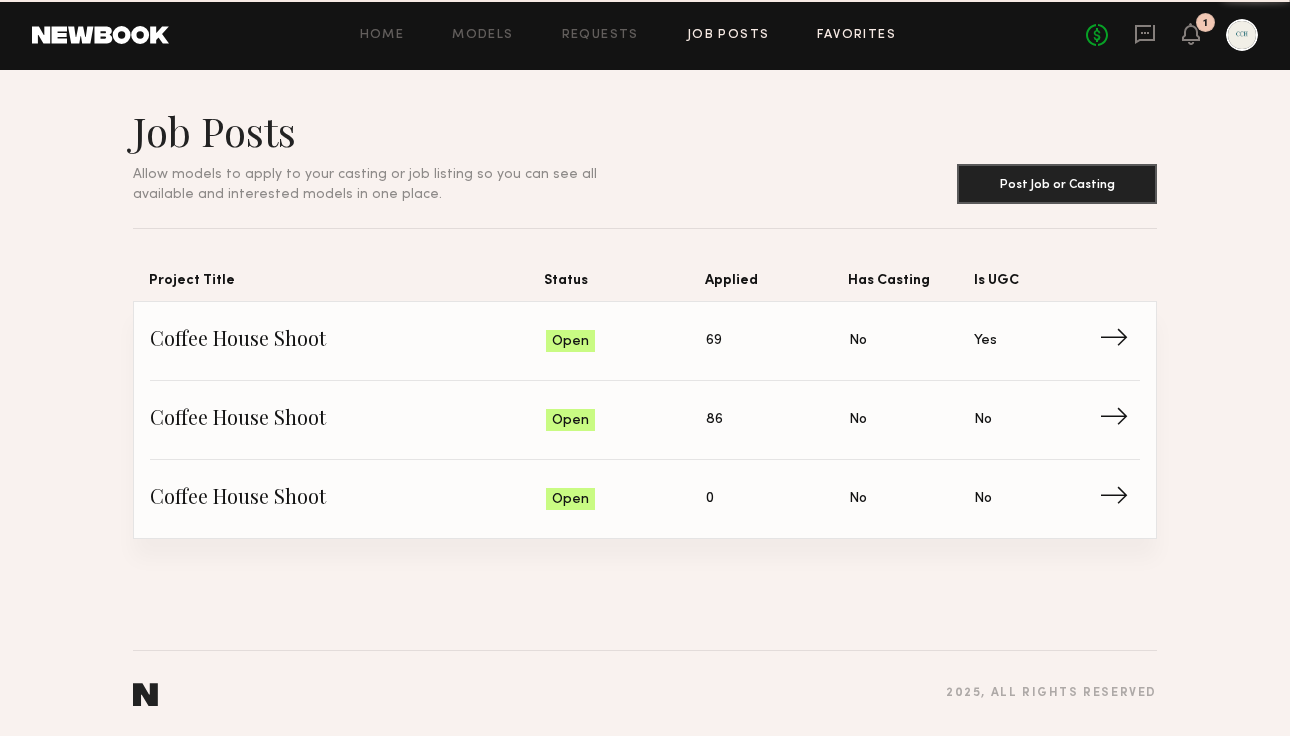 click on "Favorites" 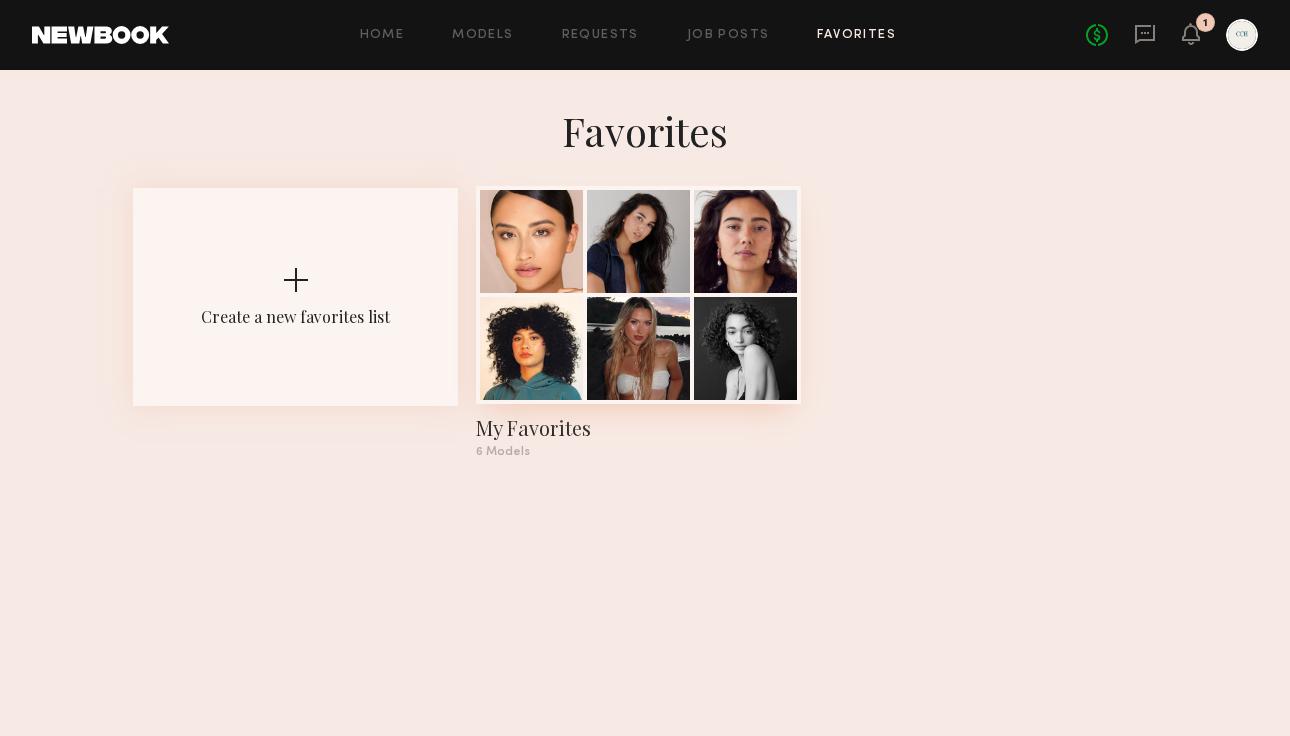click 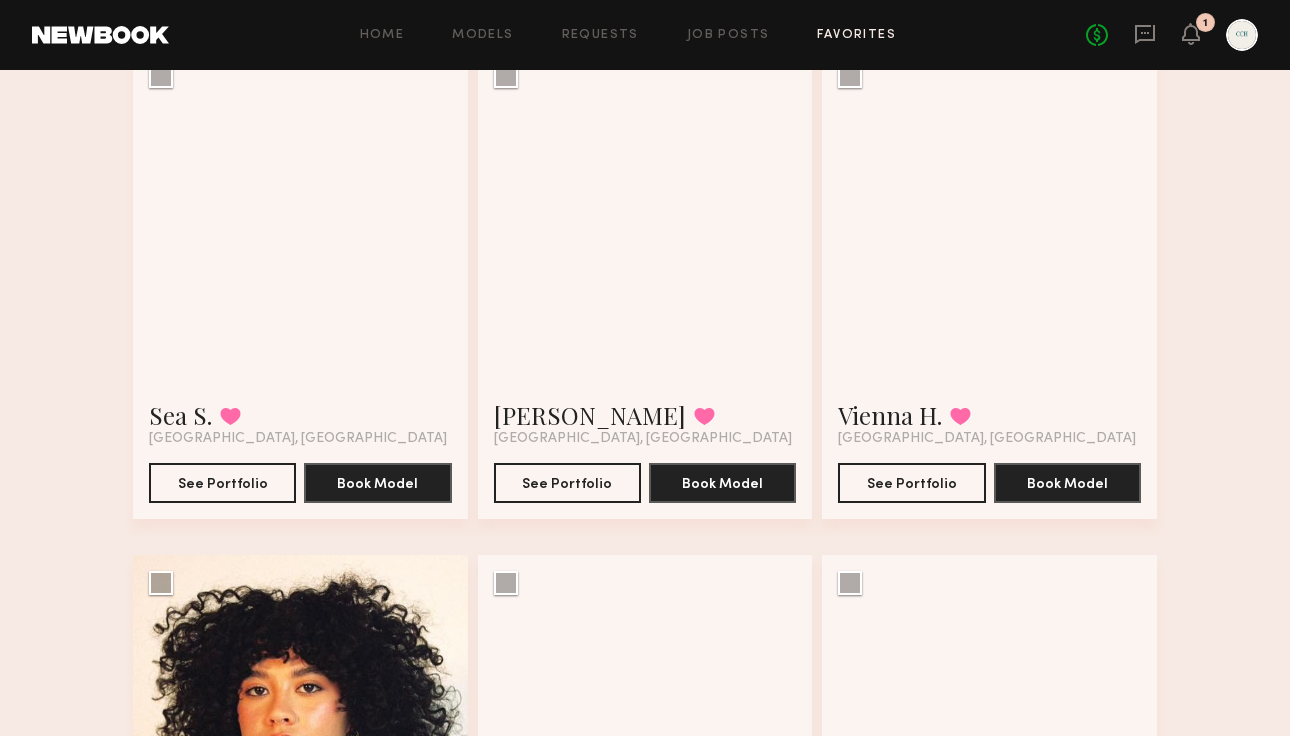 scroll, scrollTop: 181, scrollLeft: 0, axis: vertical 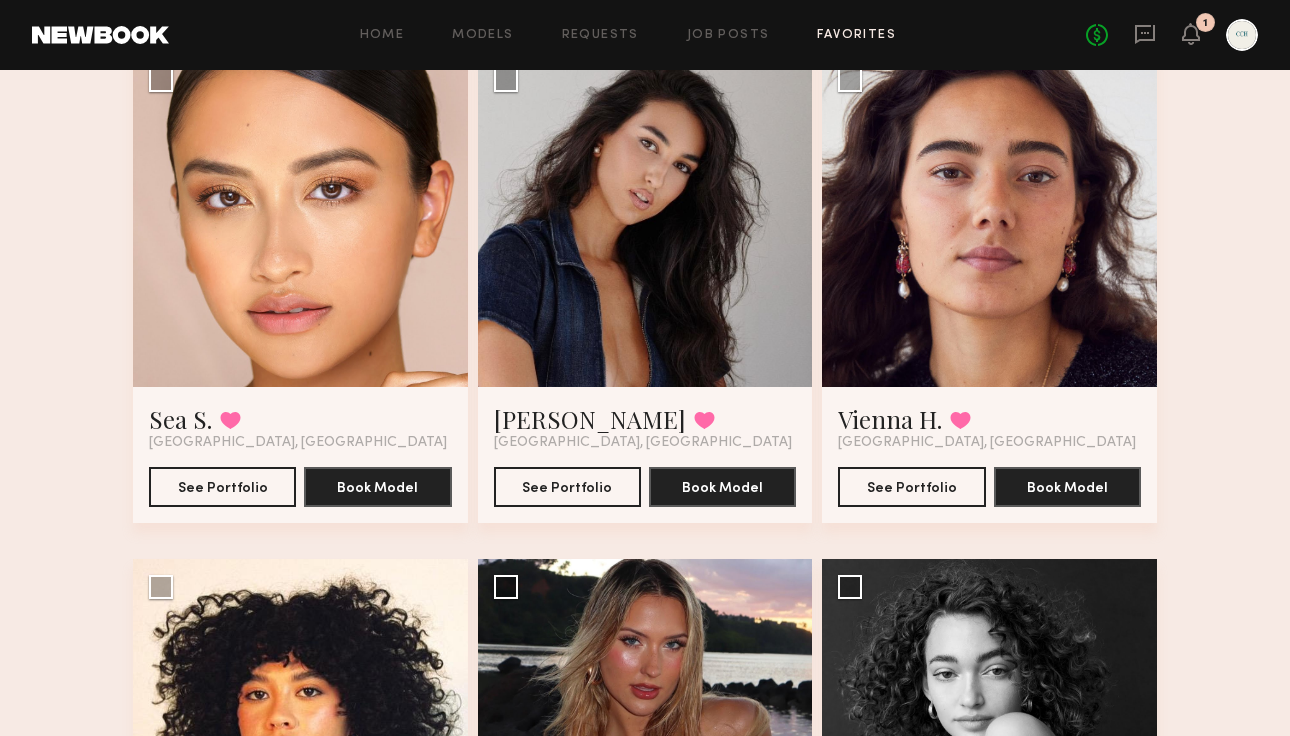 click 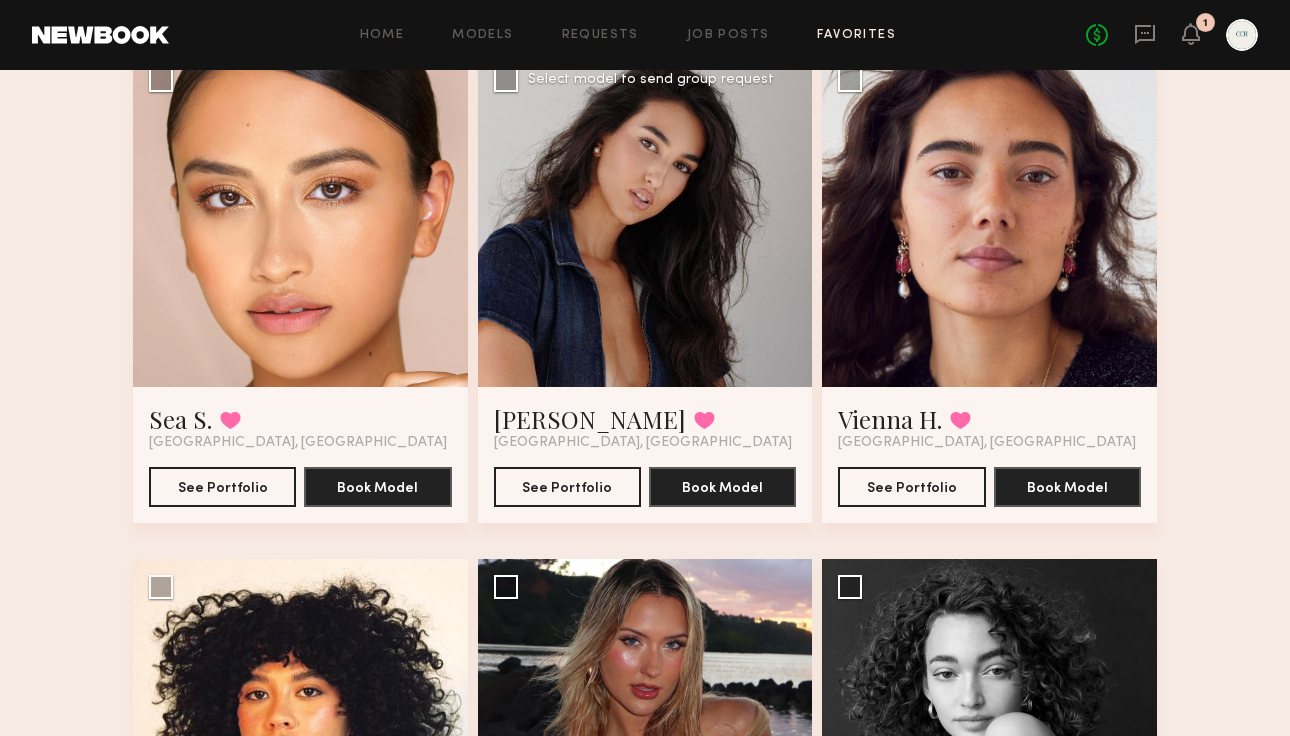 click 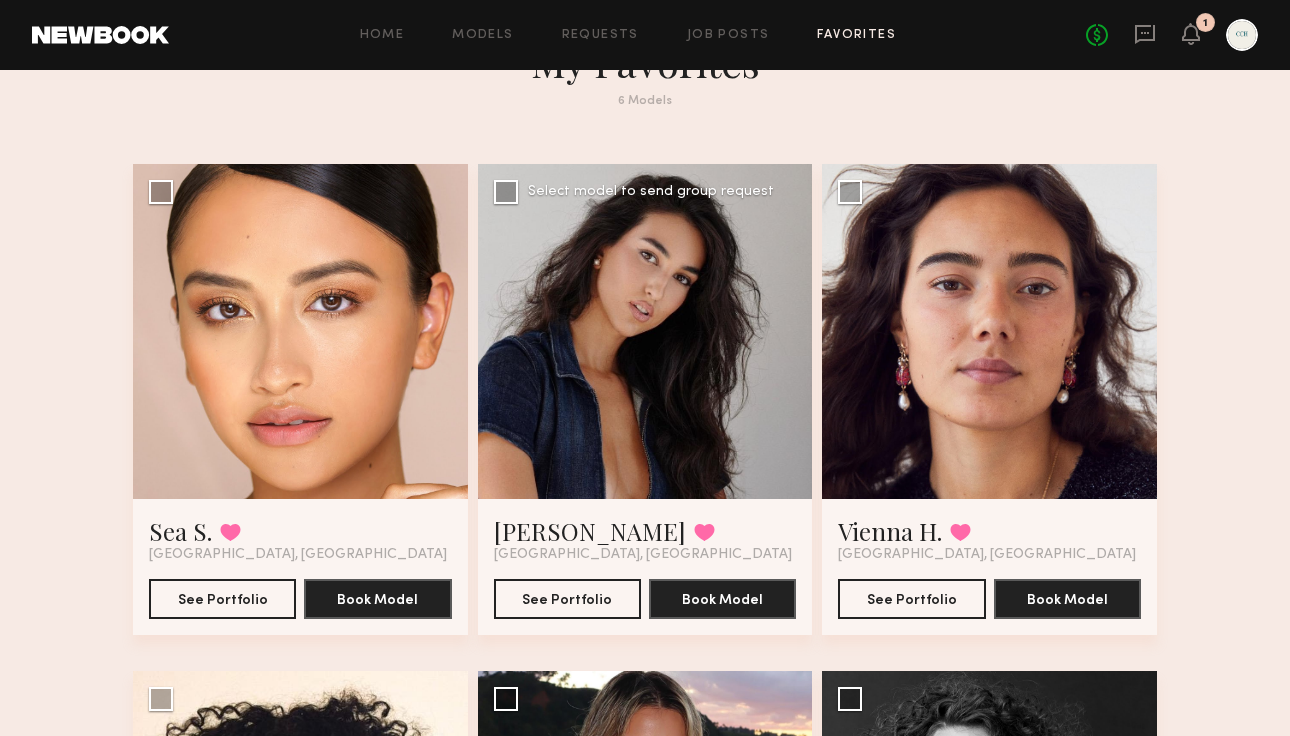scroll, scrollTop: 0, scrollLeft: 0, axis: both 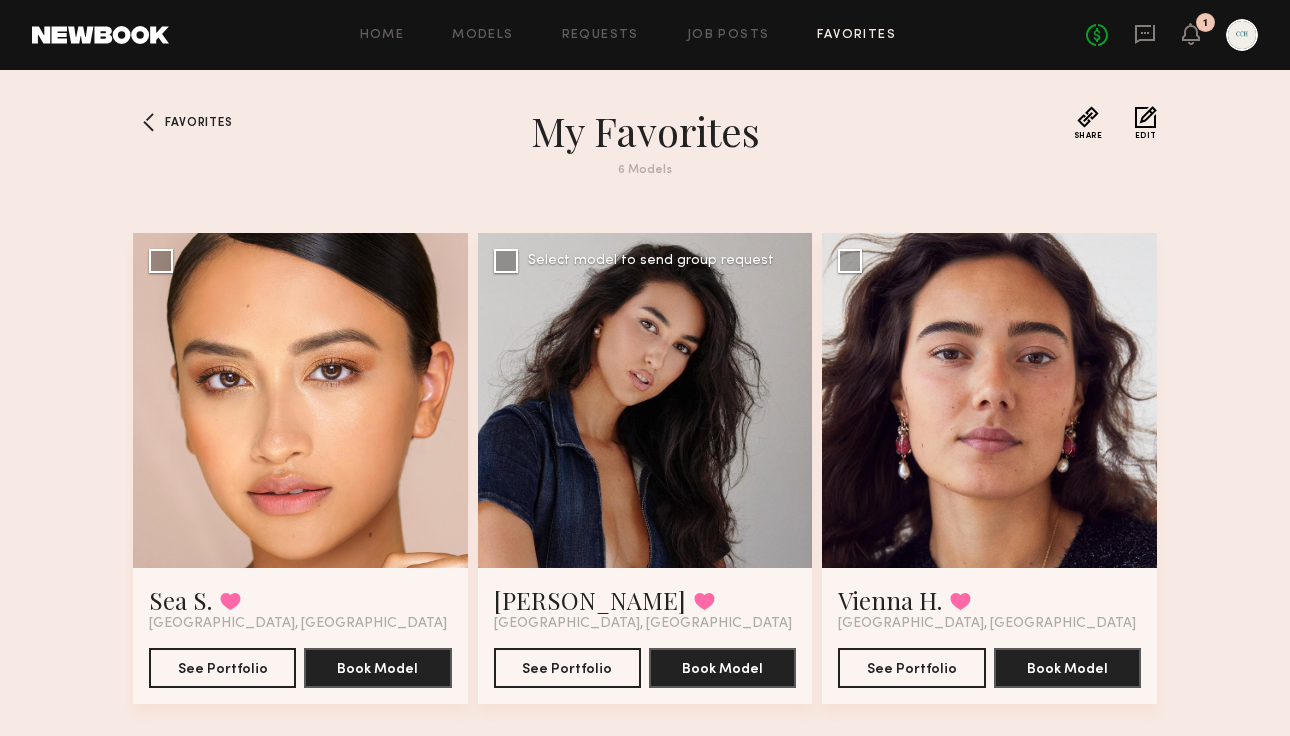 click 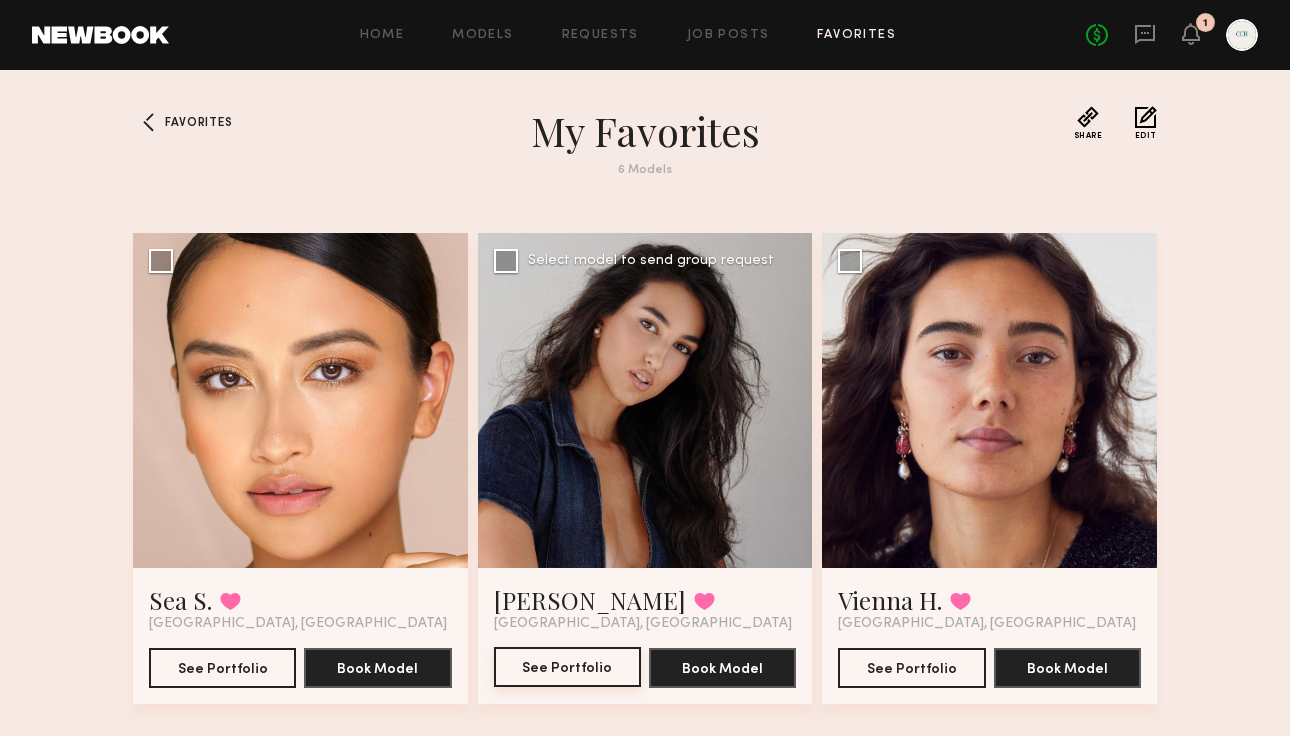 click on "See Portfolio" 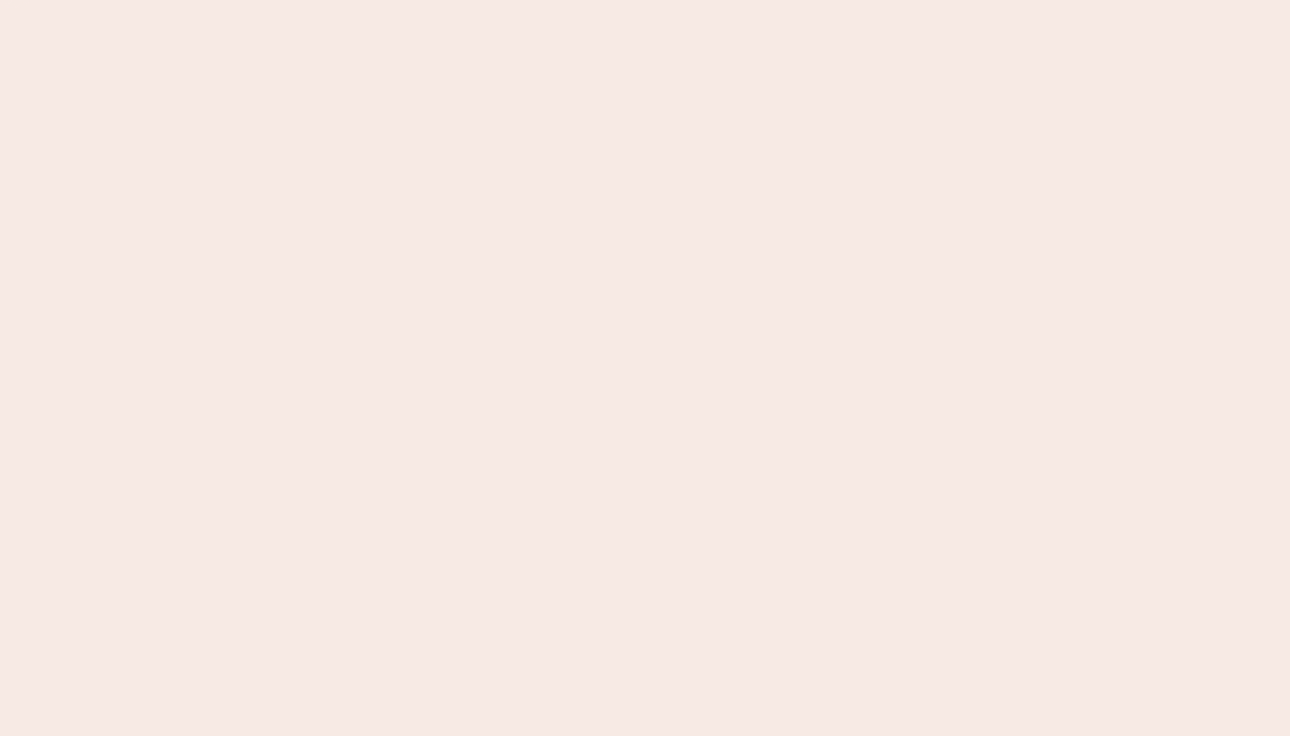 scroll, scrollTop: 0, scrollLeft: 0, axis: both 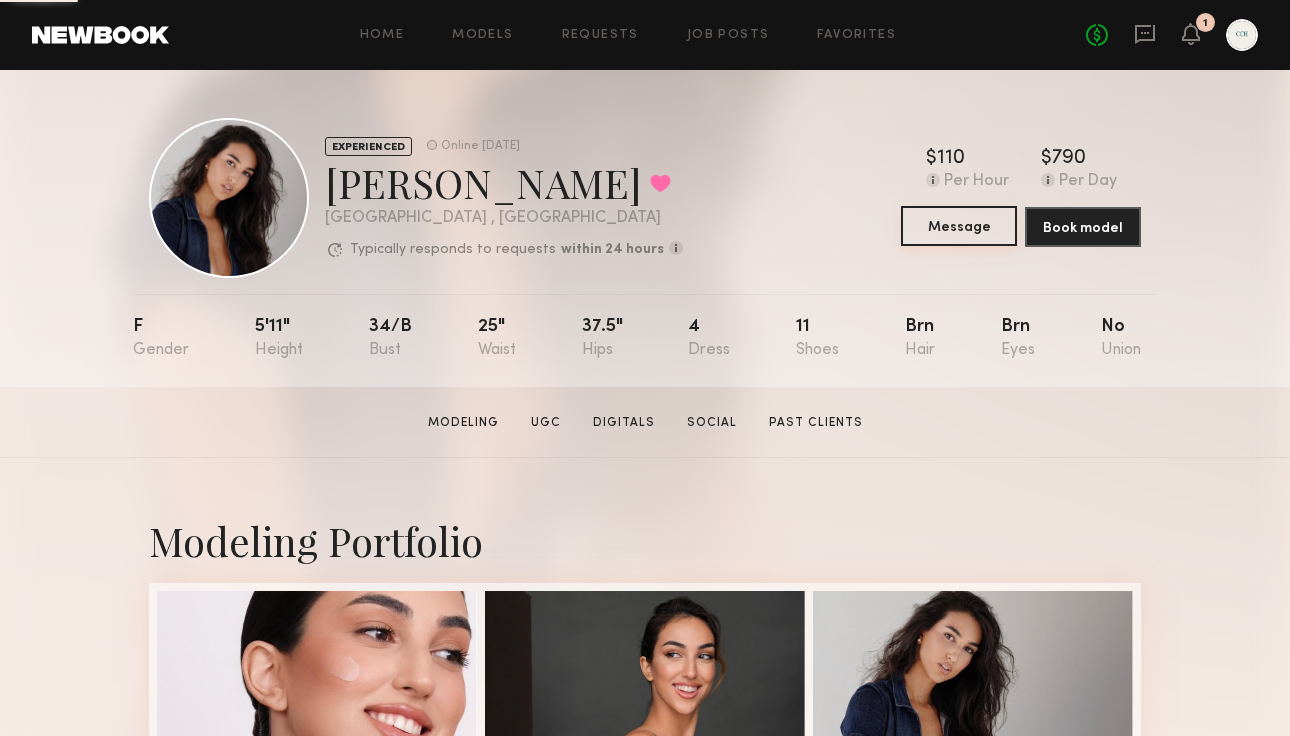click on "Message" 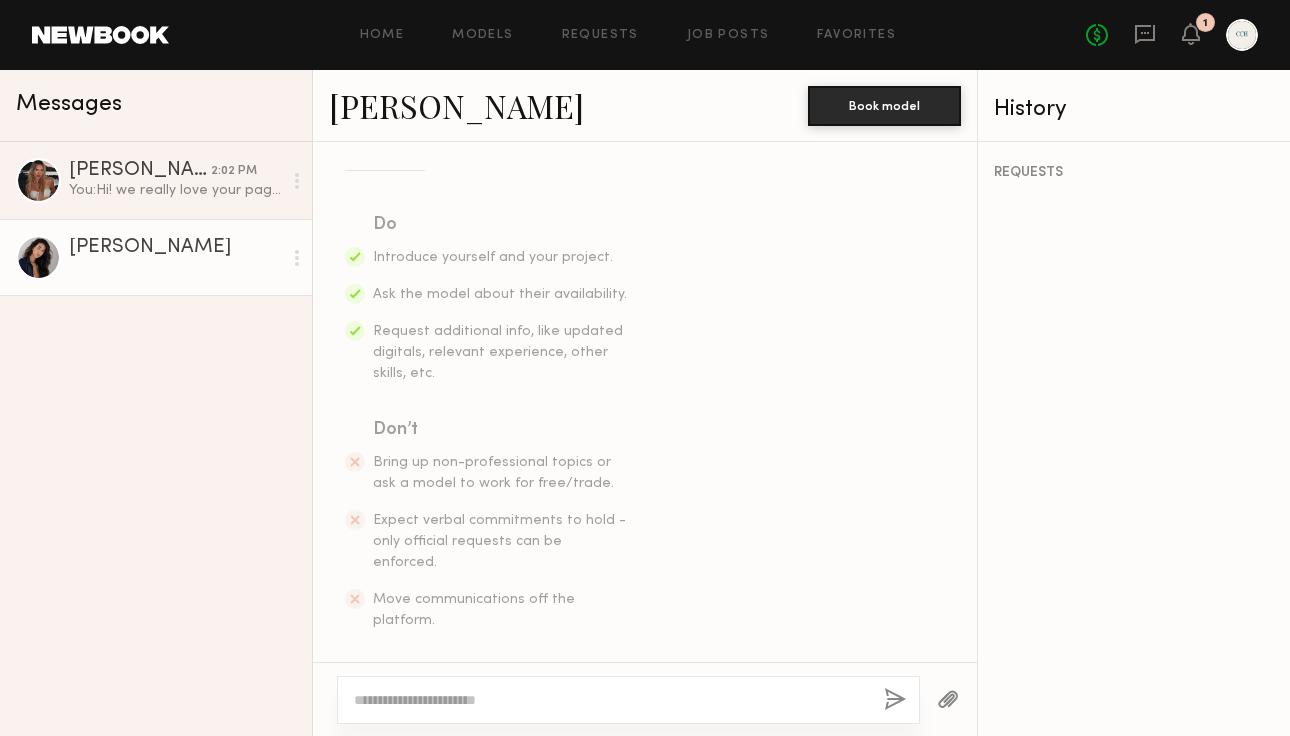 scroll, scrollTop: 280, scrollLeft: 0, axis: vertical 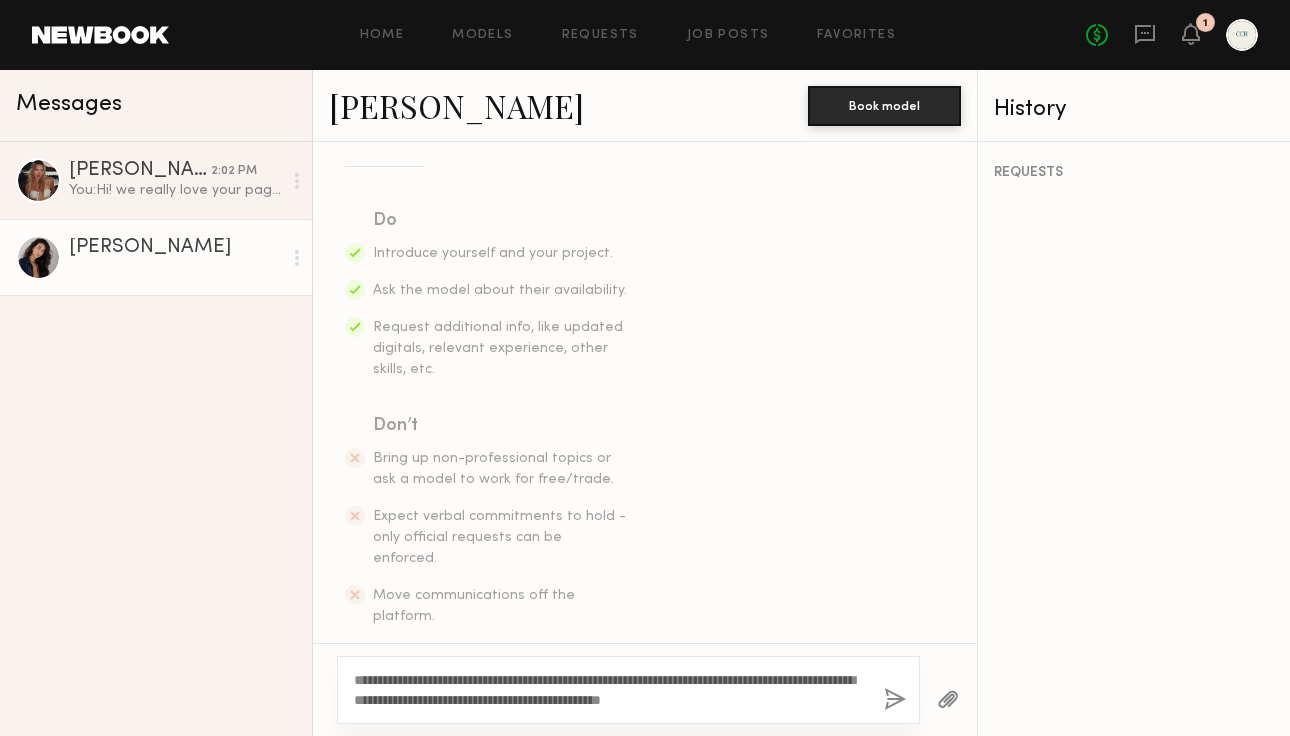 type on "**********" 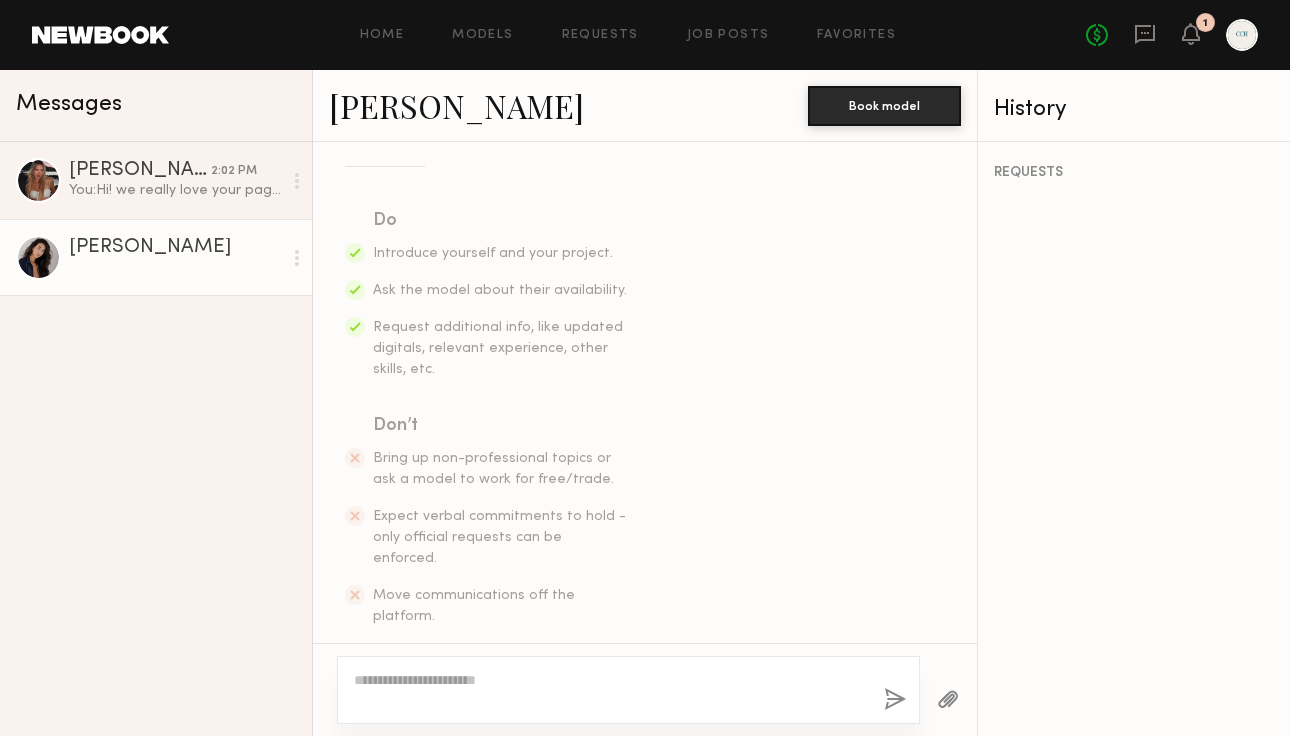 scroll, scrollTop: 574, scrollLeft: 0, axis: vertical 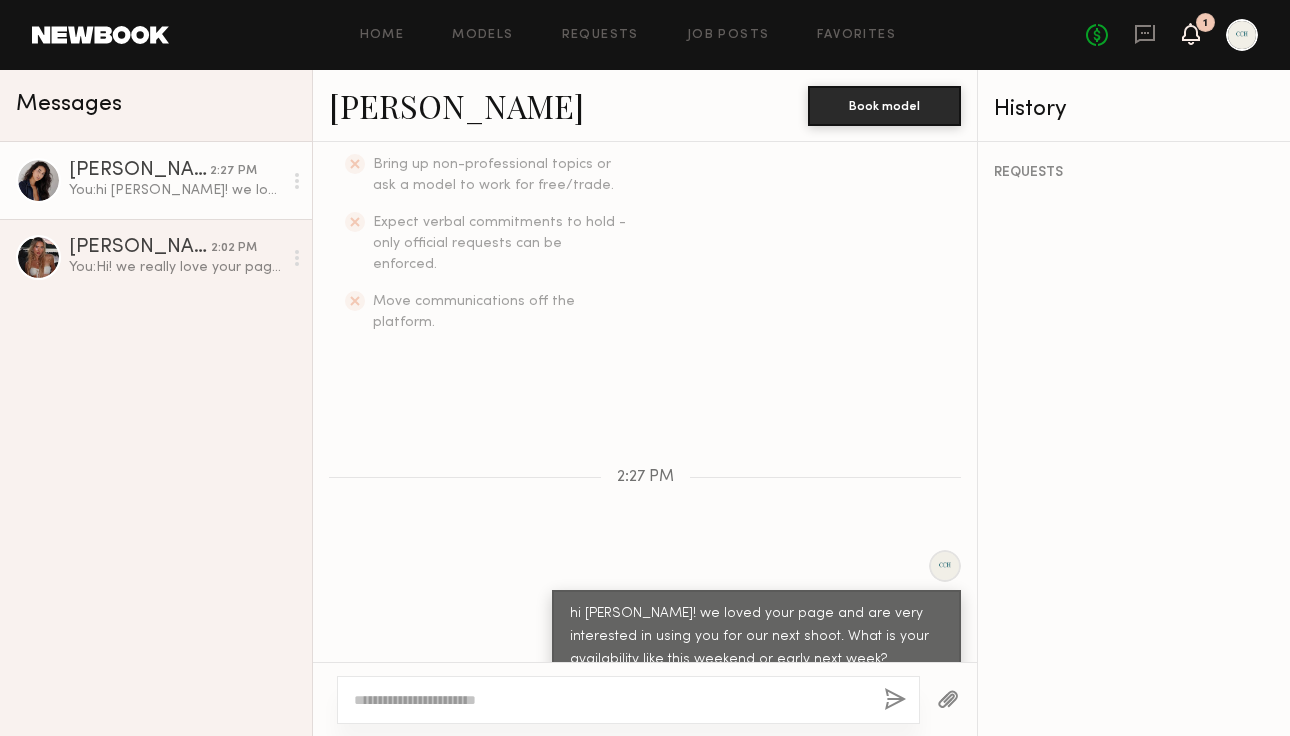 click 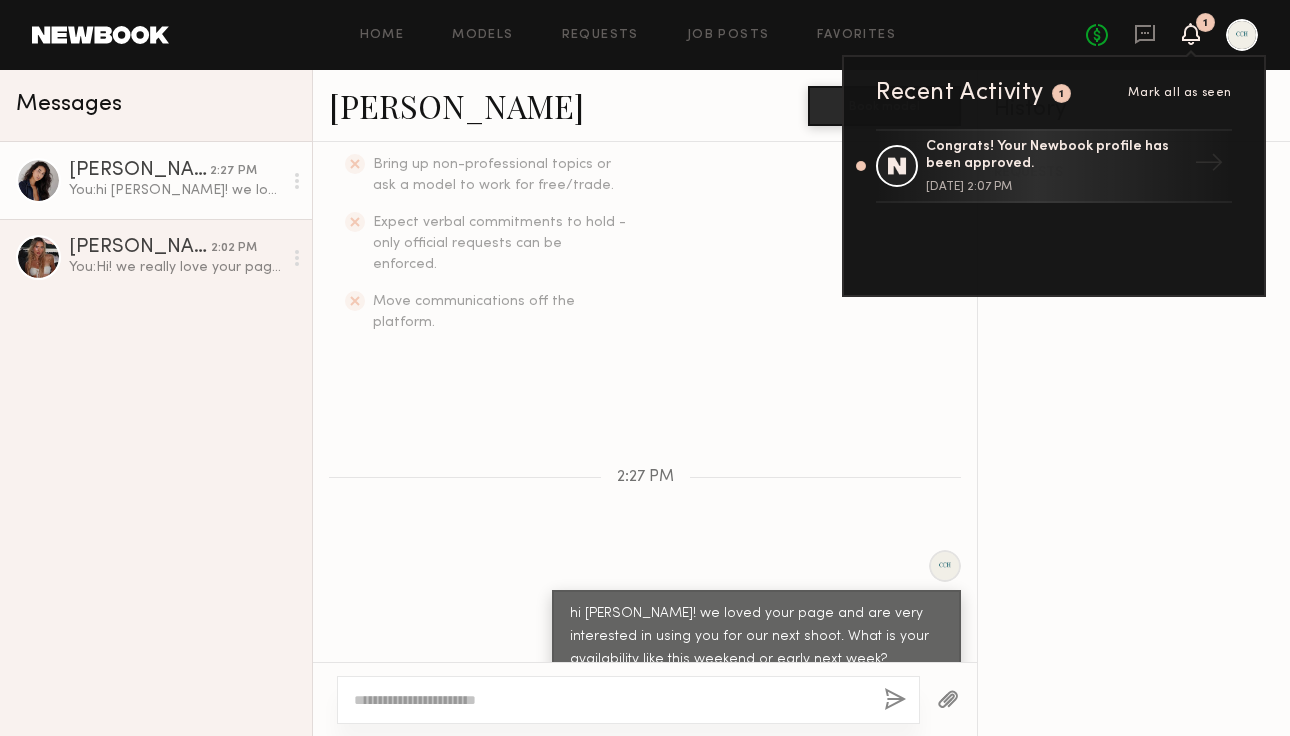 click on "[PERSON_NAME]" 